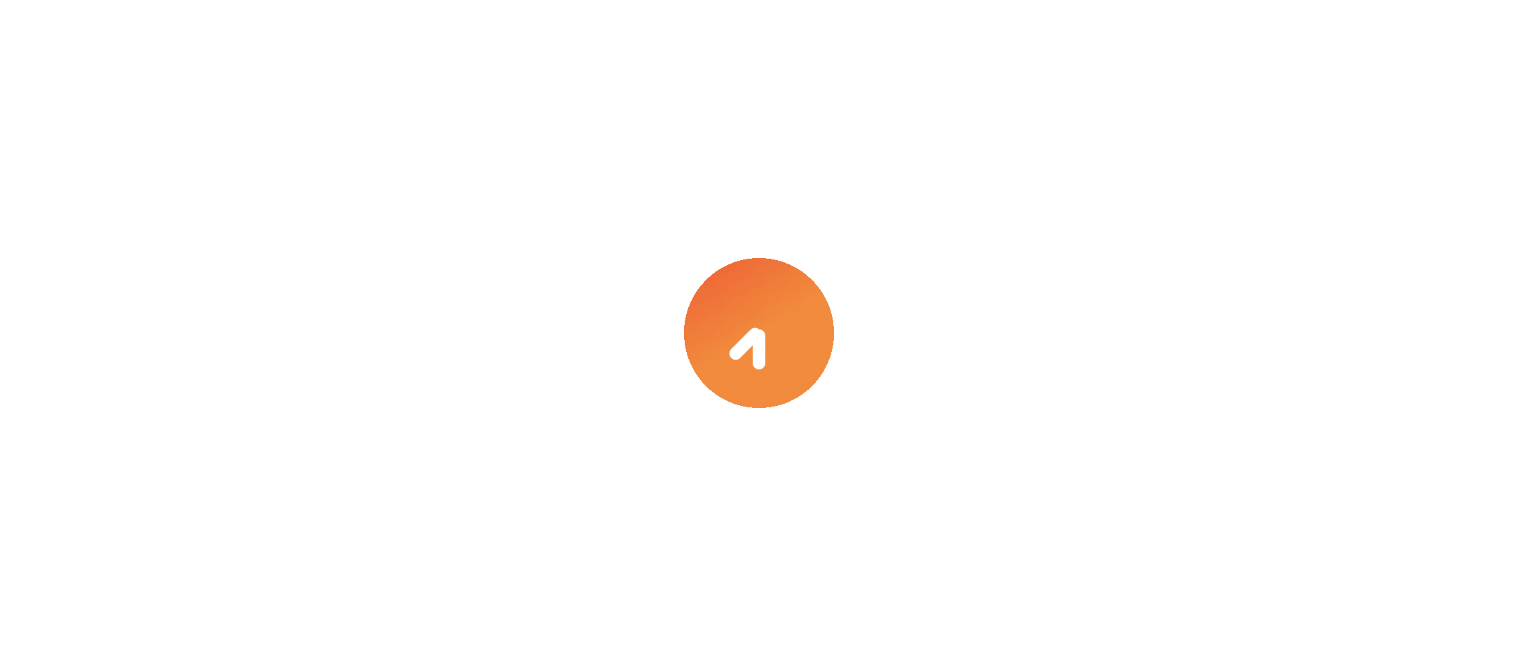scroll, scrollTop: 0, scrollLeft: 0, axis: both 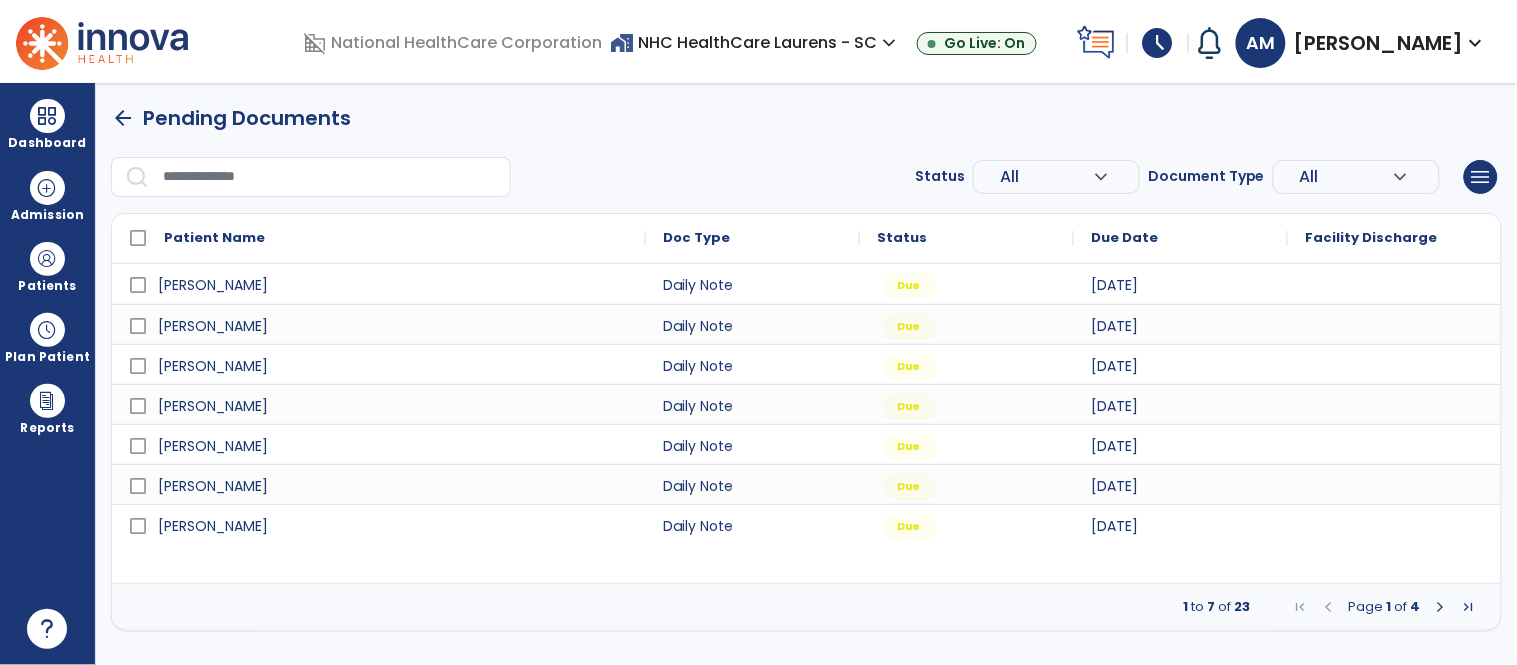 click at bounding box center [1441, 607] 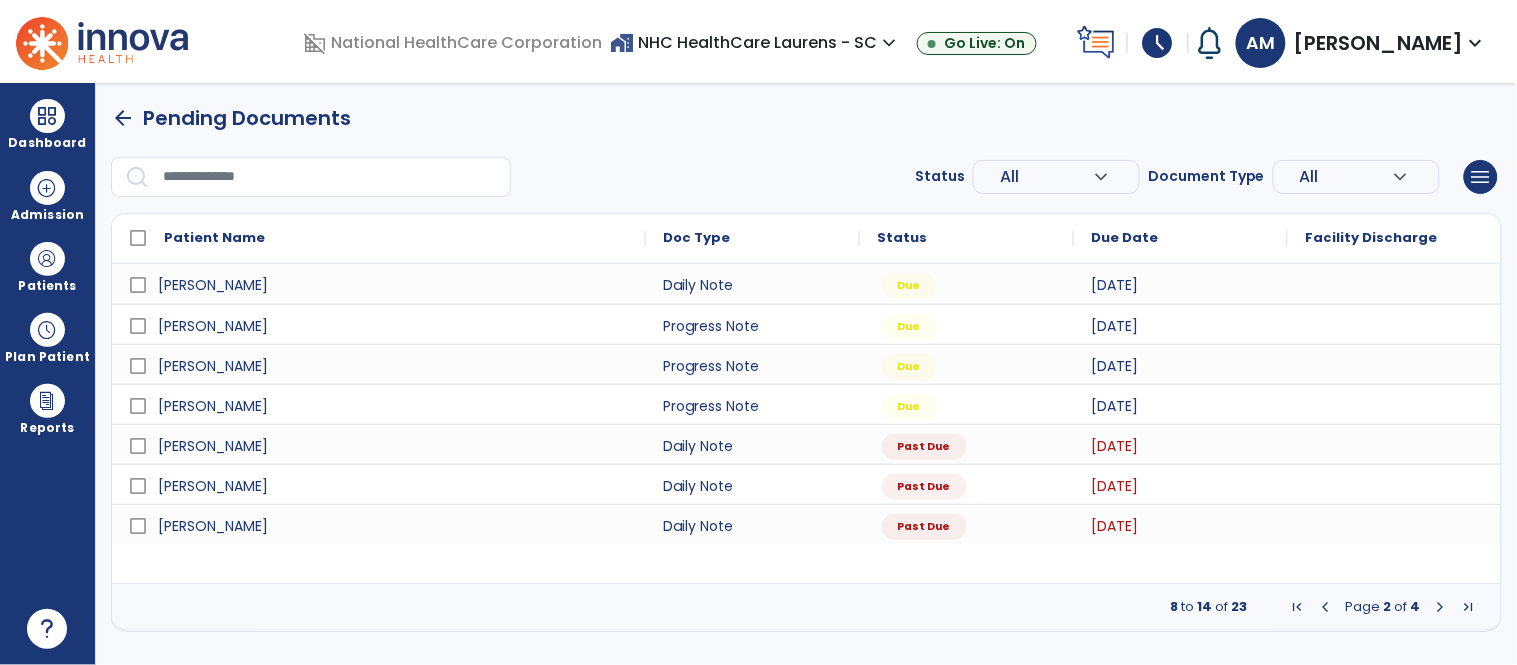 click at bounding box center (1441, 607) 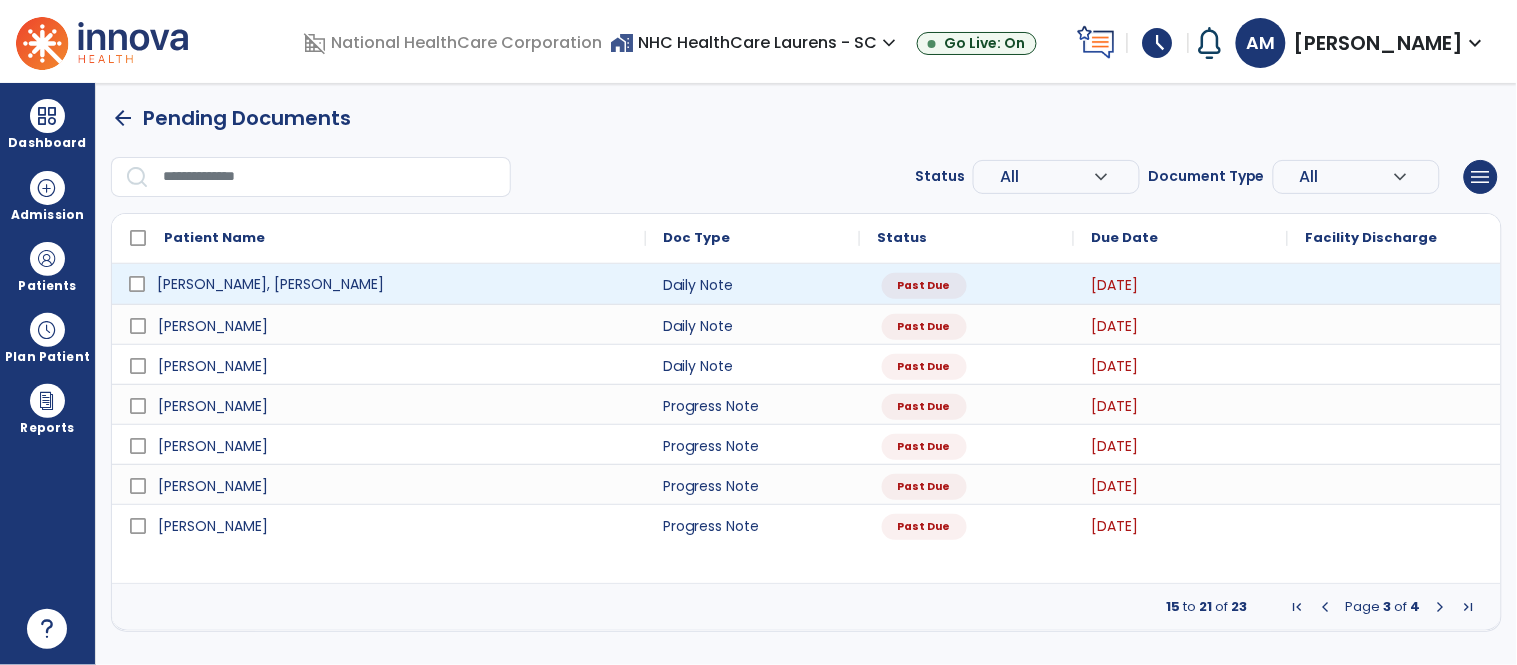 click on "[PERSON_NAME], [PERSON_NAME]" at bounding box center (270, 284) 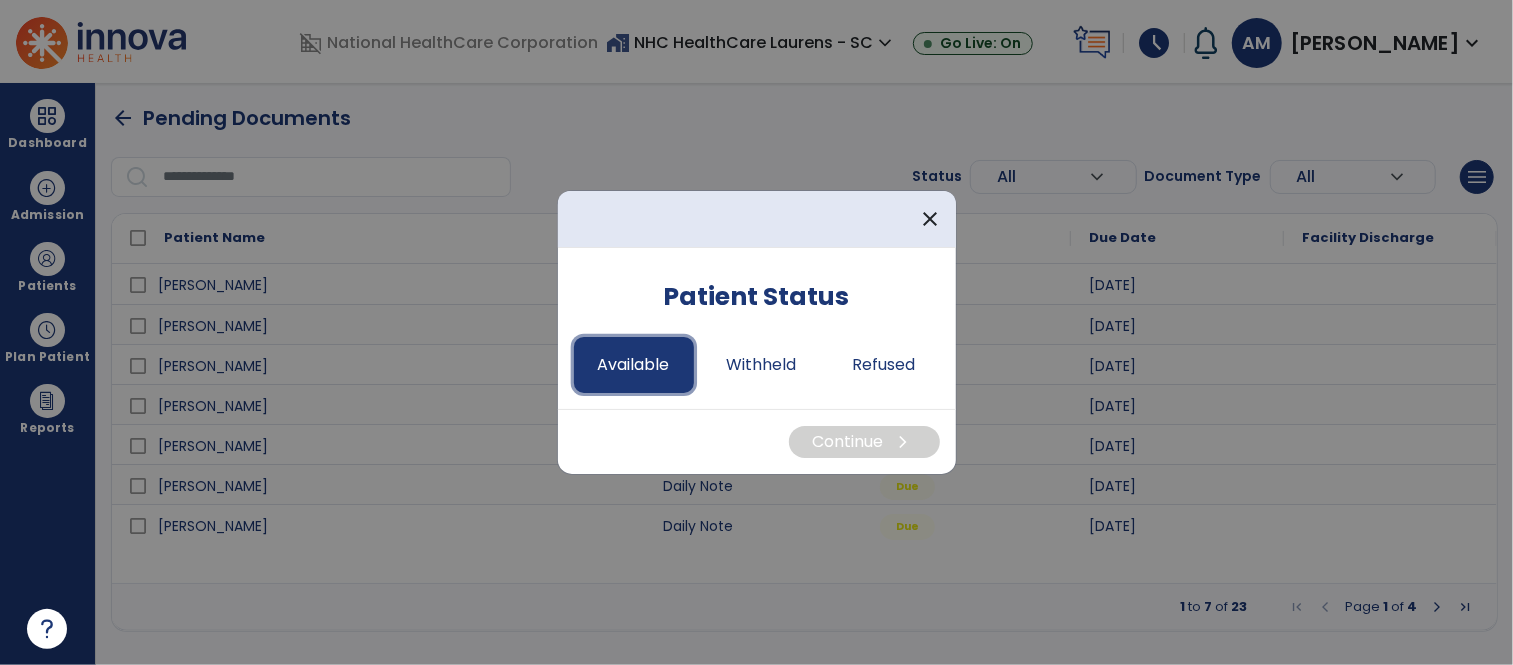 click on "Available" at bounding box center [634, 365] 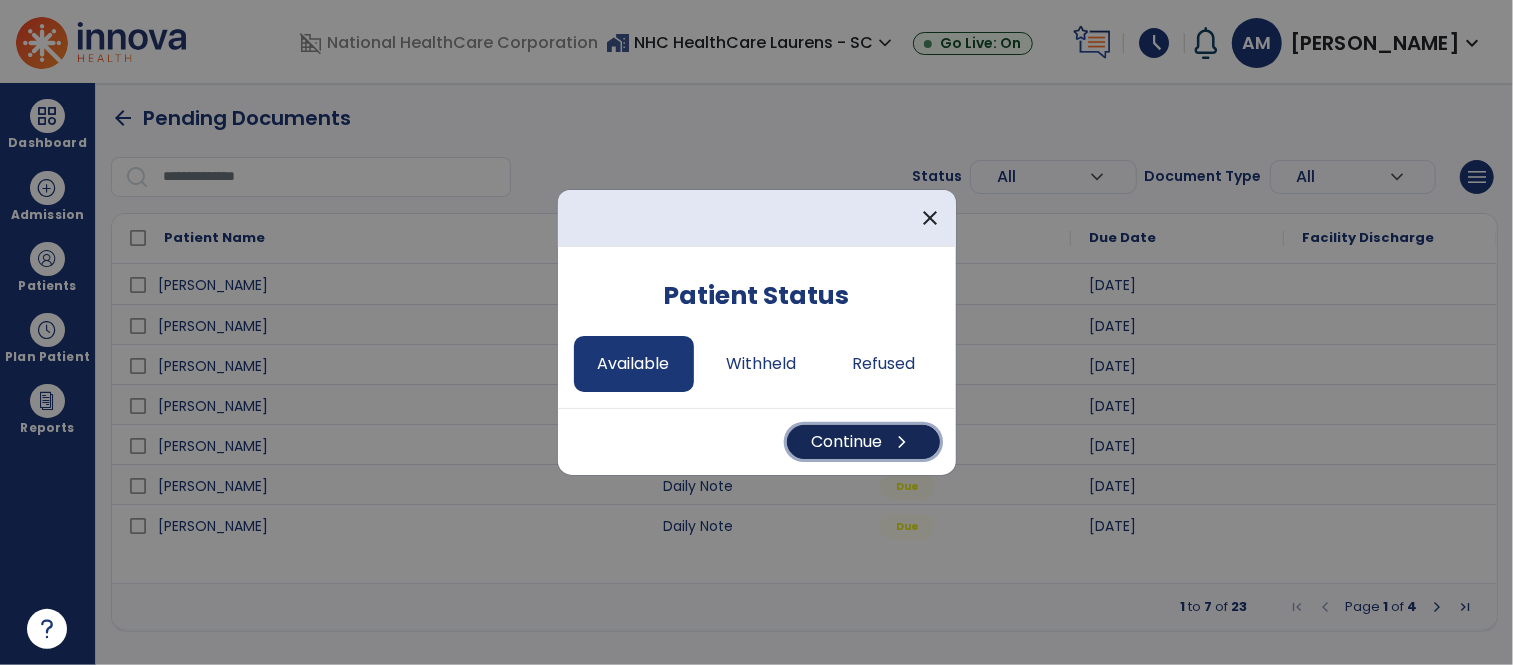 click on "Continue   chevron_right" at bounding box center (863, 442) 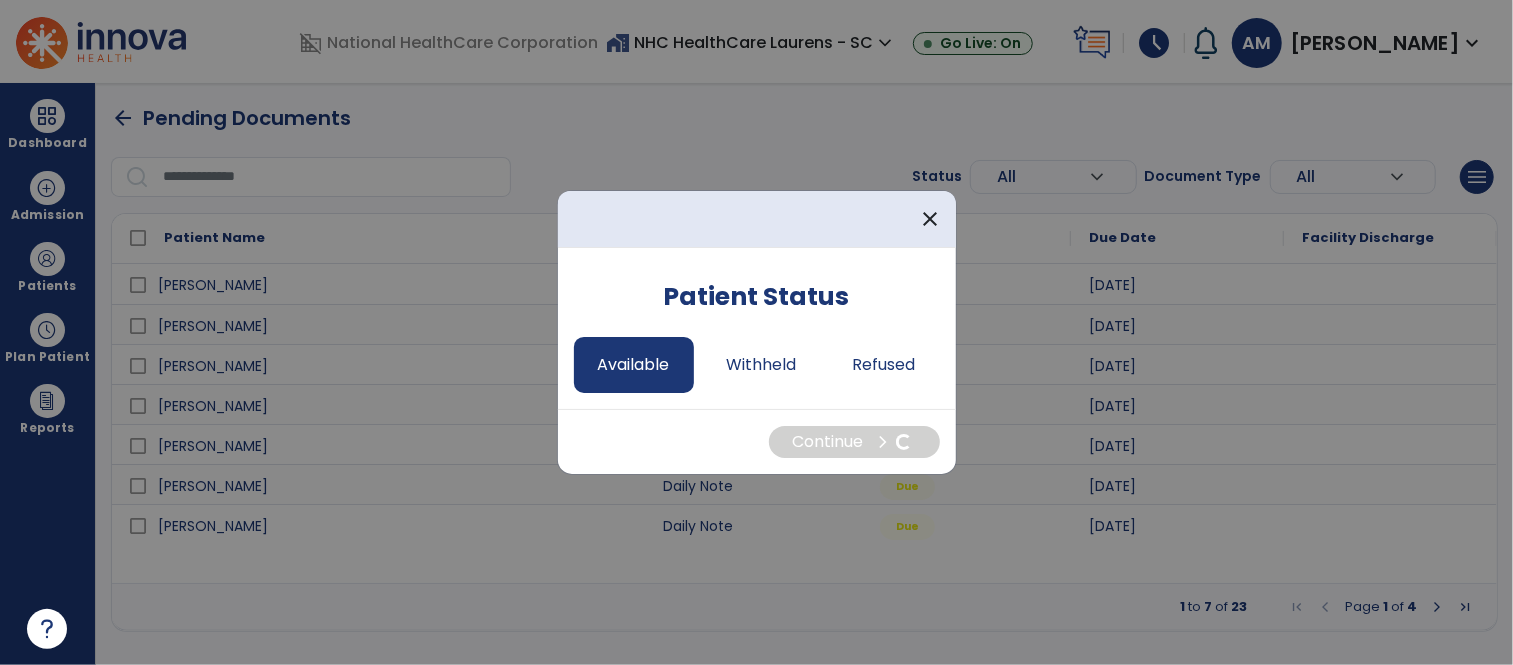 select on "*" 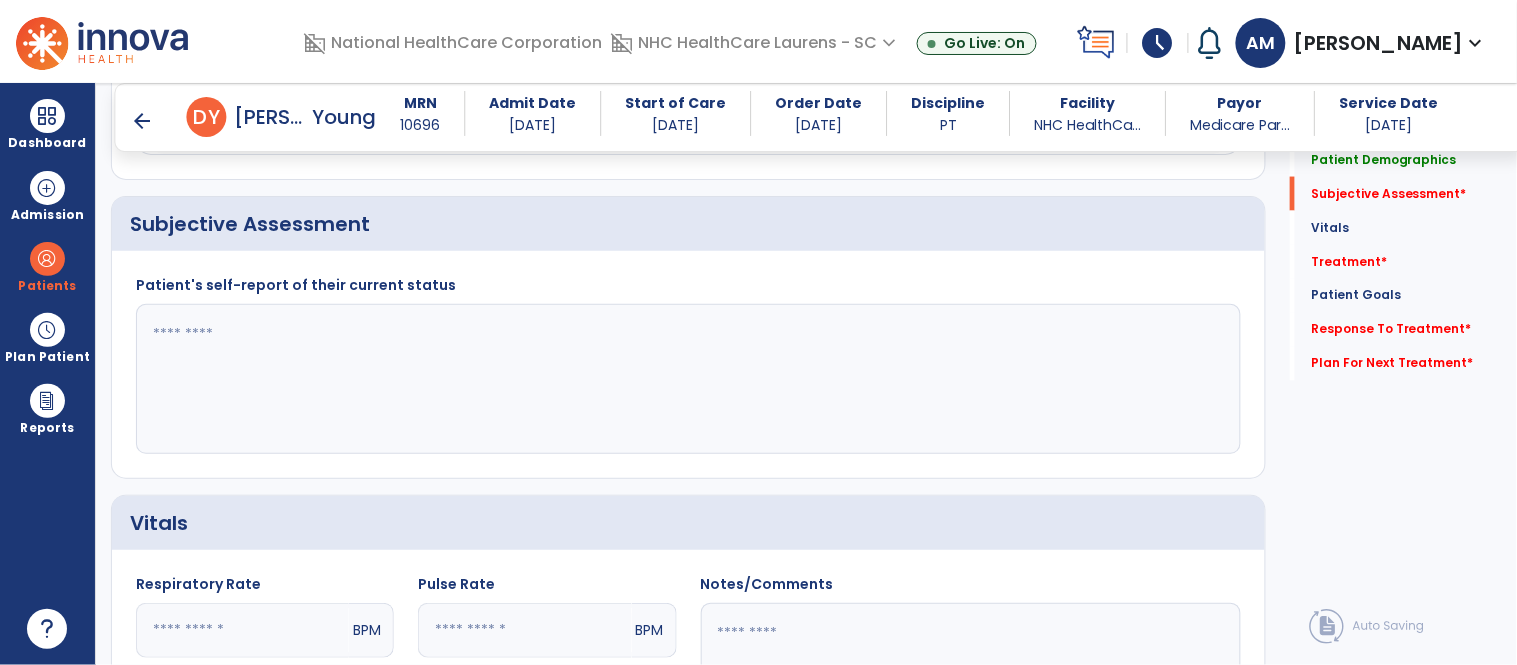 scroll, scrollTop: 773, scrollLeft: 0, axis: vertical 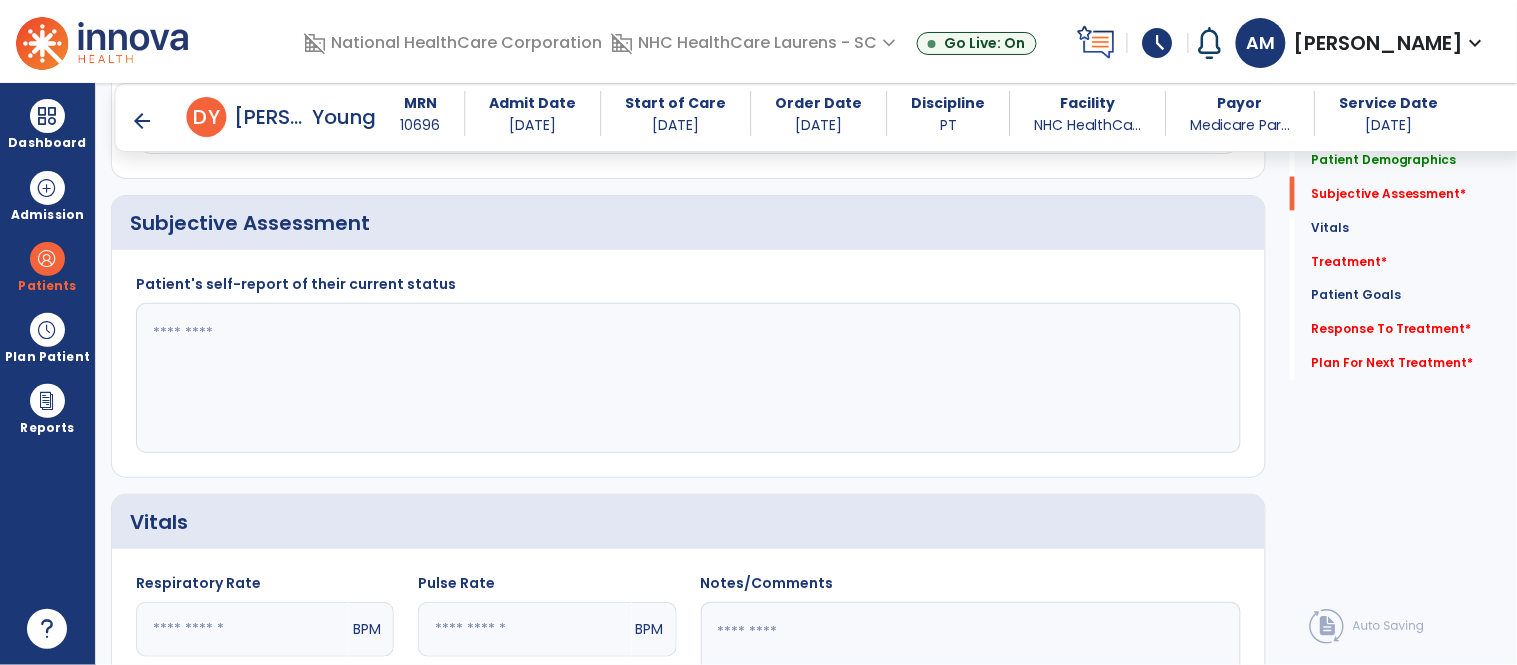 click 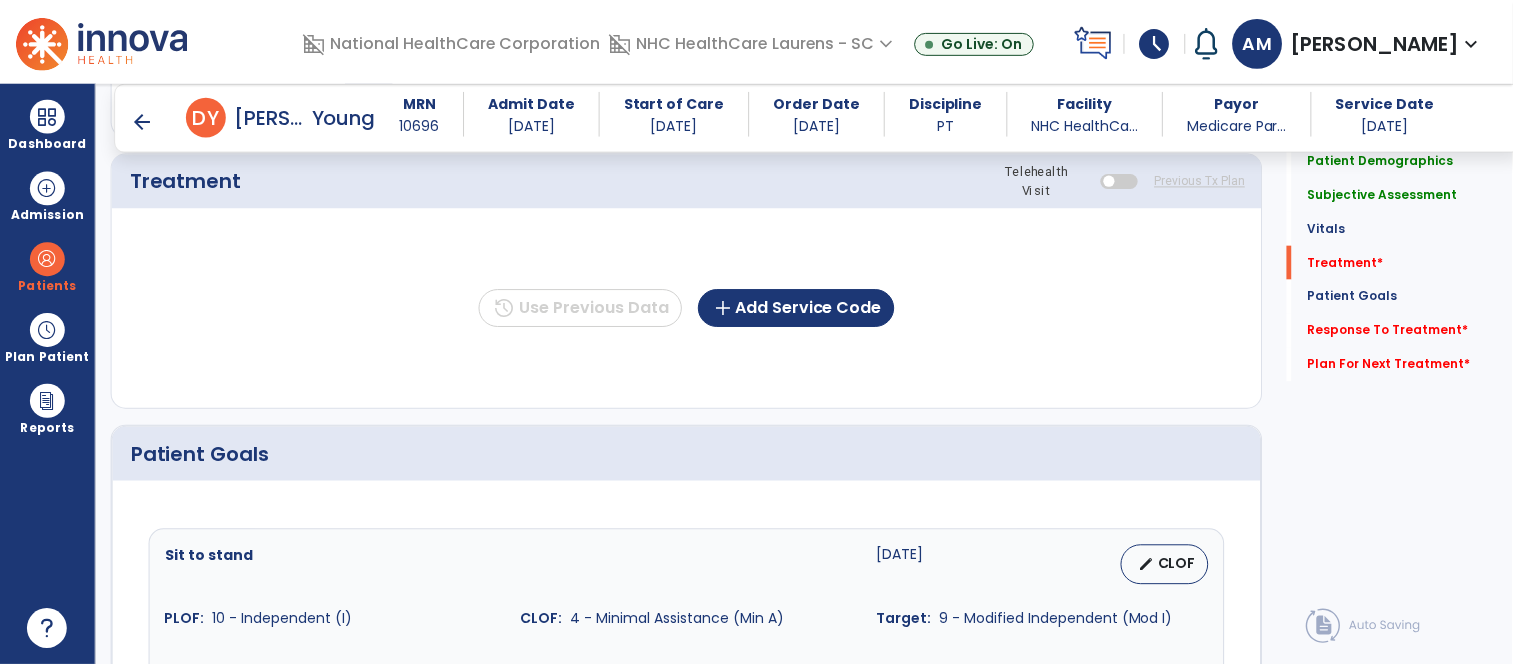 scroll, scrollTop: 1542, scrollLeft: 0, axis: vertical 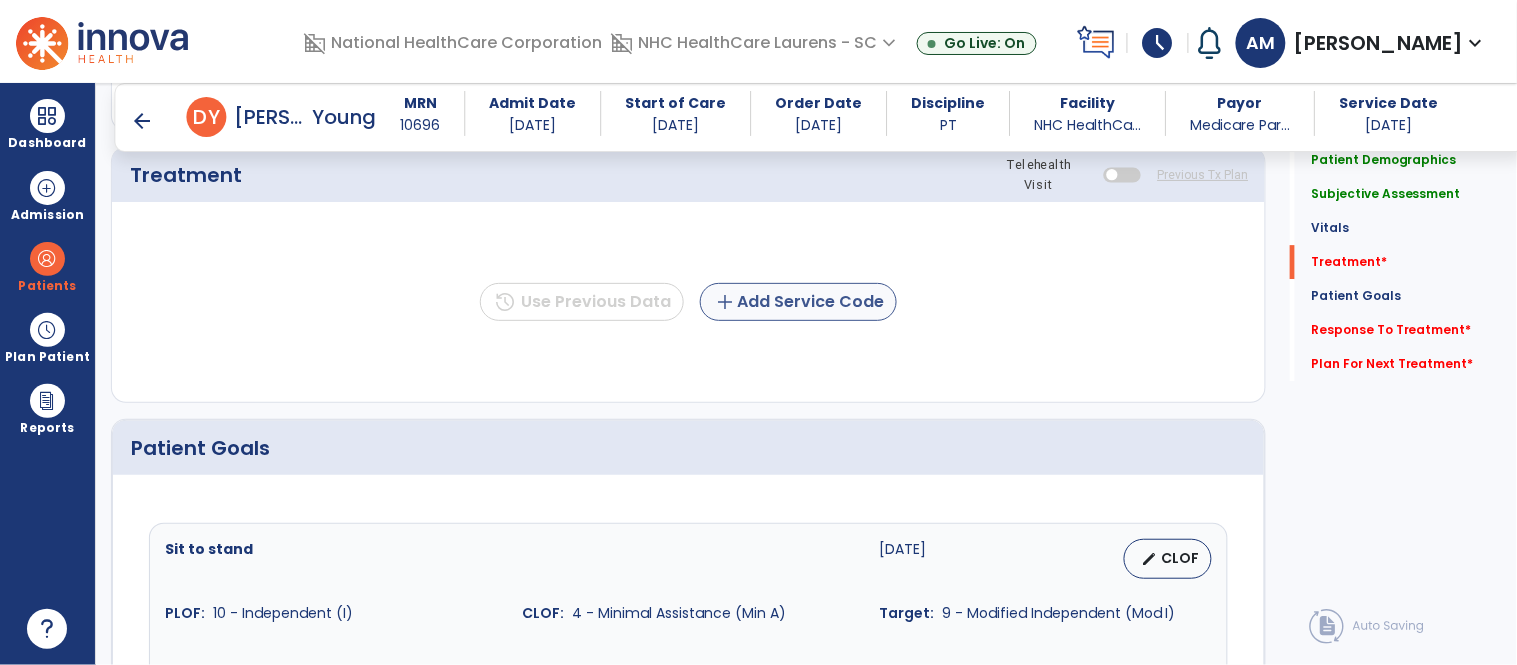 type on "**********" 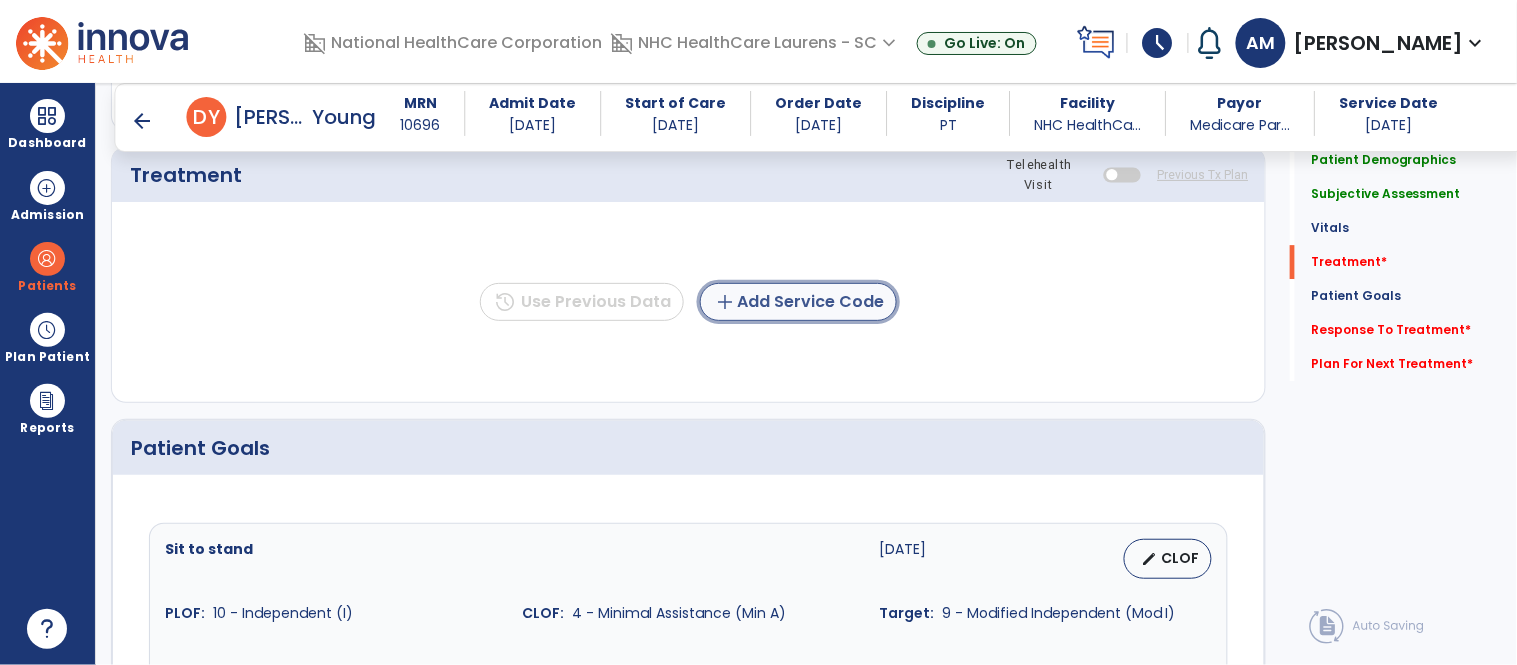 click on "add  Add Service Code" 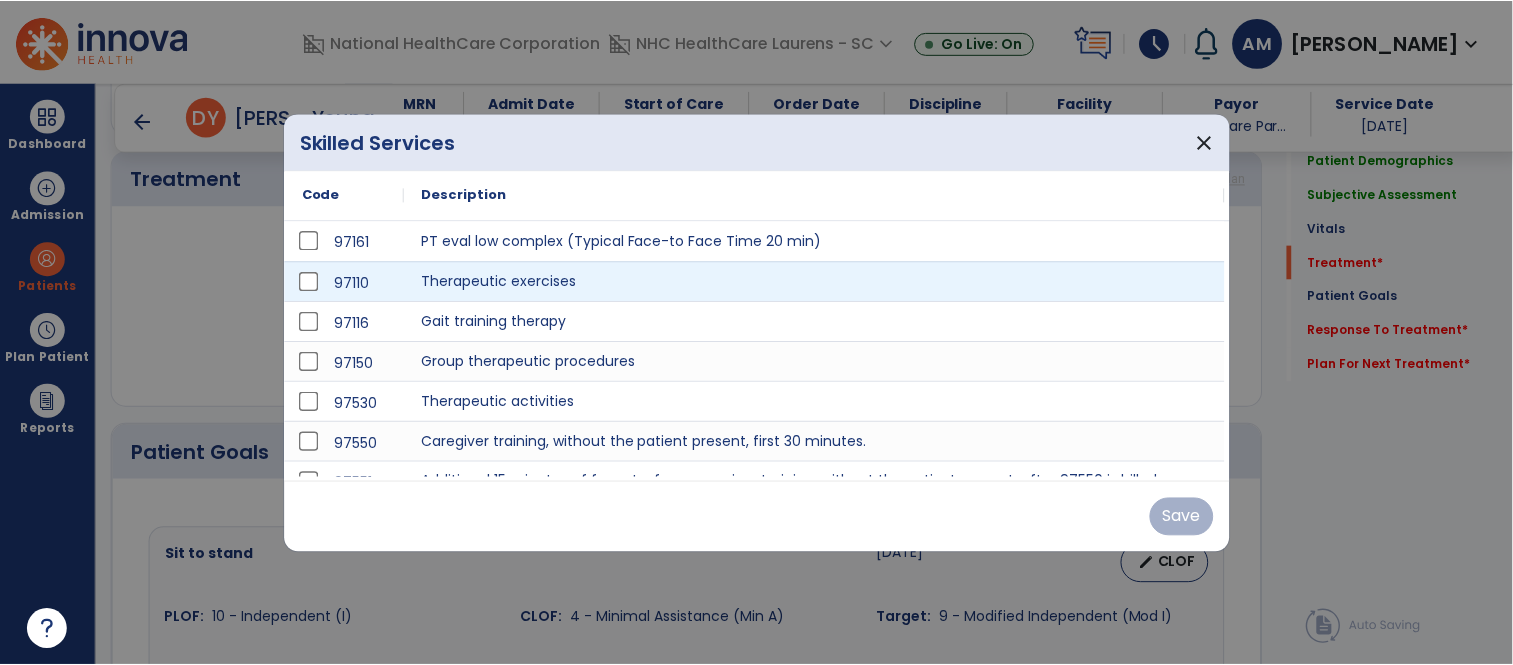 scroll, scrollTop: 1542, scrollLeft: 0, axis: vertical 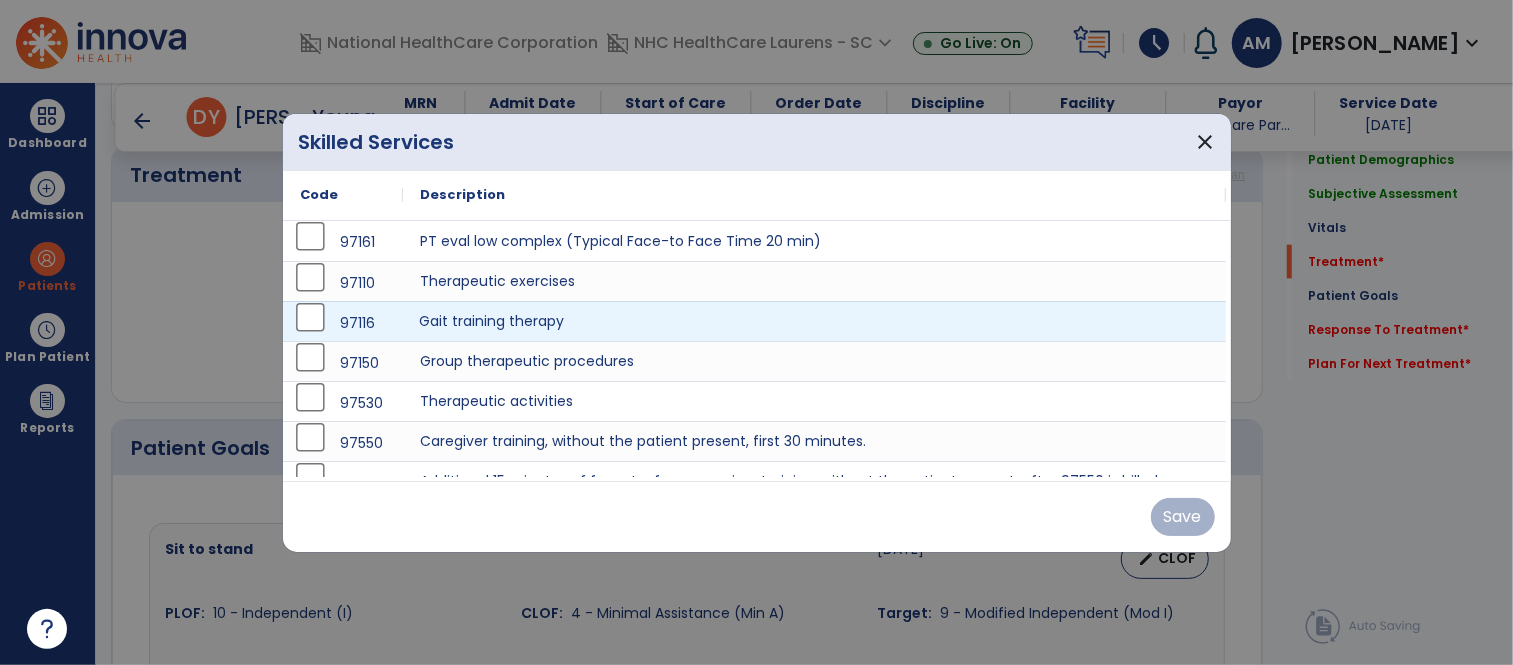 click on "Gait training therapy" at bounding box center [815, 321] 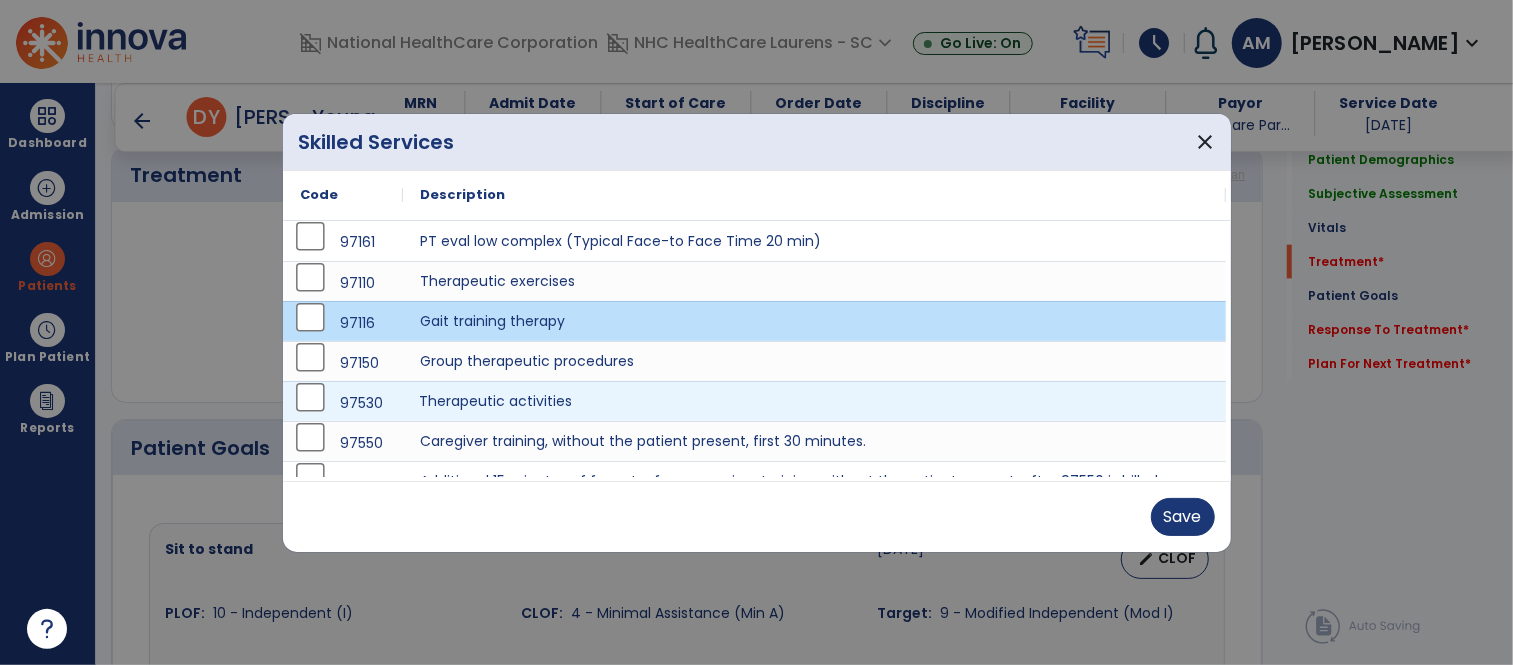 click on "Therapeutic activities" at bounding box center [815, 401] 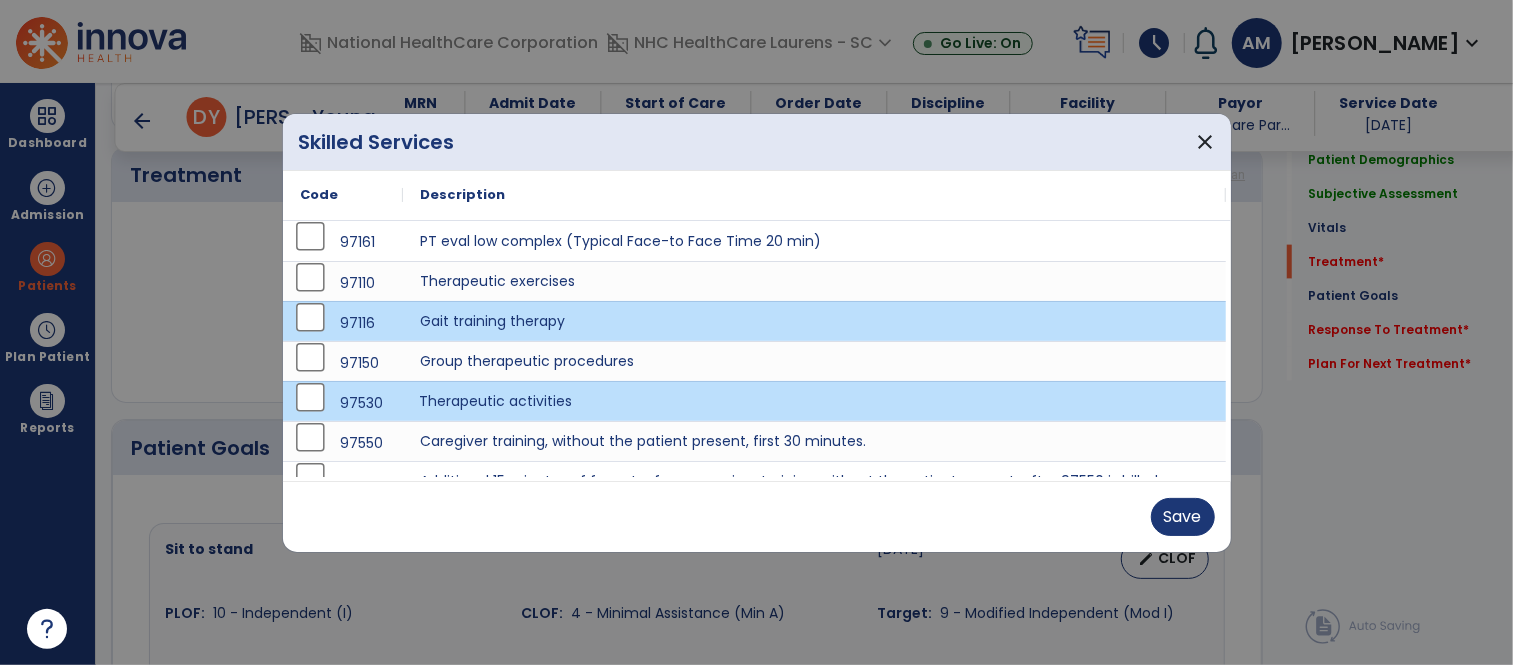 scroll, scrollTop: 24, scrollLeft: 0, axis: vertical 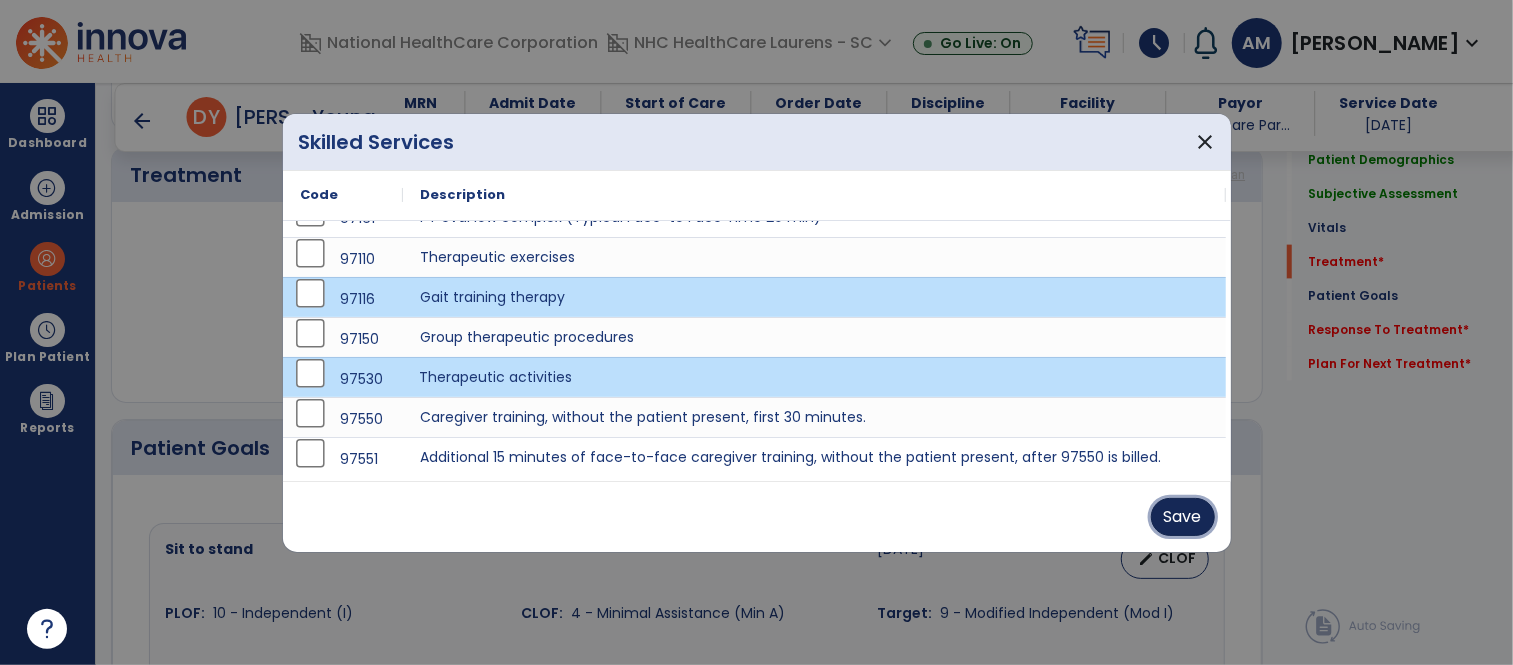 click on "Save" at bounding box center [1183, 517] 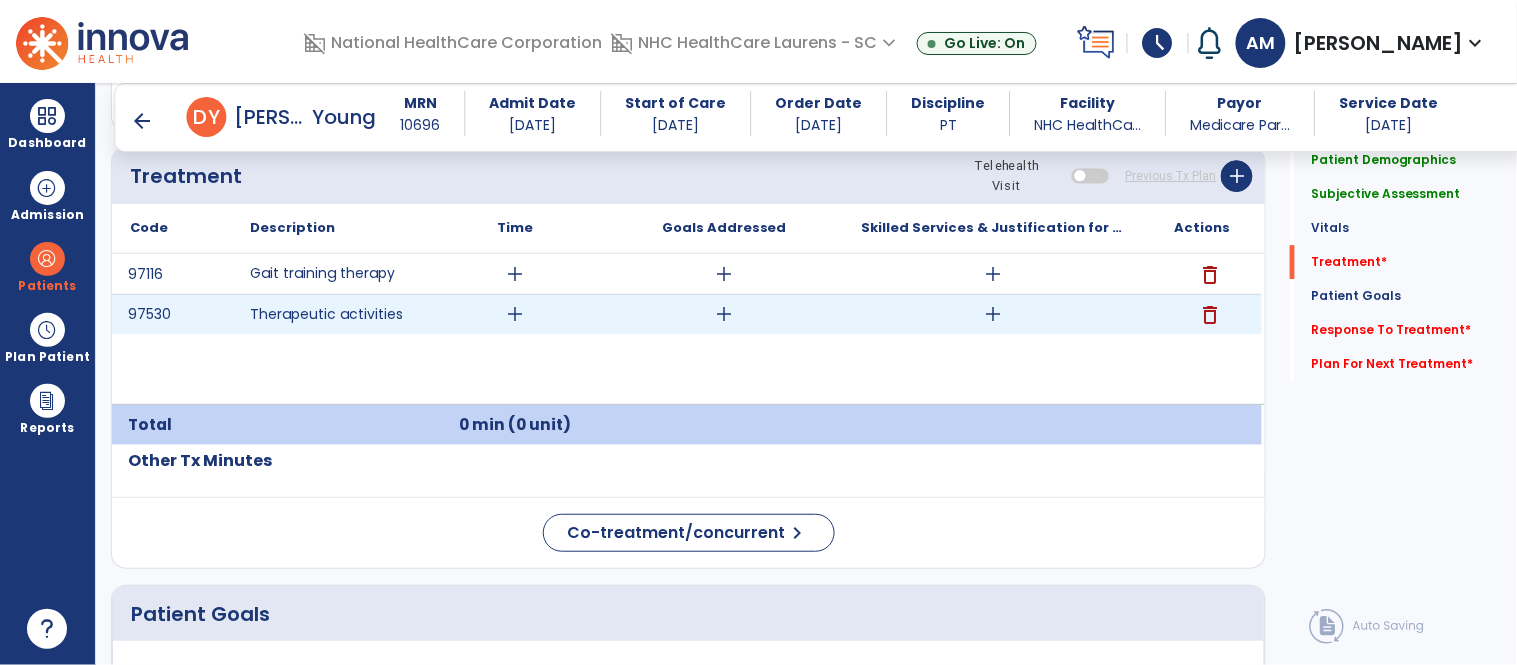 click on "add" at bounding box center [515, 314] 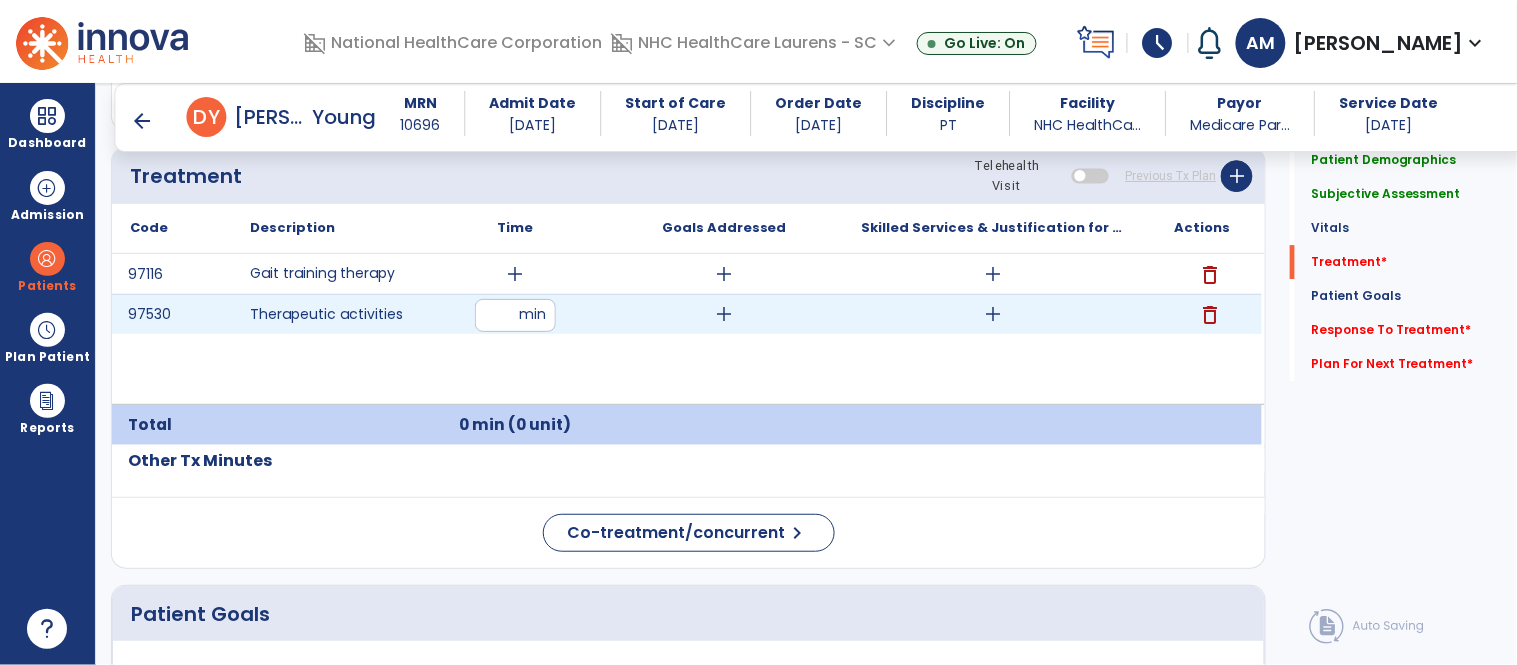 type on "*" 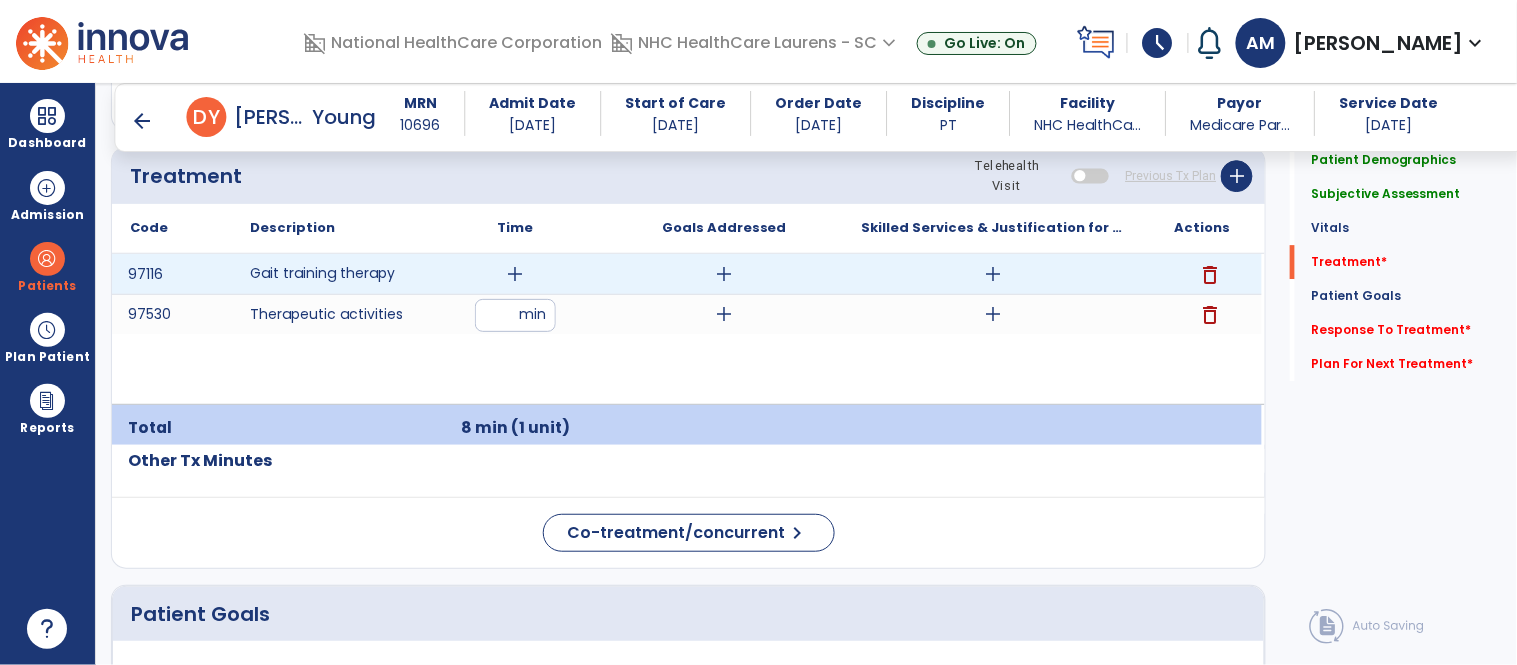 click on "add" at bounding box center [515, 274] 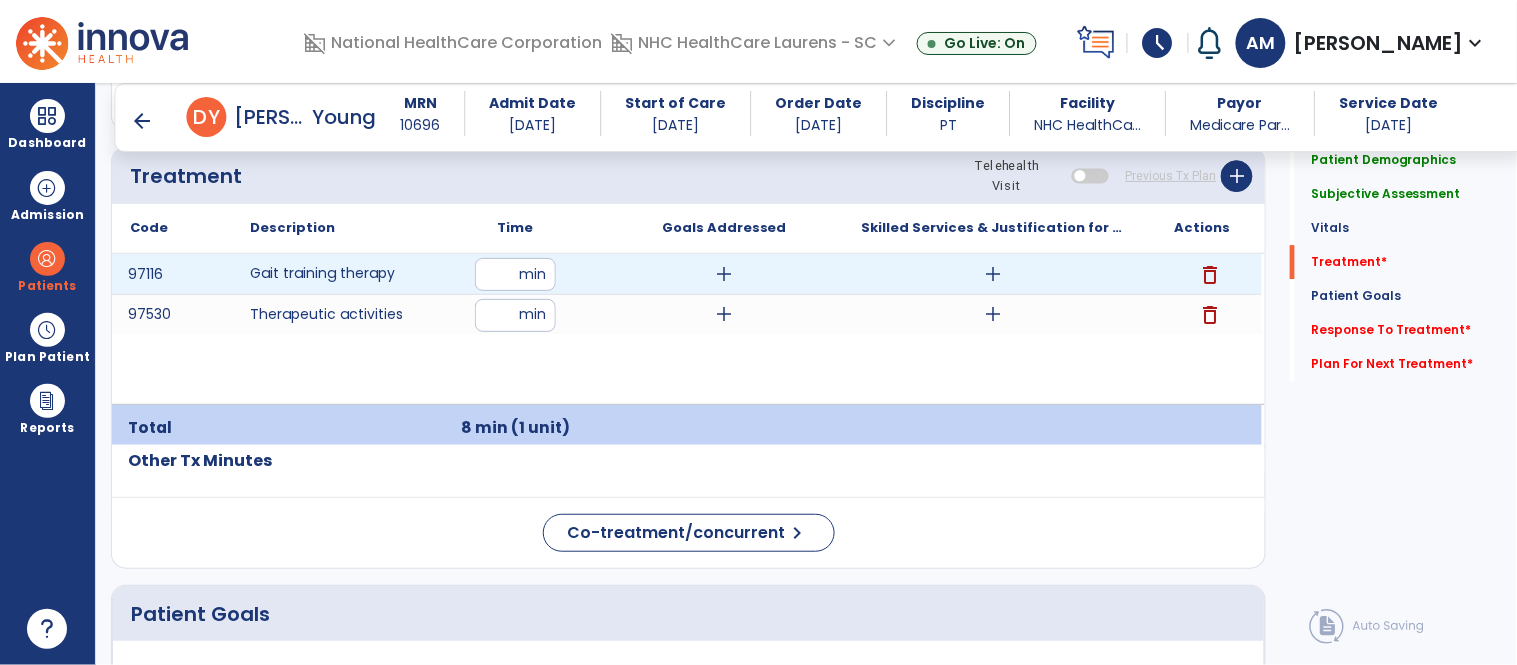 type on "*" 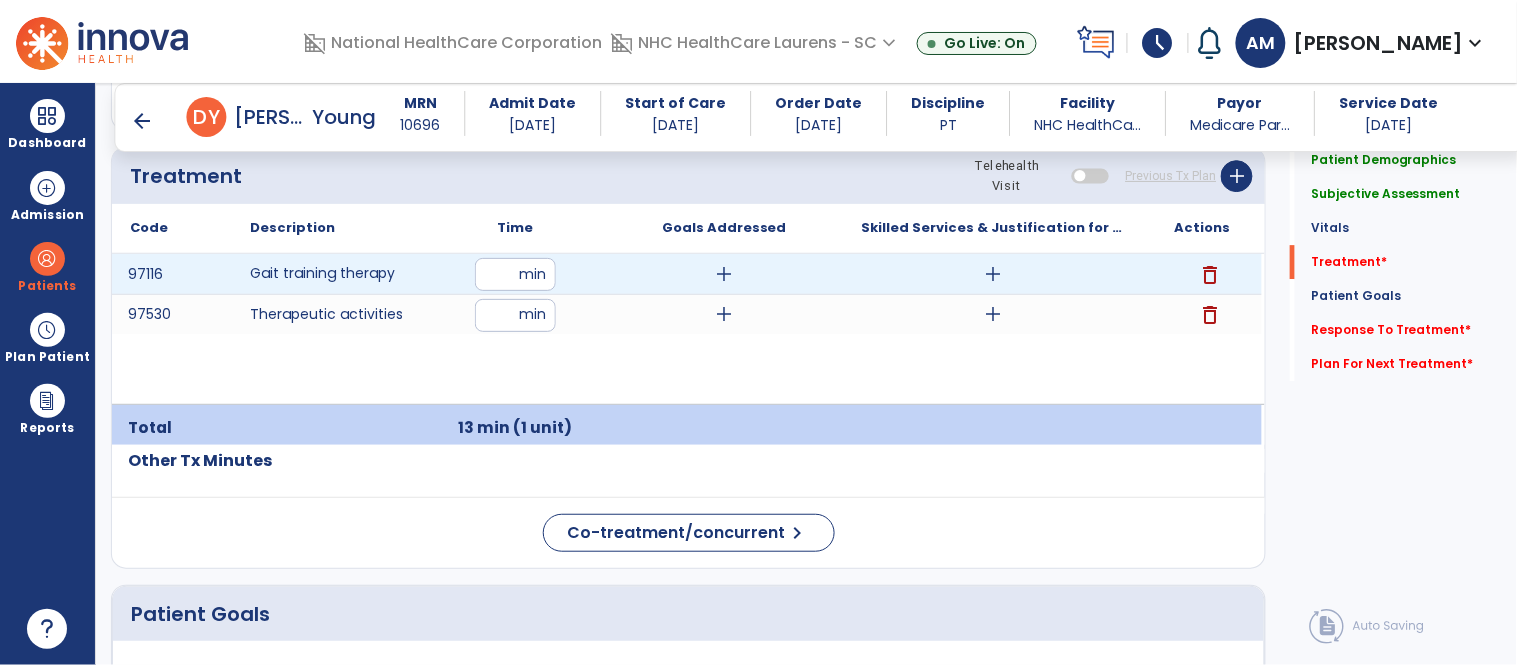 click on "add" at bounding box center [724, 274] 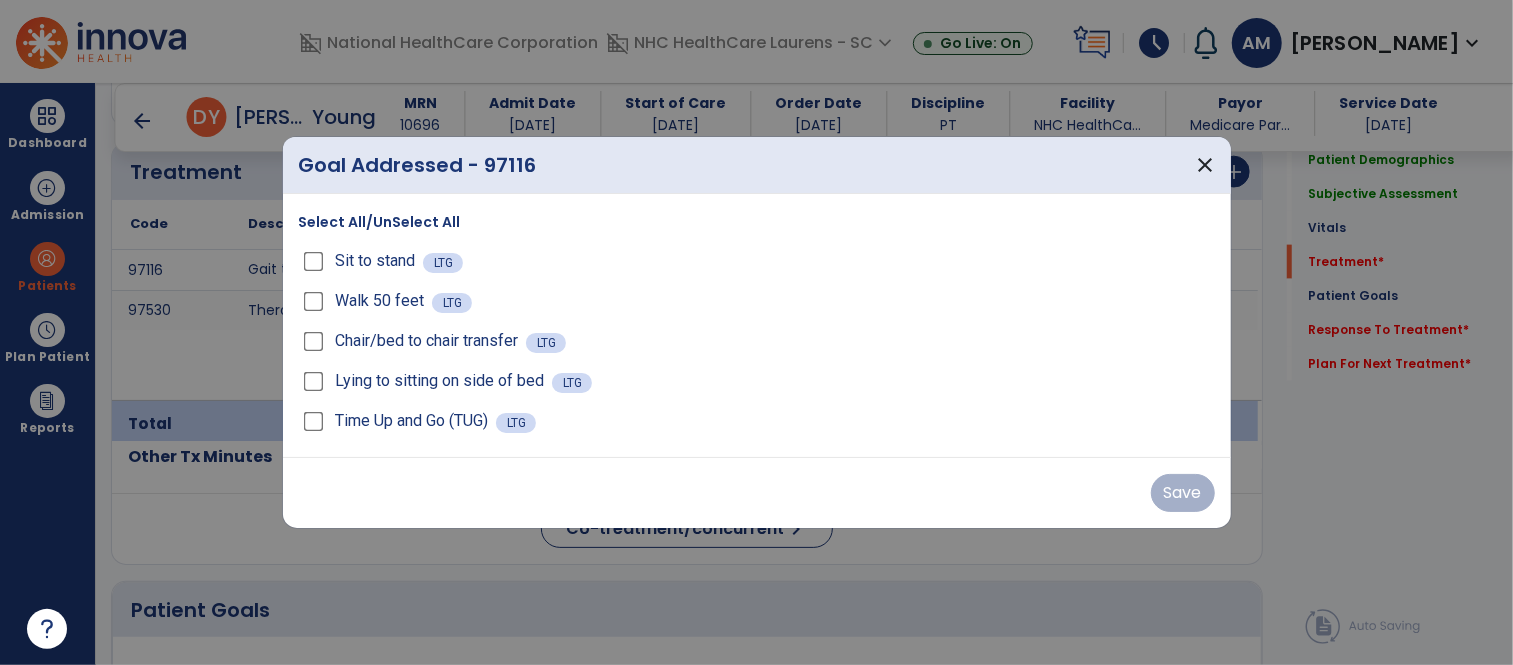scroll, scrollTop: 1542, scrollLeft: 0, axis: vertical 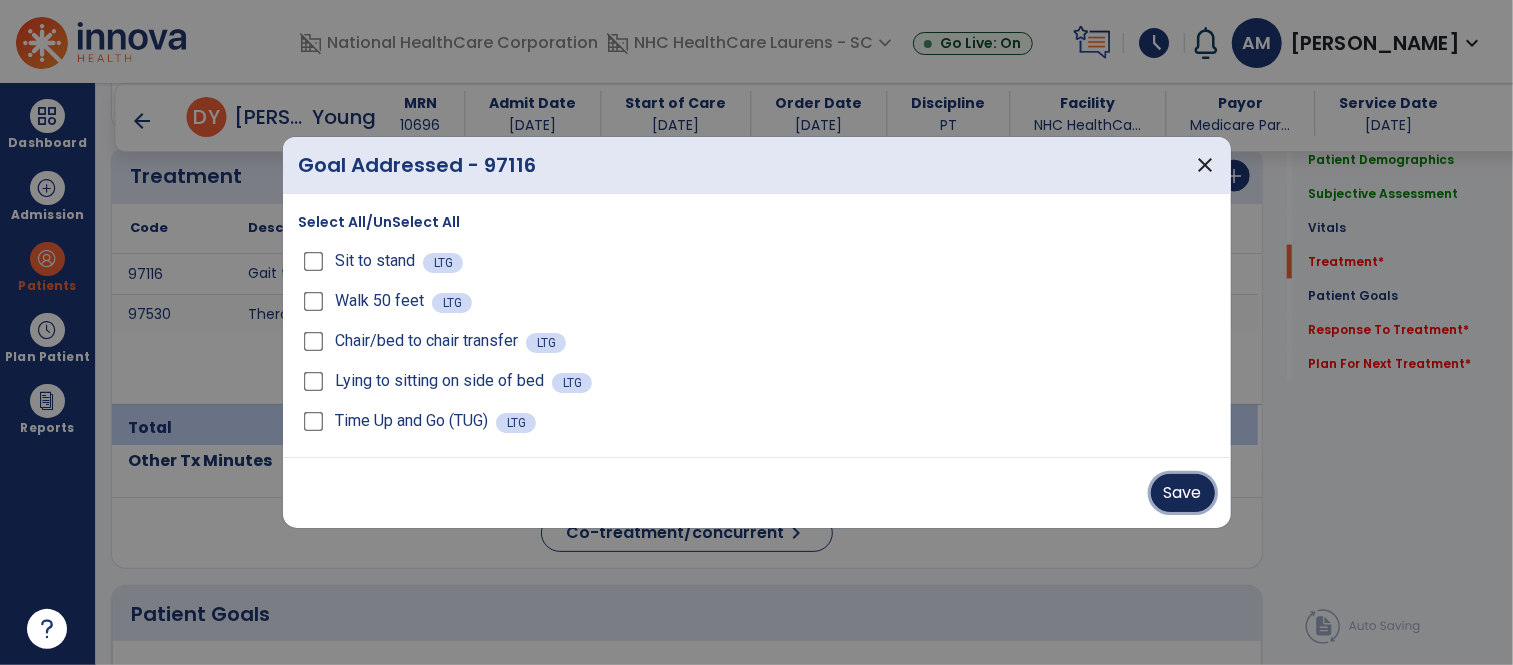click on "Save" at bounding box center (1183, 493) 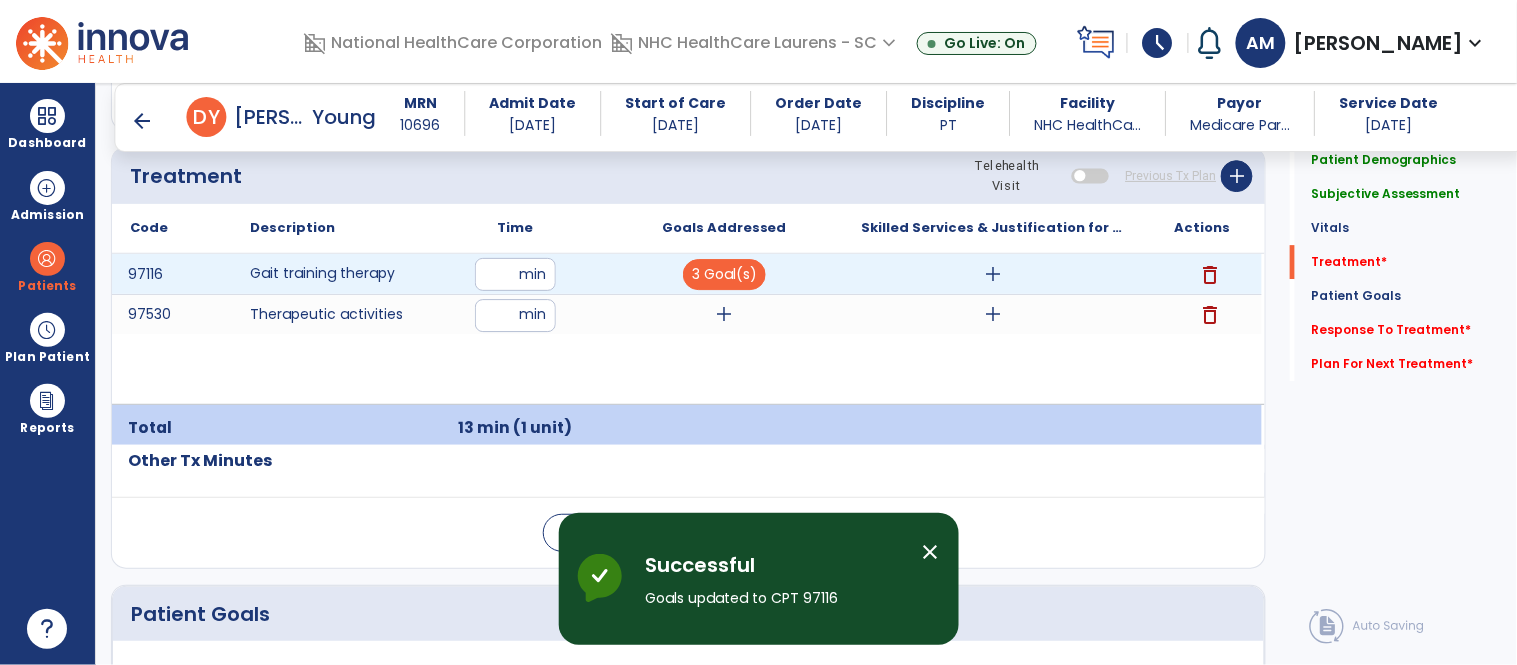 click on "add" at bounding box center (993, 274) 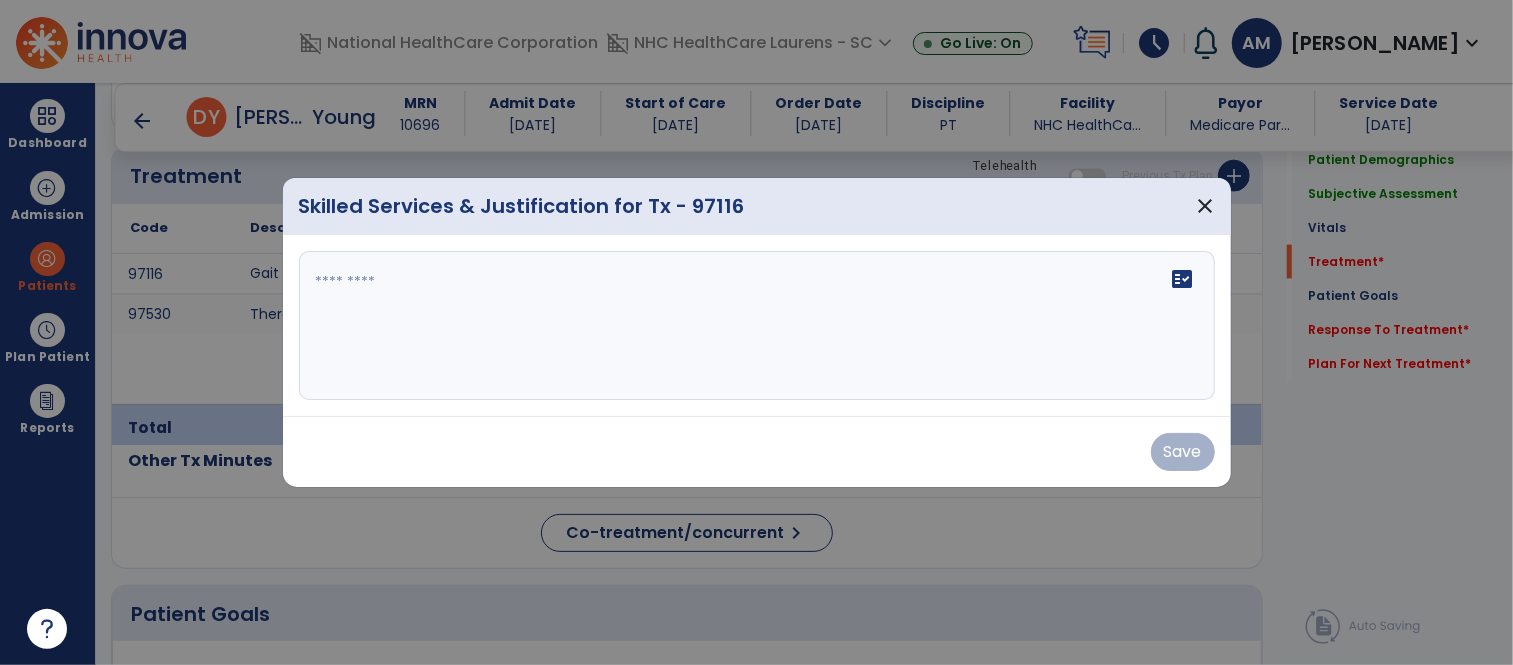 scroll, scrollTop: 1542, scrollLeft: 0, axis: vertical 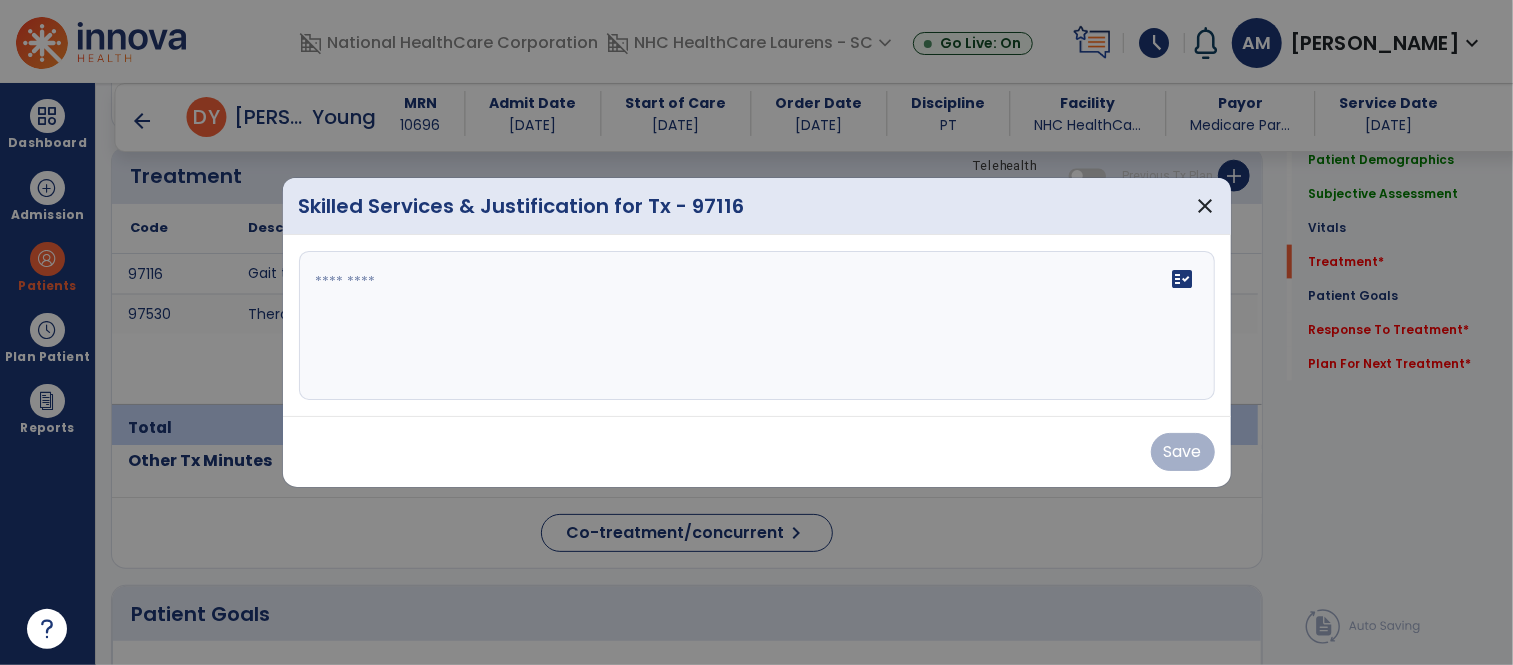 click at bounding box center (757, 326) 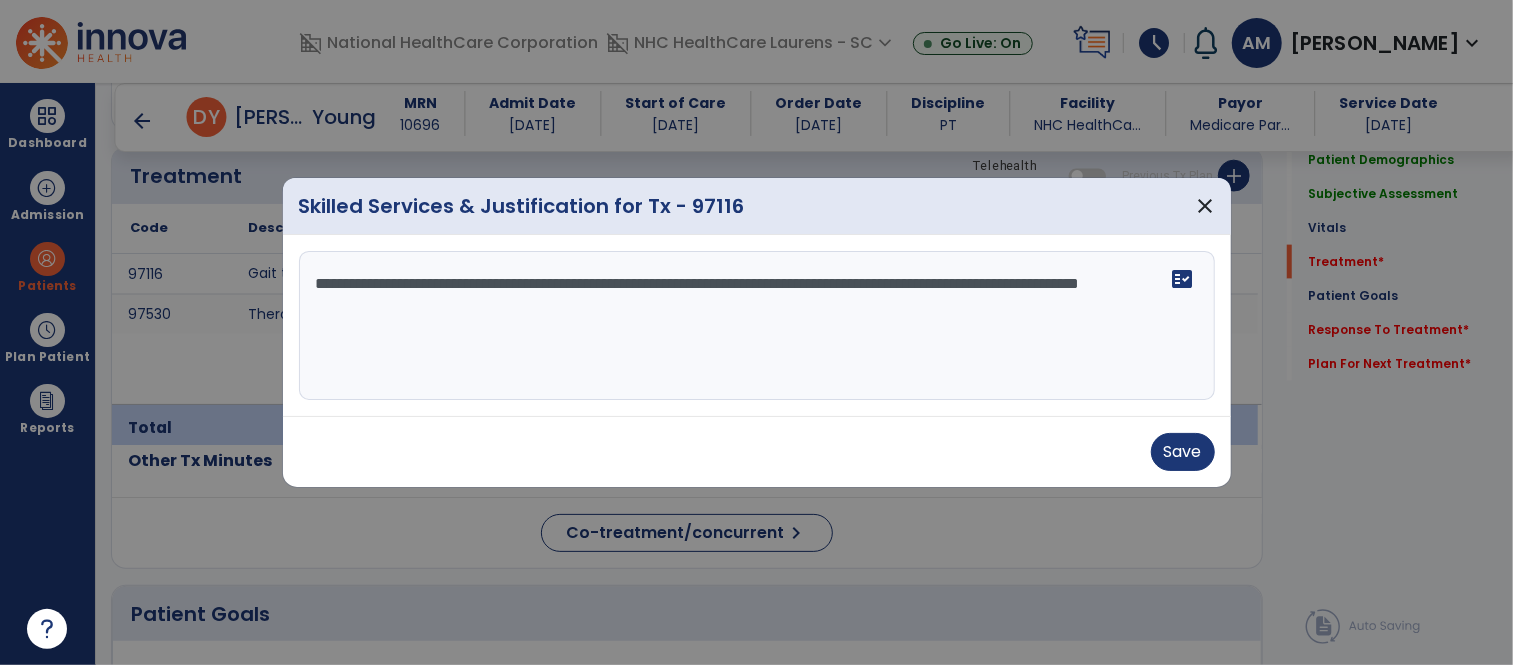 drag, startPoint x: 453, startPoint y: 292, endPoint x: 918, endPoint y: 320, distance: 465.84225 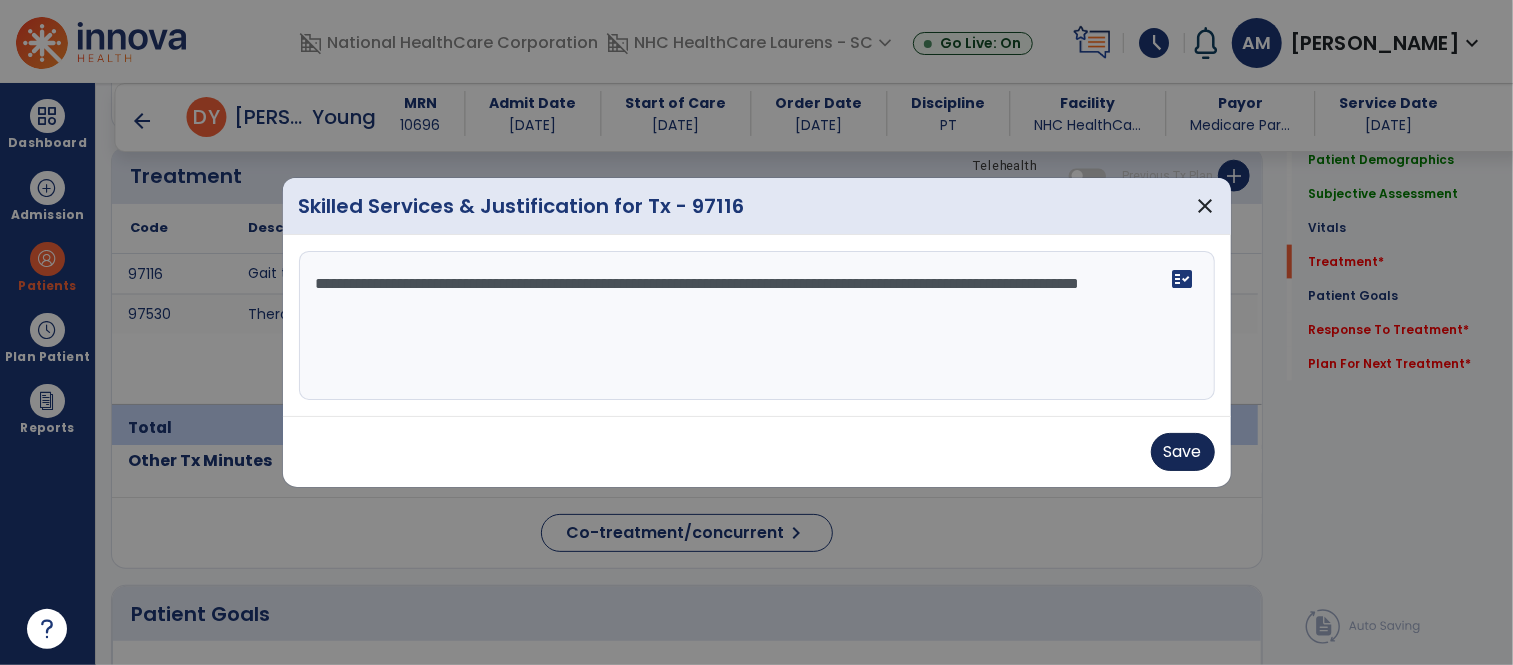 type on "**********" 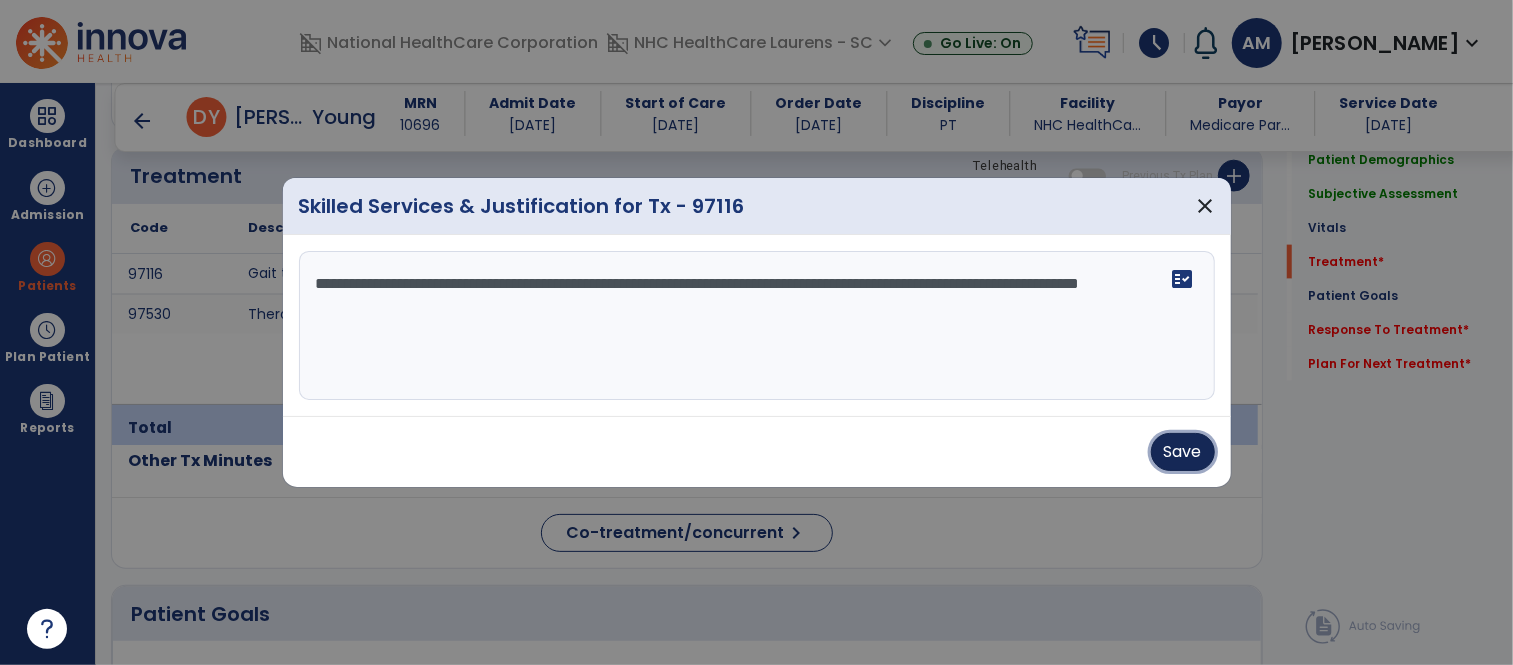 click on "Save" at bounding box center (1183, 452) 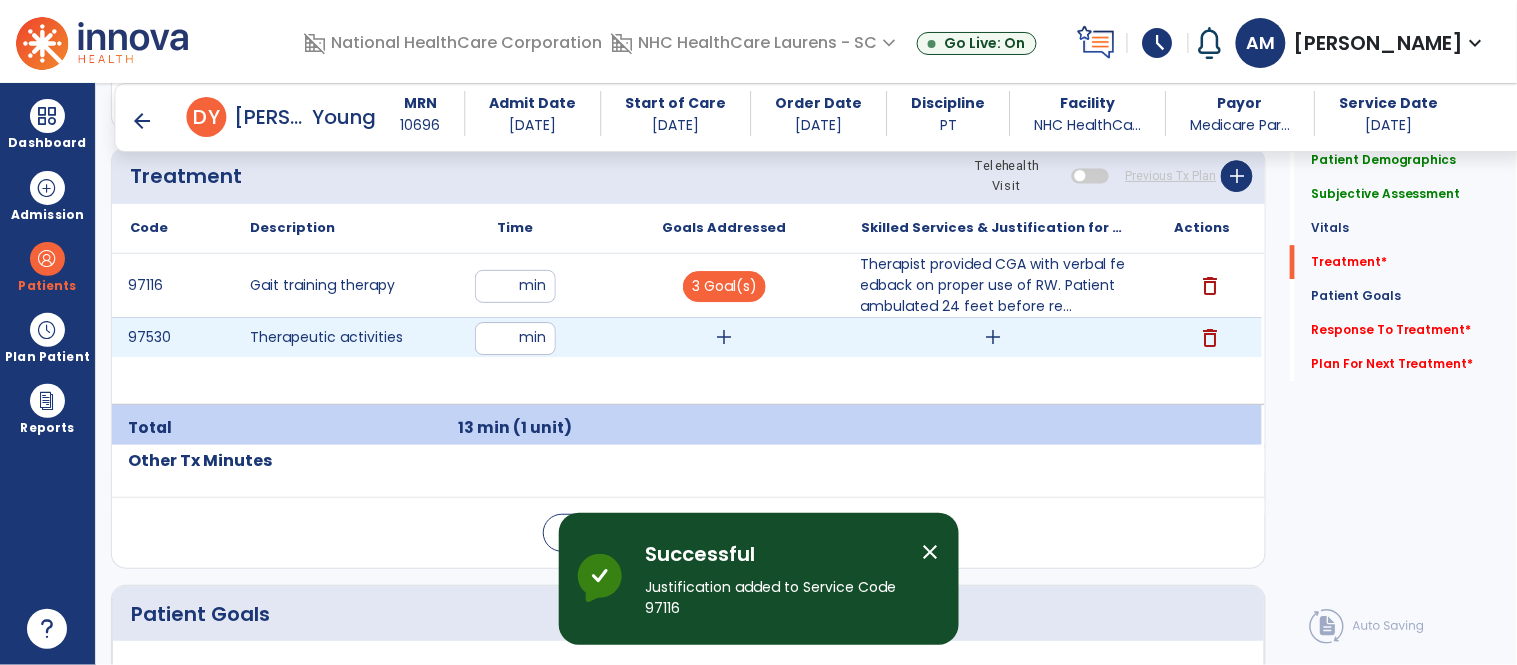 drag, startPoint x: 750, startPoint y: 394, endPoint x: 681, endPoint y: 338, distance: 88.86507 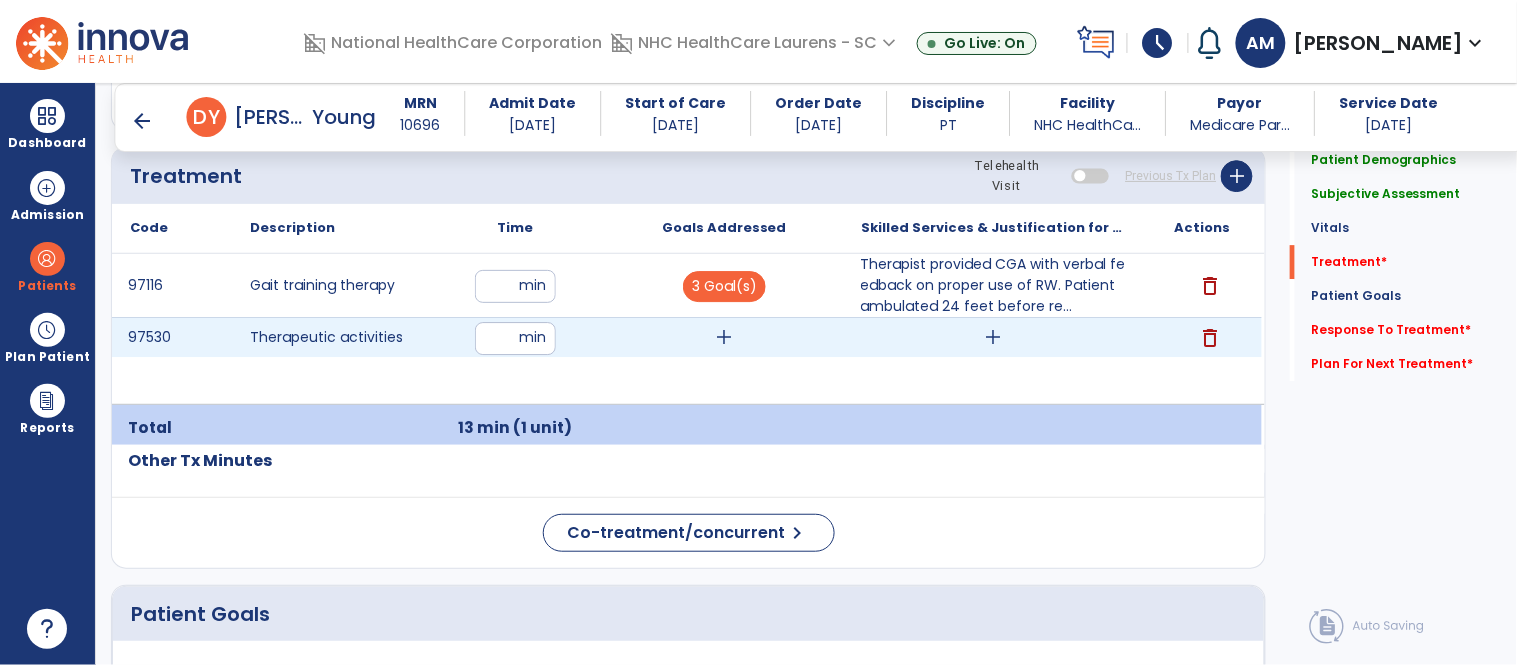 click on "add" at bounding box center (724, 337) 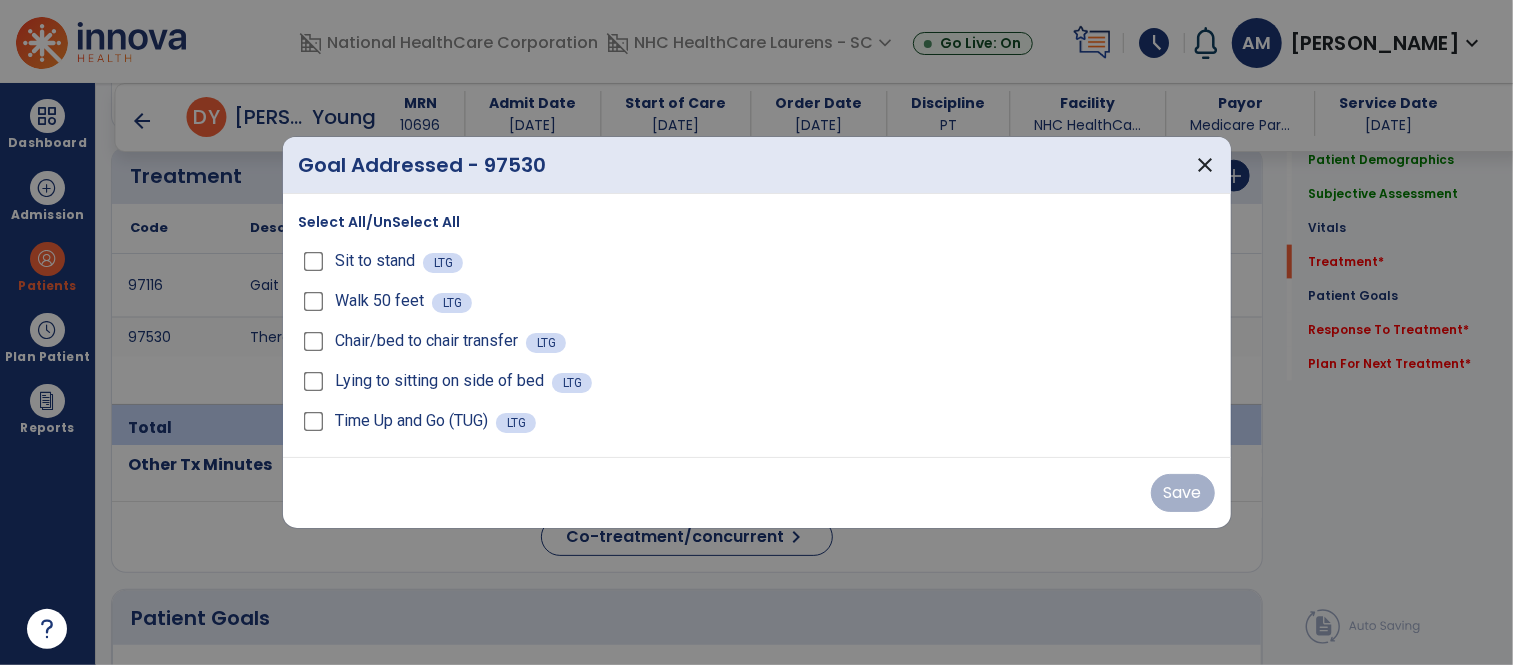 scroll, scrollTop: 1542, scrollLeft: 0, axis: vertical 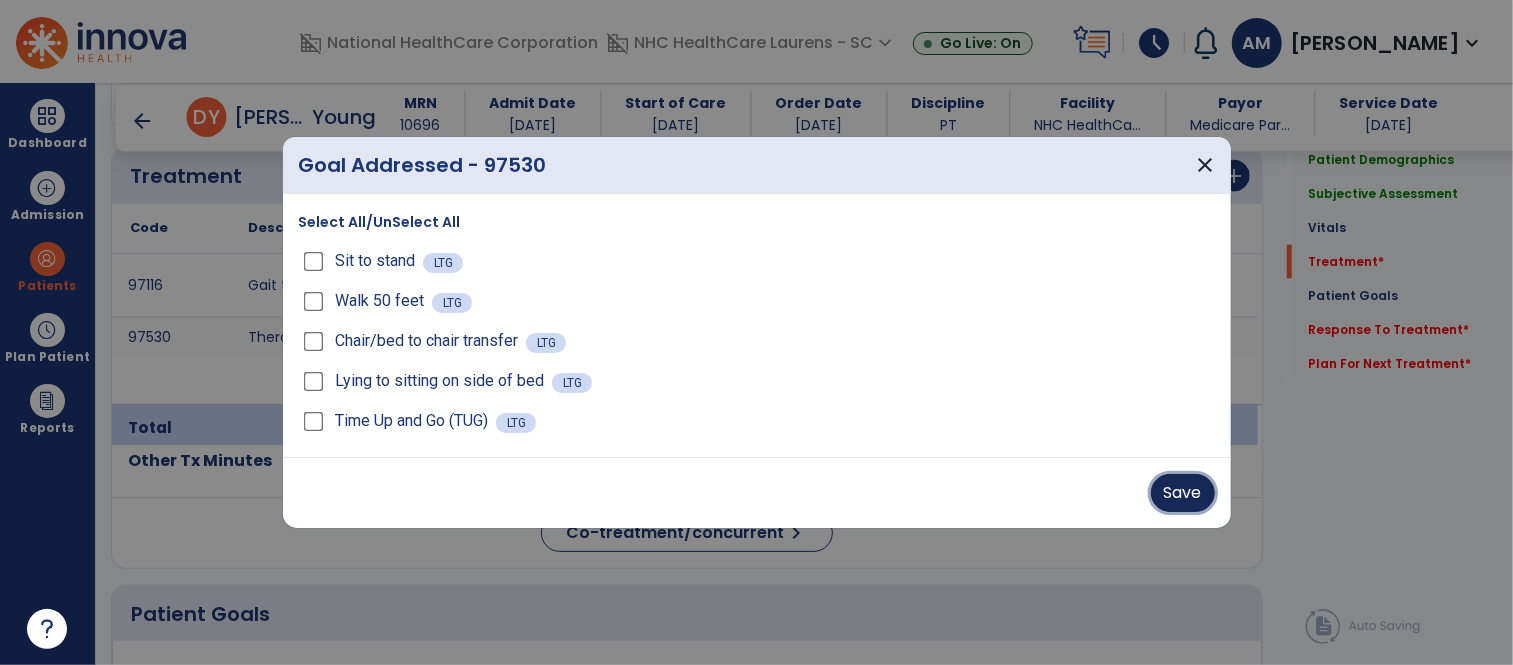 click on "Save" at bounding box center [1183, 493] 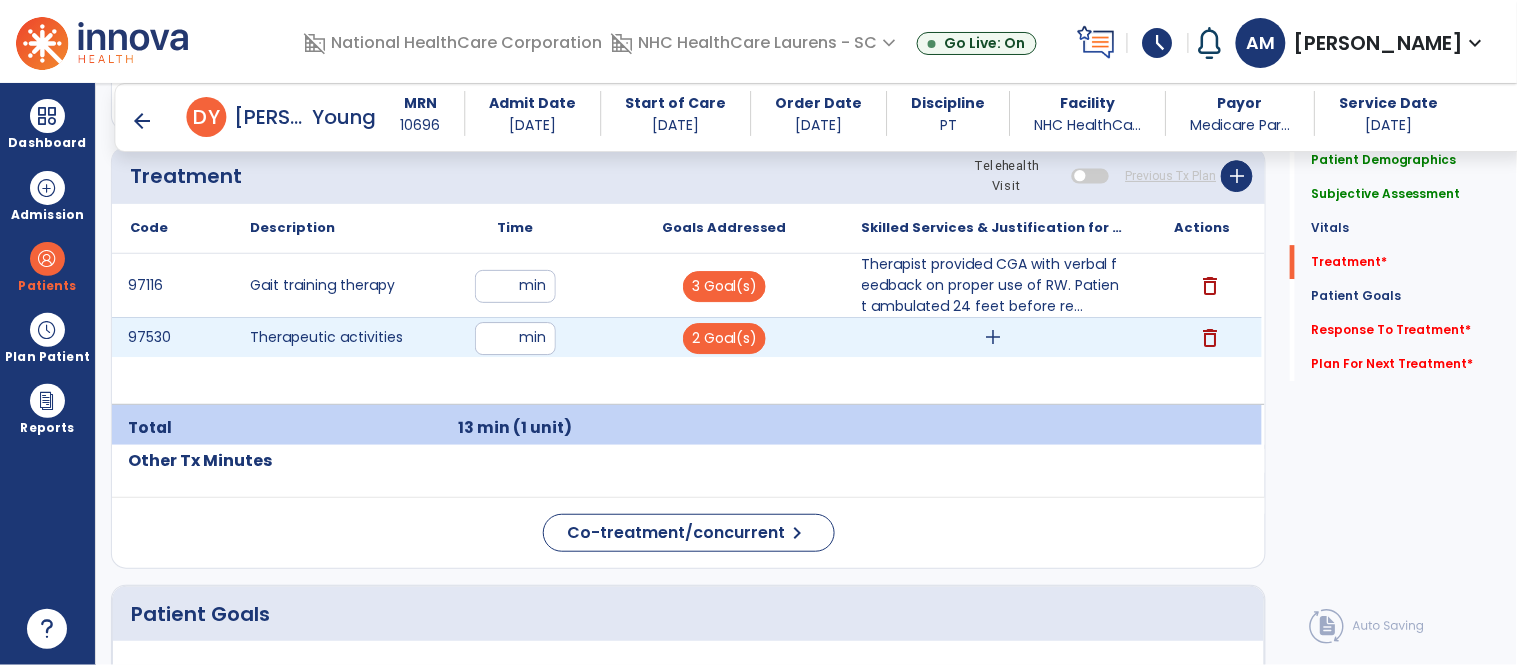 click on "add" at bounding box center [993, 337] 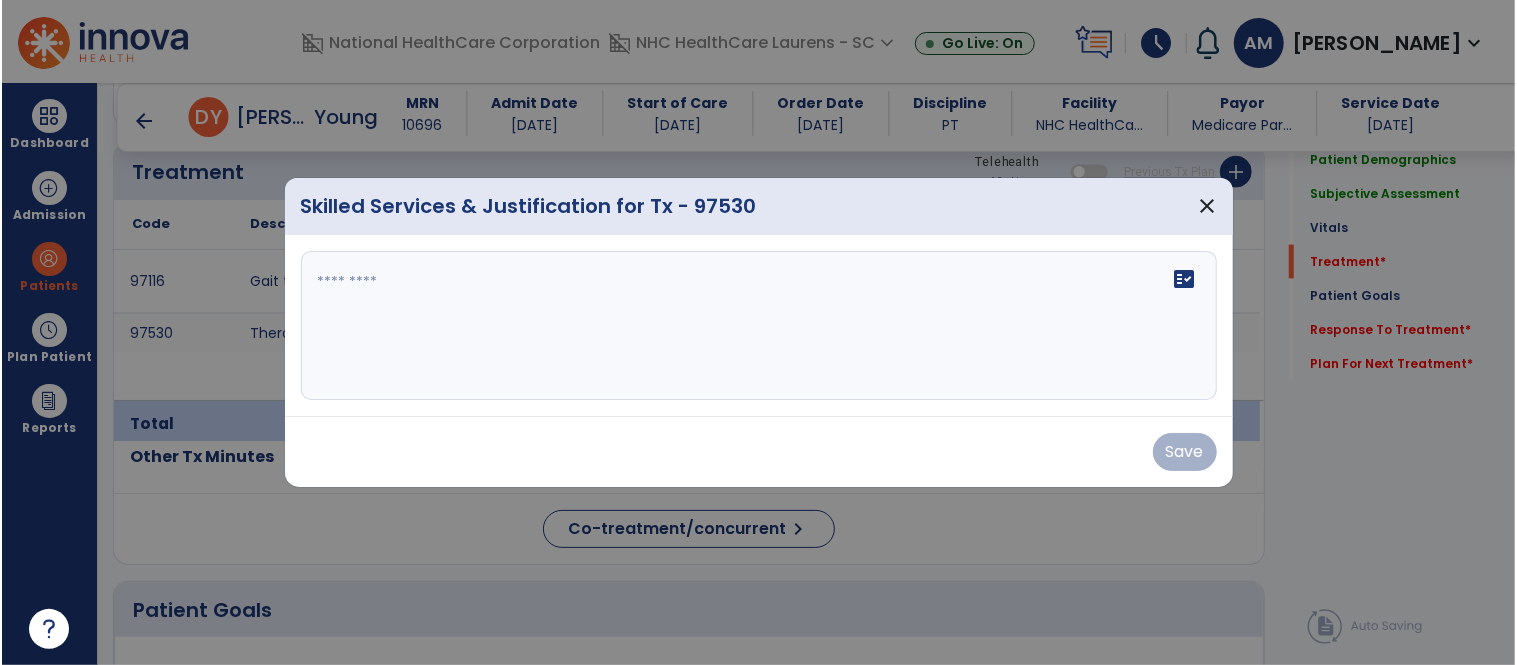 scroll, scrollTop: 1542, scrollLeft: 0, axis: vertical 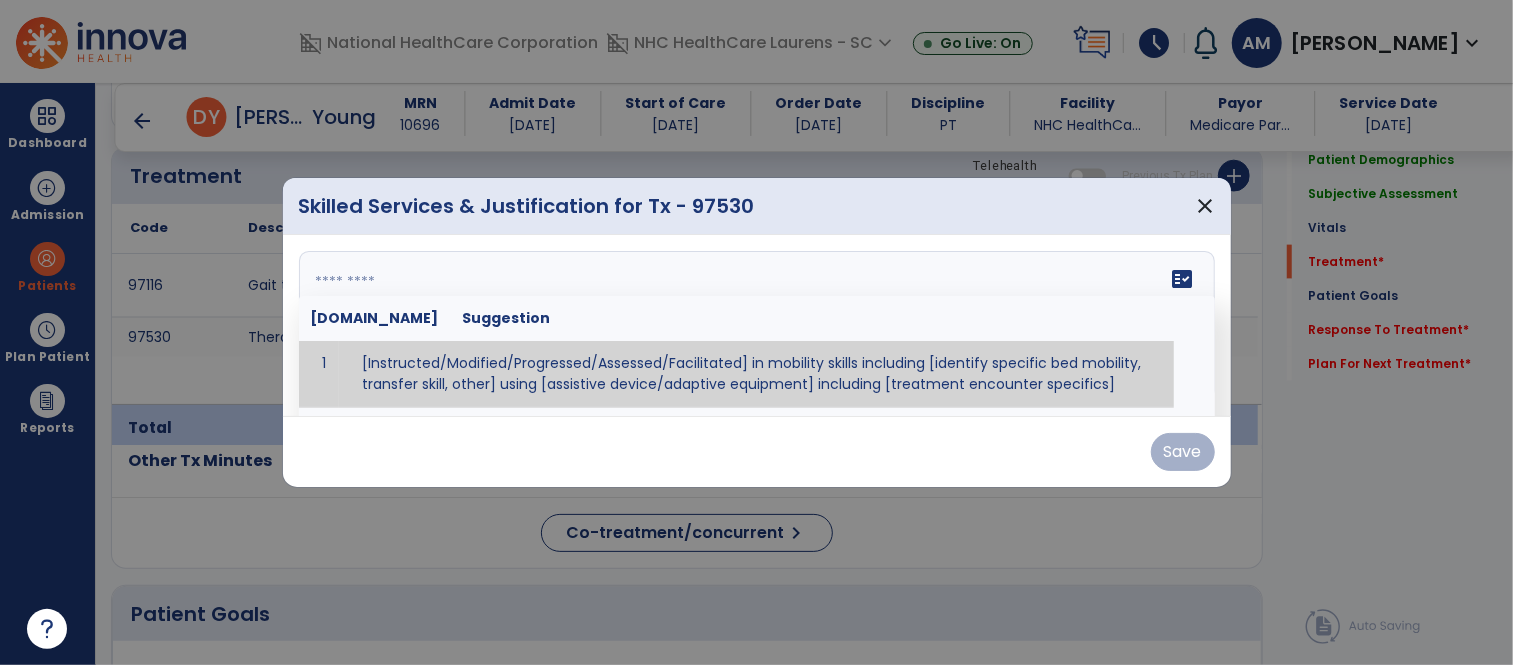 click on "fact_check  [DOMAIN_NAME] Suggestion 1 [Instructed/Modified/Progressed/Assessed/Facilitated] in mobility skills including [identify specific bed mobility, transfer skill, other] using [assistive device/adaptive equipment] including [treatment encounter specifics]" at bounding box center (757, 326) 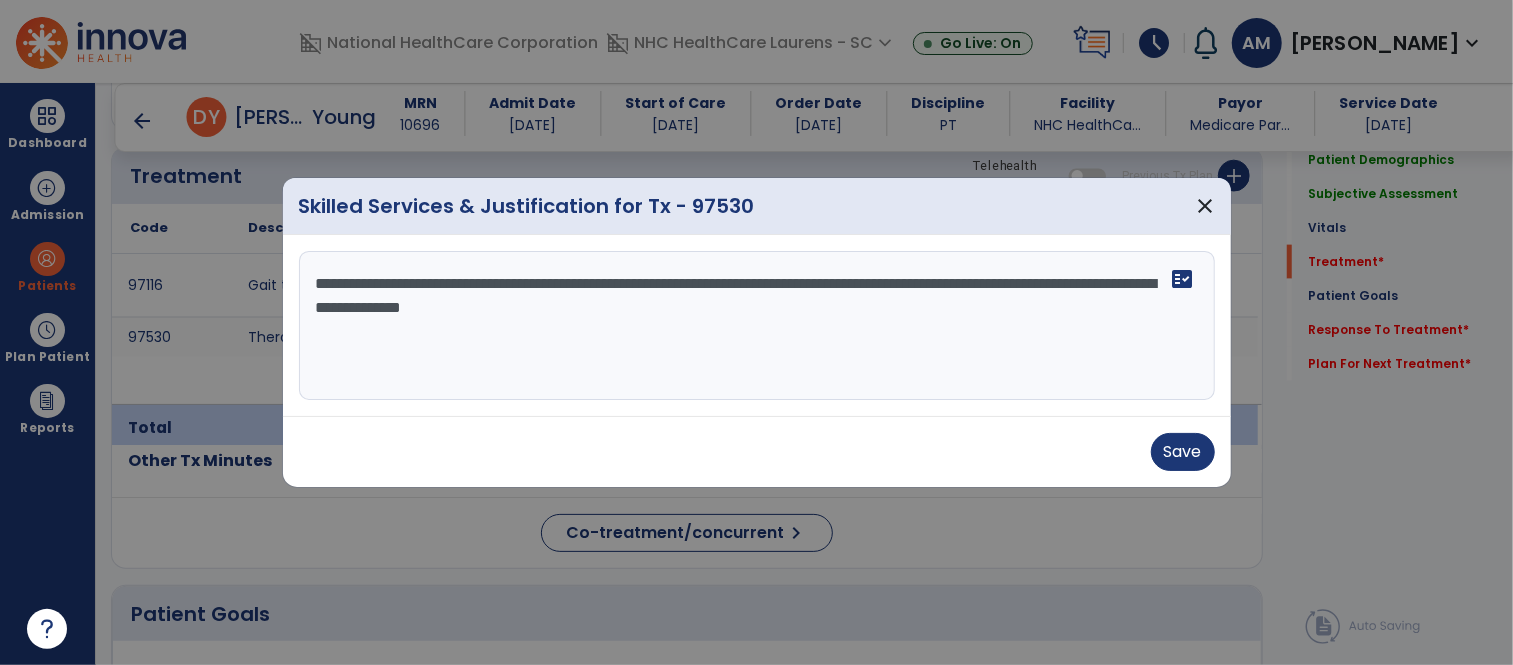 click on "**********" at bounding box center [757, 326] 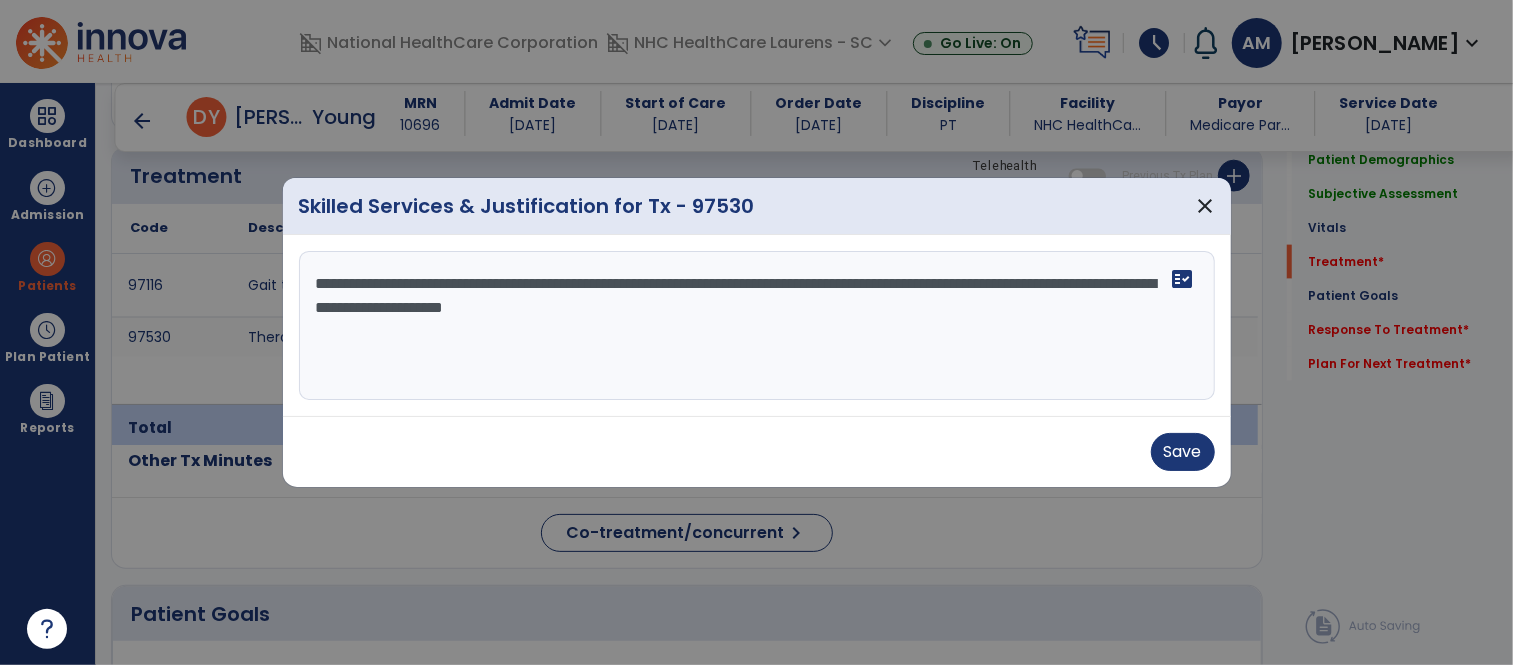 click on "**********" at bounding box center [757, 326] 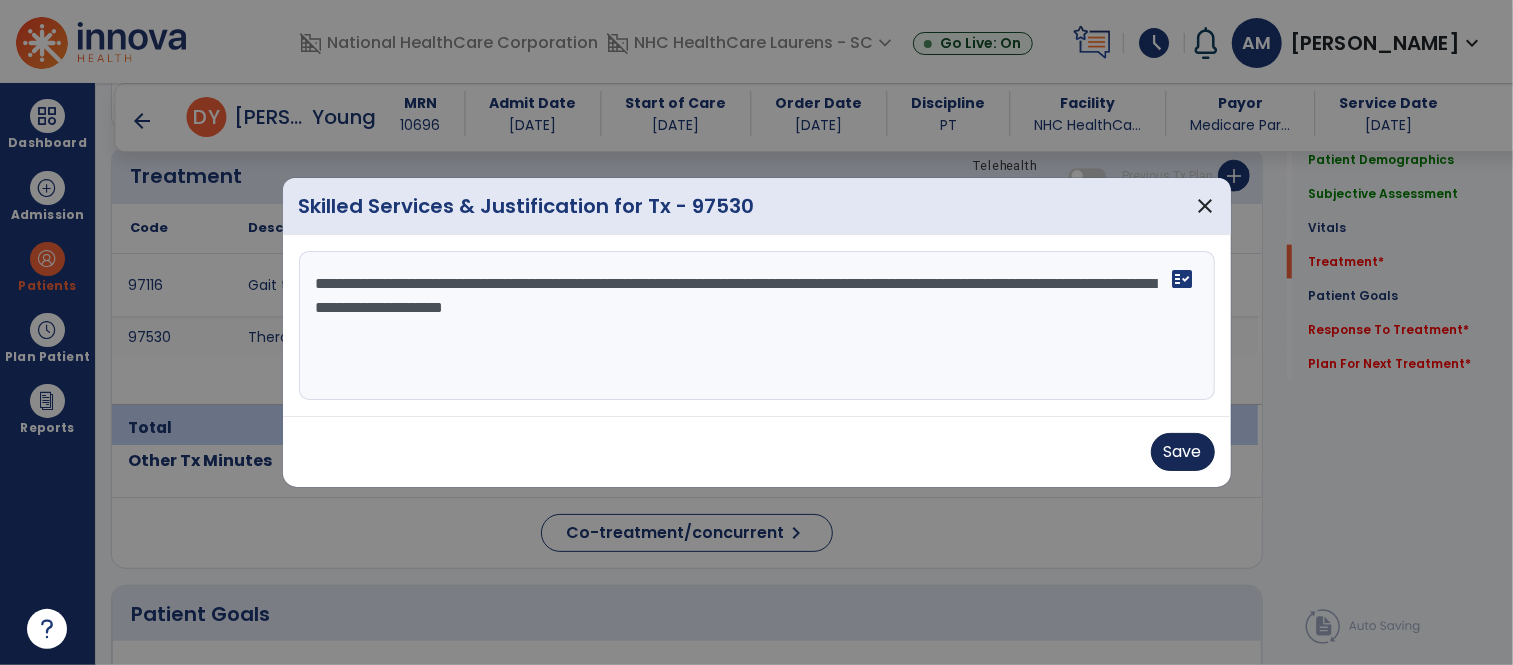 type on "**********" 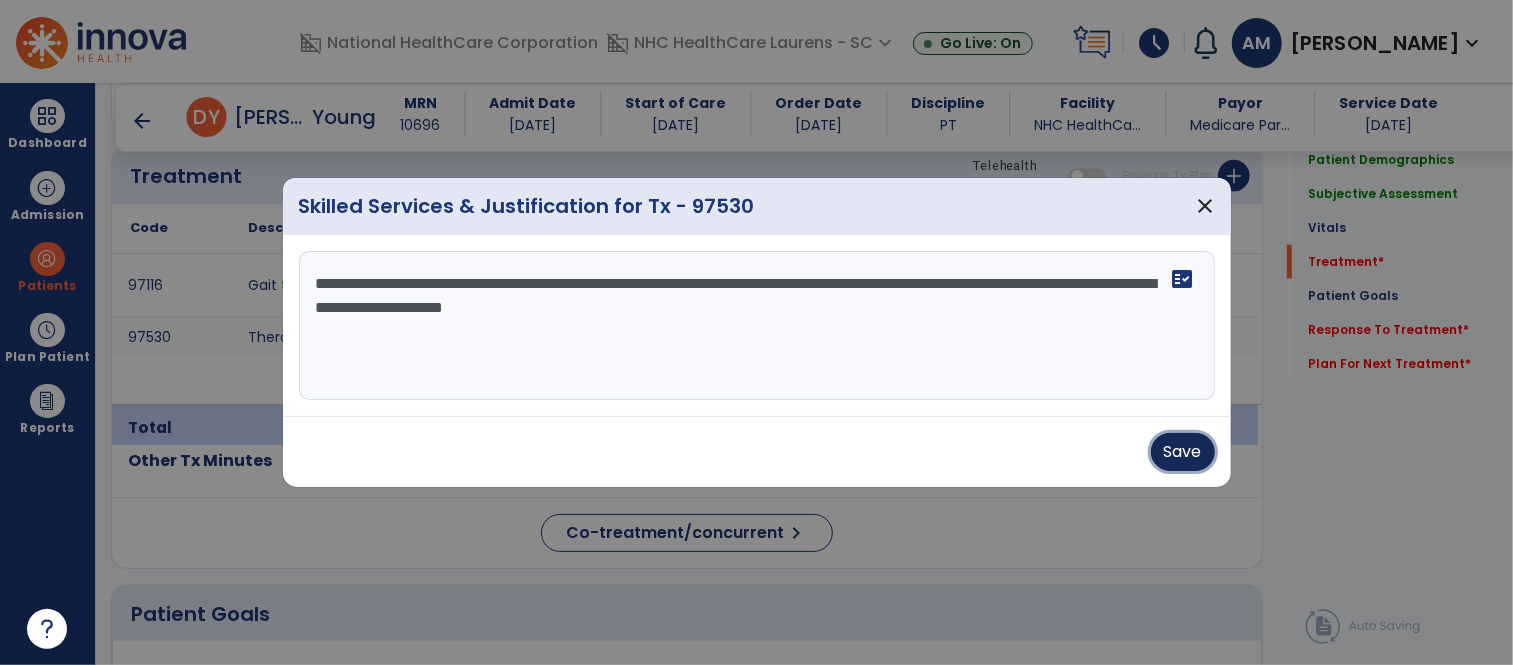 click on "Save" at bounding box center [1183, 452] 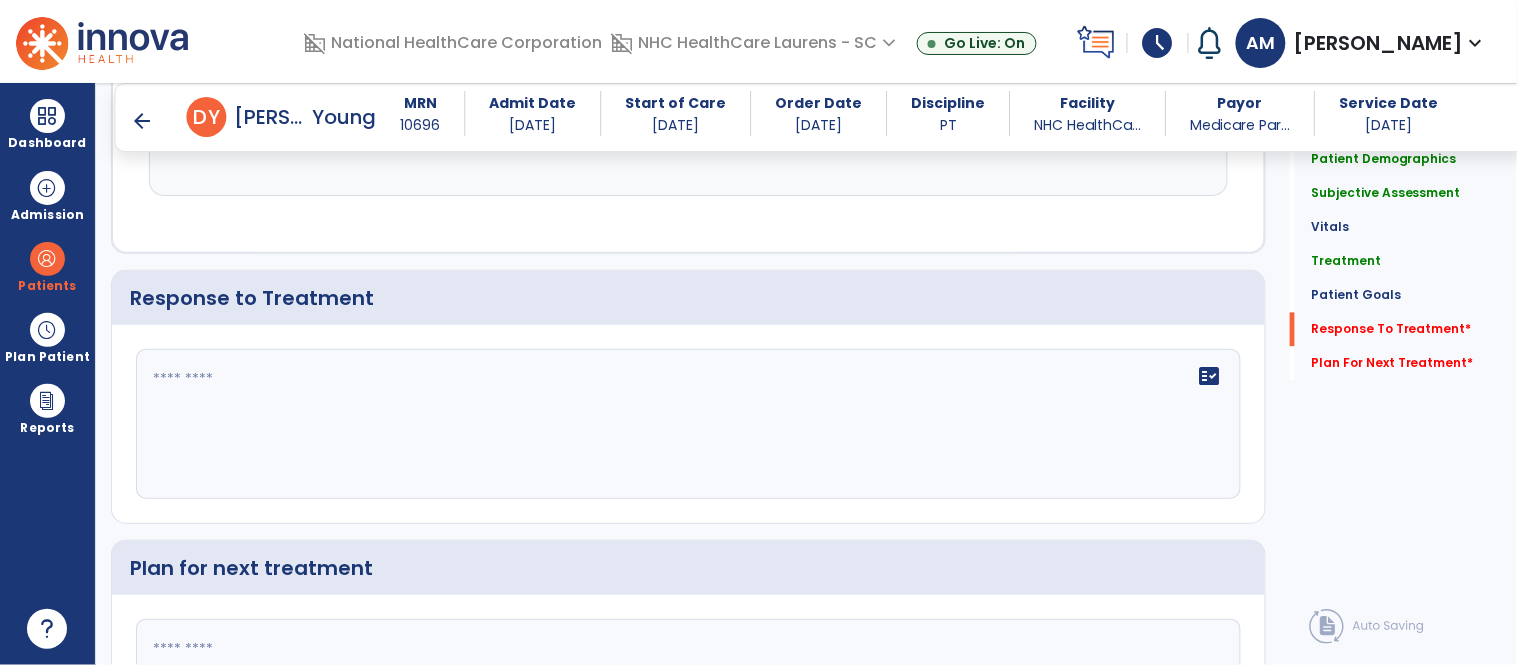 scroll, scrollTop: 2960, scrollLeft: 0, axis: vertical 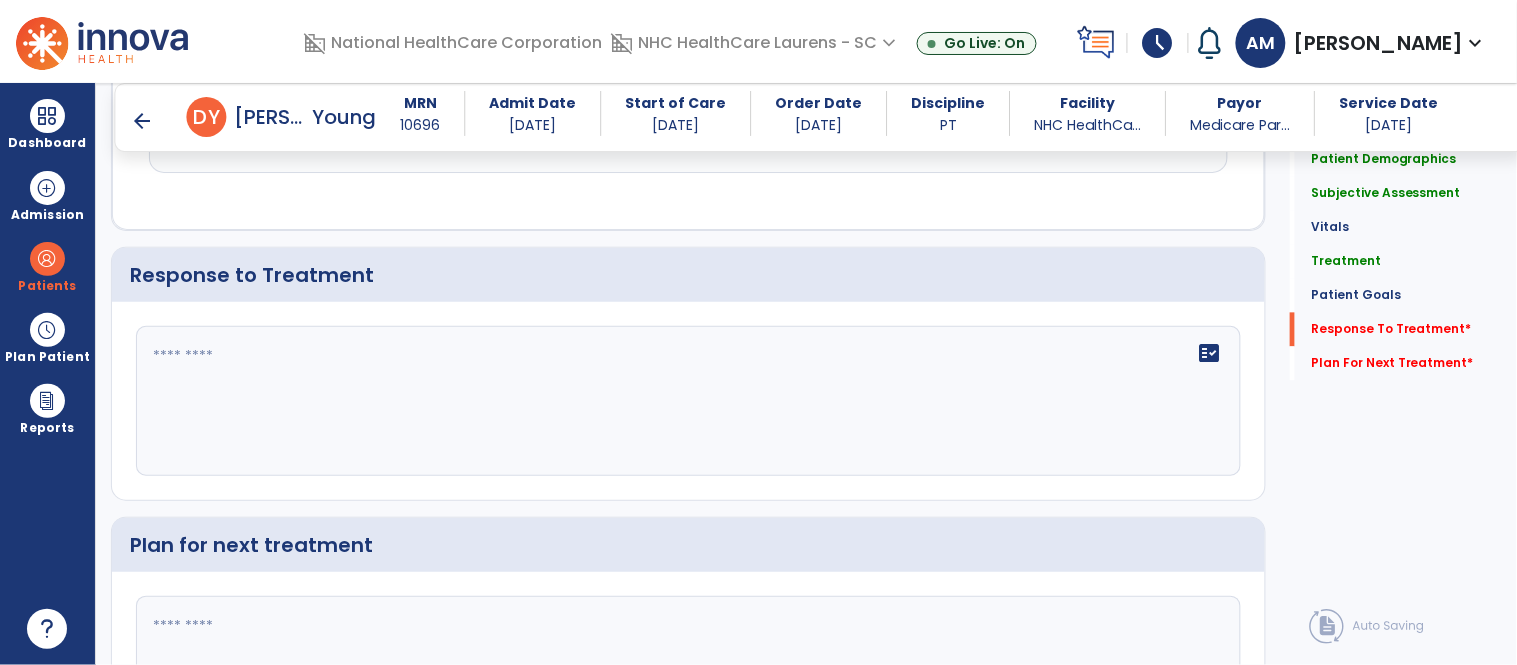 click 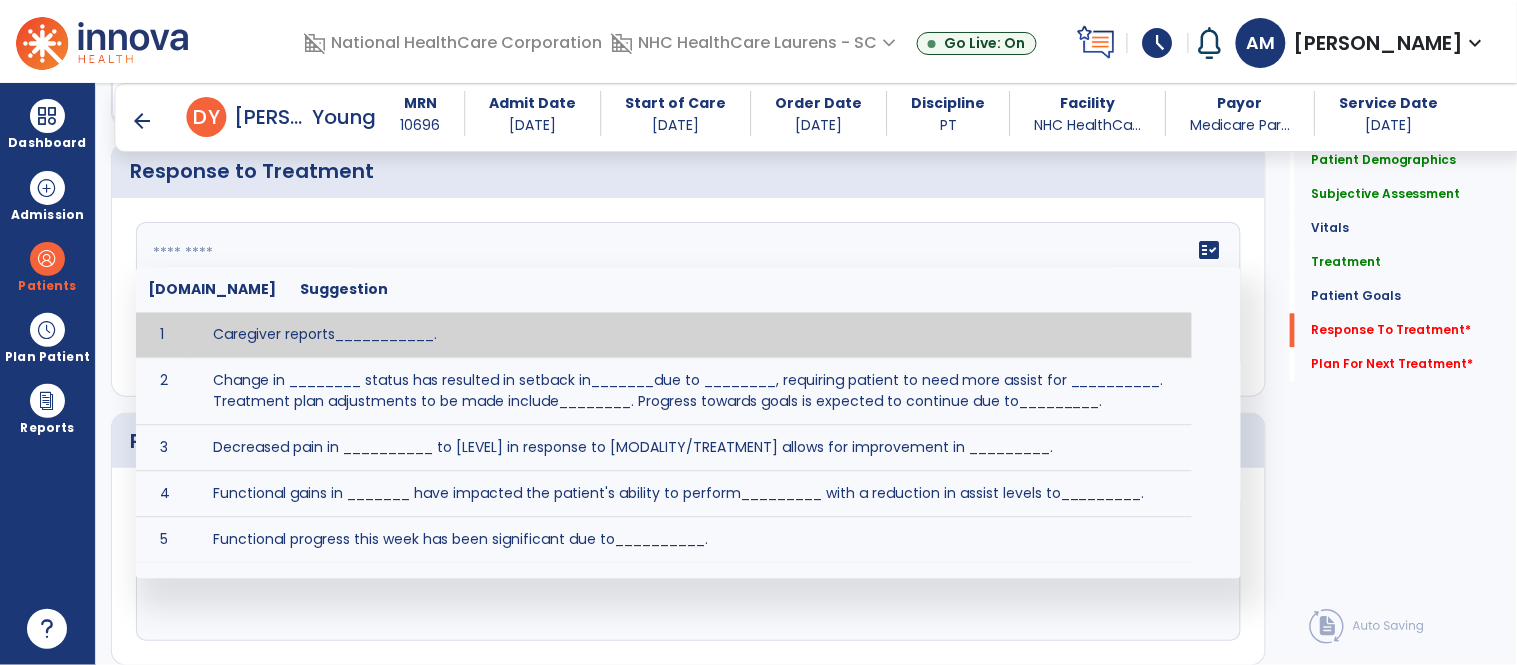 scroll, scrollTop: 3065, scrollLeft: 0, axis: vertical 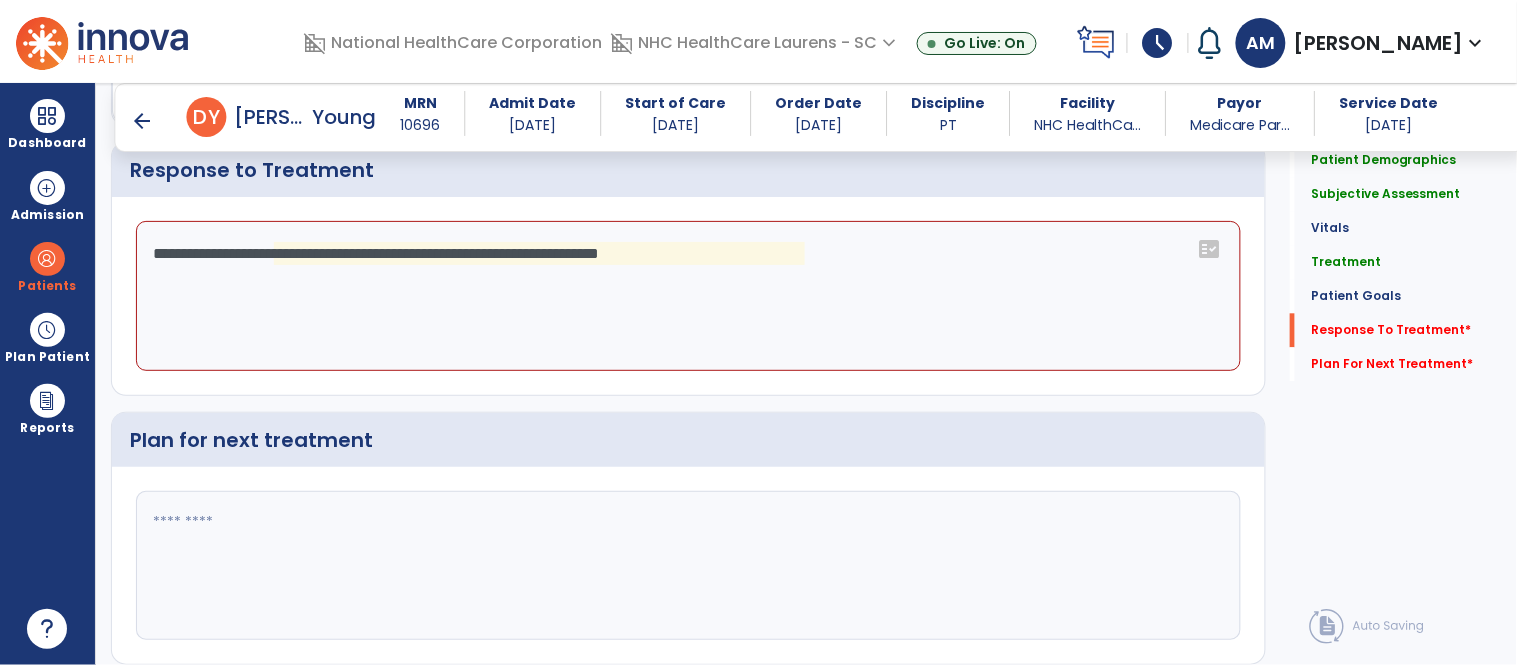 click on "**********" 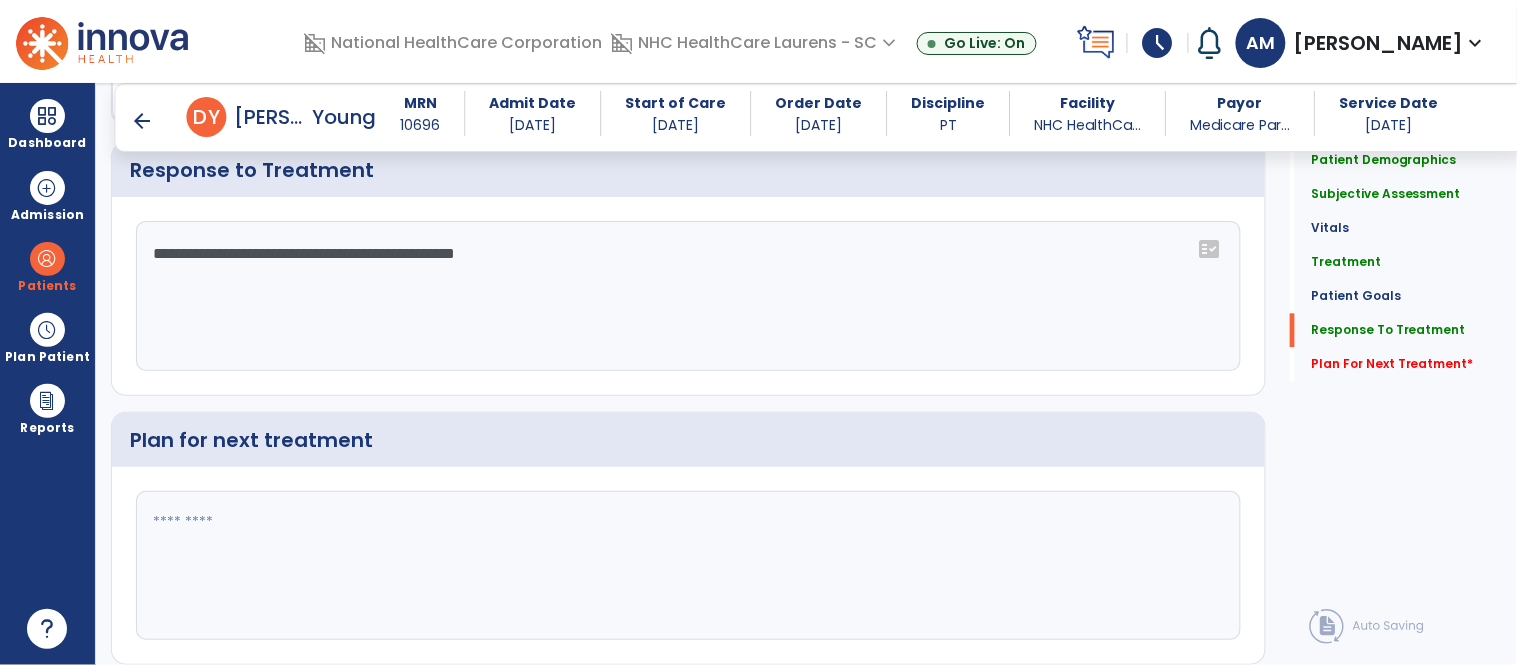 type on "**********" 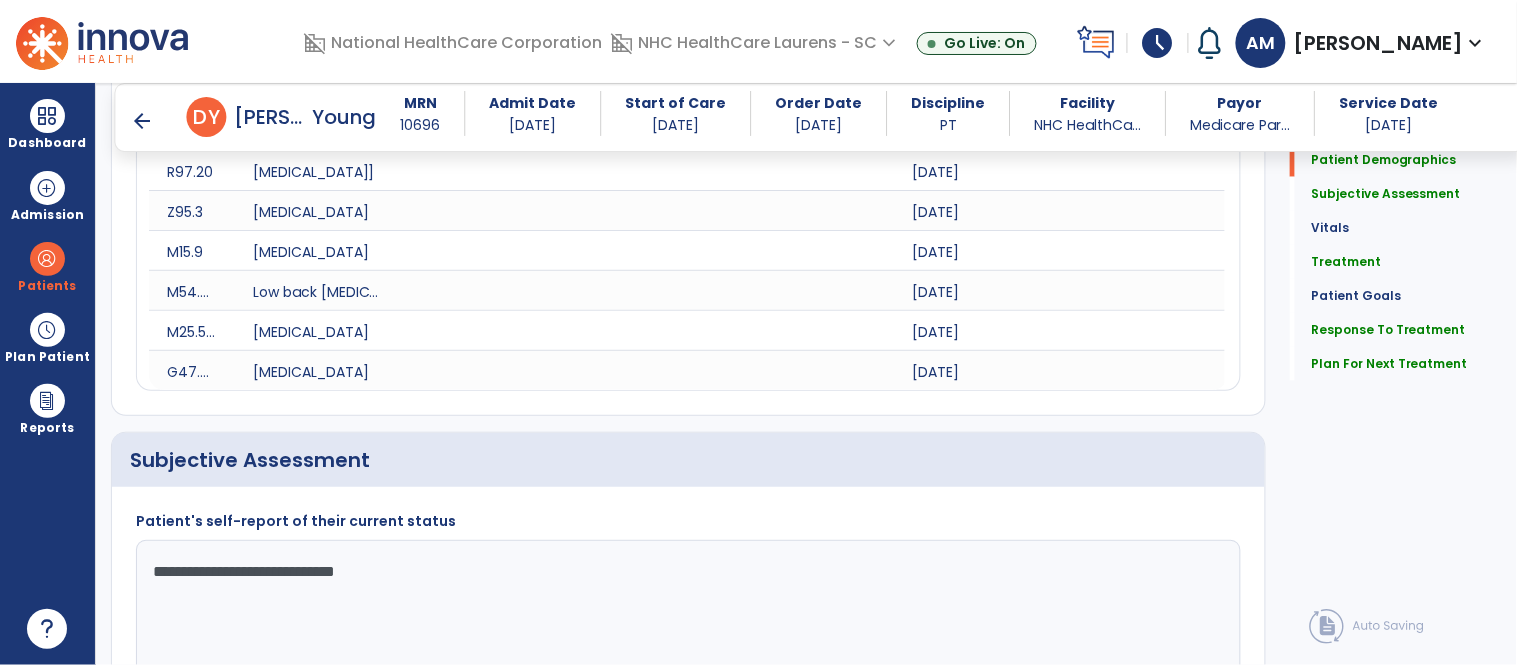 scroll, scrollTop: 537, scrollLeft: 0, axis: vertical 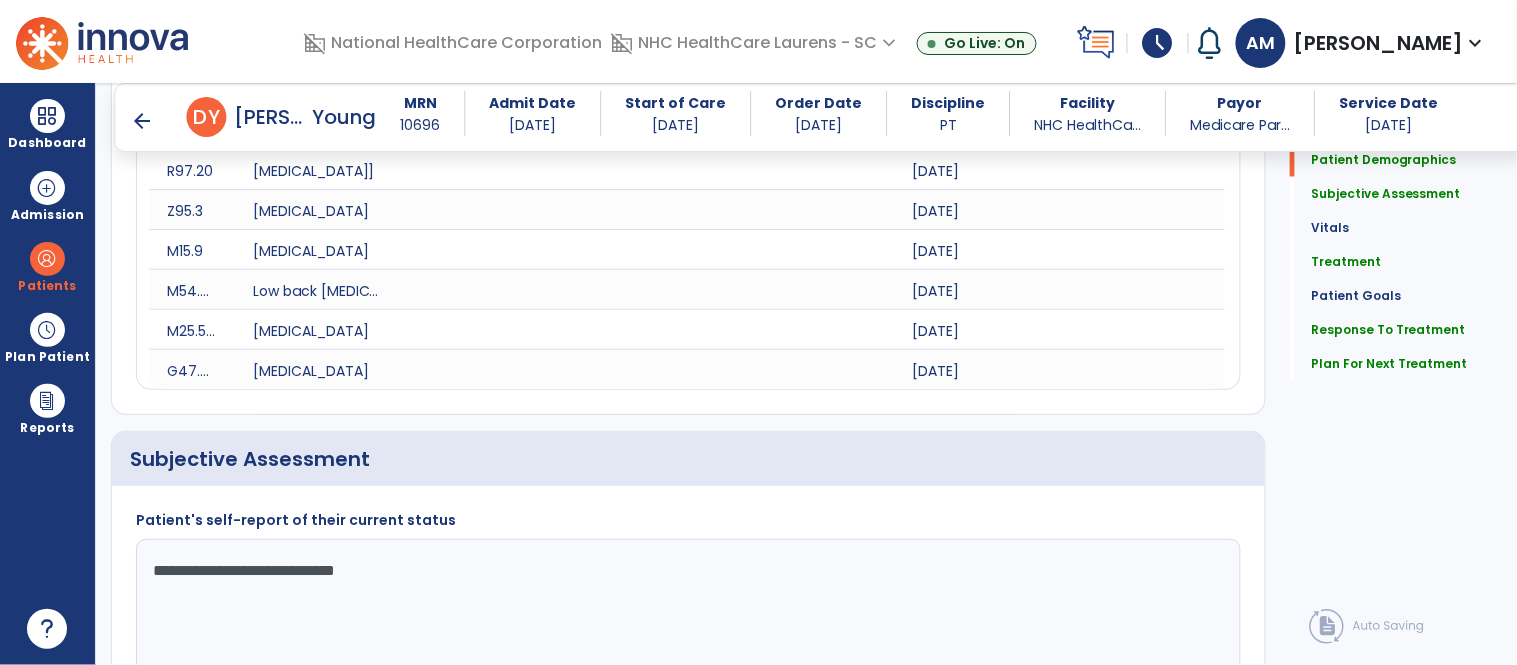 type on "**********" 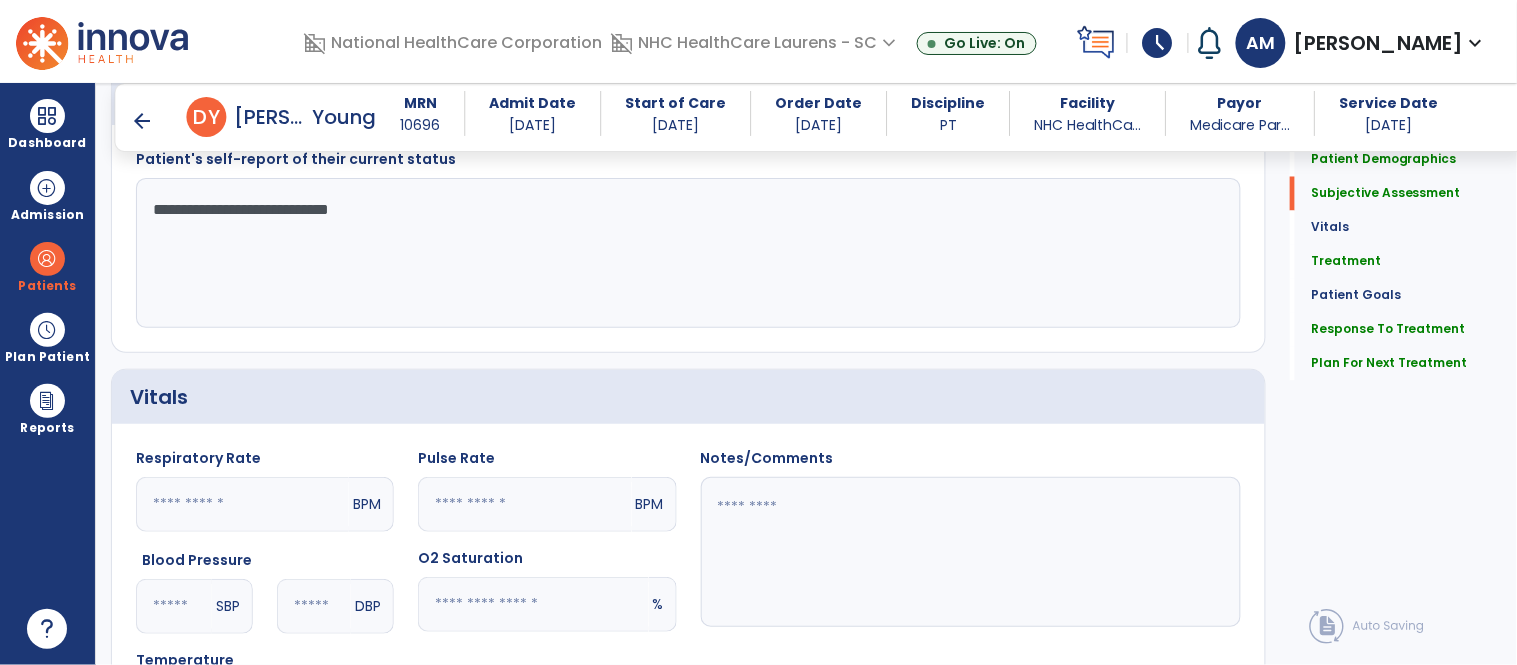 scroll, scrollTop: 930, scrollLeft: 0, axis: vertical 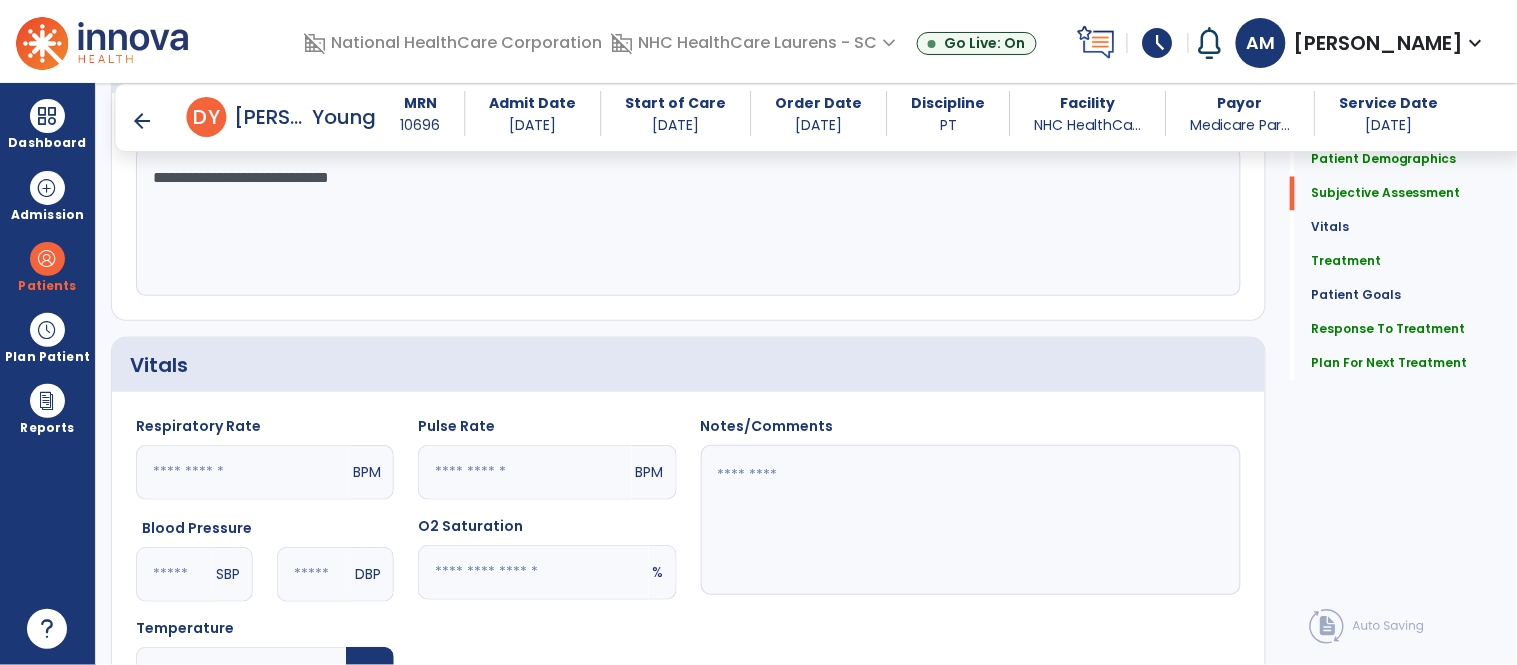 click on "**********" 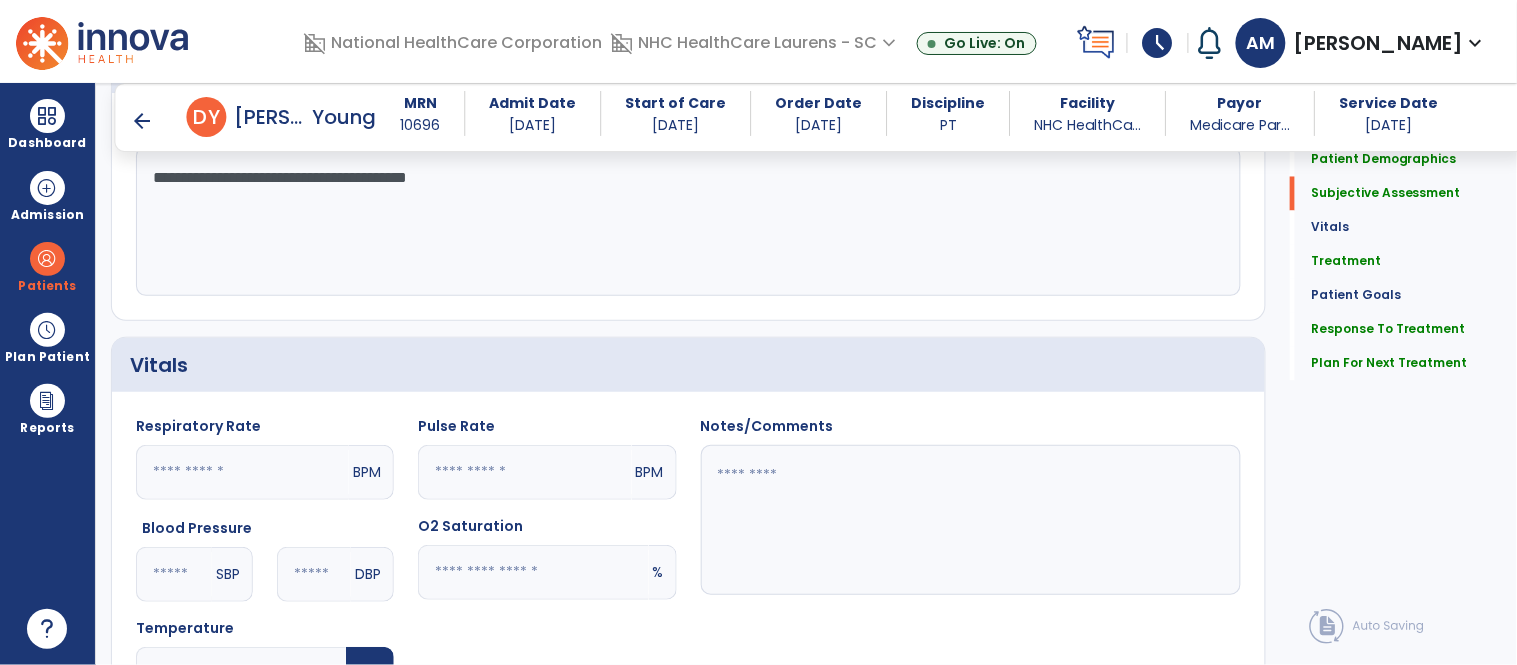 click on "**********" 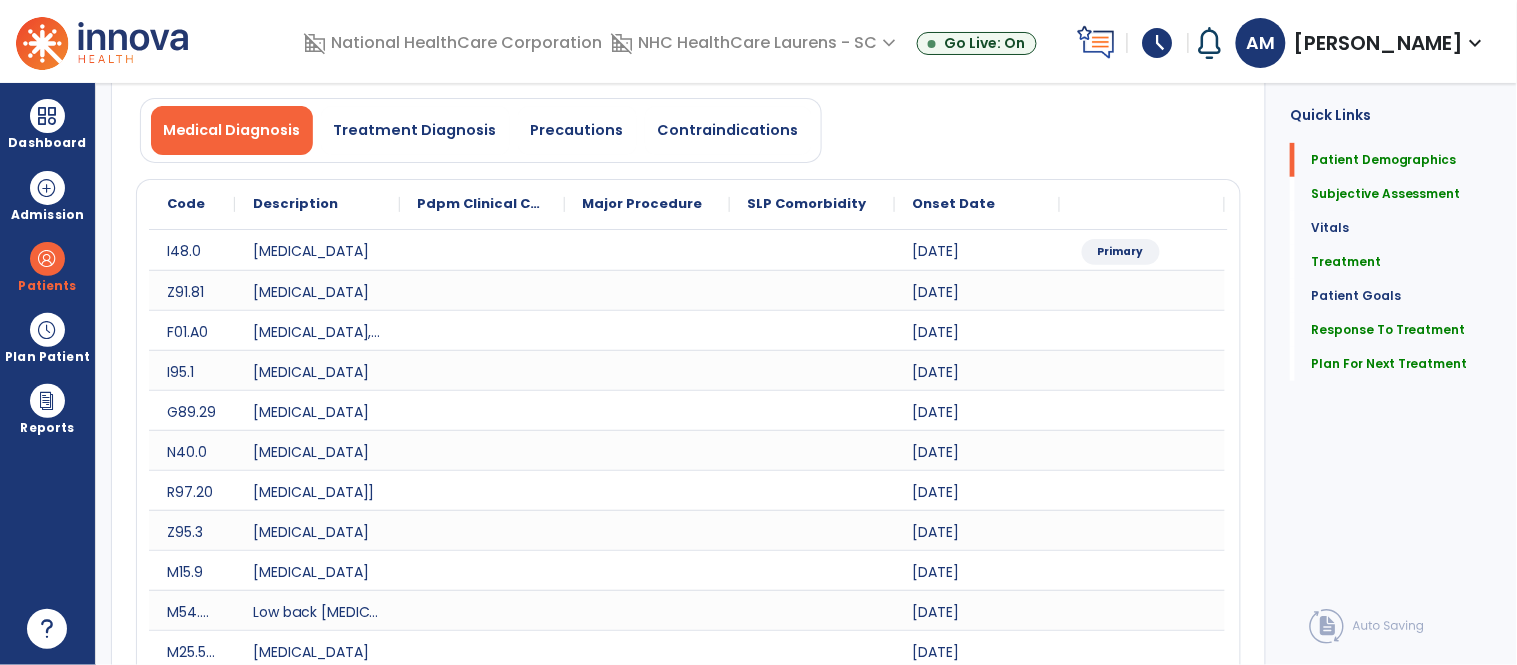 scroll, scrollTop: 0, scrollLeft: 0, axis: both 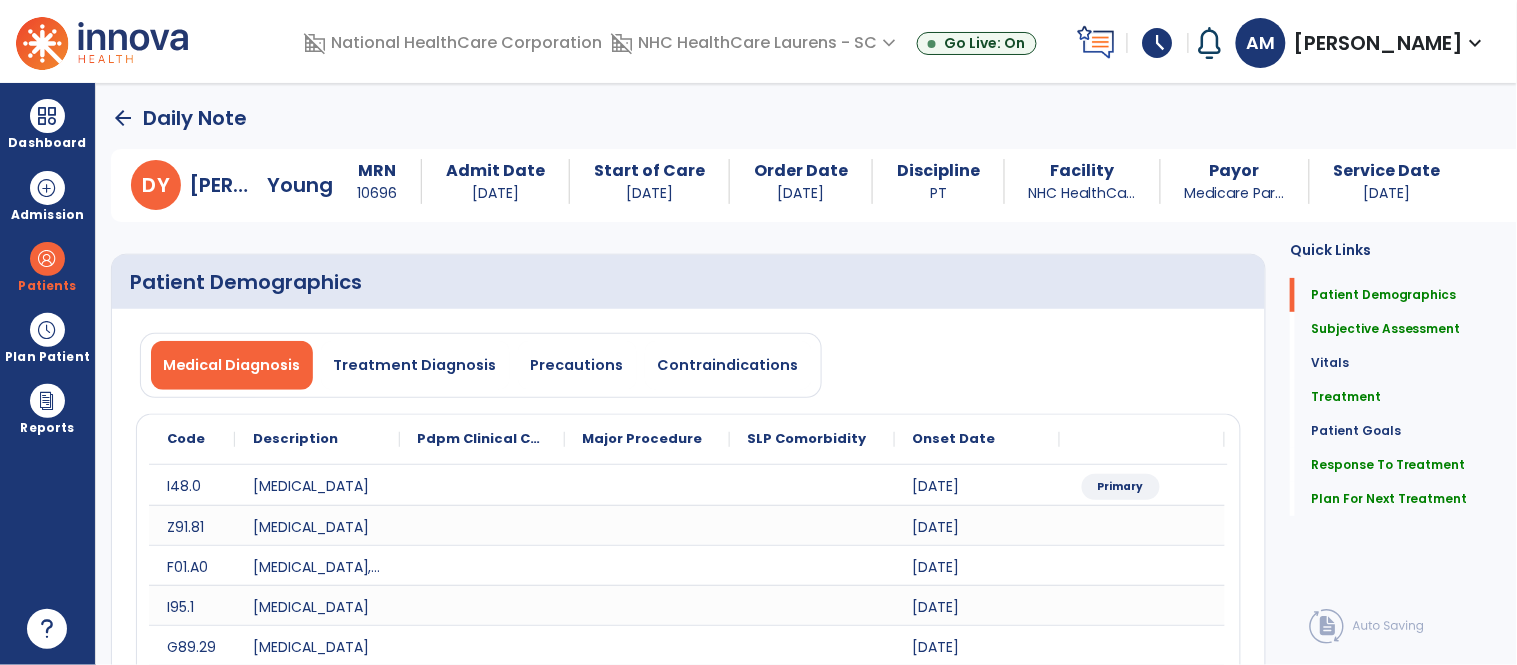 type on "**********" 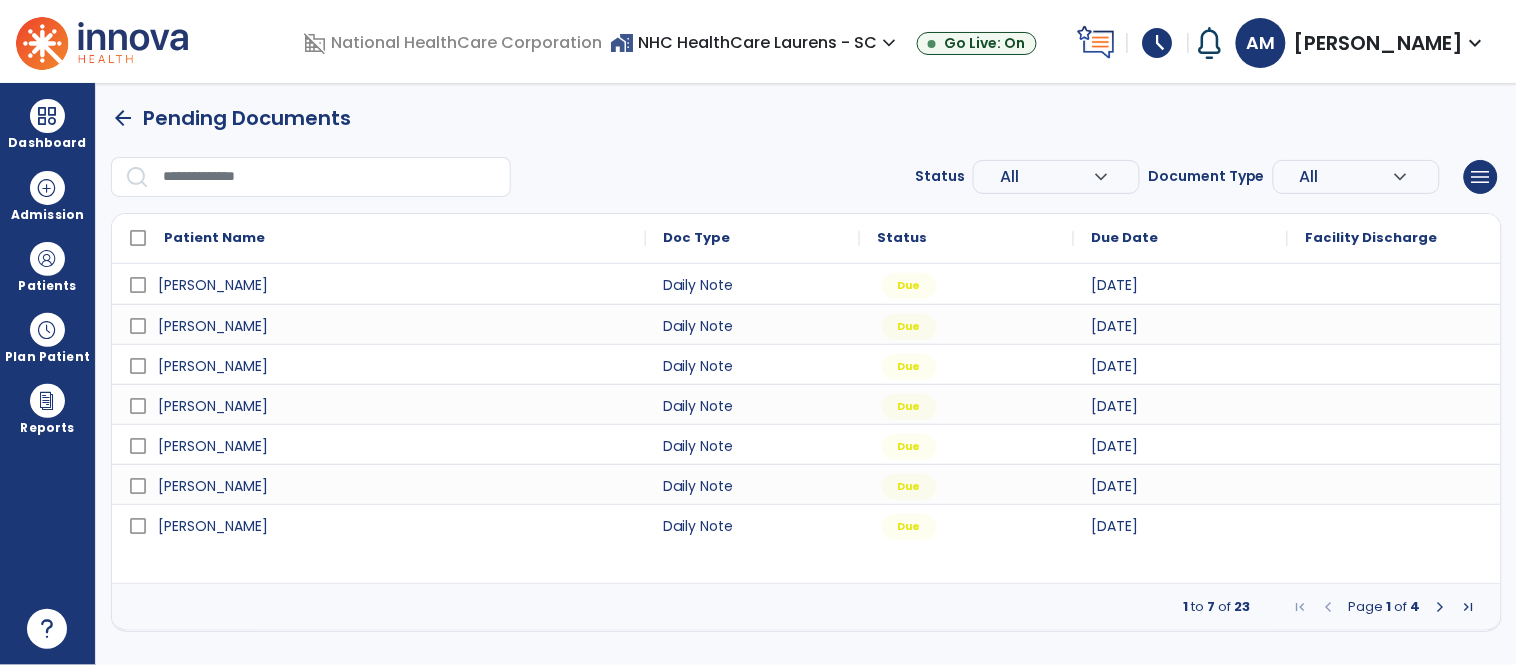 click at bounding box center (1441, 607) 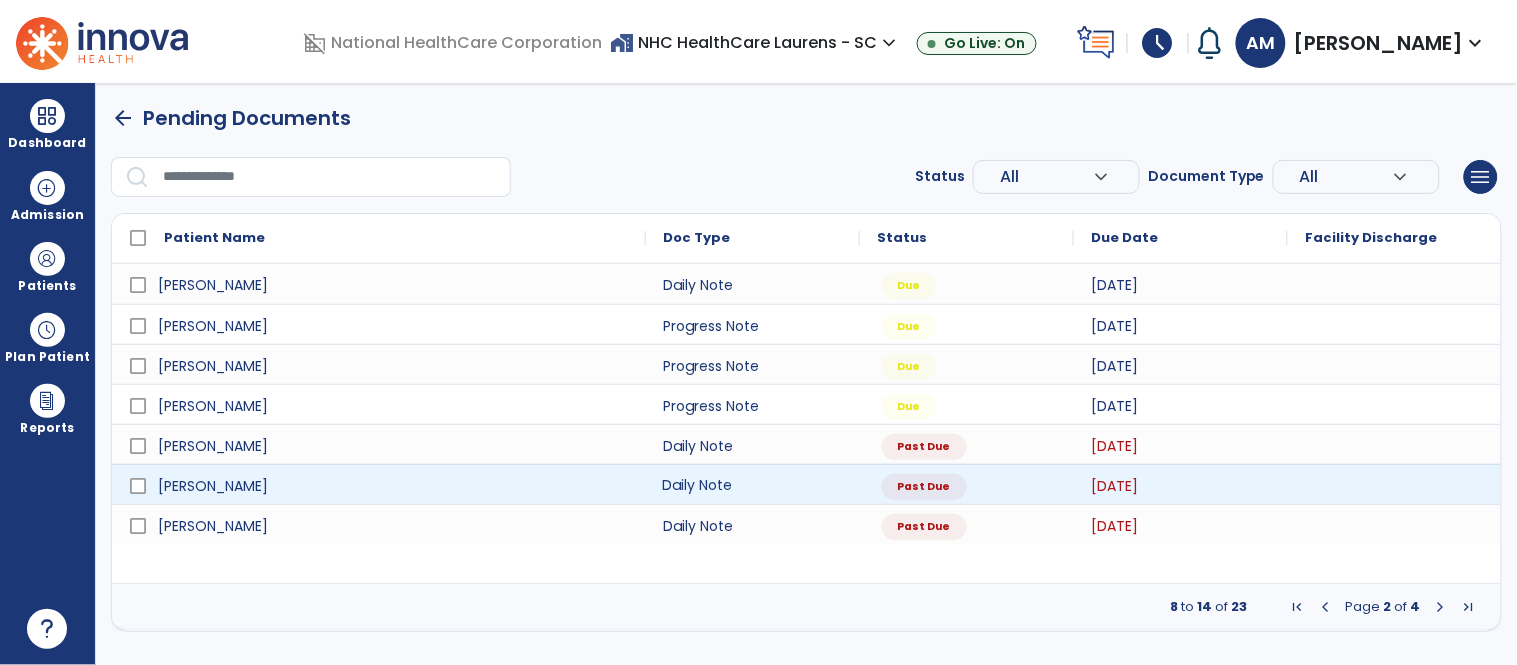 click on "Daily Note" at bounding box center [753, 484] 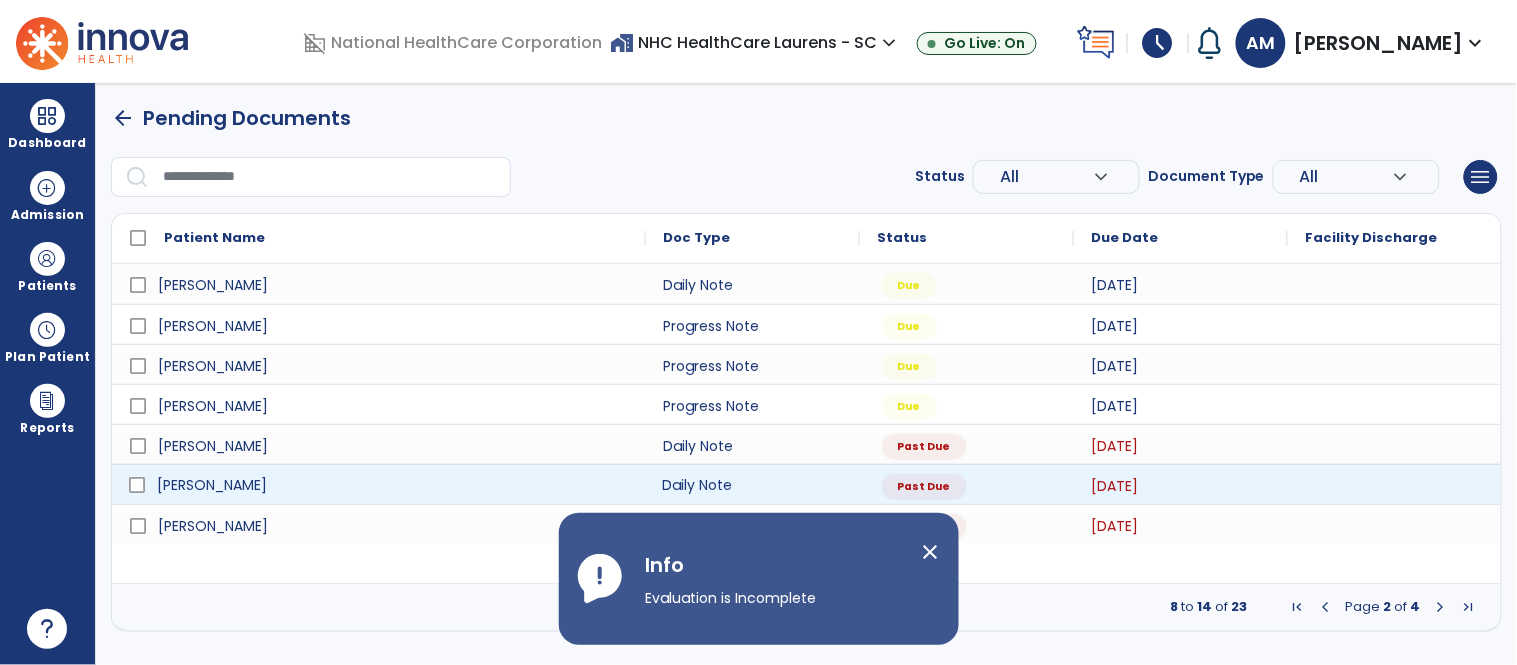 click on "[PERSON_NAME]" at bounding box center [212, 485] 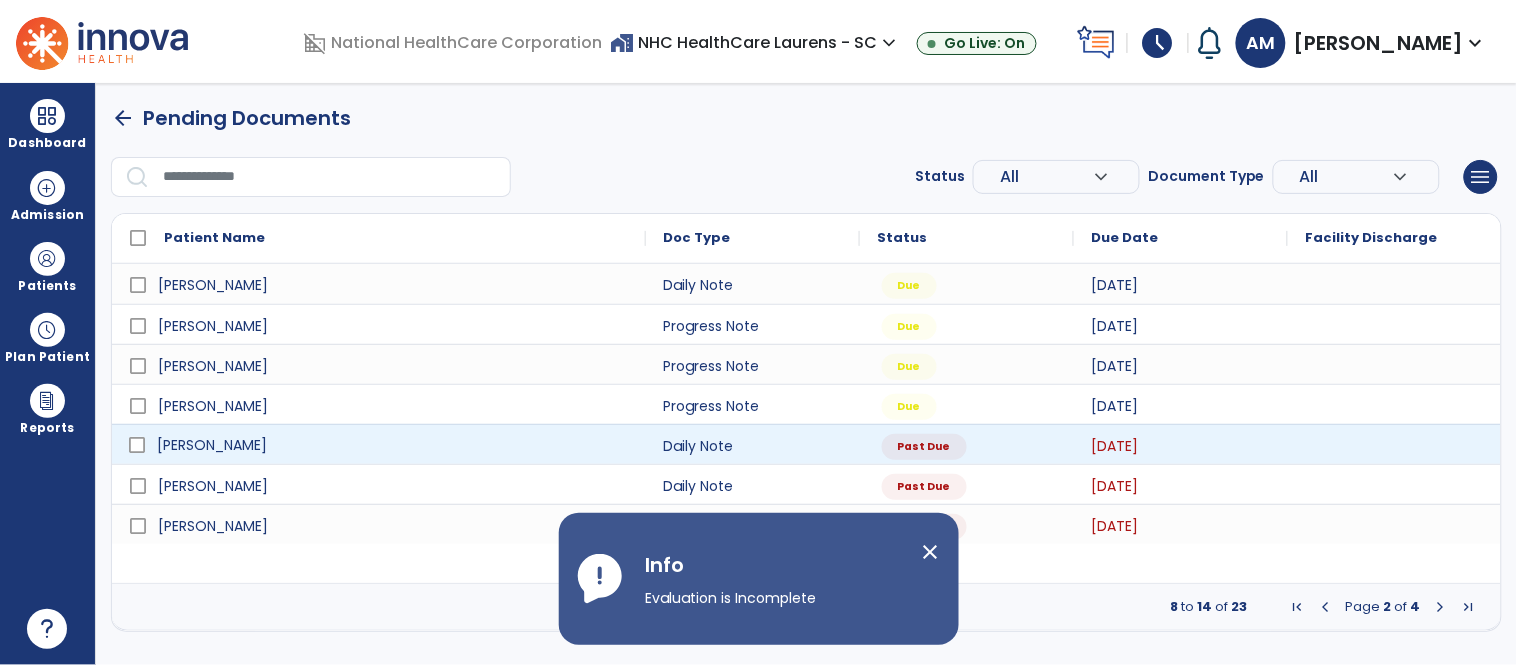 click on "[PERSON_NAME]" at bounding box center [212, 445] 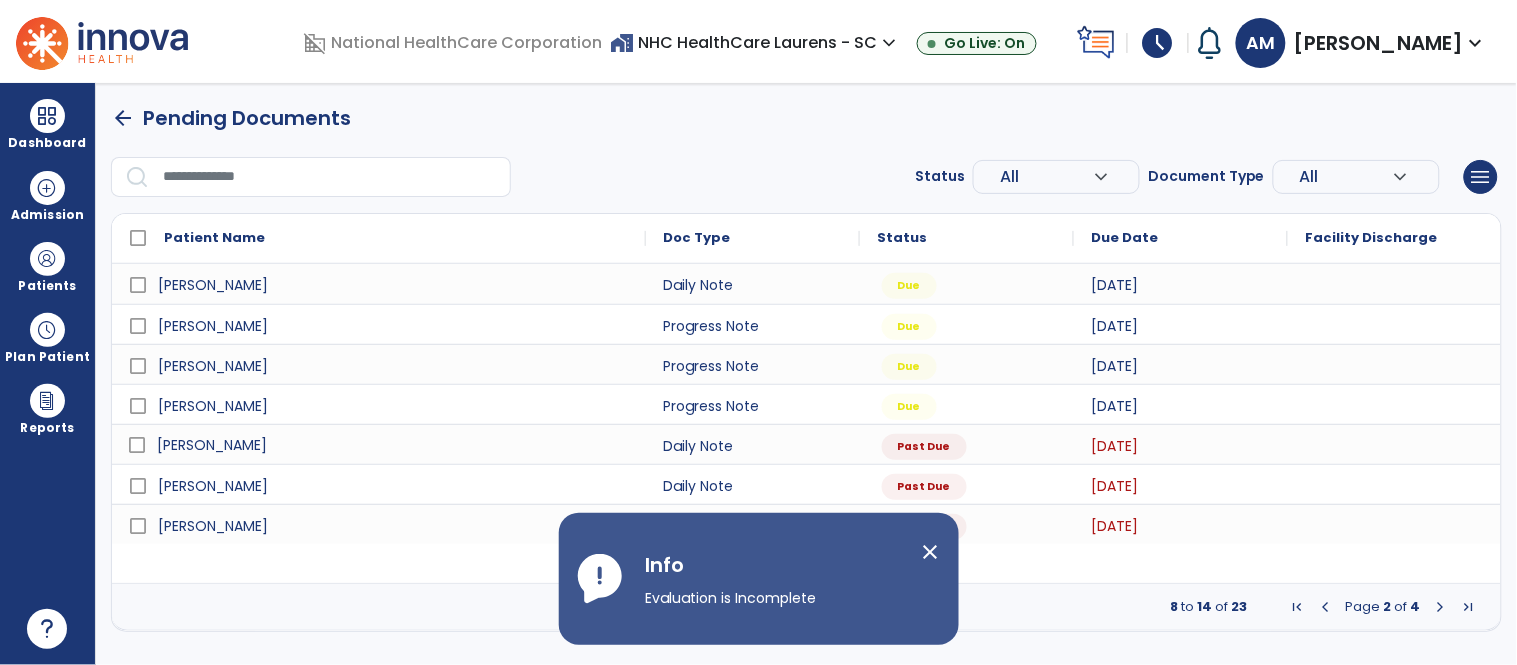 click at bounding box center [1441, 607] 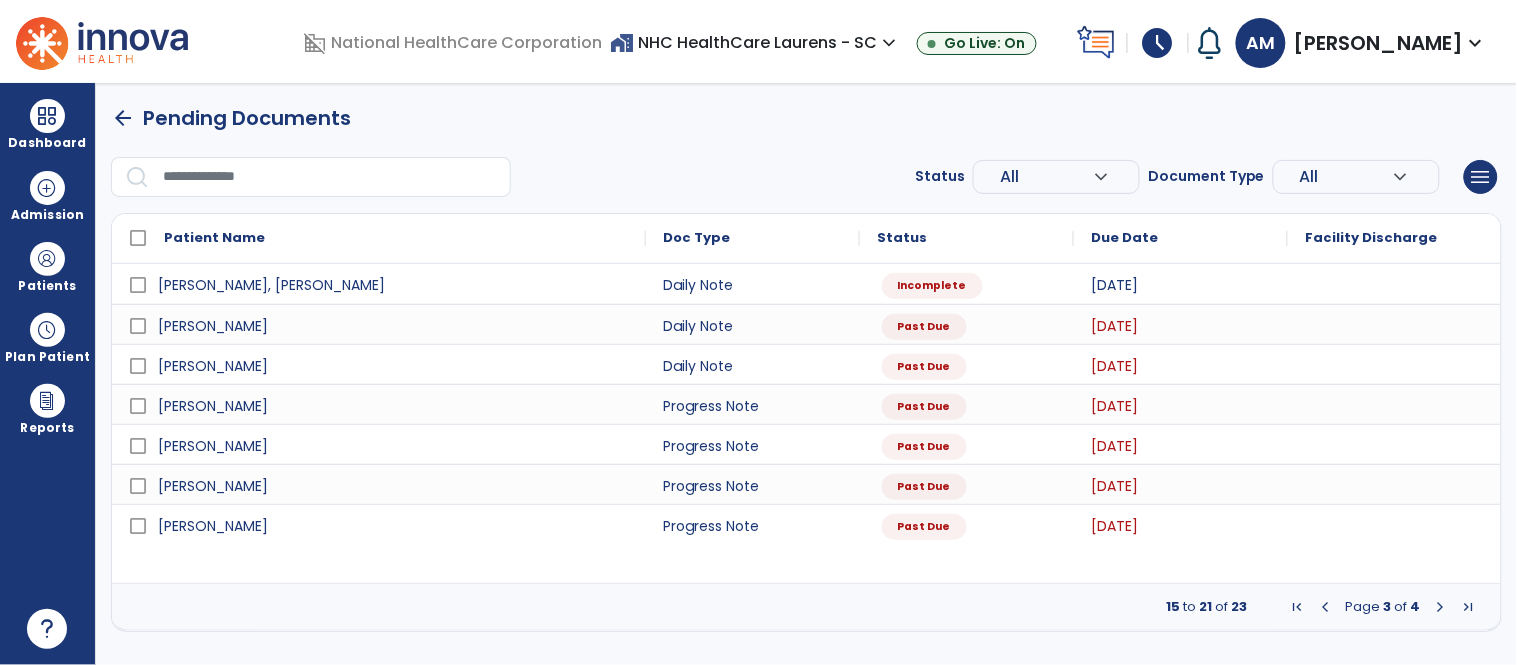 click at bounding box center (1441, 607) 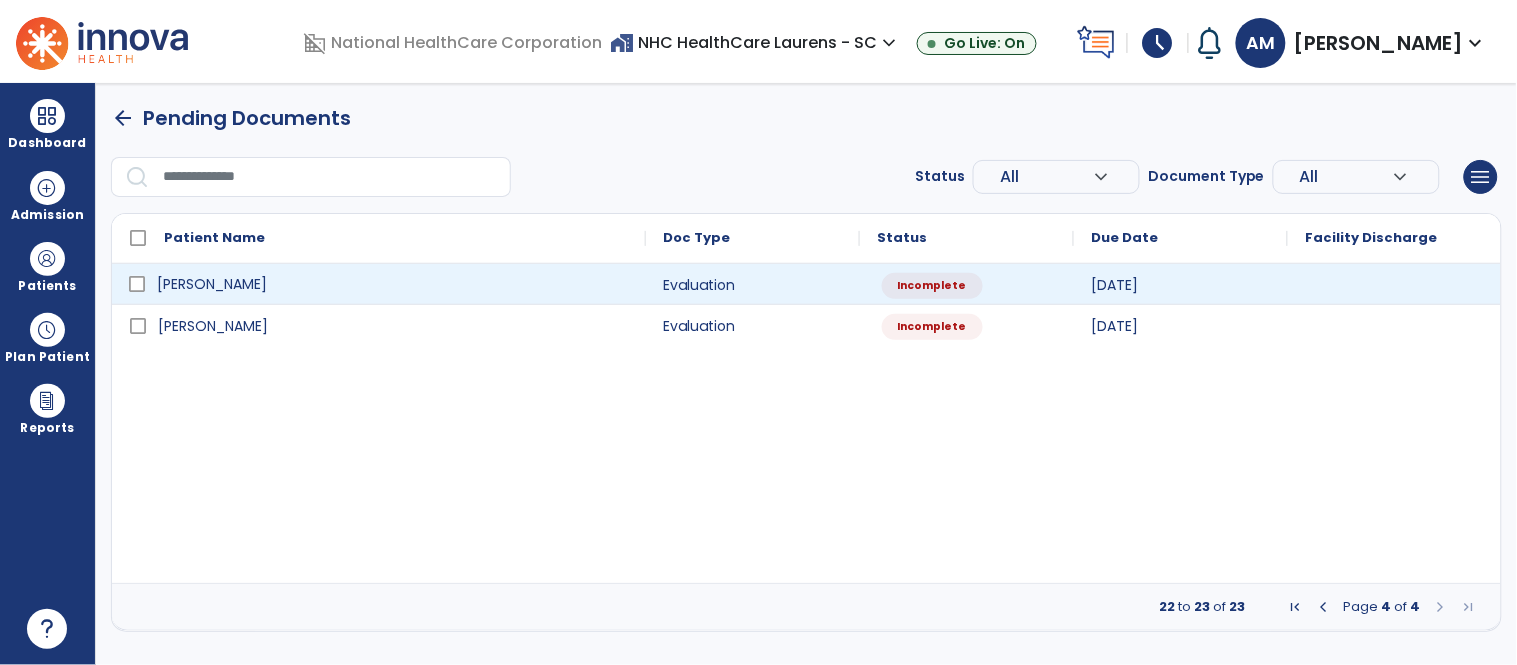 click on "[PERSON_NAME]" at bounding box center [212, 284] 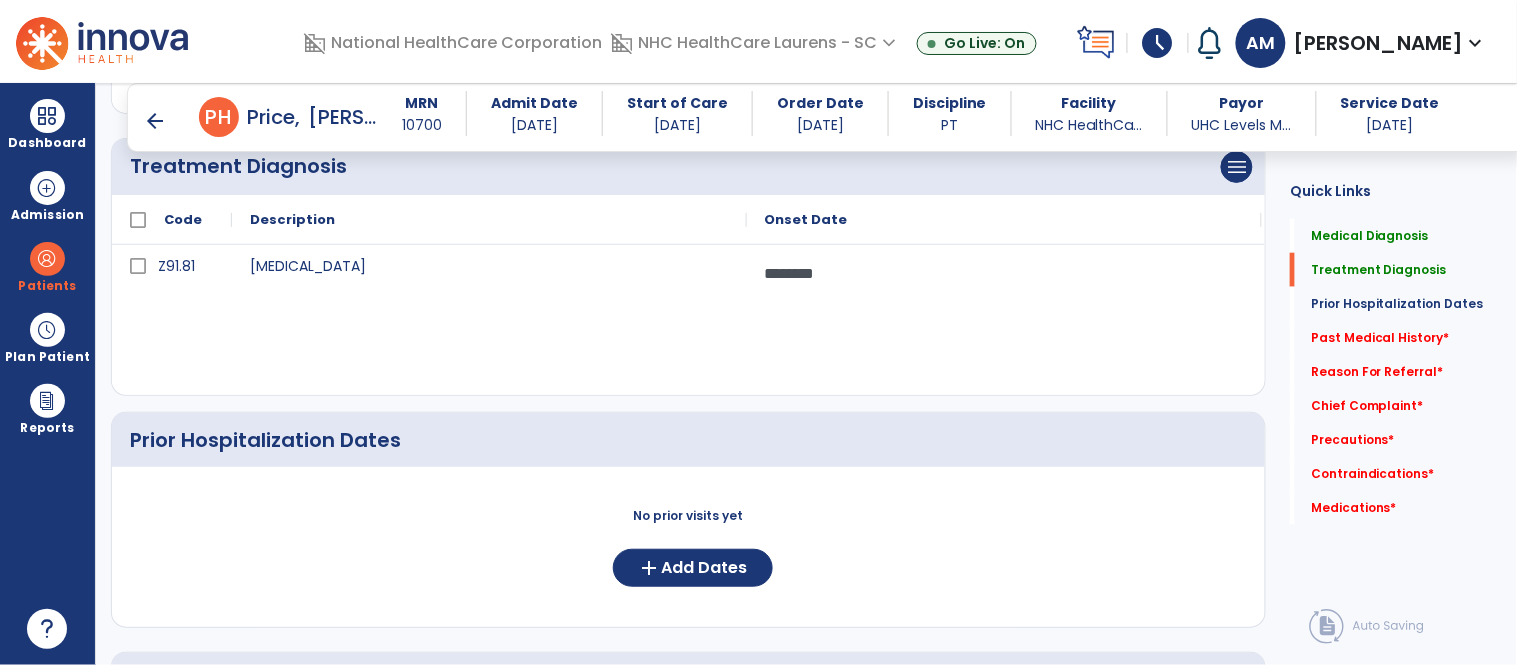 scroll, scrollTop: 713, scrollLeft: 0, axis: vertical 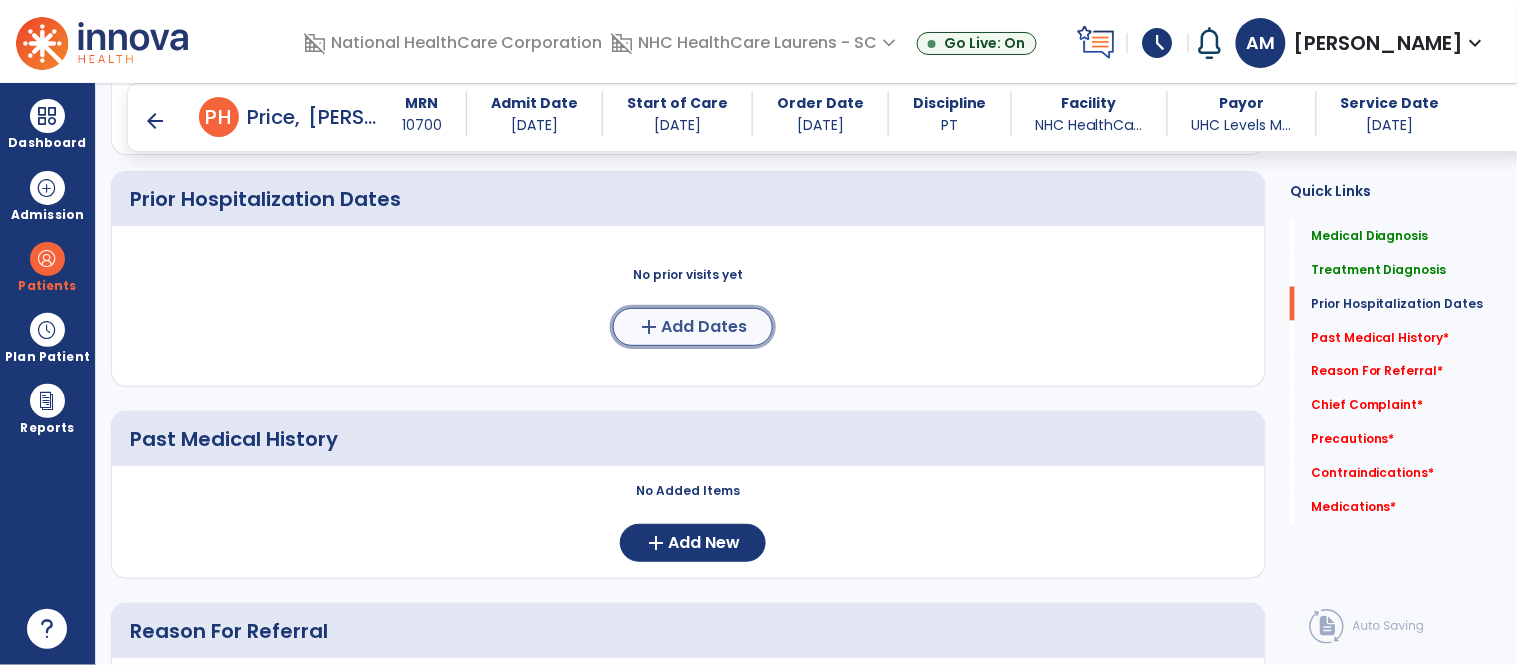 click on "add" 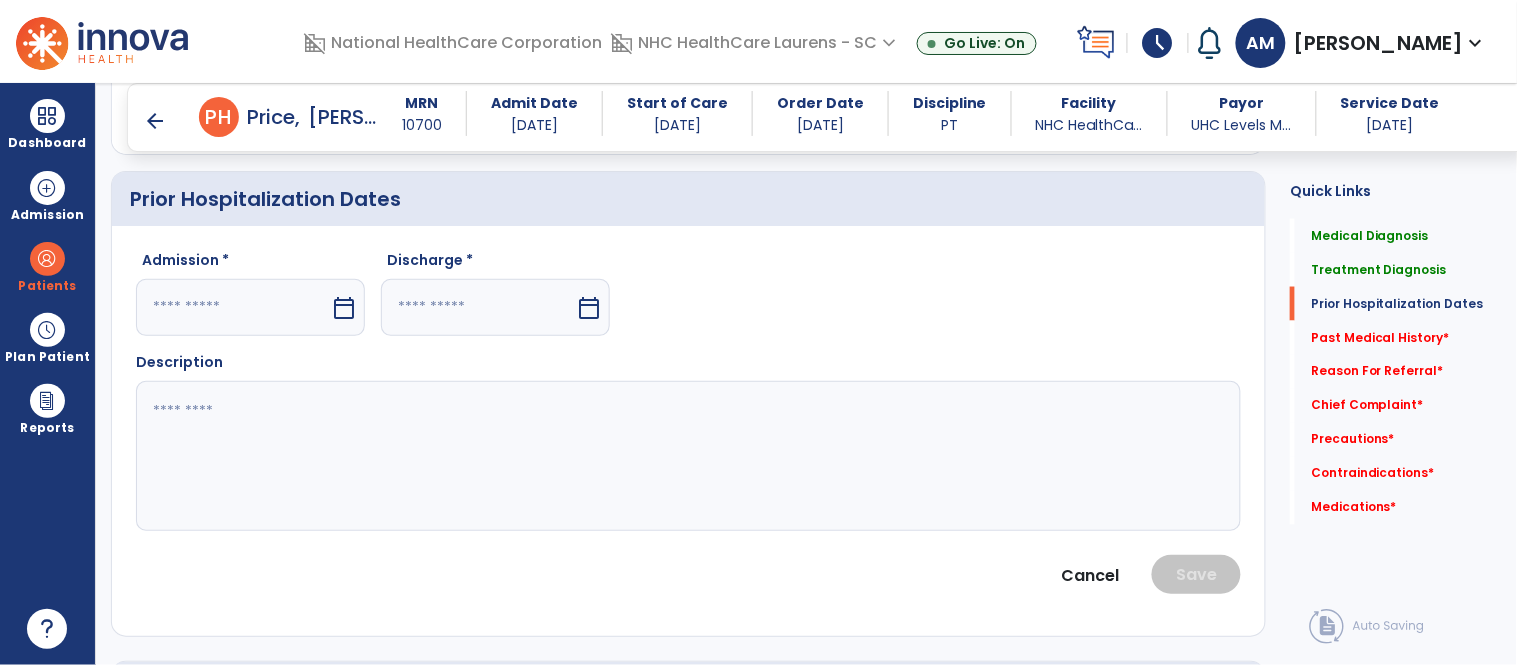 click on "calendar_today" at bounding box center [344, 308] 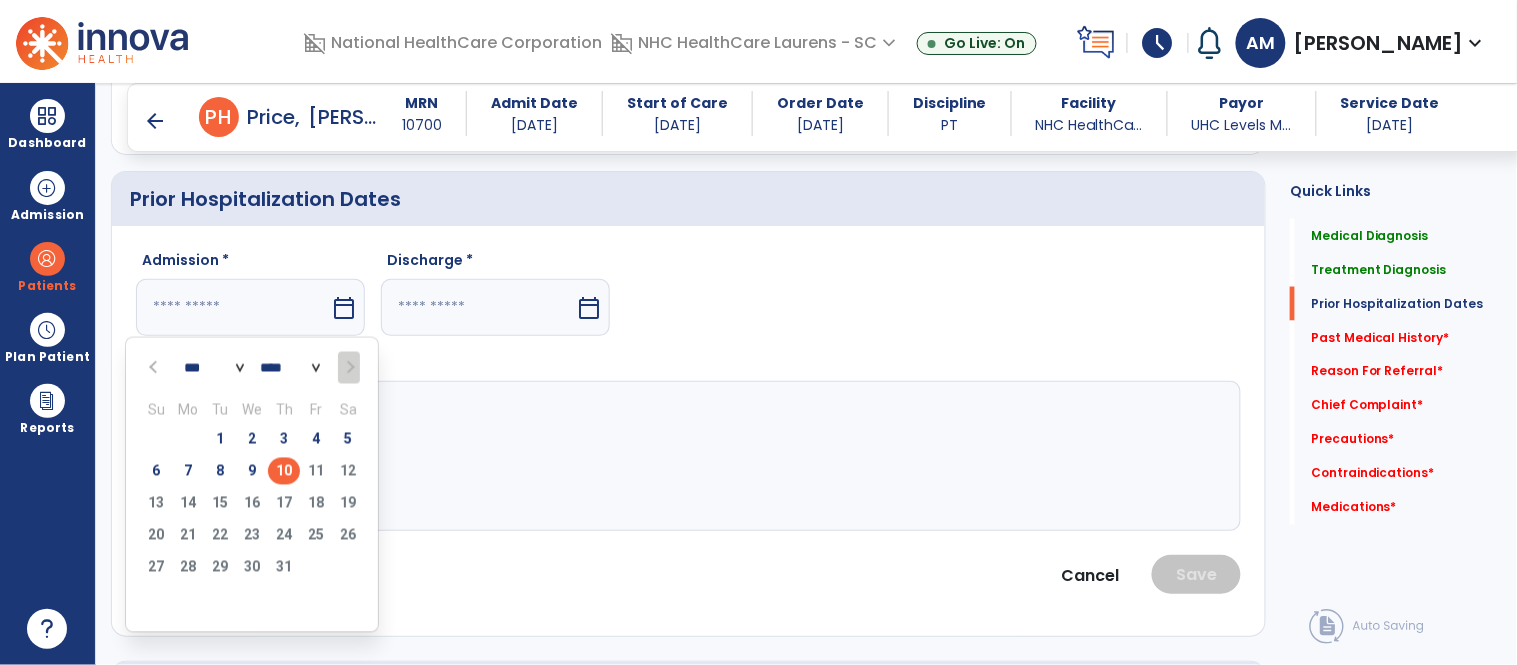 click at bounding box center (155, 368) 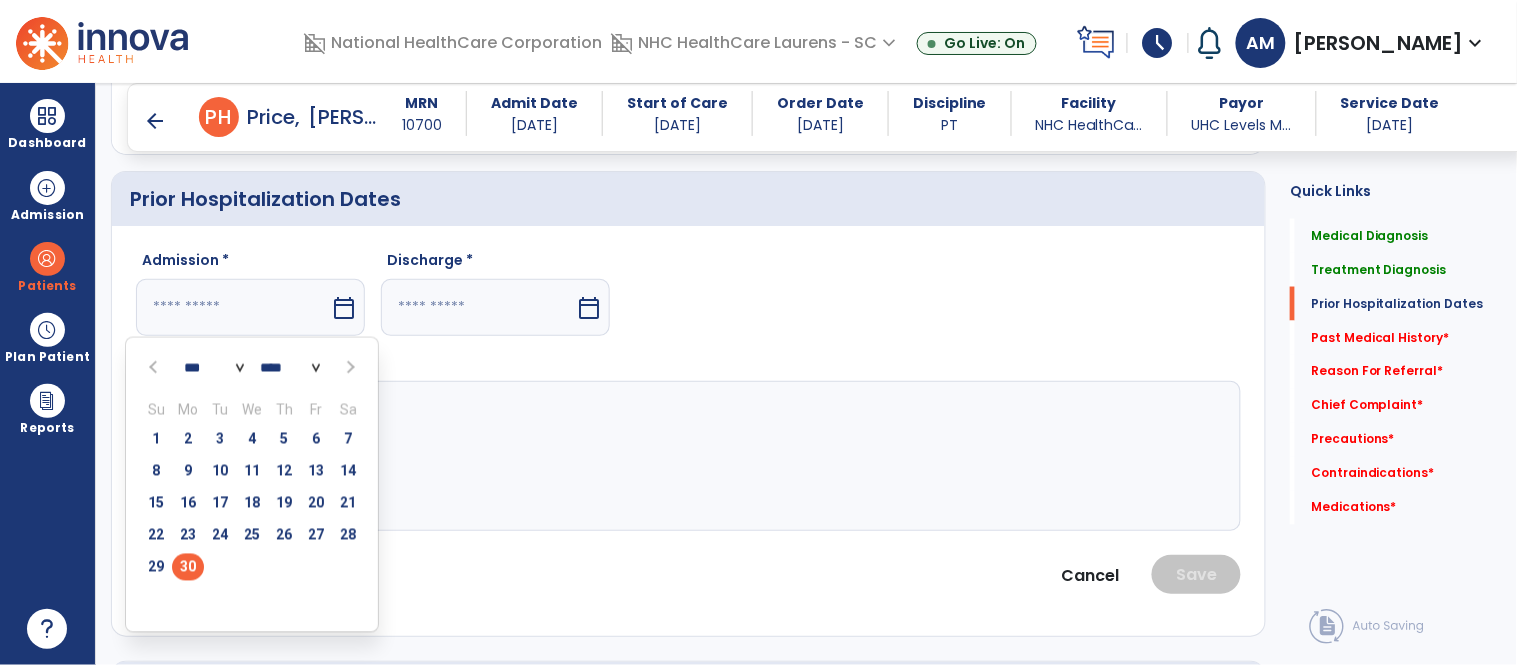 click on "30" at bounding box center (188, 567) 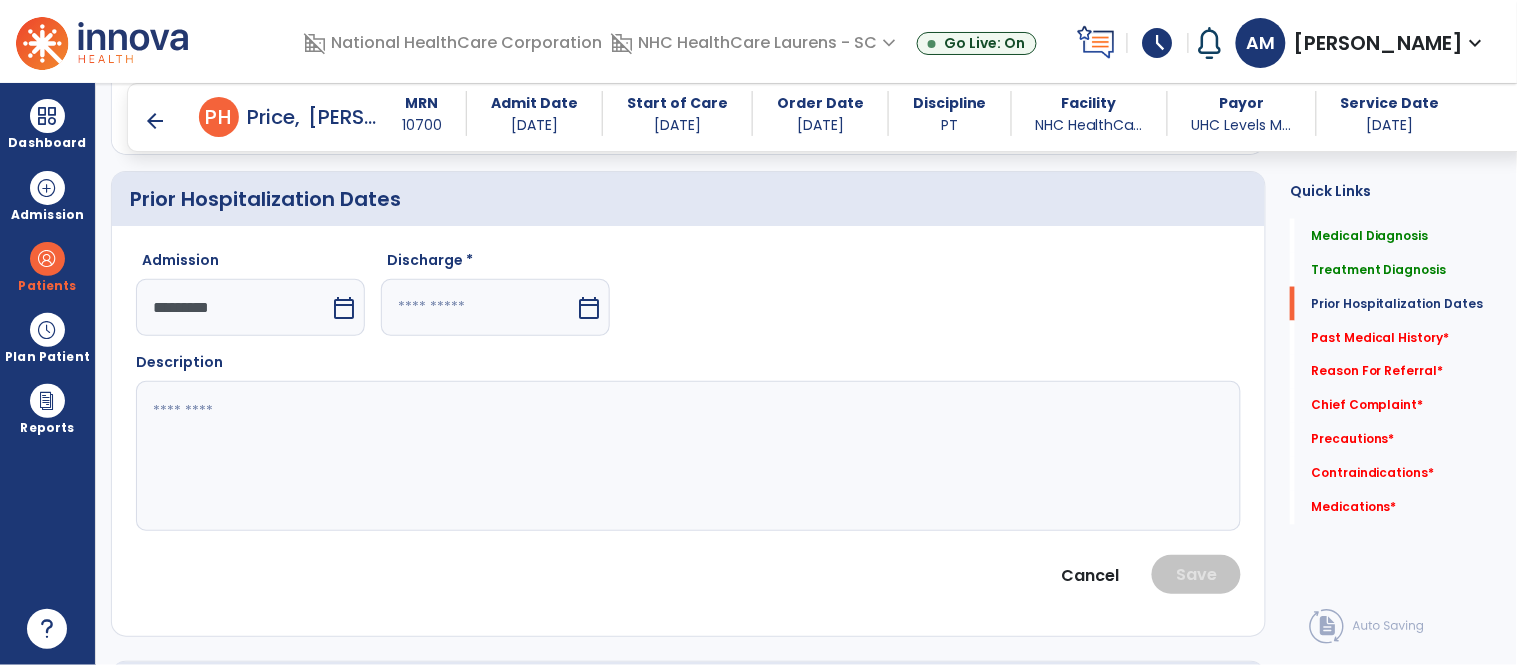 click on "calendar_today" at bounding box center [589, 308] 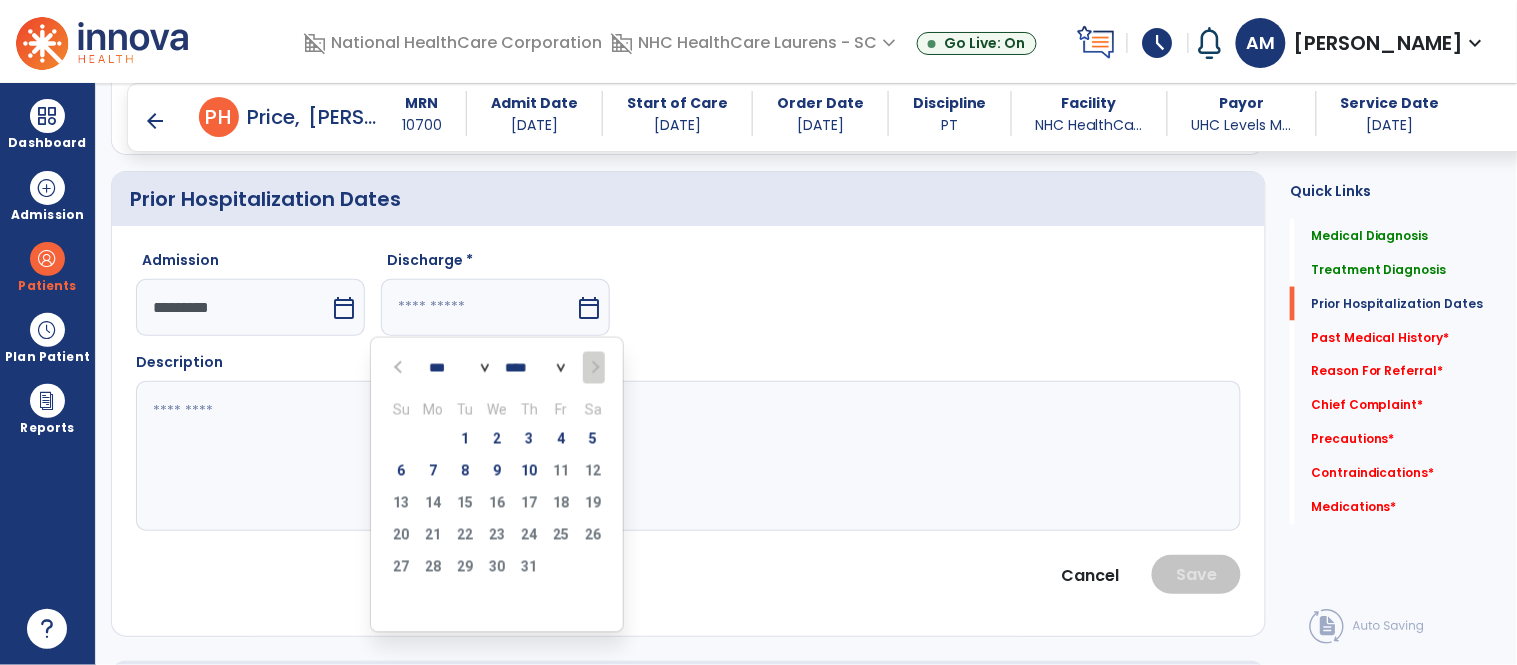 click on "calendar_today" at bounding box center [344, 308] 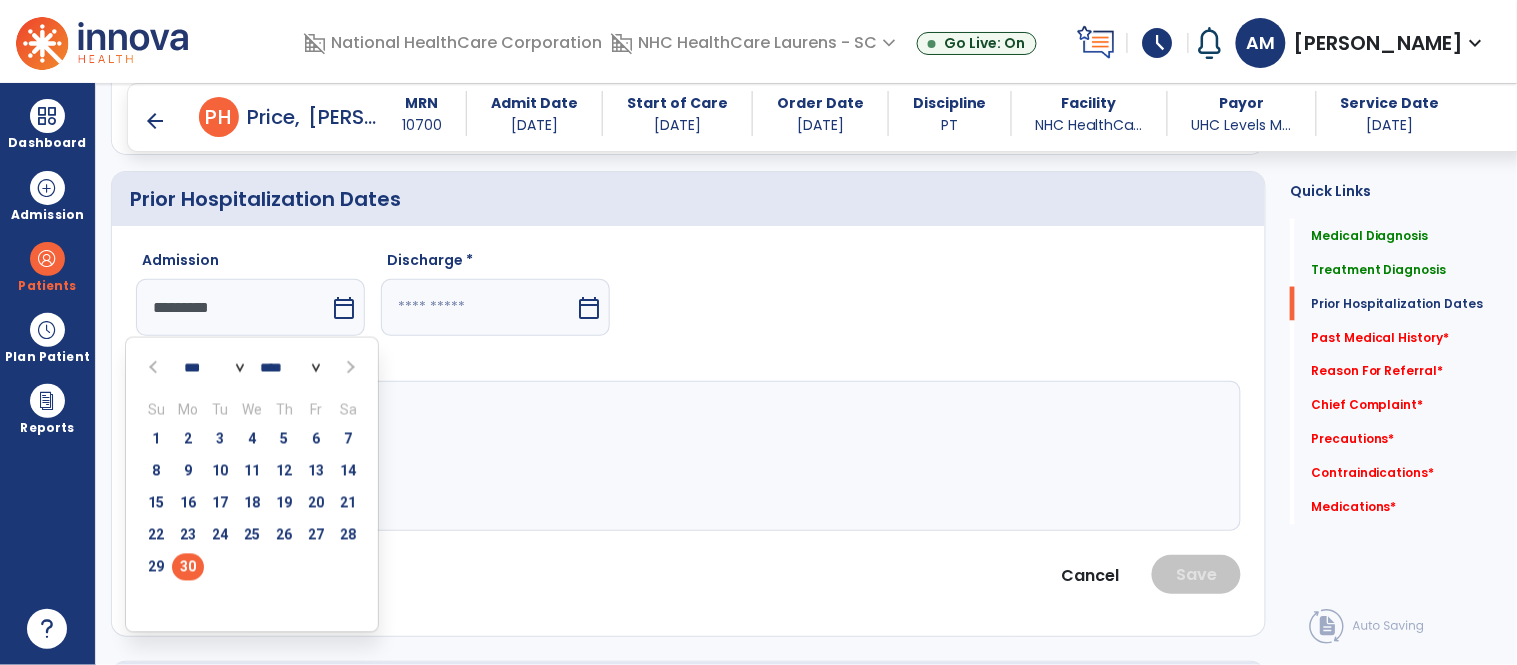 click at bounding box center [349, 368] 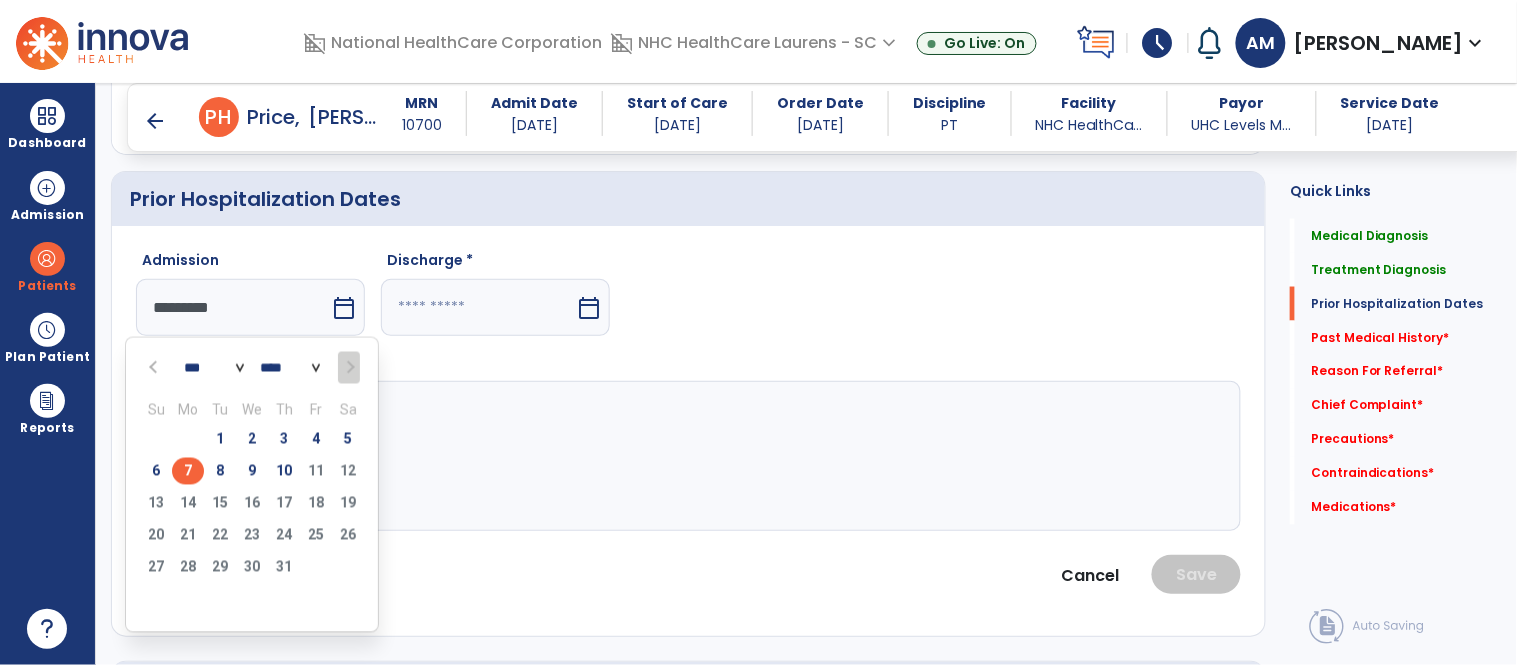 click on "7" at bounding box center (188, 471) 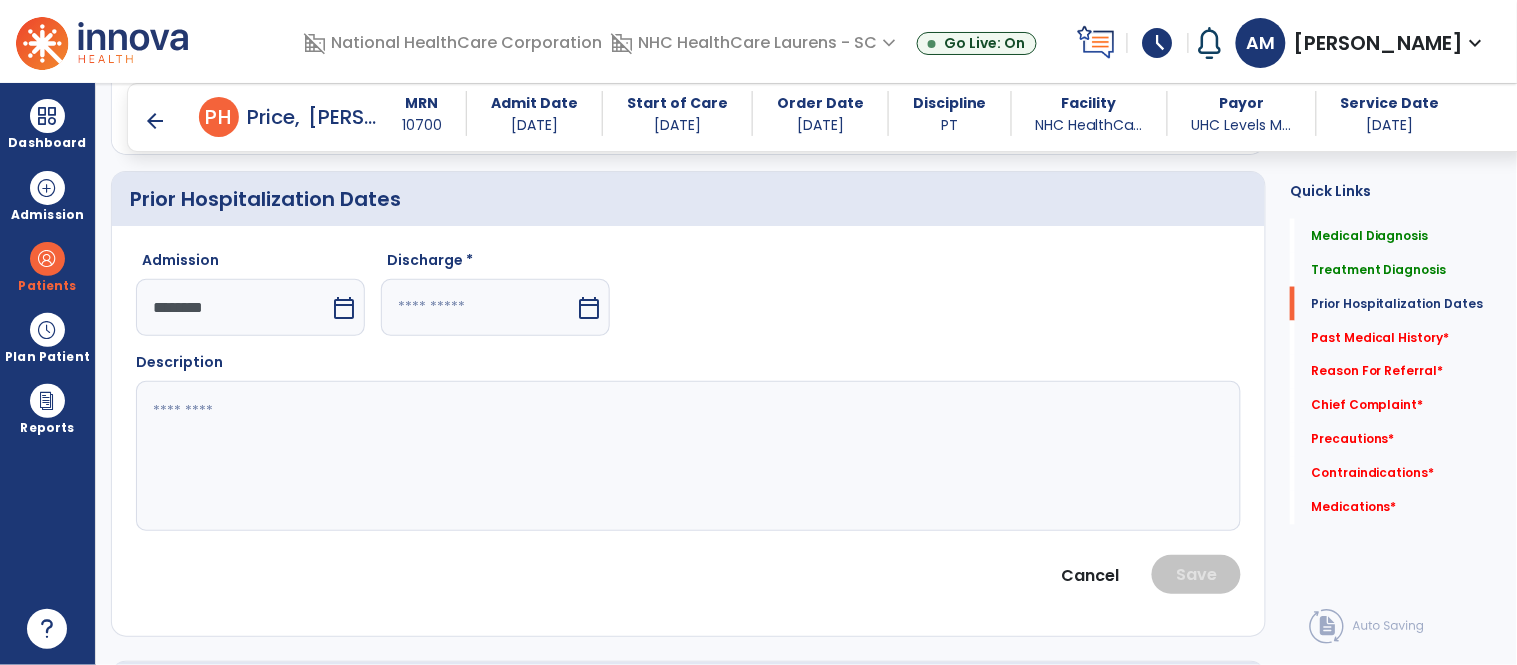 click on "calendar_today" at bounding box center [589, 308] 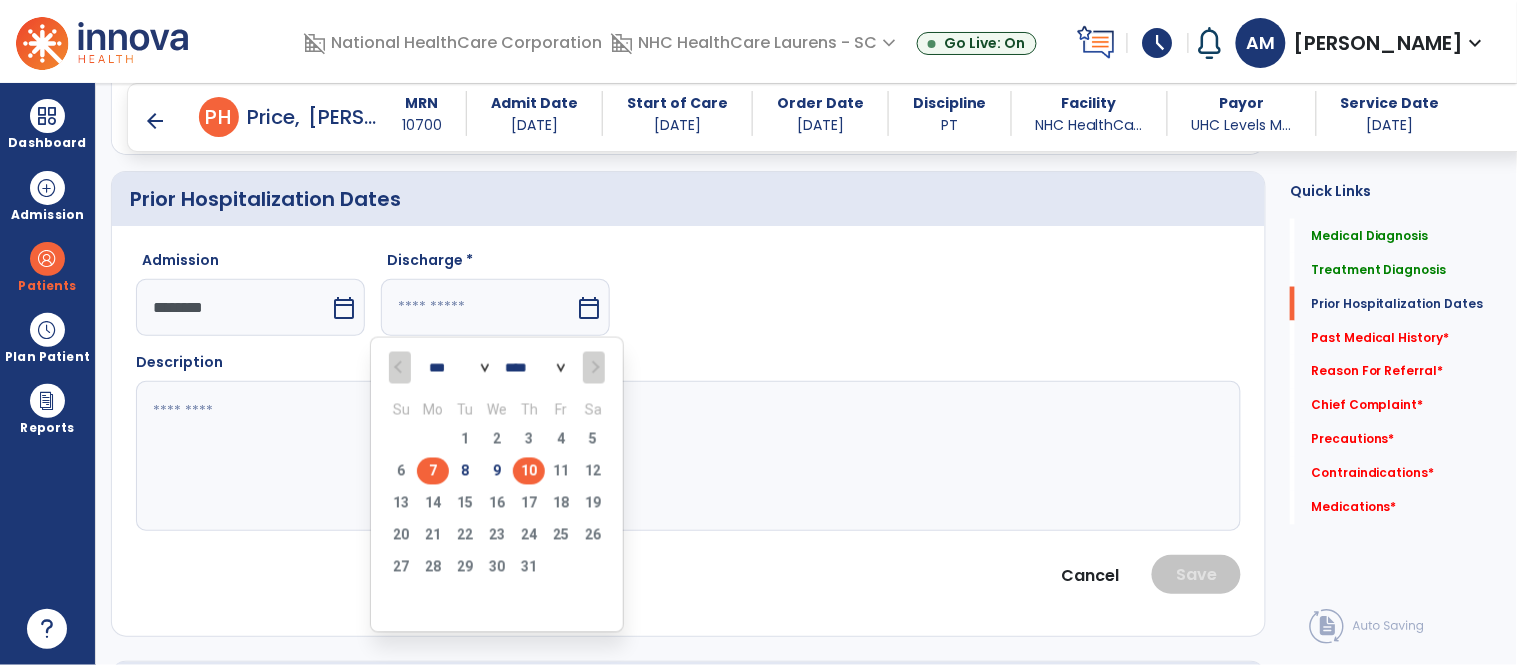 click on "7" at bounding box center (433, 471) 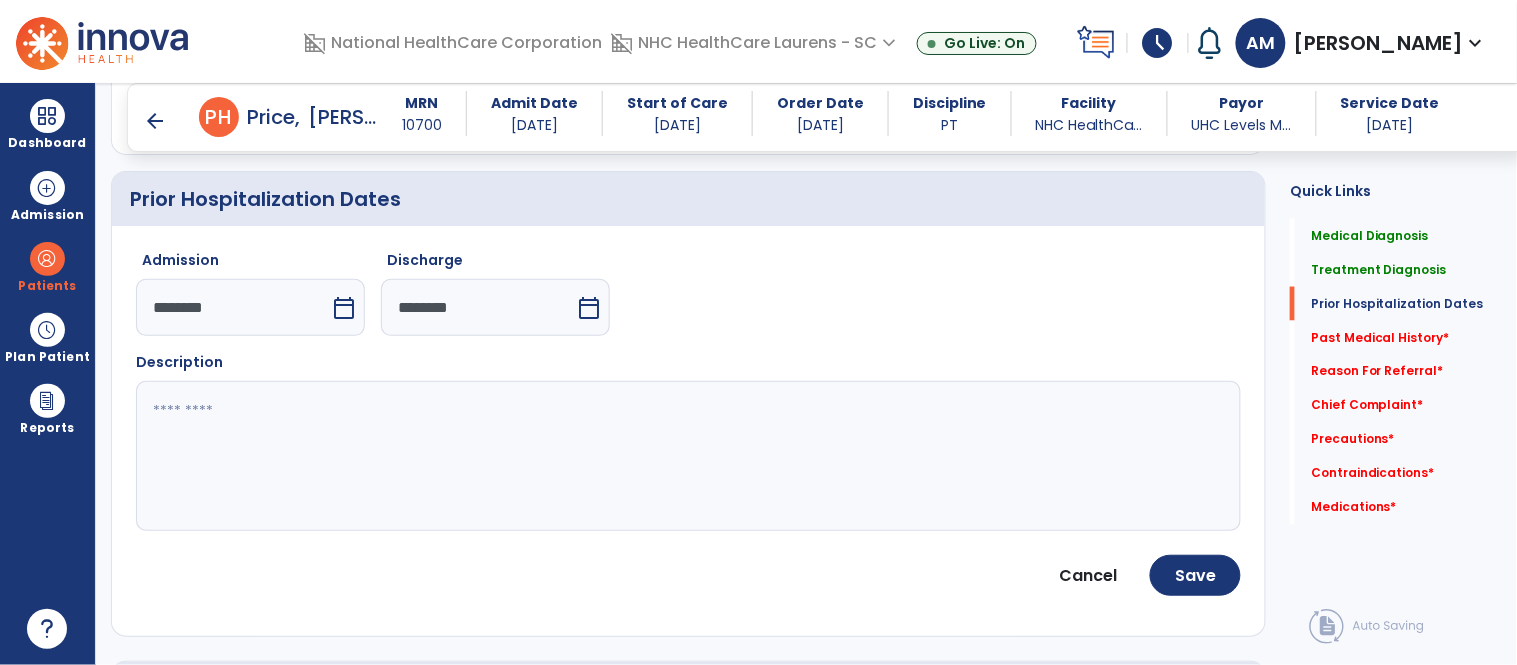 click on "calendar_today" at bounding box center [589, 308] 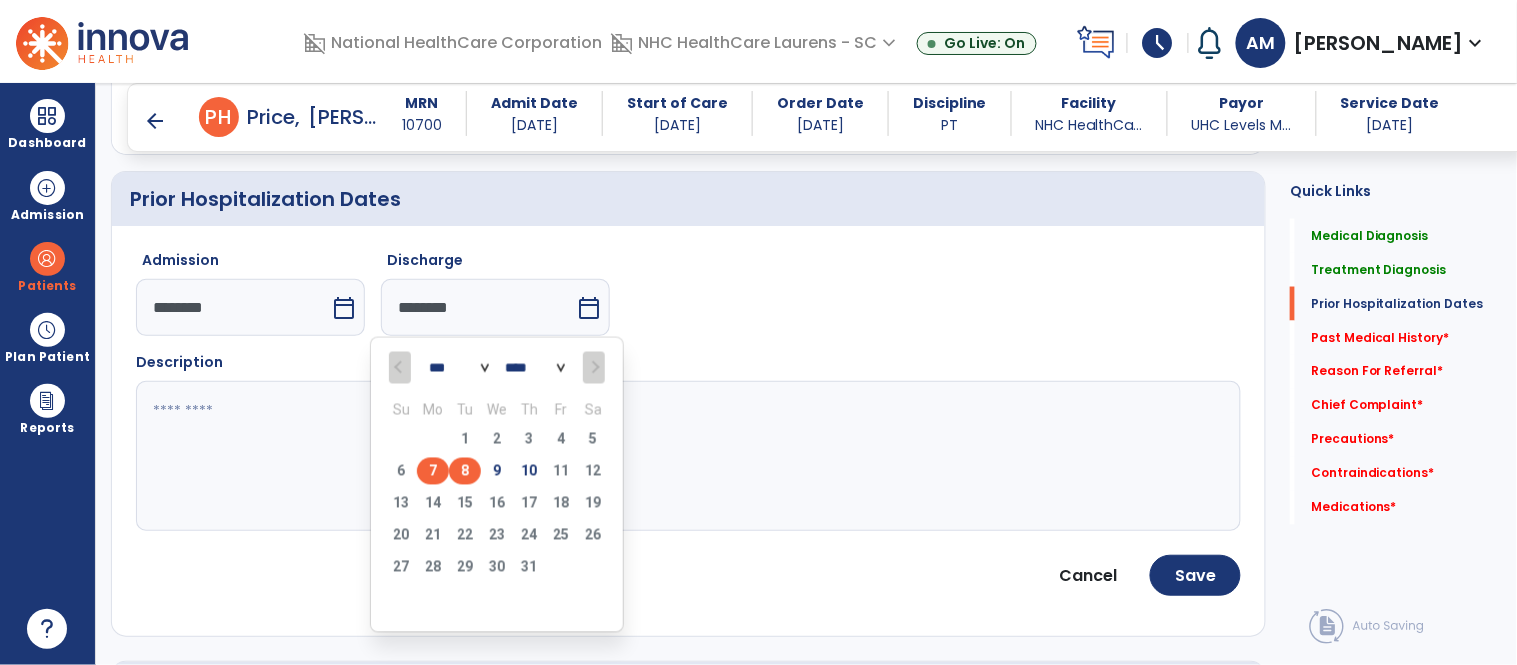 click on "8" at bounding box center (465, 471) 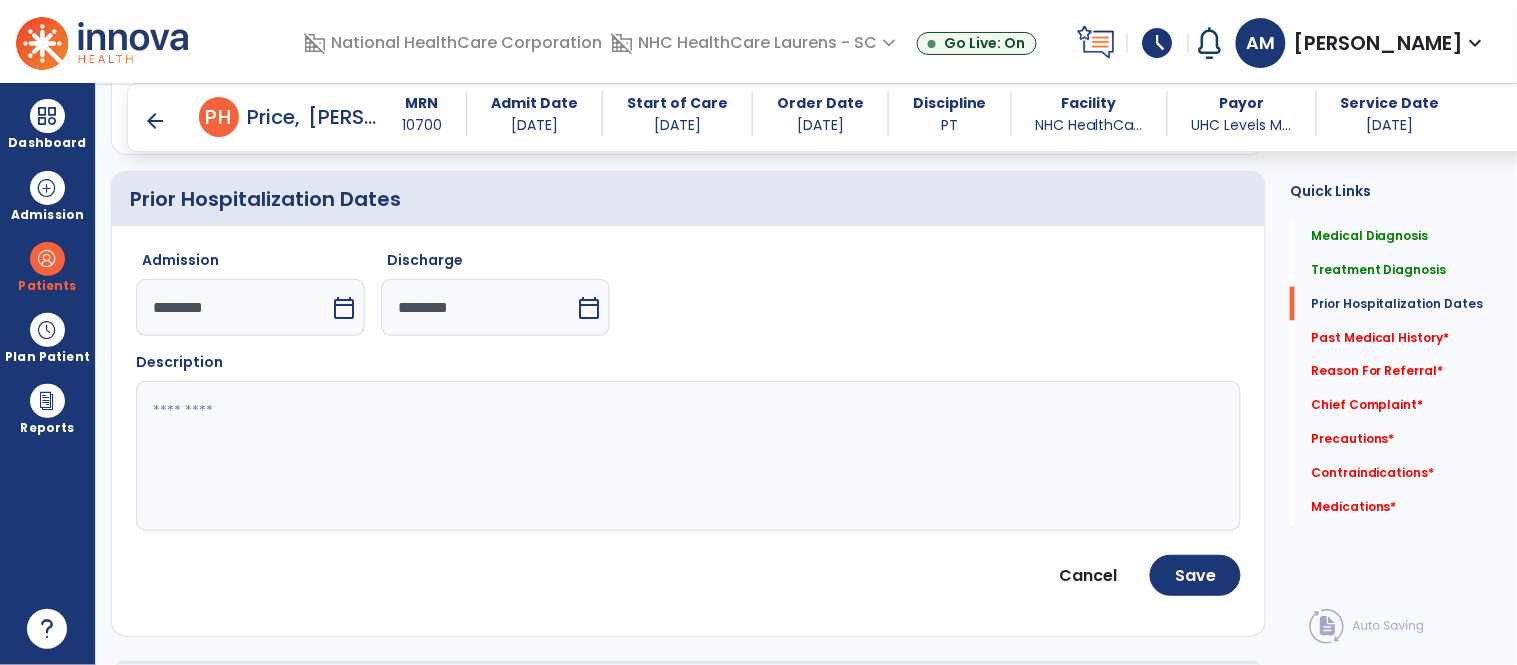 click 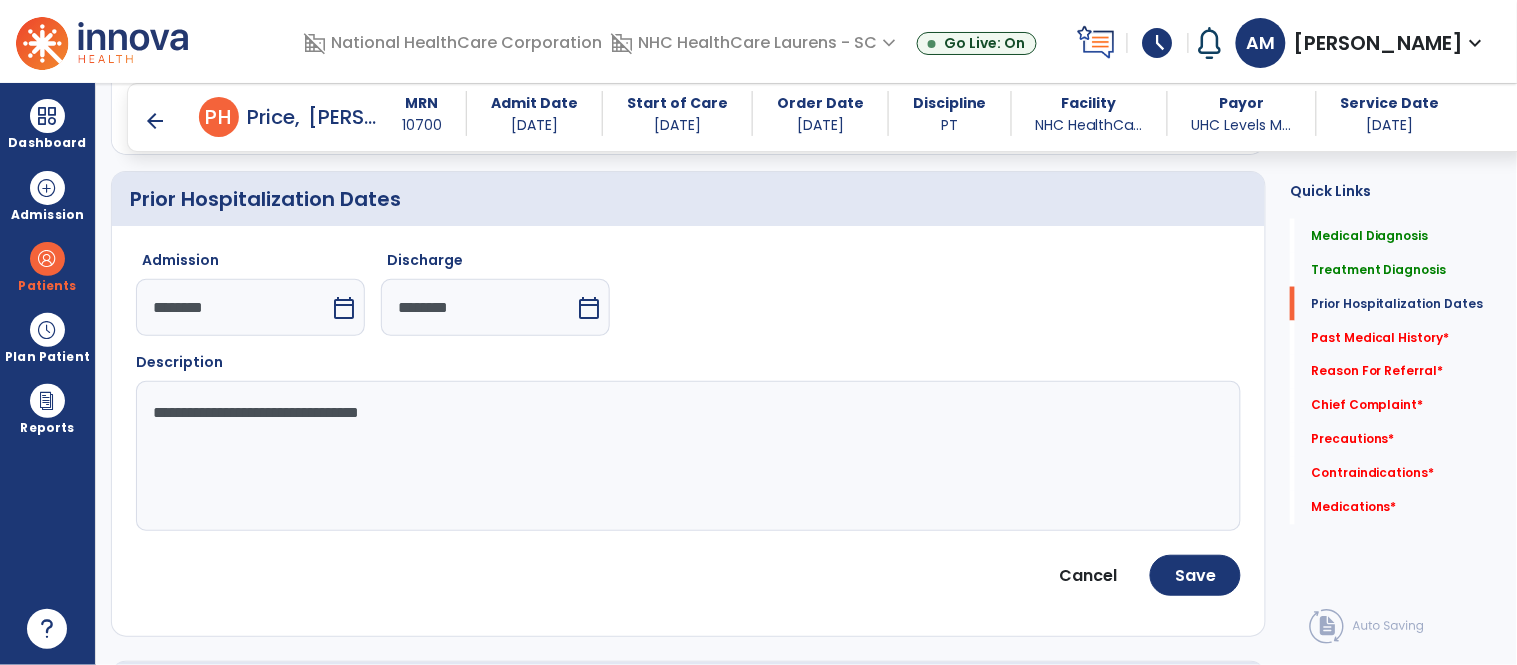 click on "**********" 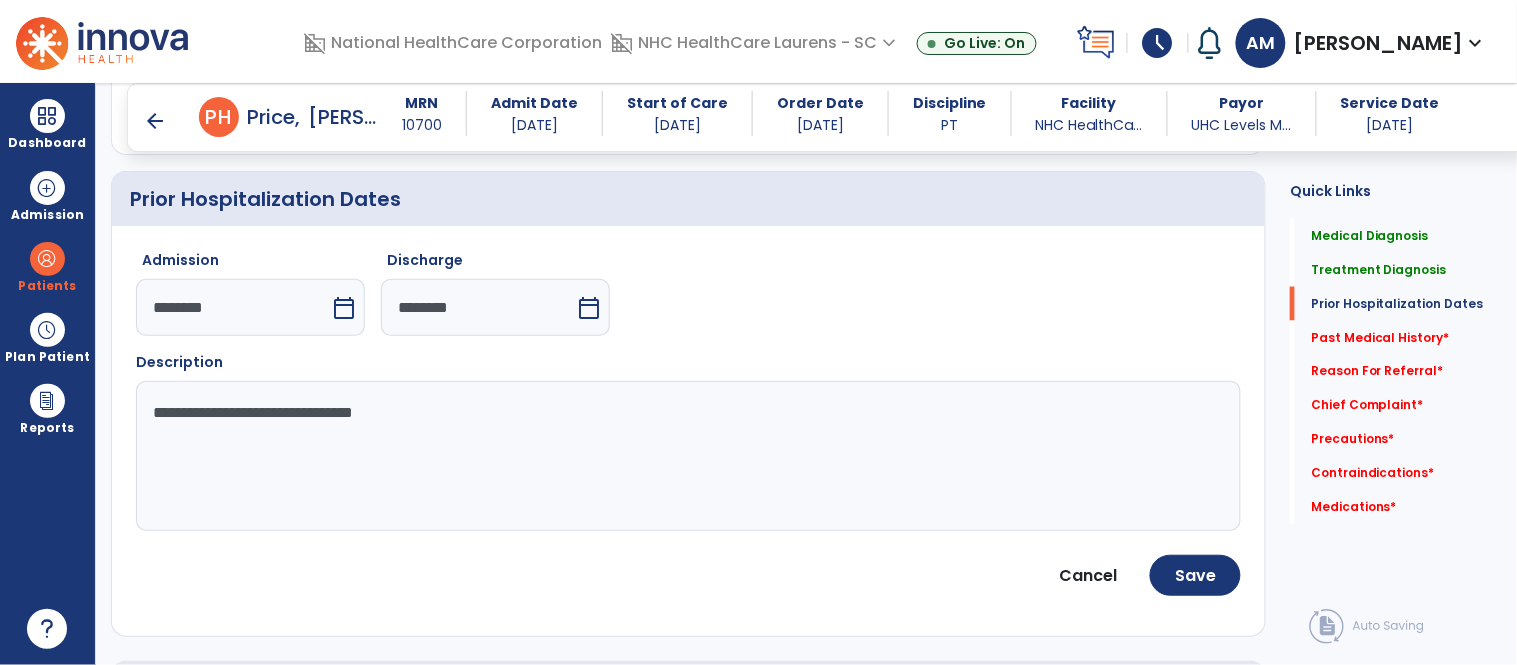 click on "**********" 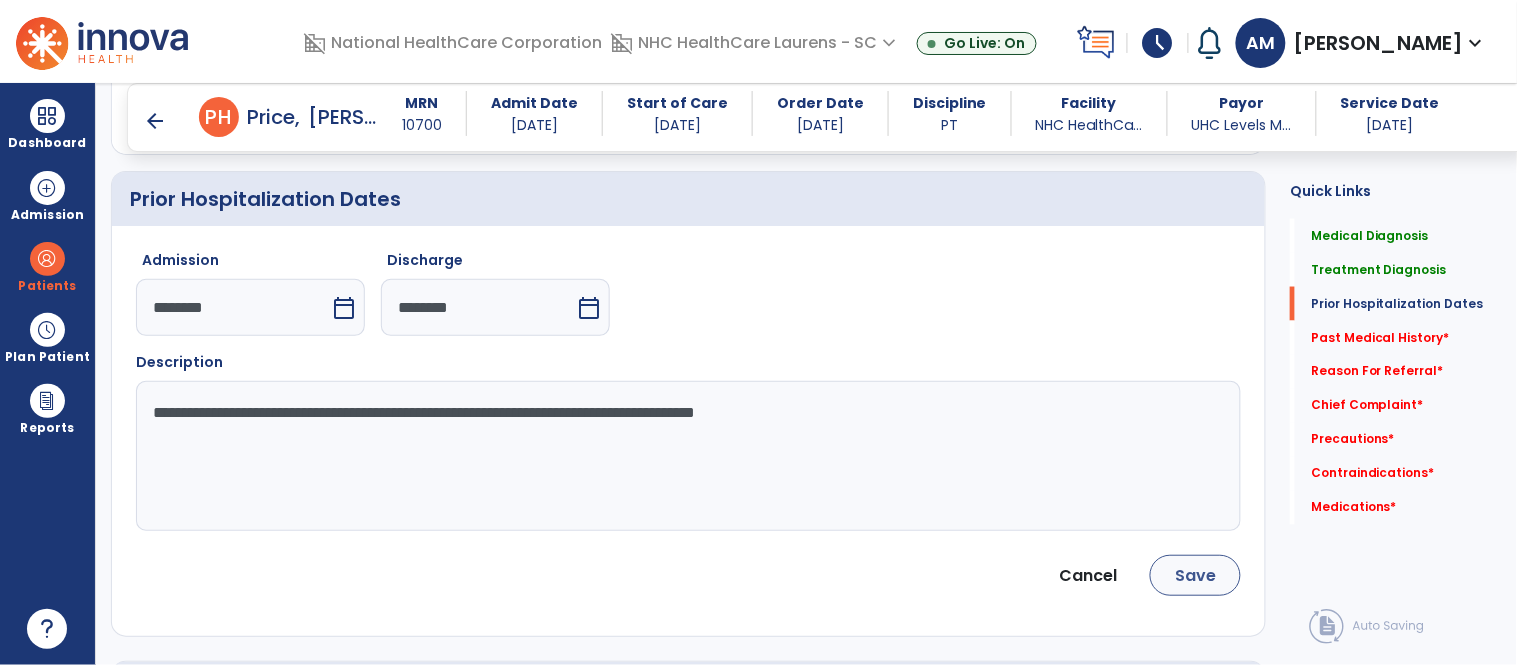 type on "**********" 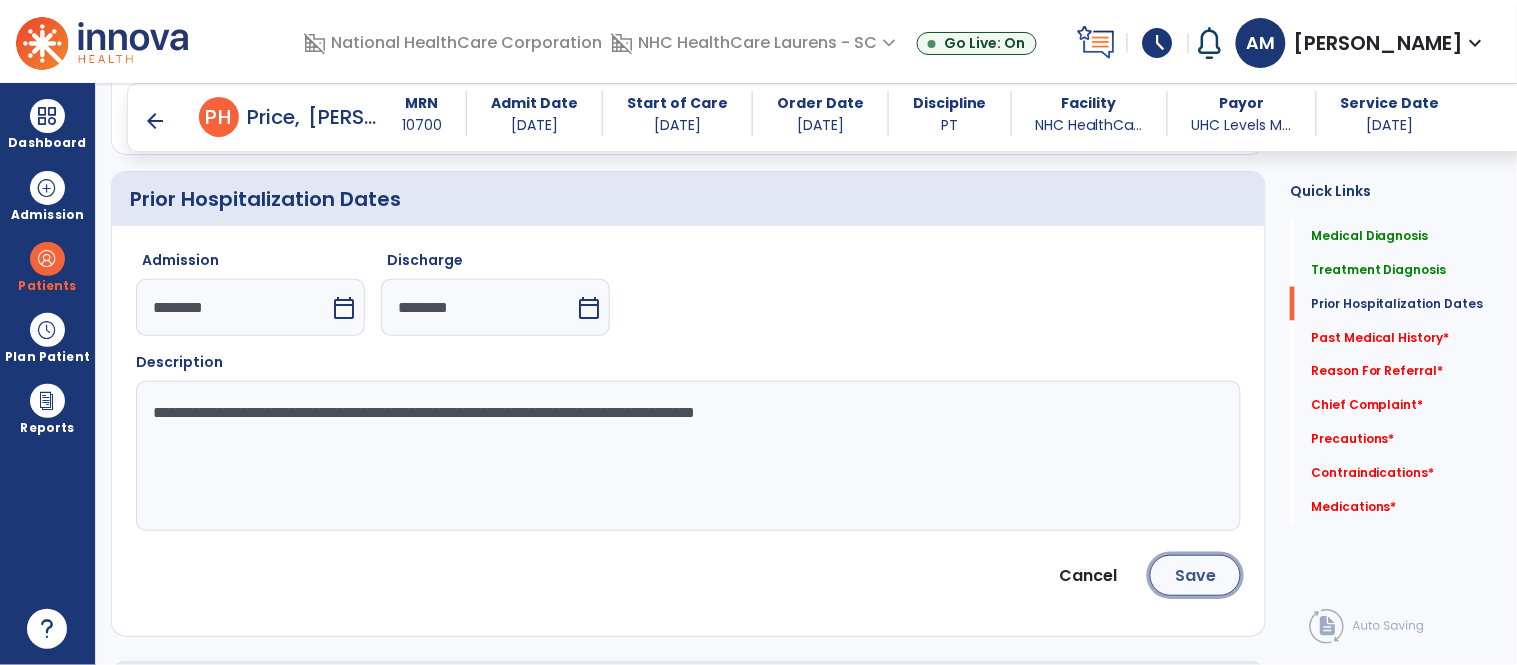 click on "Save" 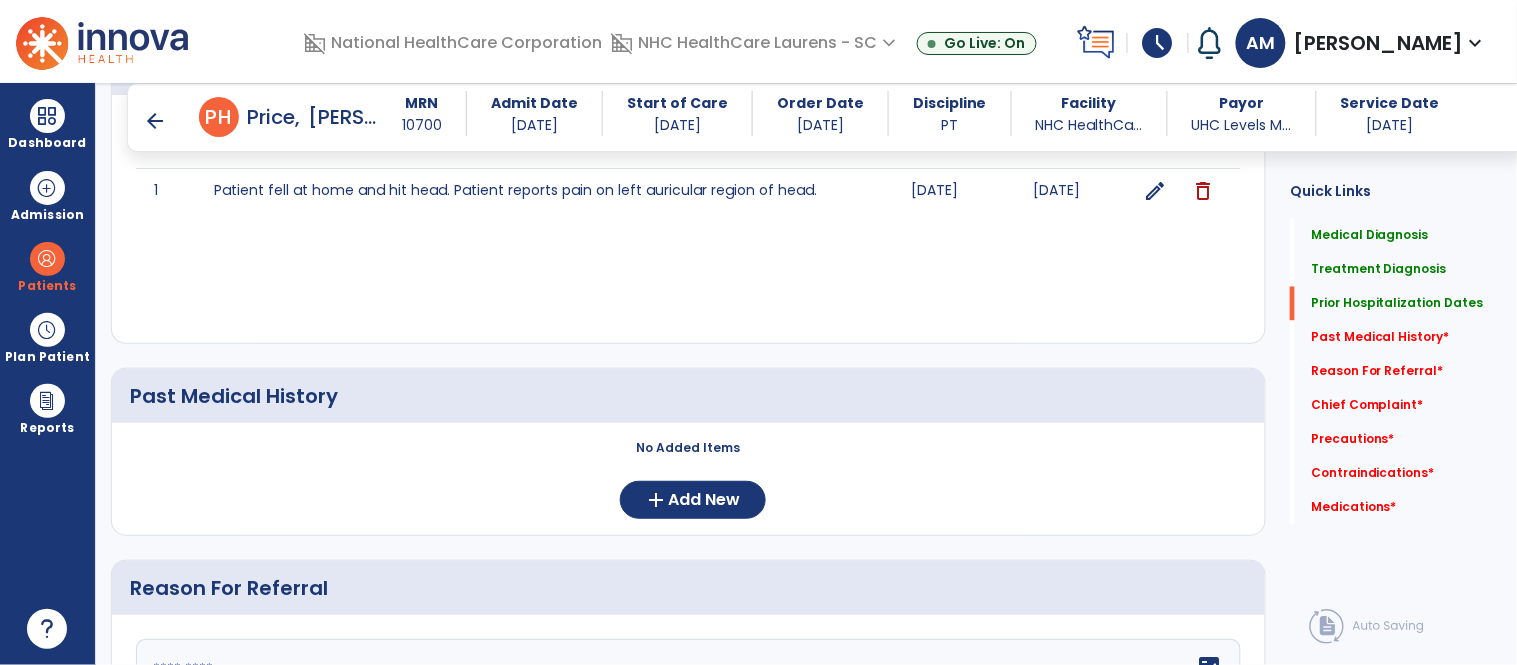 scroll, scrollTop: 852, scrollLeft: 0, axis: vertical 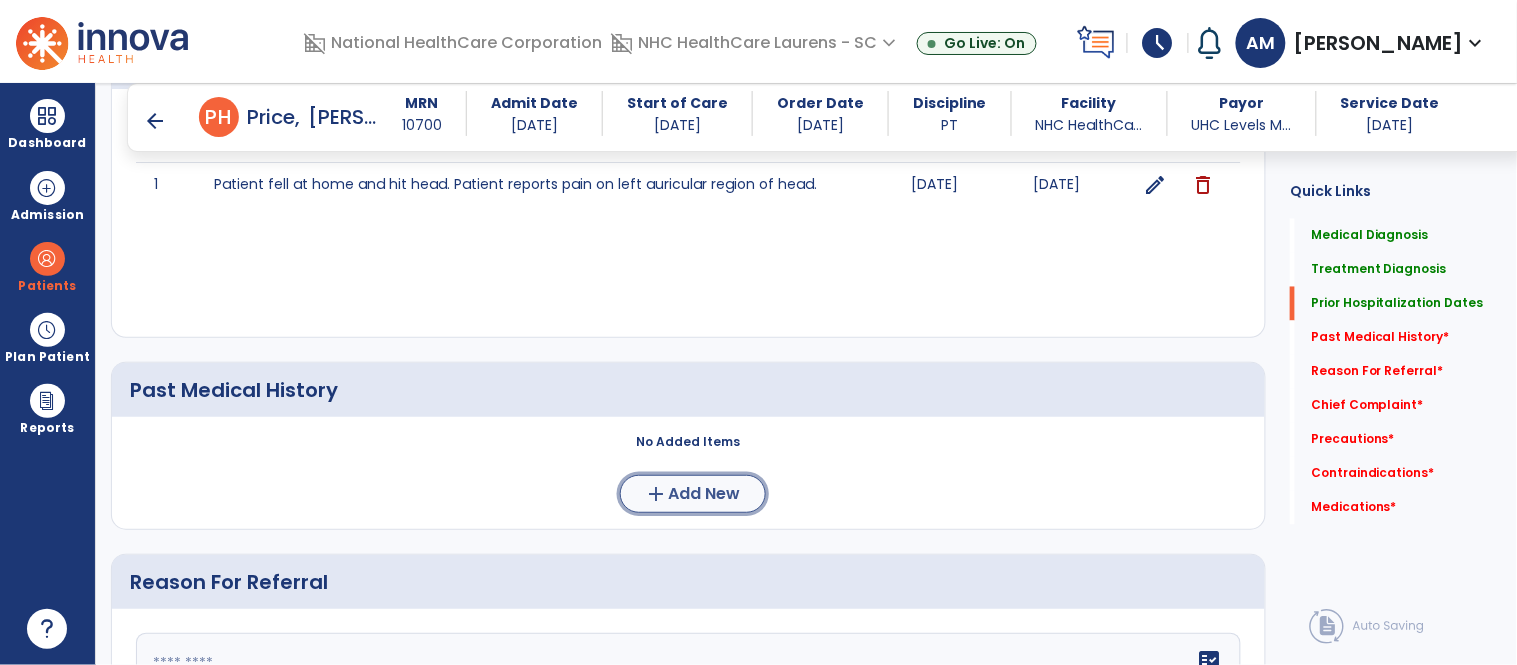 click on "add  Add New" 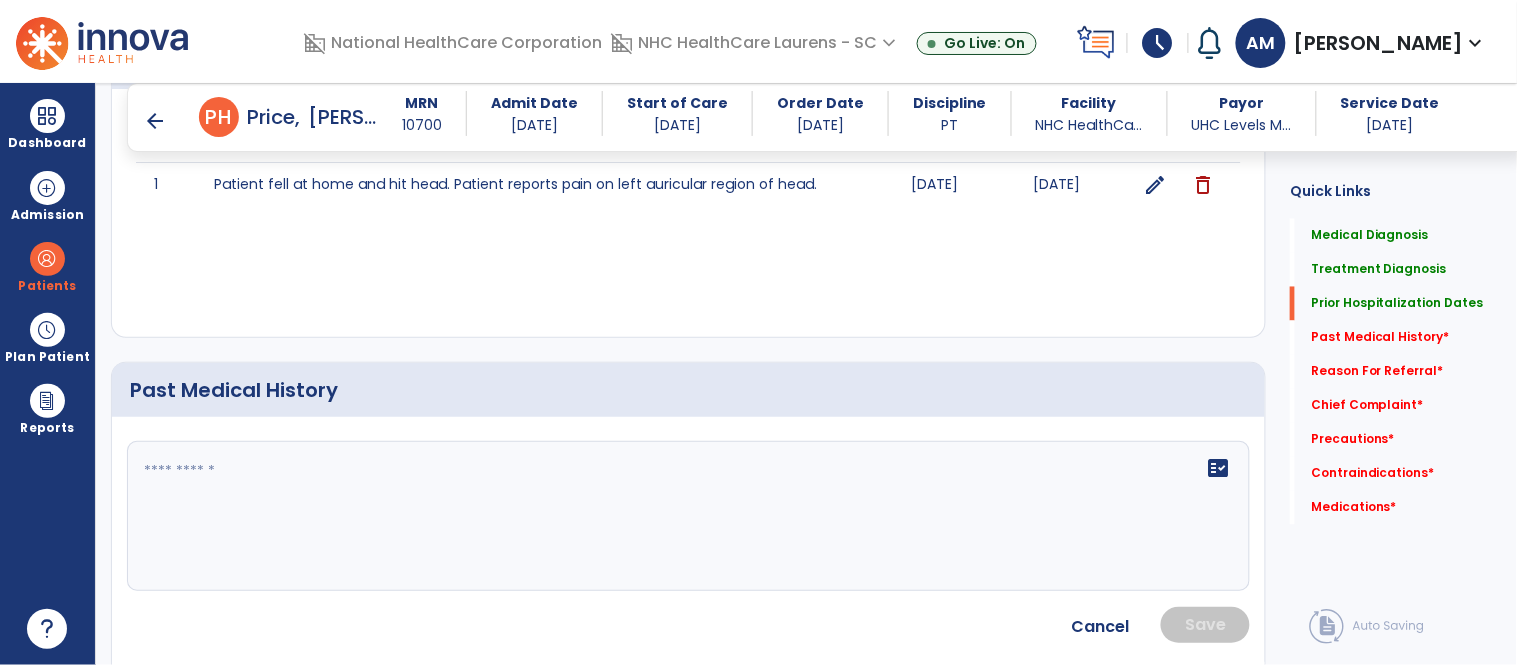 click 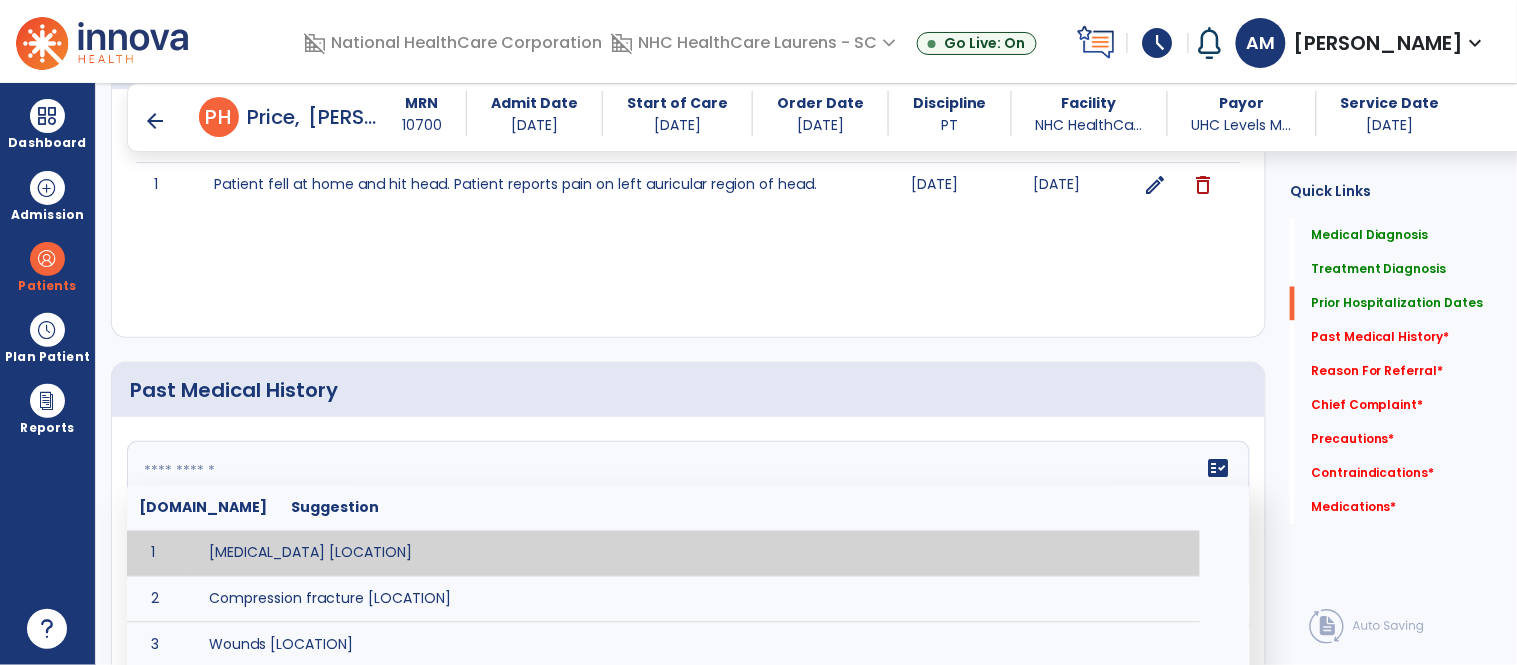 paste on "**********" 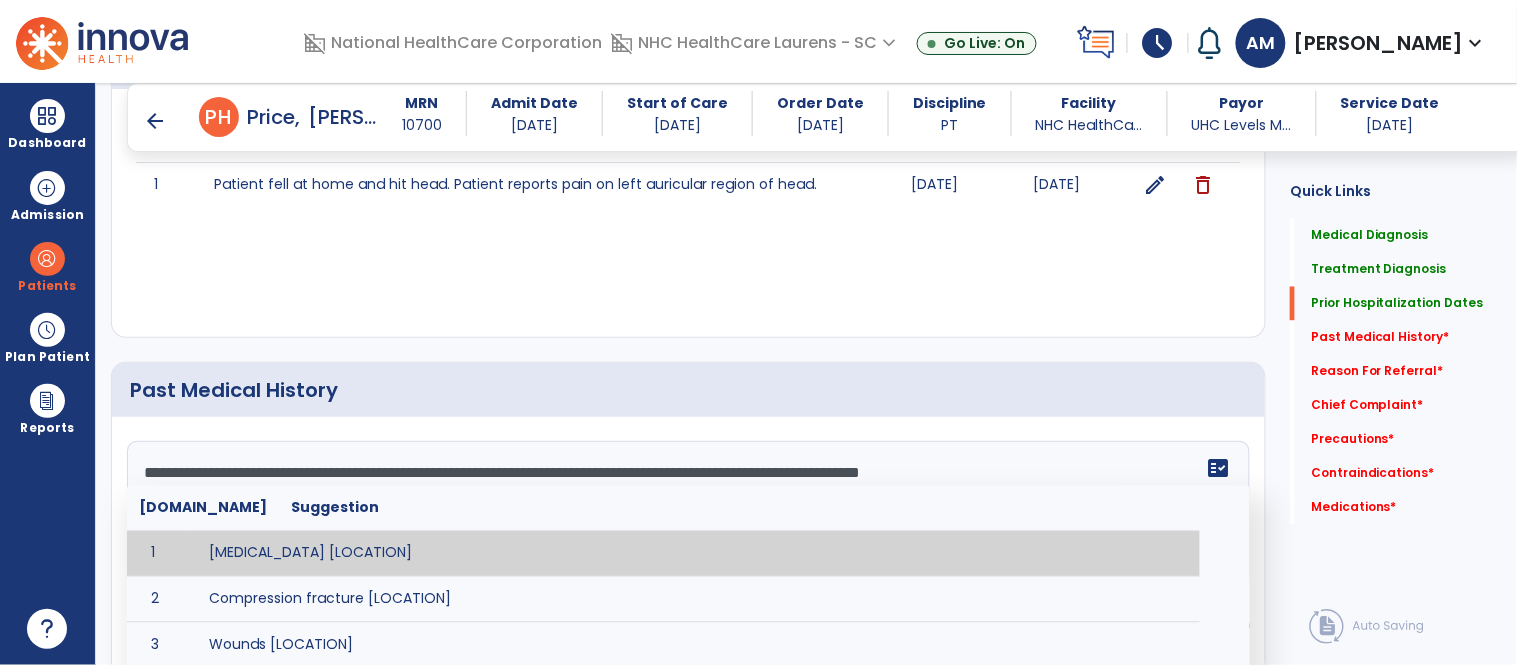 scroll, scrollTop: 278, scrollLeft: 0, axis: vertical 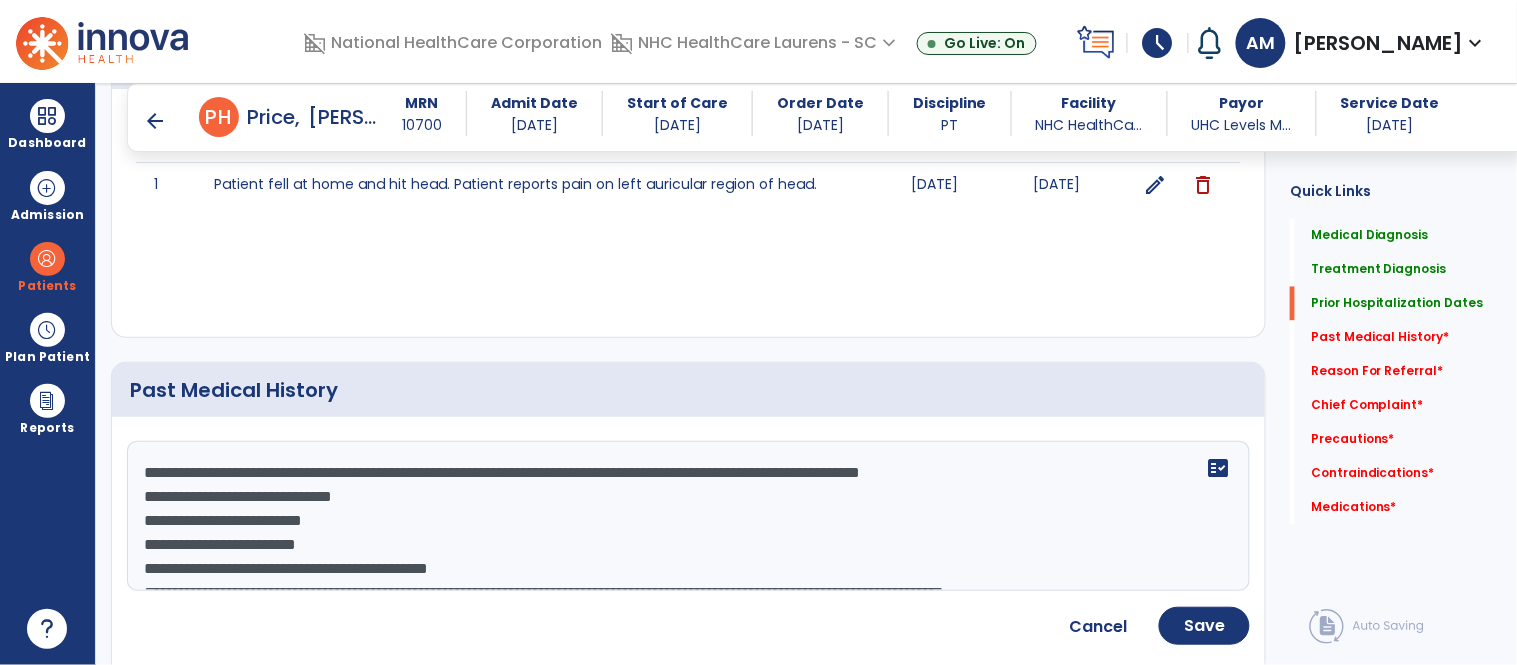 type on "**********" 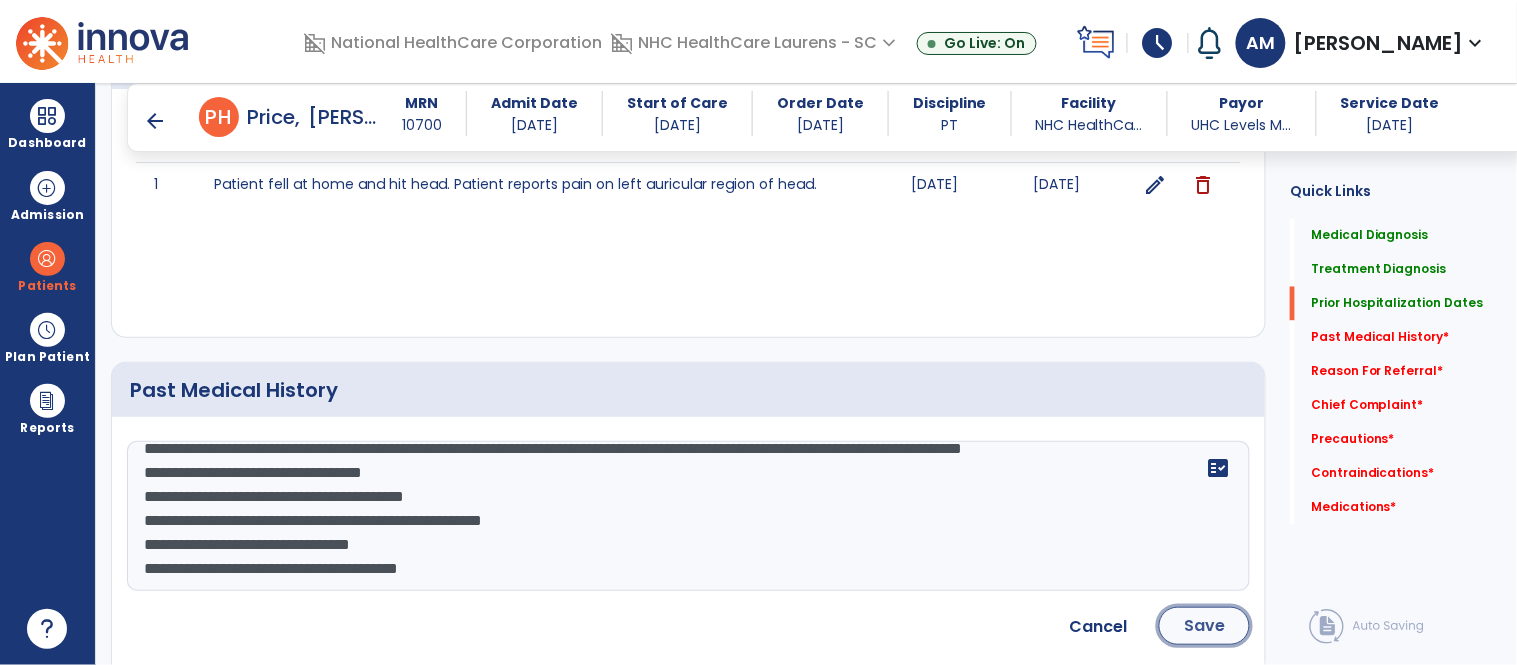 click on "Save" 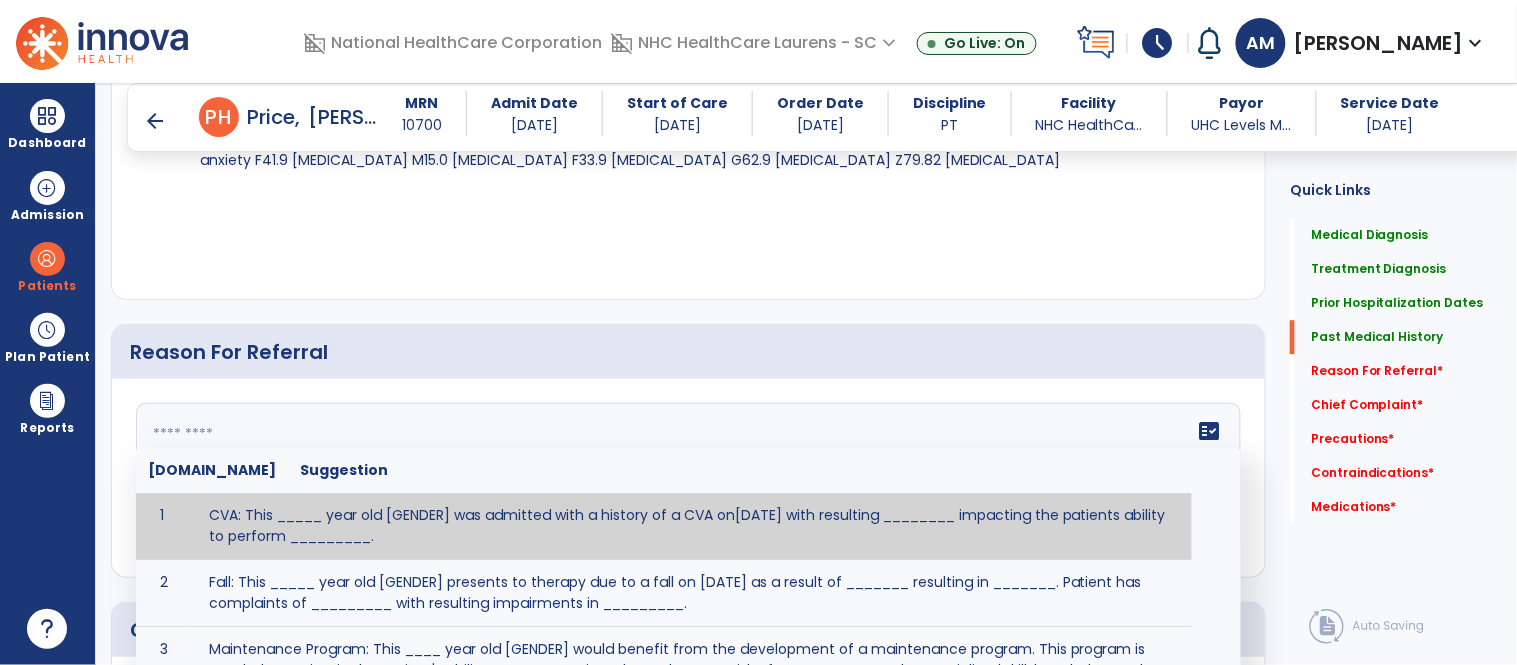 click 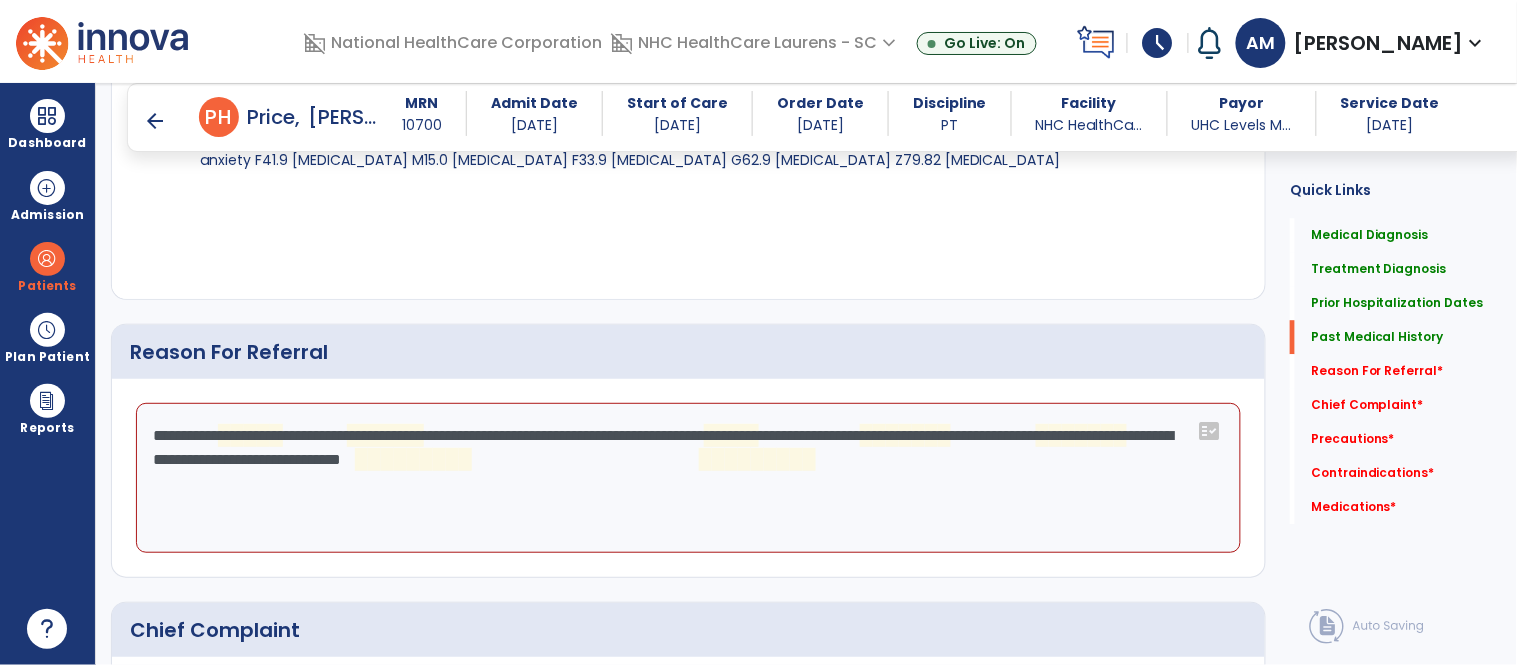 click on "**********" 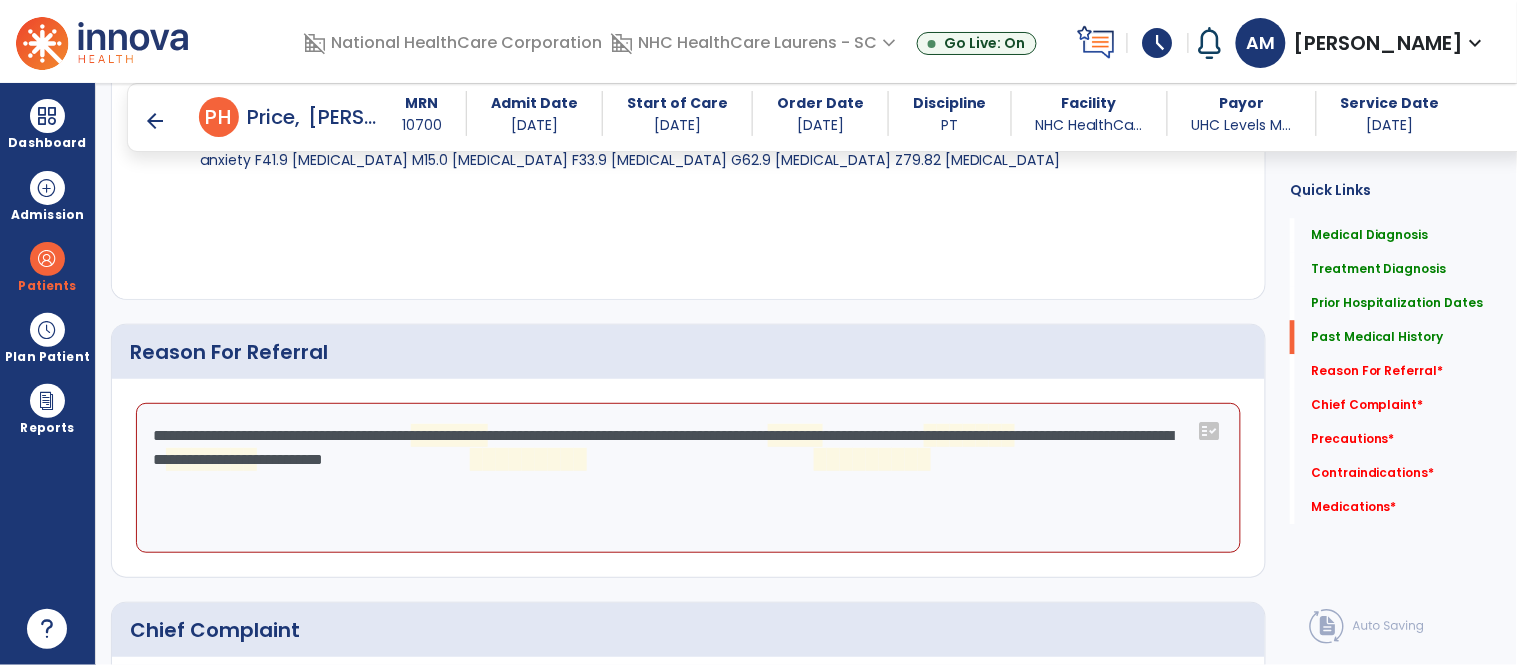 click on "**********" 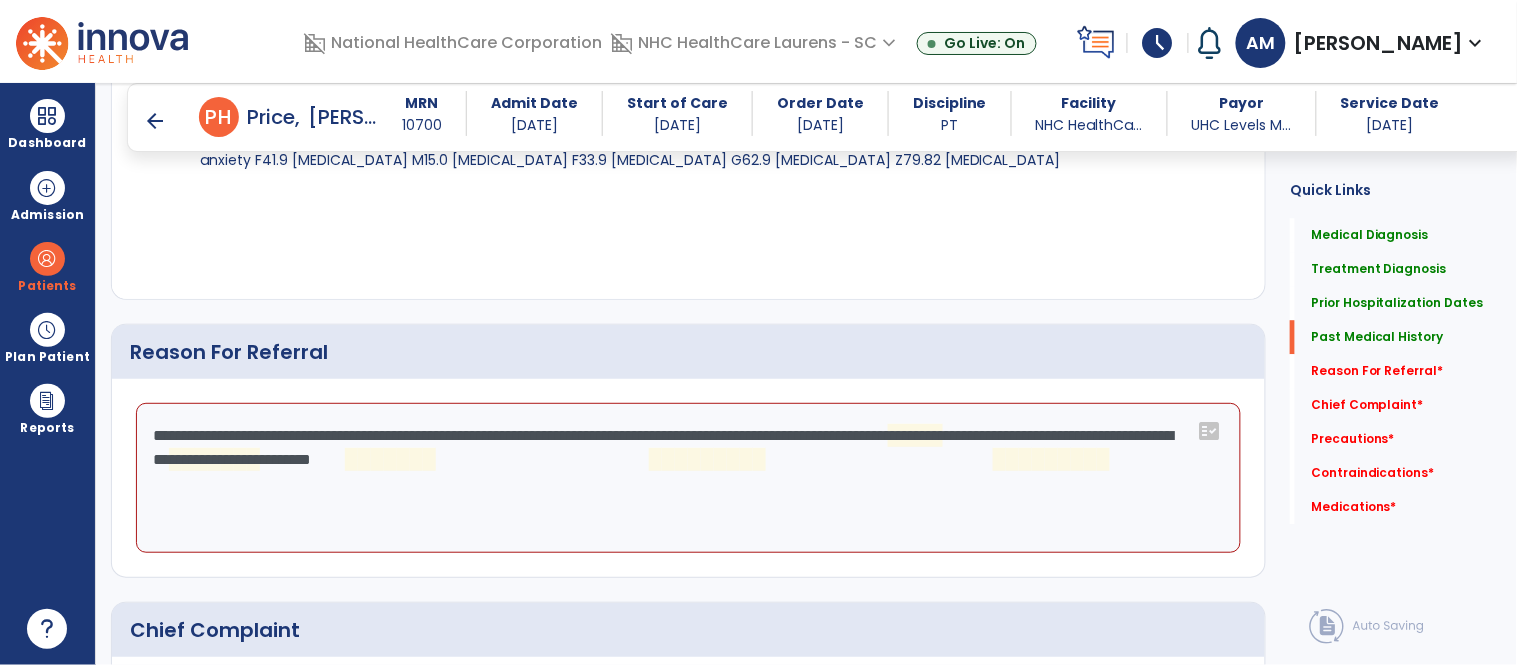 click on "**********" 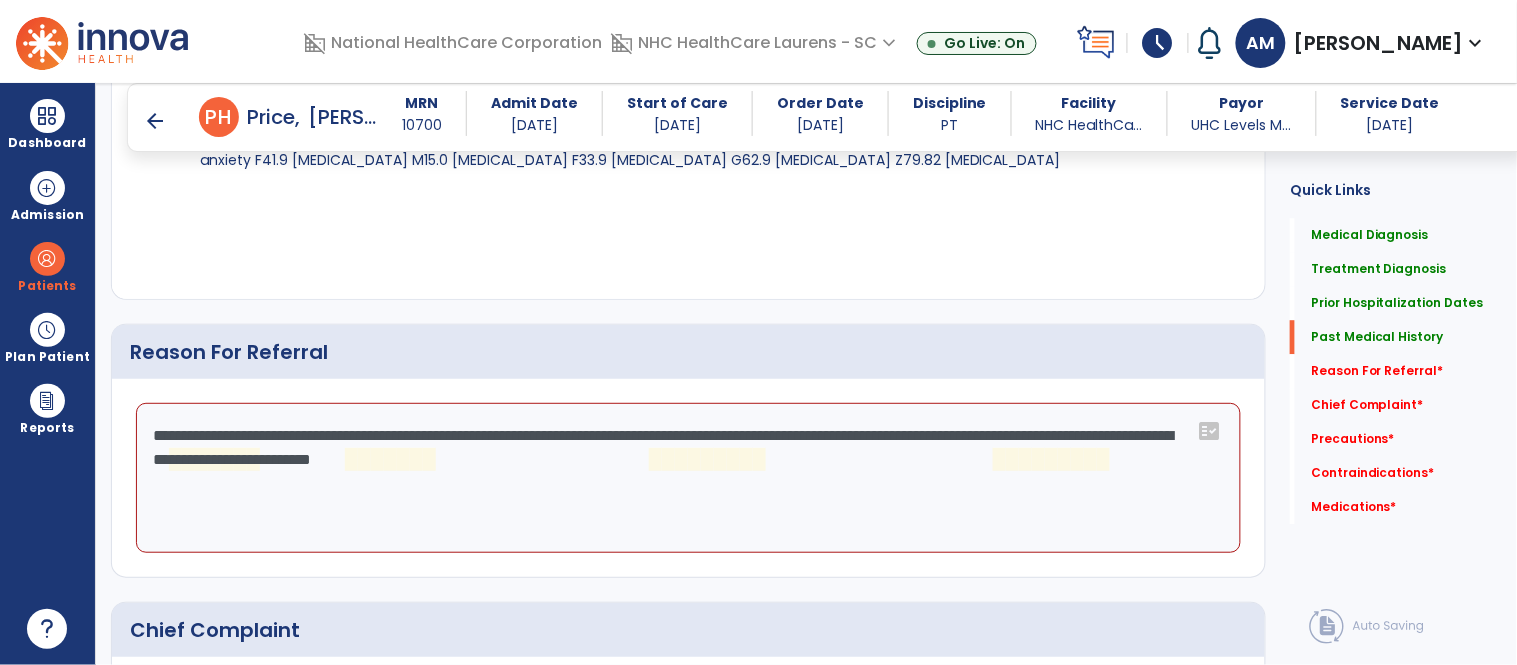 click on "**********" 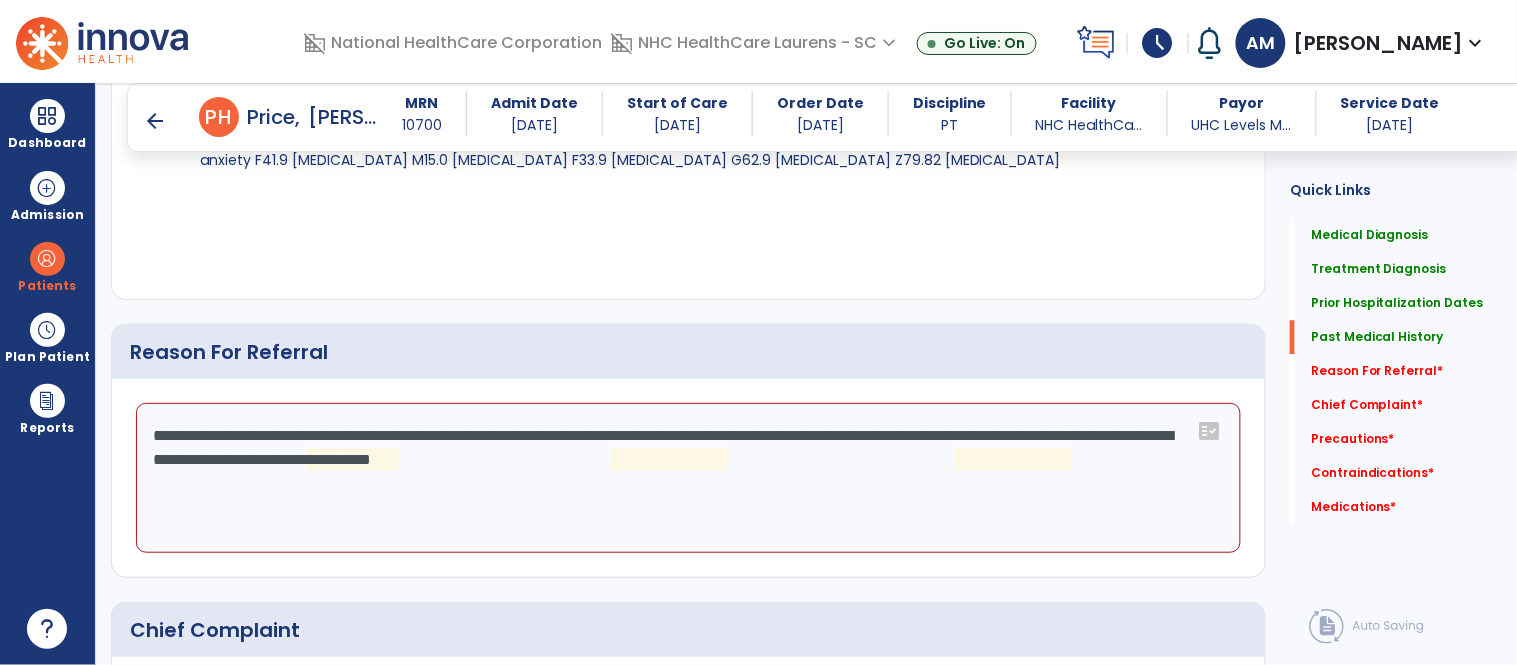click on "**********" 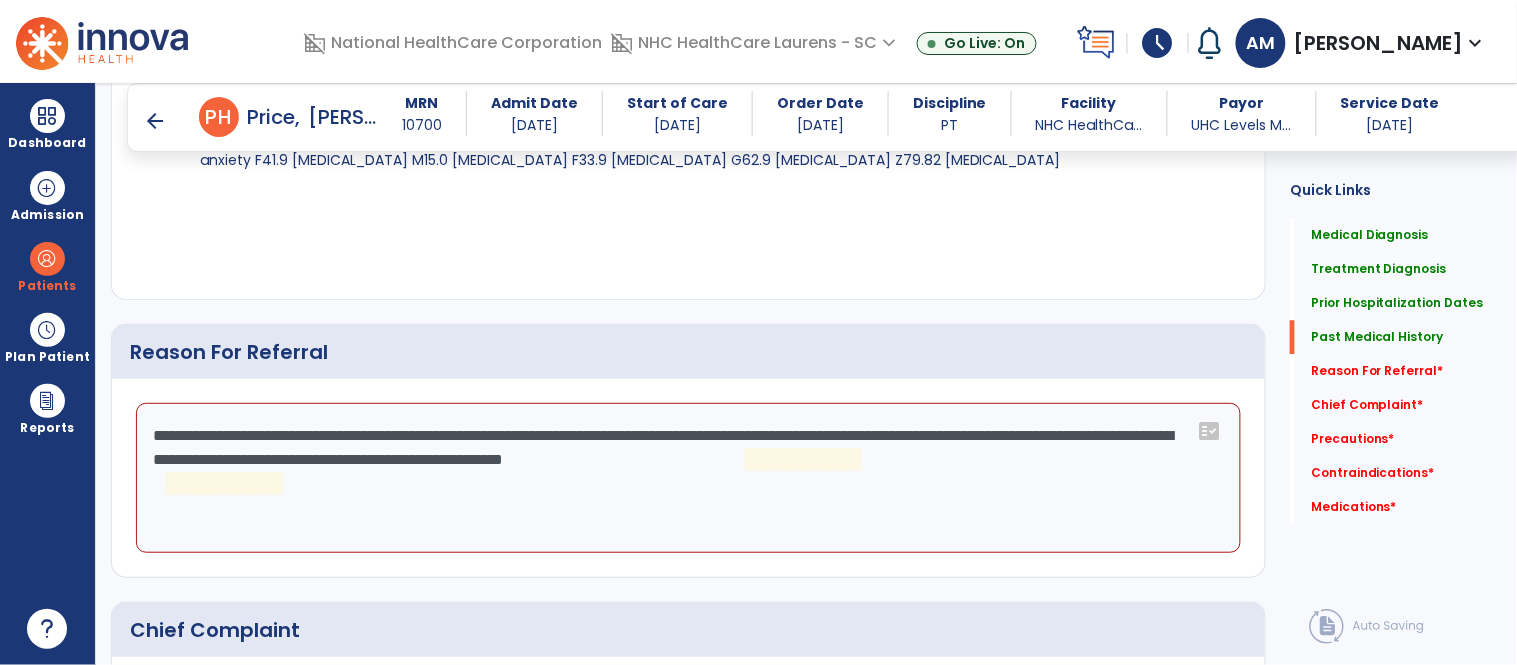 click on "**********" 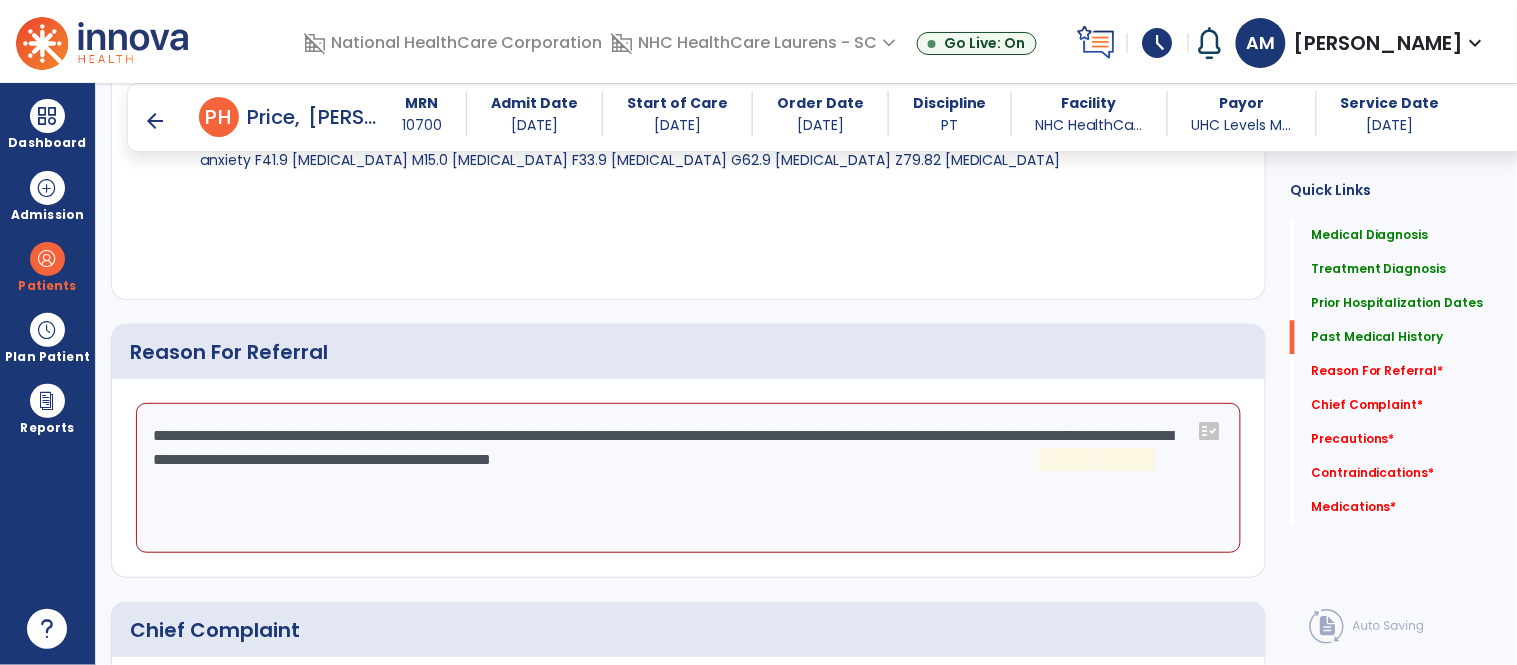 click on "**********" 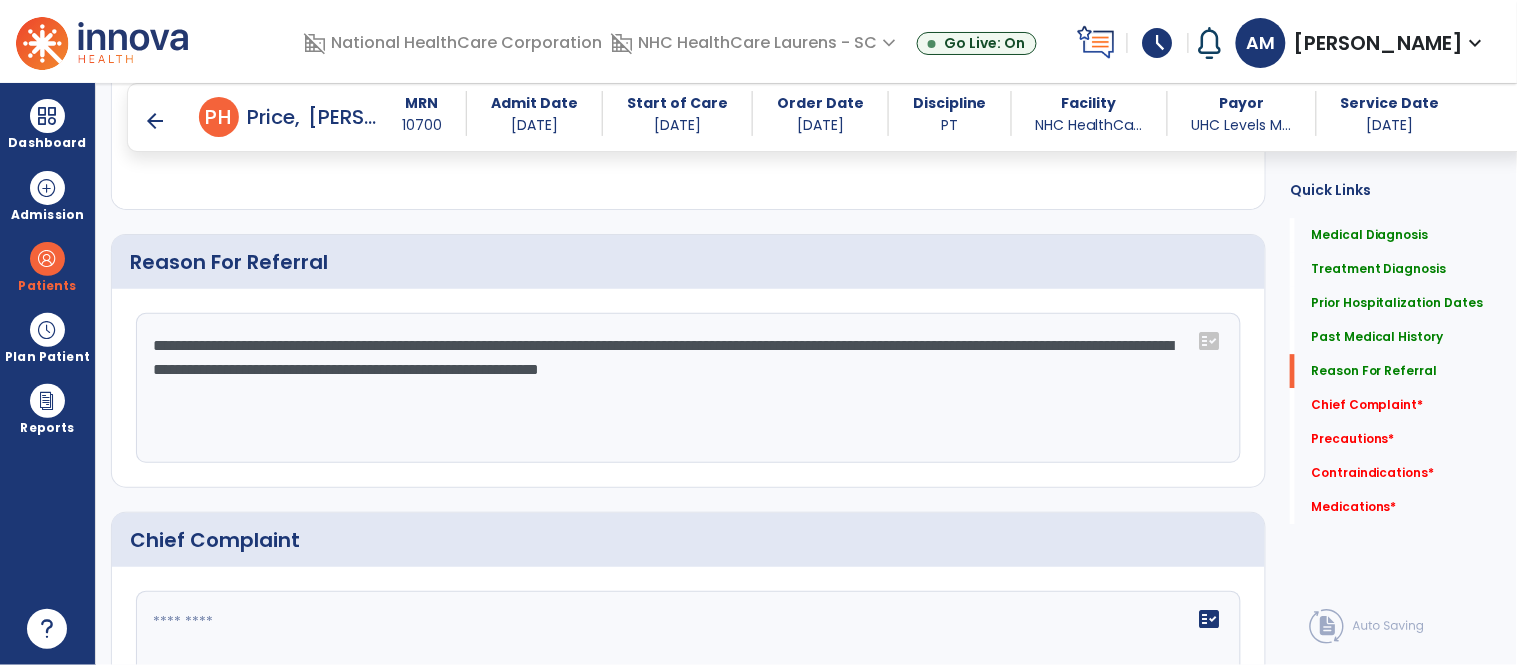 scroll, scrollTop: 1410, scrollLeft: 0, axis: vertical 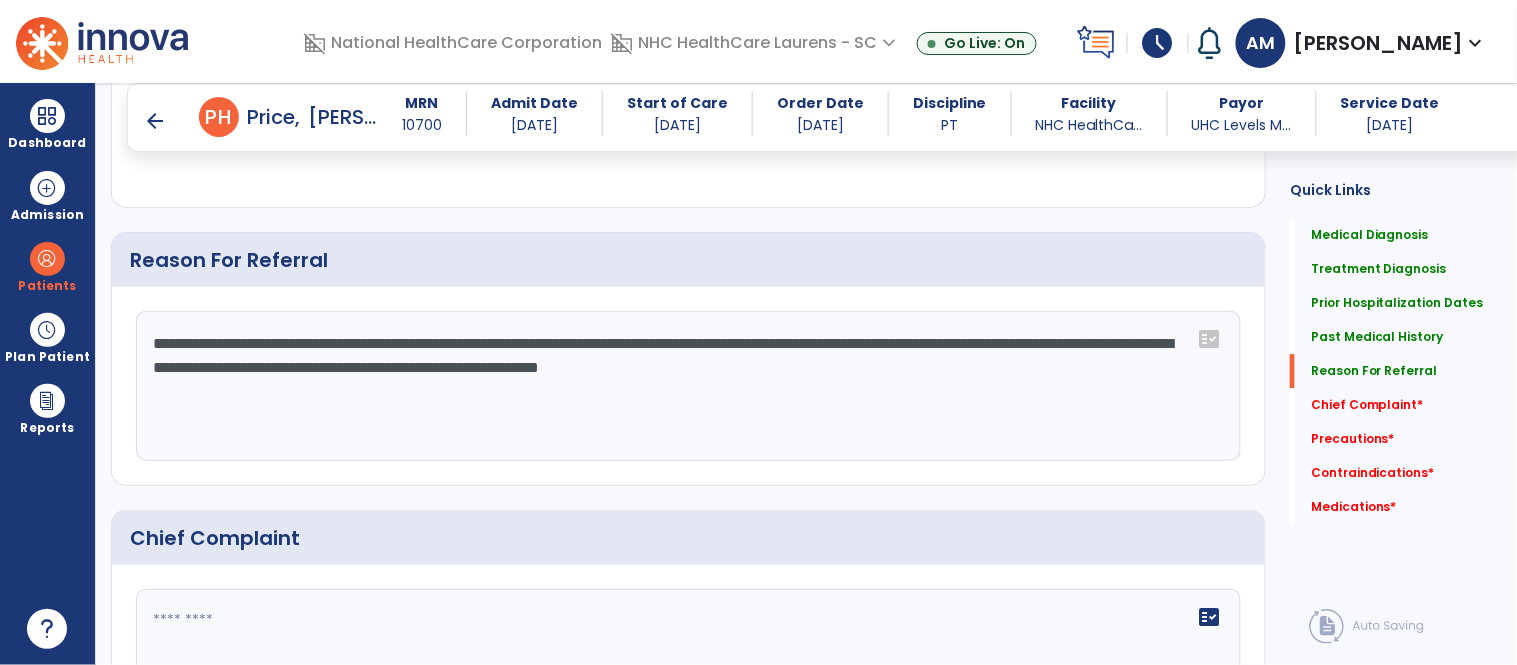 click on "**********" 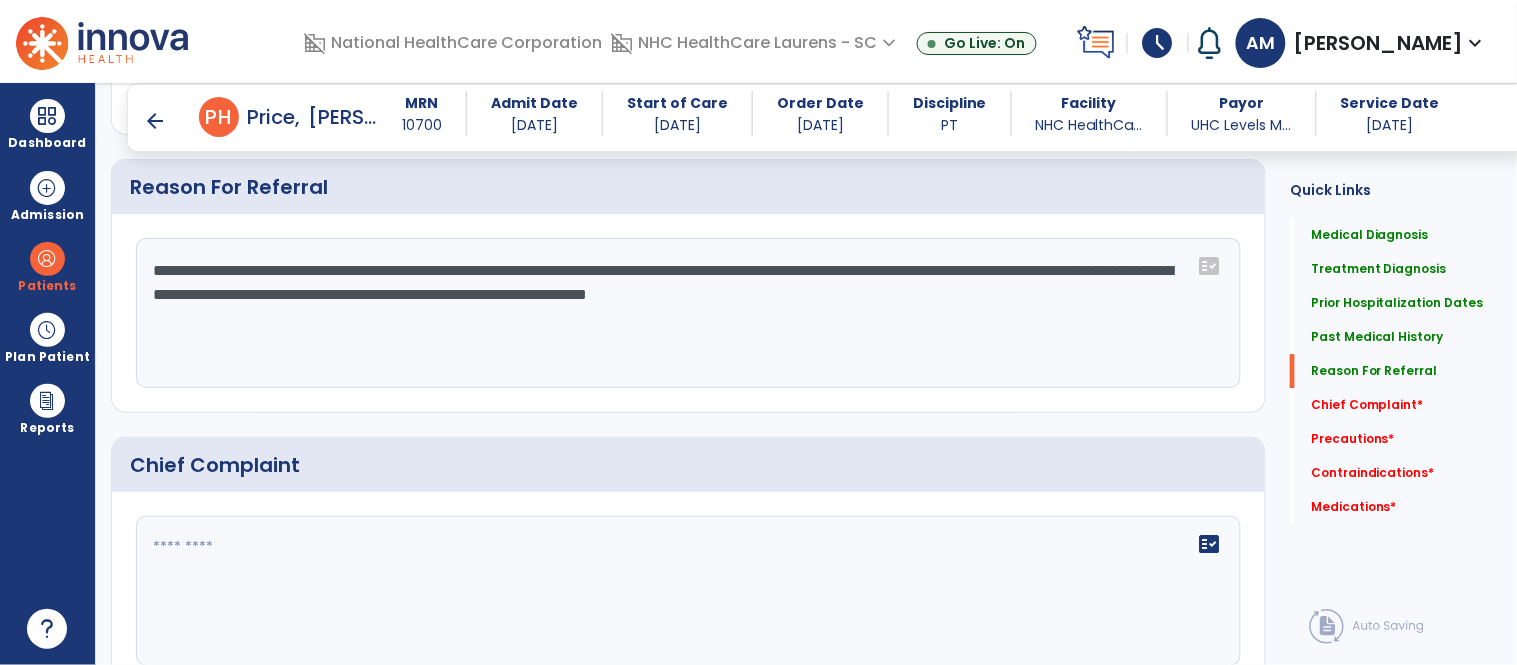 scroll, scrollTop: 1482, scrollLeft: 0, axis: vertical 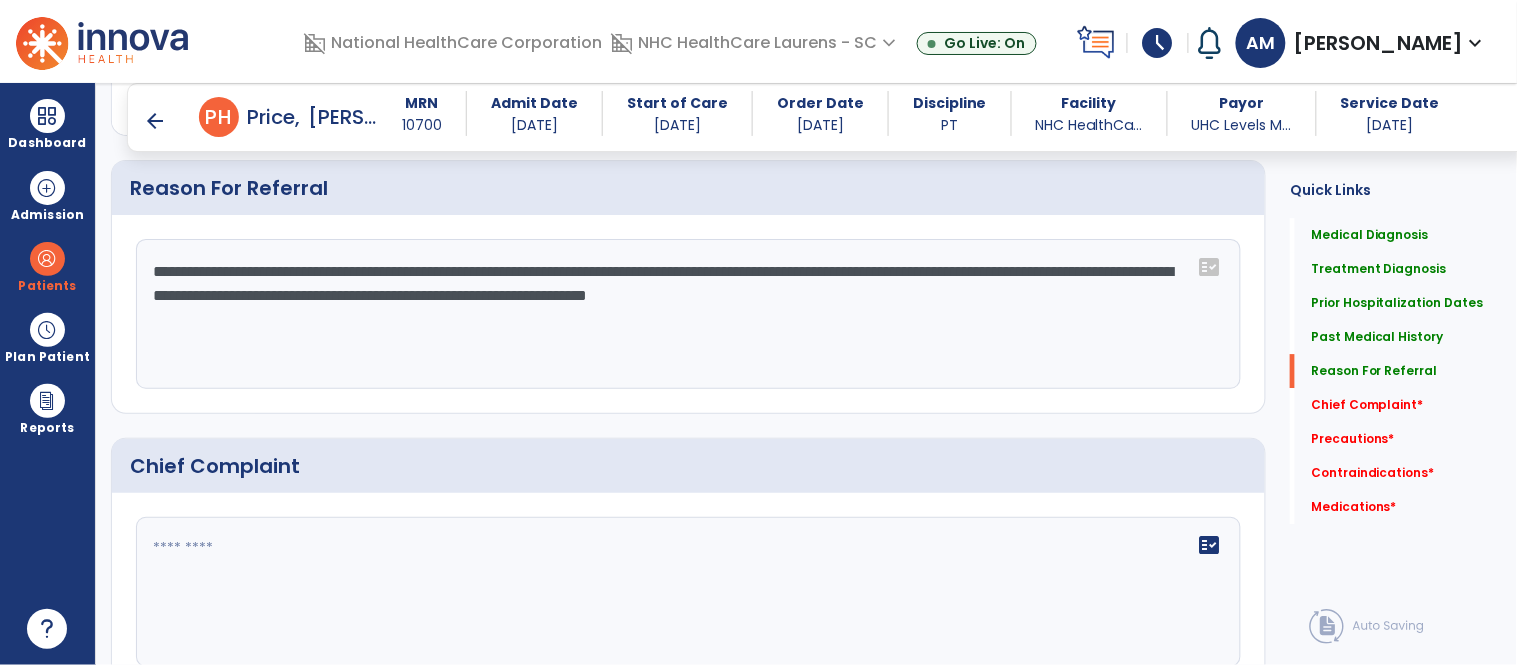 click on "**********" 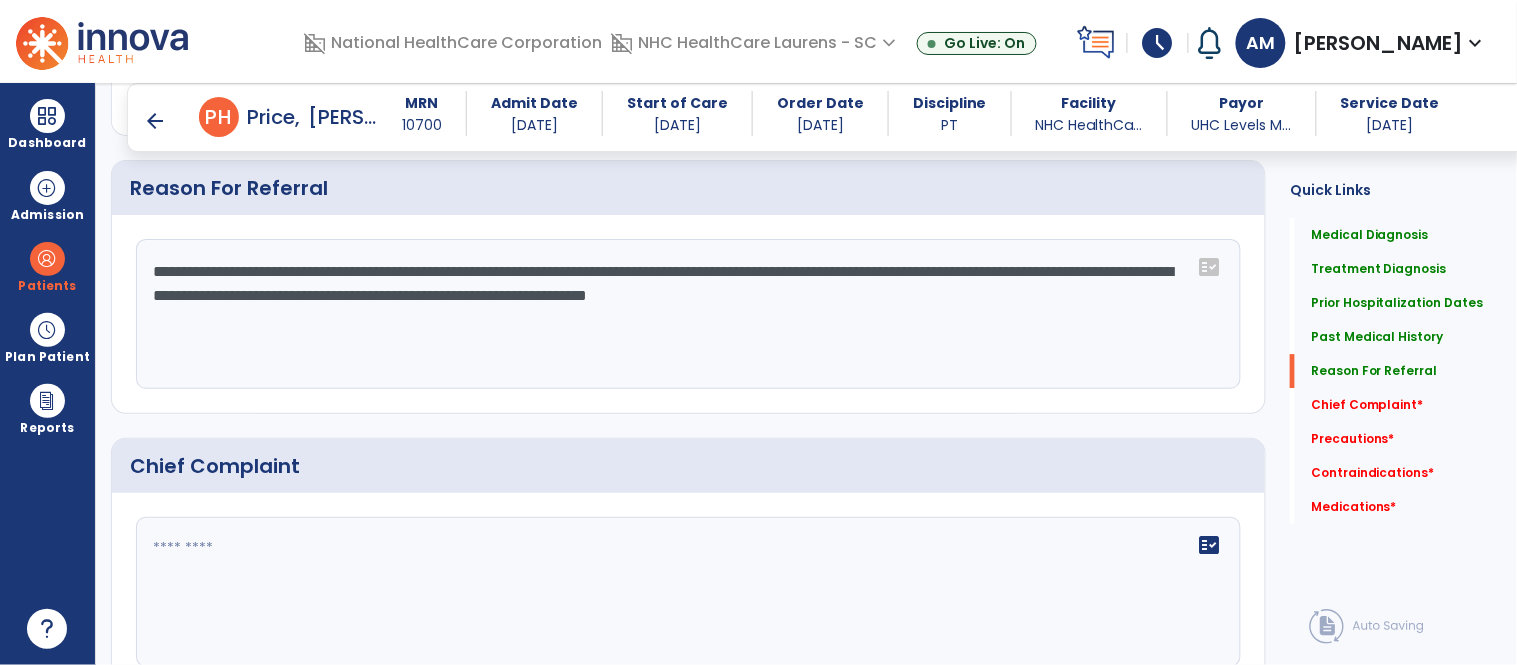 click on "**********" 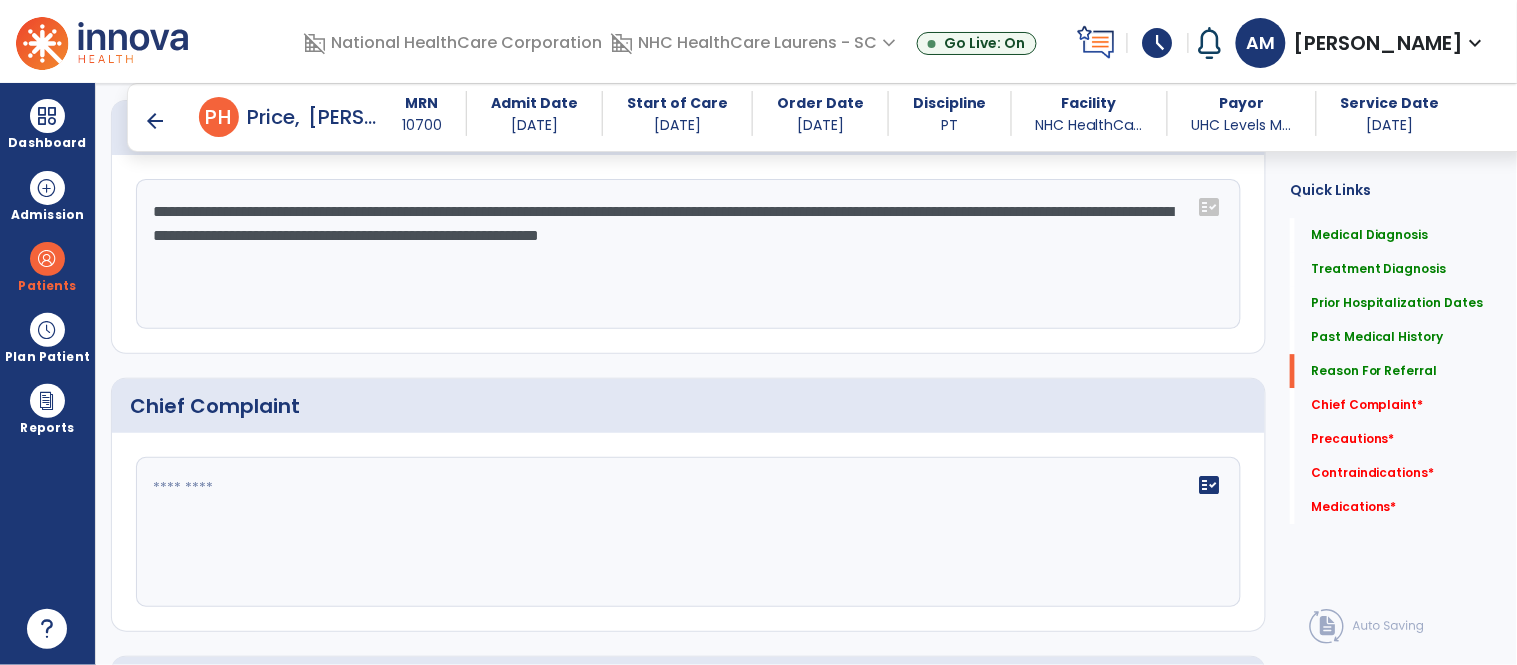 scroll, scrollTop: 1542, scrollLeft: 0, axis: vertical 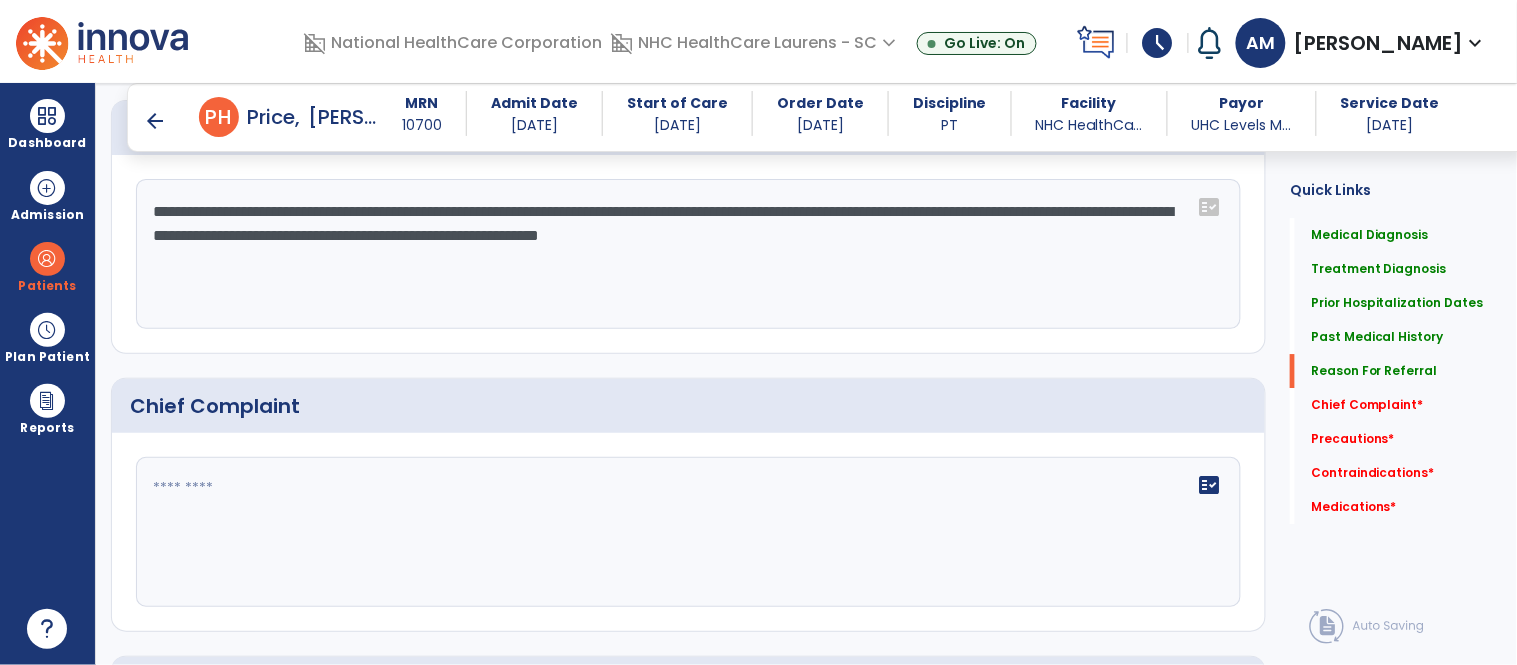 click on "**********" 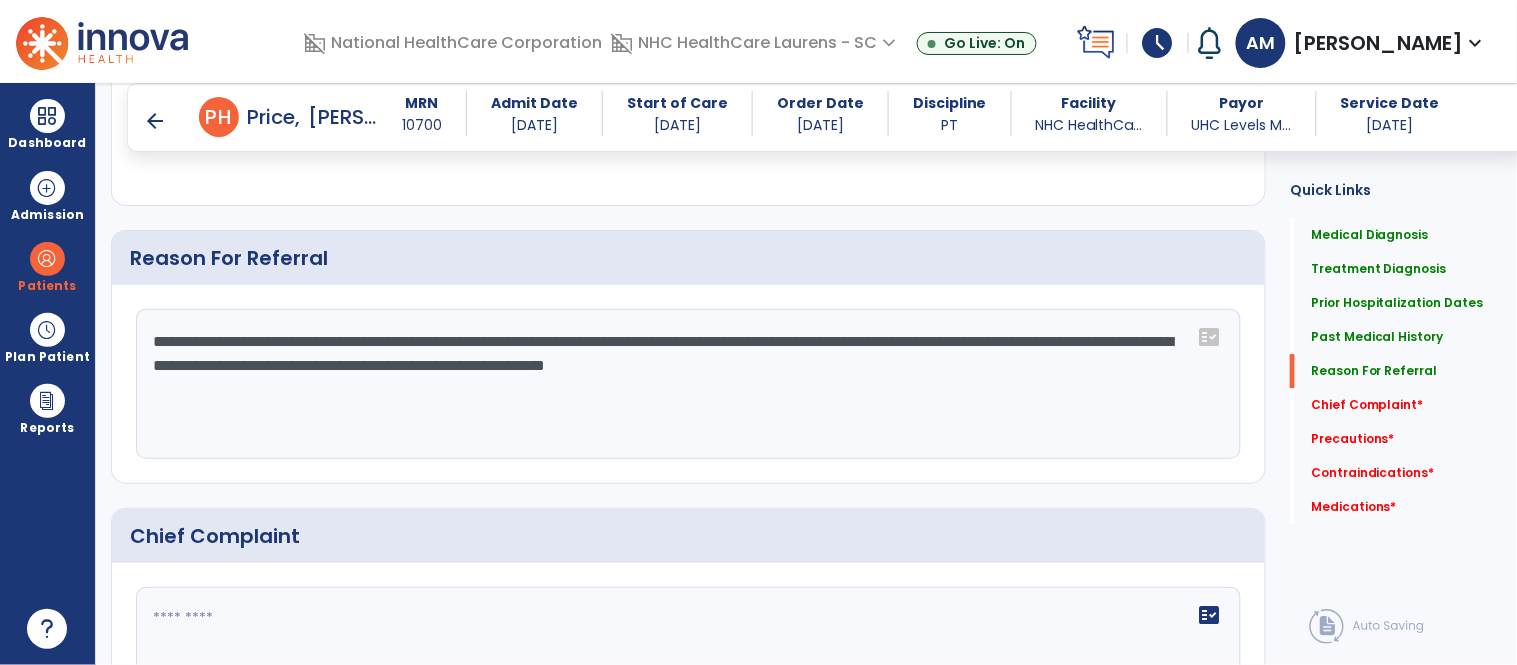 scroll, scrollTop: 1542, scrollLeft: 0, axis: vertical 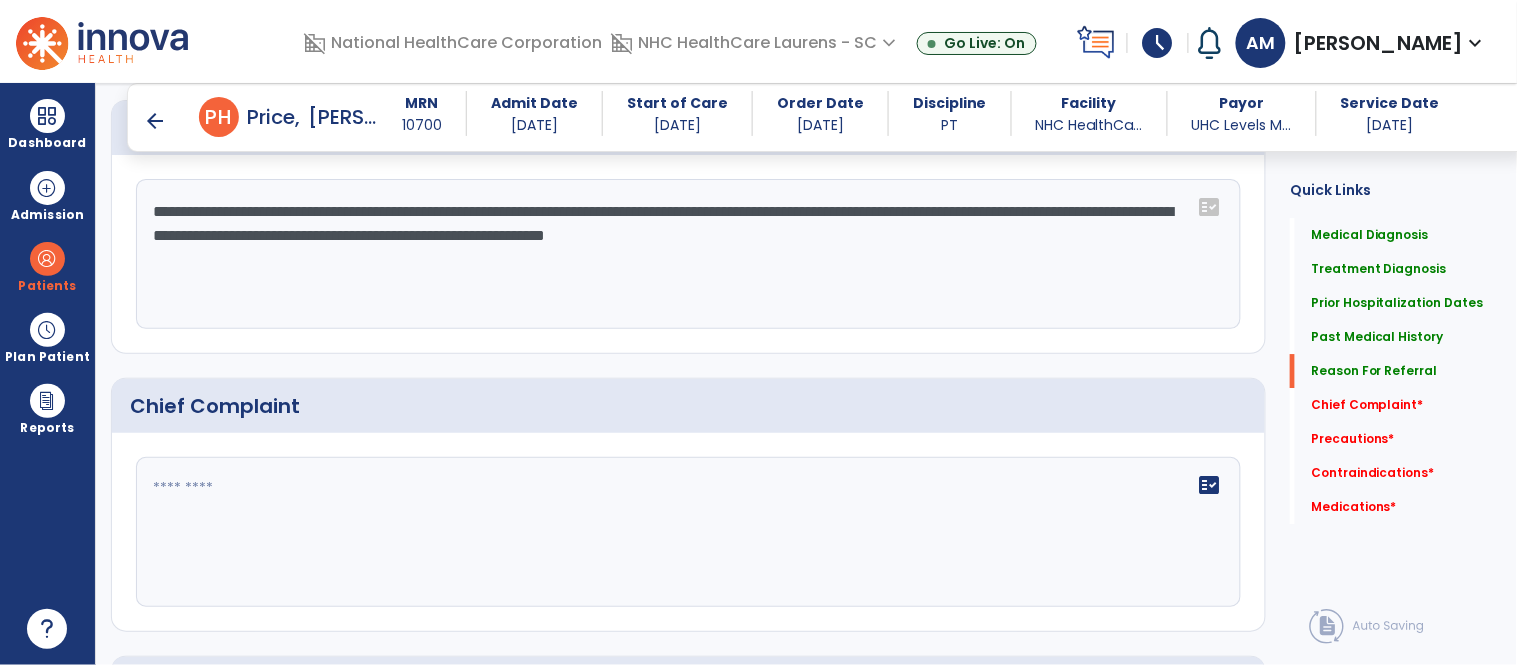 click on "**********" 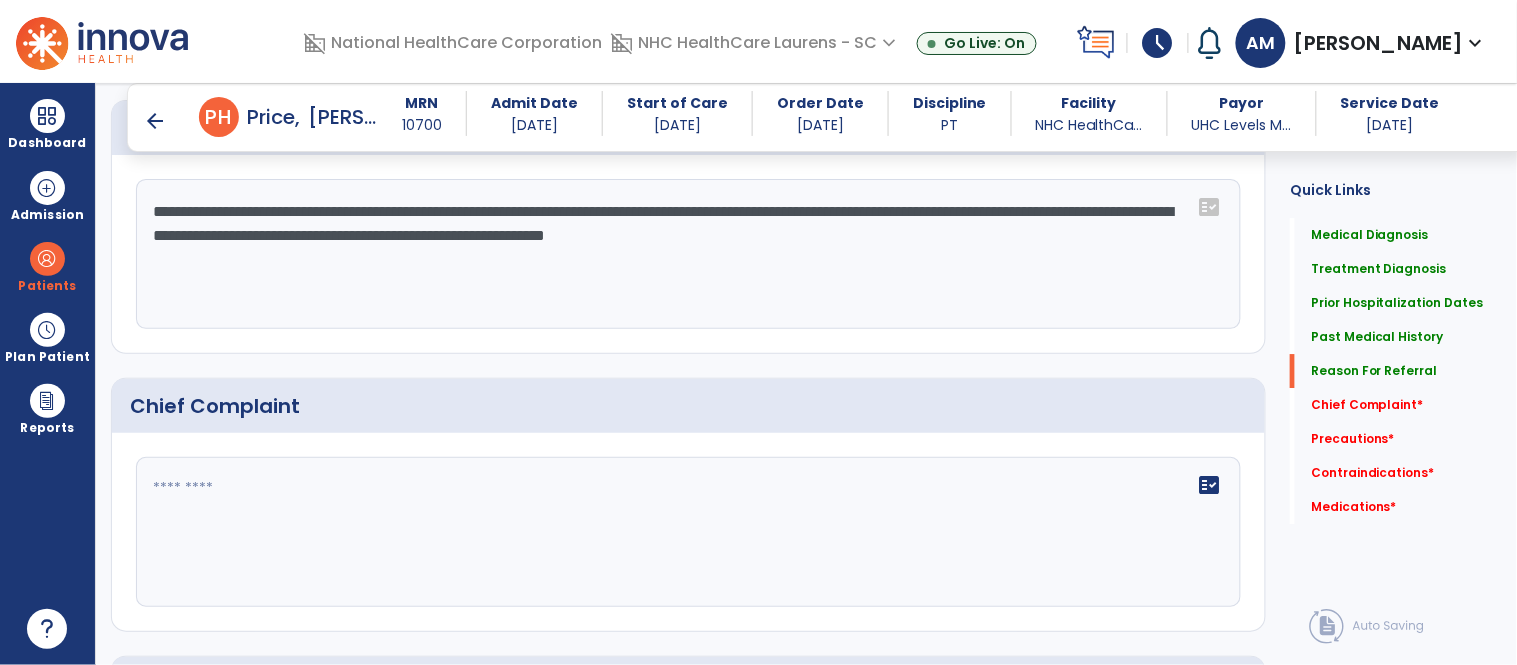 click on "**********" 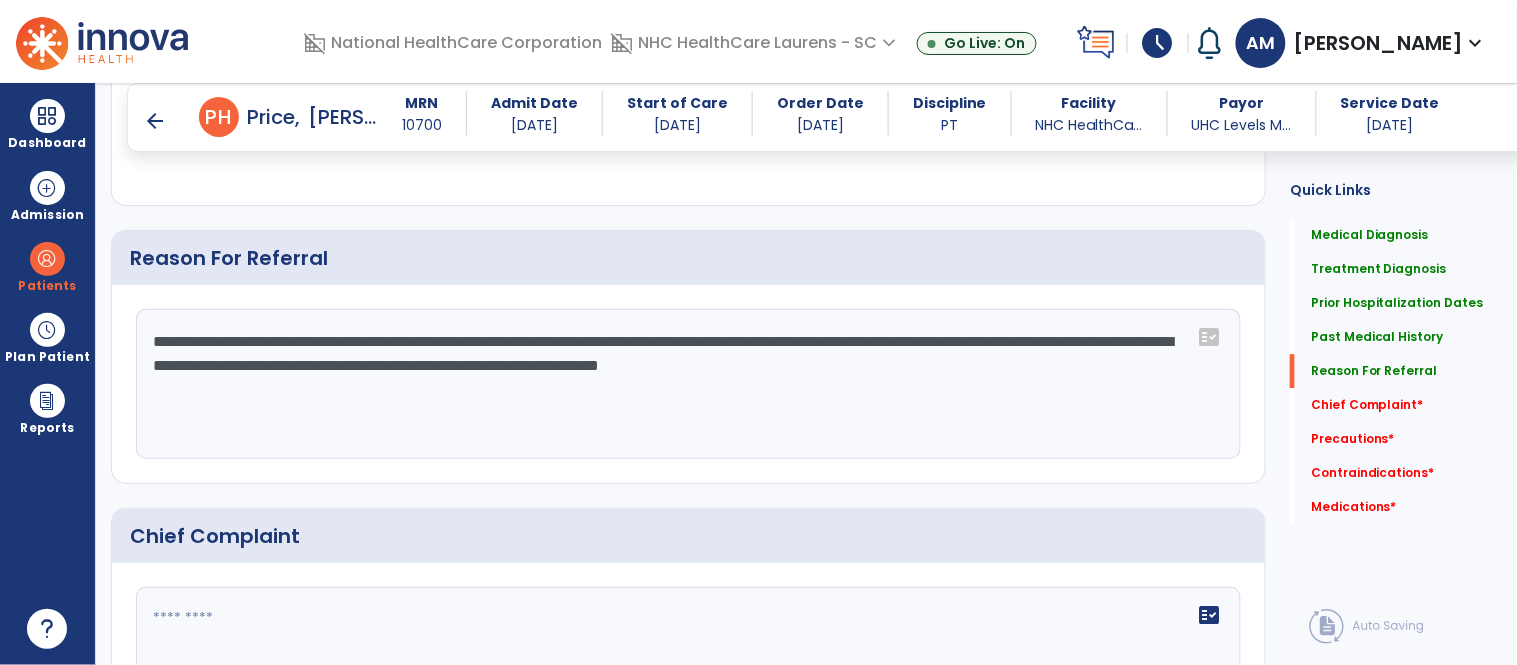 scroll, scrollTop: 1542, scrollLeft: 0, axis: vertical 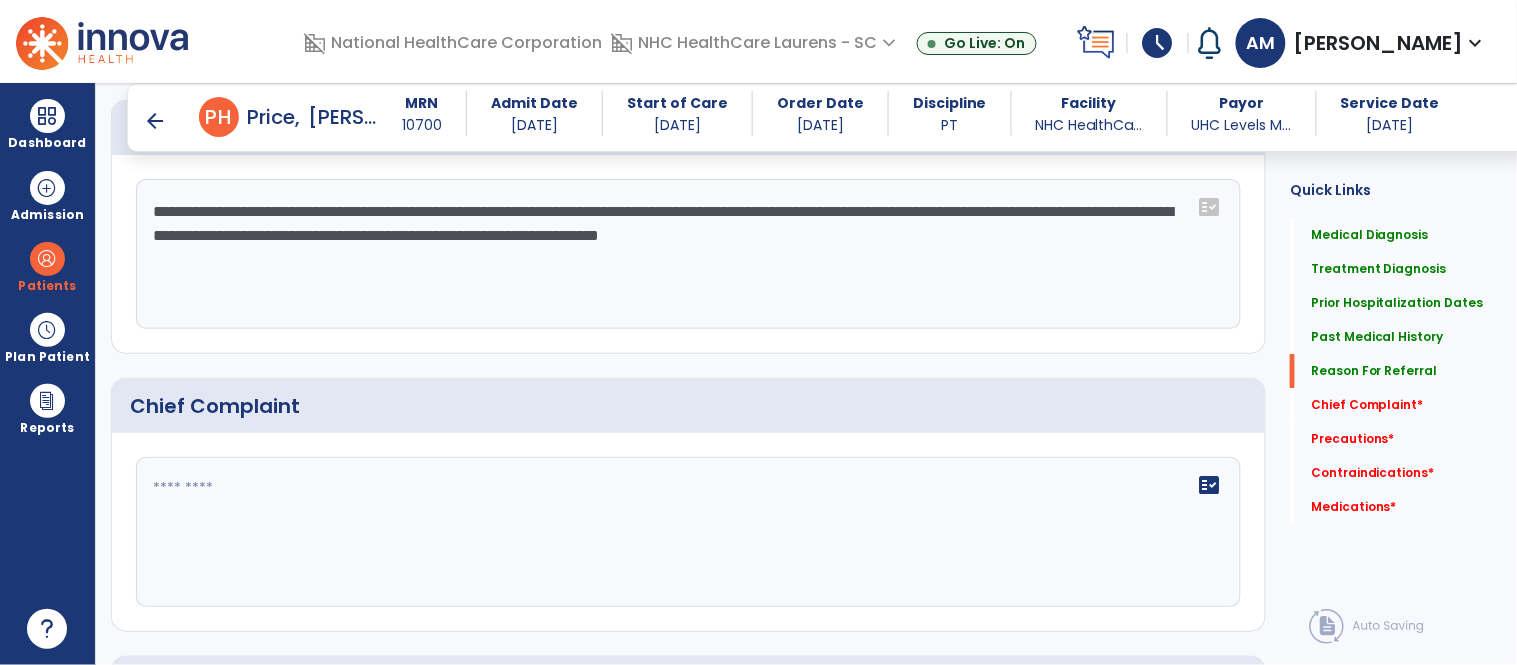 drag, startPoint x: 1066, startPoint y: 235, endPoint x: 911, endPoint y: 236, distance: 155.00322 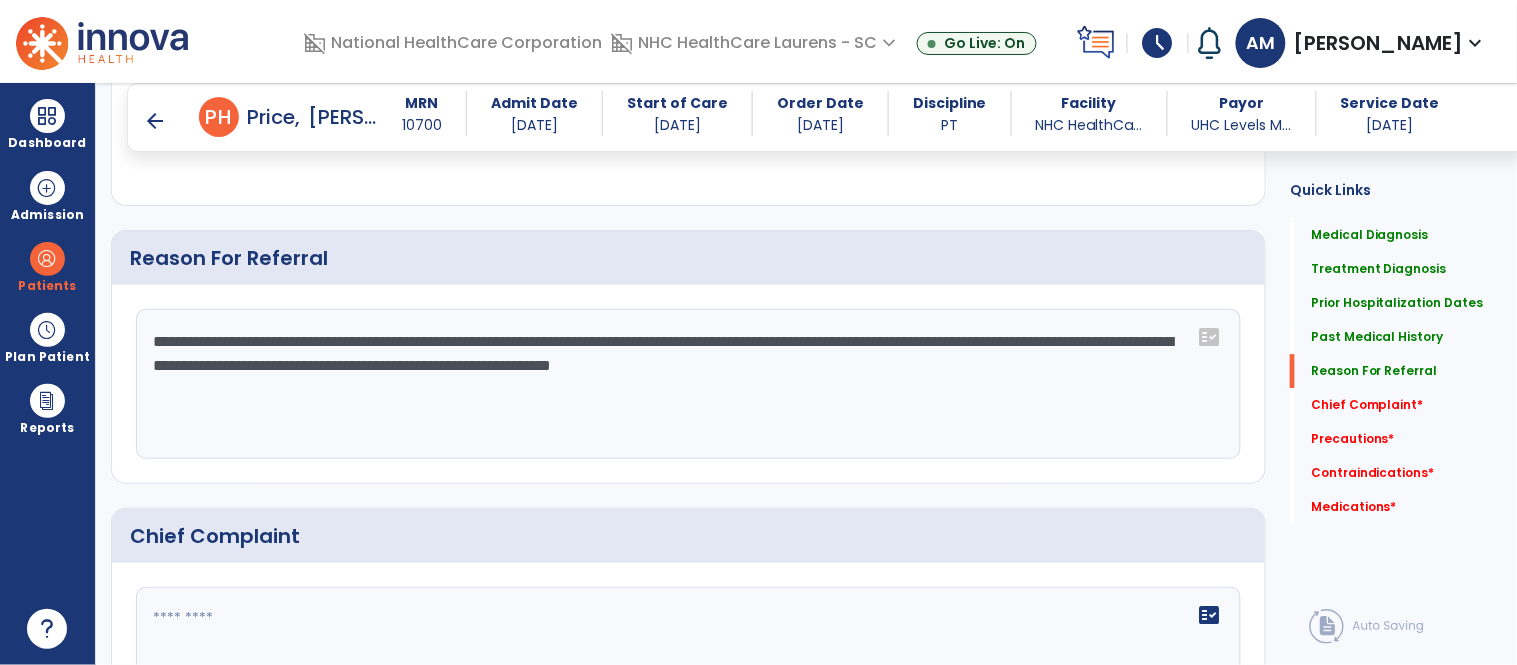 scroll, scrollTop: 1542, scrollLeft: 0, axis: vertical 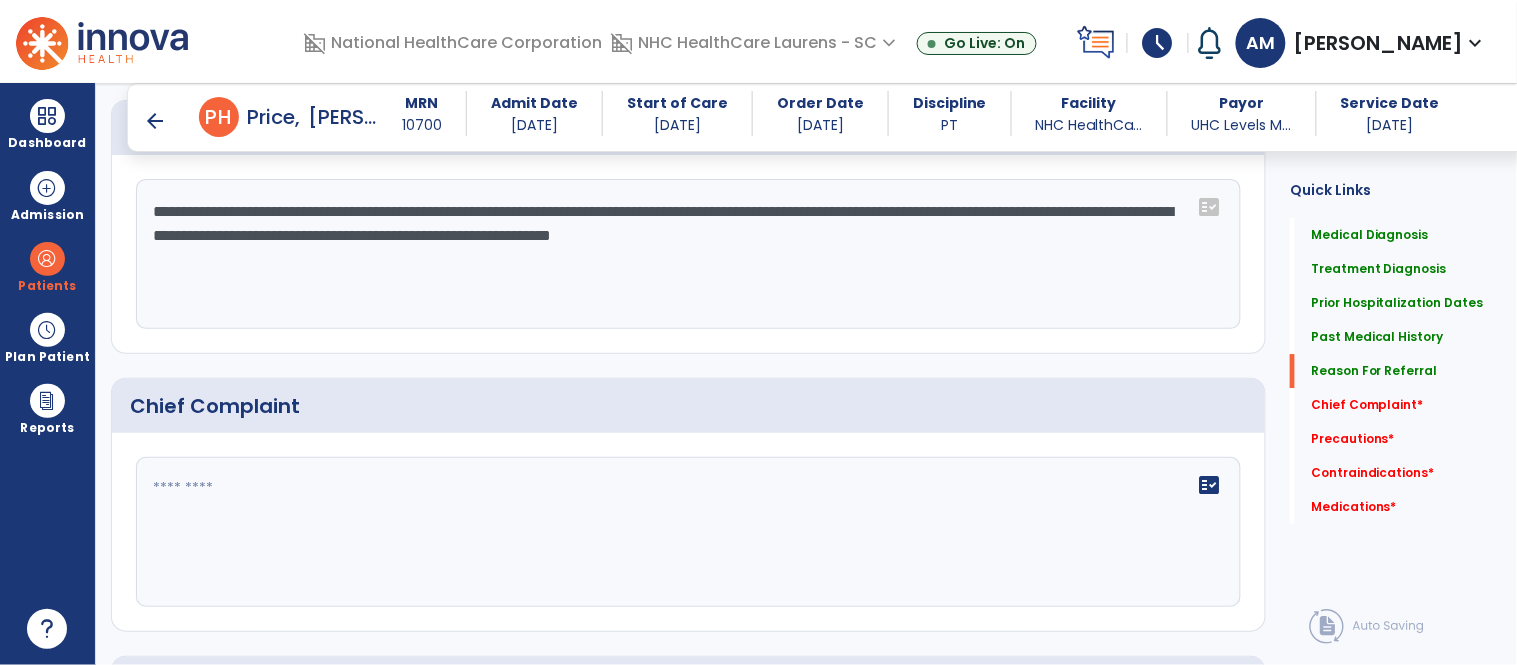 click on "**********" 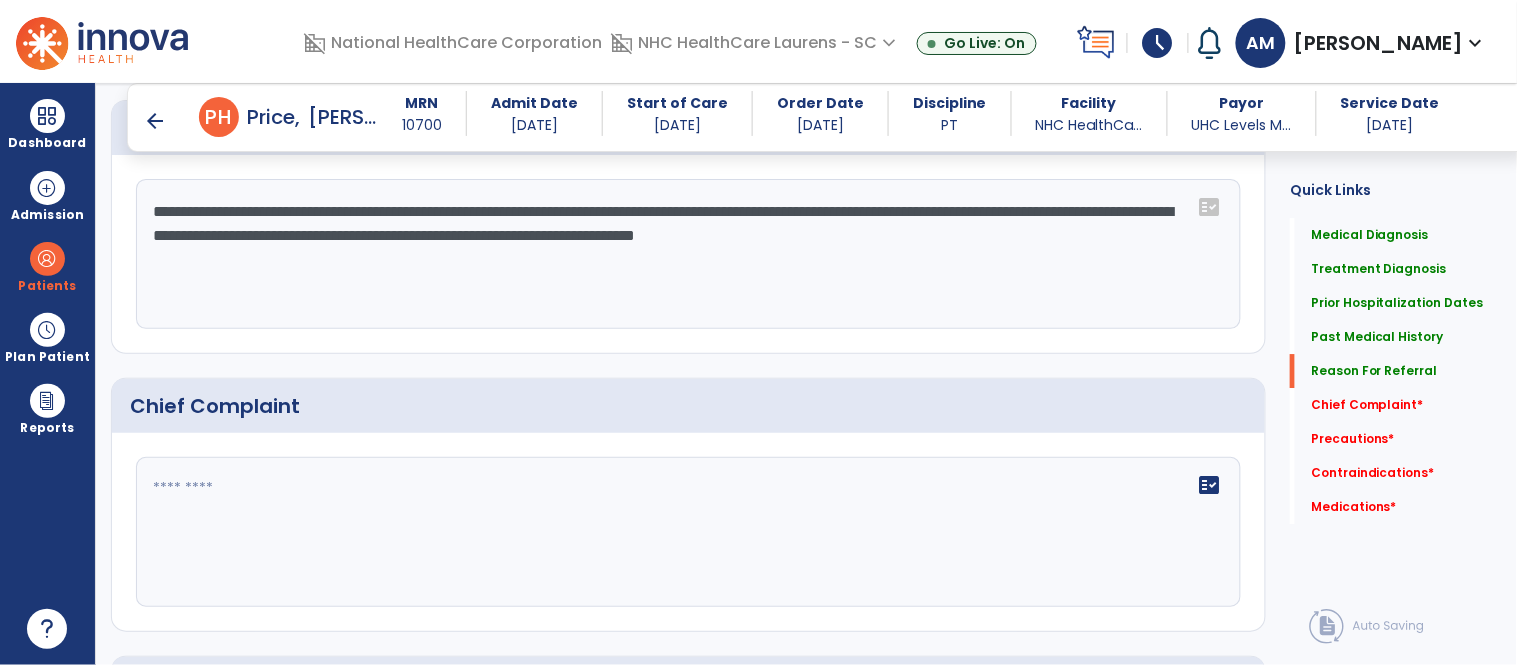 click on "**********" 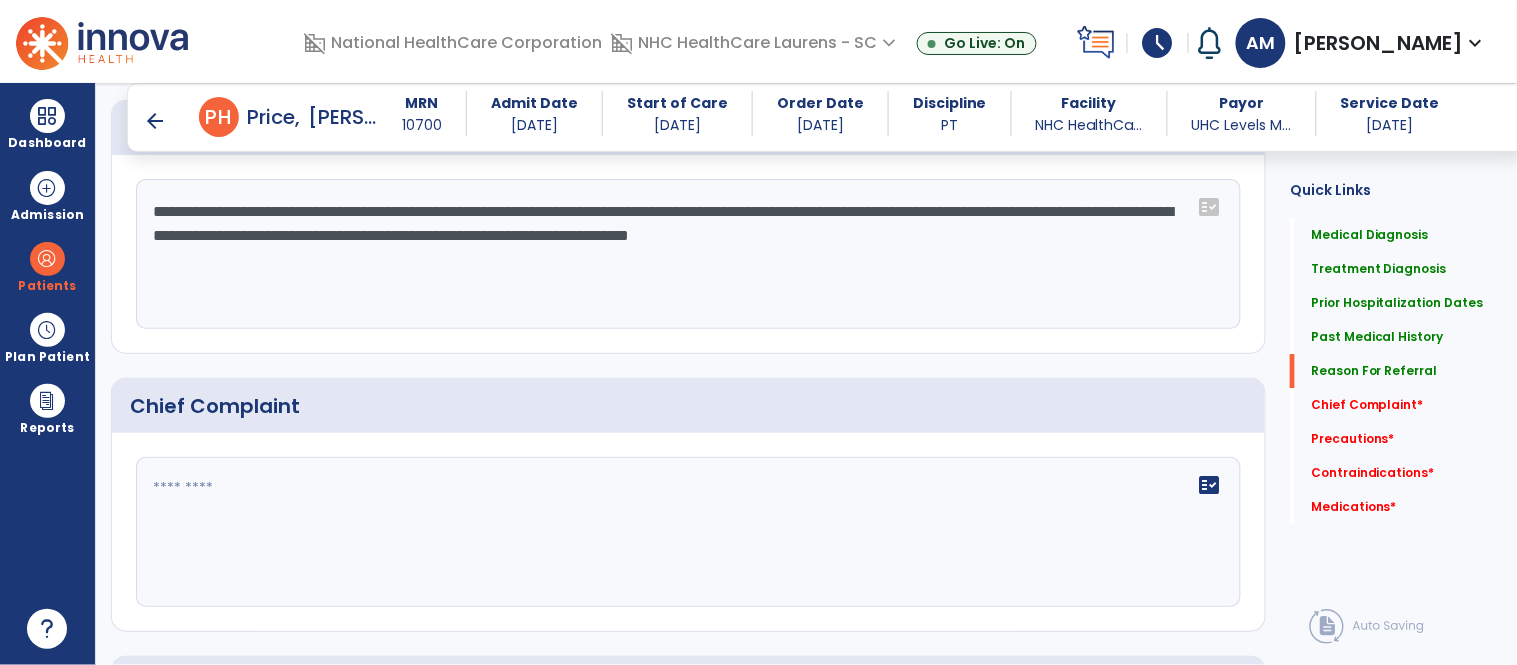 scroll, scrollTop: 1542, scrollLeft: 0, axis: vertical 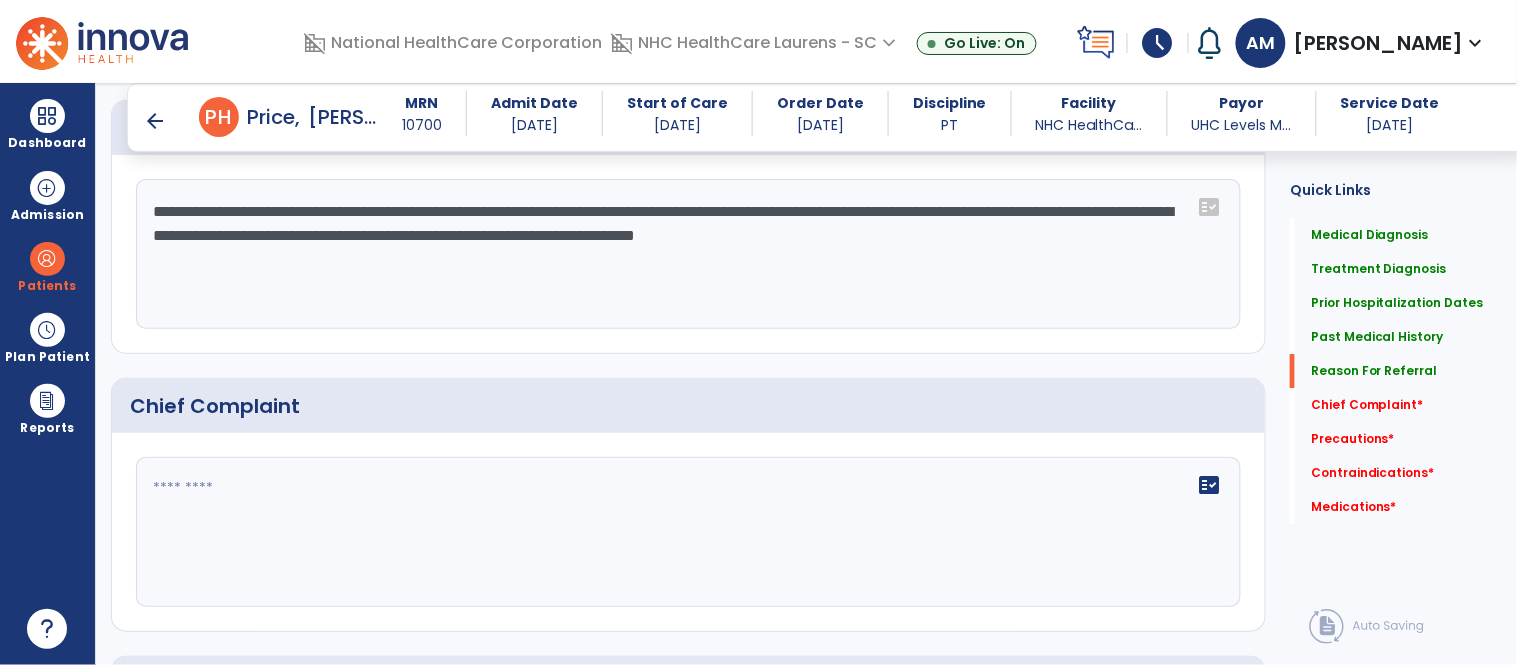 click on "**********" 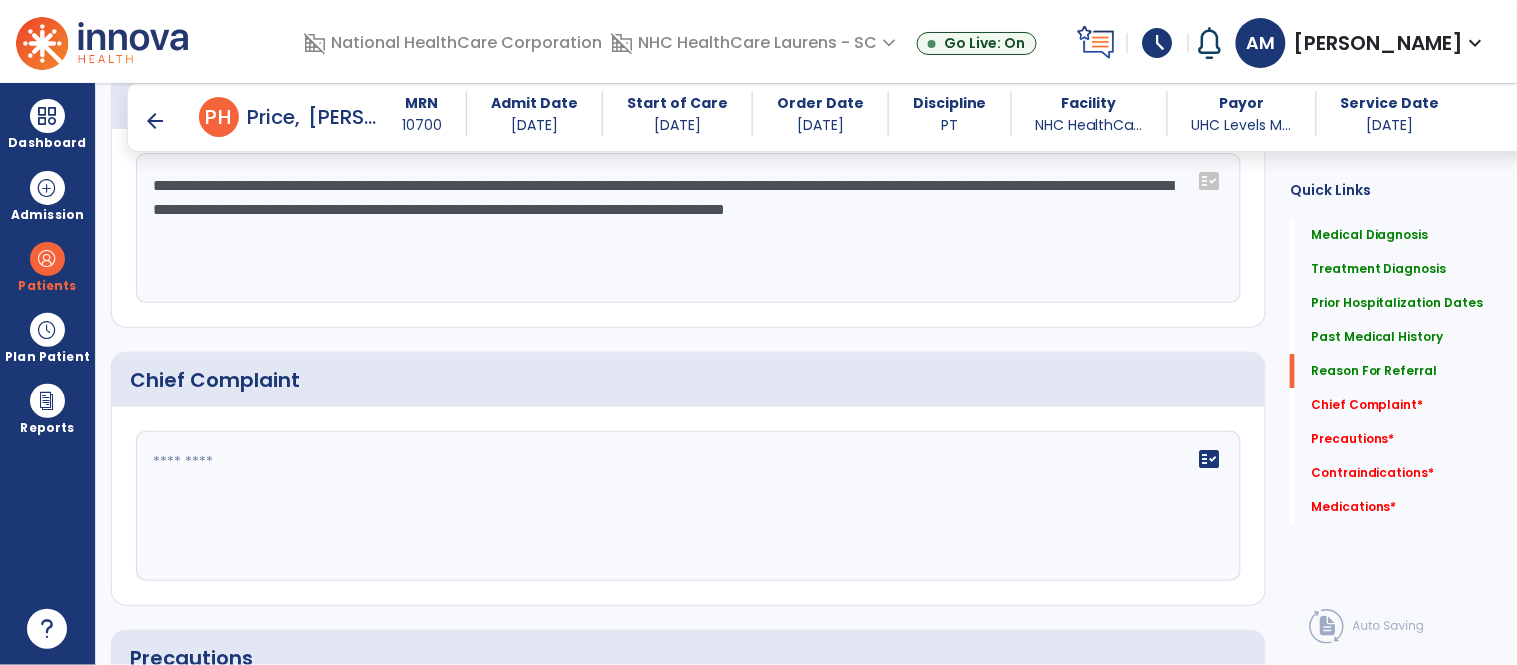 scroll, scrollTop: 1570, scrollLeft: 0, axis: vertical 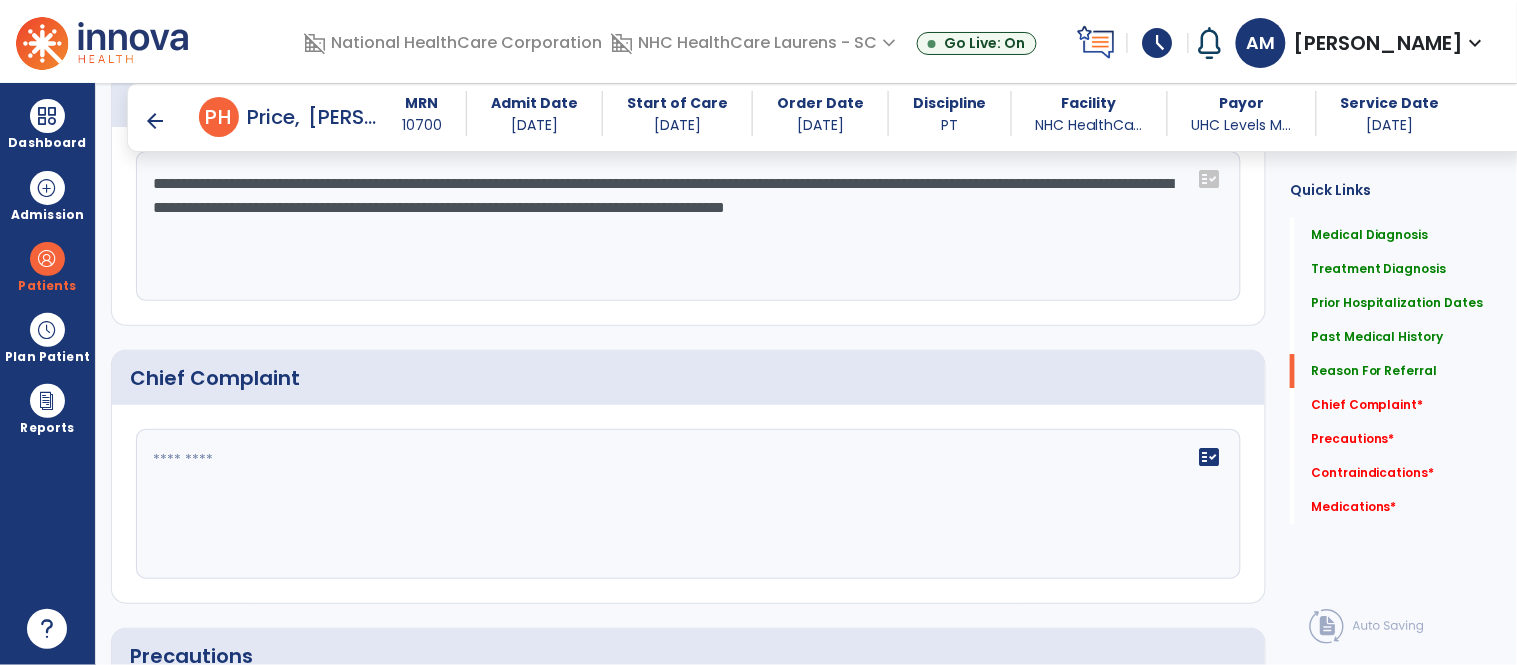 click on "**********" 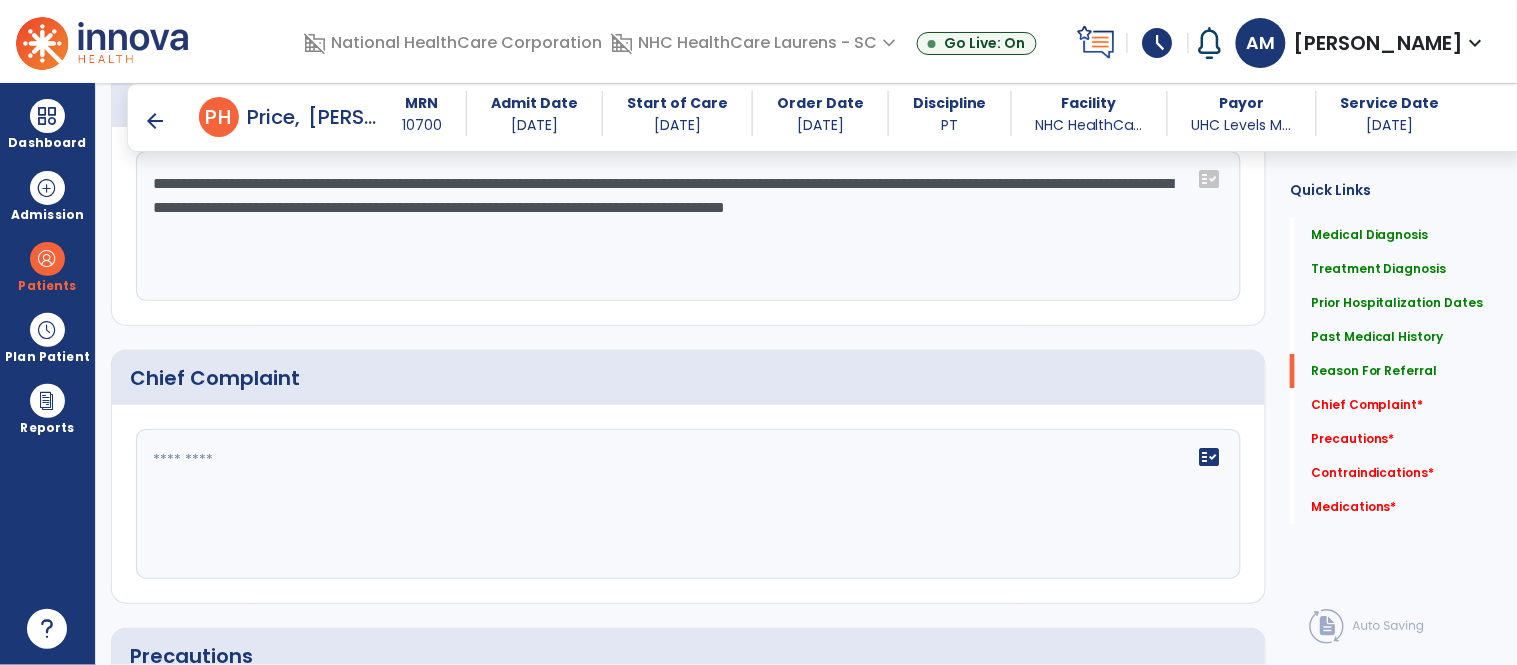 drag, startPoint x: 905, startPoint y: 208, endPoint x: 962, endPoint y: 225, distance: 59.48109 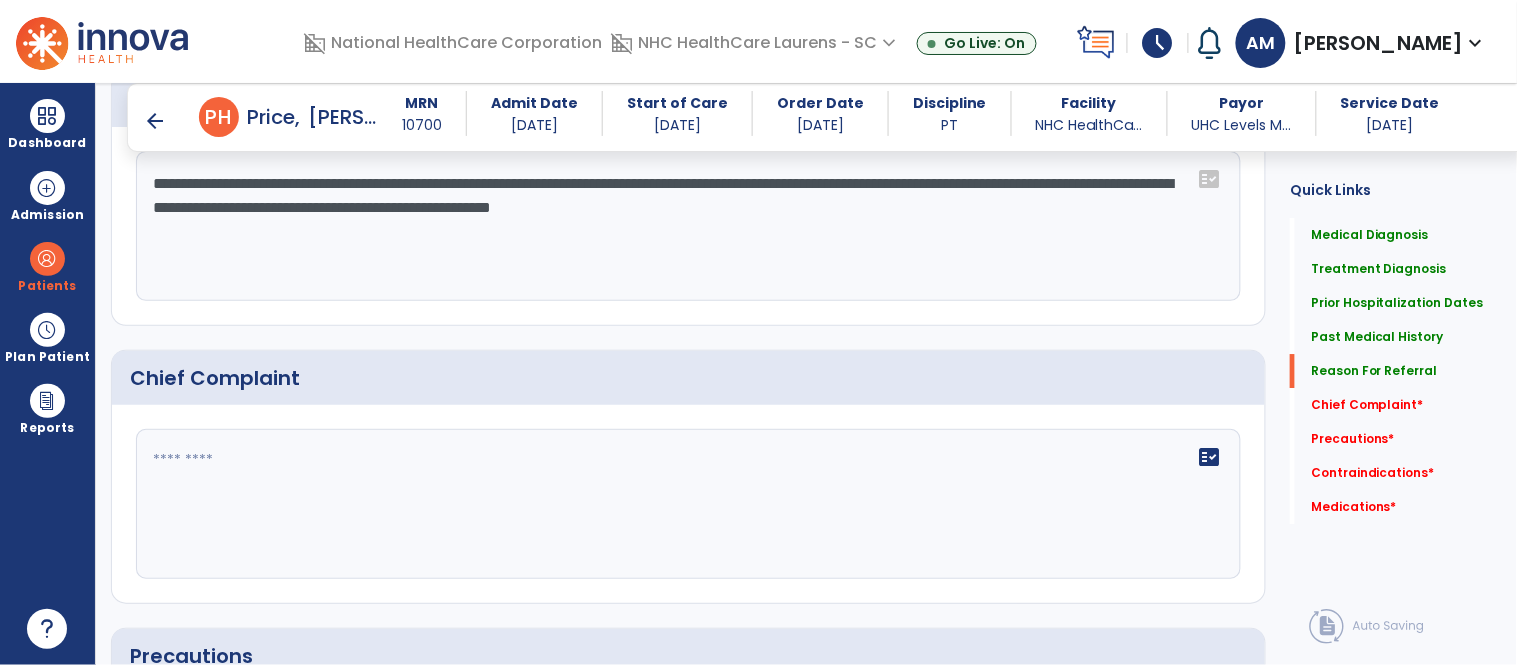 click on "**********" 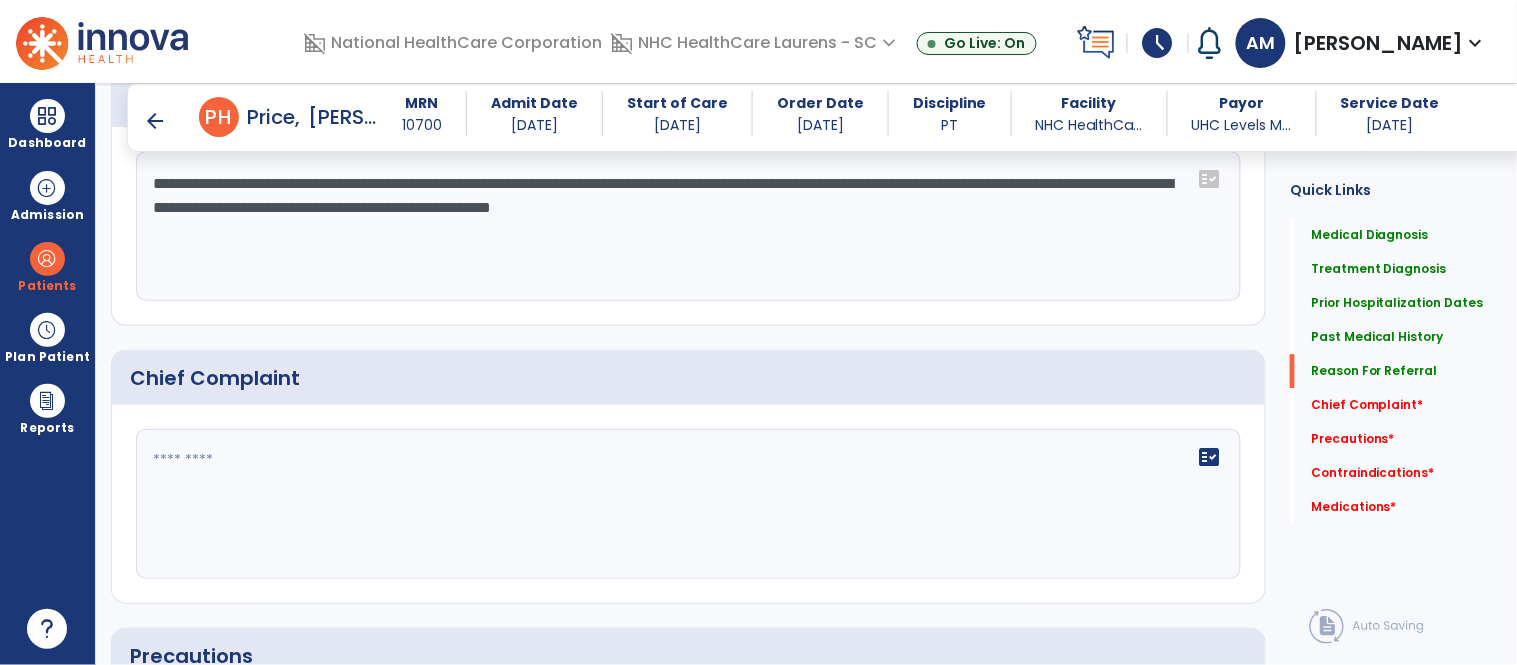 scroll, scrollTop: 1570, scrollLeft: 0, axis: vertical 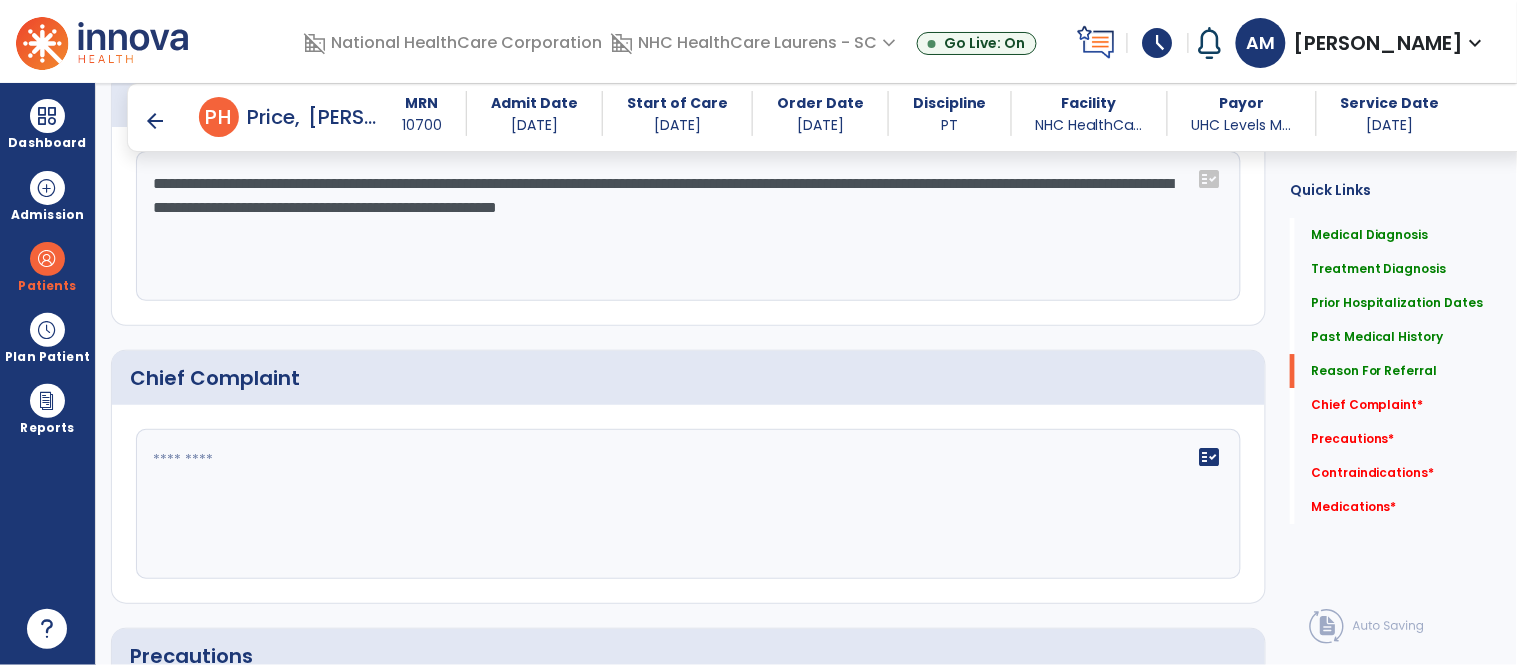 paste on "**********" 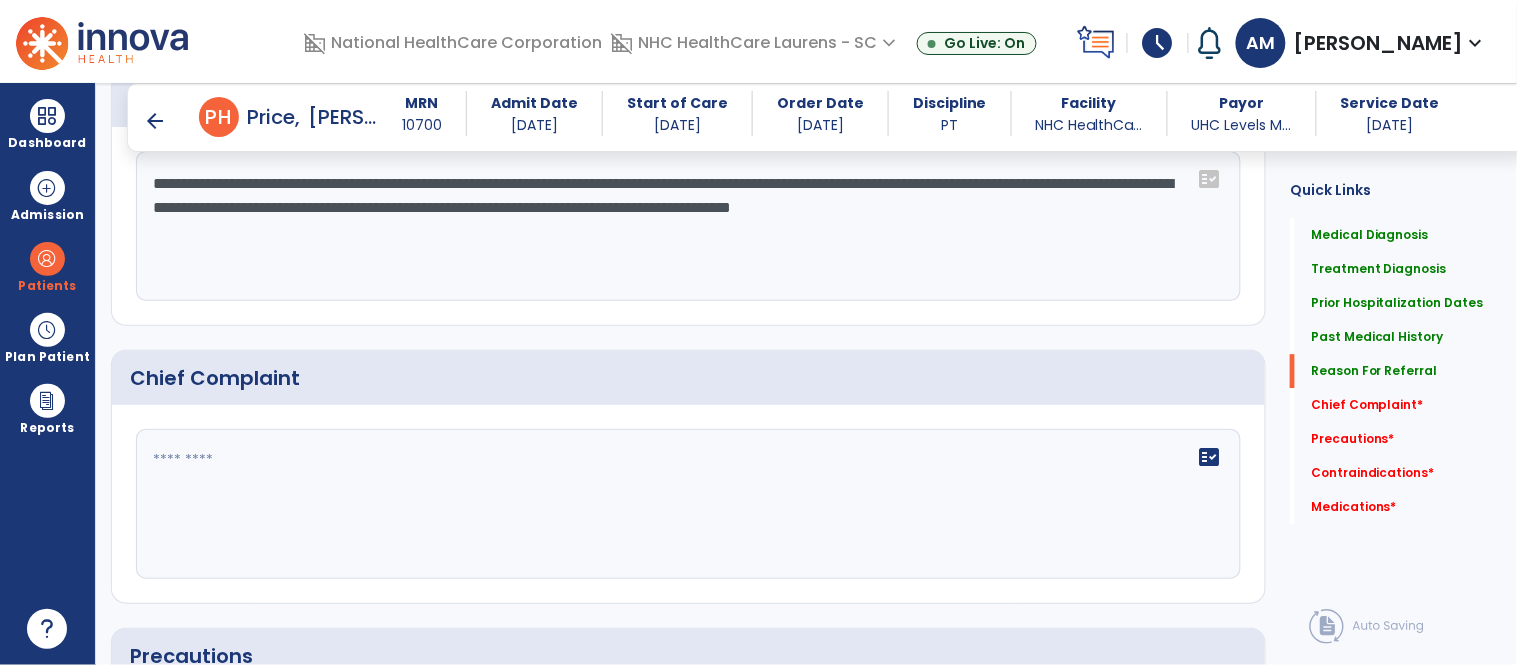 scroll, scrollTop: 1570, scrollLeft: 0, axis: vertical 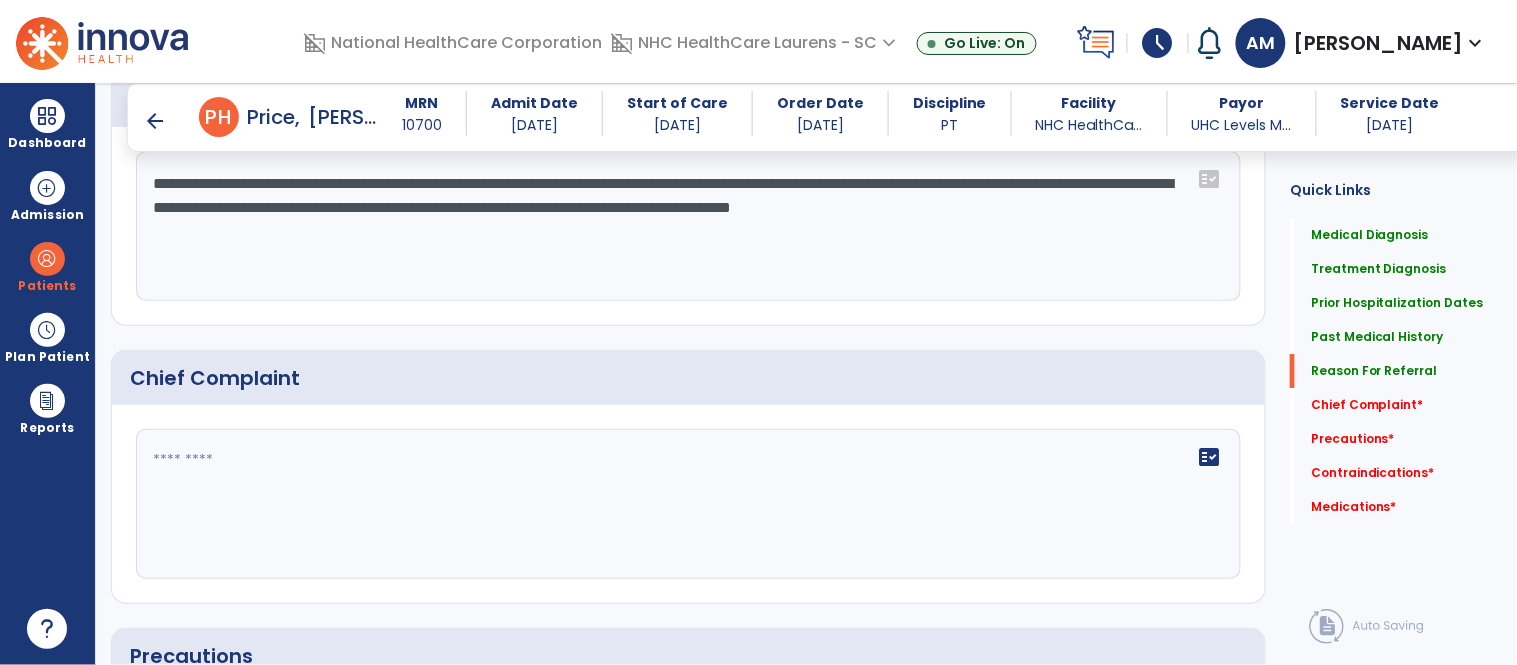 click on "**********" 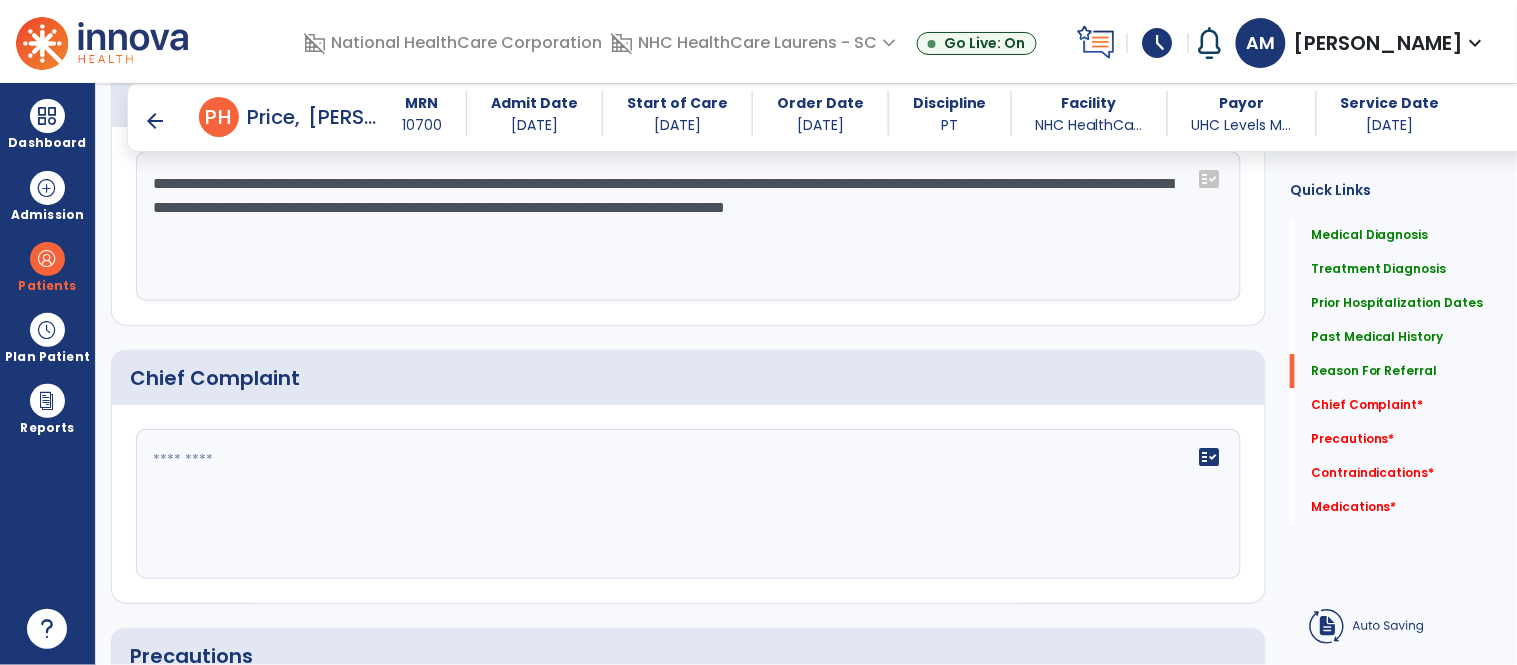 scroll, scrollTop: 1570, scrollLeft: 0, axis: vertical 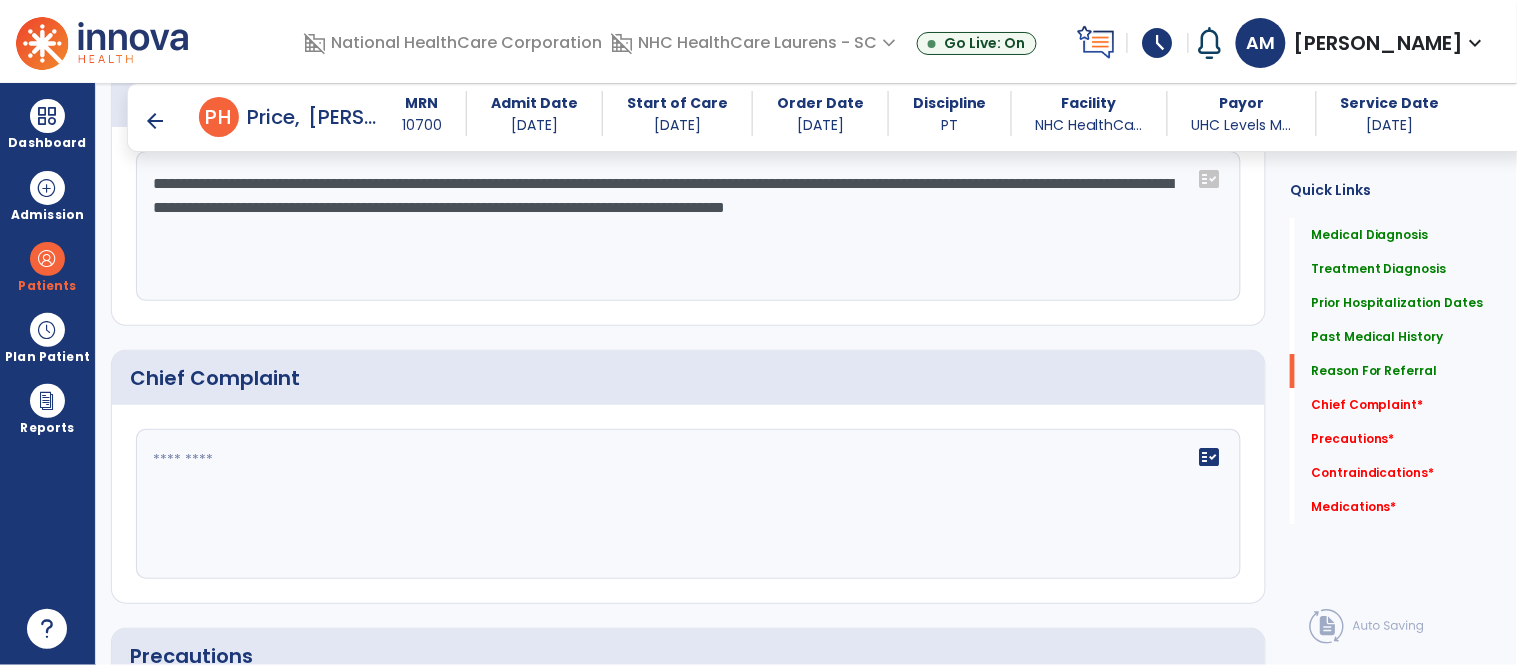 drag, startPoint x: 833, startPoint y: 207, endPoint x: 998, endPoint y: 211, distance: 165.04848 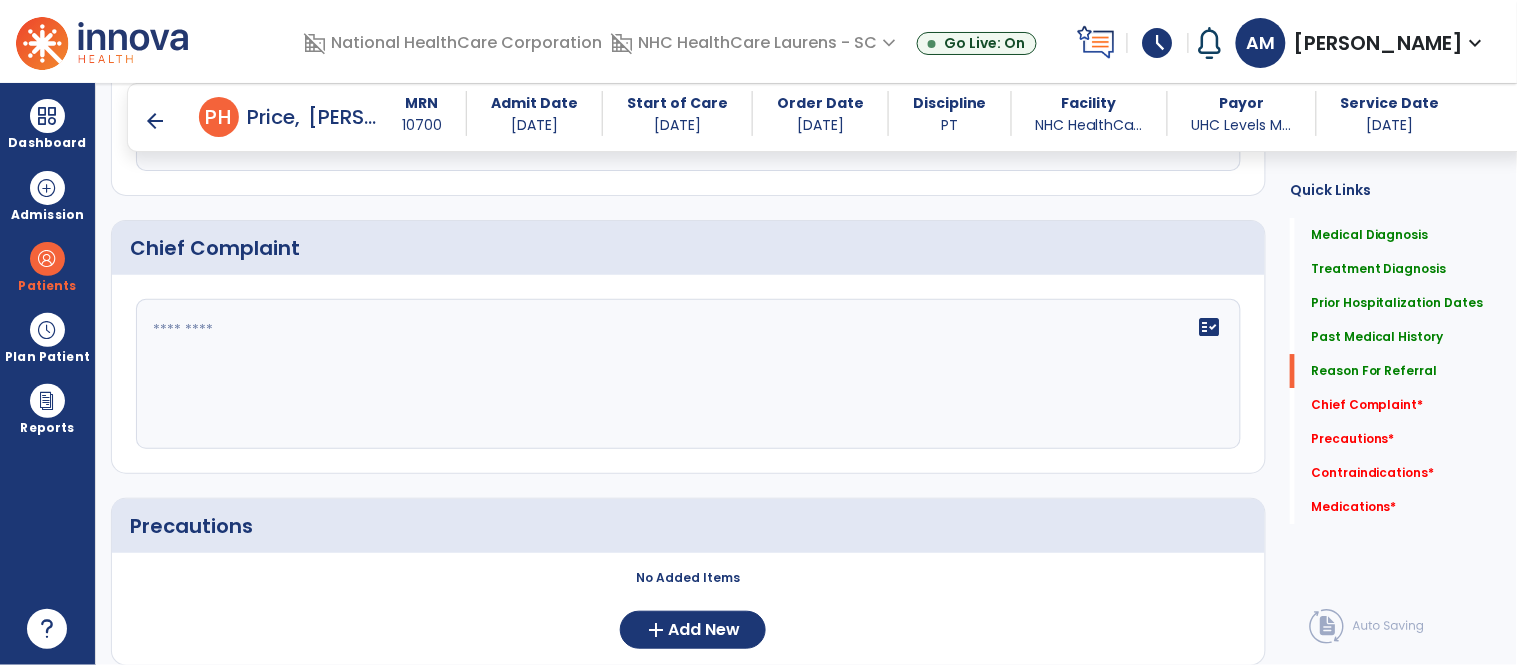 scroll, scrollTop: 1570, scrollLeft: 0, axis: vertical 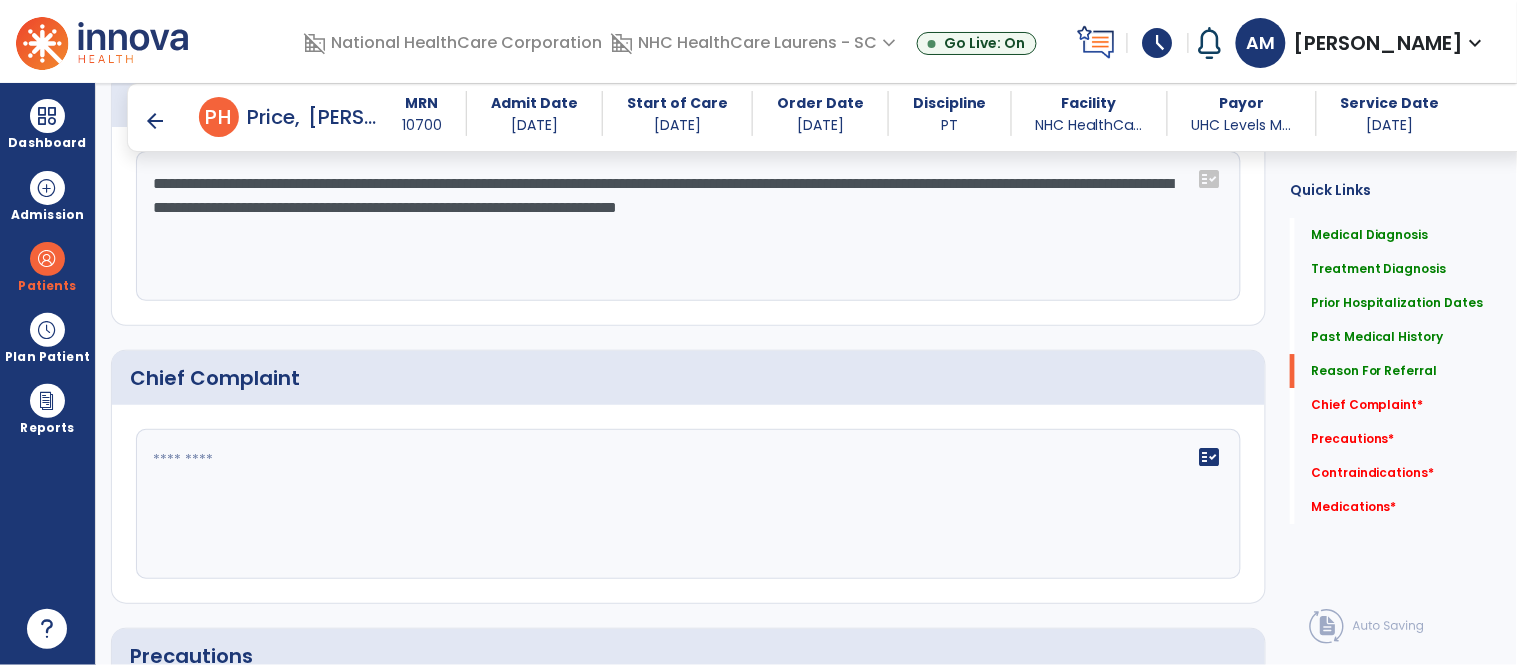 click on "**********" 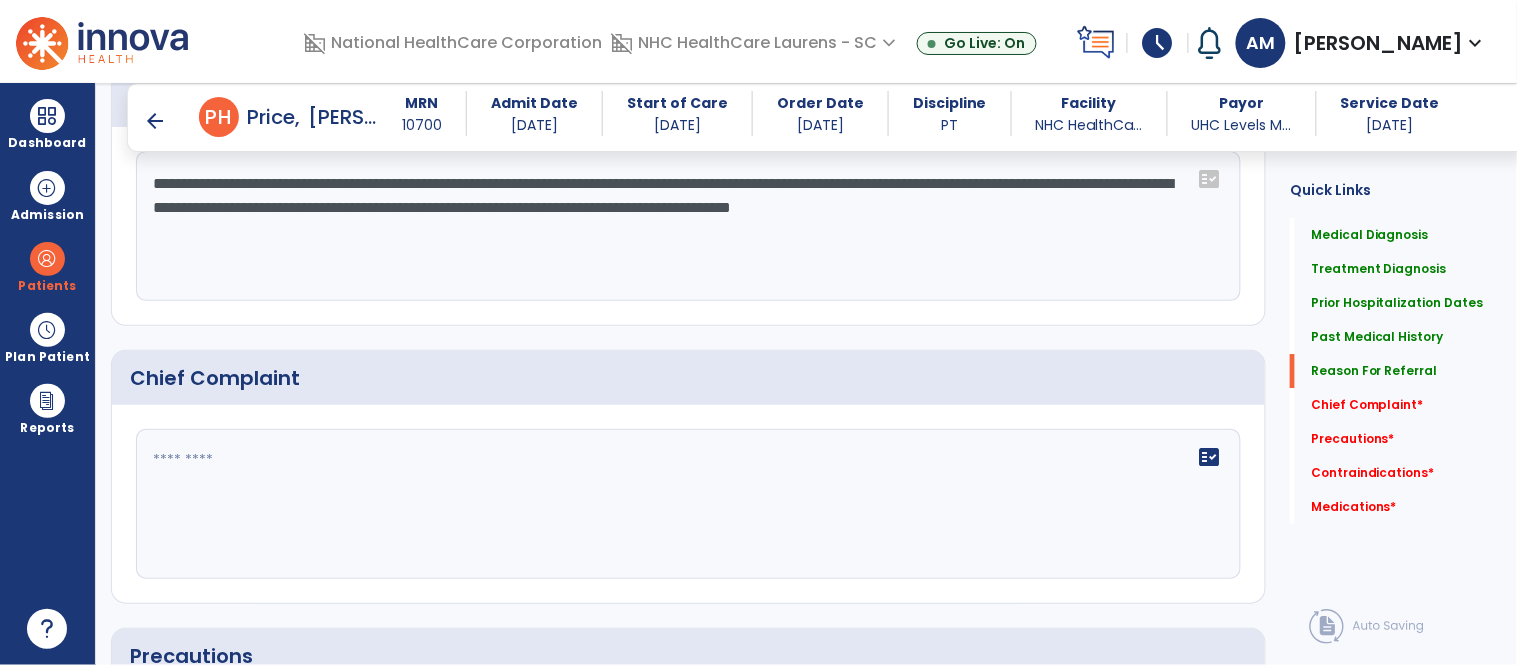 click on "**********" 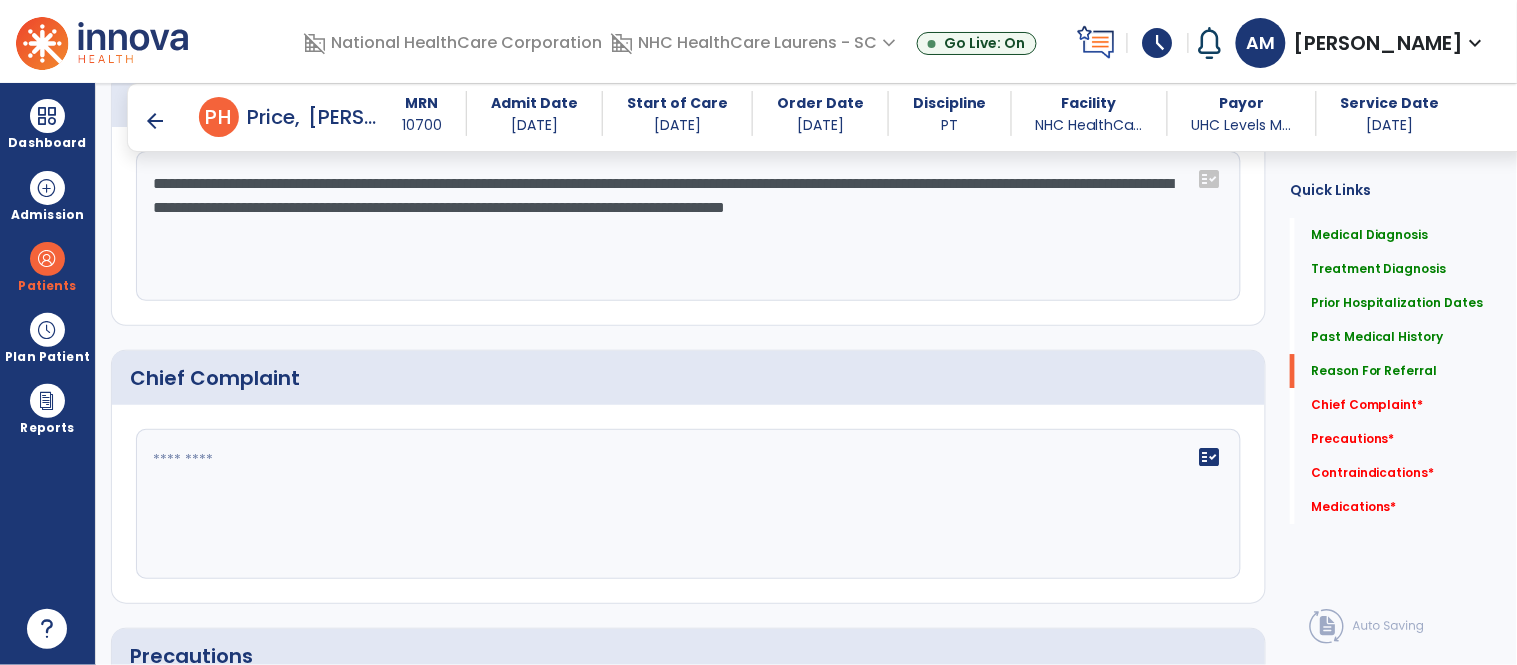 click on "**********" 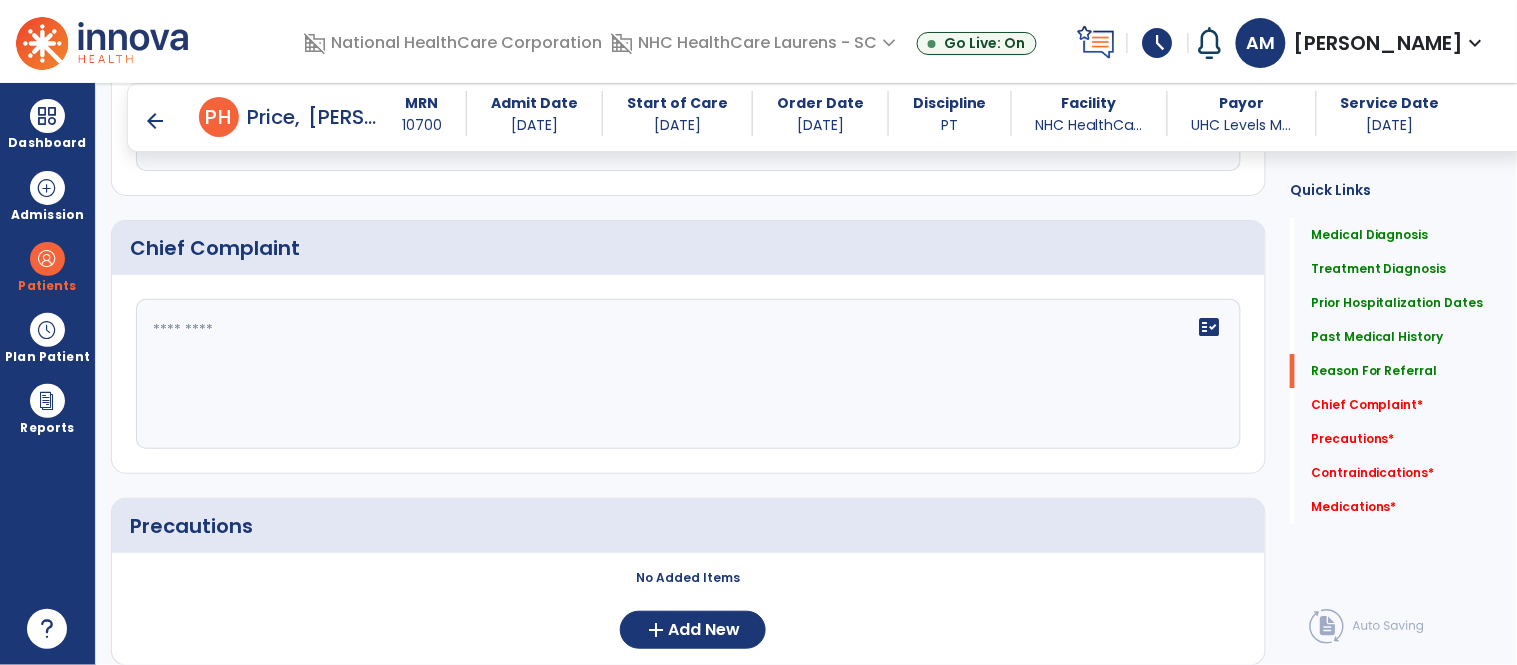 scroll, scrollTop: 1570, scrollLeft: 0, axis: vertical 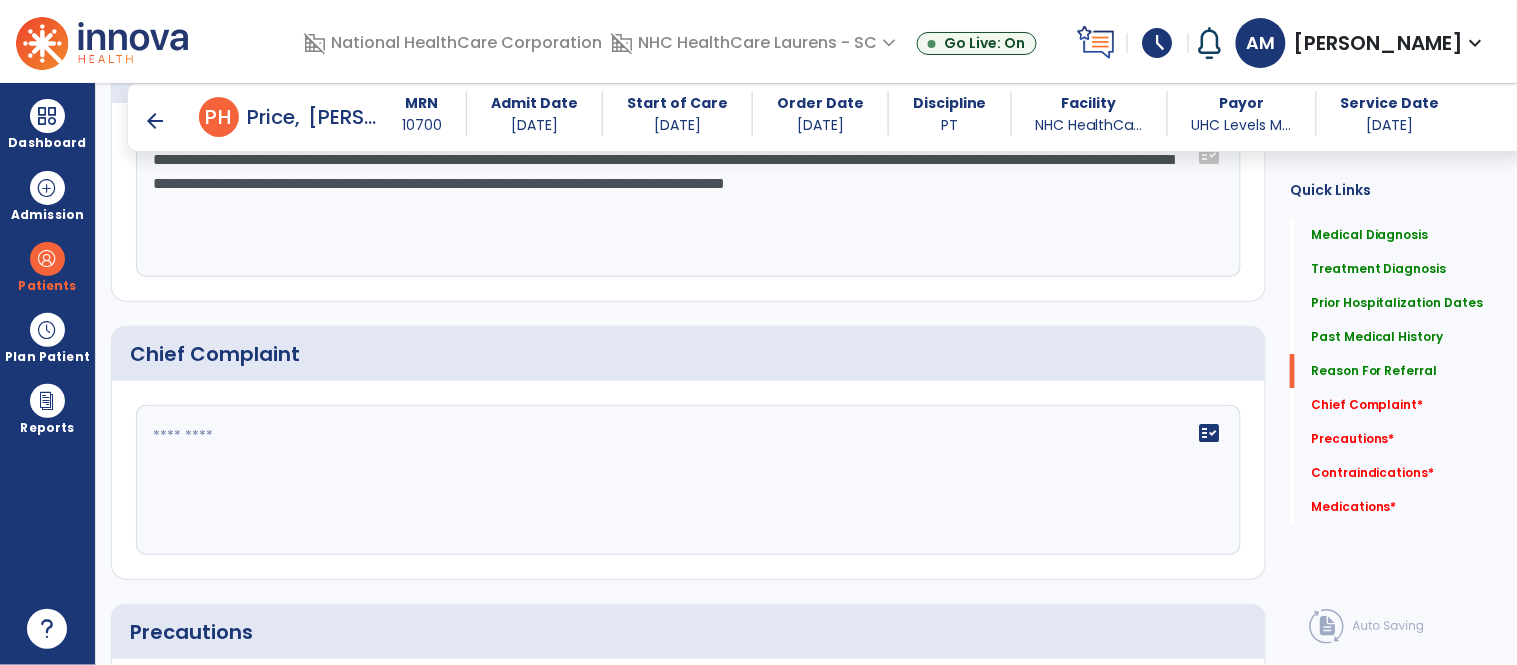 type on "**********" 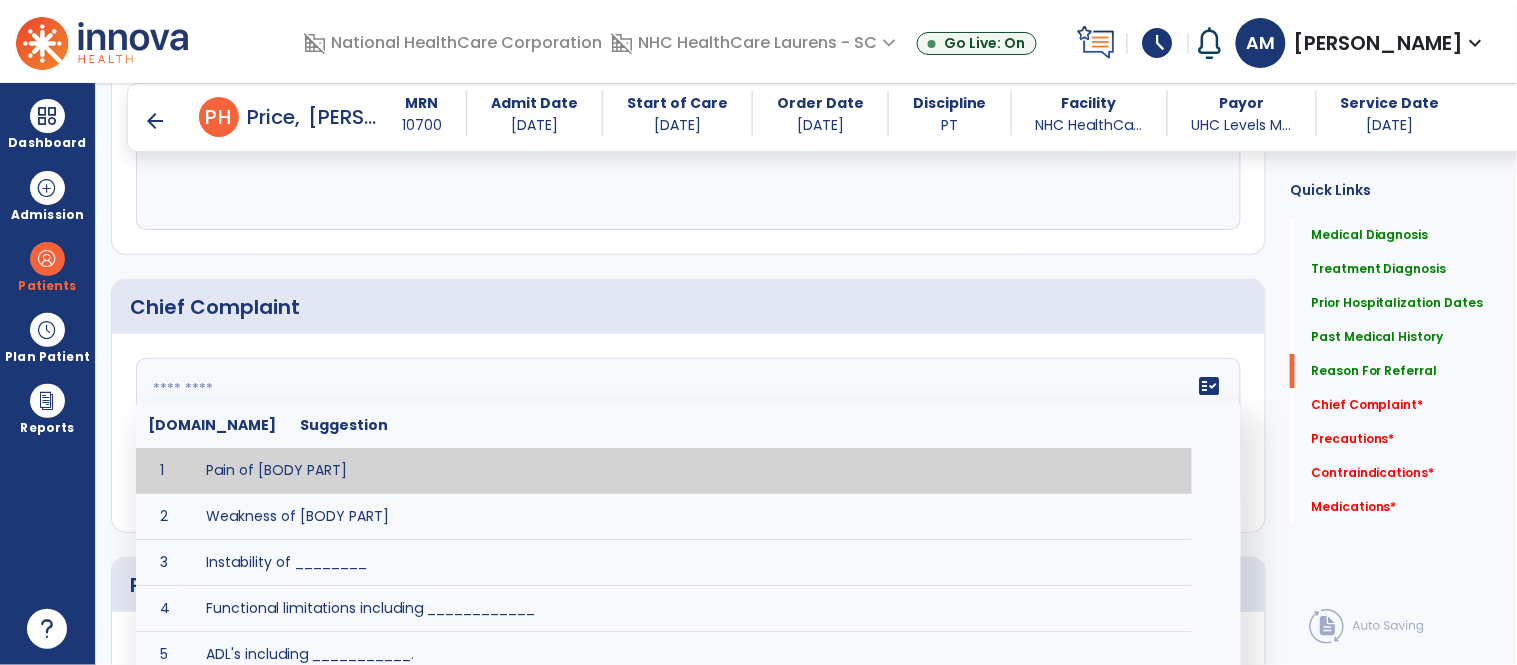 scroll, scrollTop: 1638, scrollLeft: 0, axis: vertical 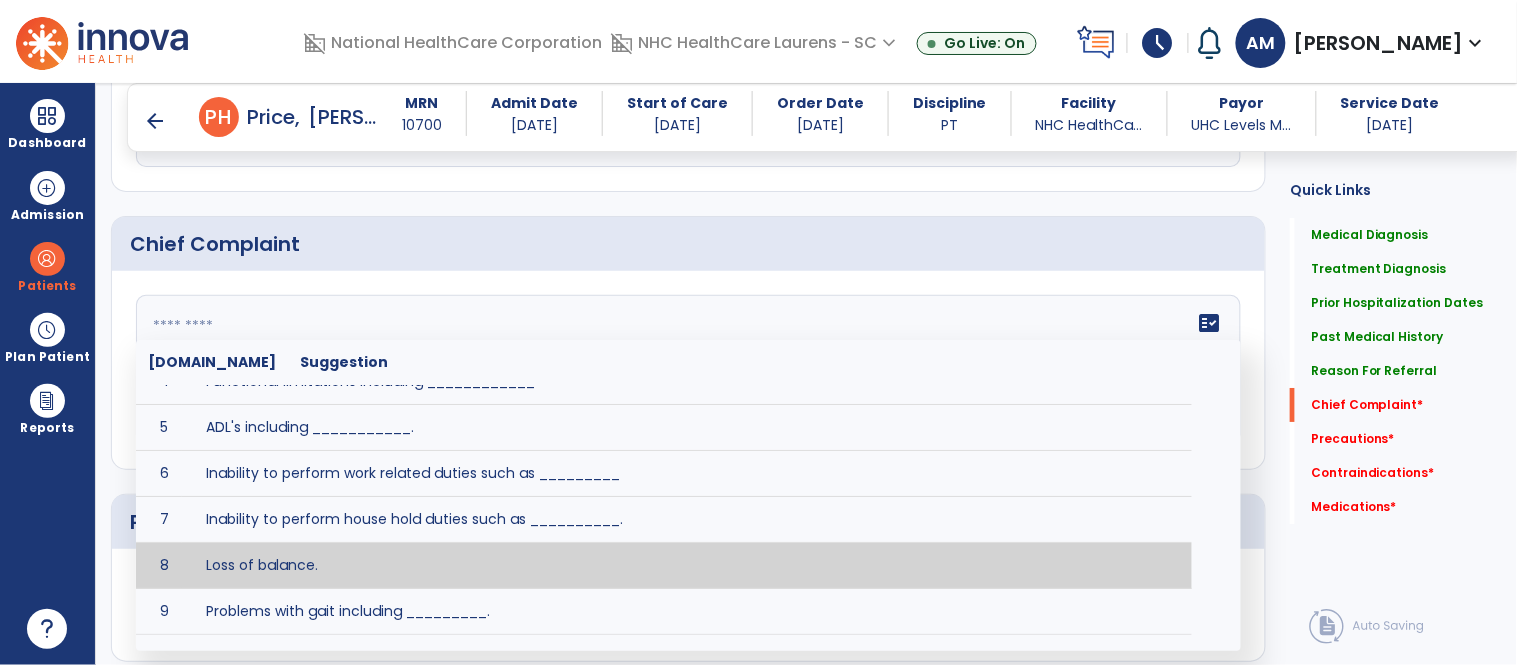 type on "**********" 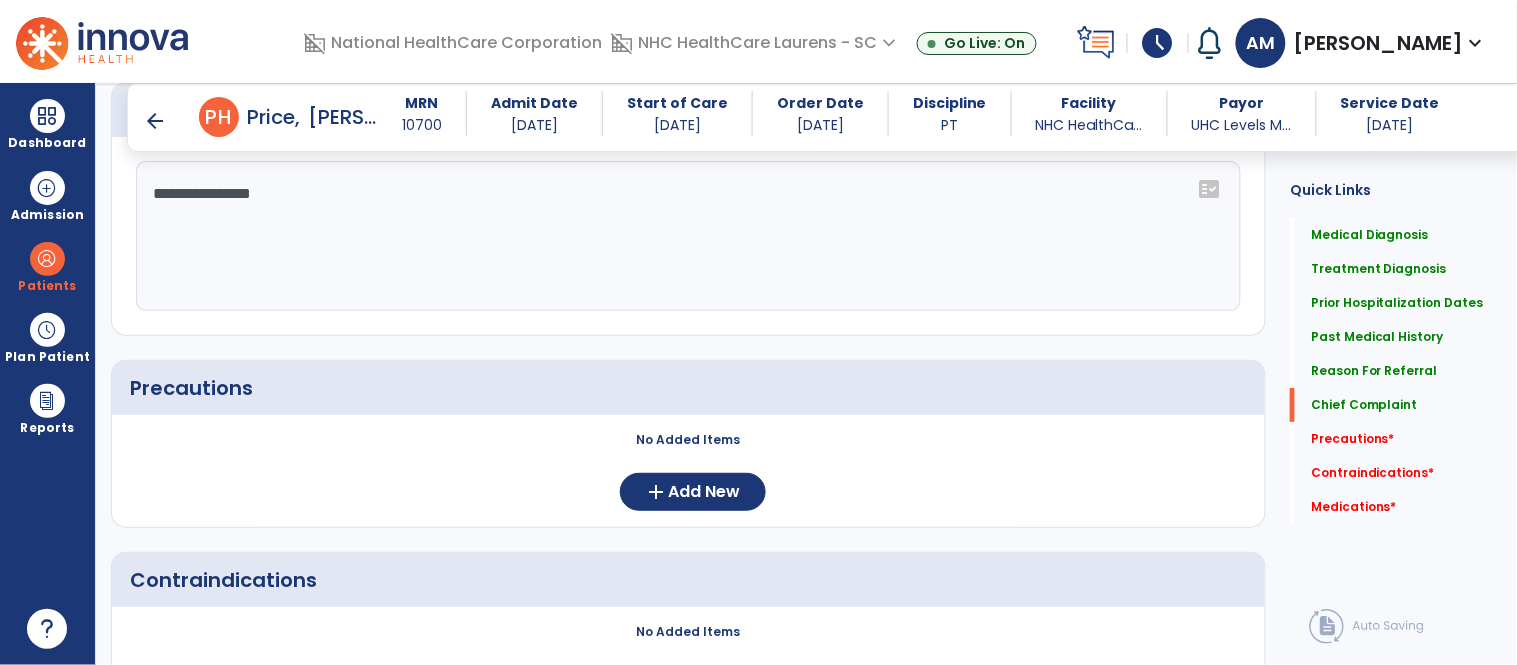 scroll, scrollTop: 1841, scrollLeft: 0, axis: vertical 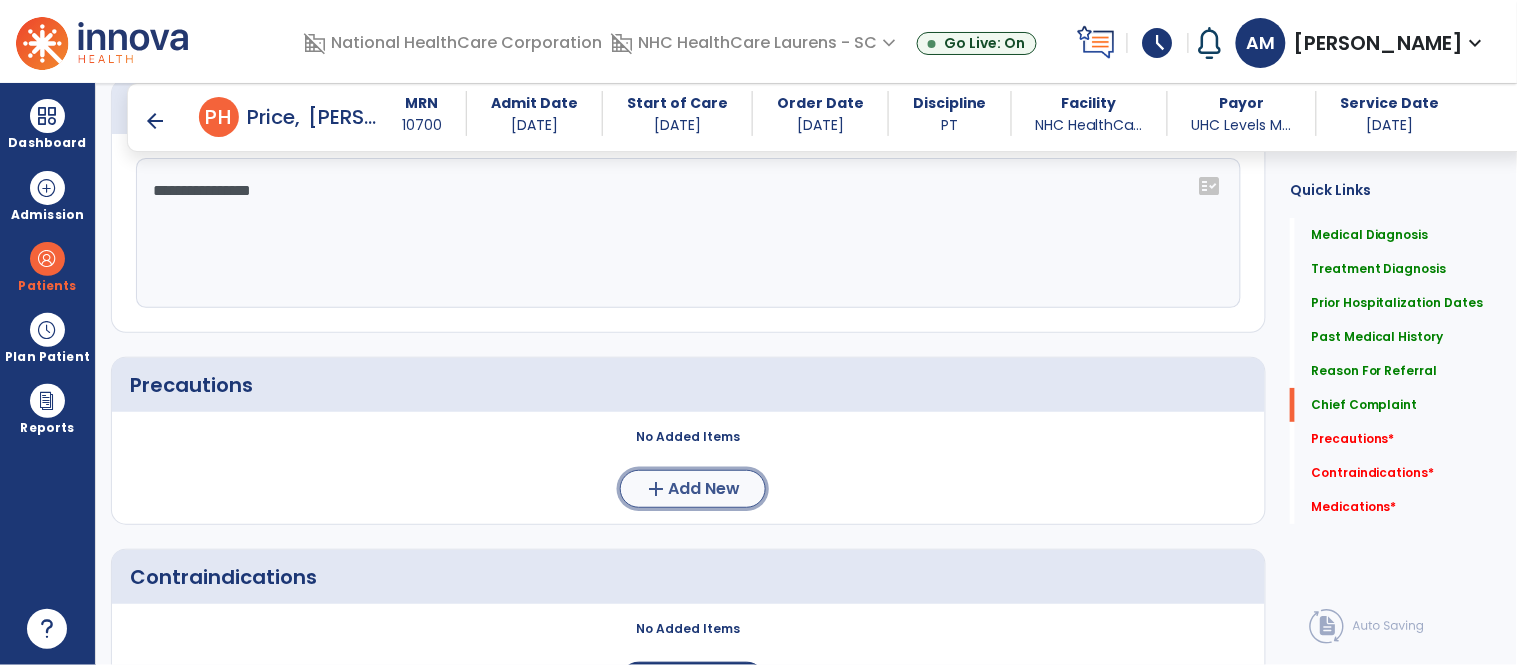 click on "add  Add New" 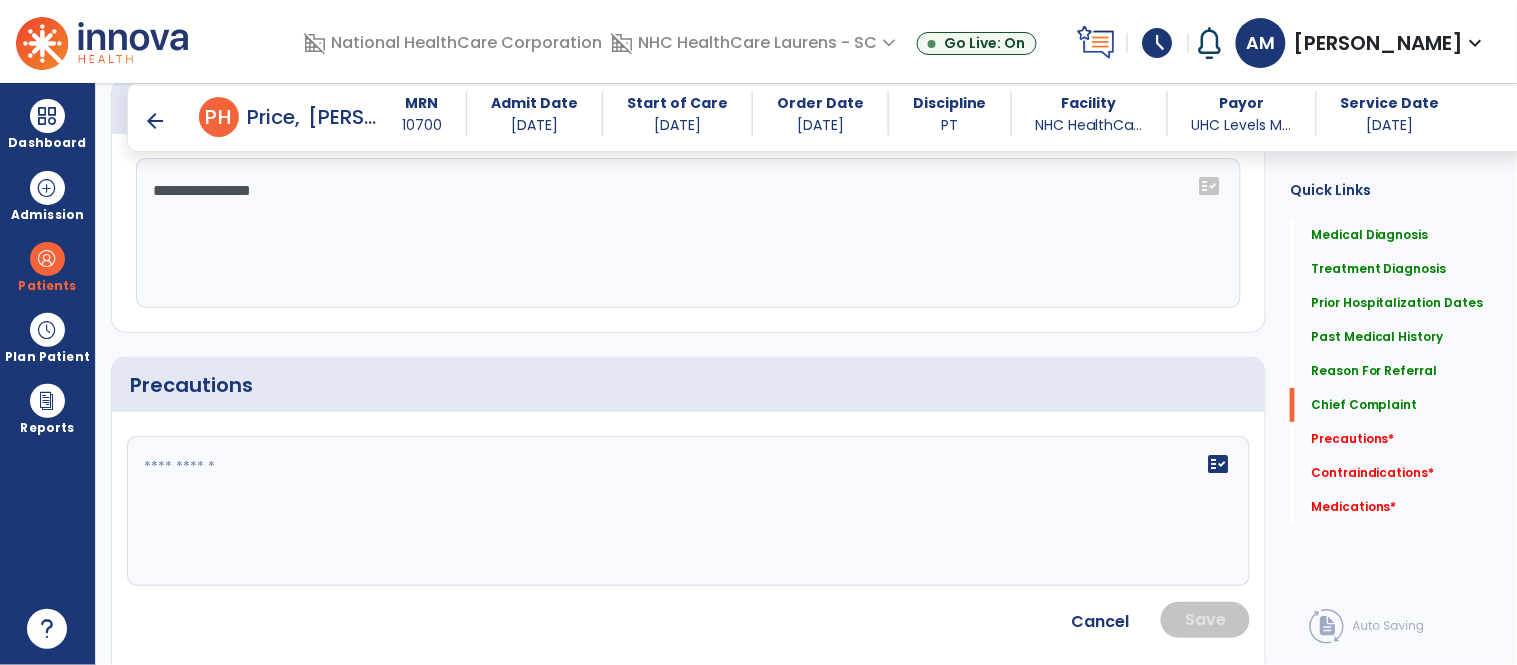 click 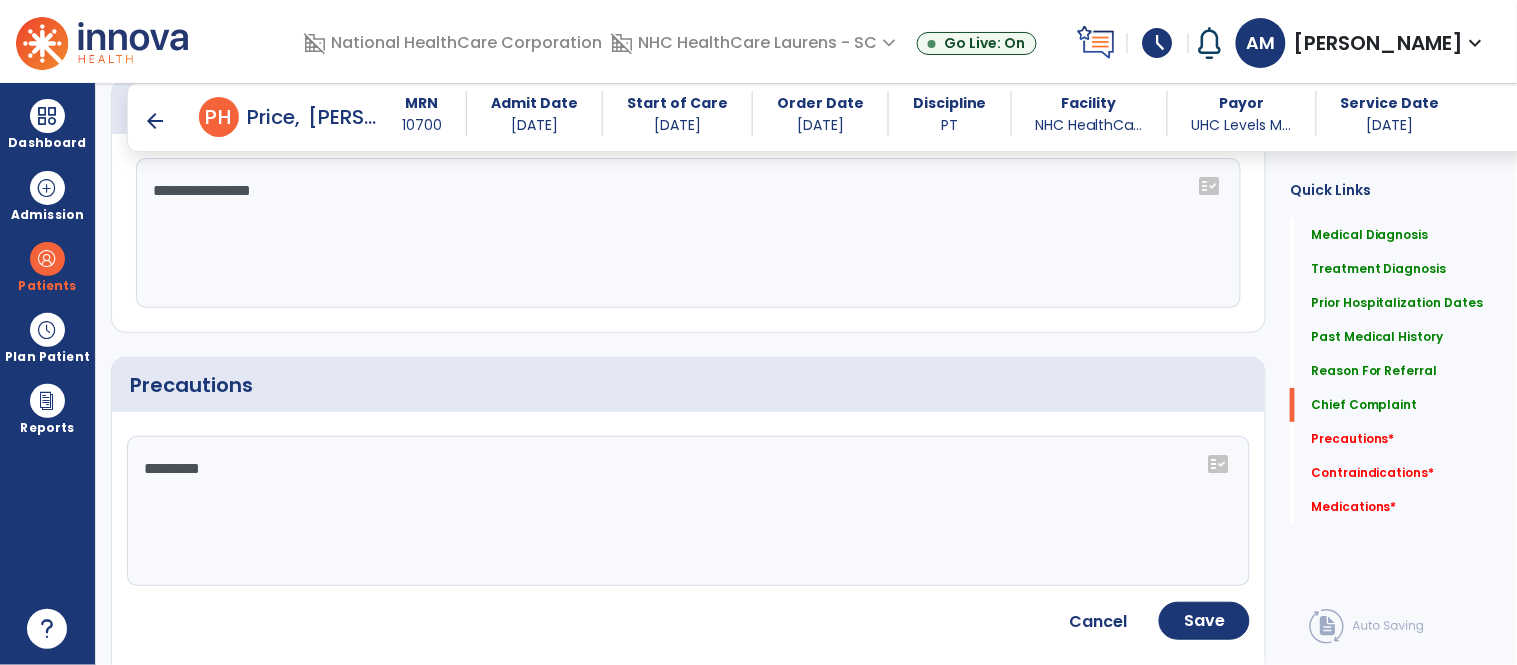 click on "*********" 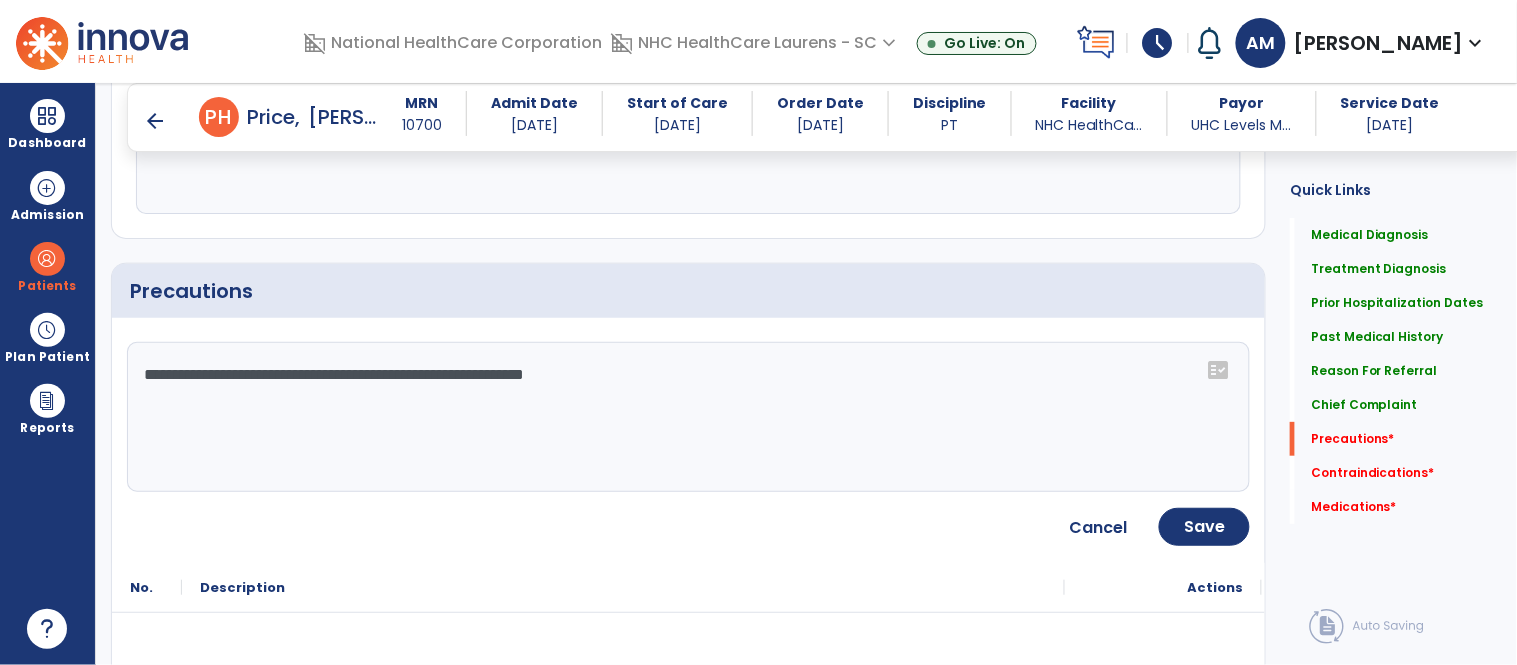 scroll, scrollTop: 1936, scrollLeft: 0, axis: vertical 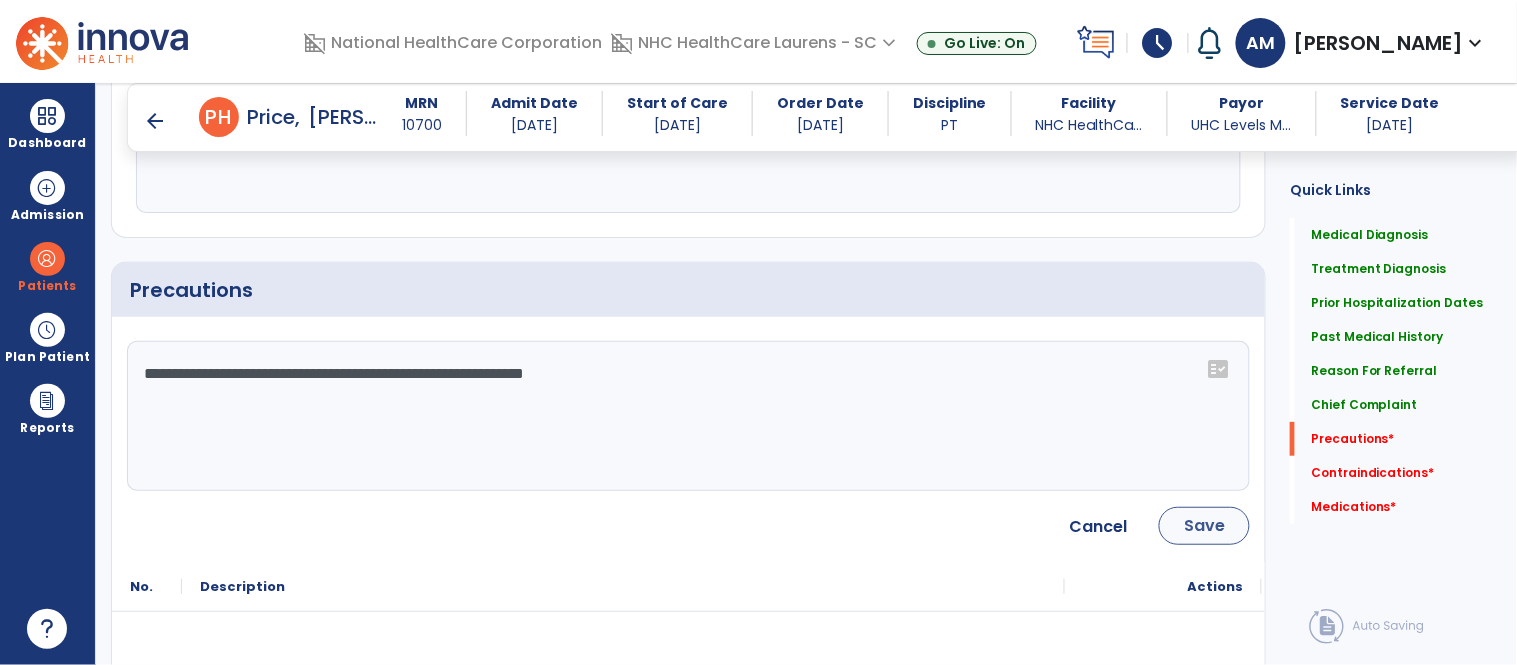 type on "**********" 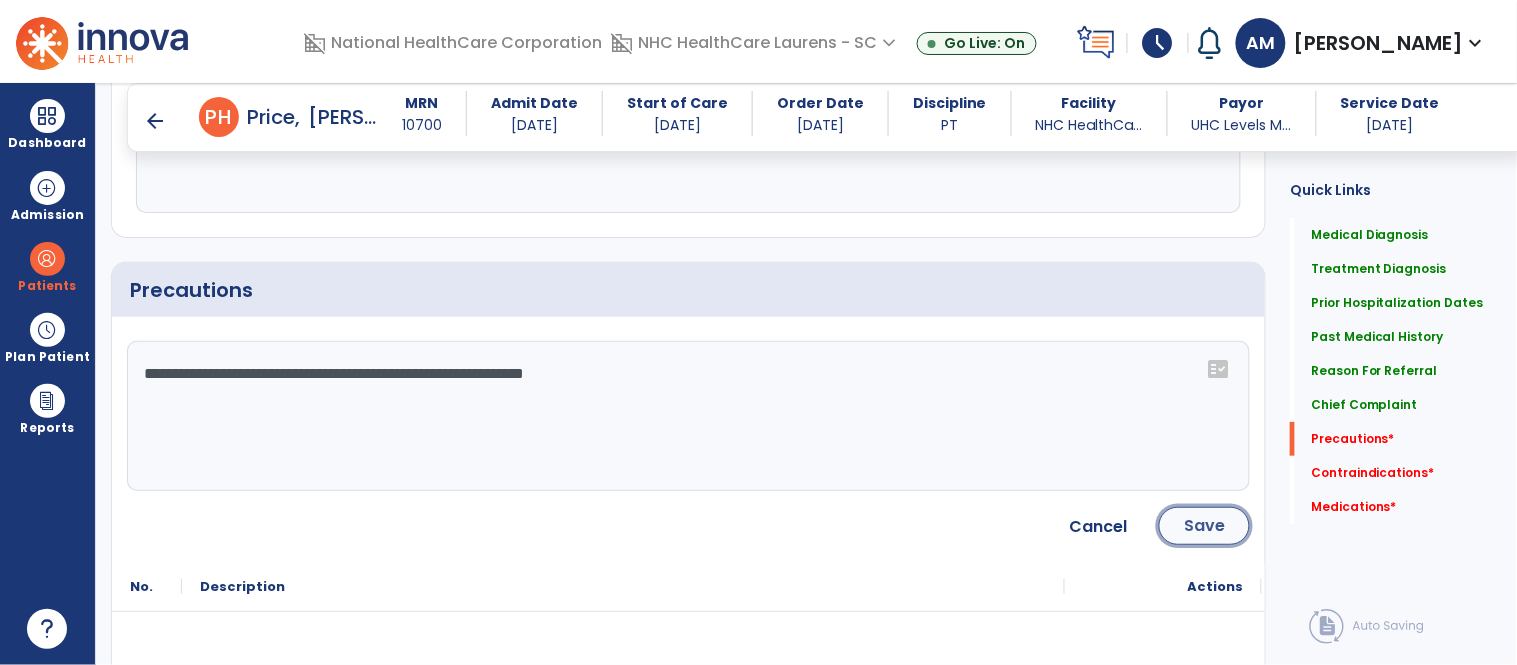 click on "Save" 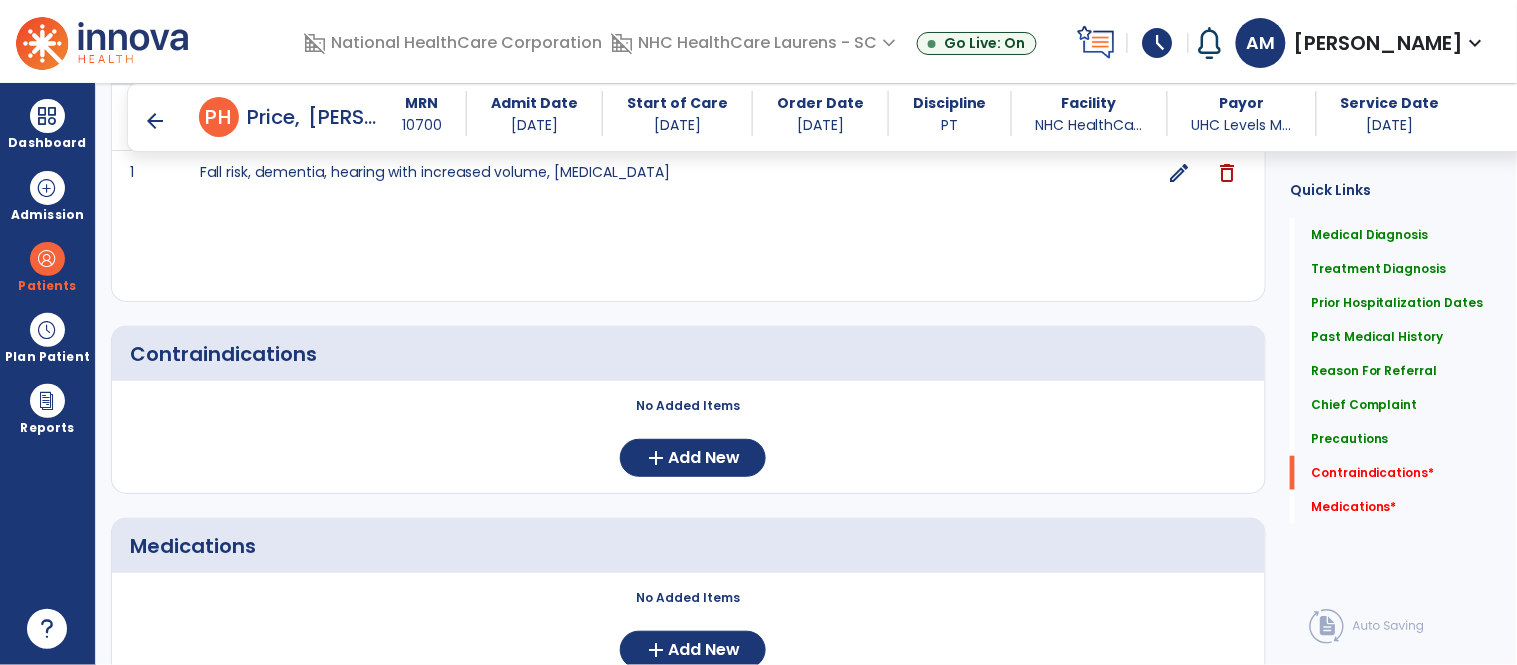 scroll, scrollTop: 2180, scrollLeft: 0, axis: vertical 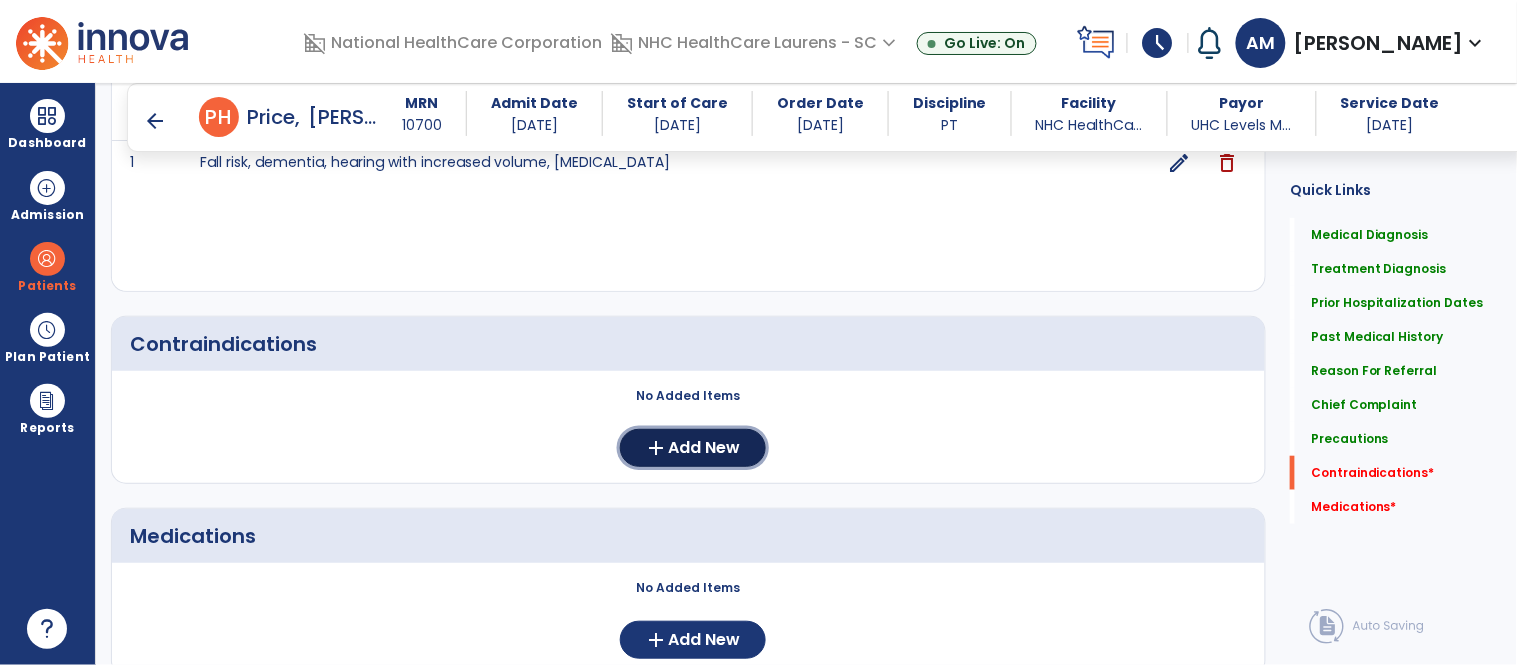 click on "add" 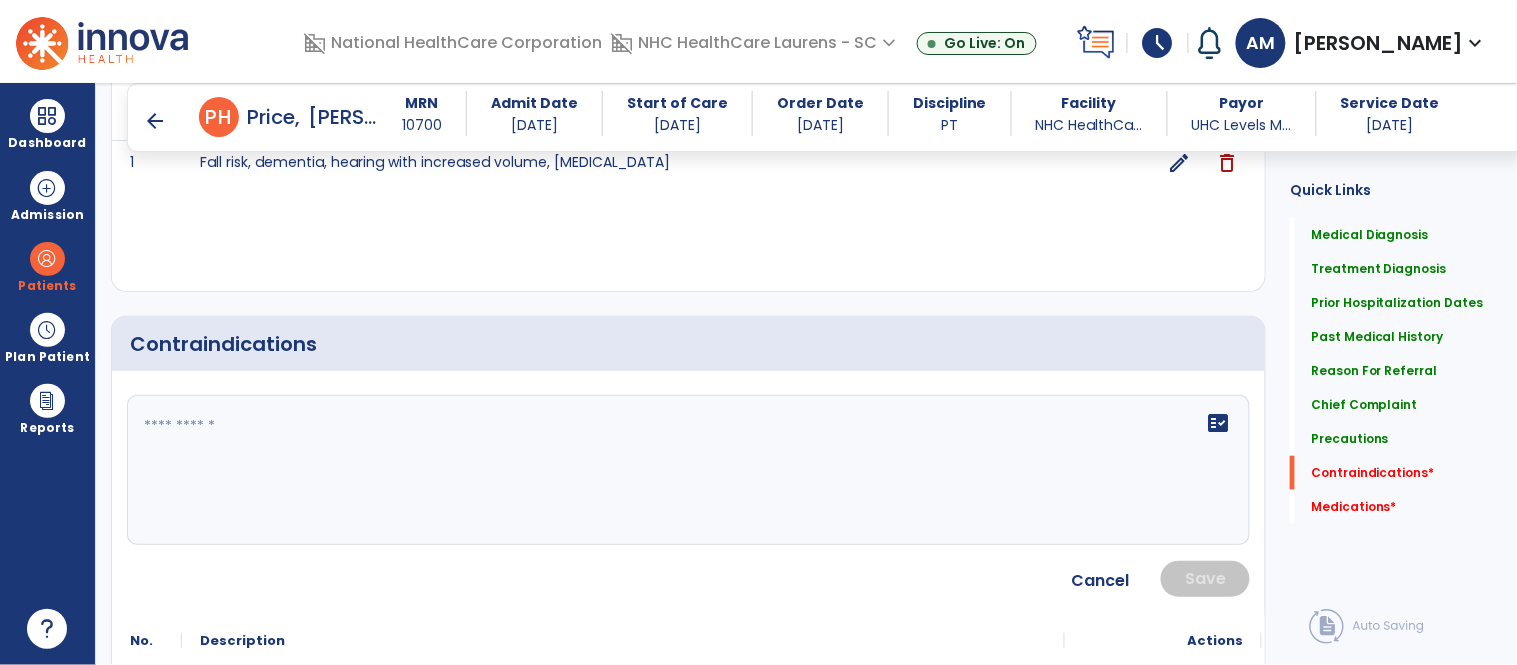 click 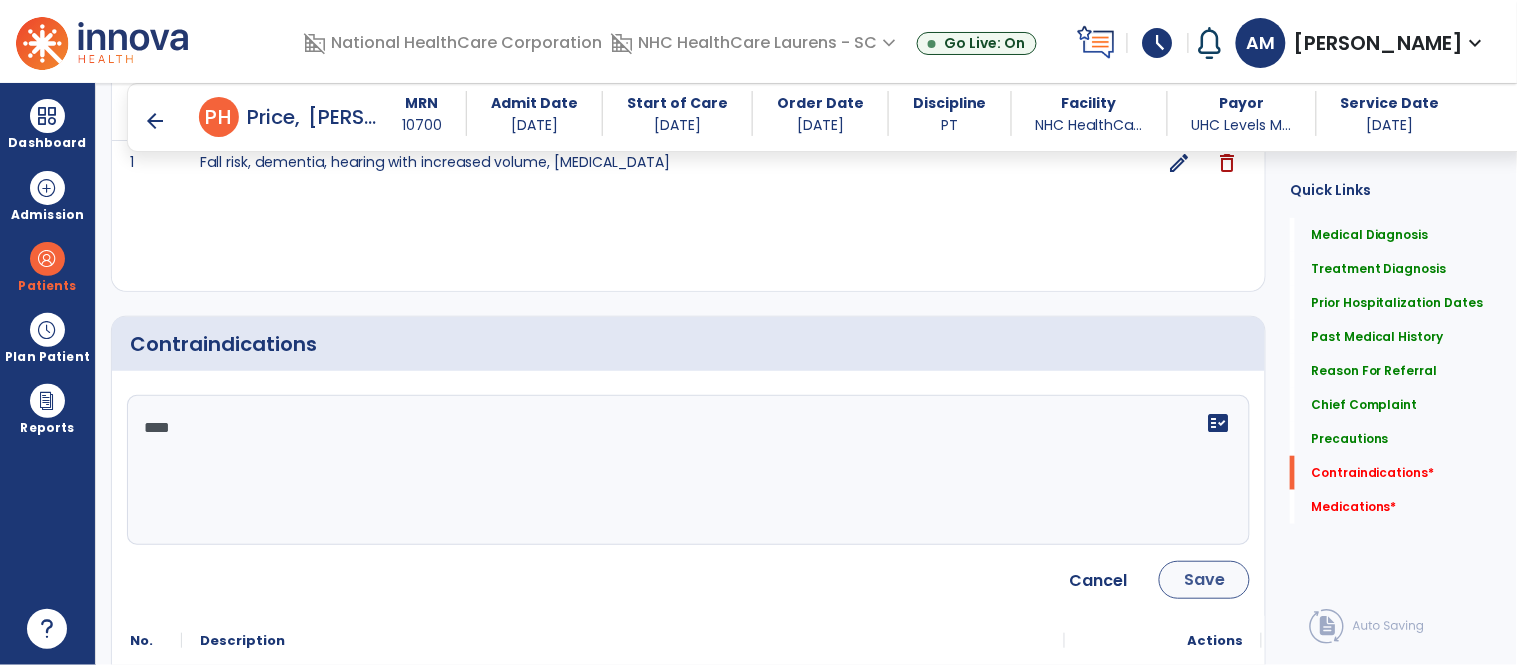 type on "****" 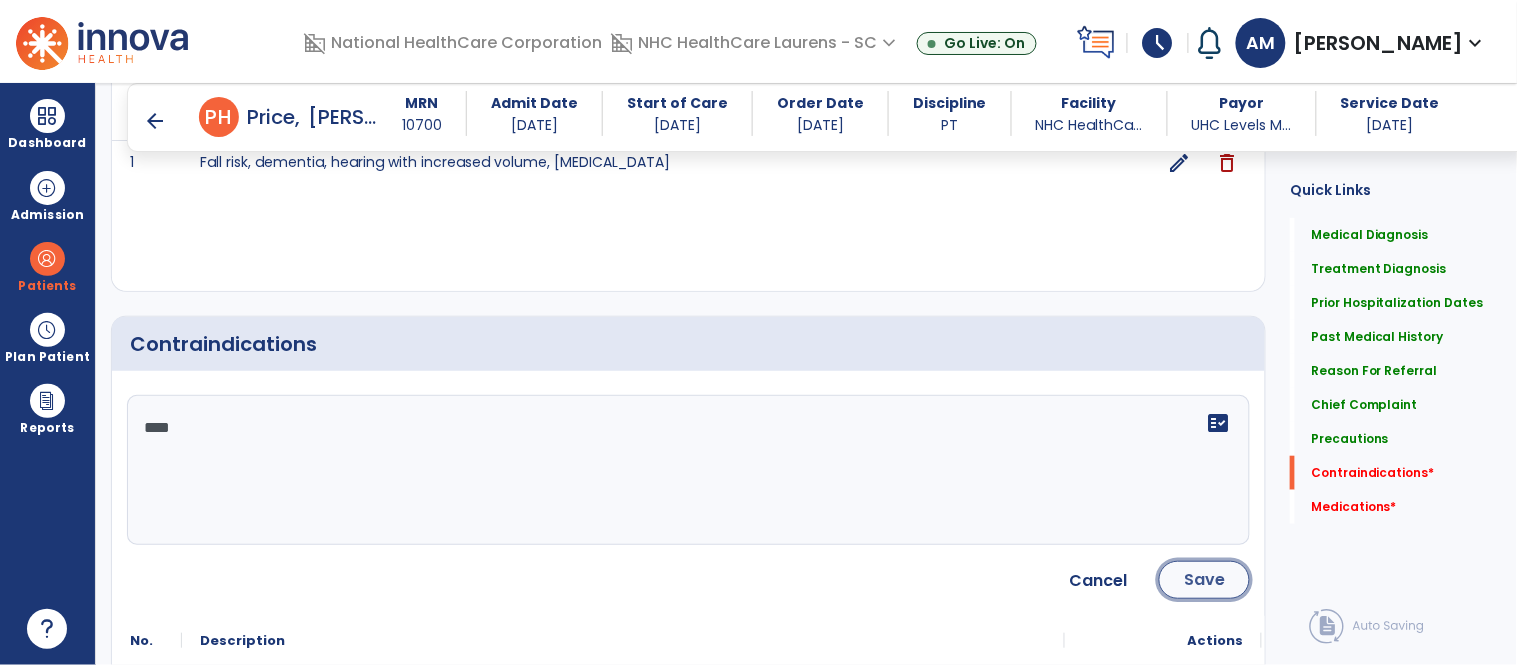 click on "Save" 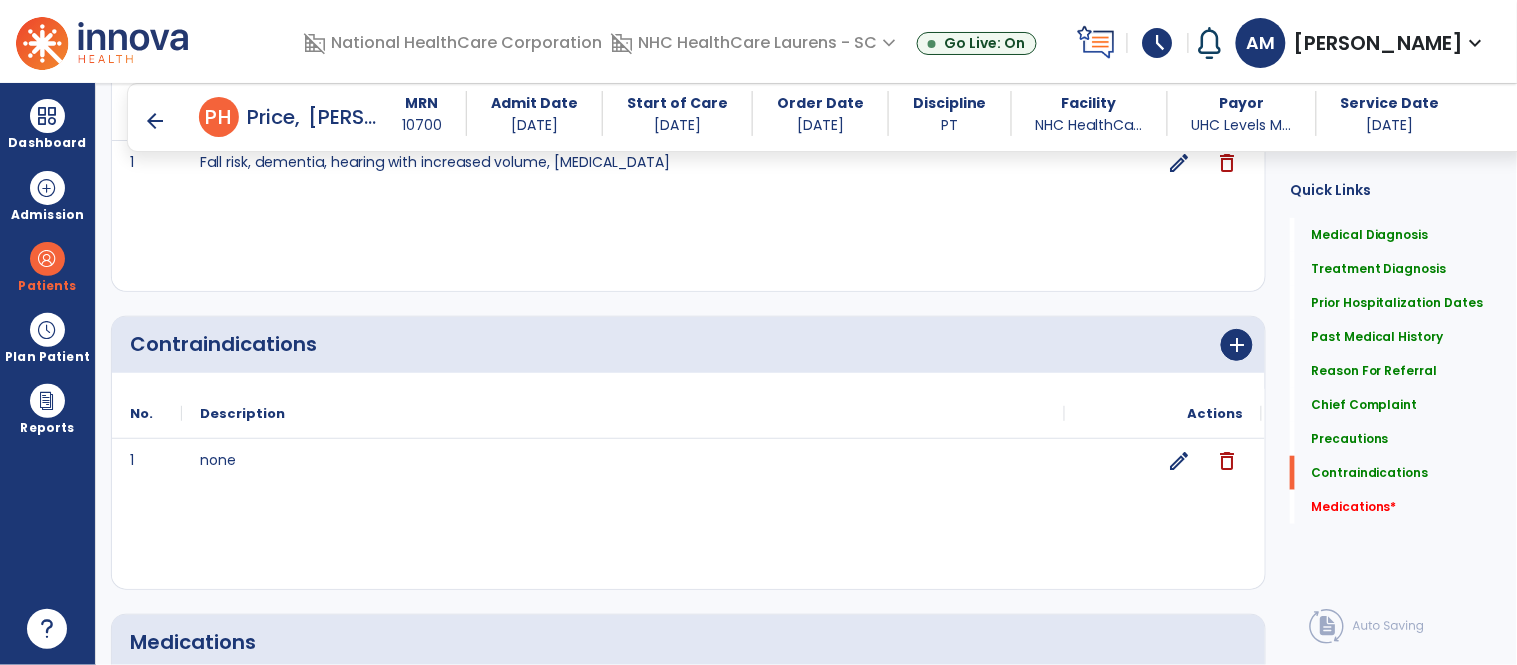 scroll, scrollTop: 2368, scrollLeft: 0, axis: vertical 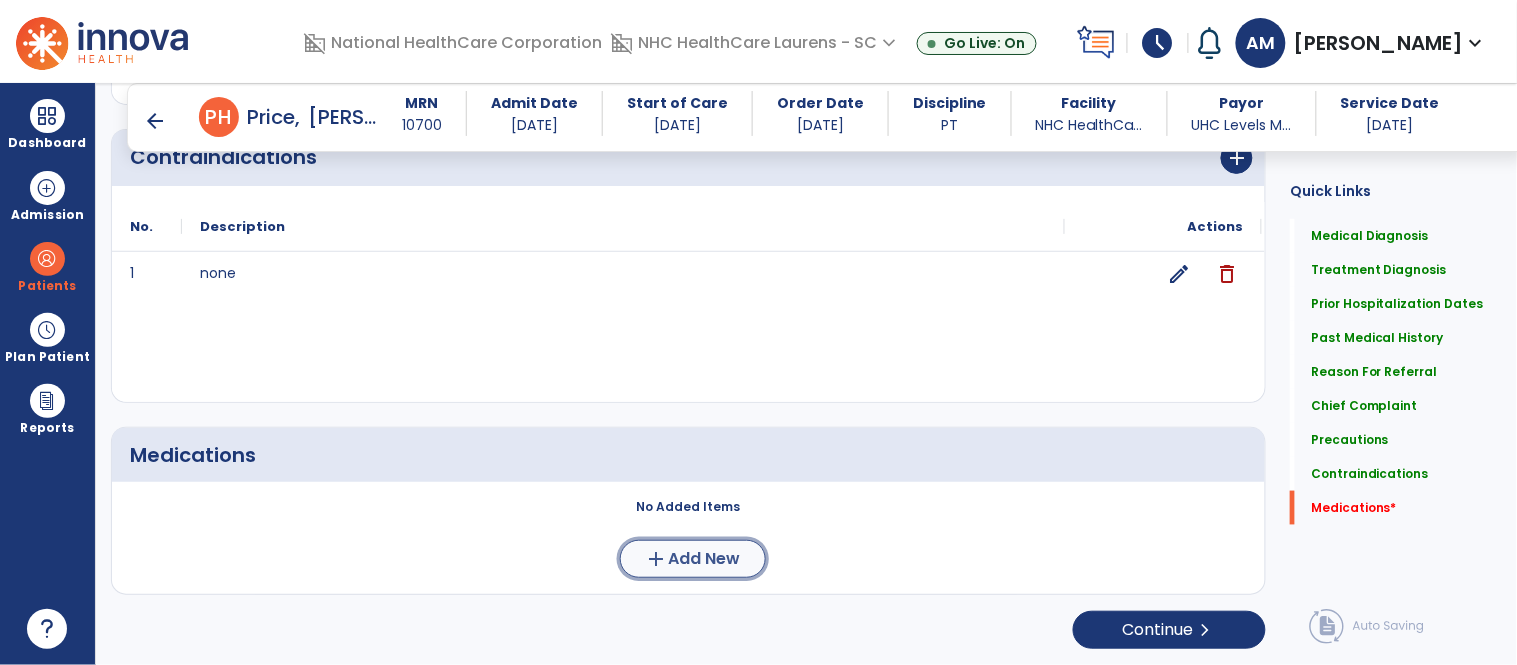 click on "Add New" 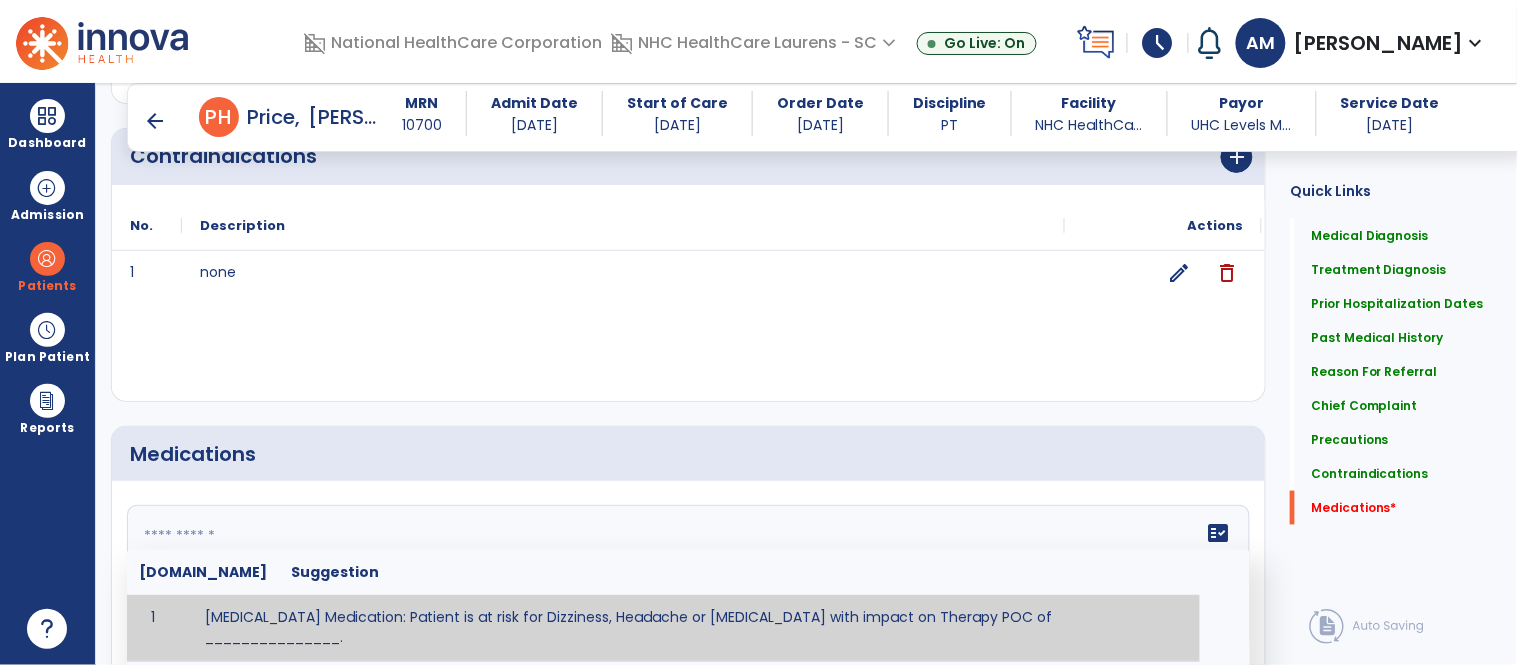 click 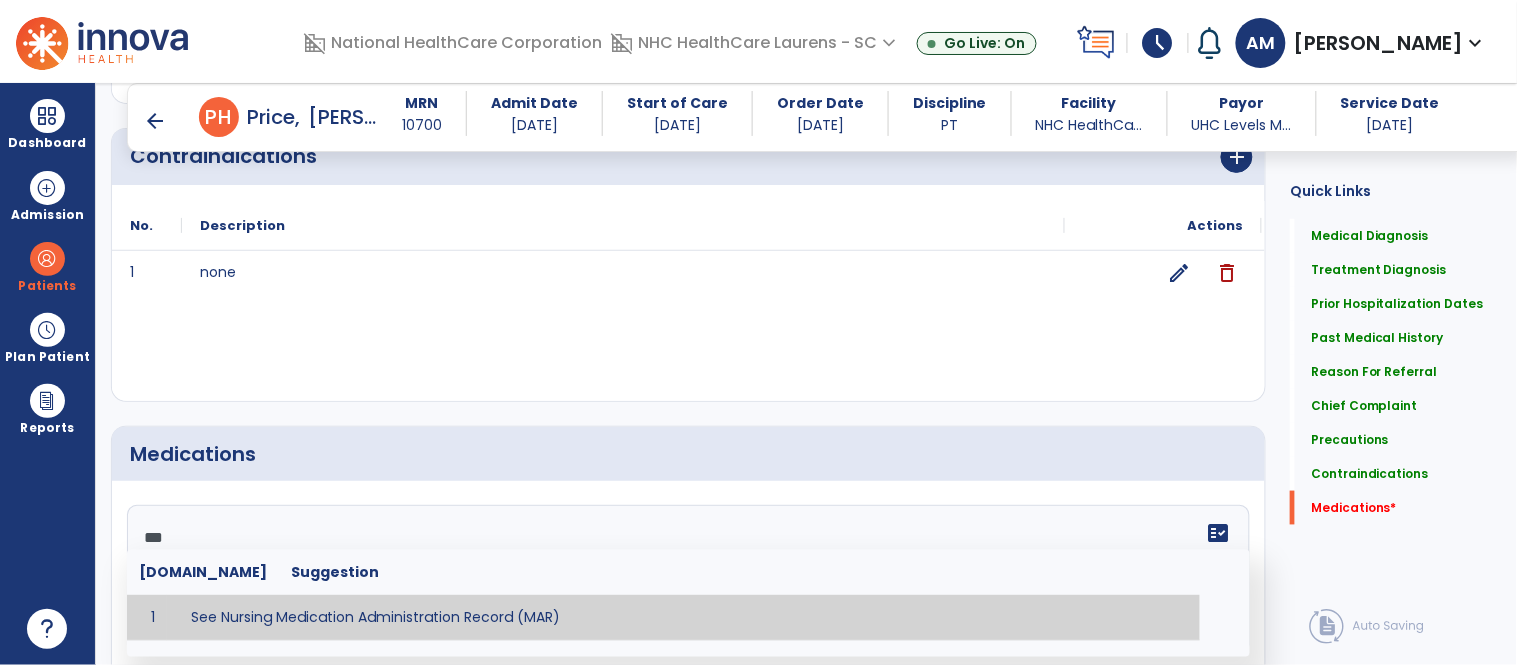 type on "**********" 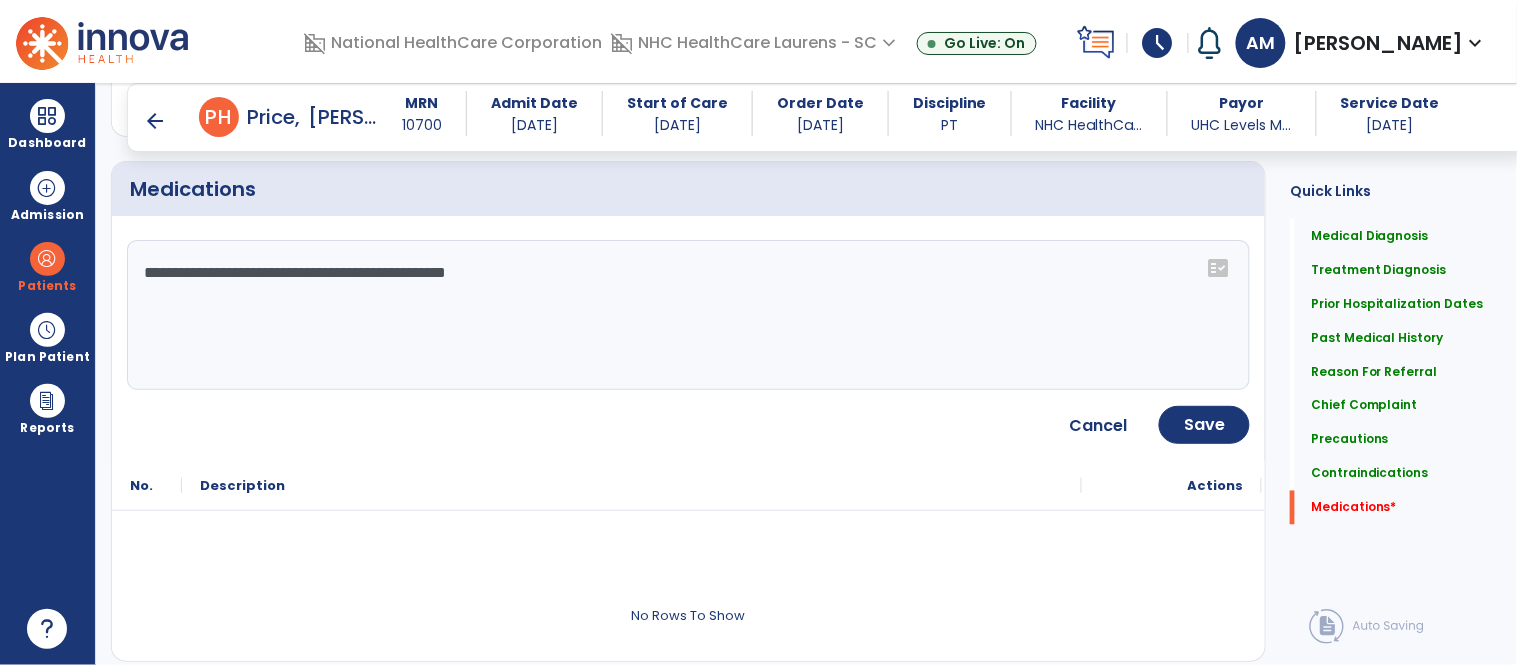 scroll, scrollTop: 2636, scrollLeft: 0, axis: vertical 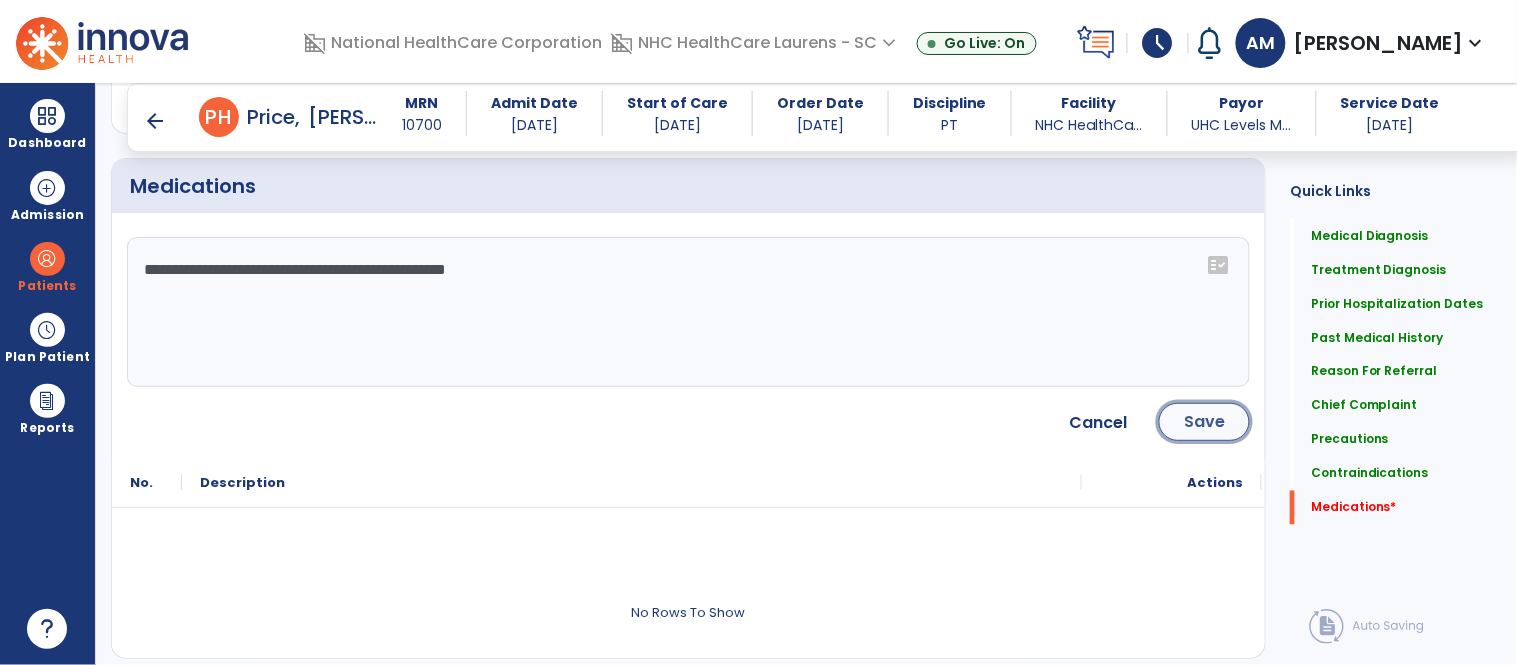 click on "Save" 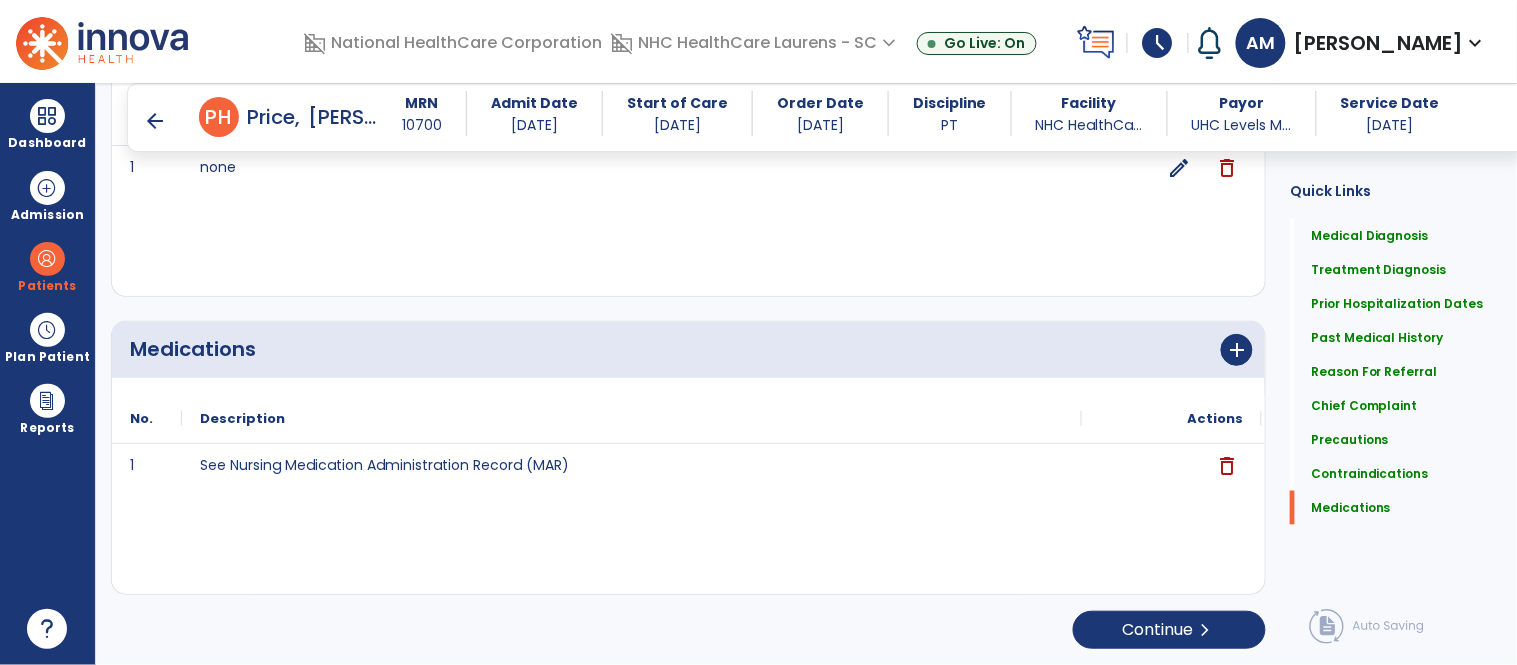 scroll, scrollTop: 2474, scrollLeft: 0, axis: vertical 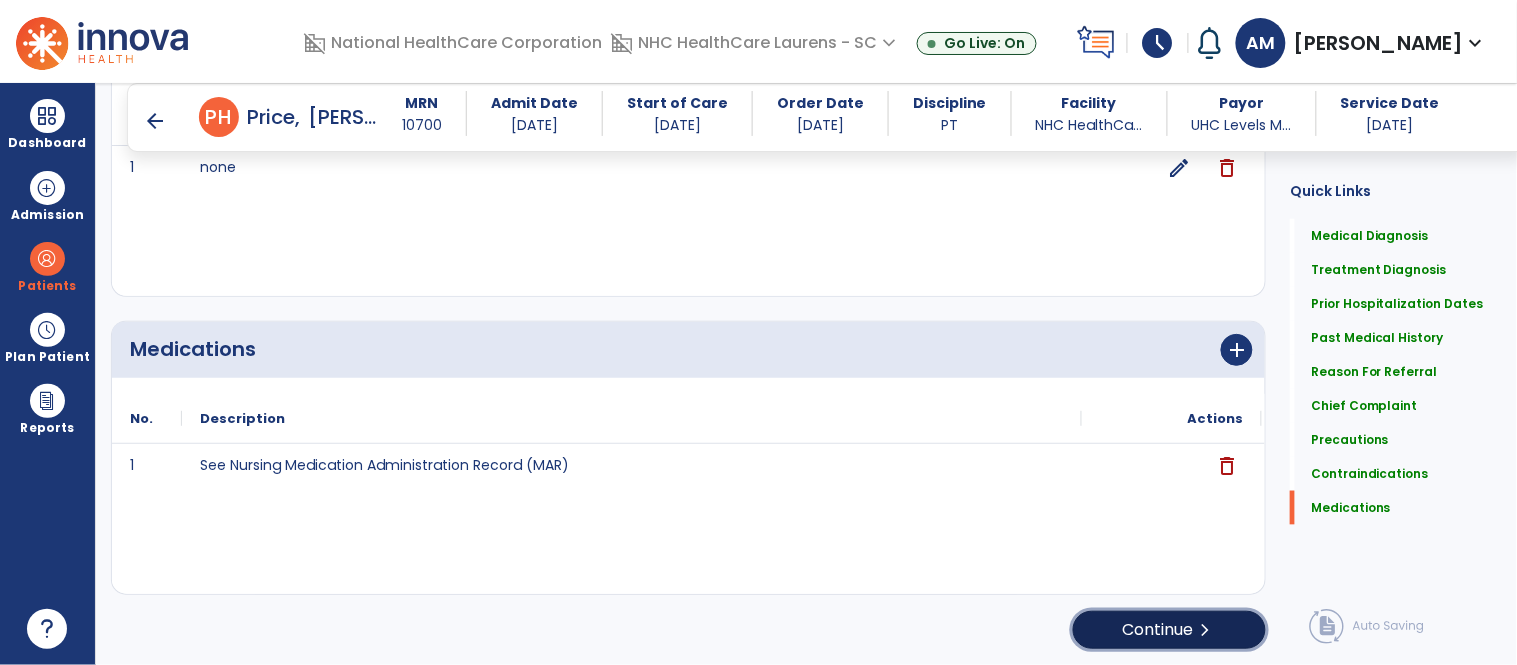 click on "Continue  chevron_right" 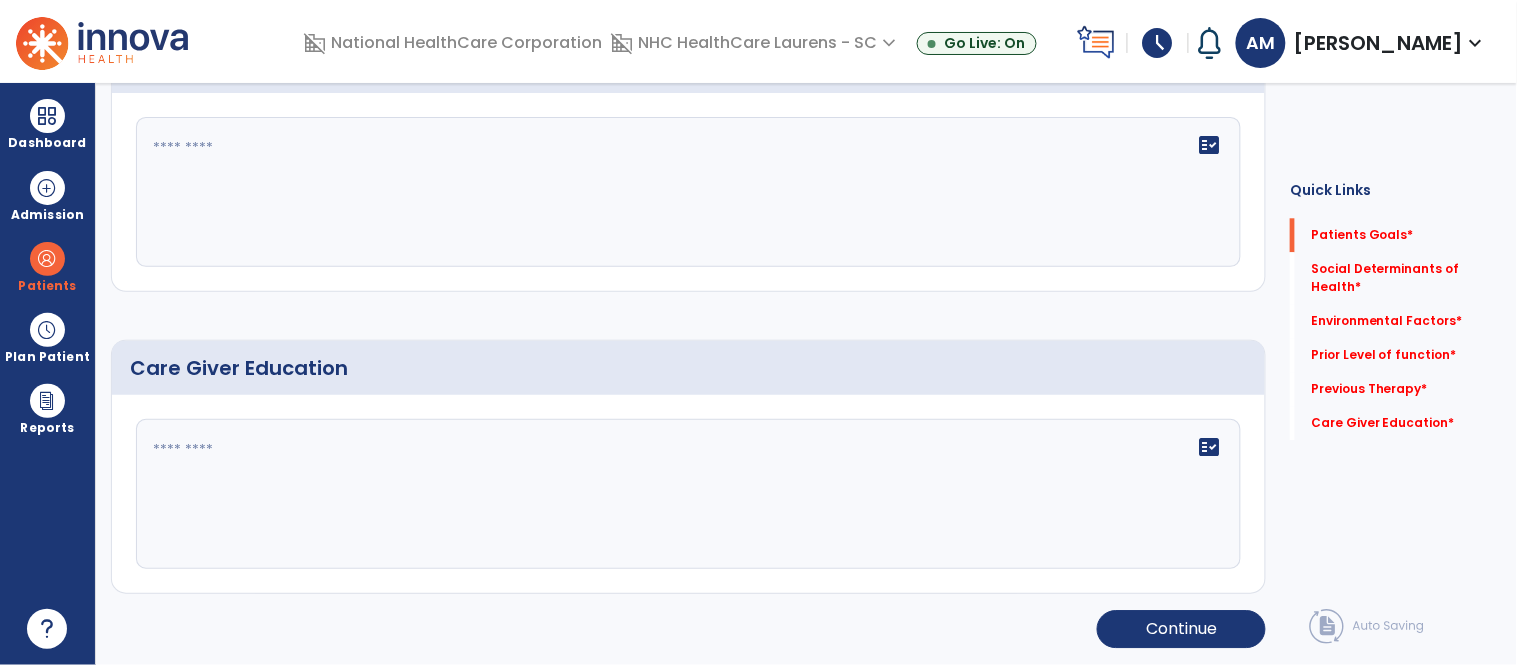 scroll, scrollTop: 37, scrollLeft: 0, axis: vertical 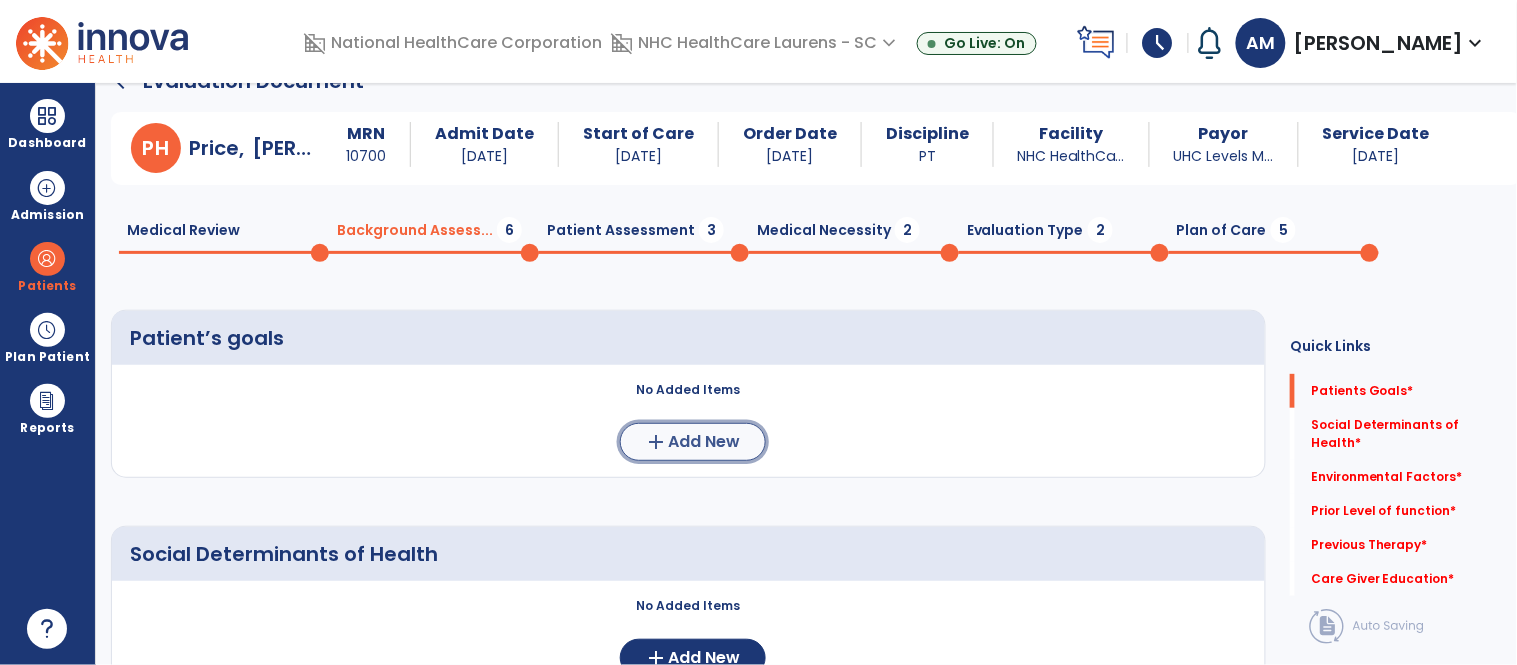 click on "Add New" 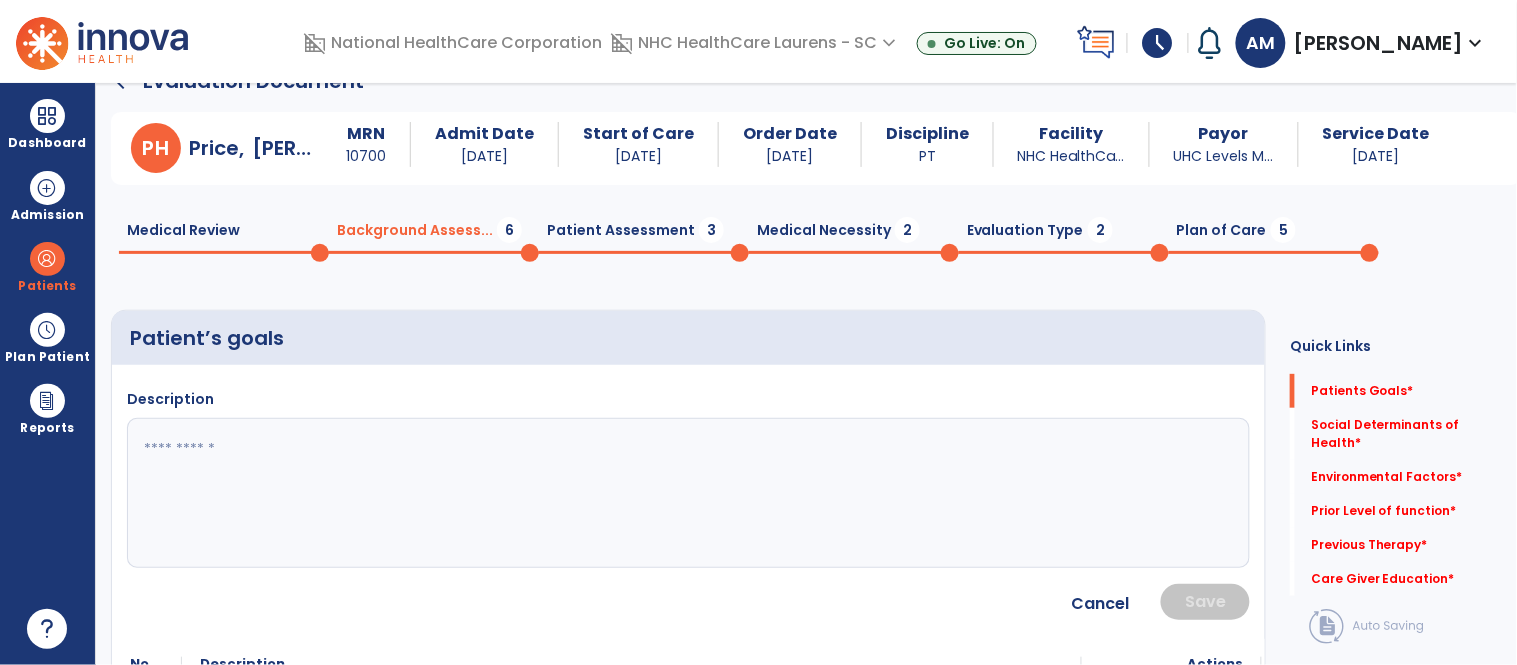 click 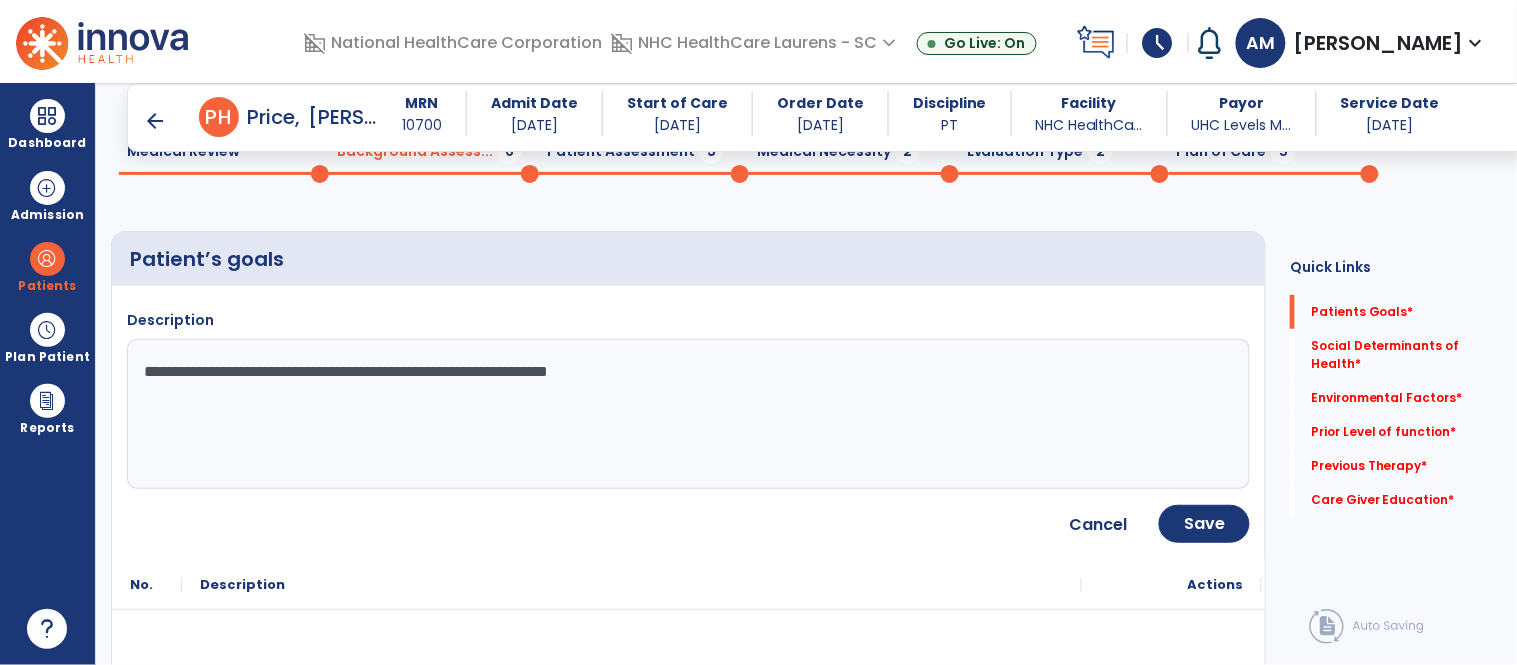 scroll, scrollTop: 98, scrollLeft: 0, axis: vertical 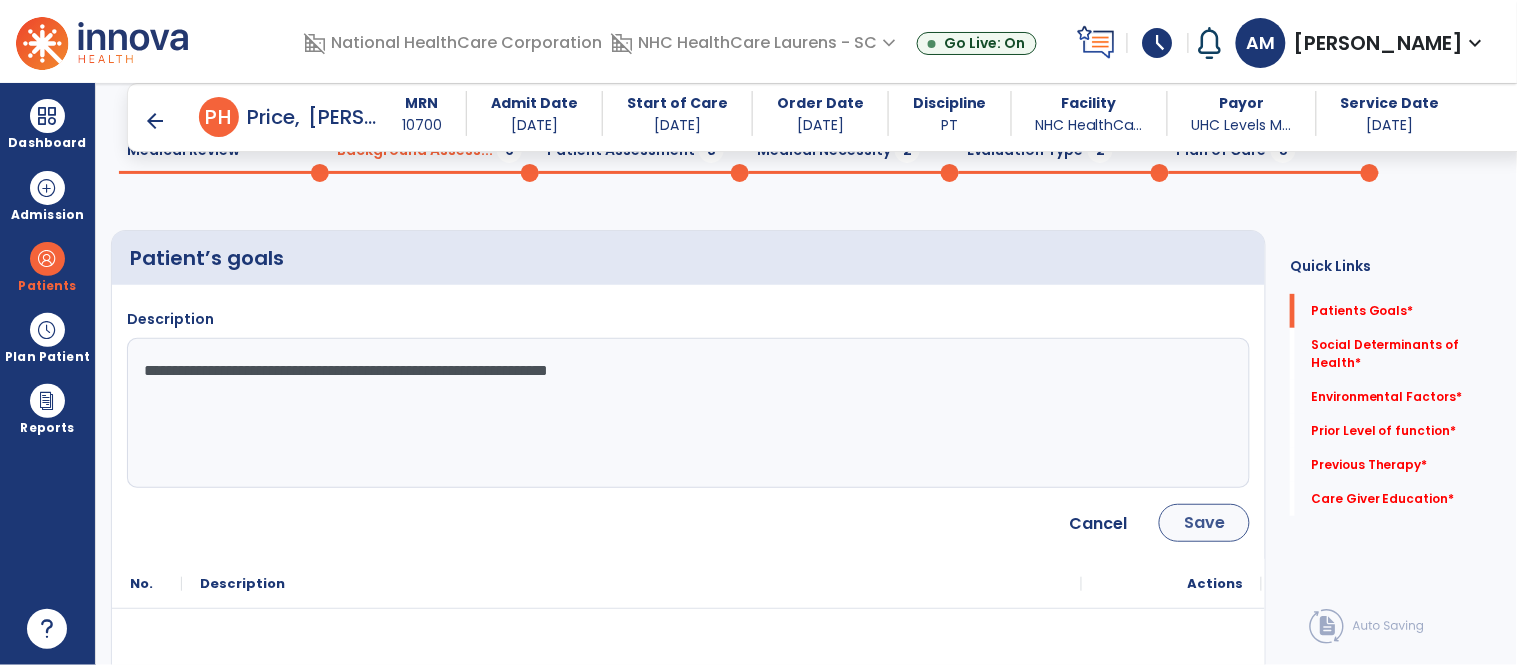 type on "**********" 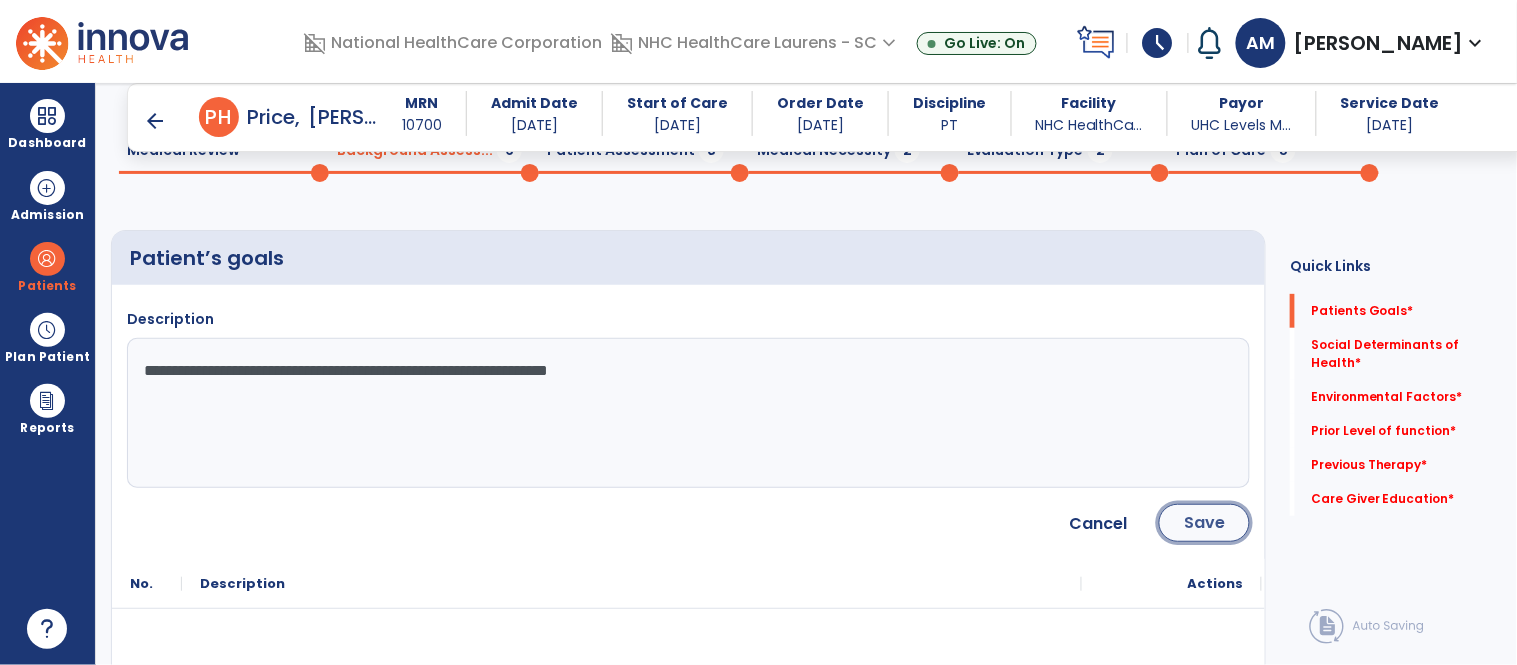 click on "Save" 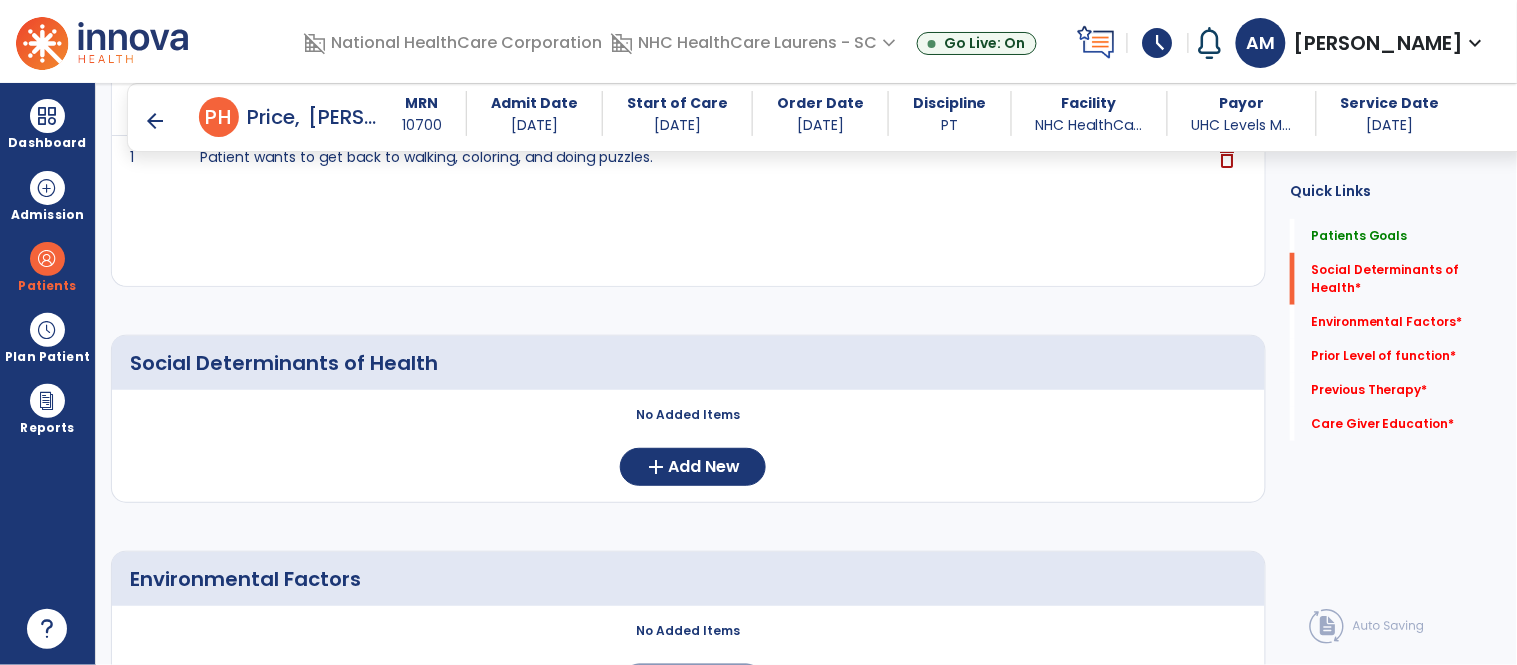 scroll, scrollTop: 316, scrollLeft: 0, axis: vertical 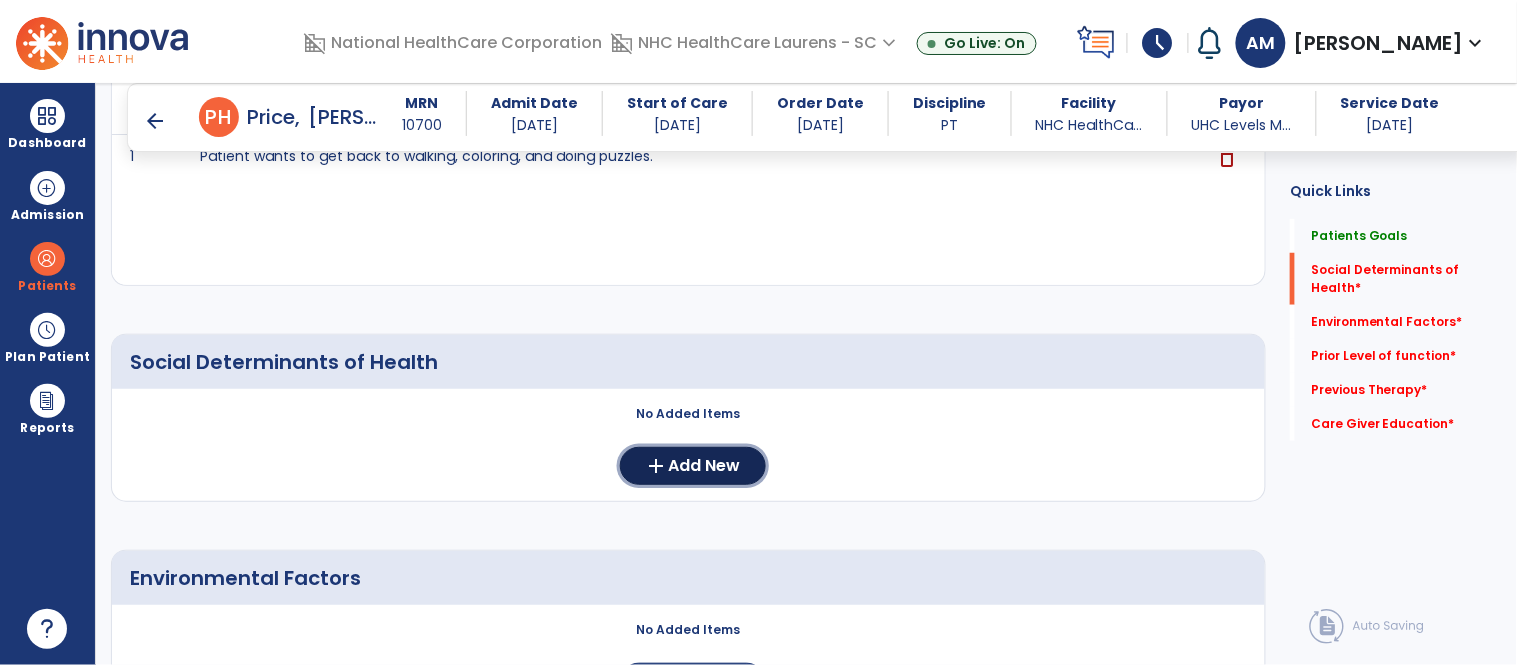 click on "Add New" 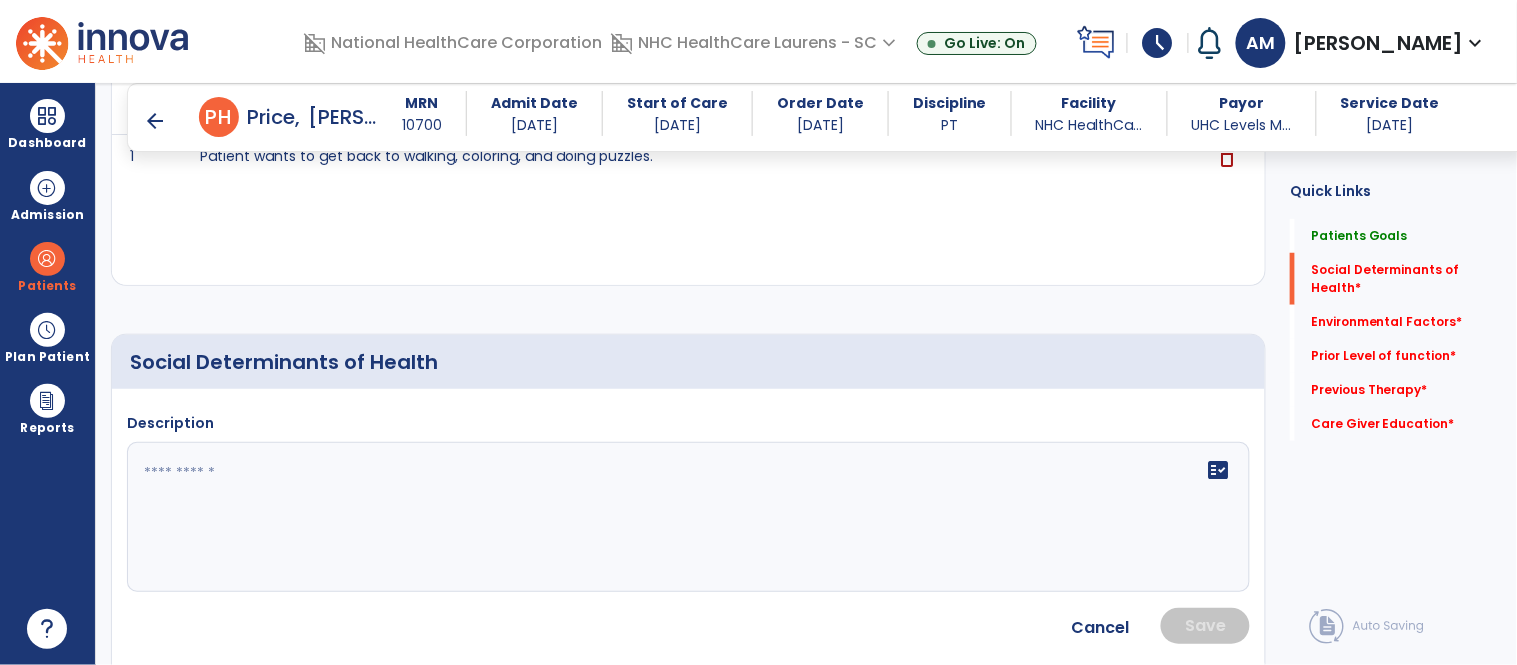 click 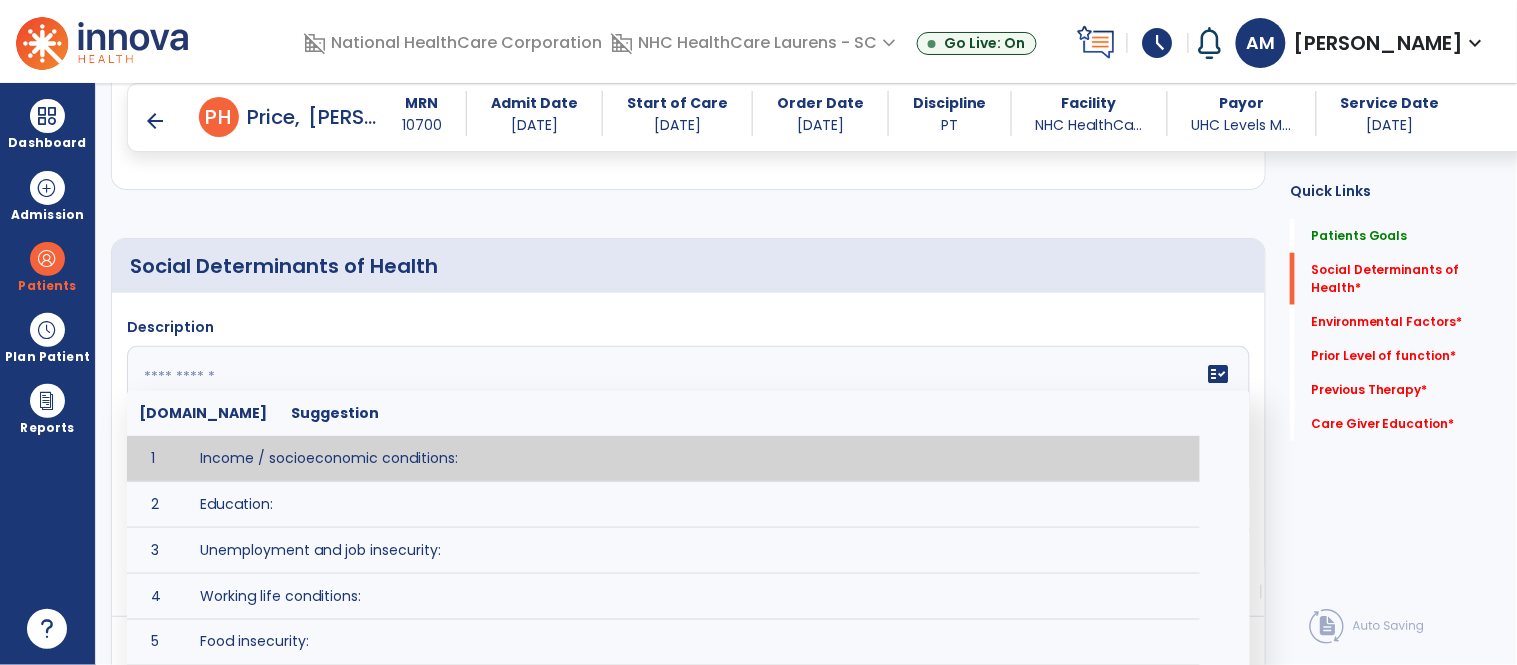 scroll, scrollTop: 413, scrollLeft: 0, axis: vertical 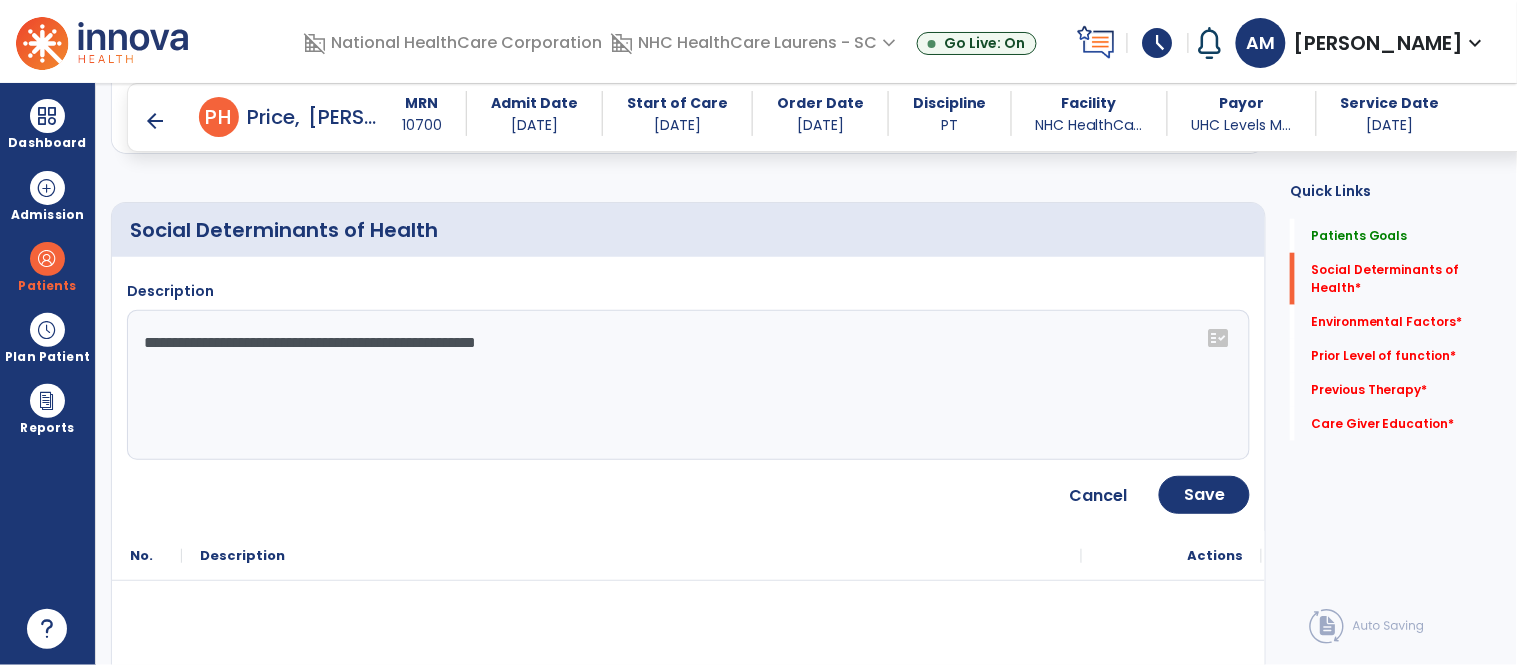 click on "**********" 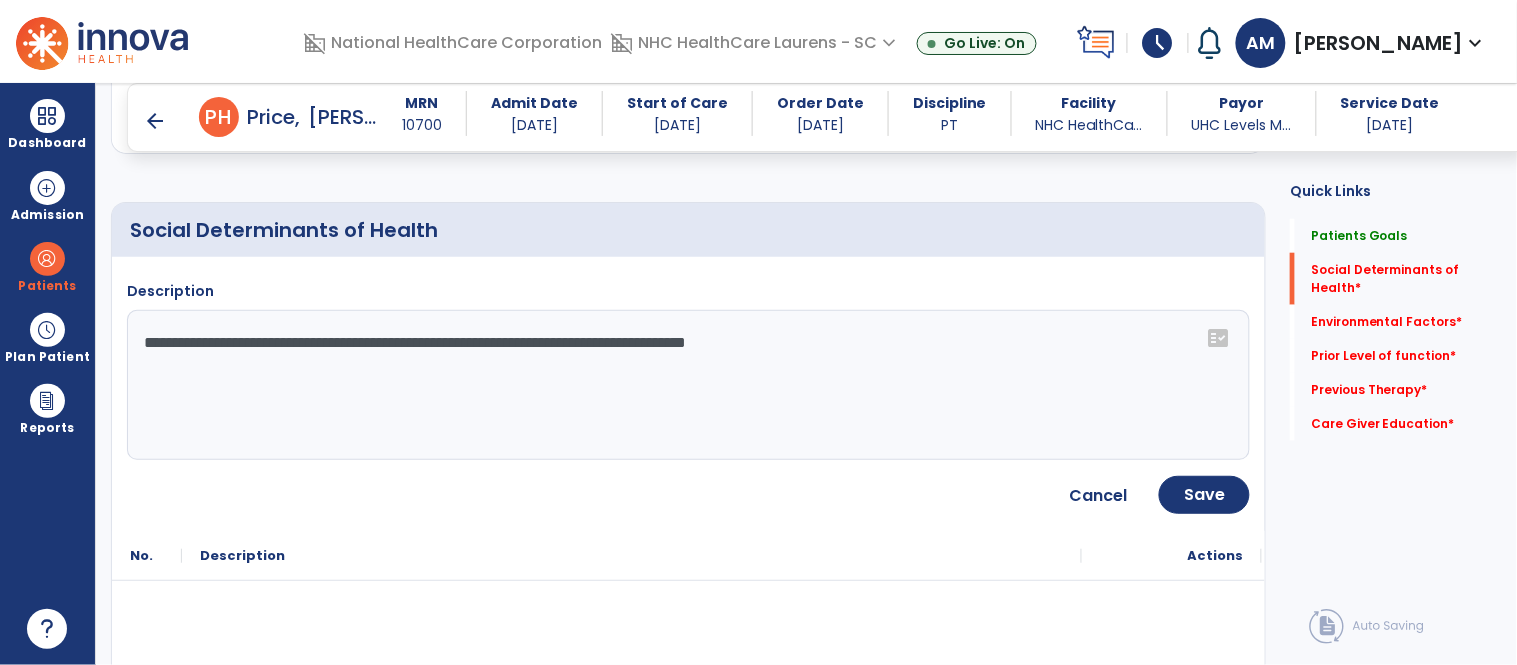 click on "**********" 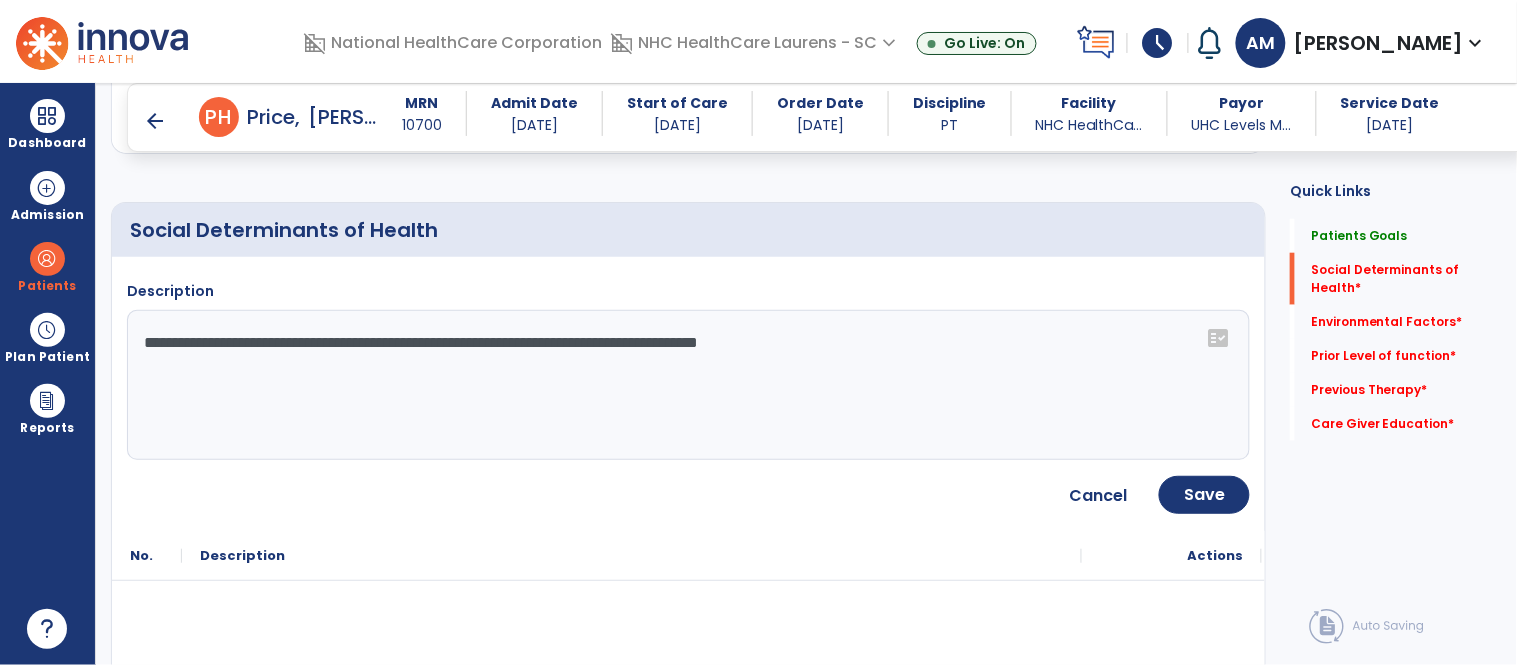 type on "**********" 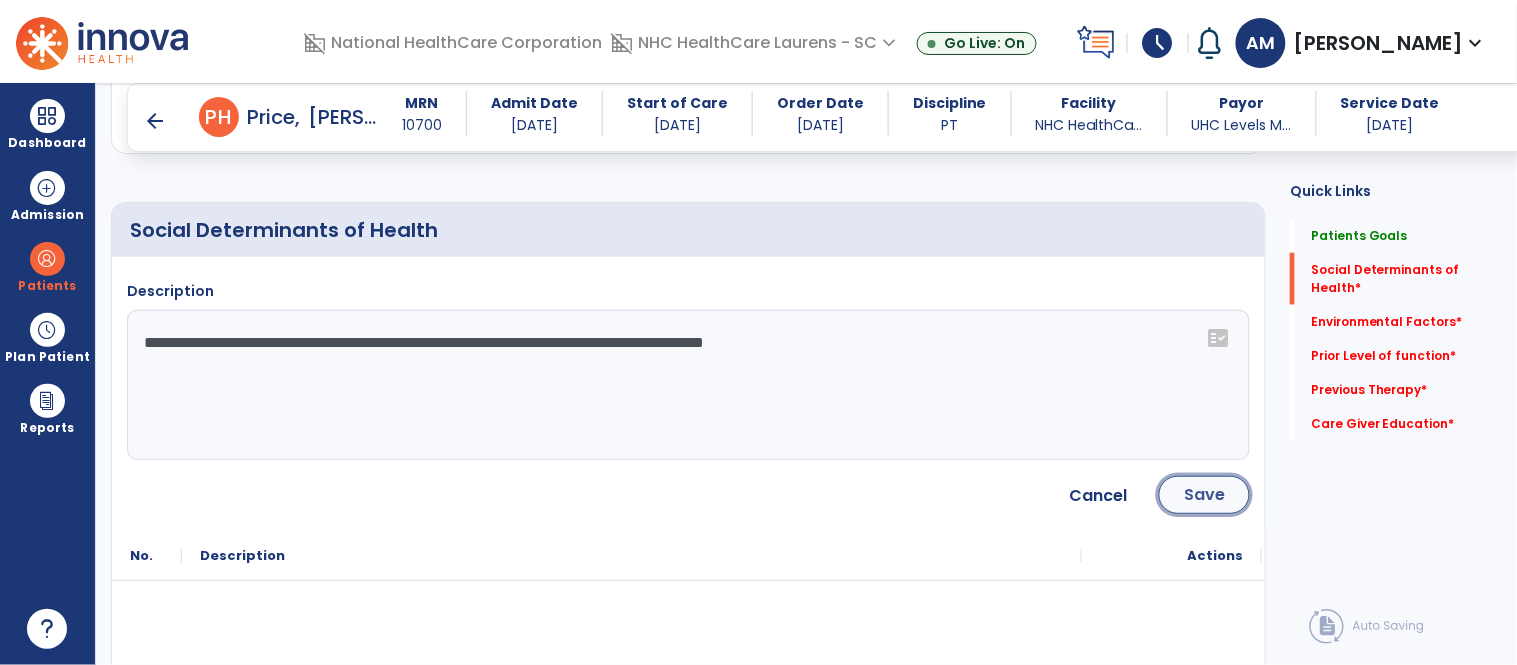 click on "Save" 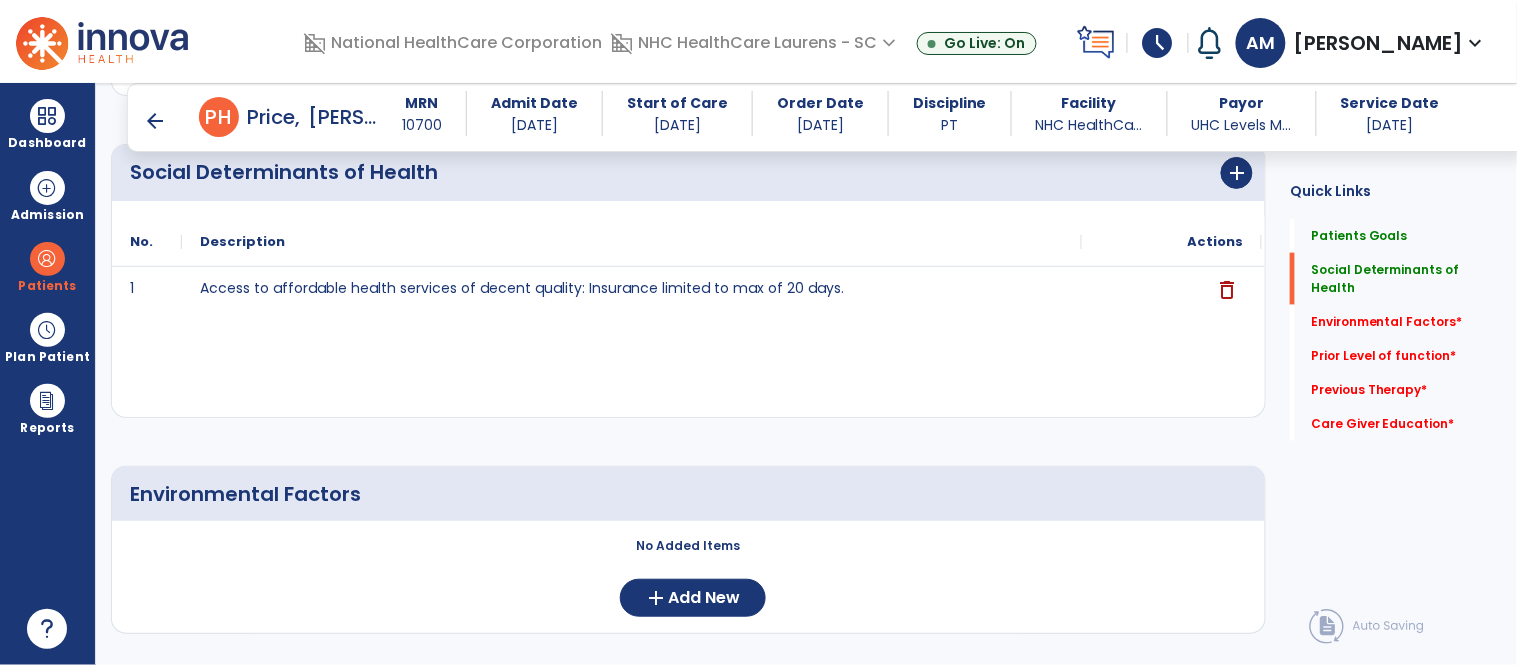 scroll, scrollTop: 694, scrollLeft: 0, axis: vertical 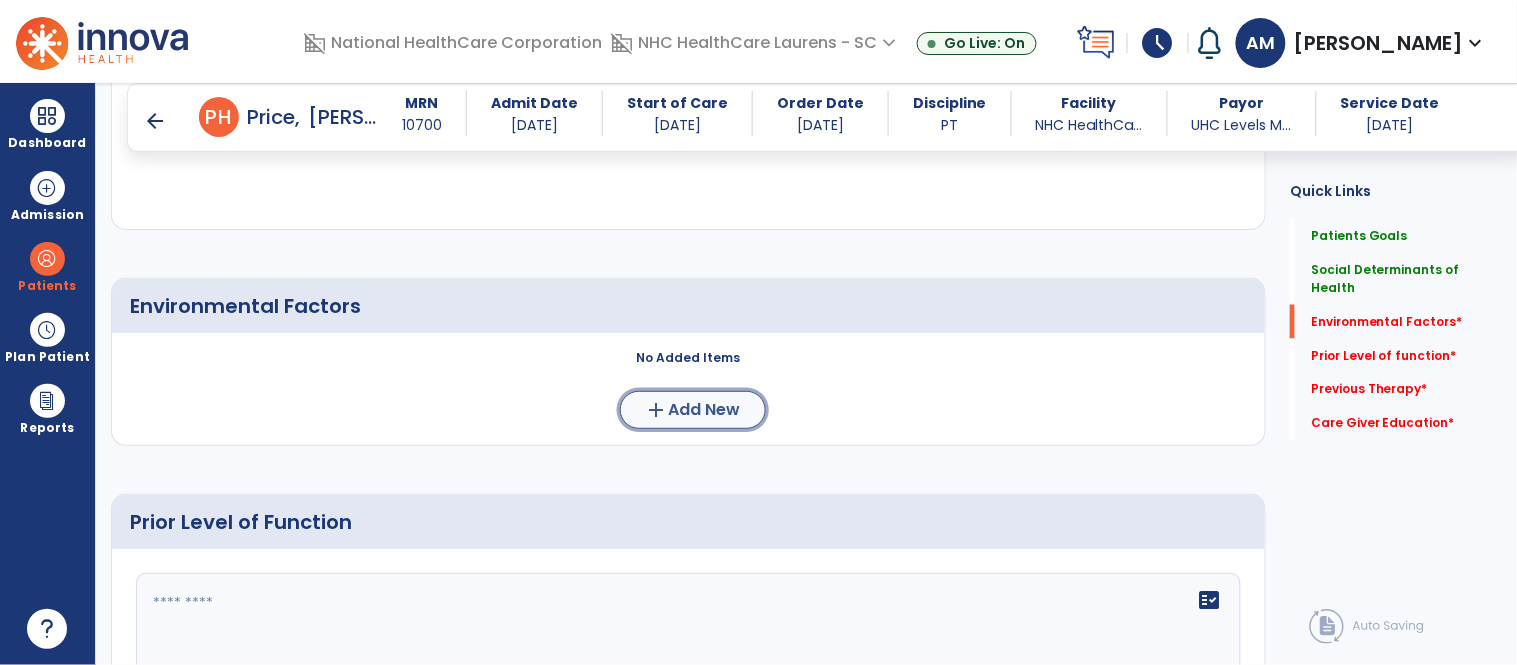 click on "add" 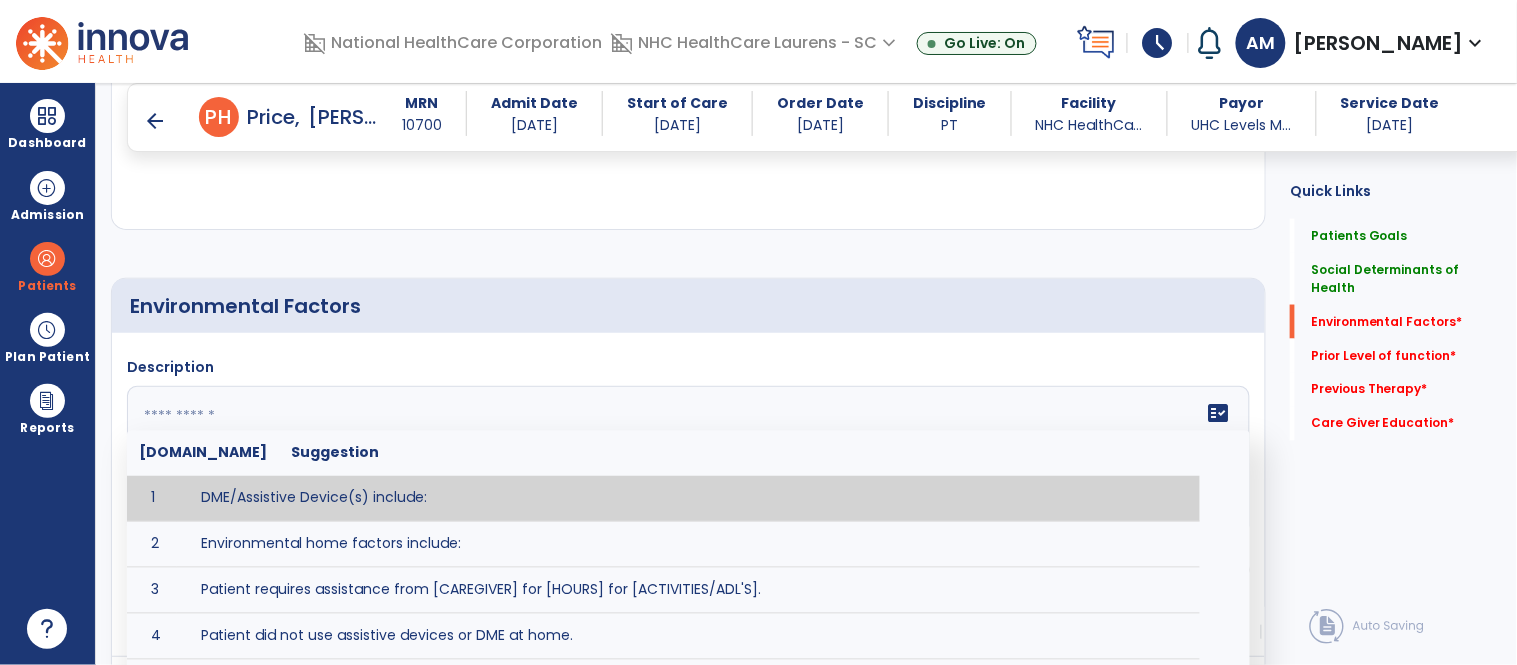 click 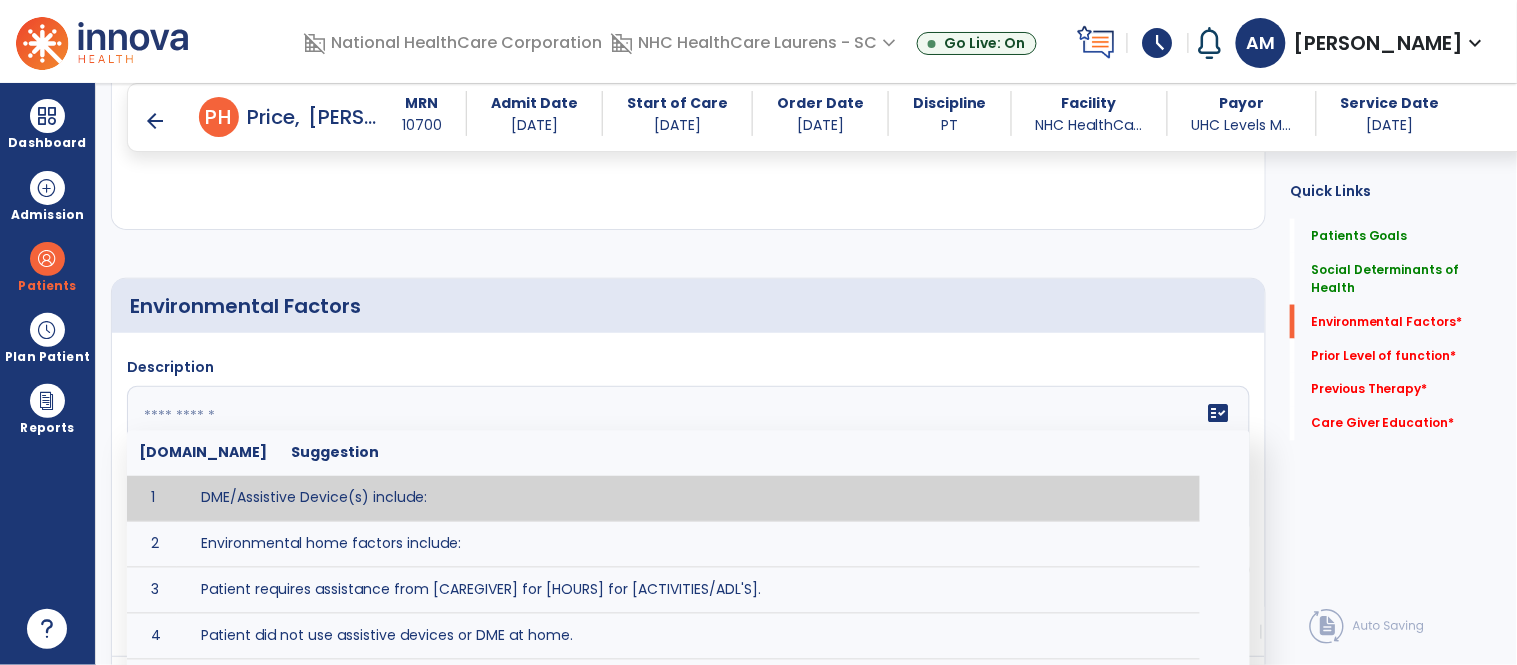 click 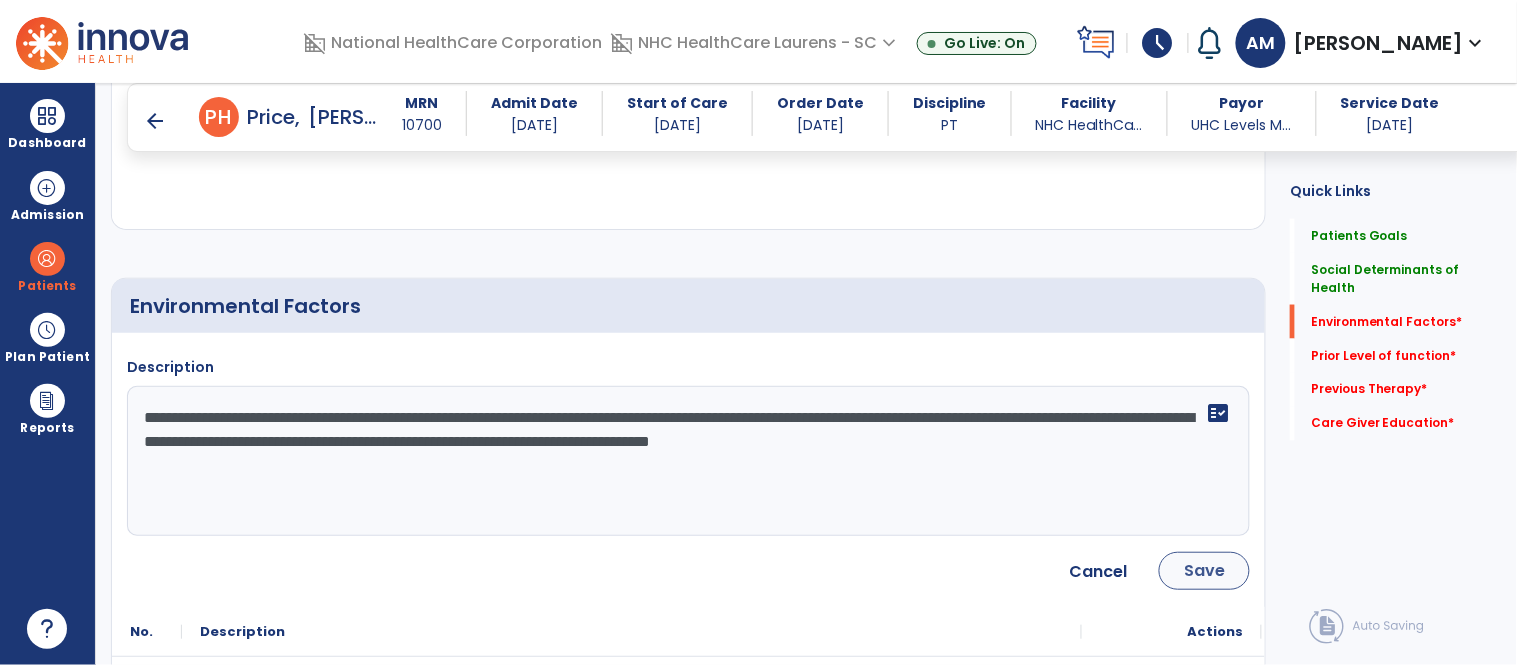 type on "**********" 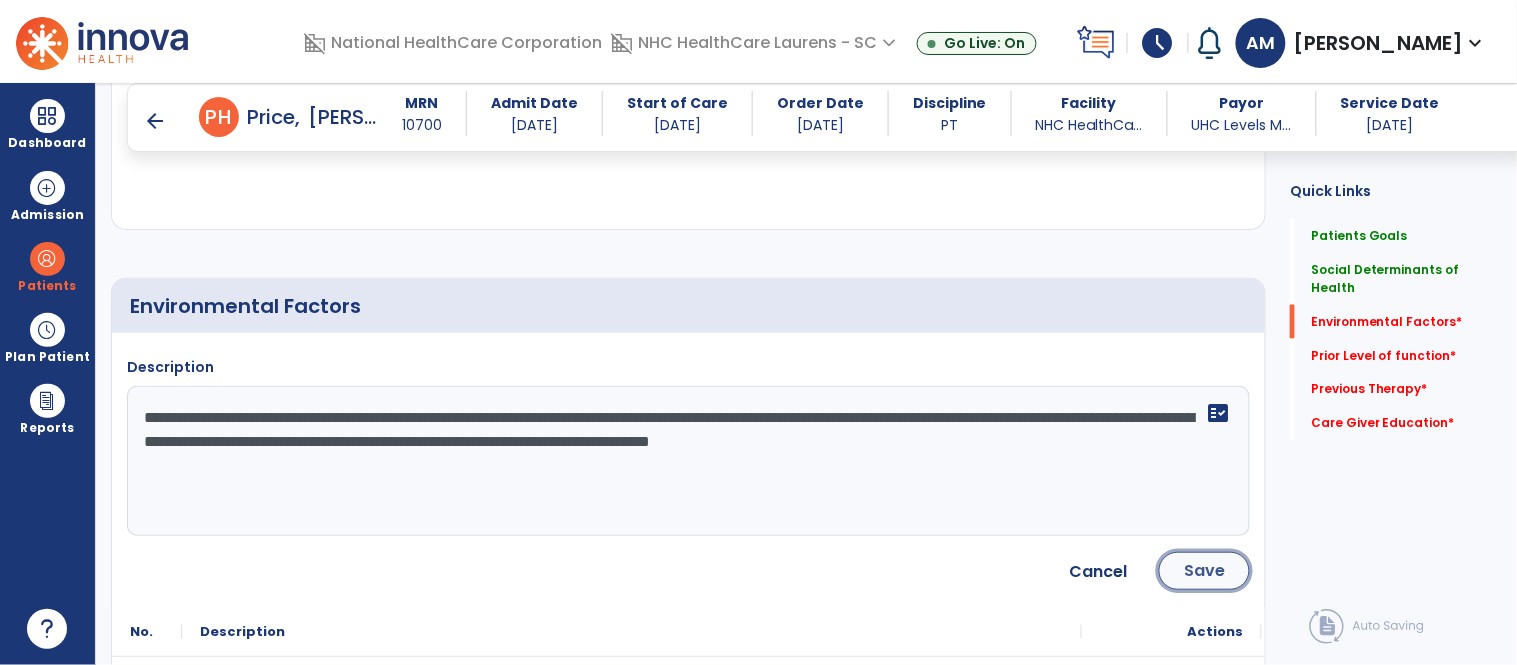 click on "Save" 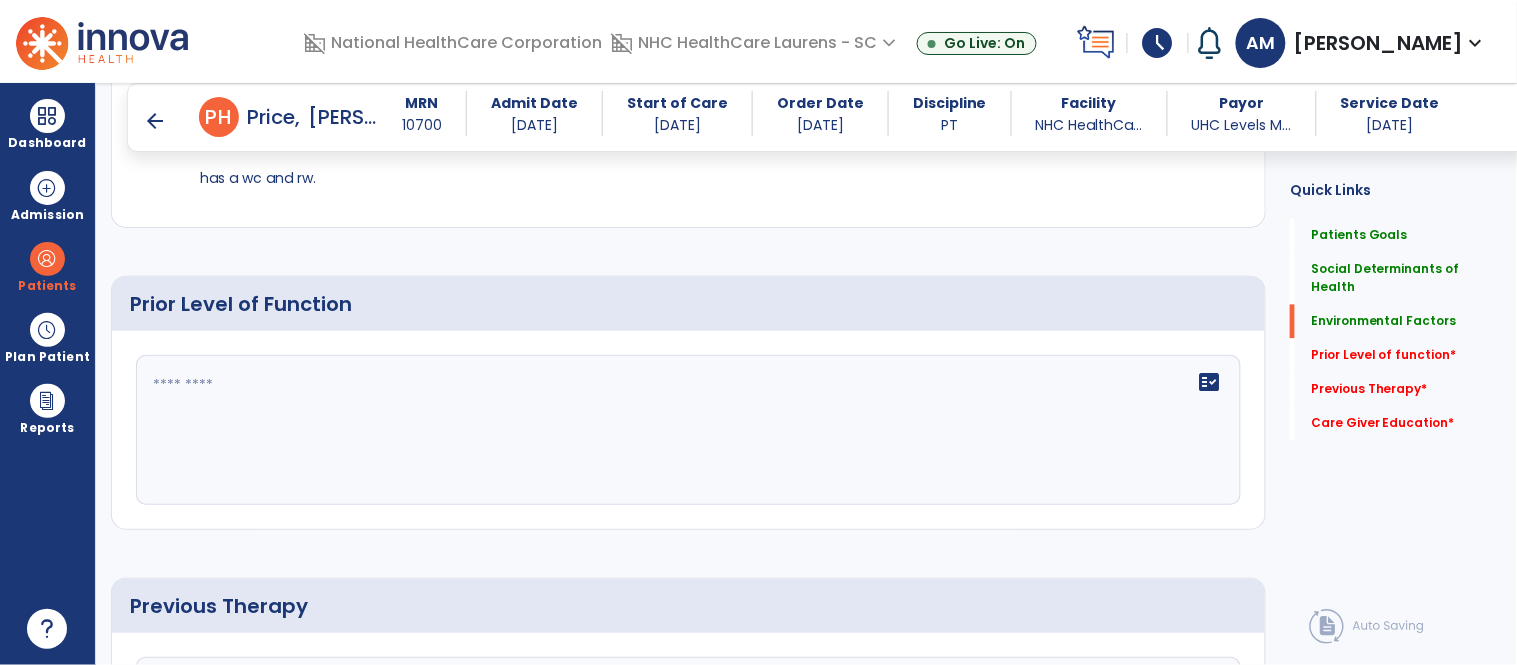 scroll, scrollTop: 1020, scrollLeft: 0, axis: vertical 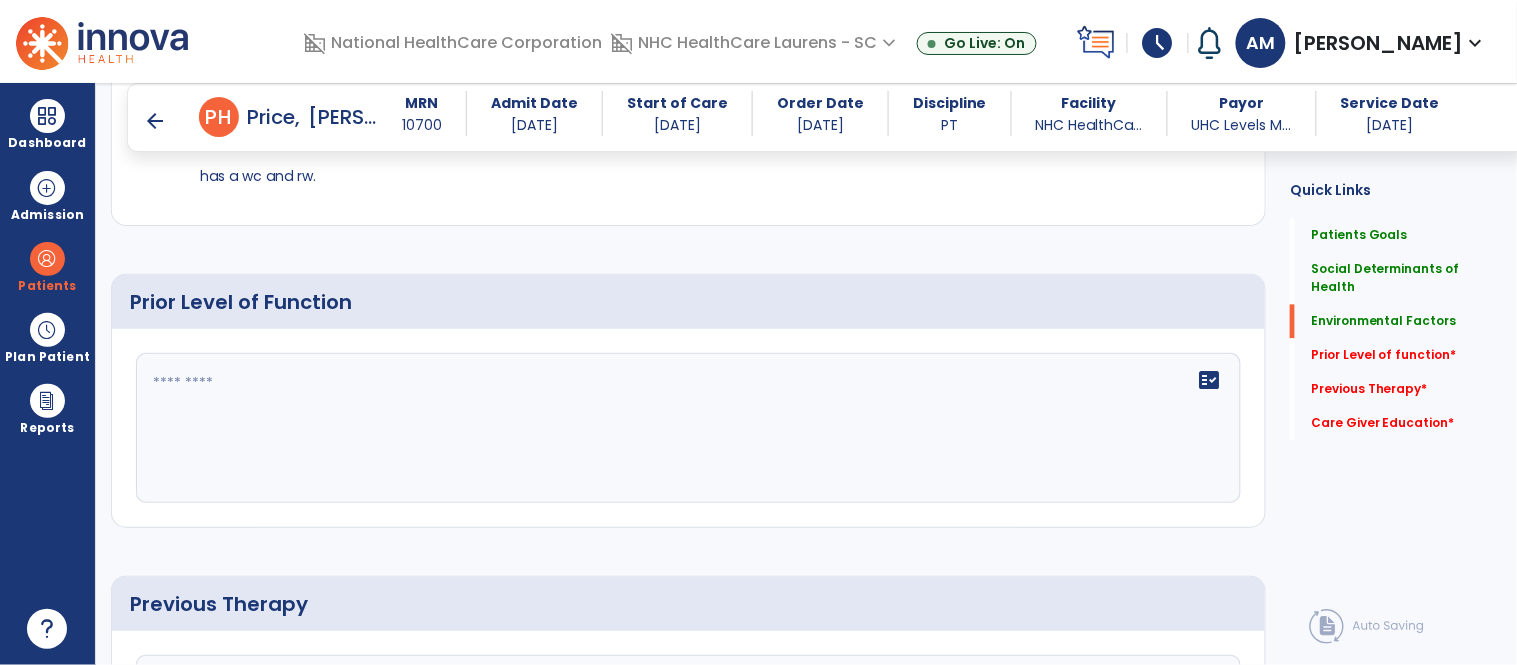 click on "fact_check" 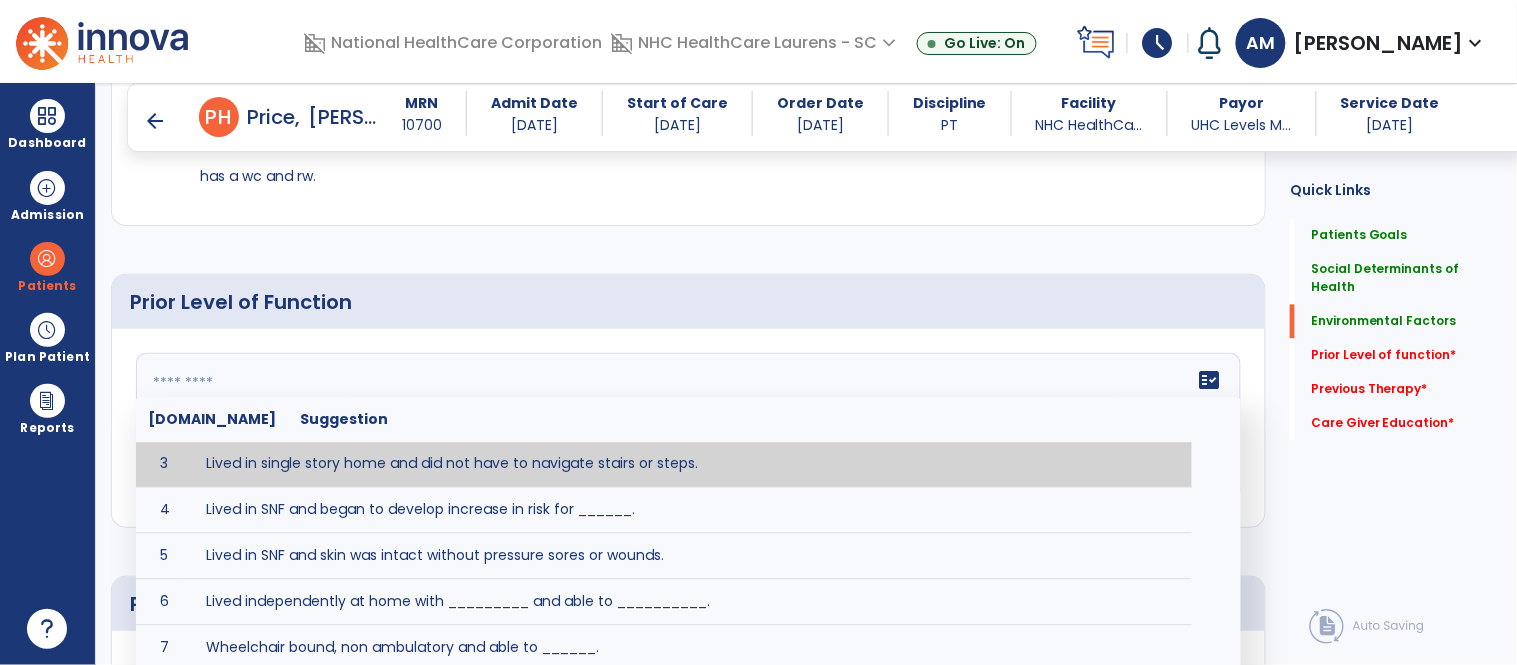 scroll, scrollTop: 118, scrollLeft: 0, axis: vertical 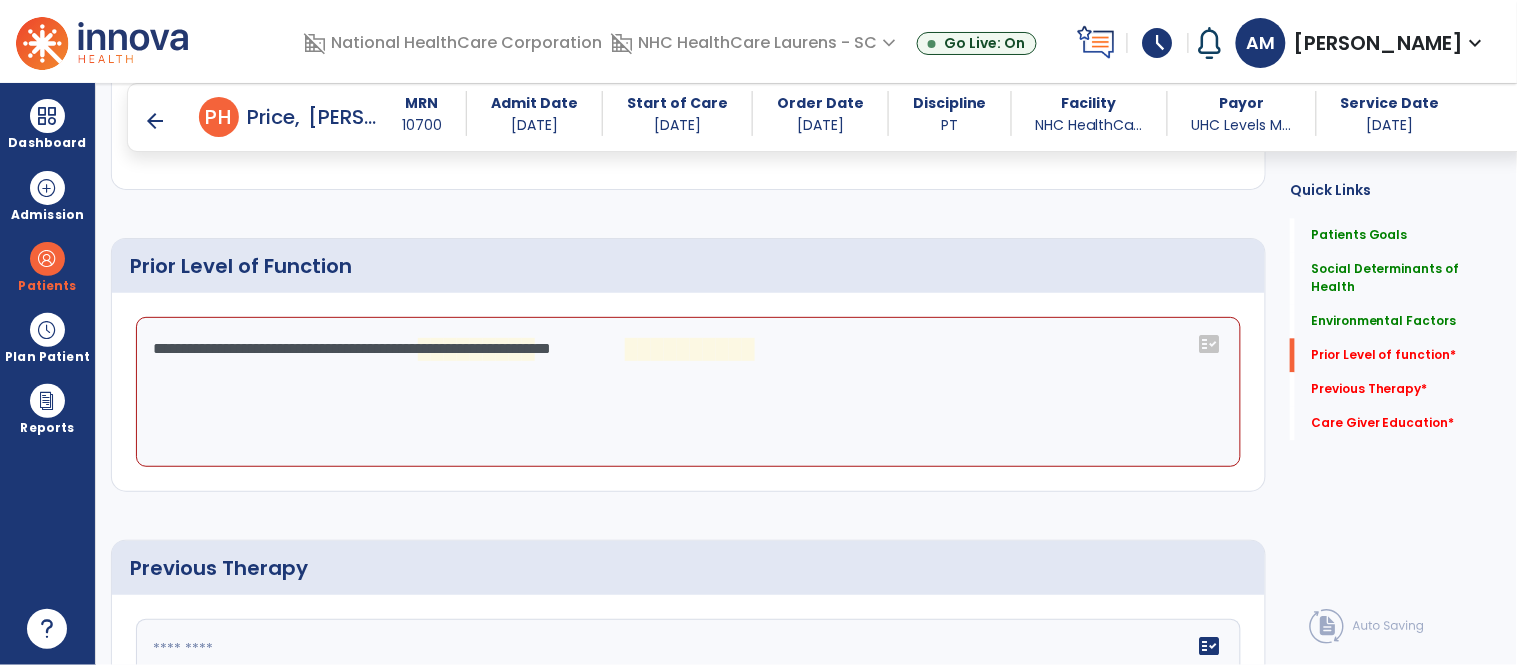 click on "**********" 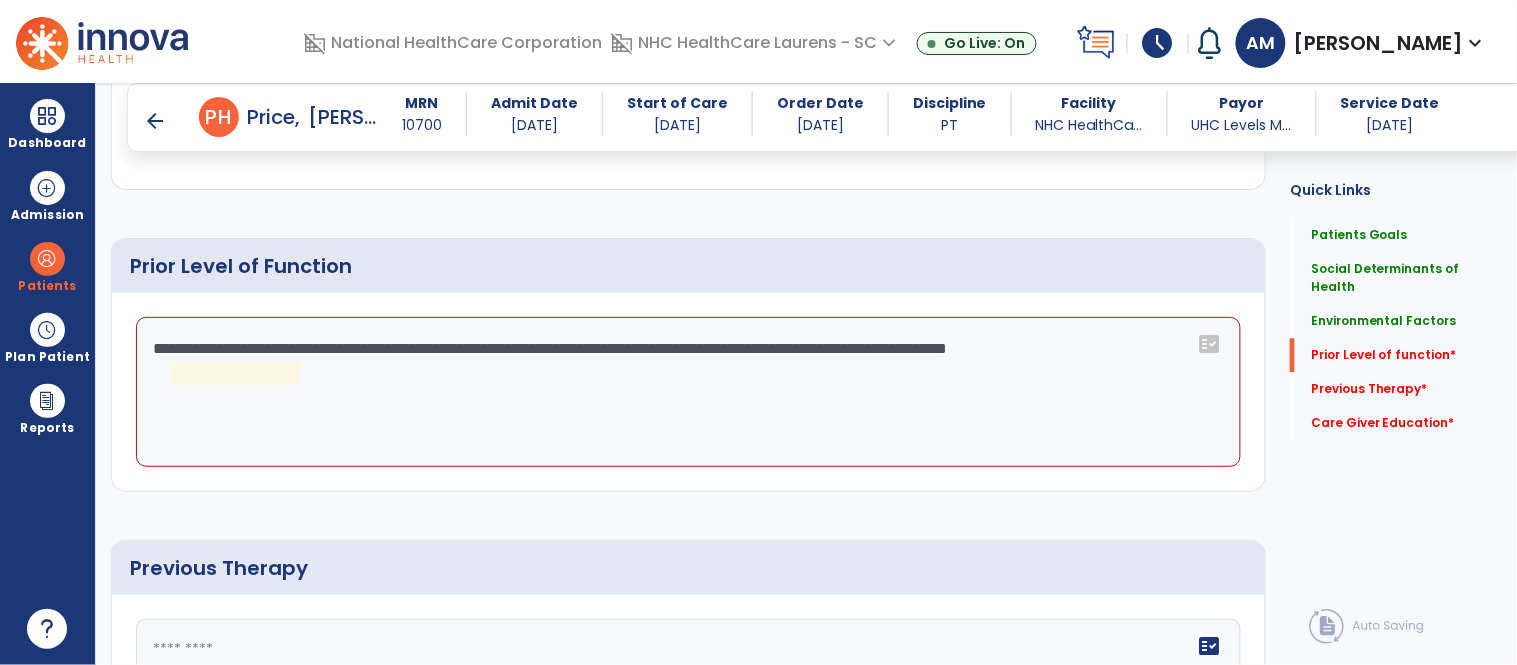 click on "**********" 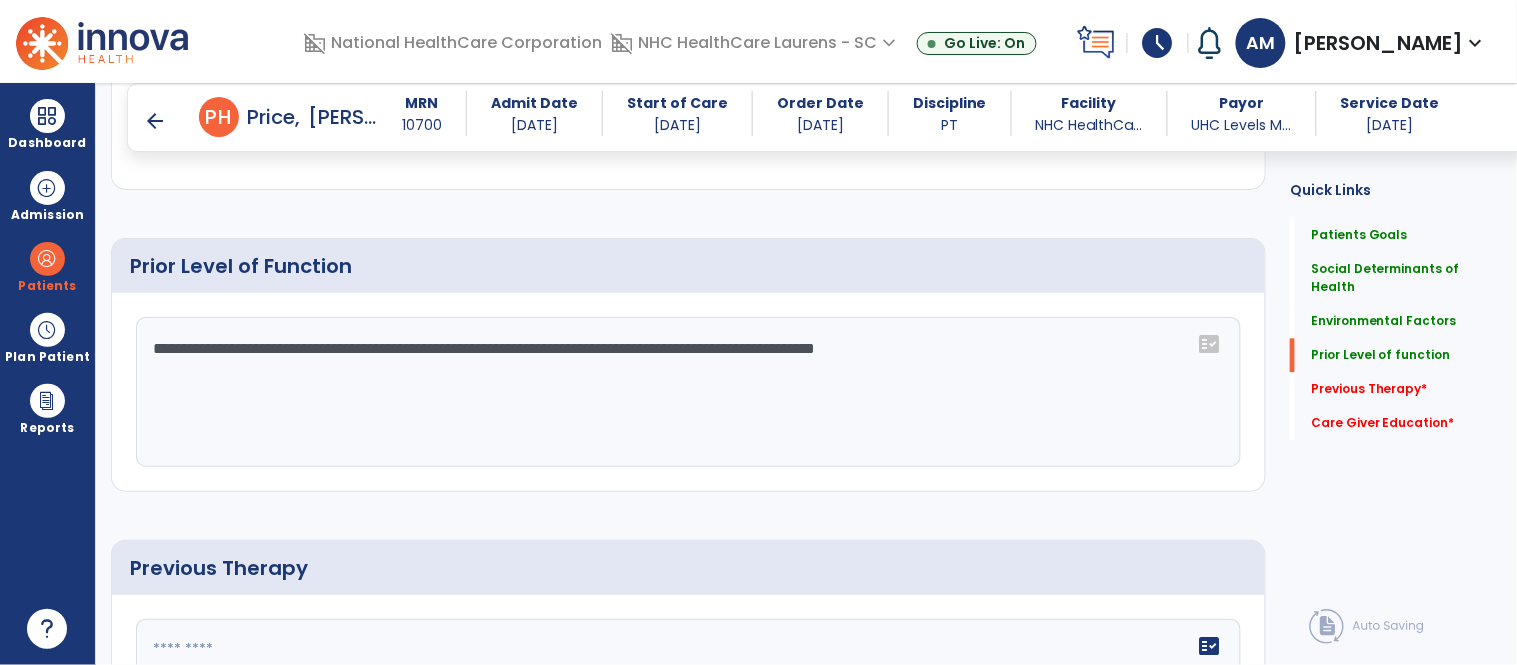 click on "**********" 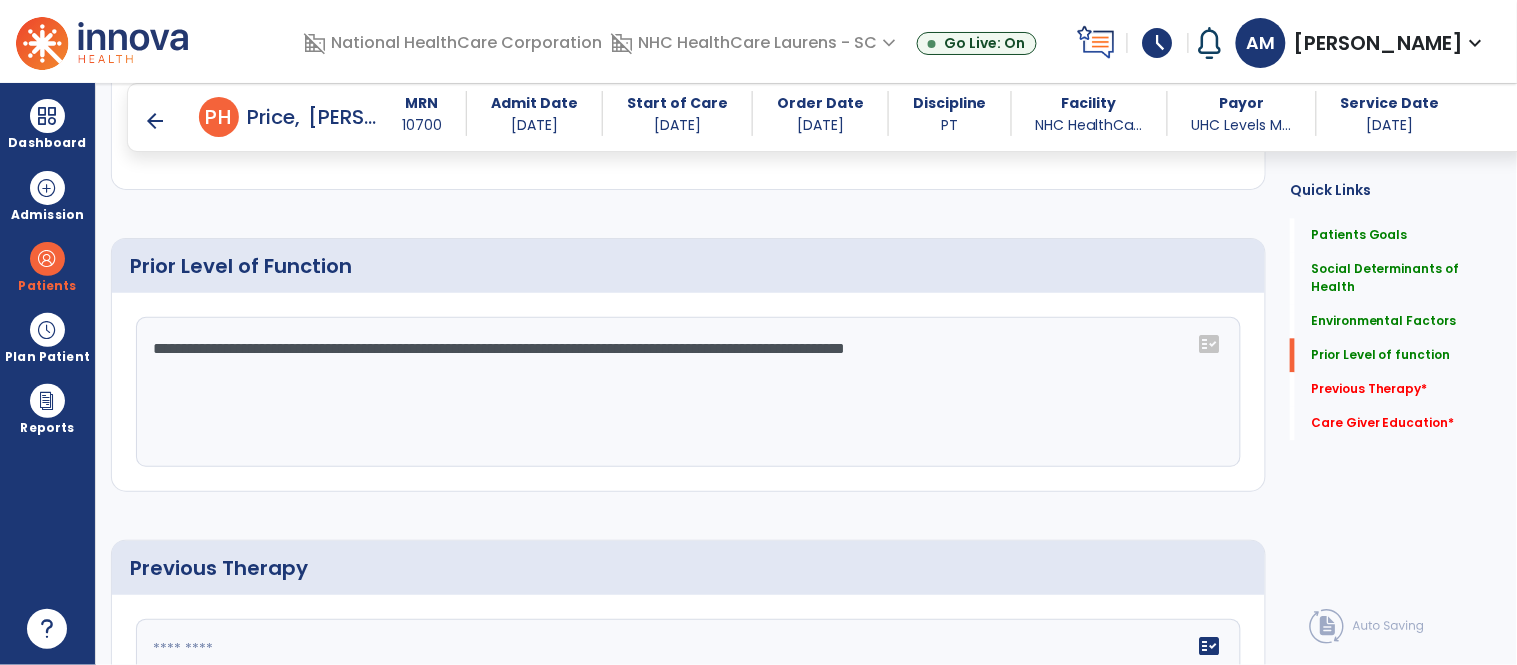 click on "**********" 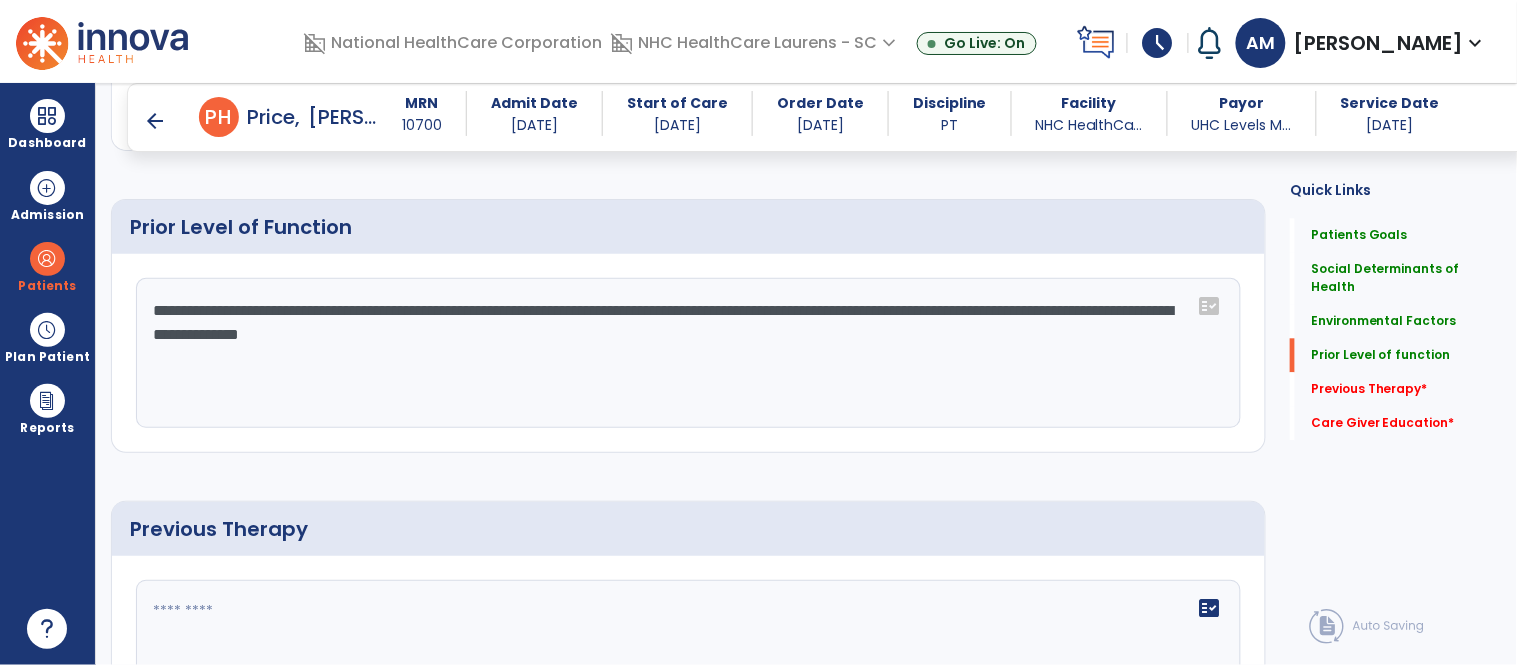 scroll, scrollTop: 1096, scrollLeft: 0, axis: vertical 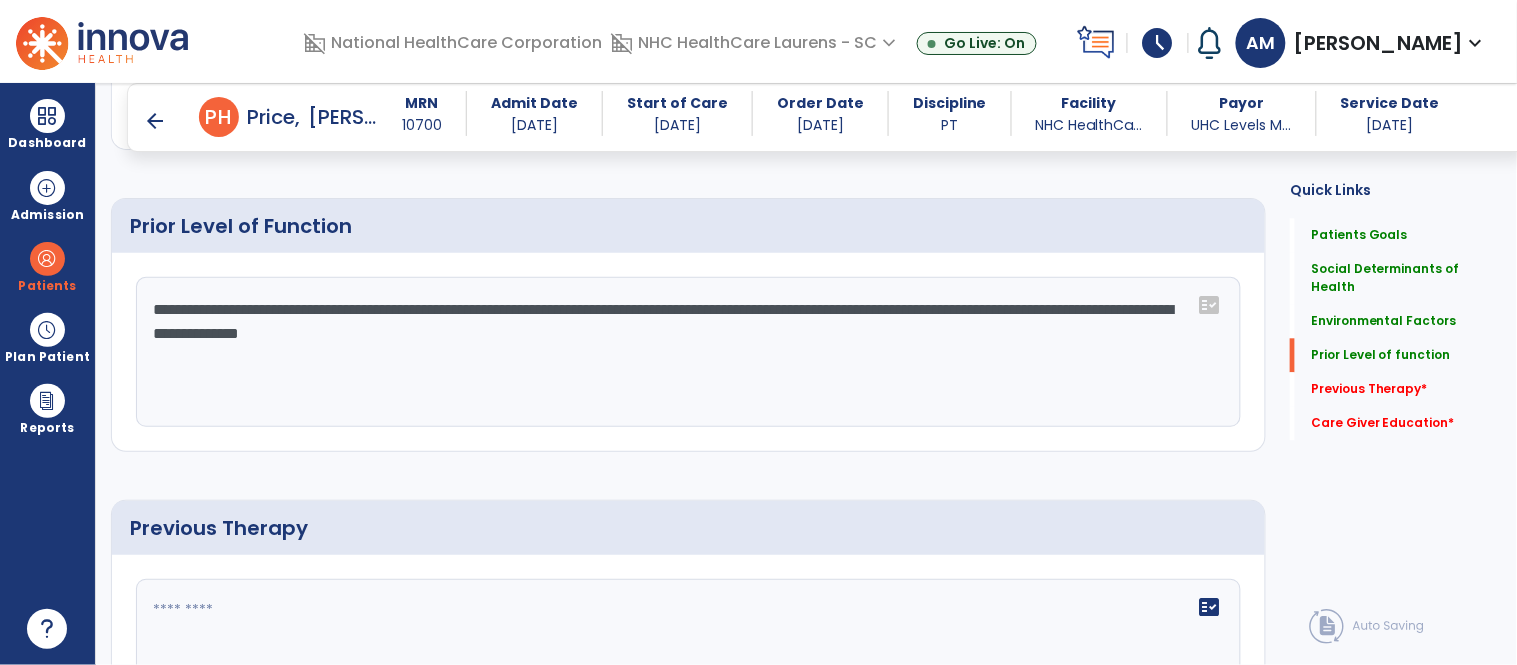 click on "**********" 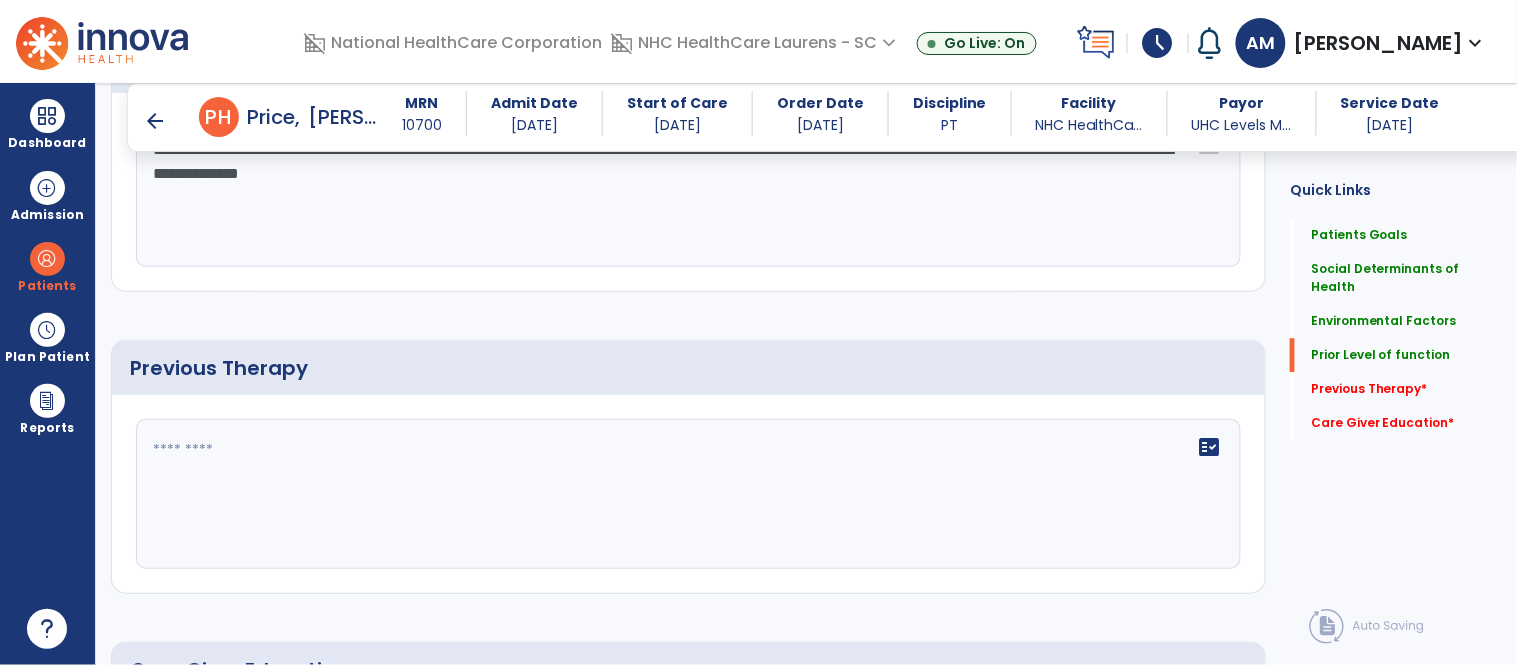 scroll, scrollTop: 1257, scrollLeft: 0, axis: vertical 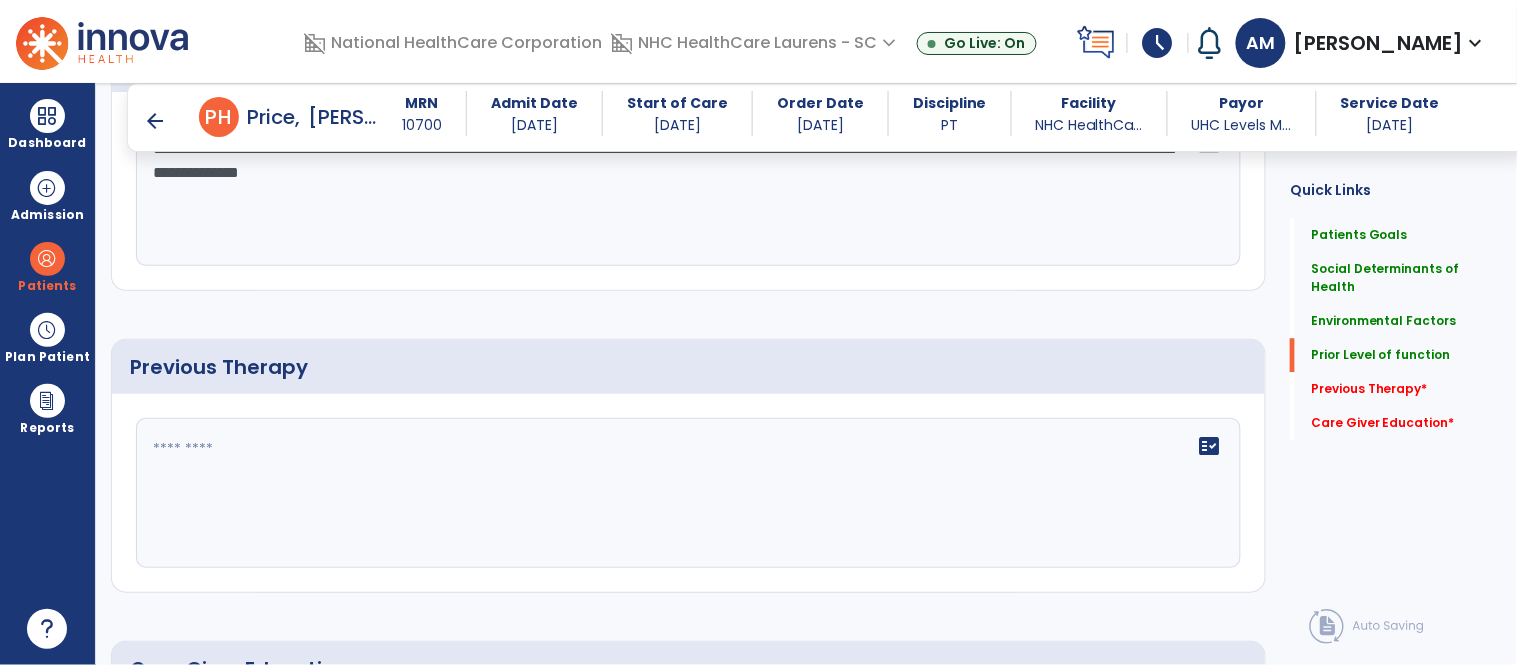 type on "**********" 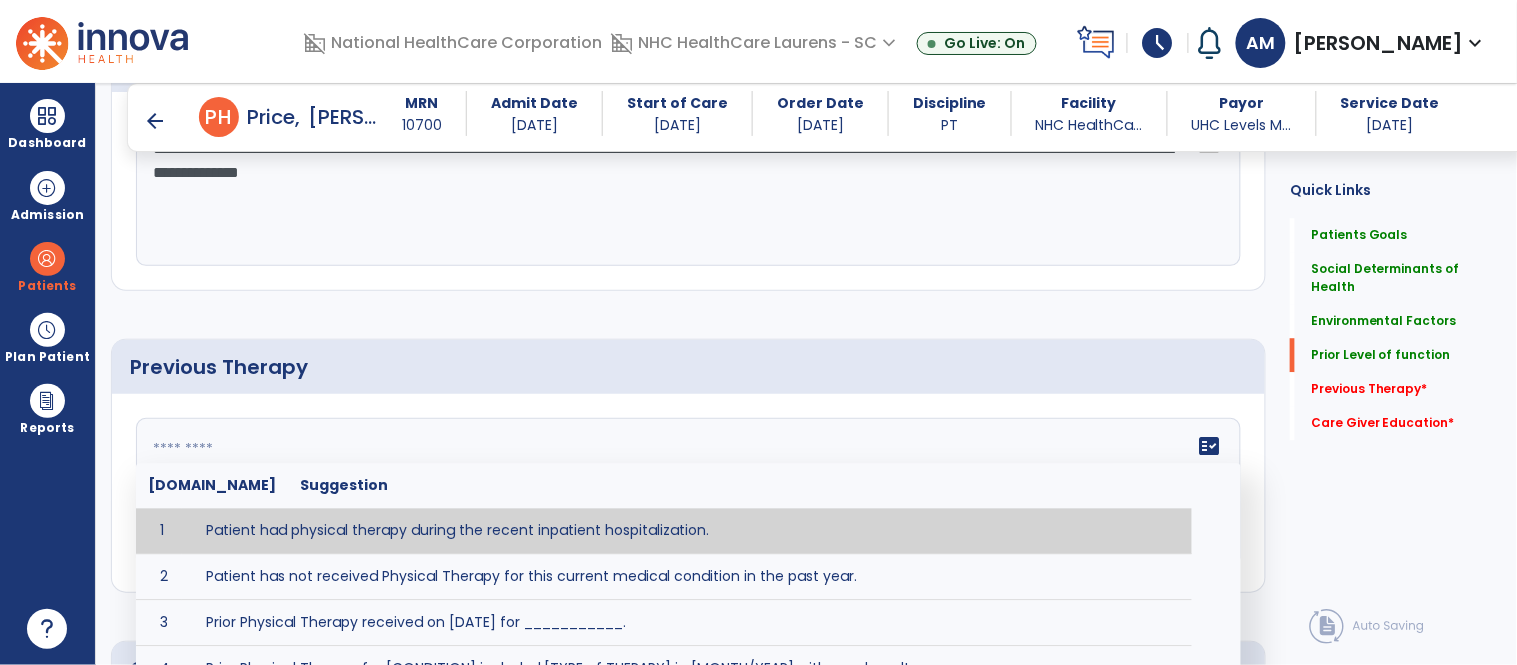 type on "**********" 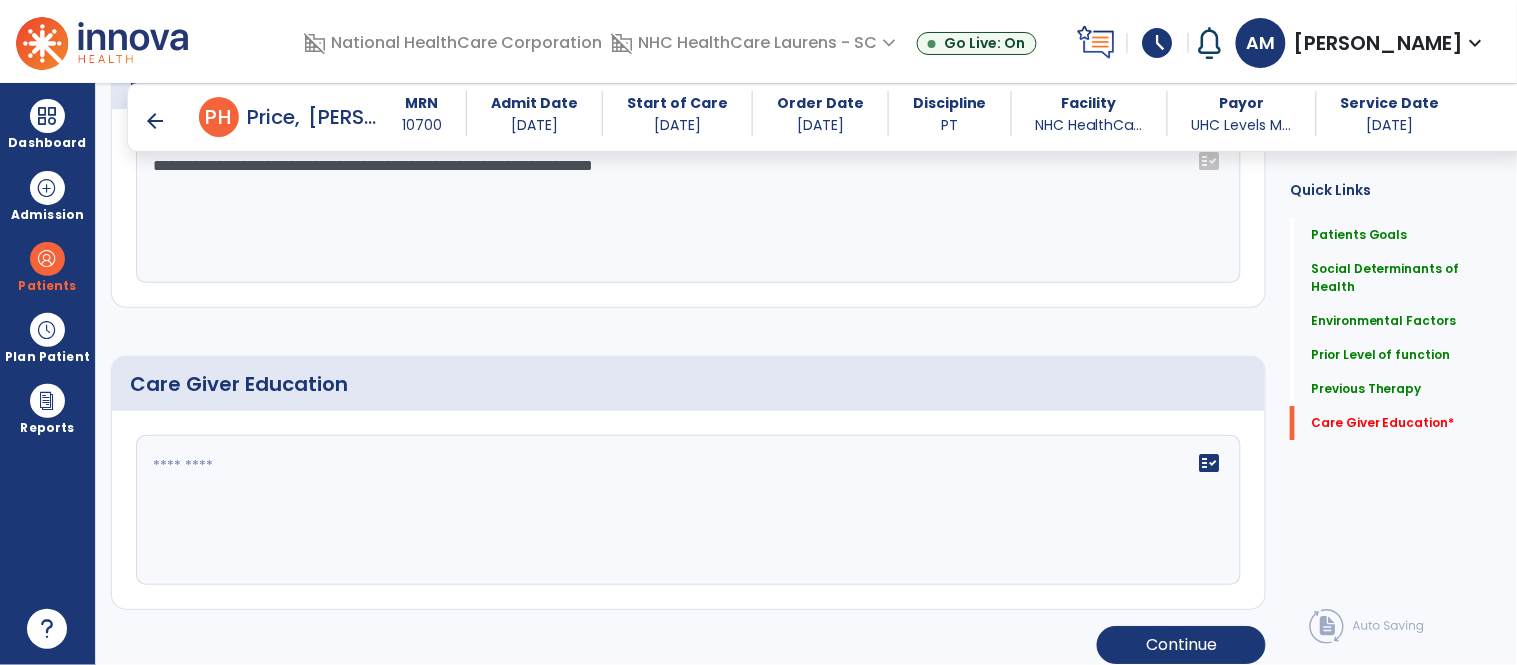 scroll, scrollTop: 1543, scrollLeft: 0, axis: vertical 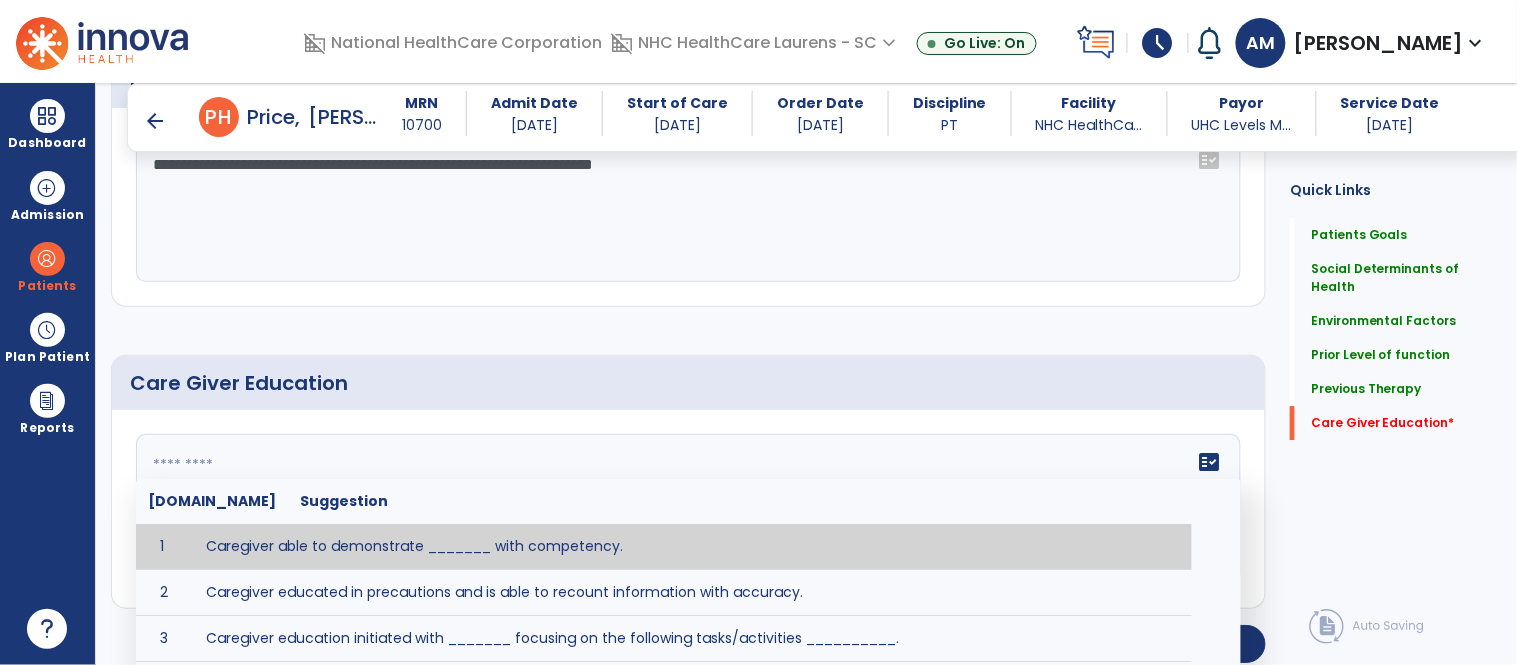 click on "fact_check  [DOMAIN_NAME] Suggestion 1 Caregiver able to demonstrate _______ with competency. 2 Caregiver educated in precautions and is able to recount information with accuracy. 3 Caregiver education initiated with _______ focusing on the following tasks/activities __________. 4 Home exercise program initiated with caregiver focusing on __________. 5 Patient educated in precautions and is able to recount information with [VALUE]% accuracy." 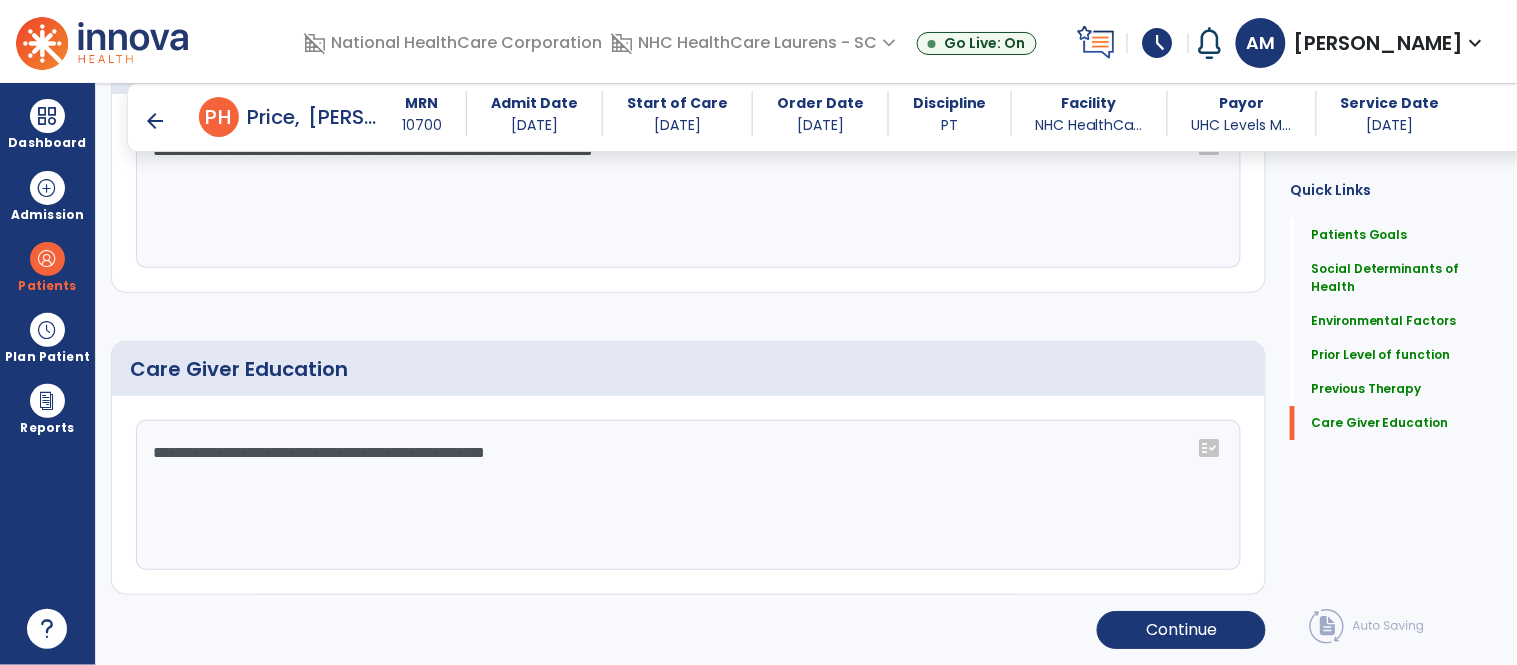 scroll, scrollTop: 1558, scrollLeft: 0, axis: vertical 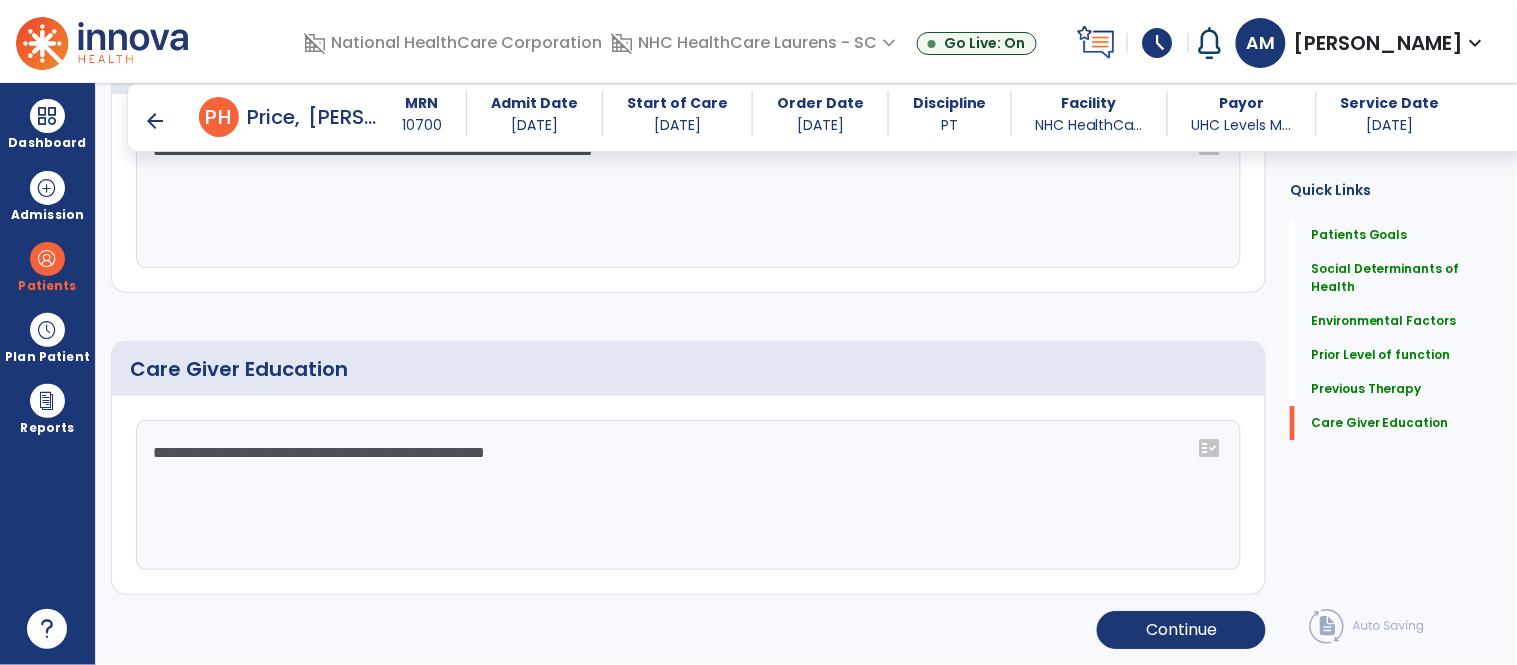 click on "**********" 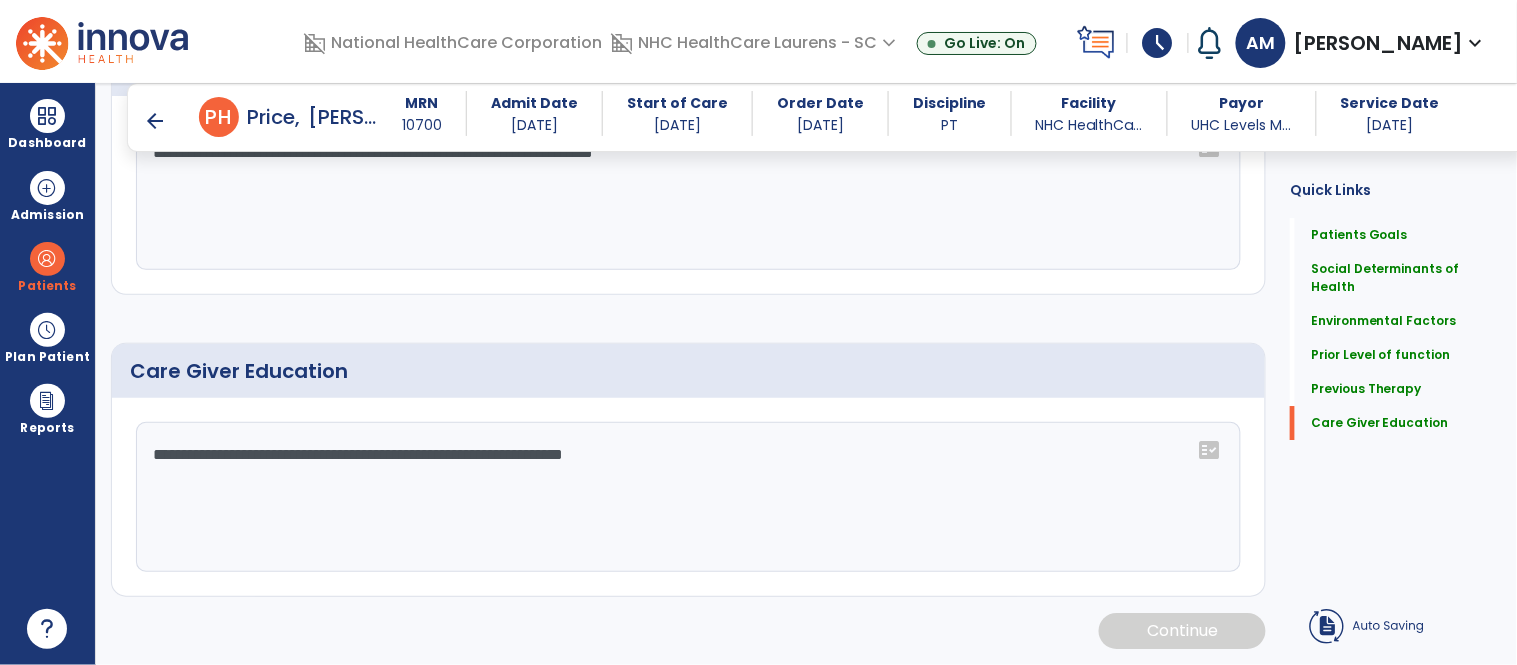 scroll, scrollTop: 1558, scrollLeft: 0, axis: vertical 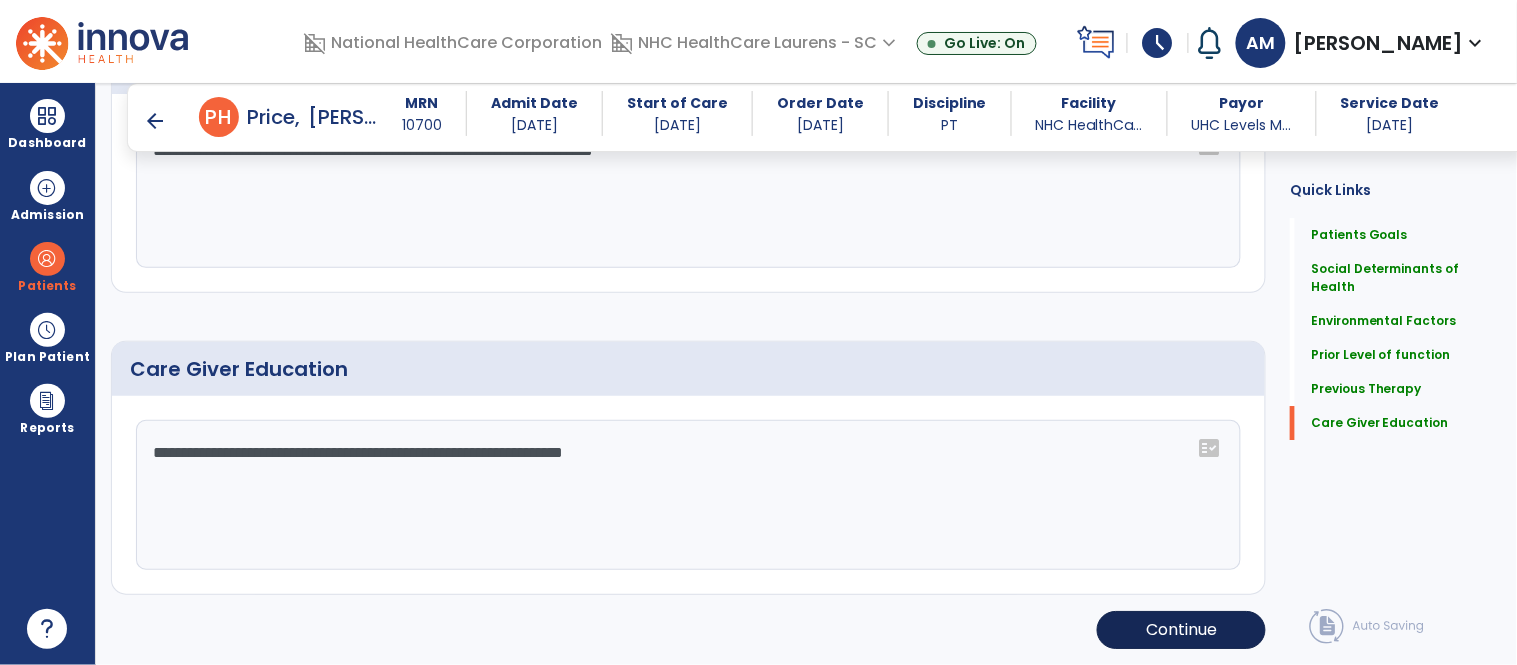 type on "**********" 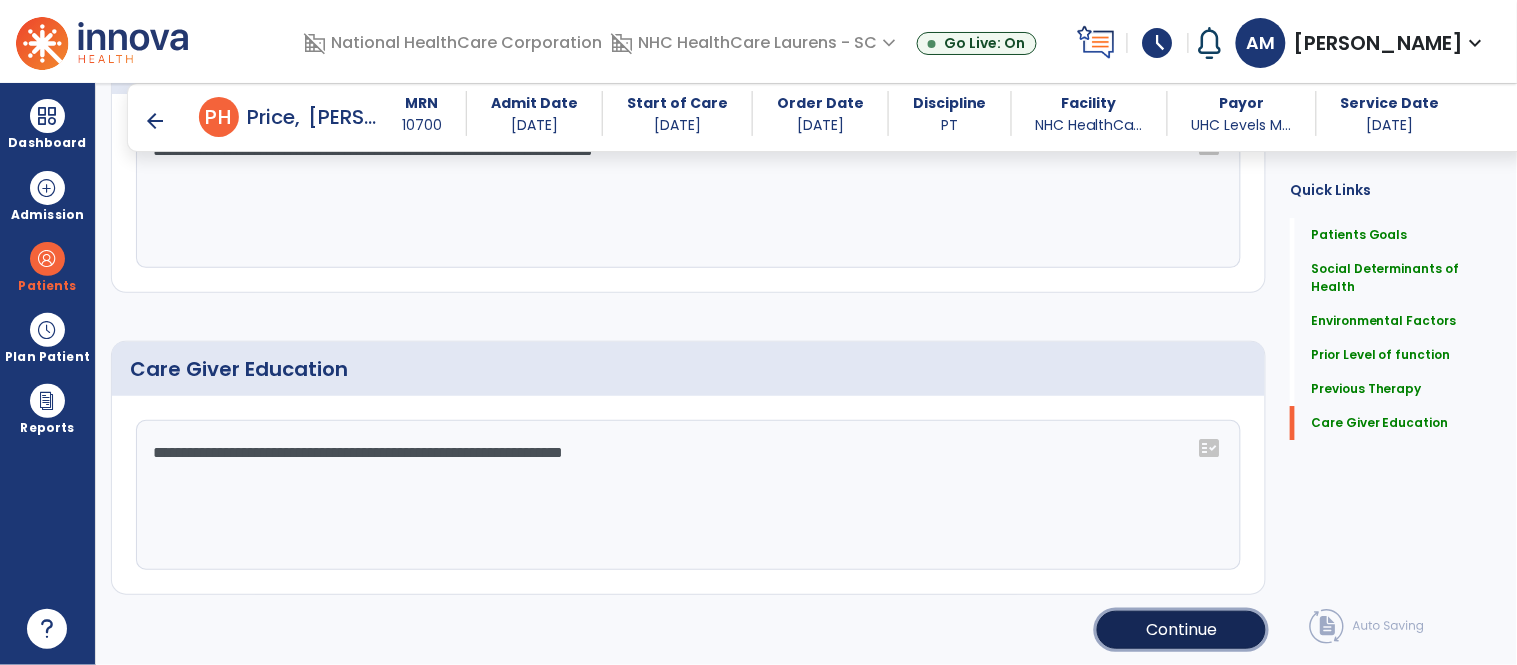 click on "Continue" 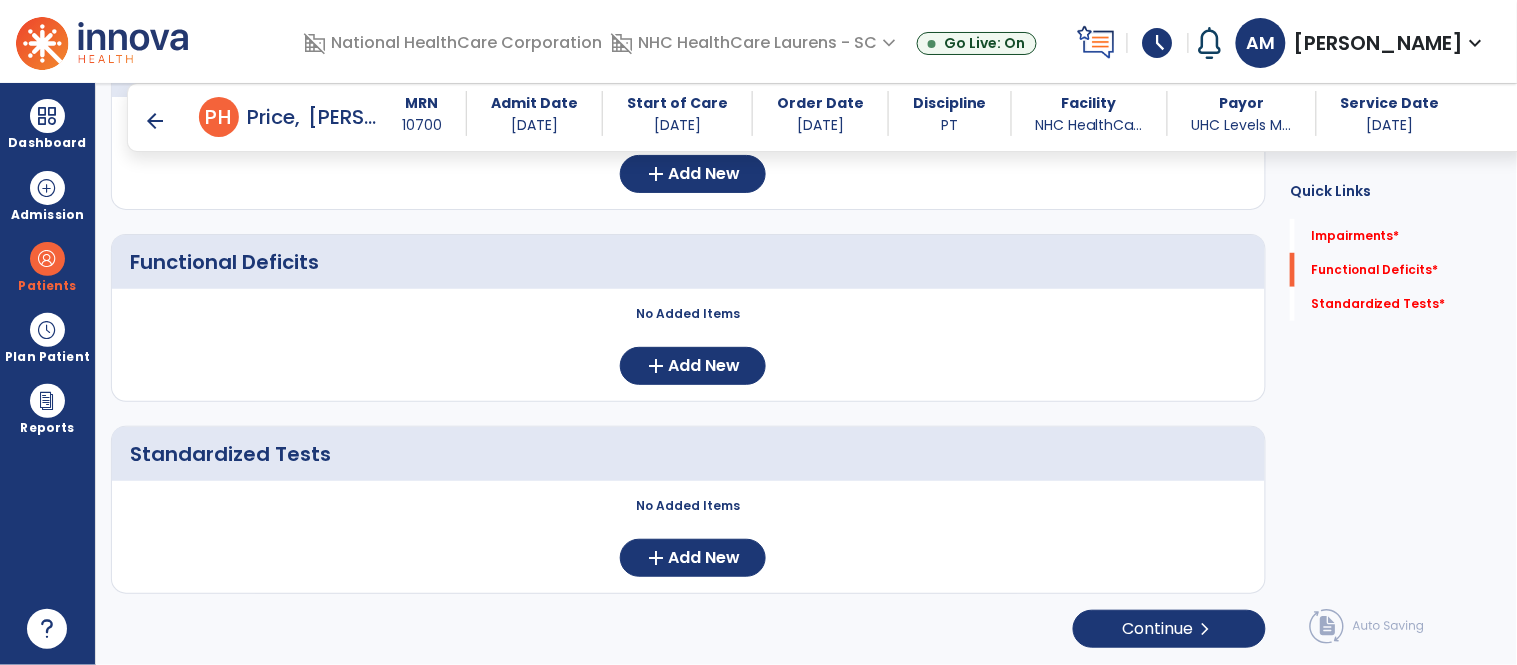 scroll, scrollTop: 0, scrollLeft: 0, axis: both 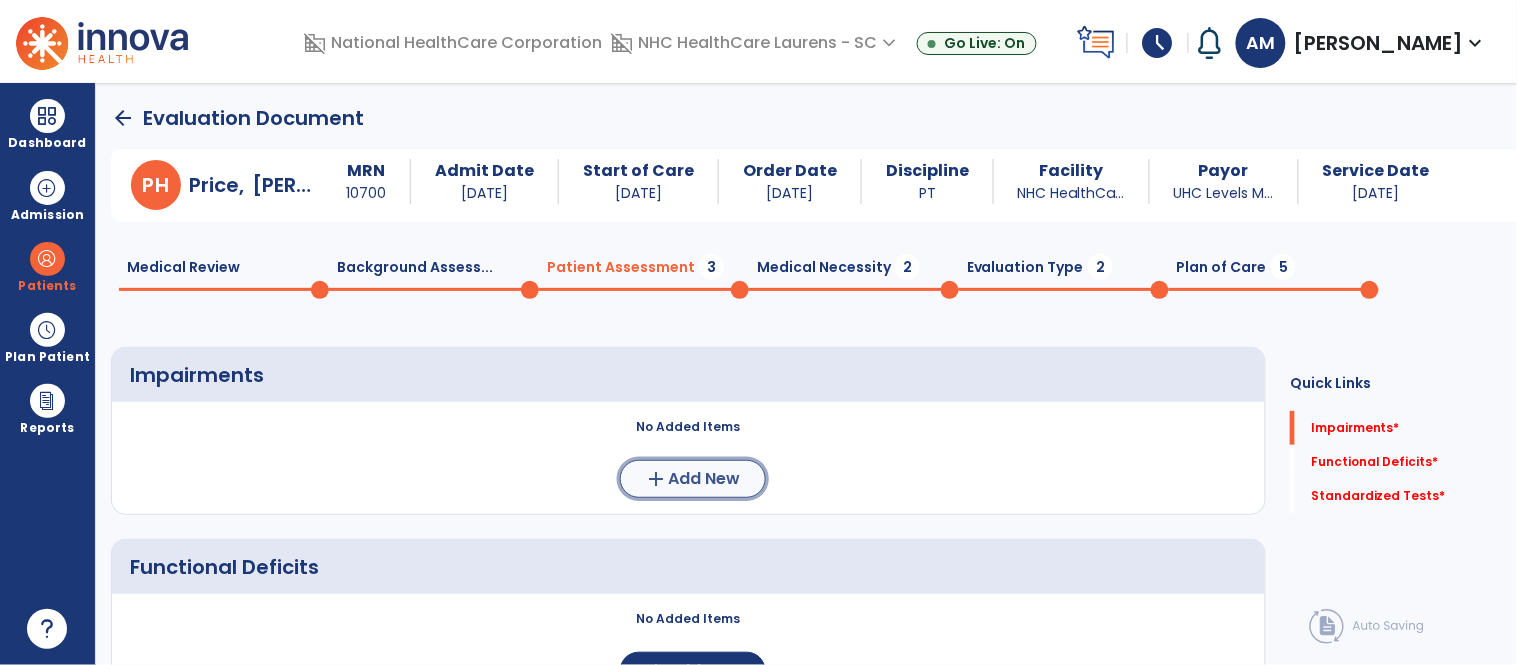 click on "Add New" 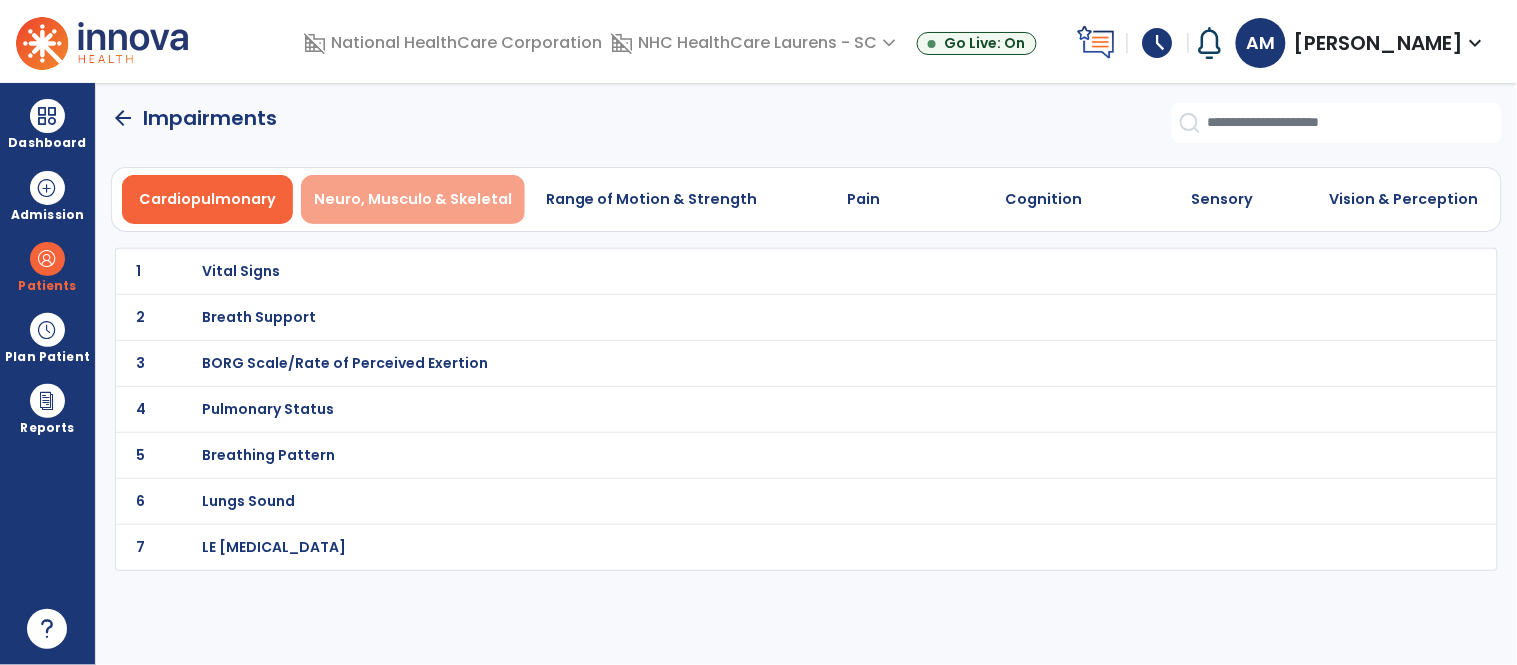 click on "Neuro, Musculo & Skeletal" at bounding box center [413, 199] 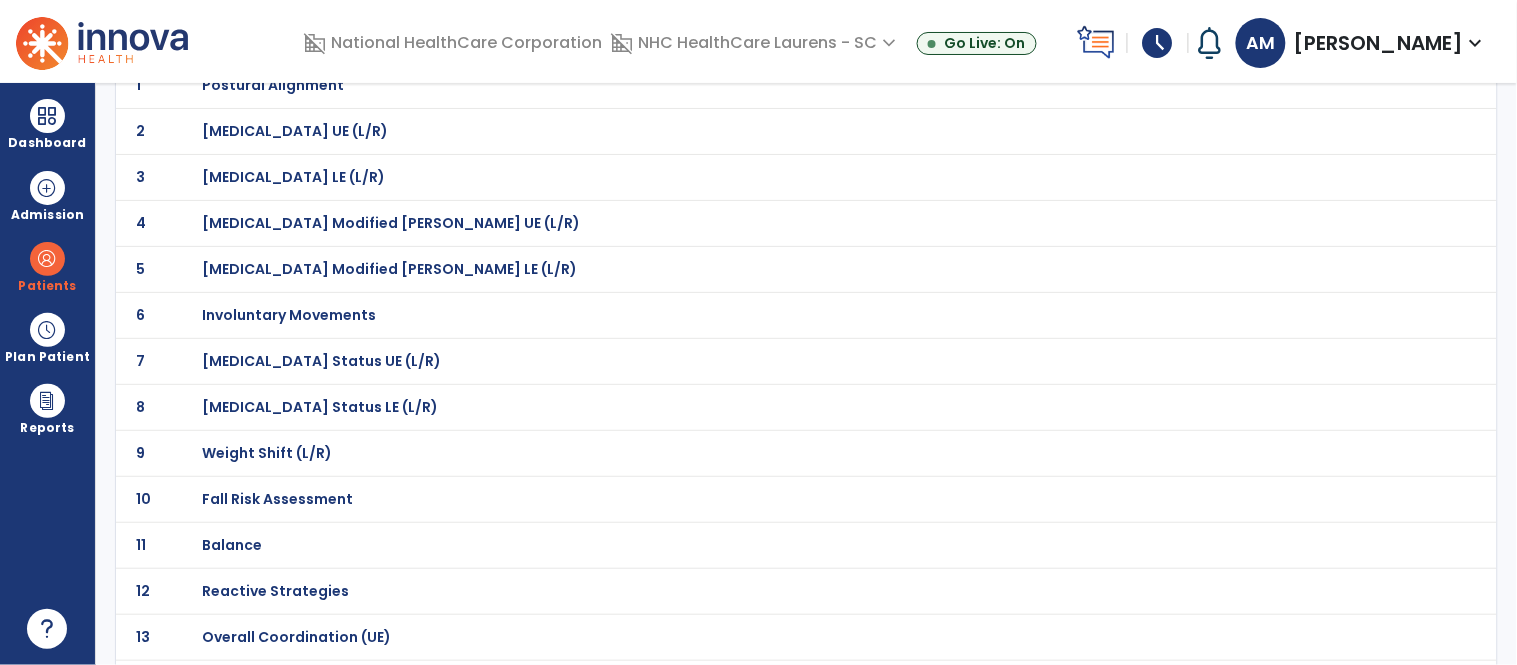 scroll, scrollTop: 187, scrollLeft: 0, axis: vertical 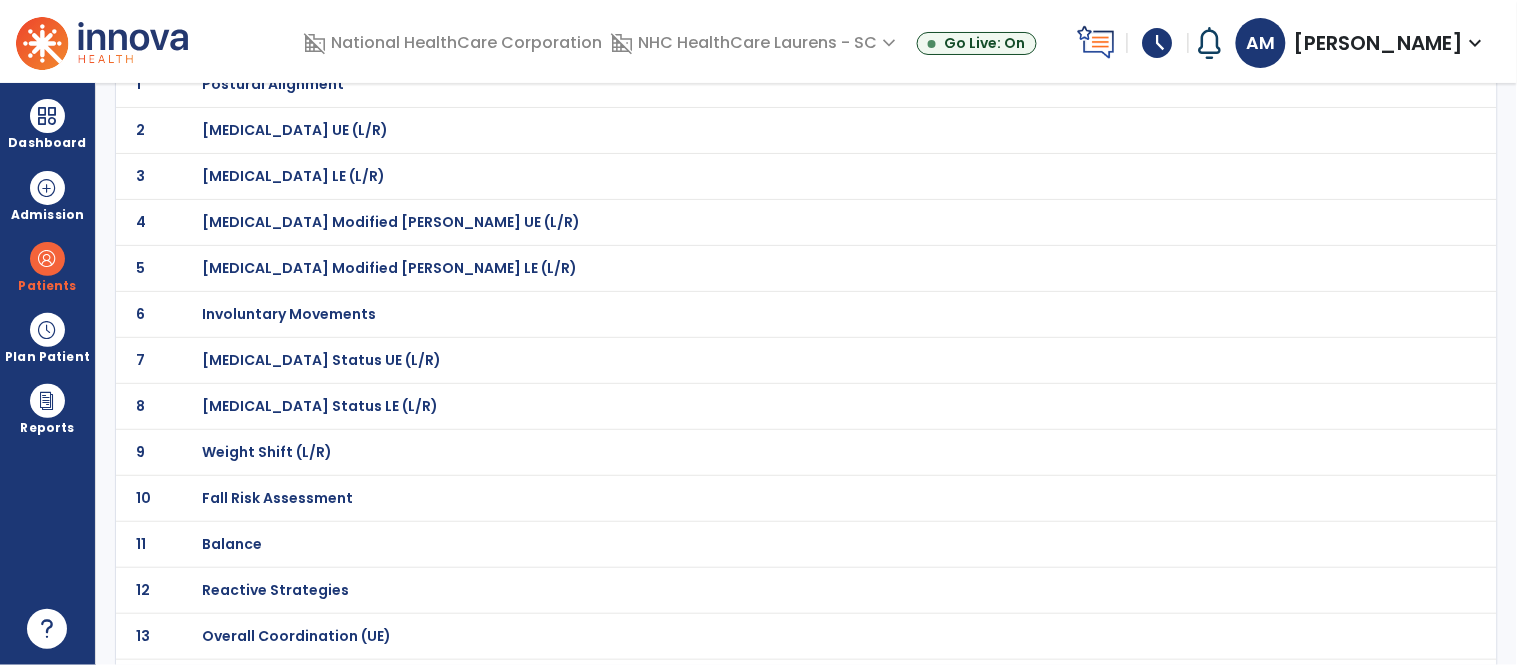 click on "10 Fall Risk Assessment" 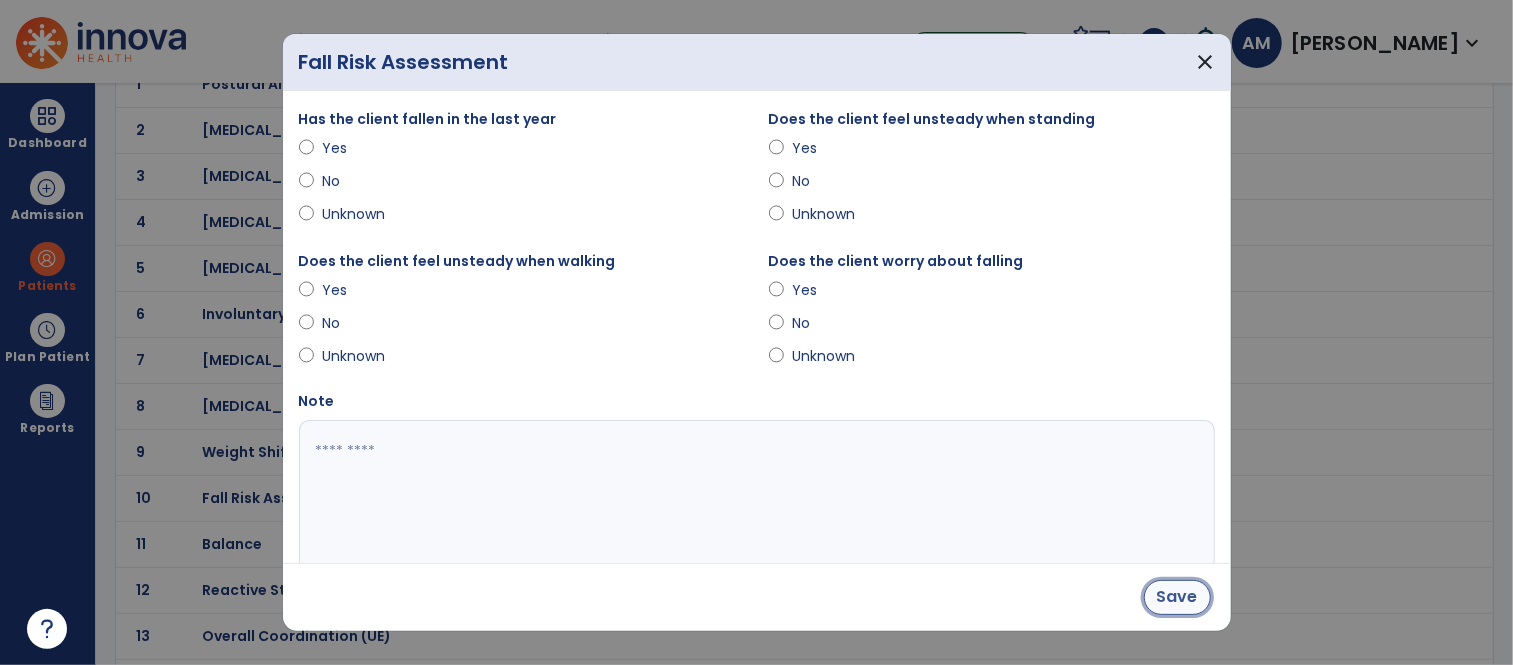 click on "Save" at bounding box center (1177, 597) 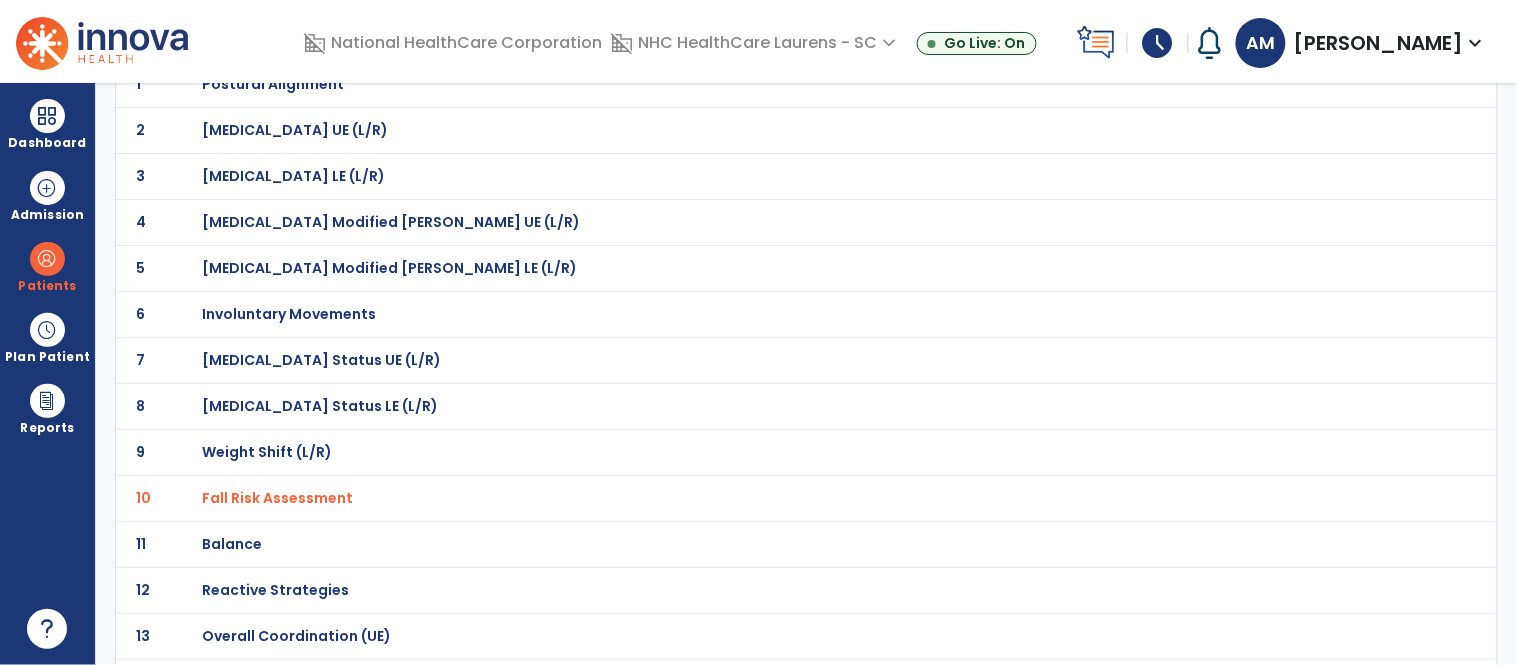 scroll, scrollTop: 0, scrollLeft: 0, axis: both 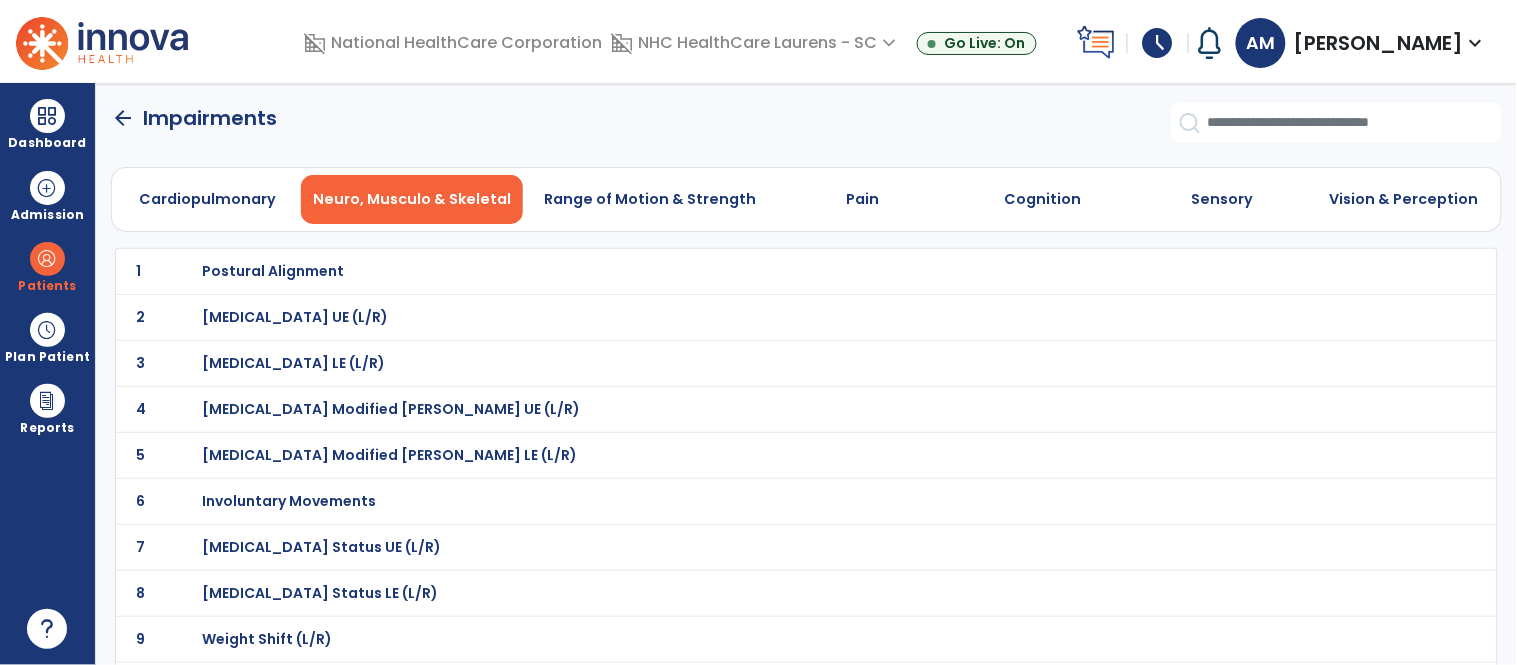 click on "arrow_back   Impairments" 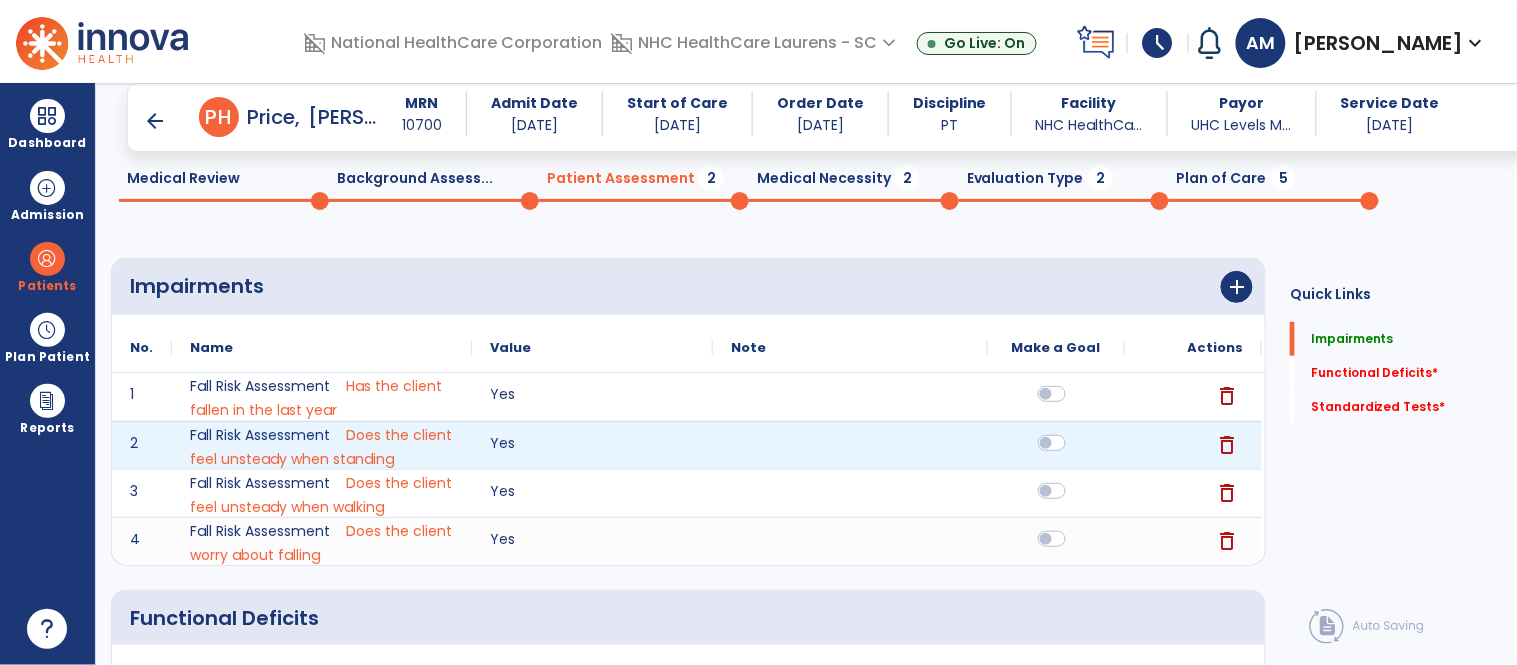 scroll, scrollTop: 61, scrollLeft: 0, axis: vertical 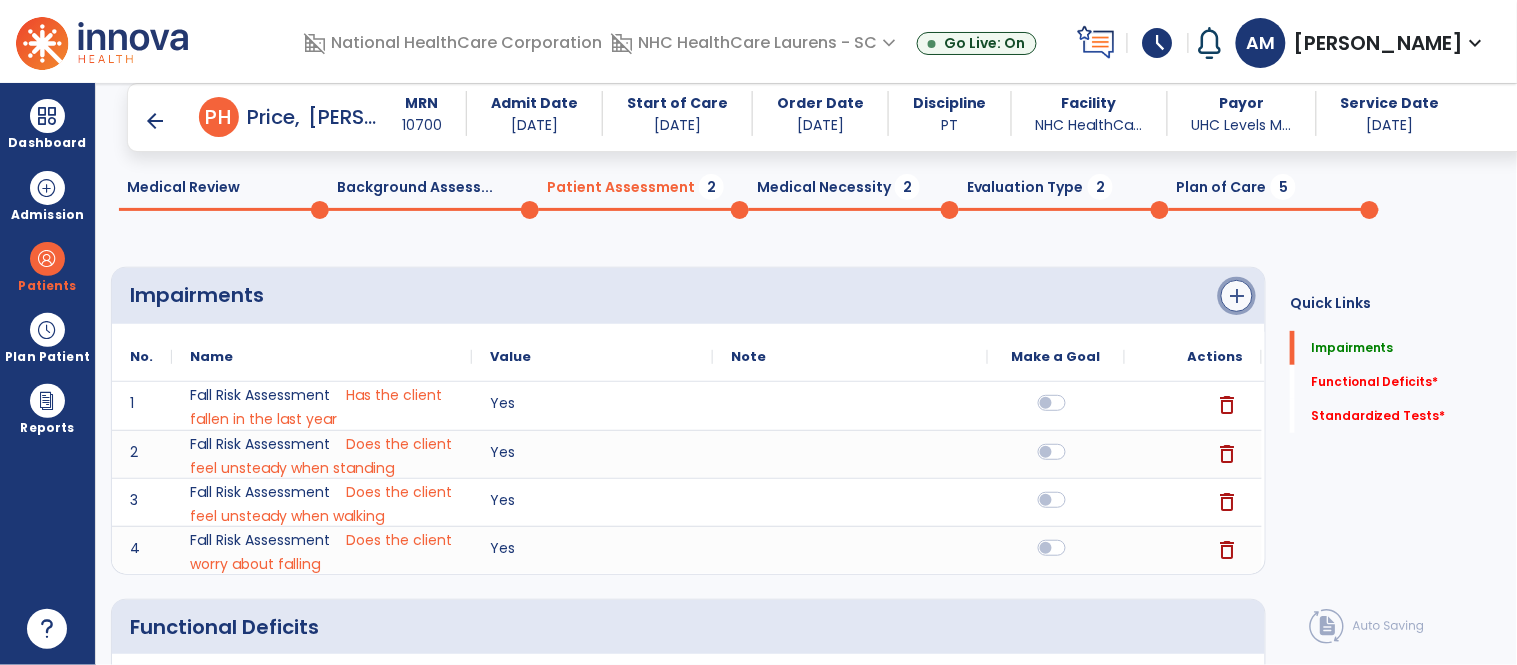 click on "add" 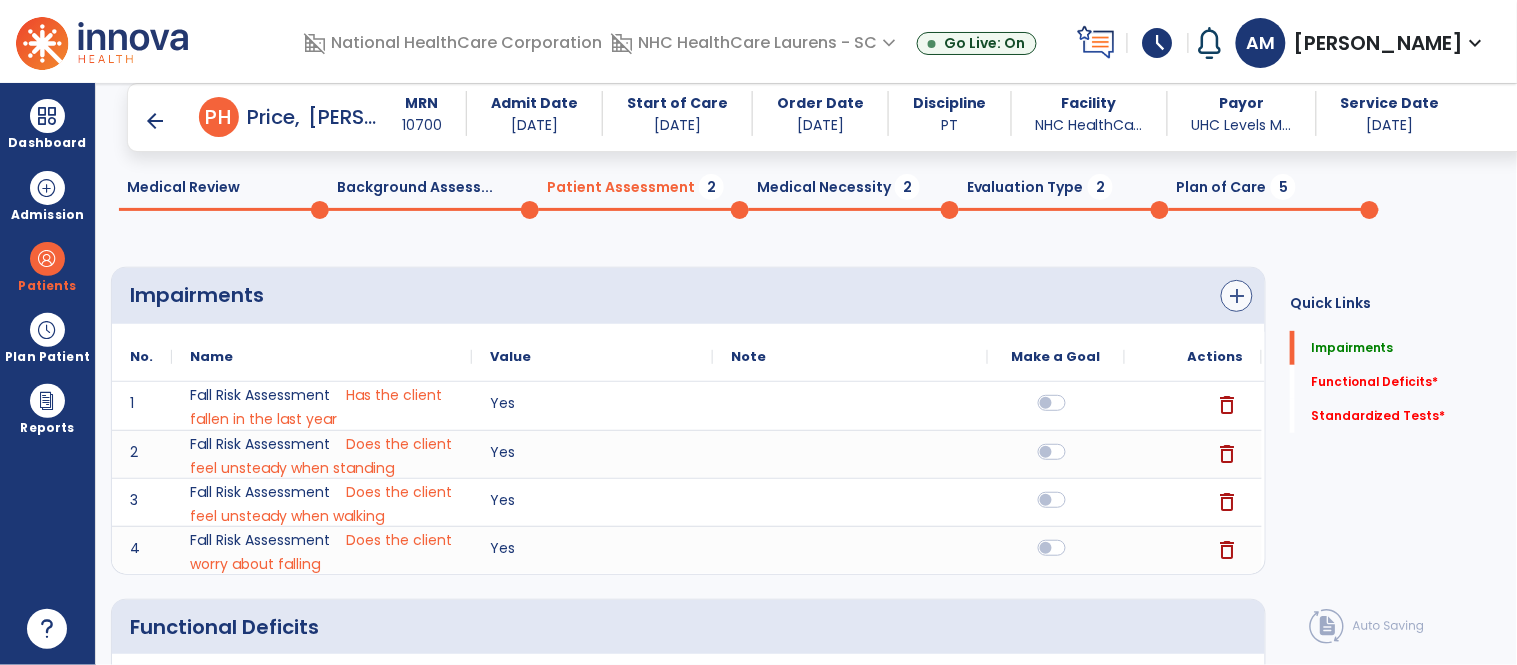 scroll, scrollTop: 0, scrollLeft: 0, axis: both 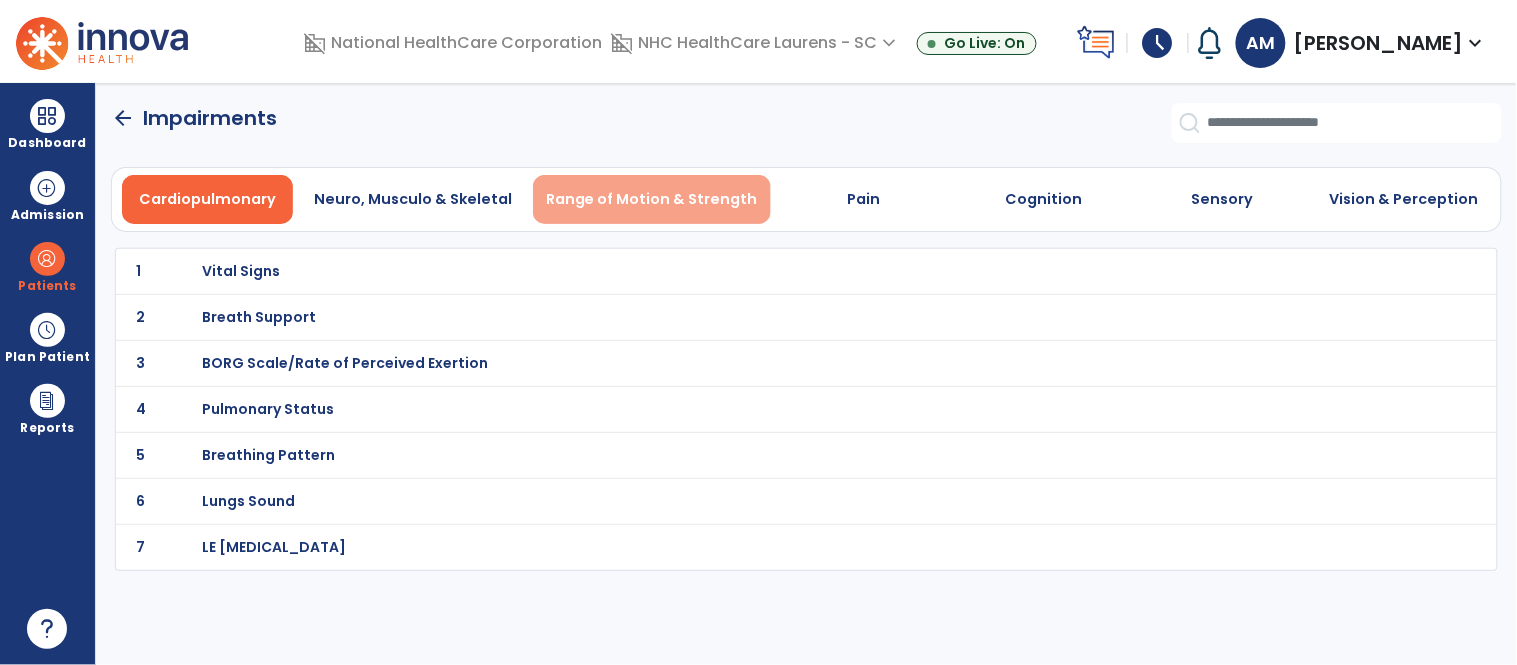 click on "Range of Motion & Strength" at bounding box center (652, 199) 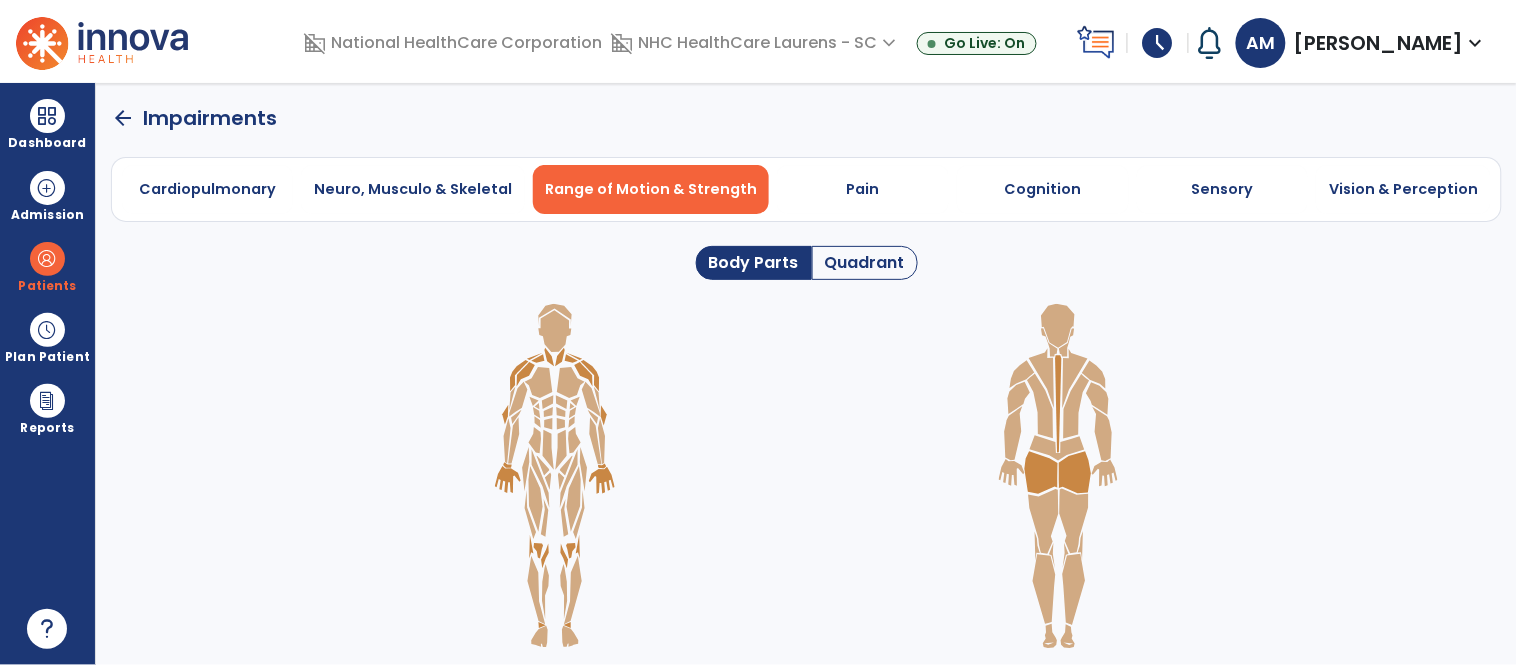 click on "Quadrant" 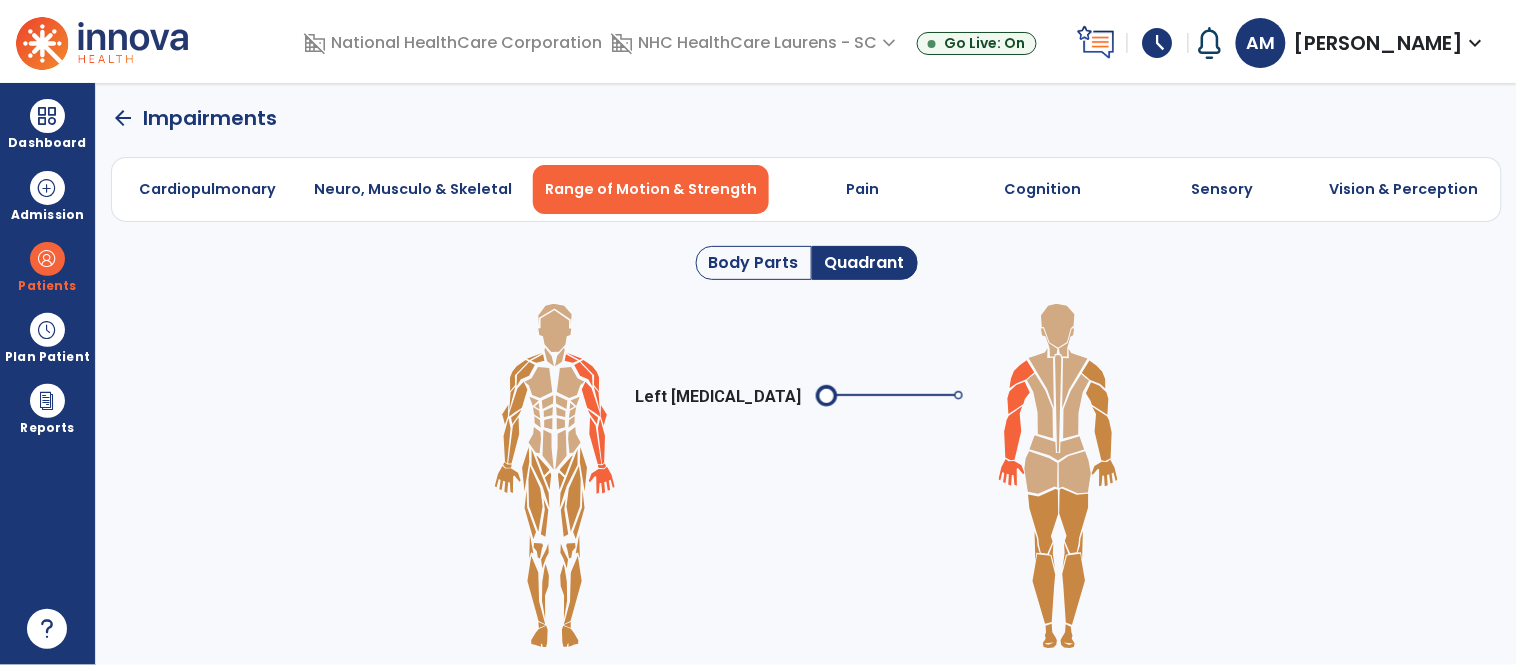 click 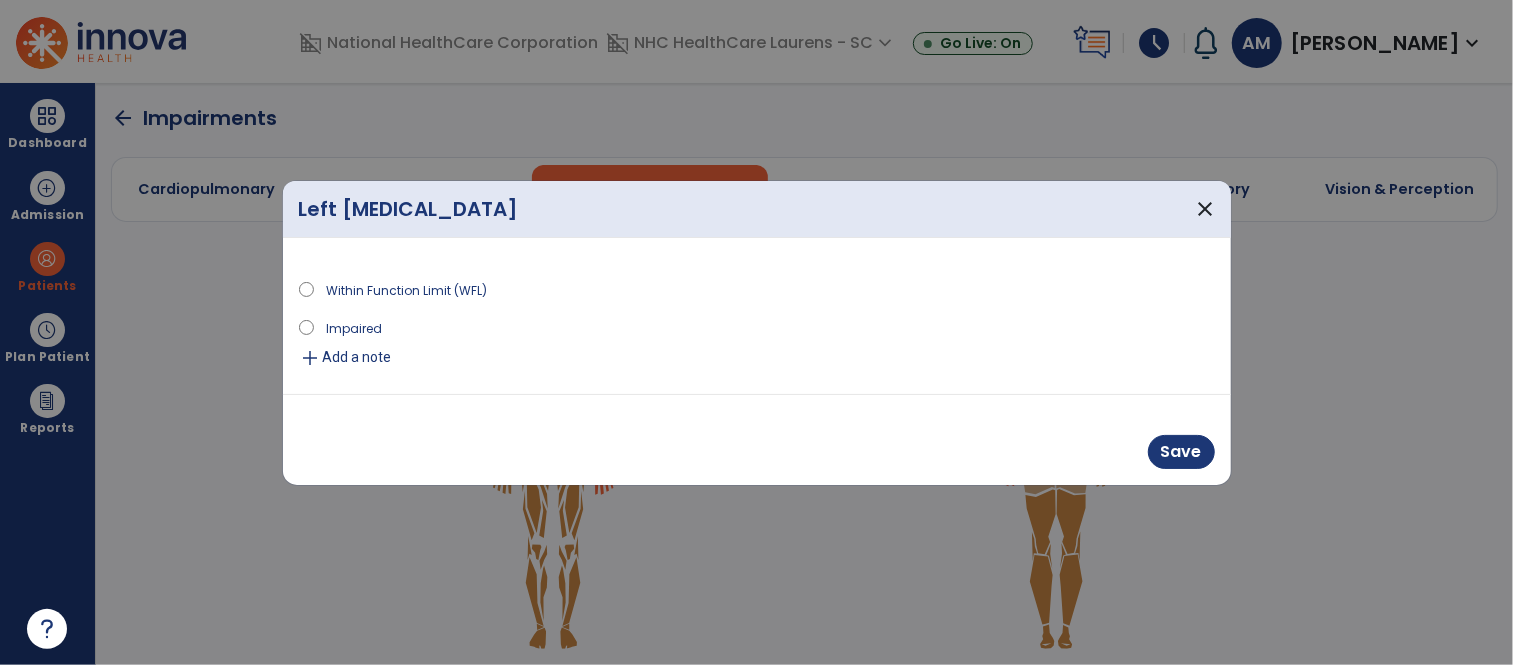 click on "Impaired" at bounding box center (354, 327) 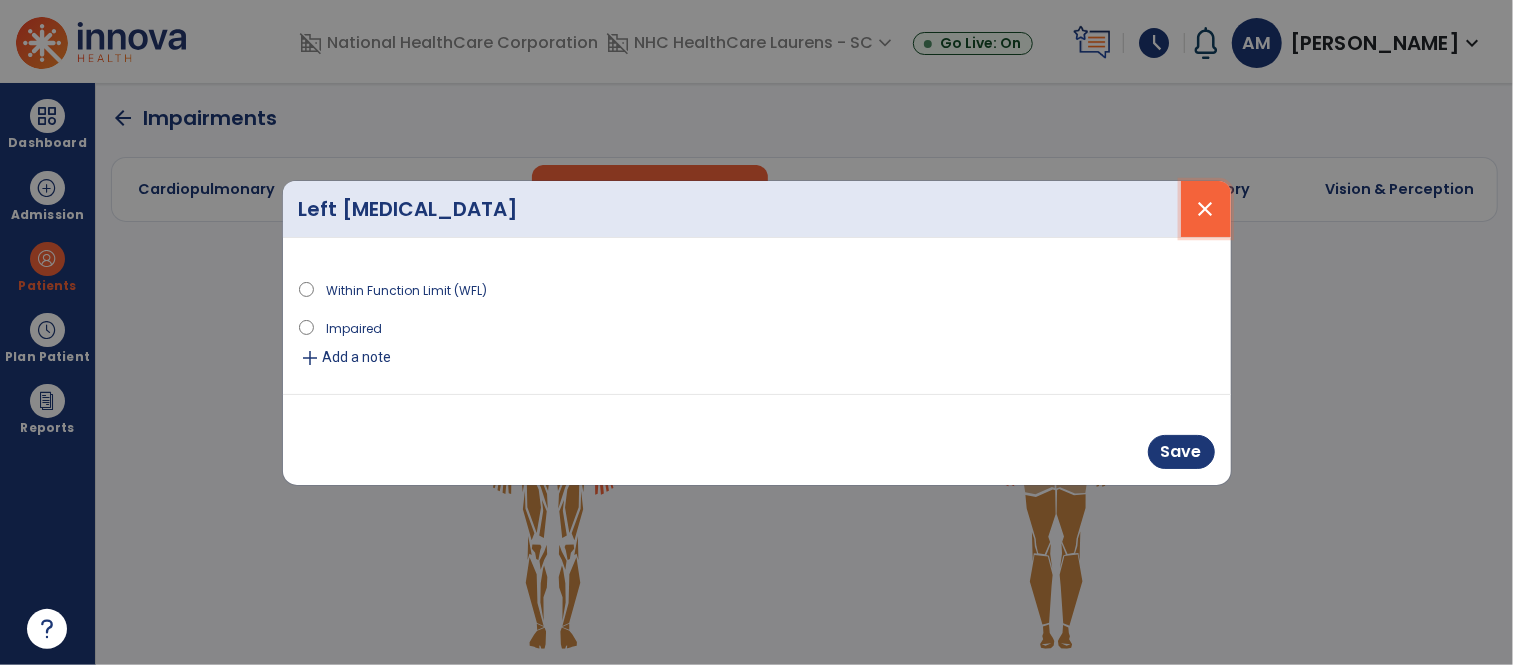 click on "close" at bounding box center (1206, 209) 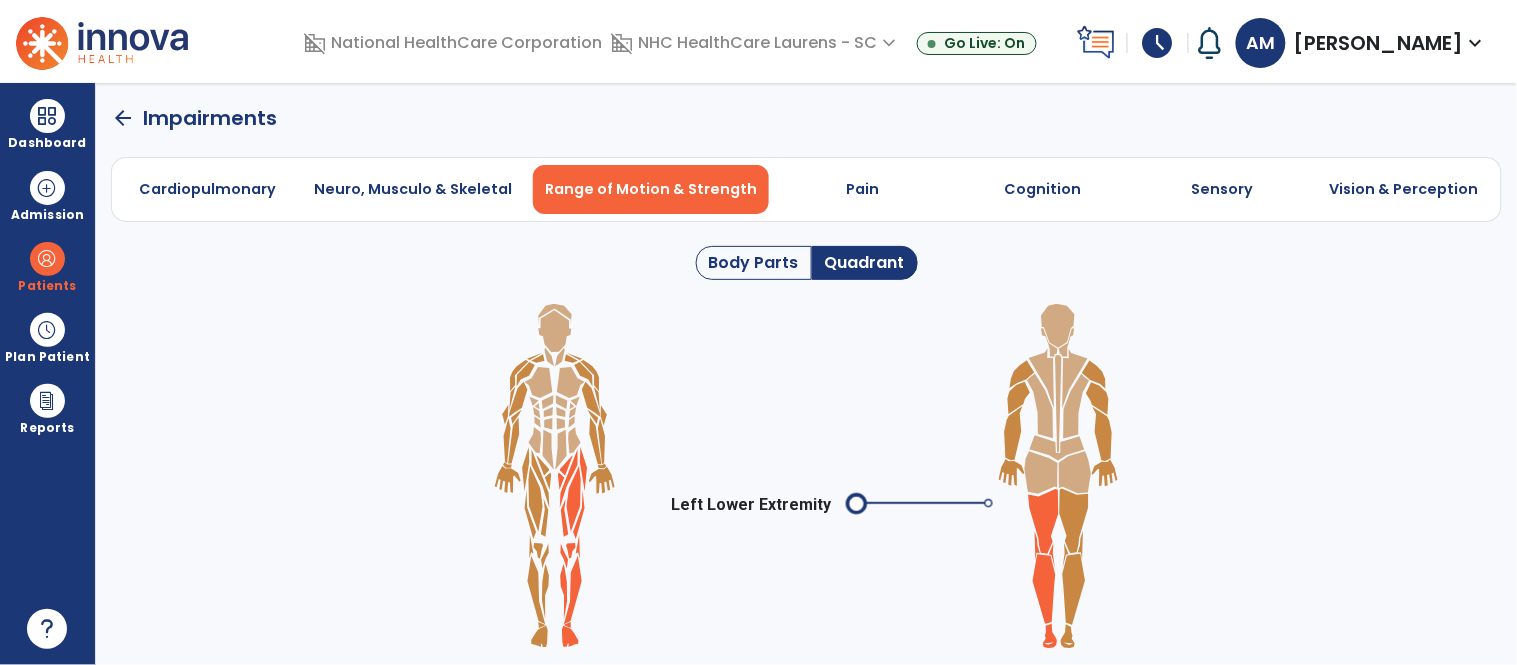 click 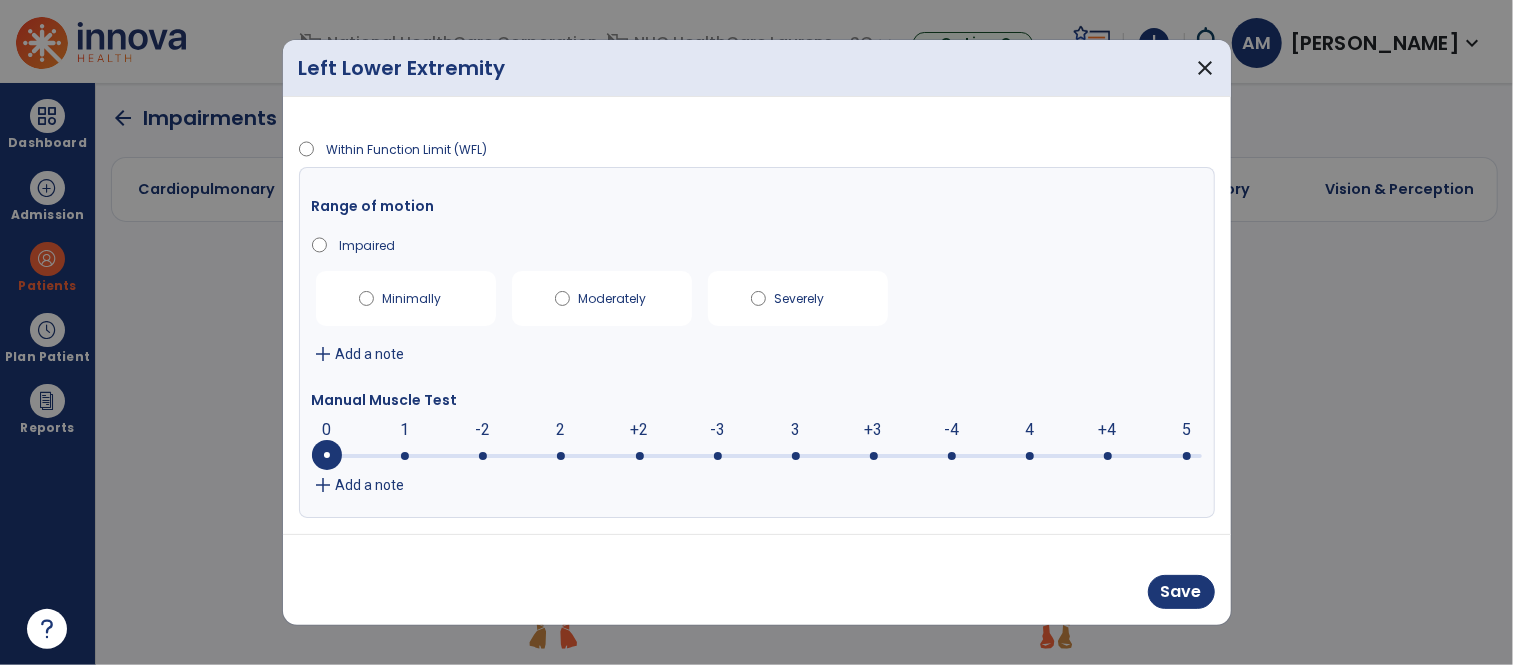 click at bounding box center [952, 456] 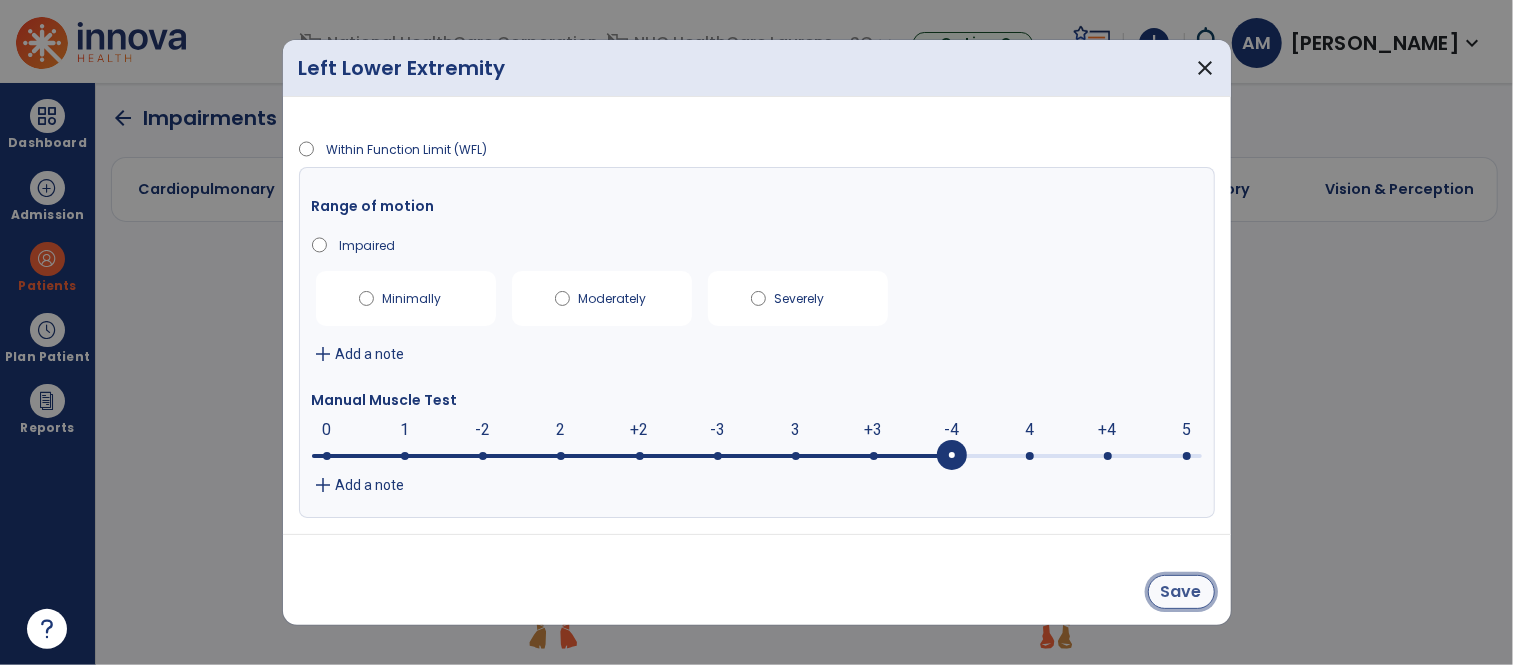 click on "Save" at bounding box center [1181, 592] 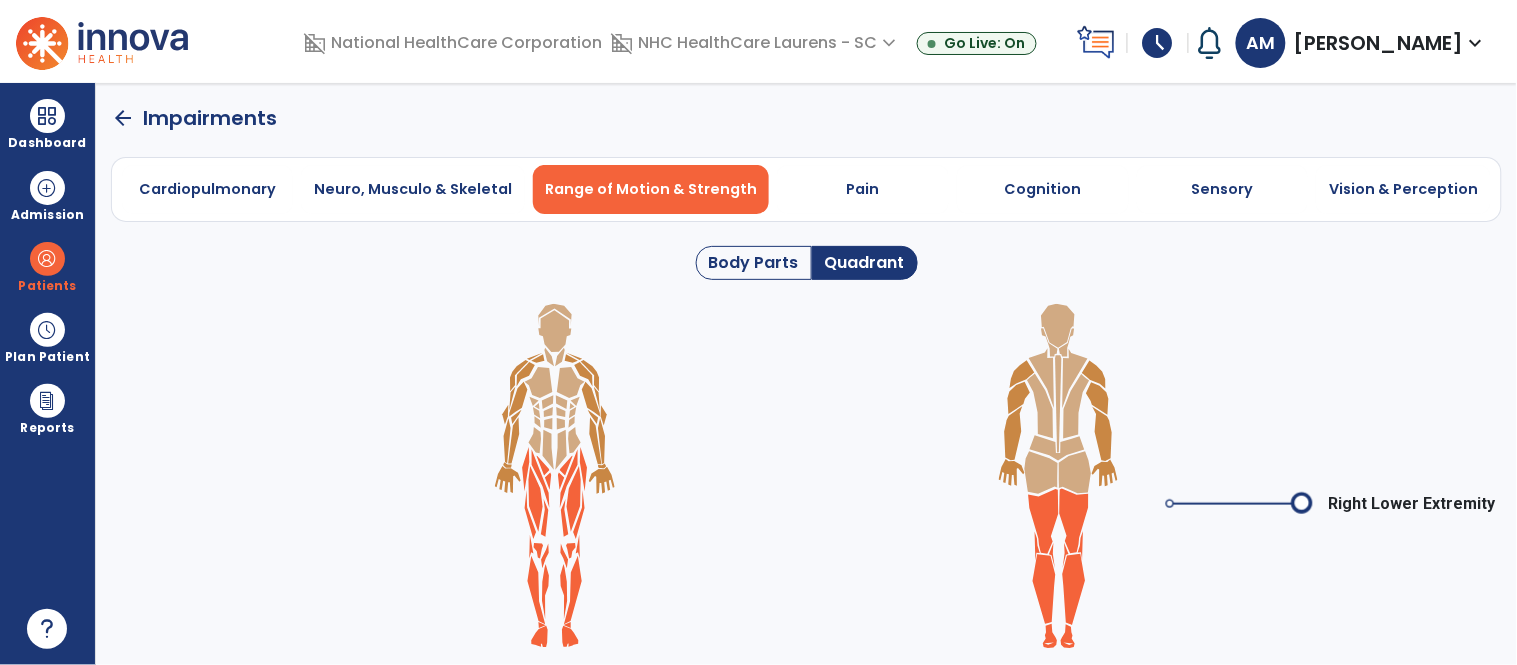click 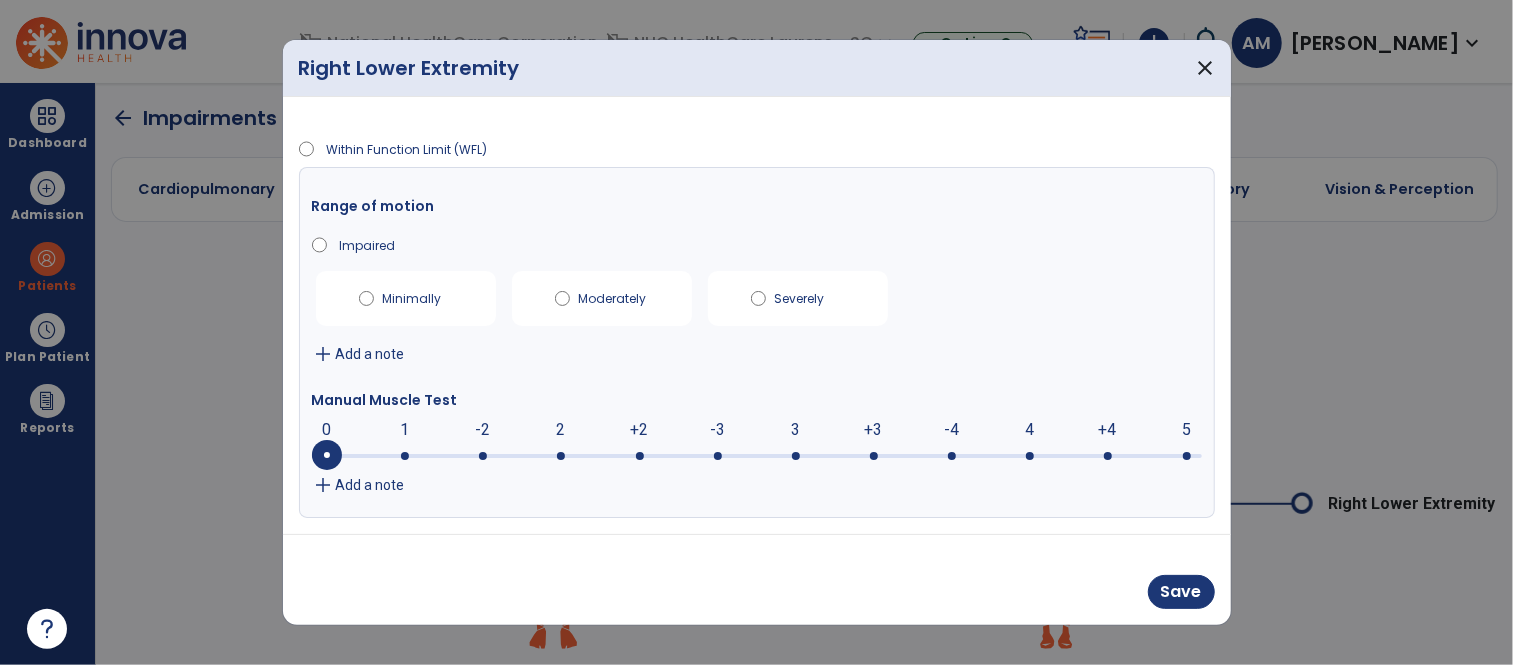 click at bounding box center [757, 454] 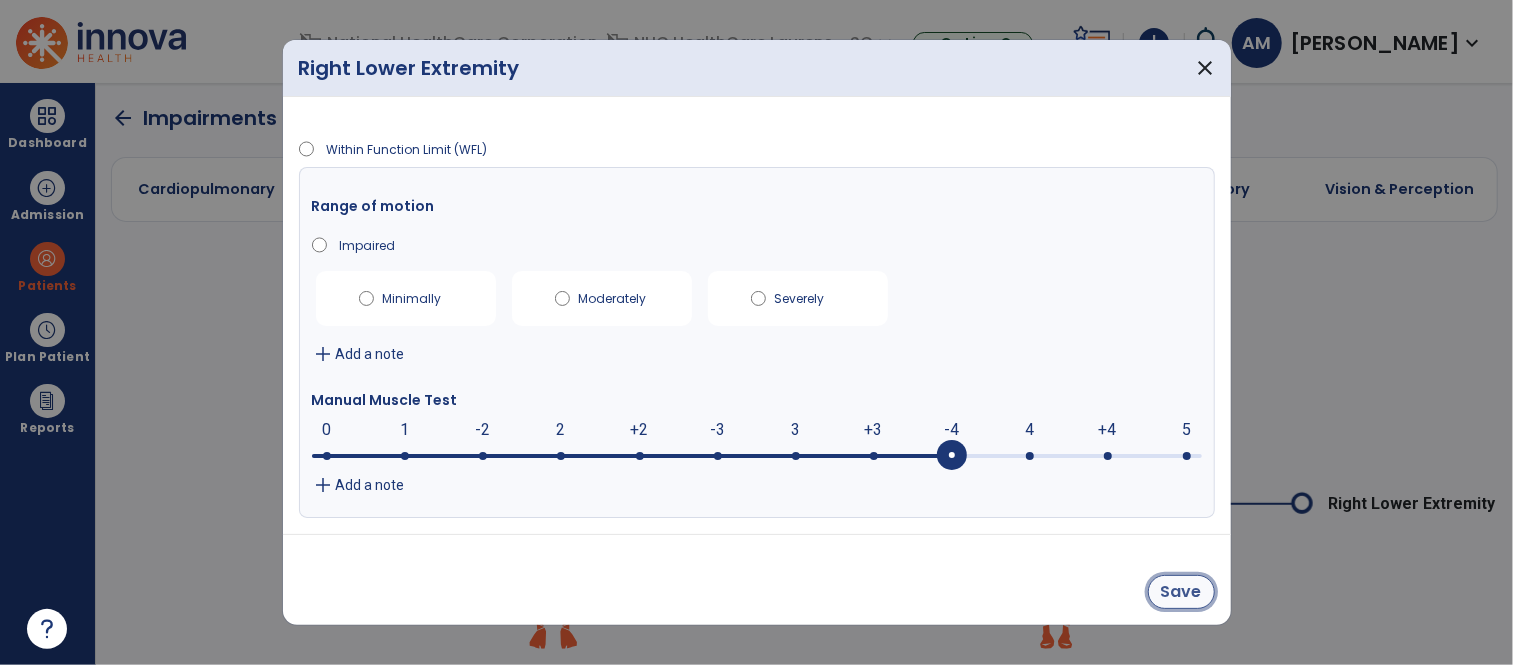 click on "Save" at bounding box center (1181, 592) 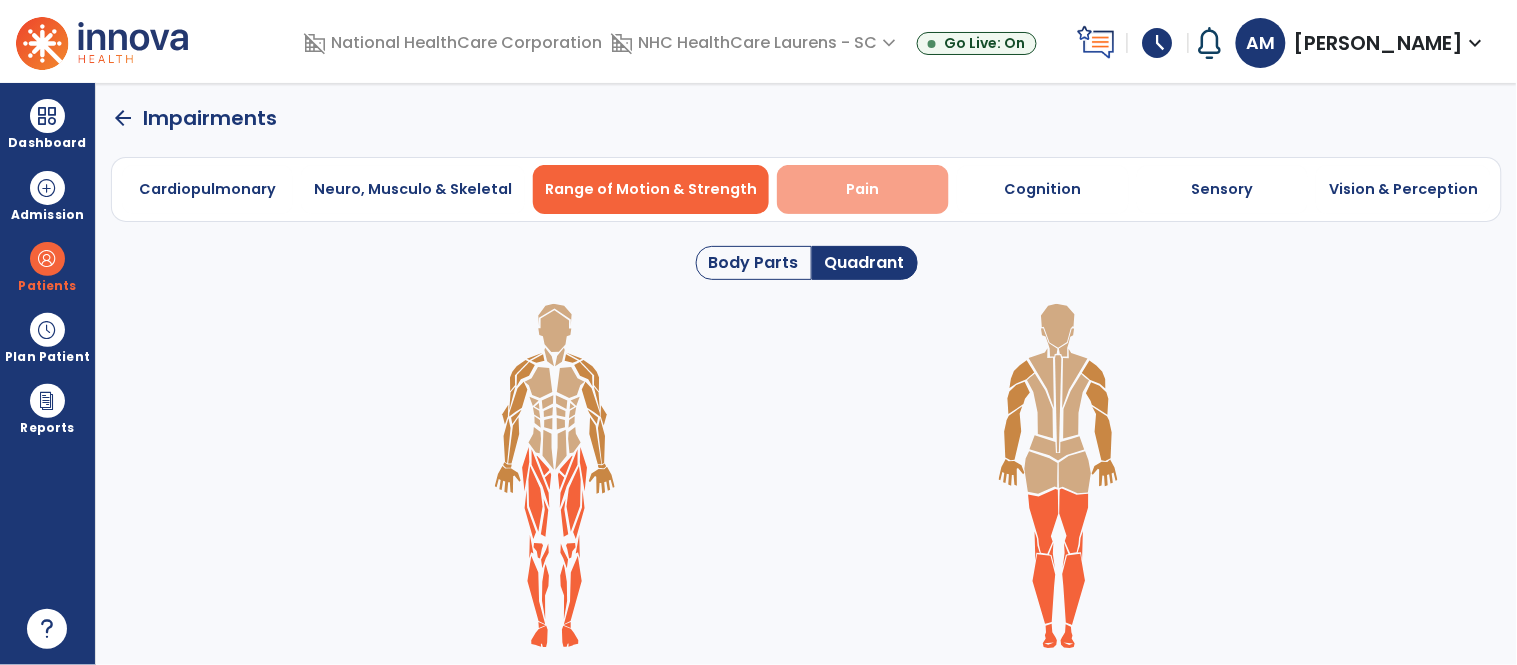 click on "Pain" at bounding box center [863, 189] 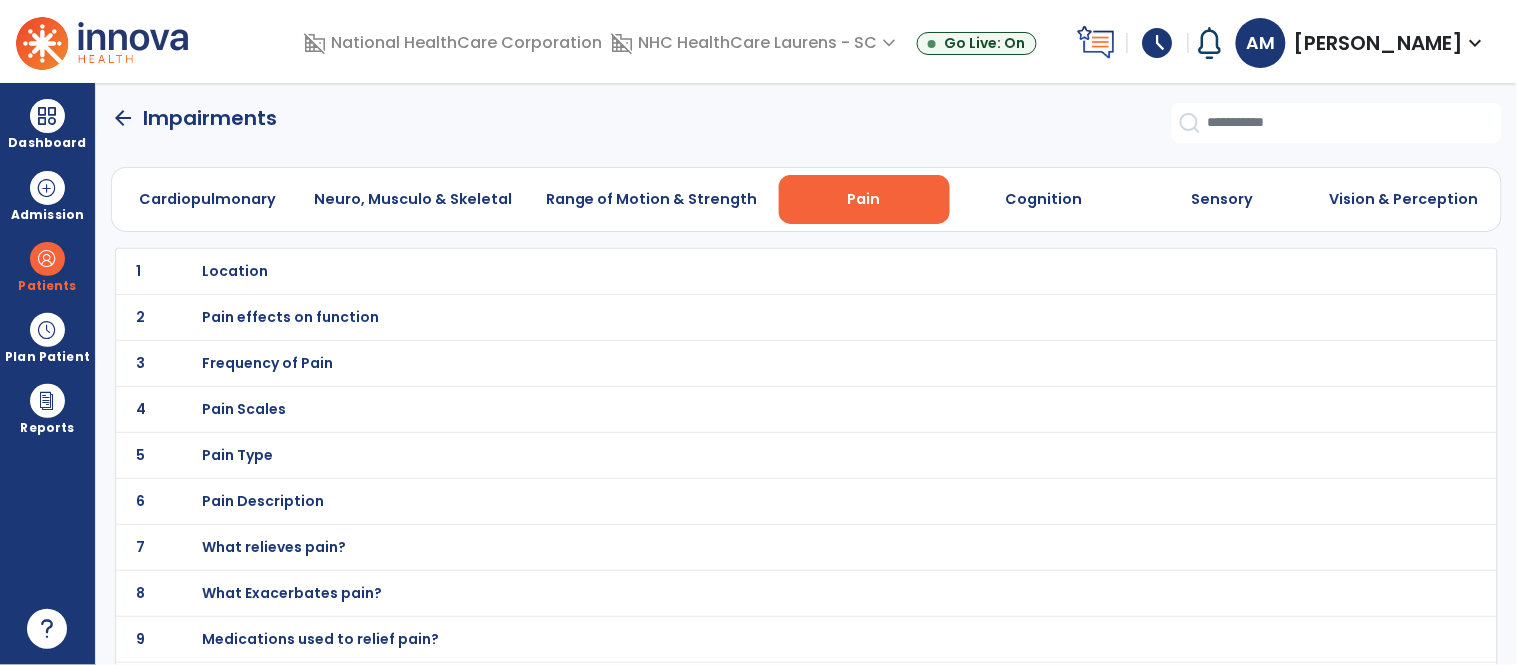 click on "Pain" at bounding box center [864, 199] 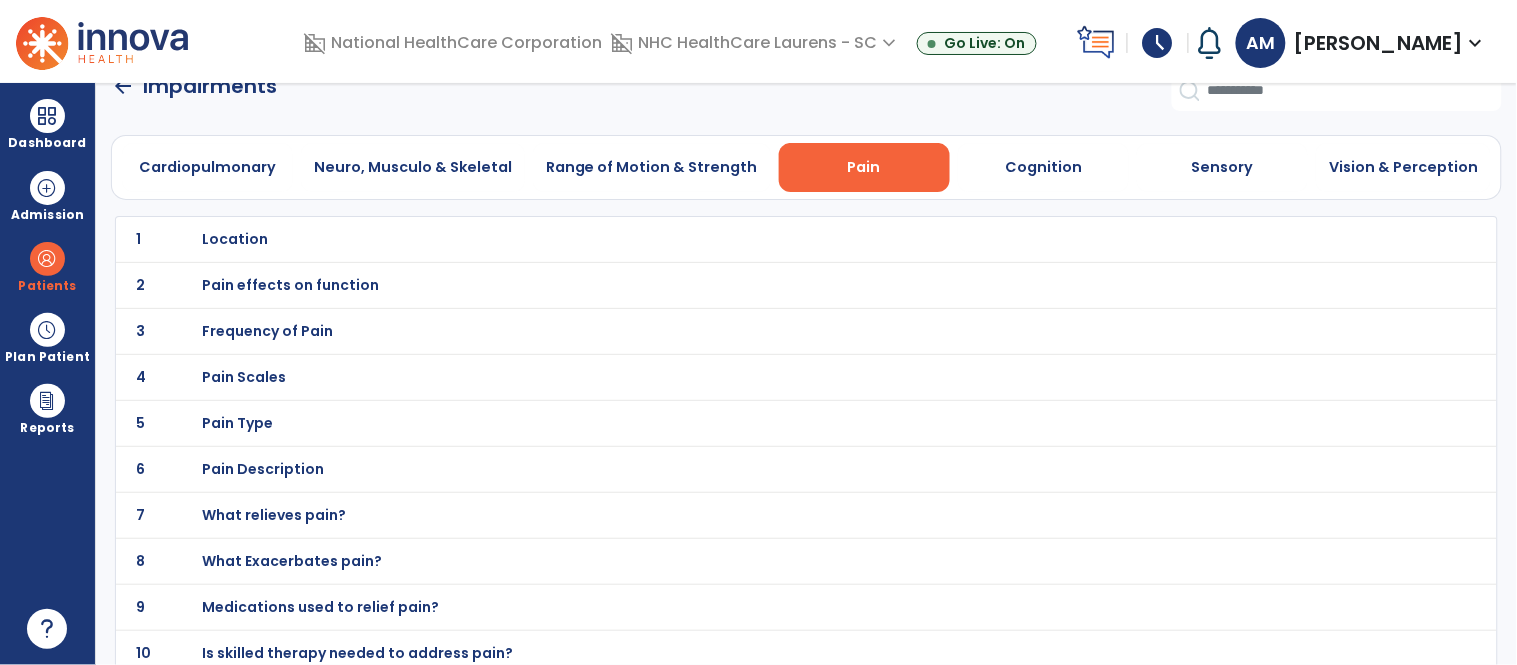 scroll, scrollTop: 1, scrollLeft: 0, axis: vertical 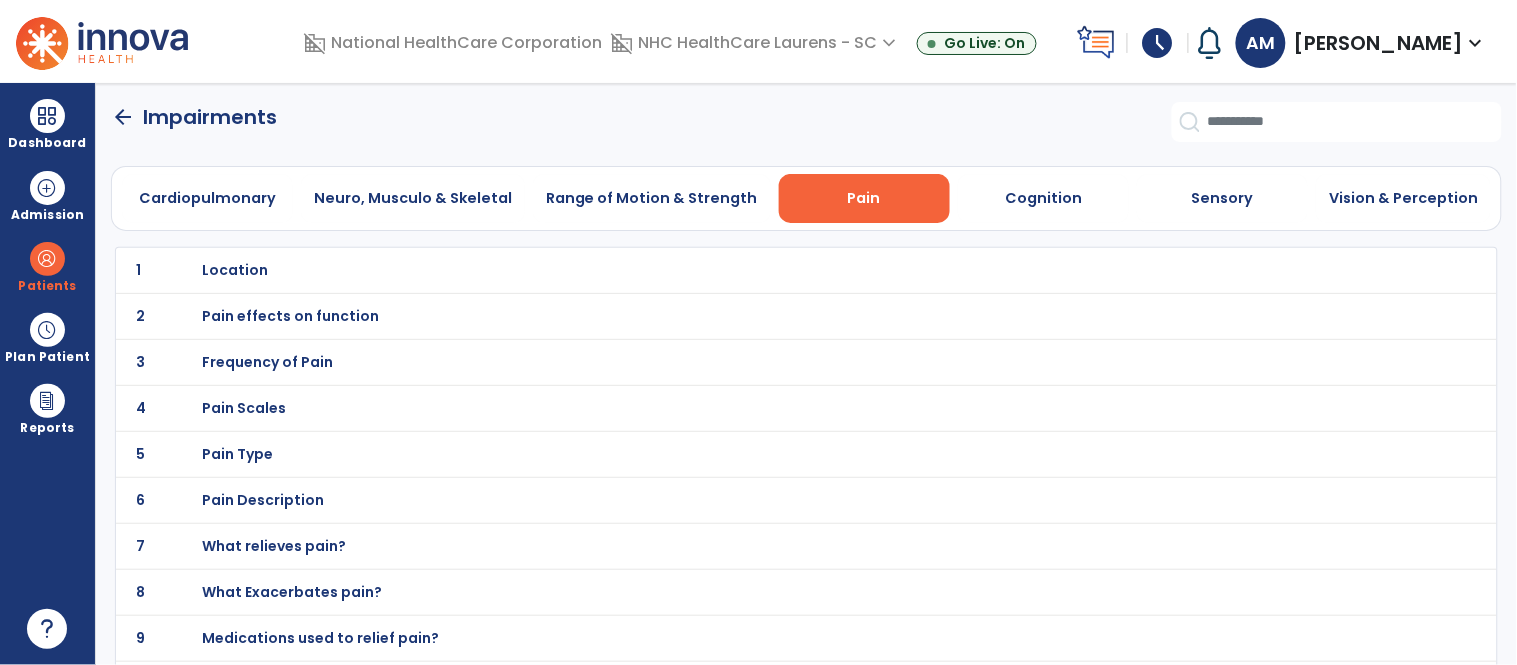 click on "Pain Type" at bounding box center (235, 270) 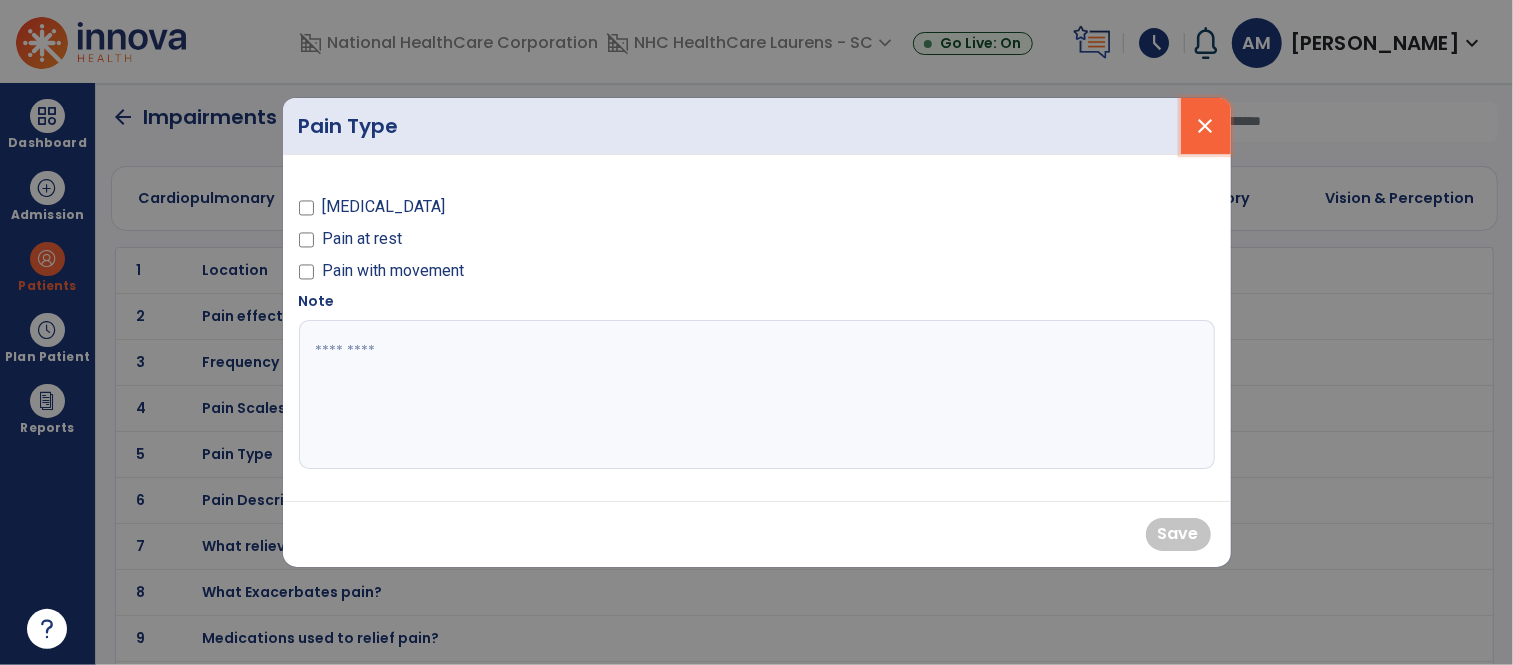 click on "close" at bounding box center [1206, 126] 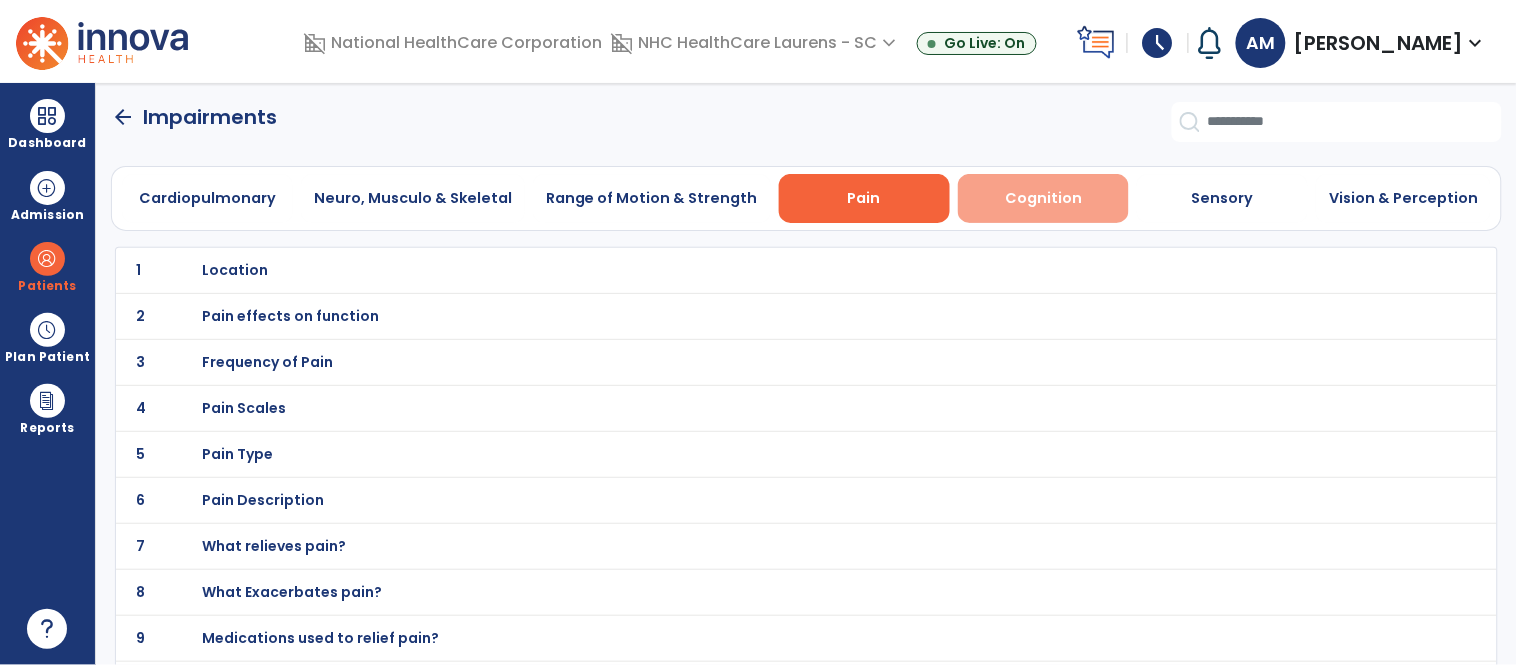 click on "Cognition" at bounding box center (1043, 198) 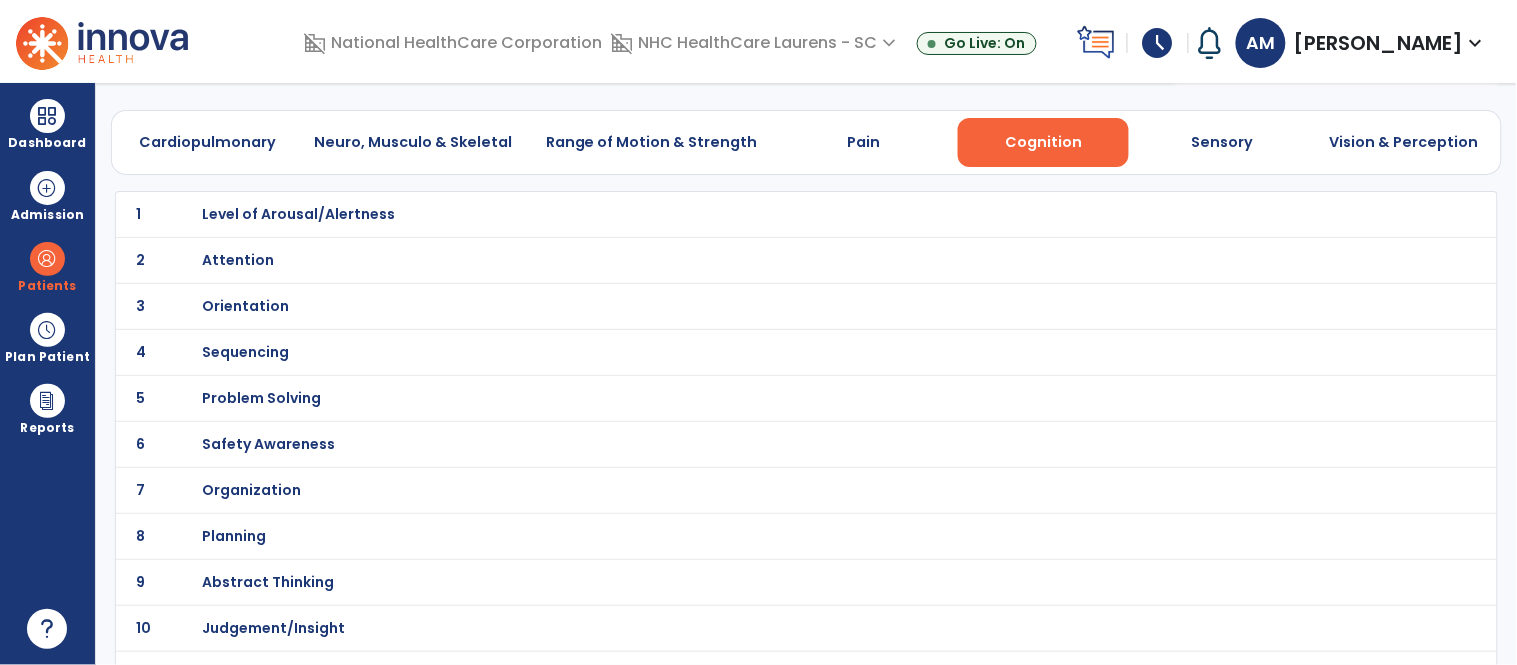 scroll, scrollTop: 0, scrollLeft: 0, axis: both 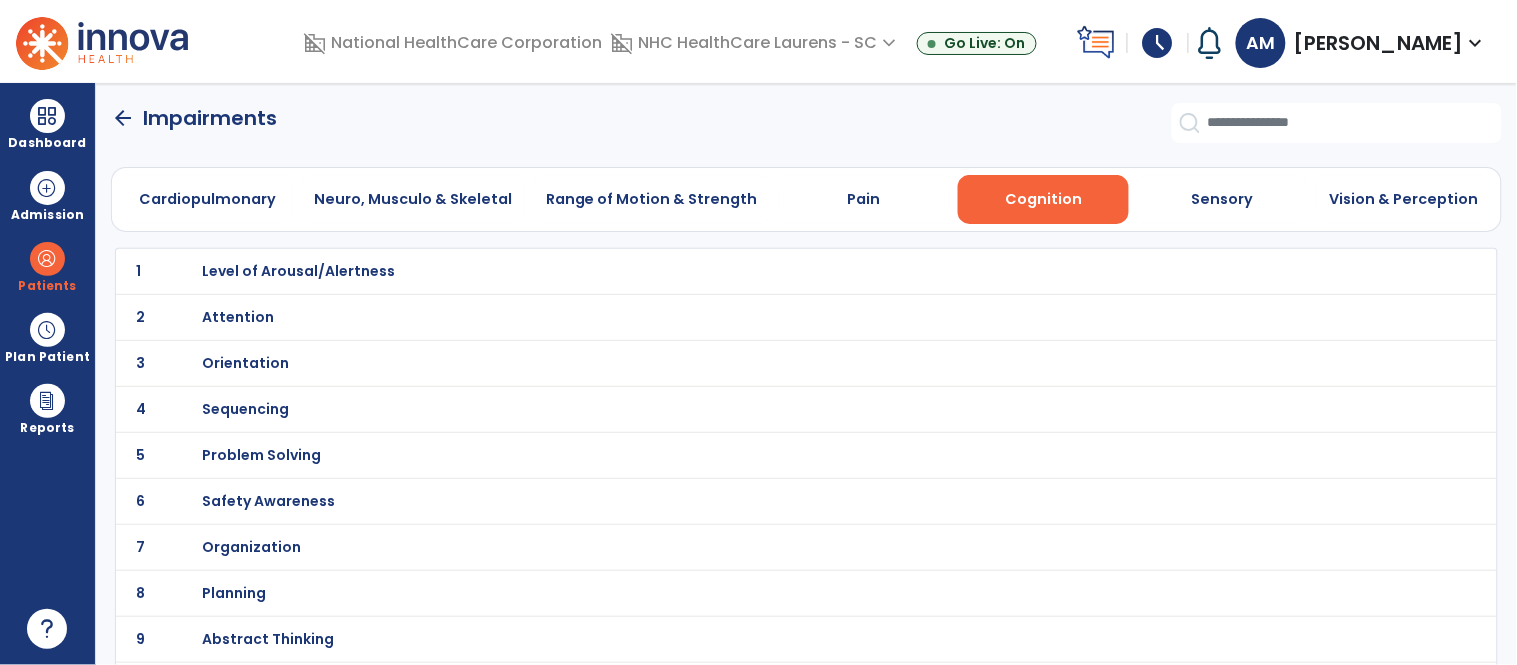 click on "Level of Arousal/Alertness" at bounding box center [298, 271] 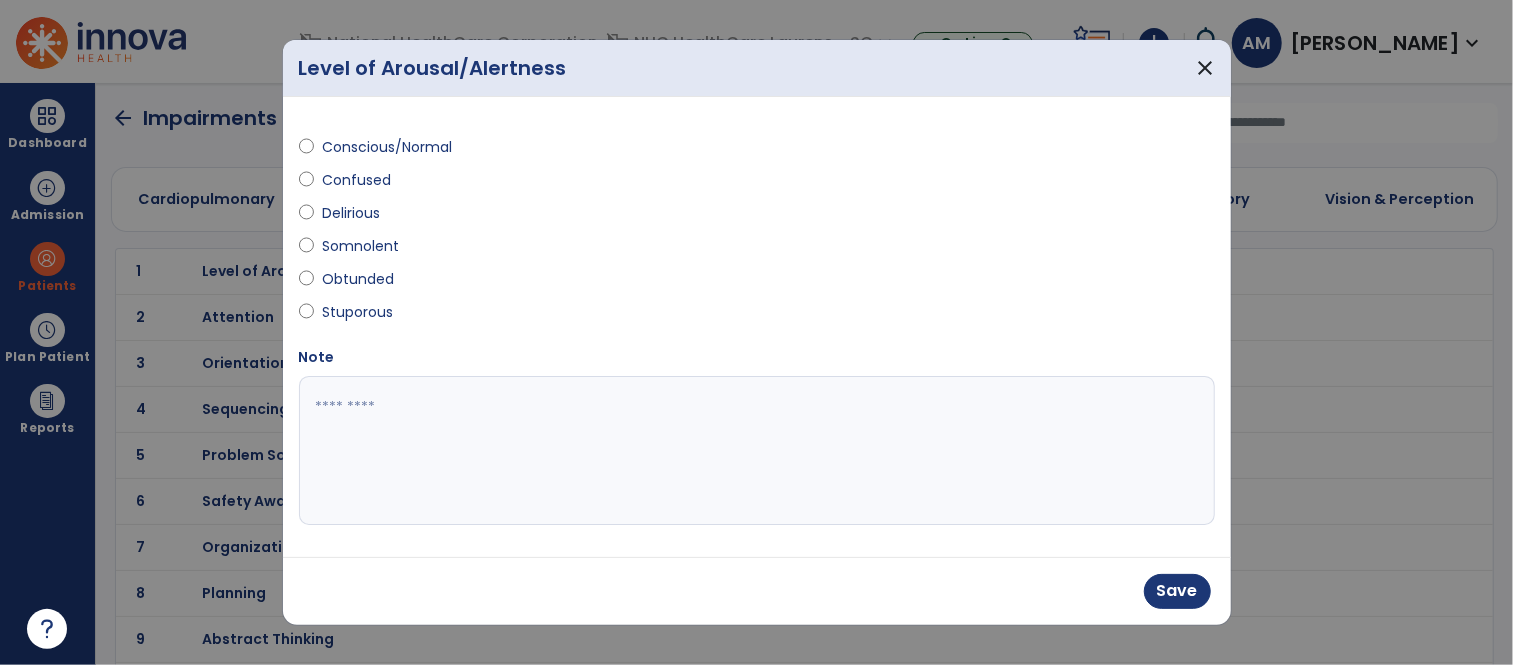 click at bounding box center [757, 451] 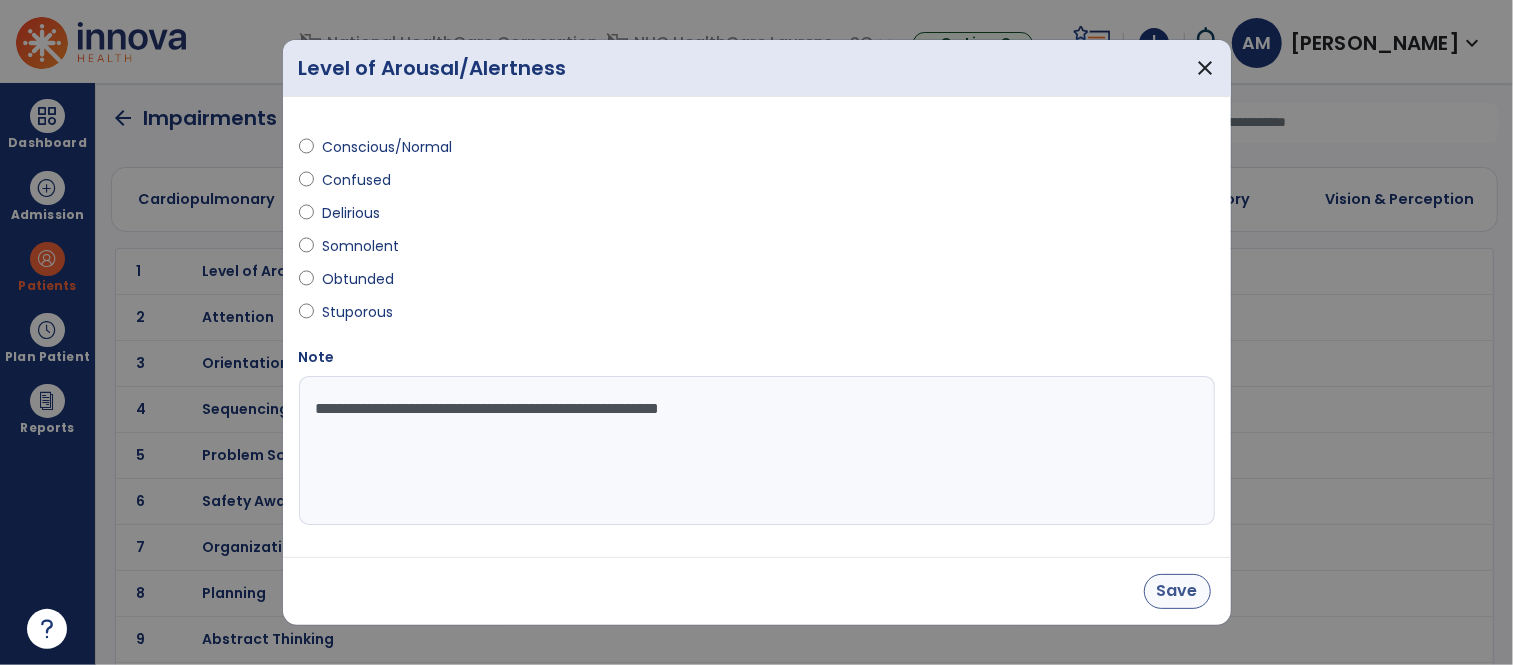type on "**********" 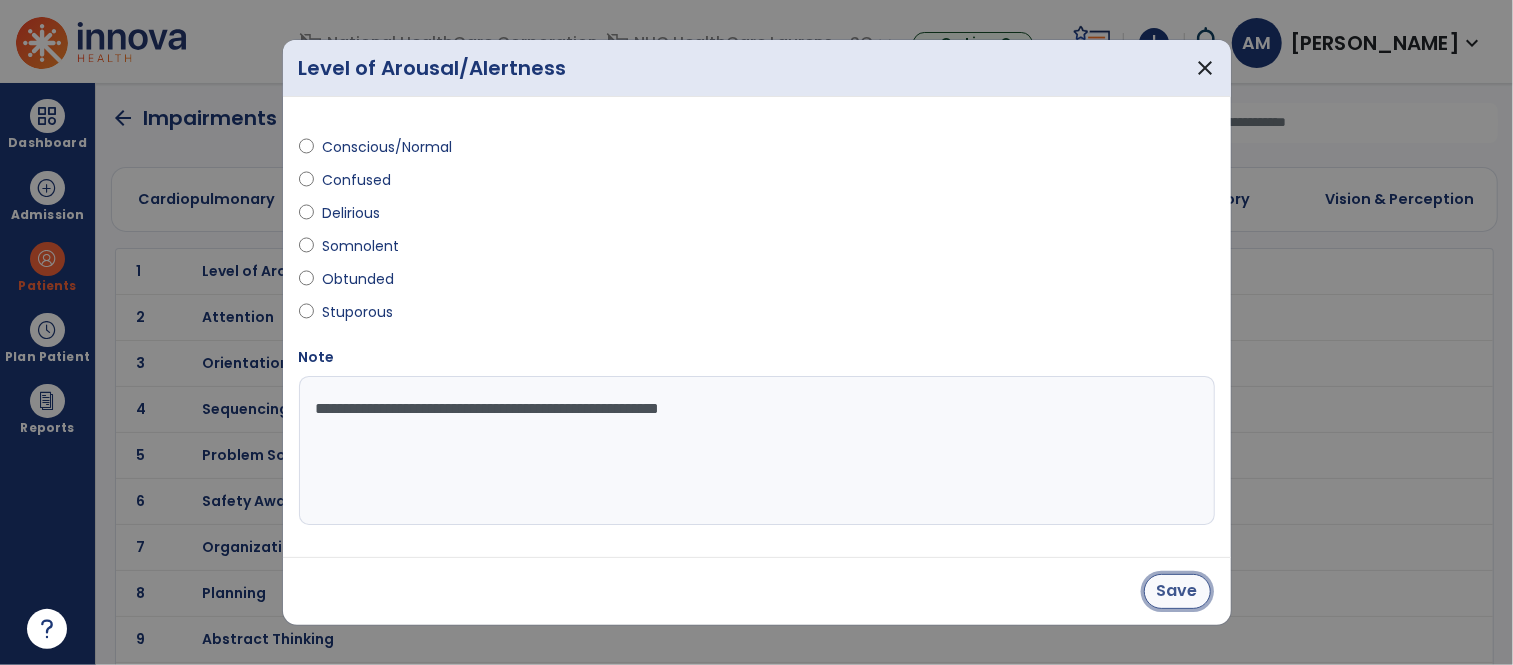 click on "Save" at bounding box center [1177, 591] 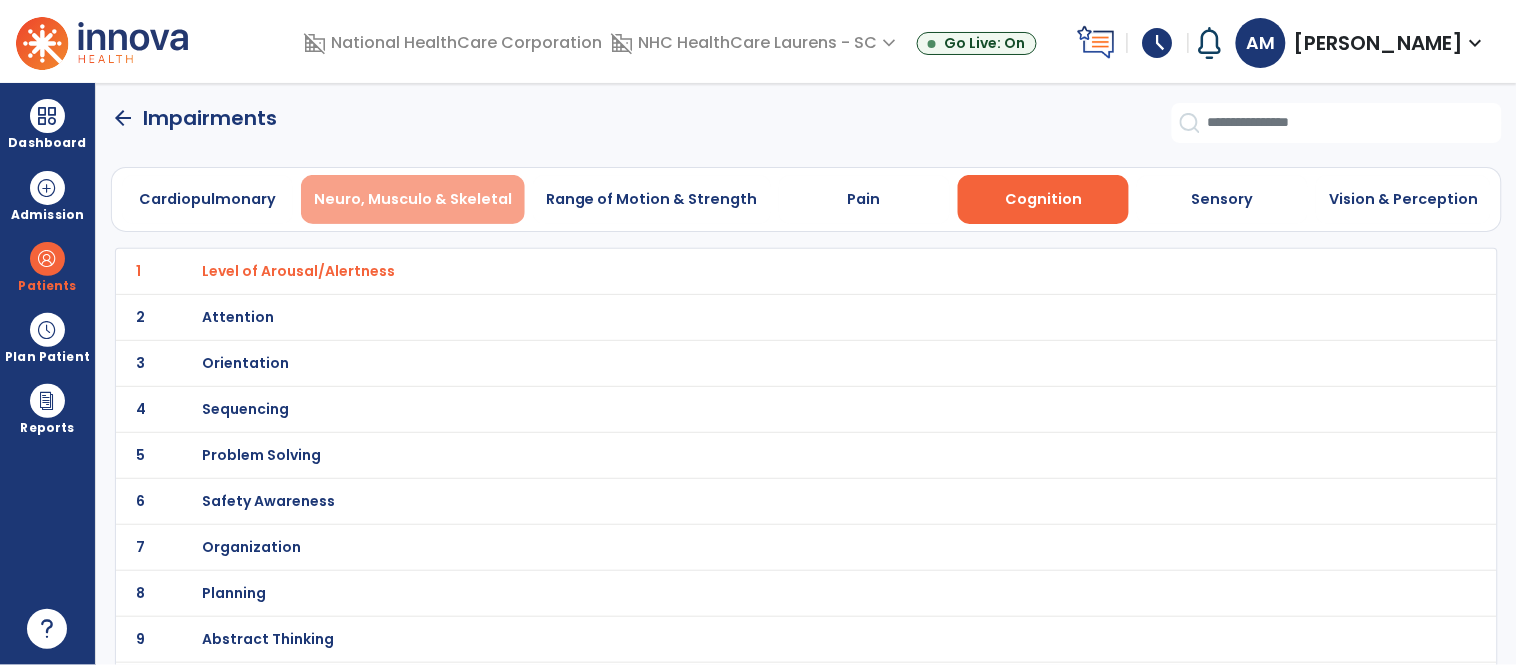 click on "Neuro, Musculo & Skeletal" at bounding box center [413, 199] 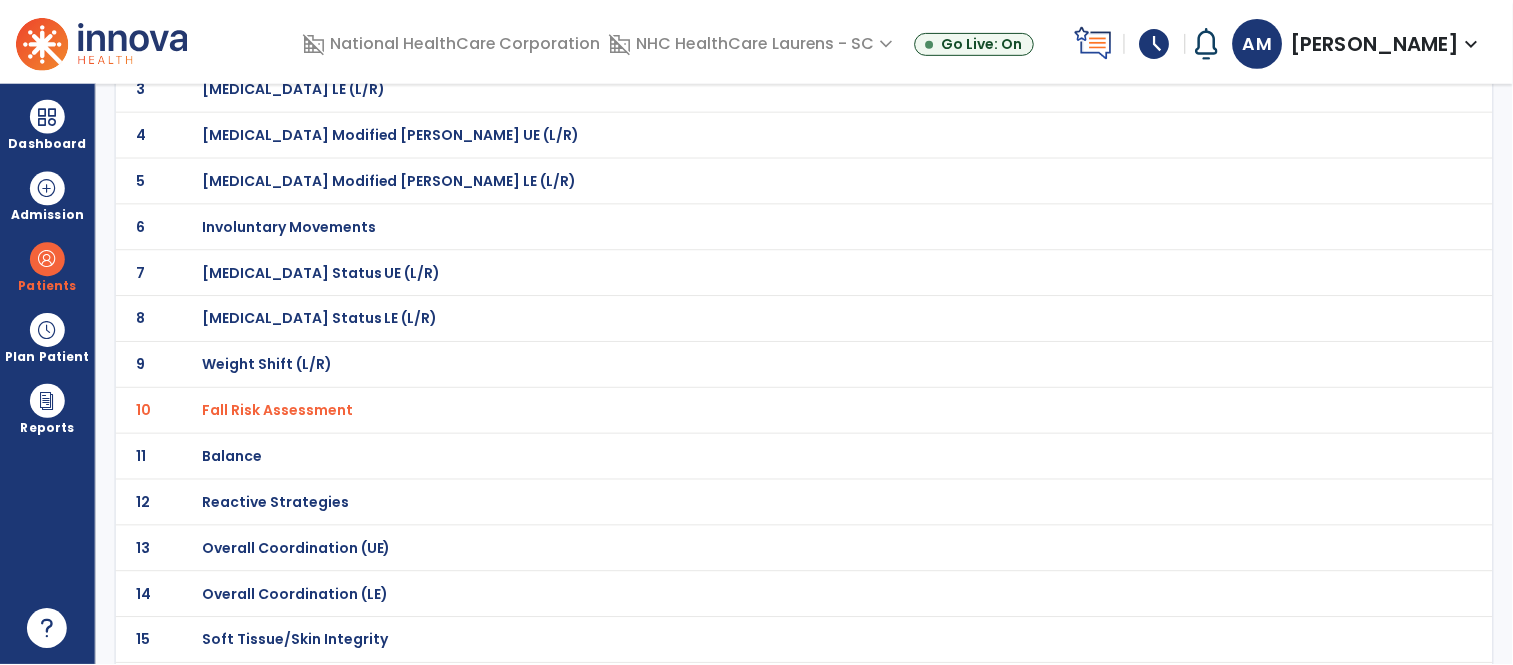 scroll, scrollTop: 276, scrollLeft: 0, axis: vertical 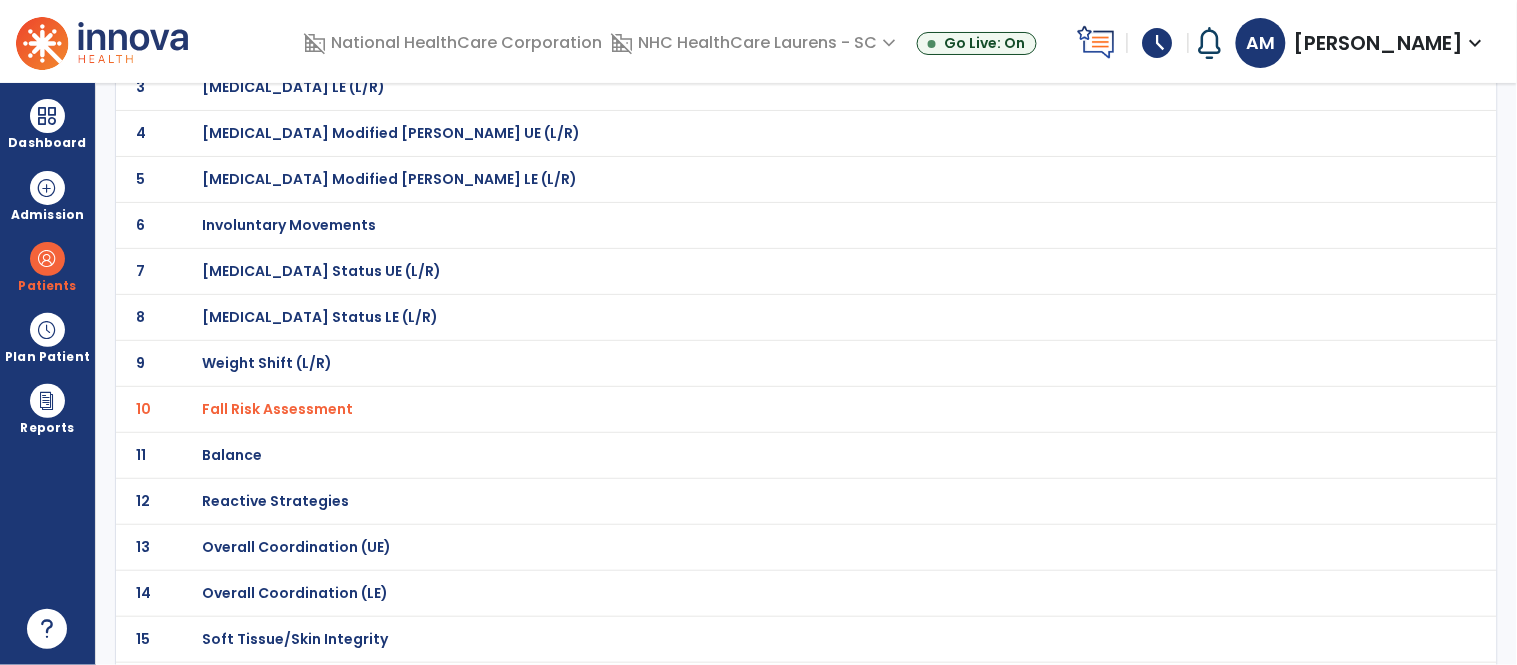 click on "Balance" at bounding box center (273, -5) 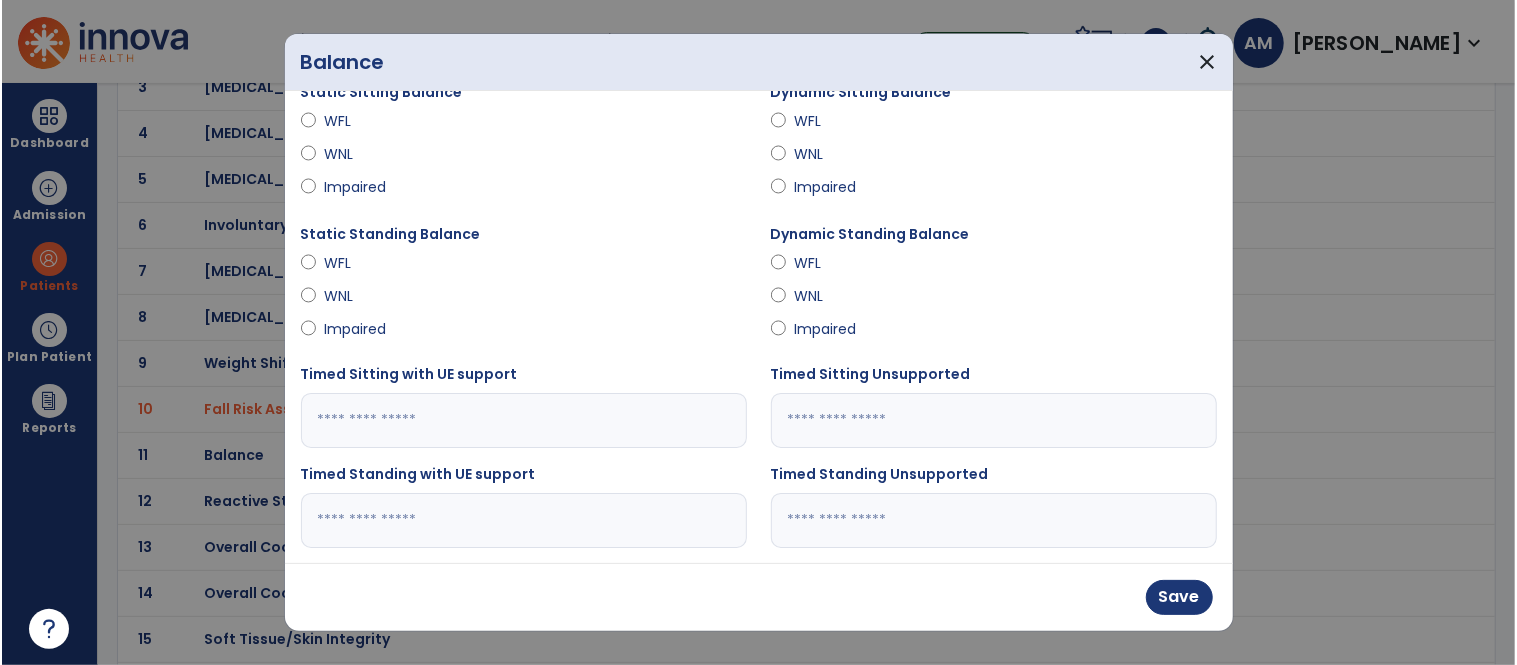 scroll, scrollTop: 0, scrollLeft: 0, axis: both 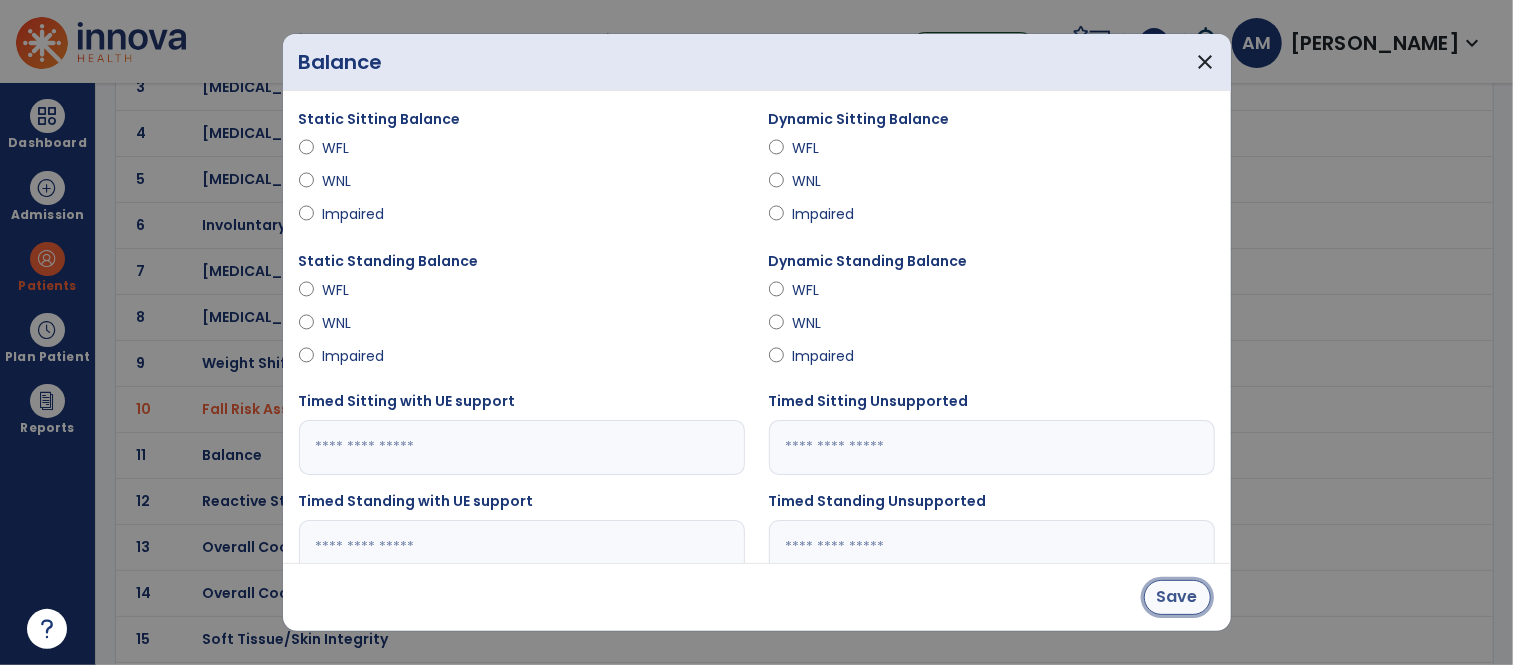 click on "Save" at bounding box center [1177, 597] 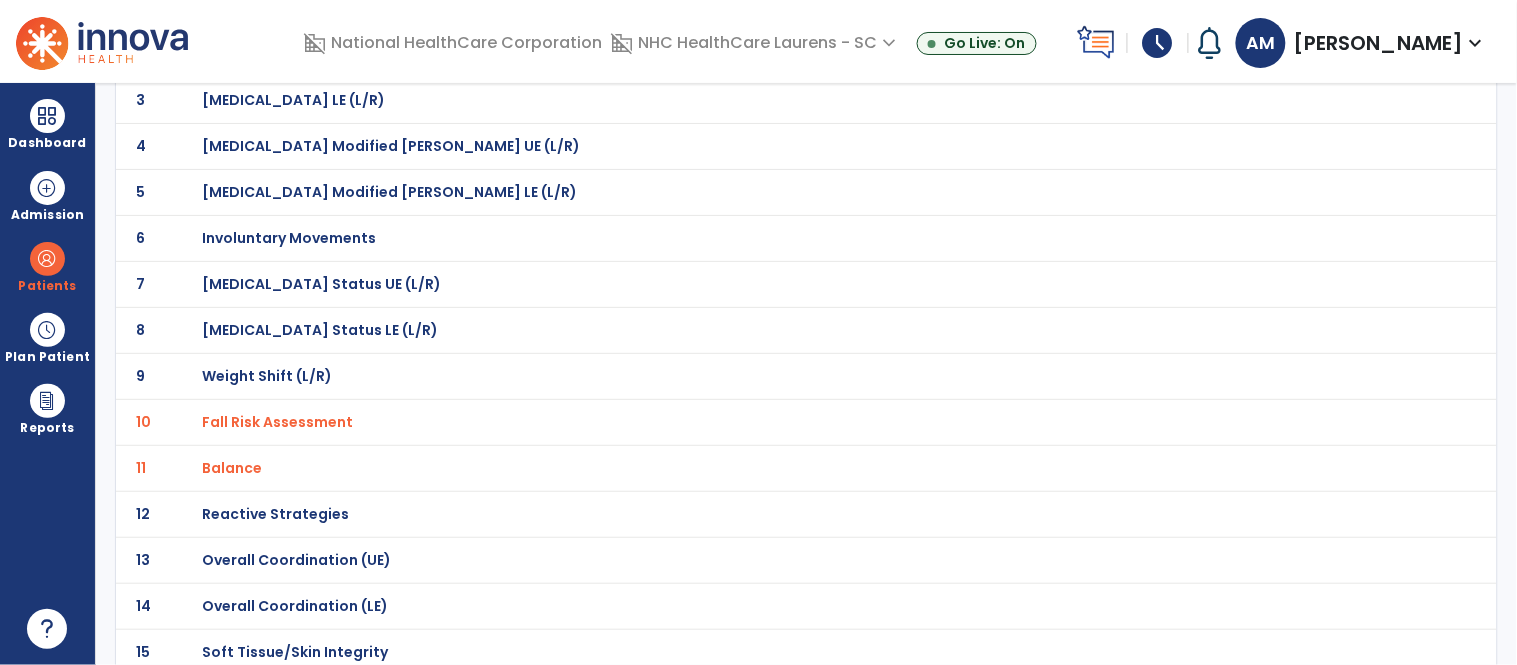 scroll, scrollTop: 0, scrollLeft: 0, axis: both 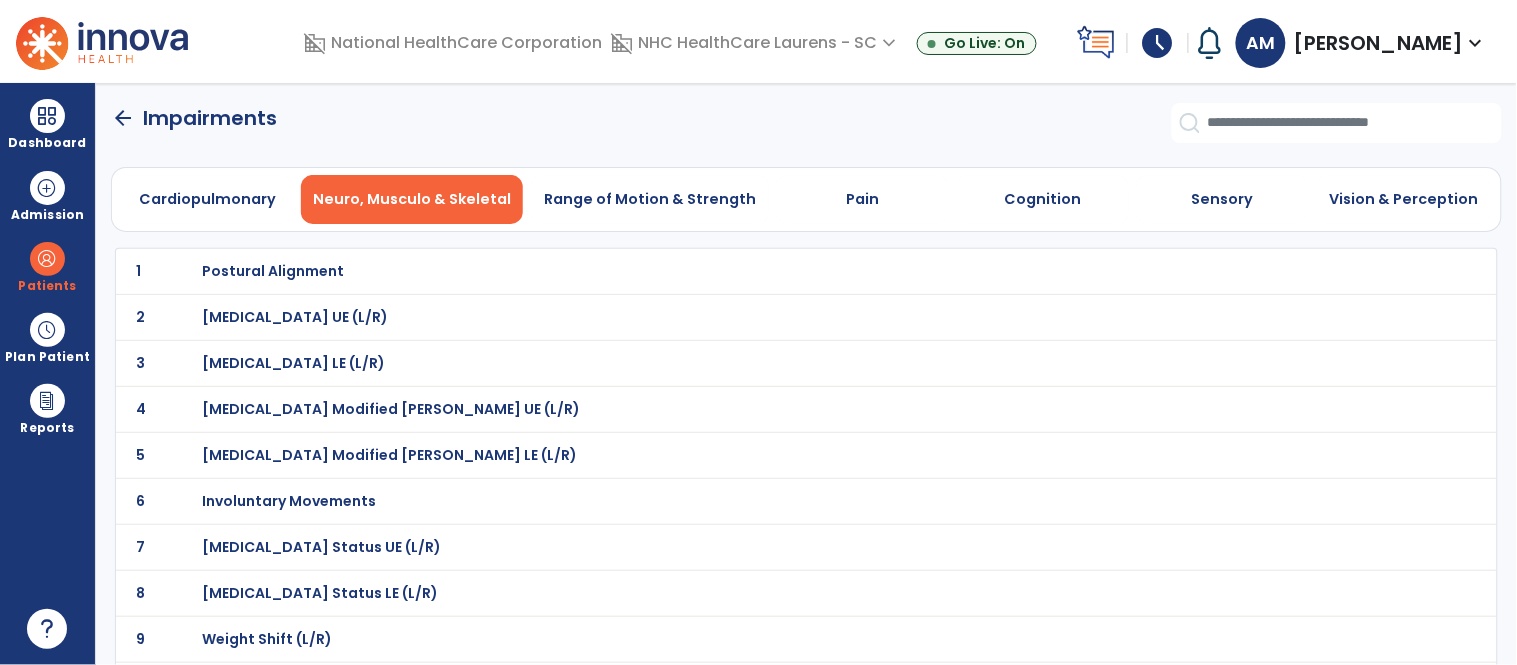 click on "arrow_back" 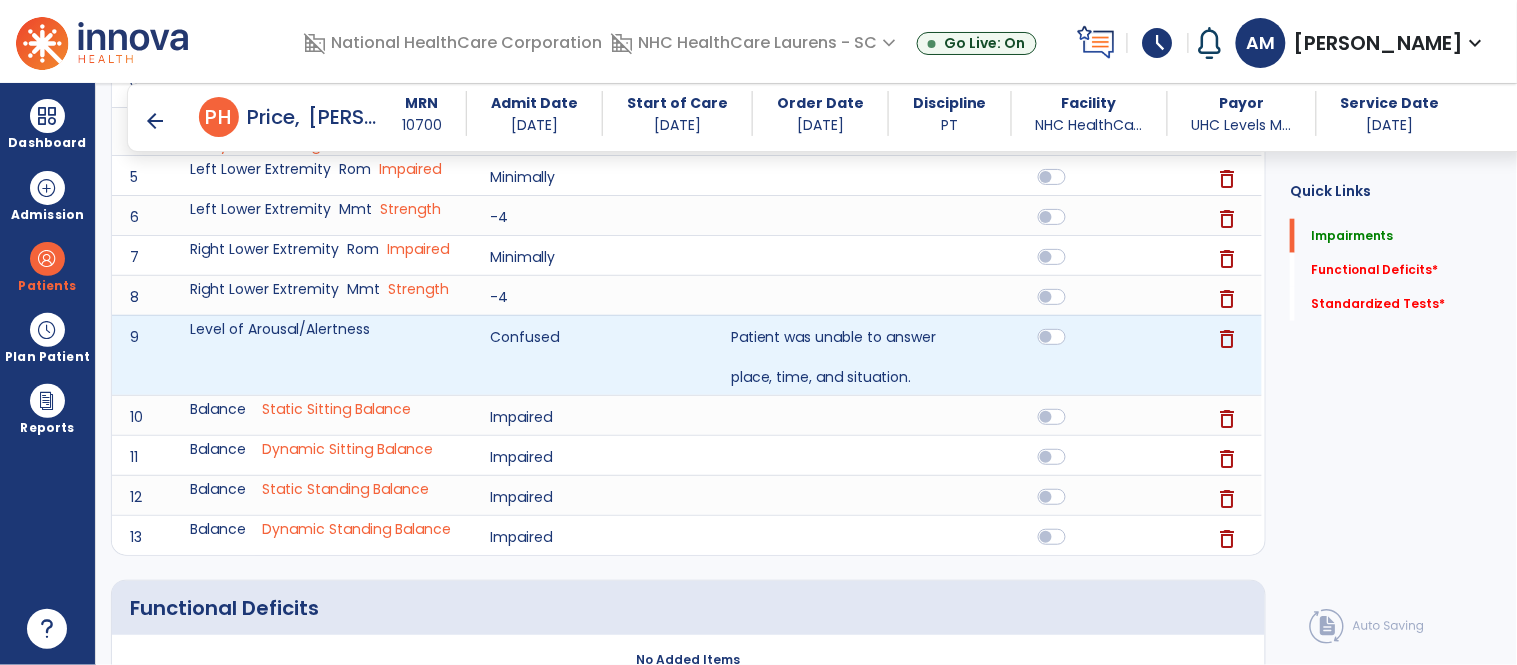 scroll, scrollTop: 825, scrollLeft: 0, axis: vertical 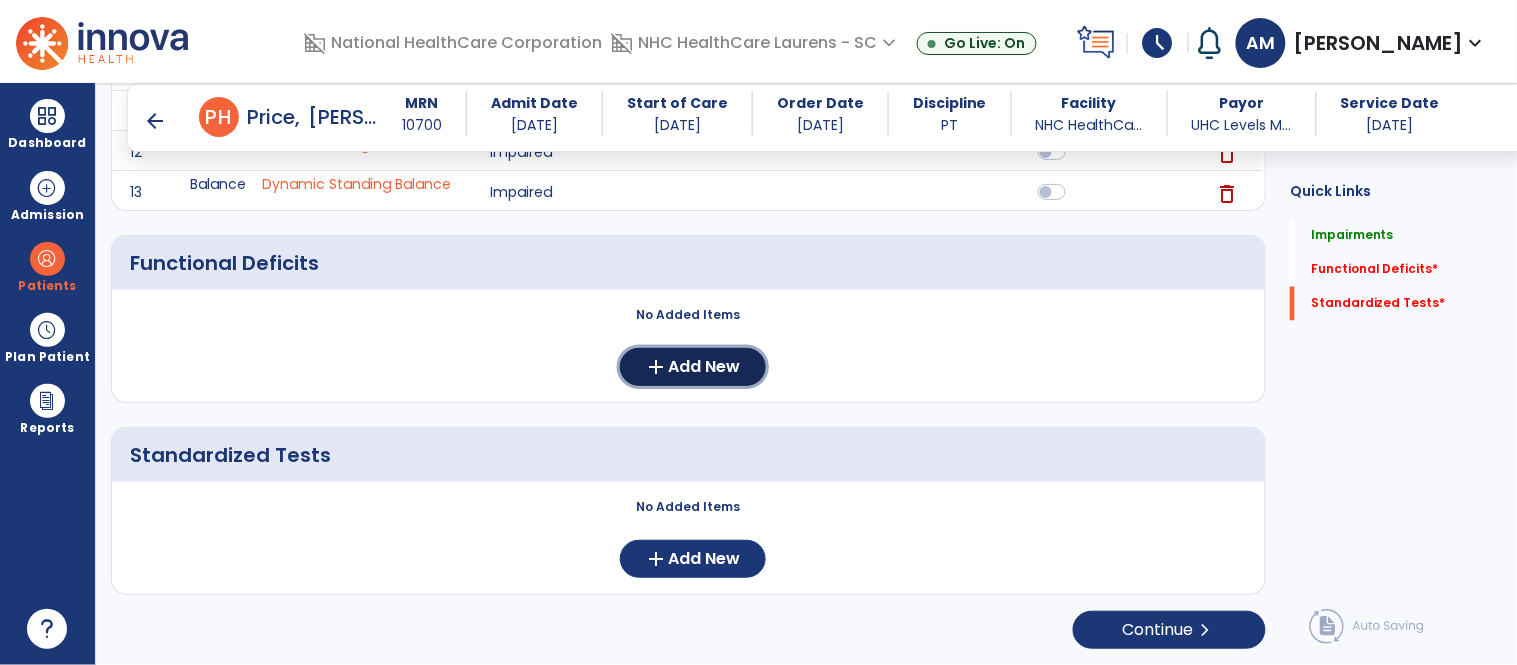 click on "add" 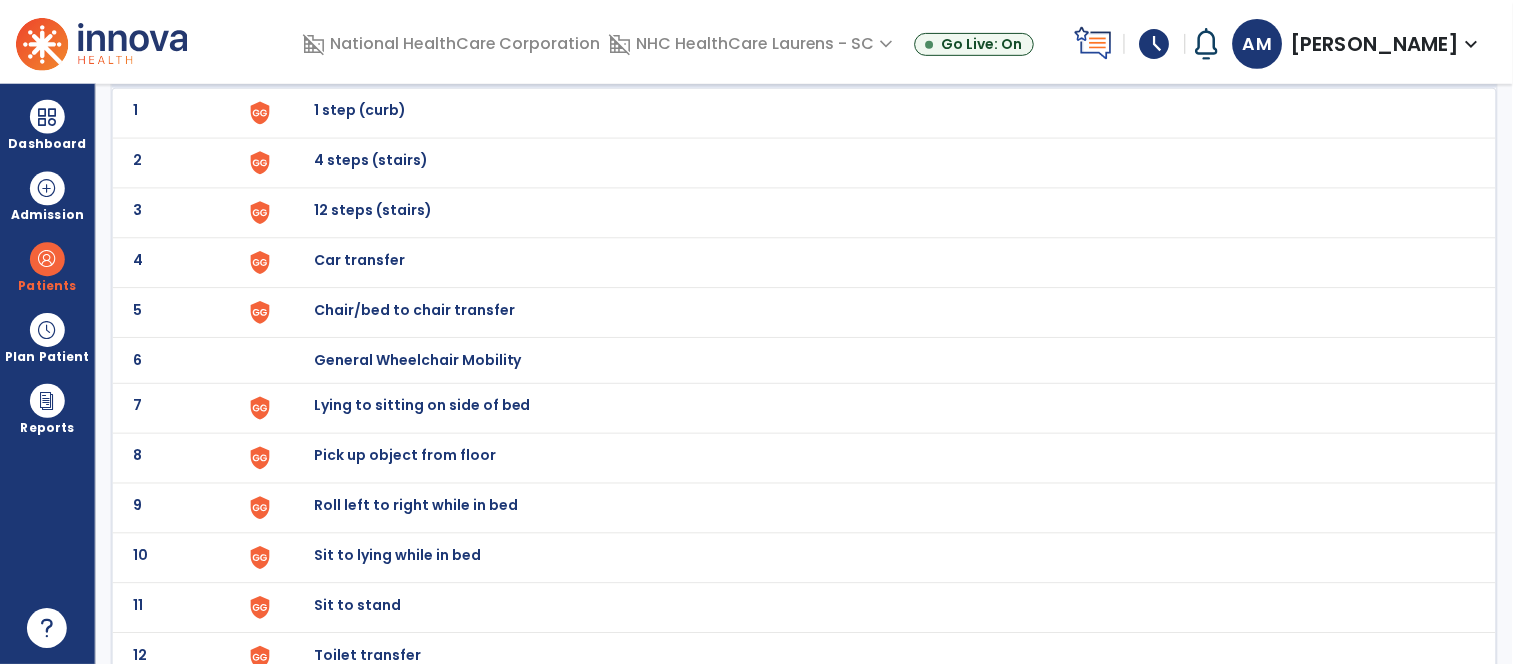 scroll, scrollTop: 153, scrollLeft: 0, axis: vertical 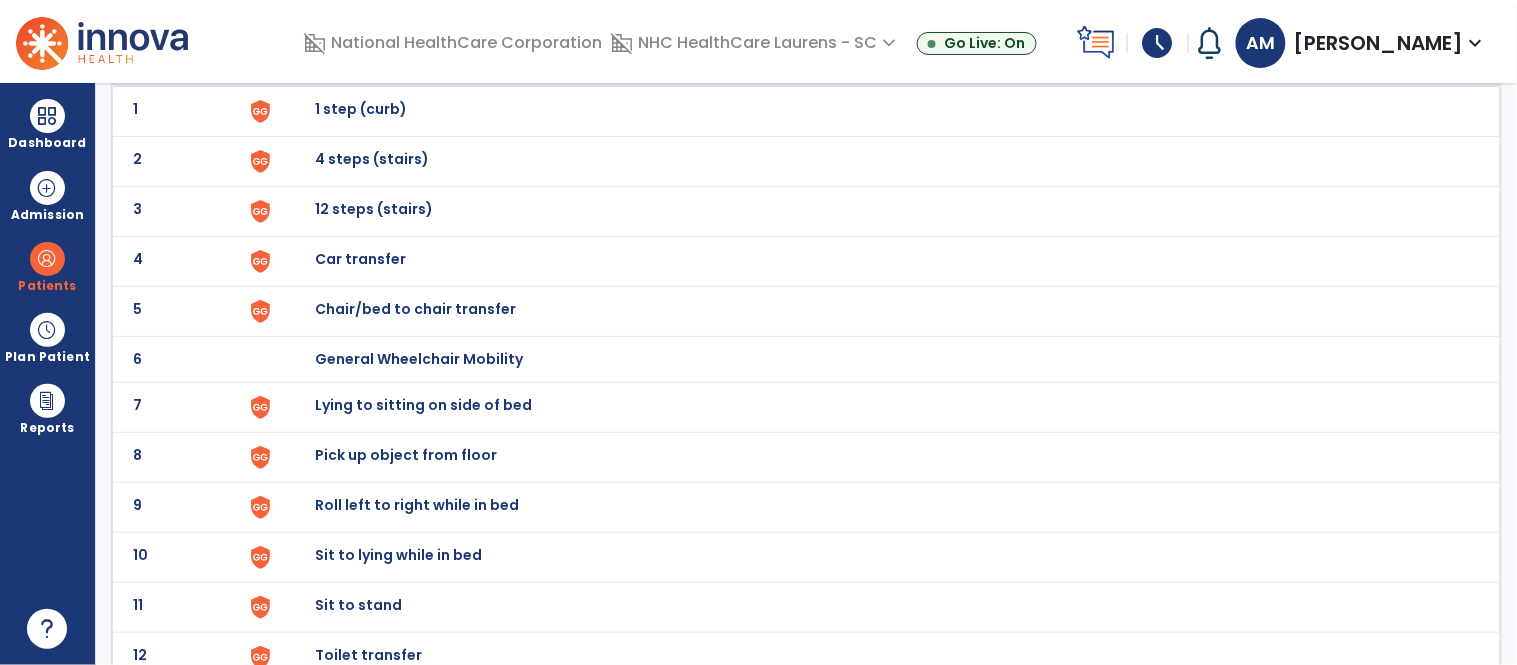 click on "Chair/bed to chair transfer" at bounding box center [361, 109] 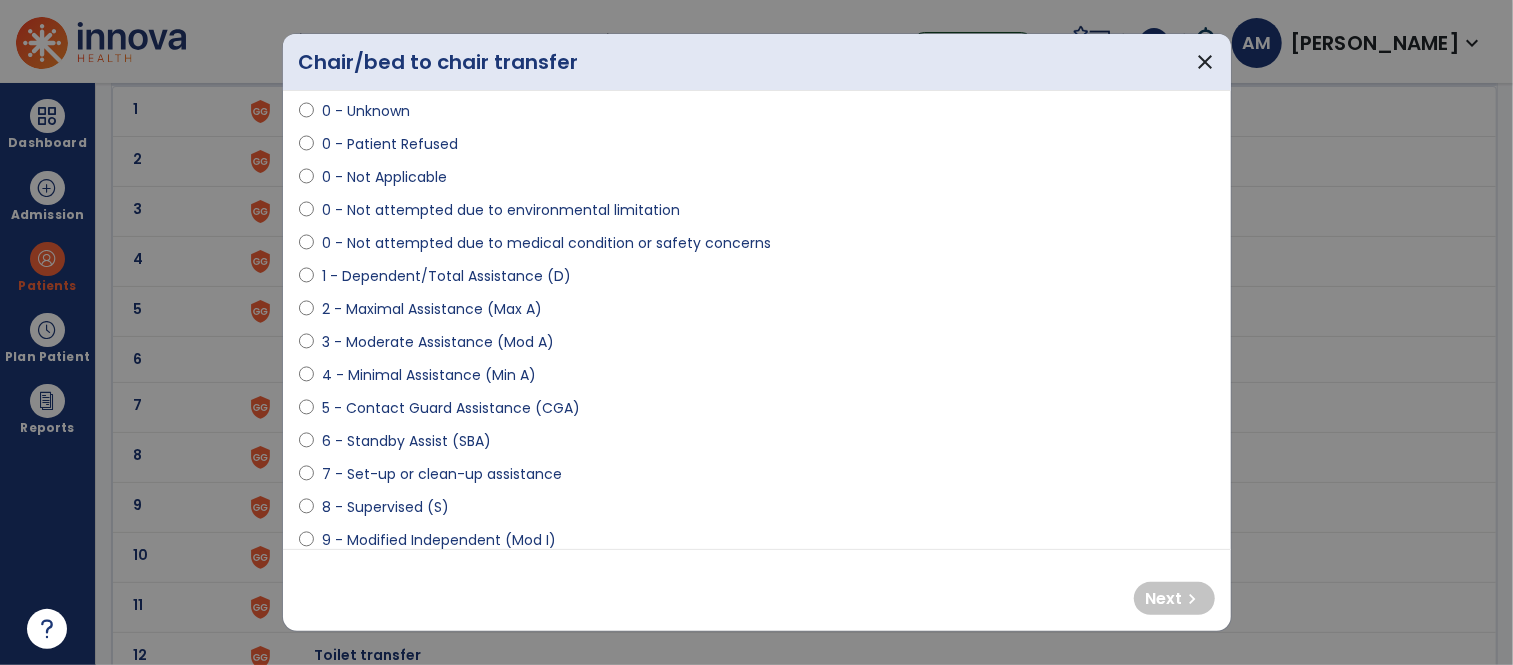 scroll, scrollTop: 70, scrollLeft: 0, axis: vertical 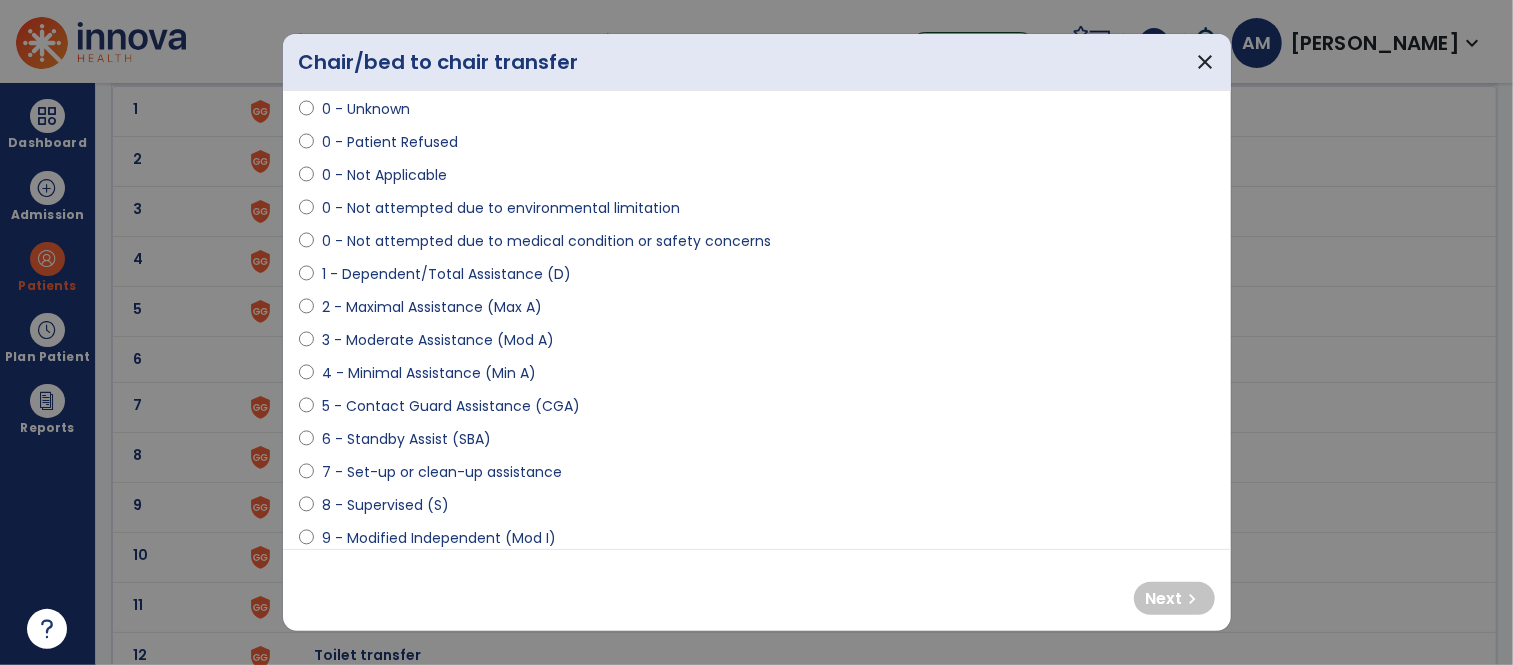 select on "**********" 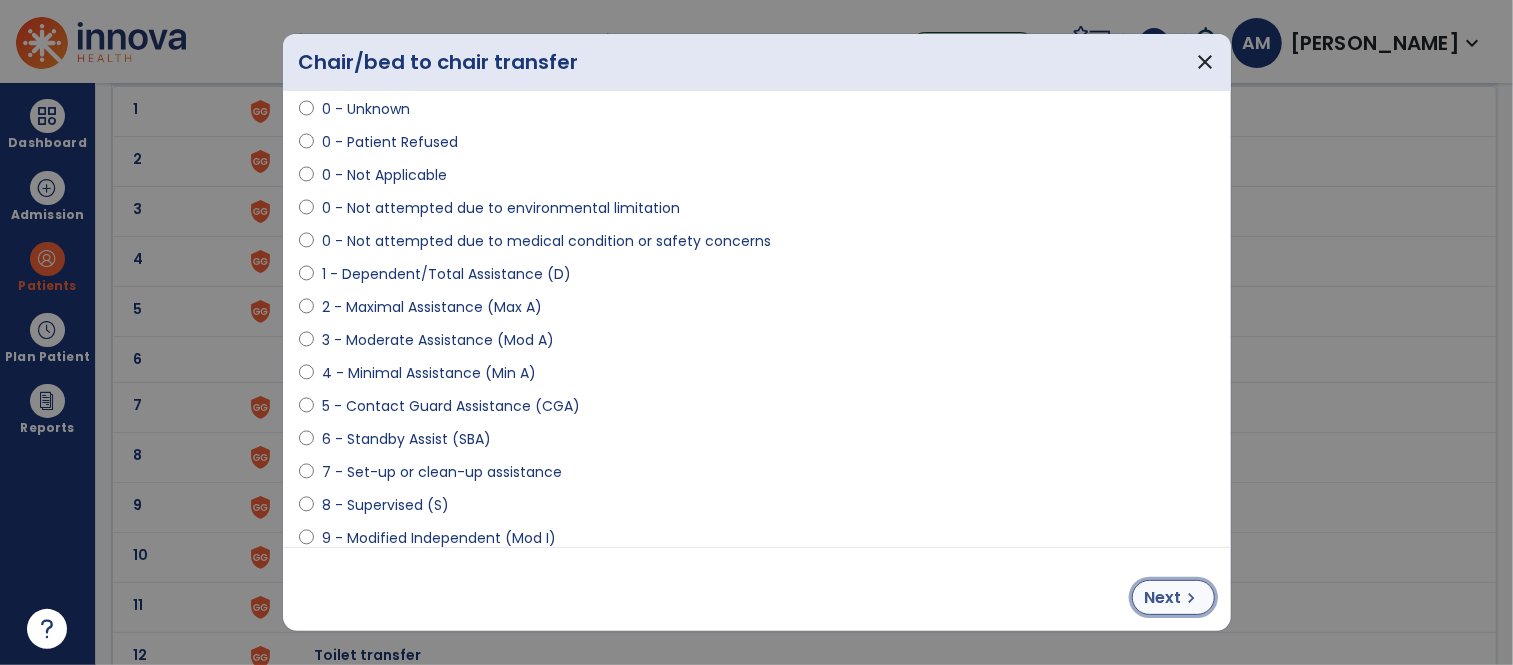 click on "Next" at bounding box center [1163, 598] 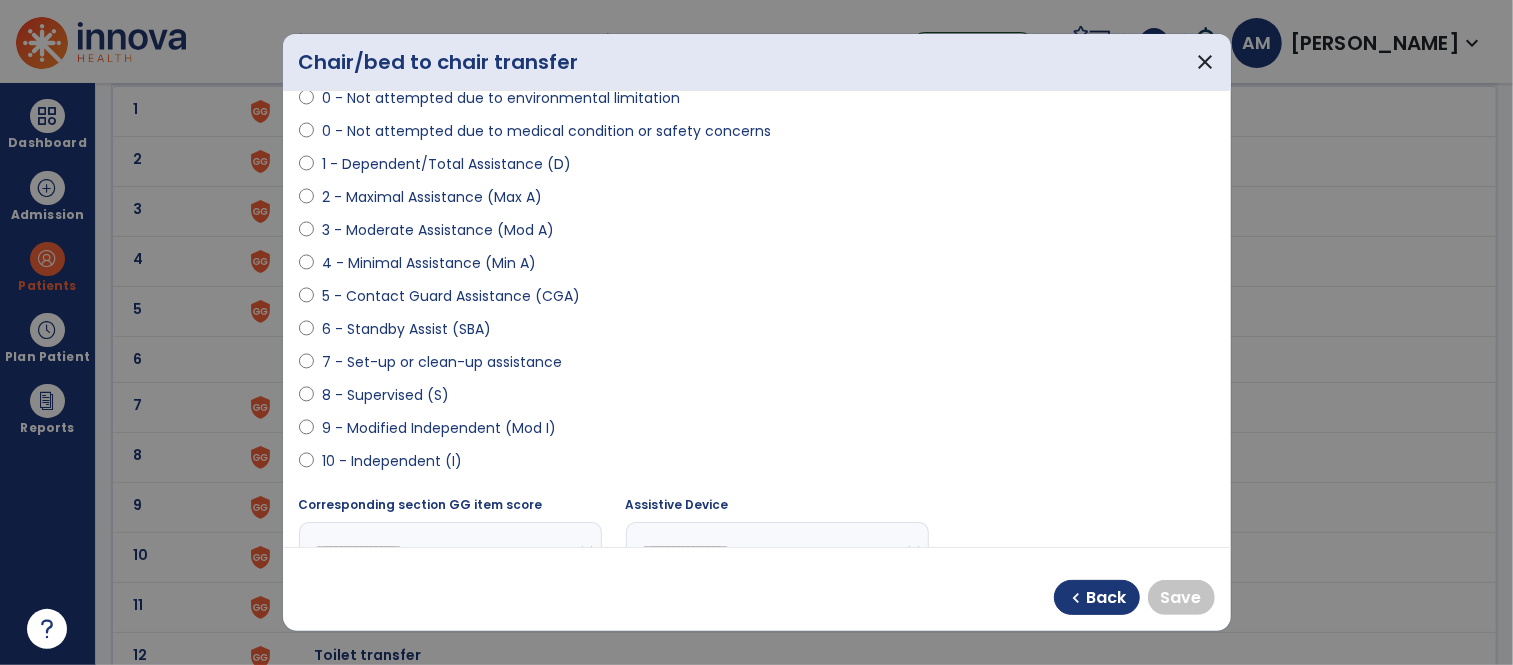scroll, scrollTop: 182, scrollLeft: 0, axis: vertical 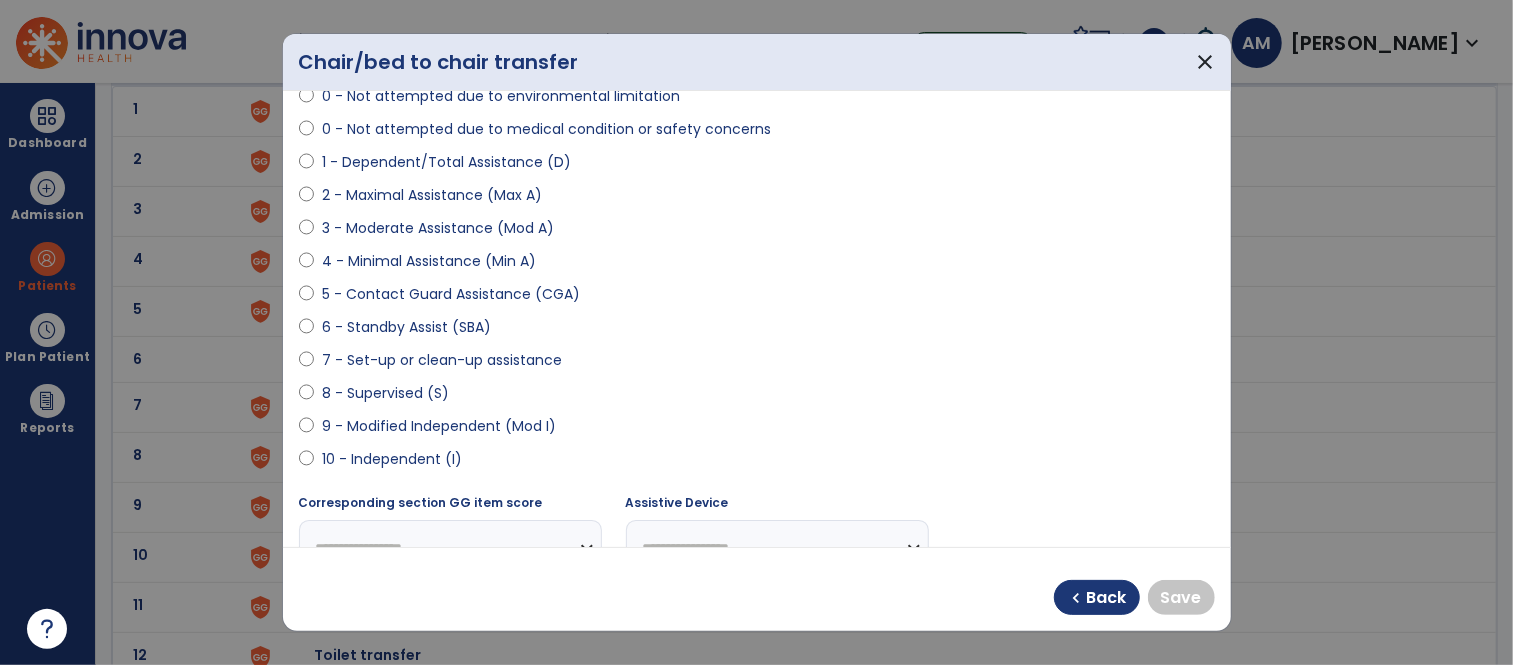 select on "**********" 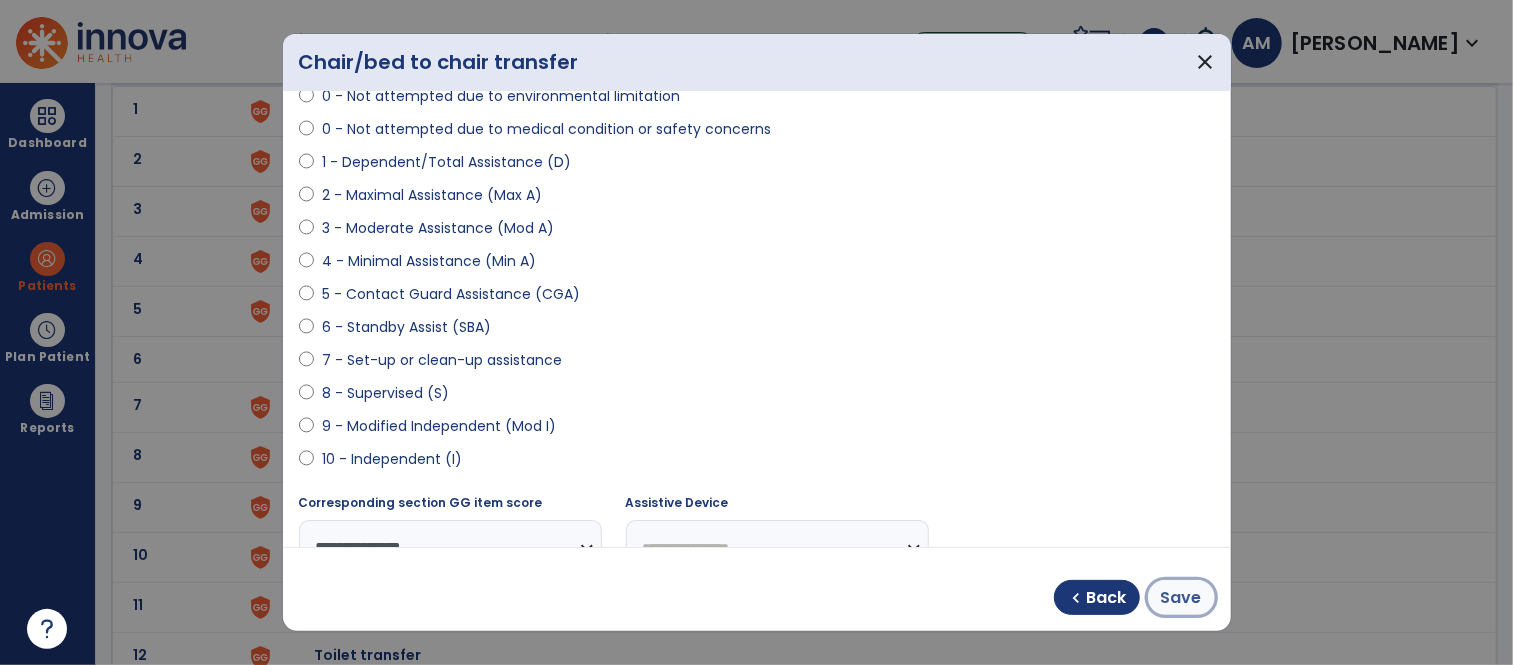 click on "Save" at bounding box center [1181, 598] 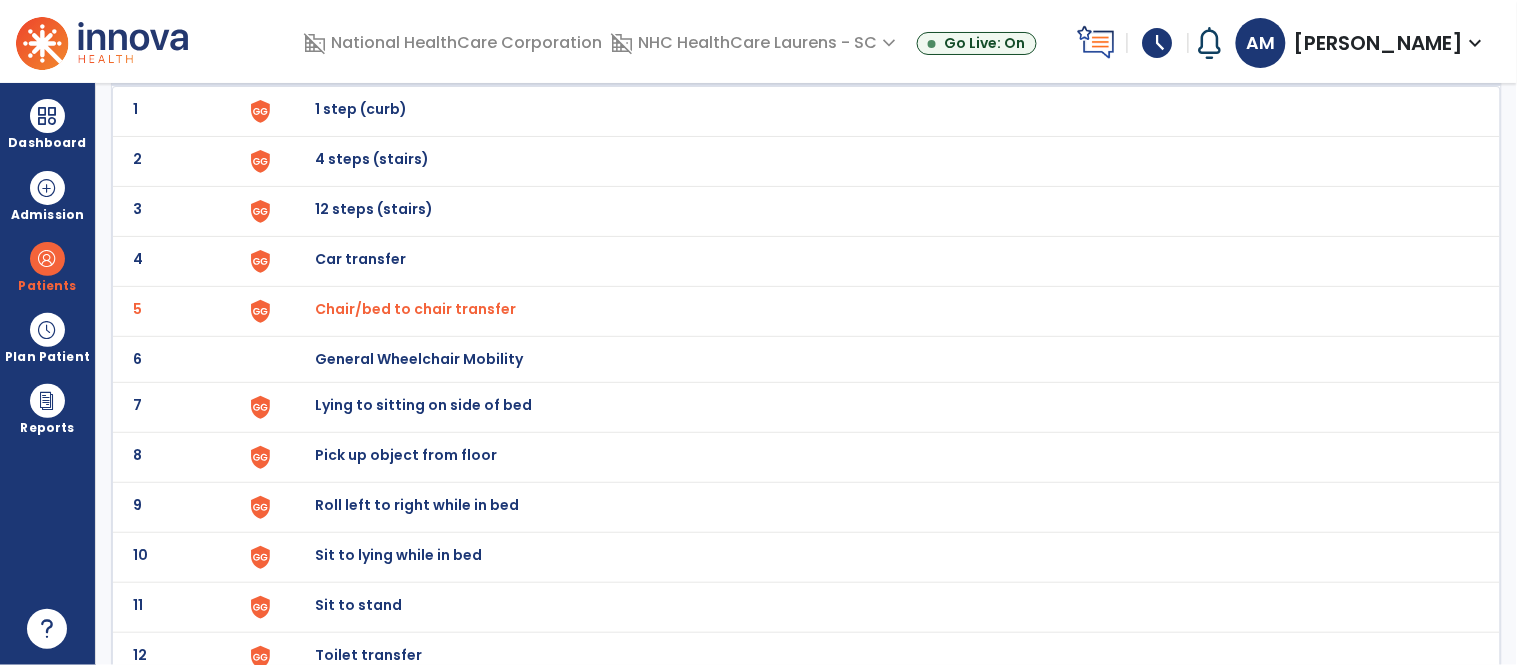 click on "Lying to sitting on side of bed" at bounding box center [361, 109] 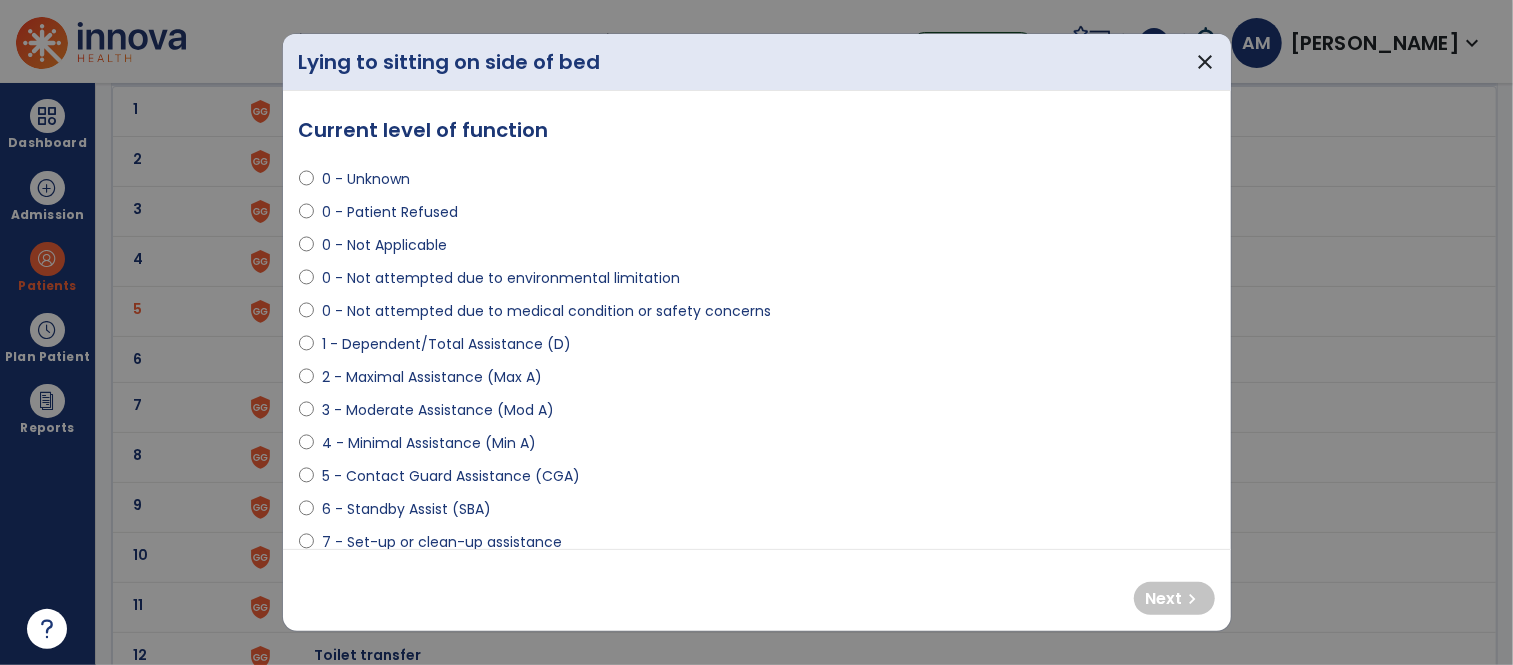 select on "**********" 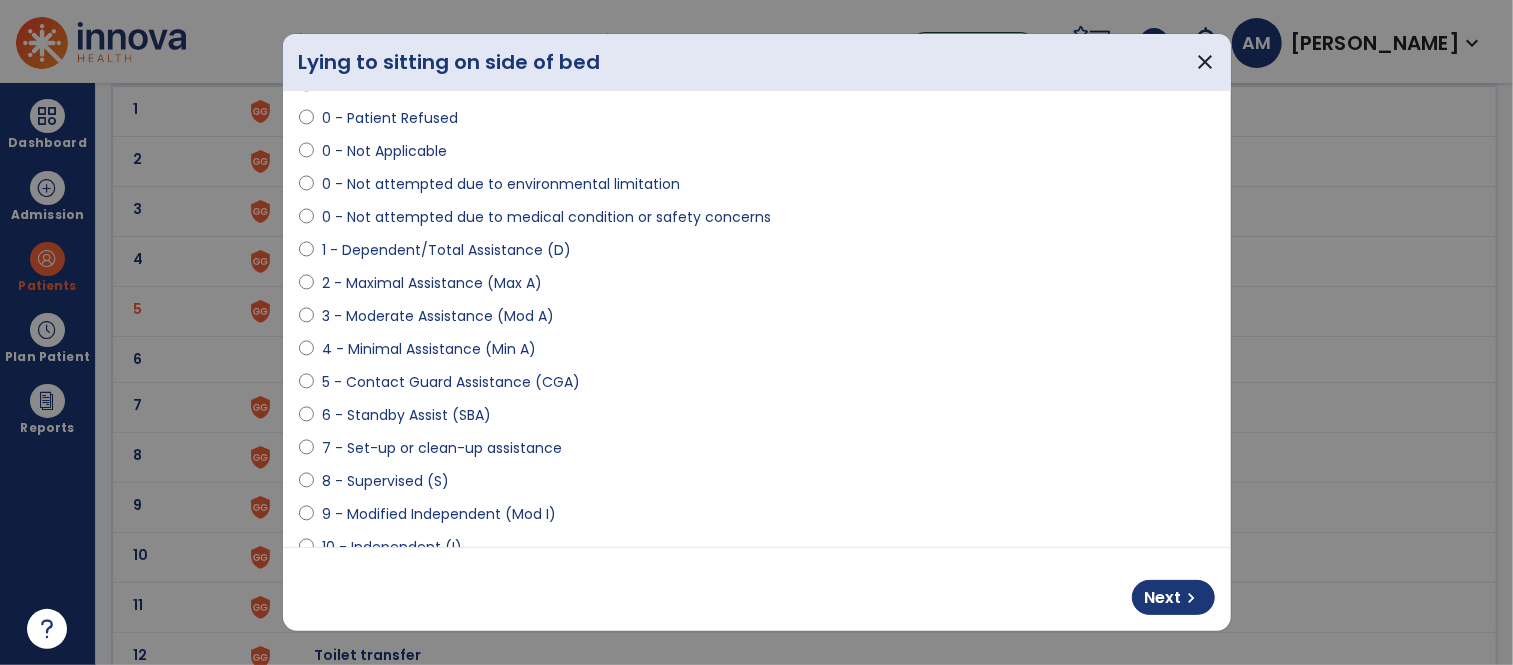 scroll, scrollTop: 95, scrollLeft: 0, axis: vertical 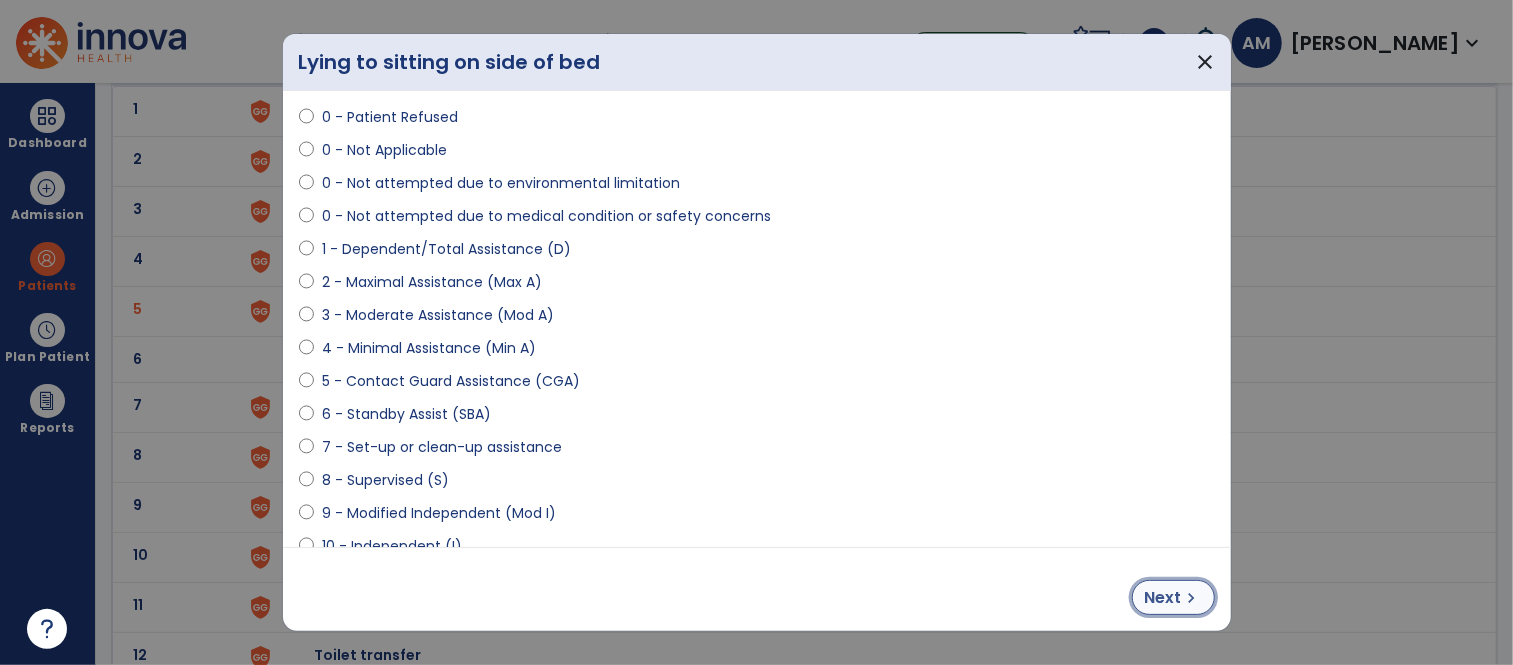 click on "chevron_right" at bounding box center (1192, 598) 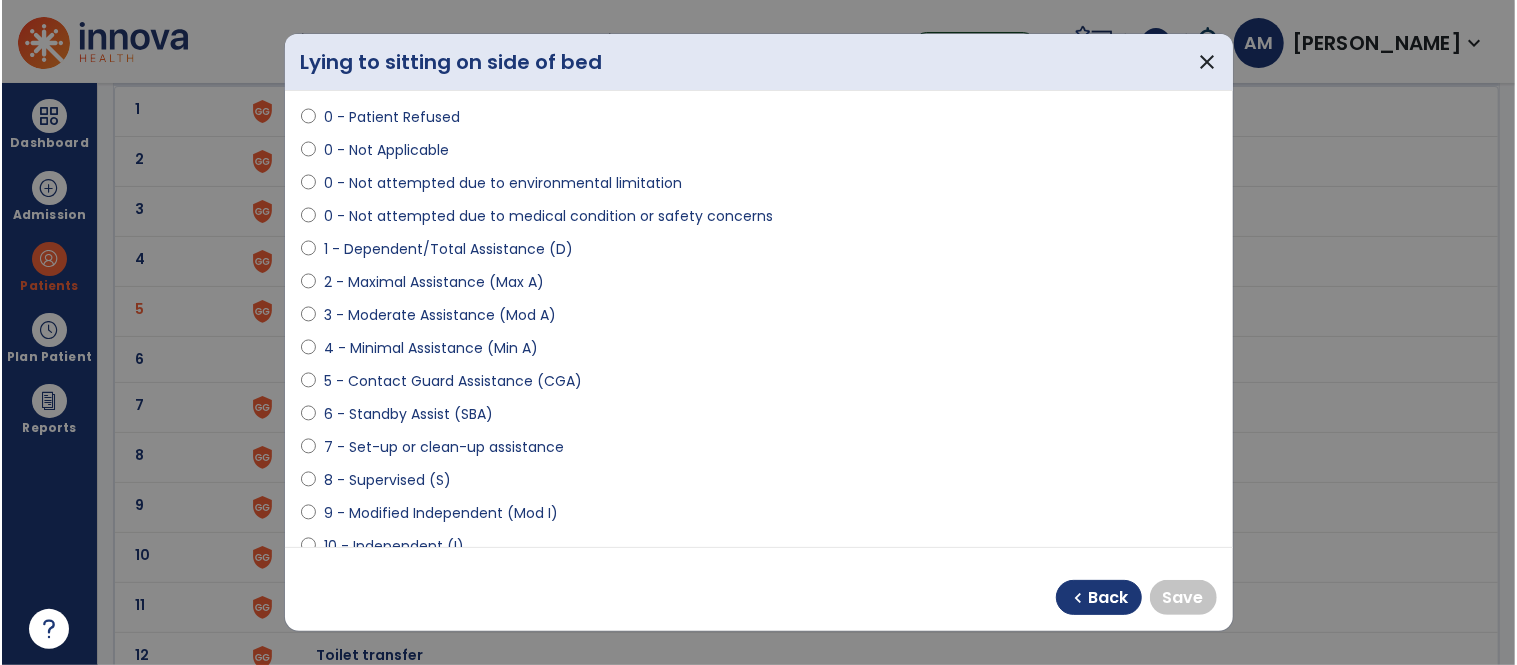 scroll, scrollTop: 118, scrollLeft: 0, axis: vertical 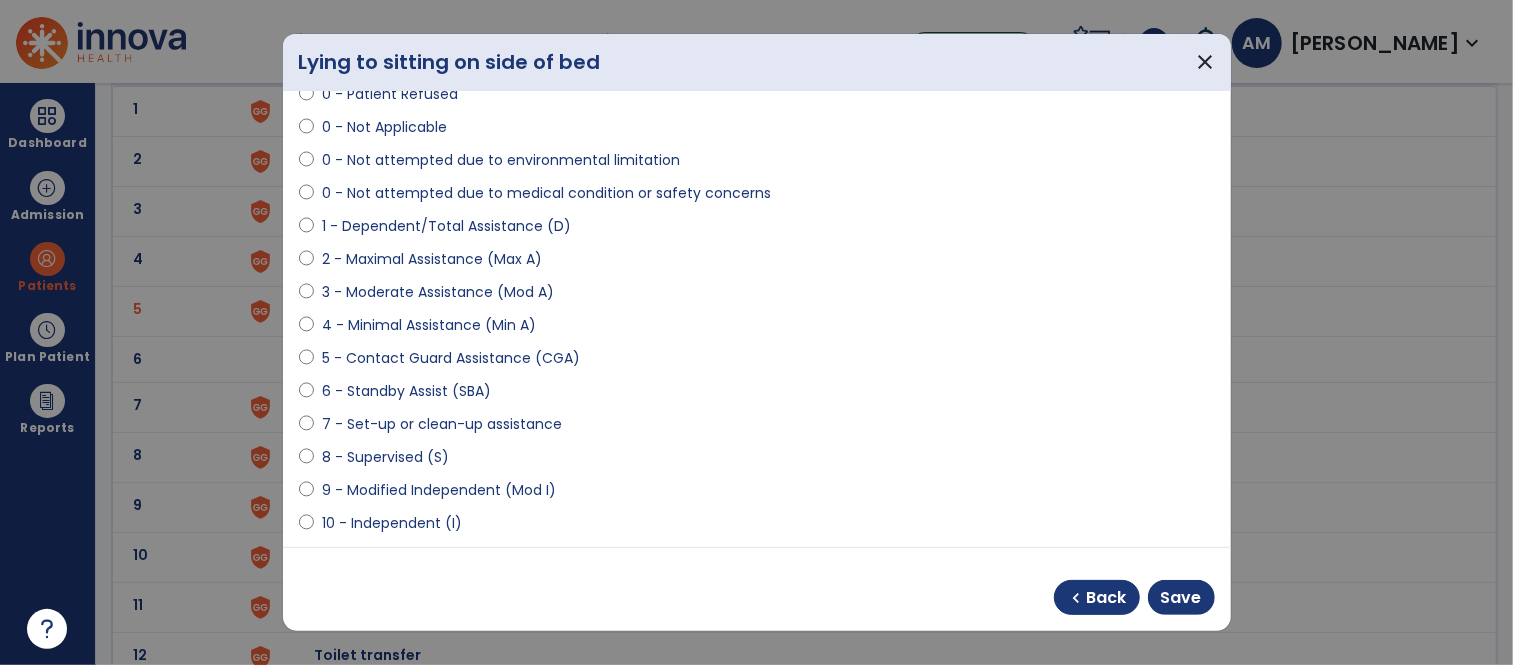 select on "**********" 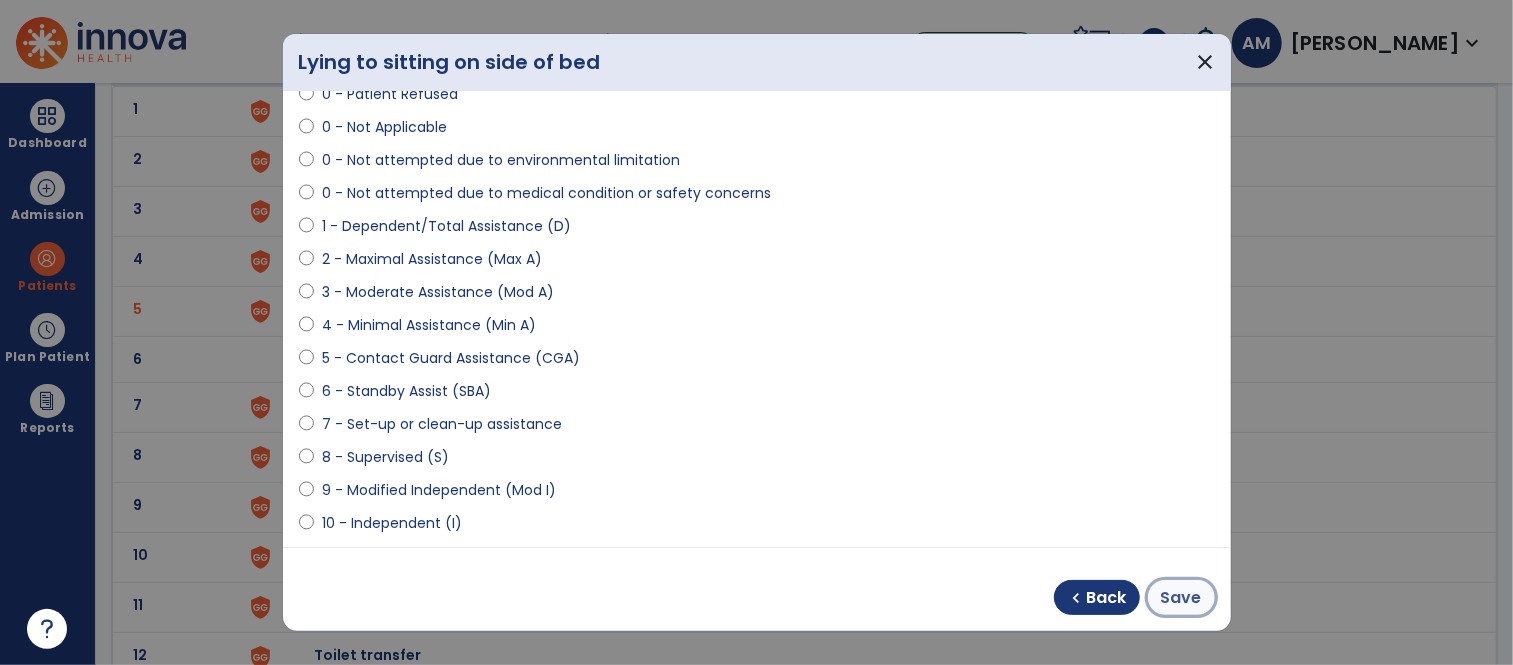 click on "Save" at bounding box center (1181, 598) 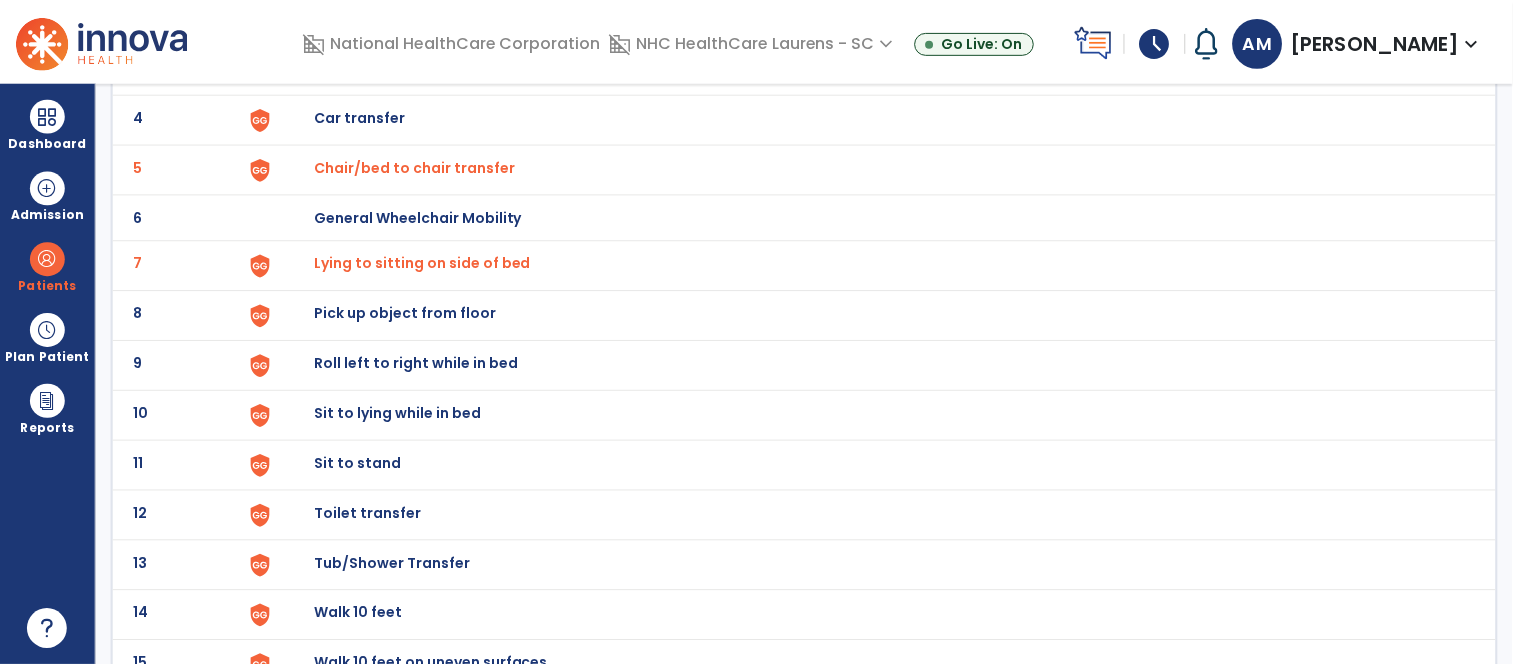 scroll, scrollTop: 296, scrollLeft: 0, axis: vertical 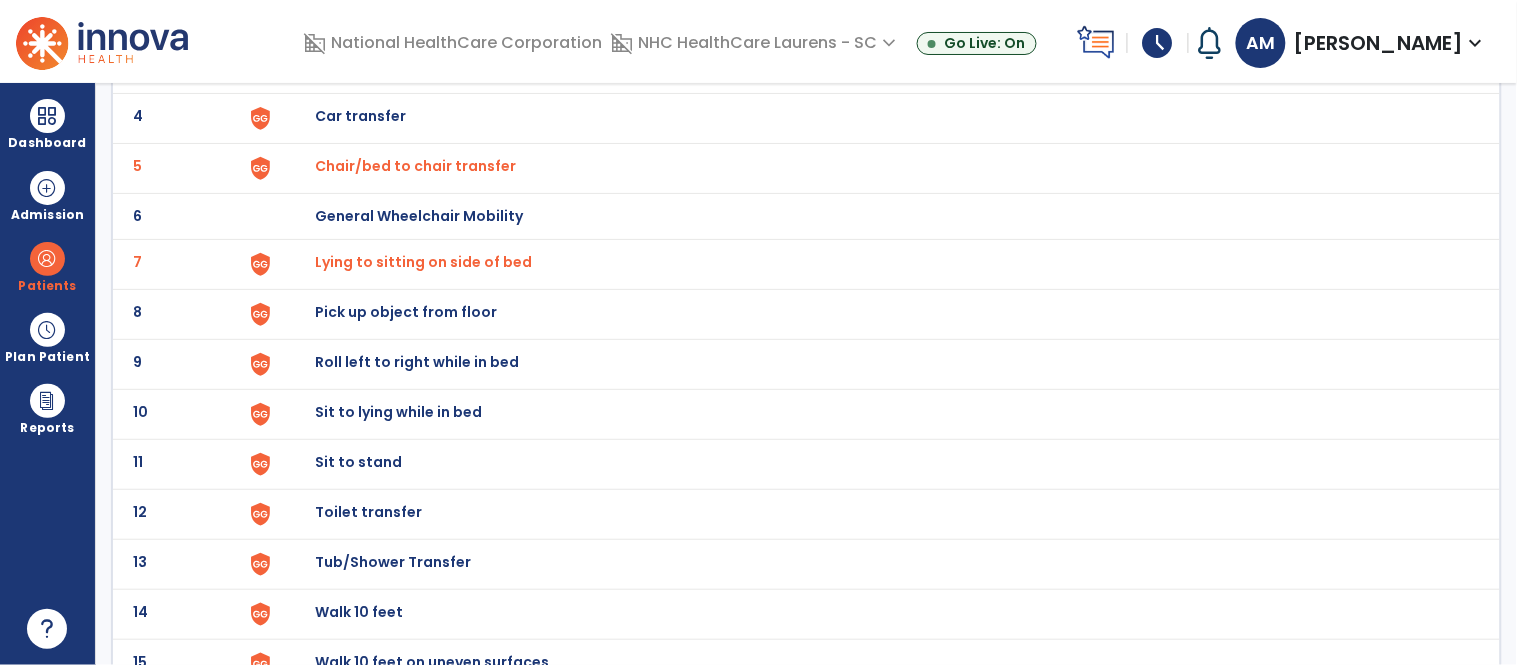 click on "Sit to stand" at bounding box center (361, -34) 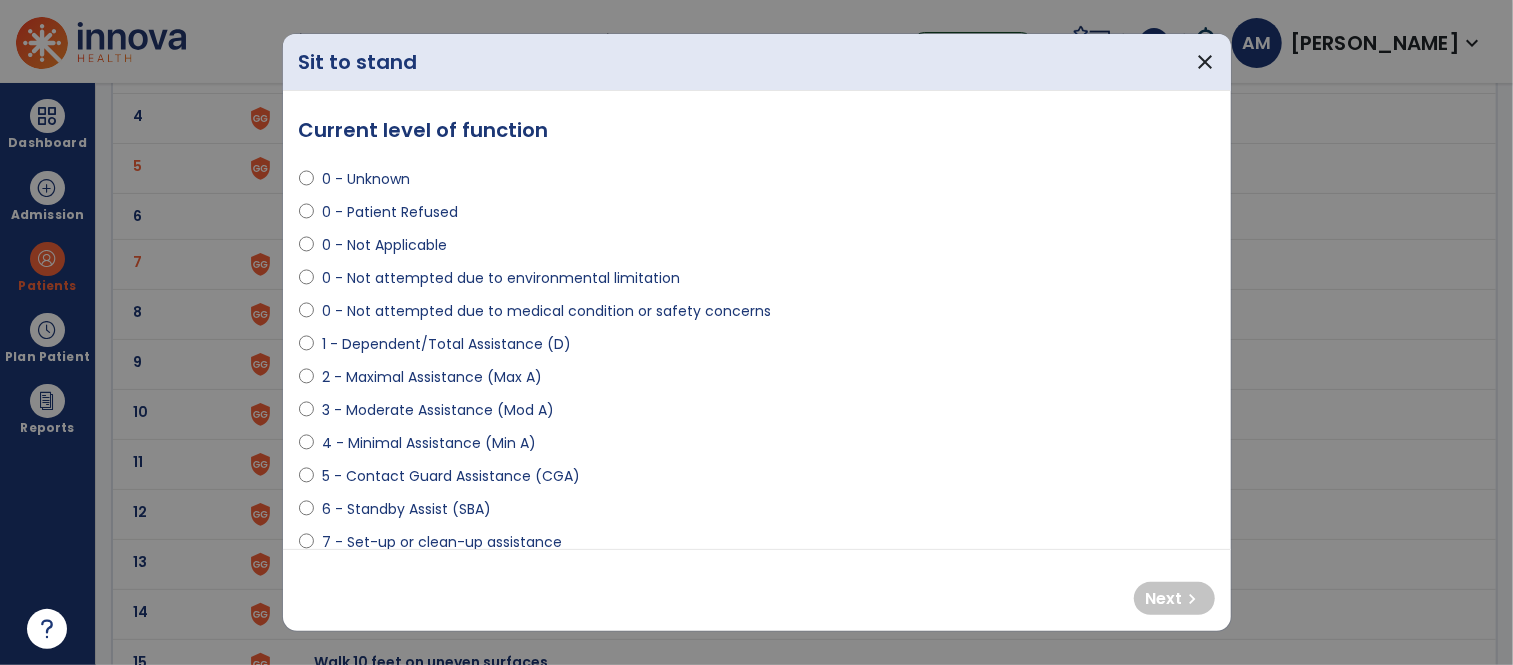 select on "**********" 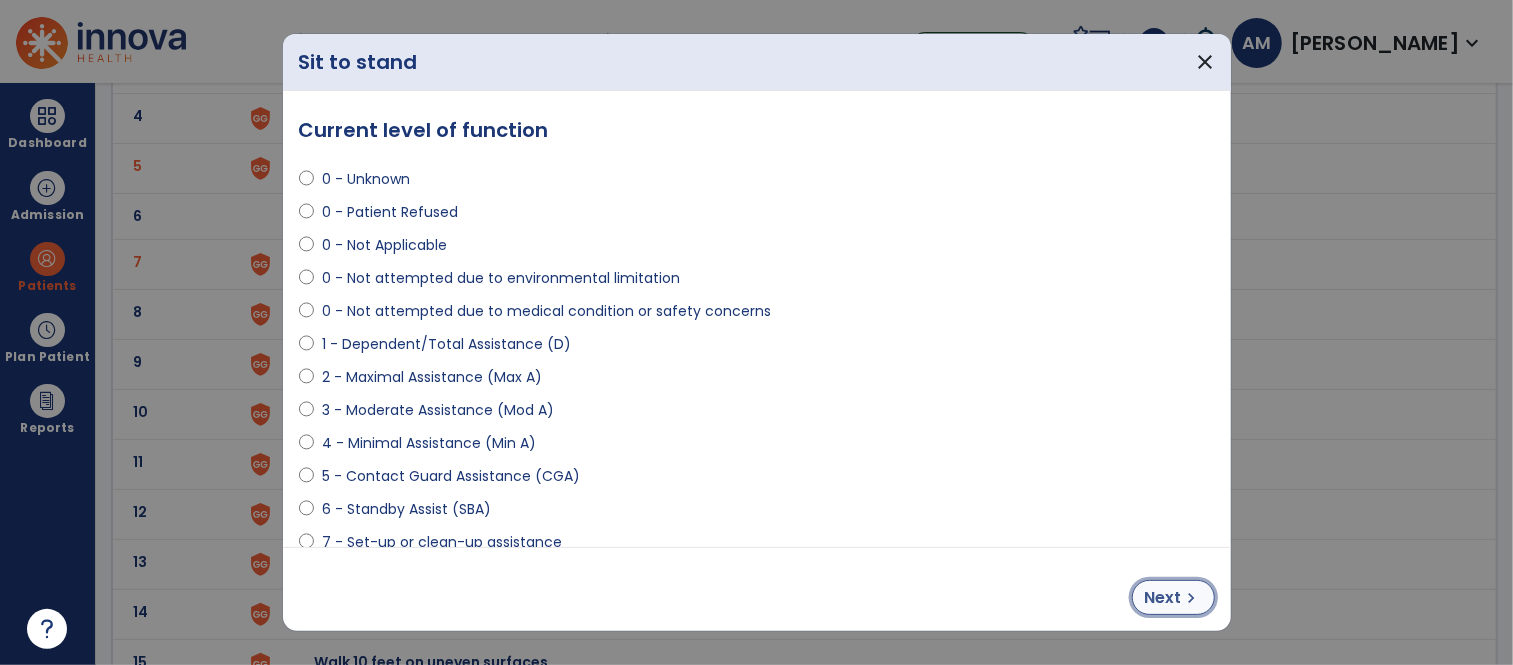 click on "Next" at bounding box center [1163, 598] 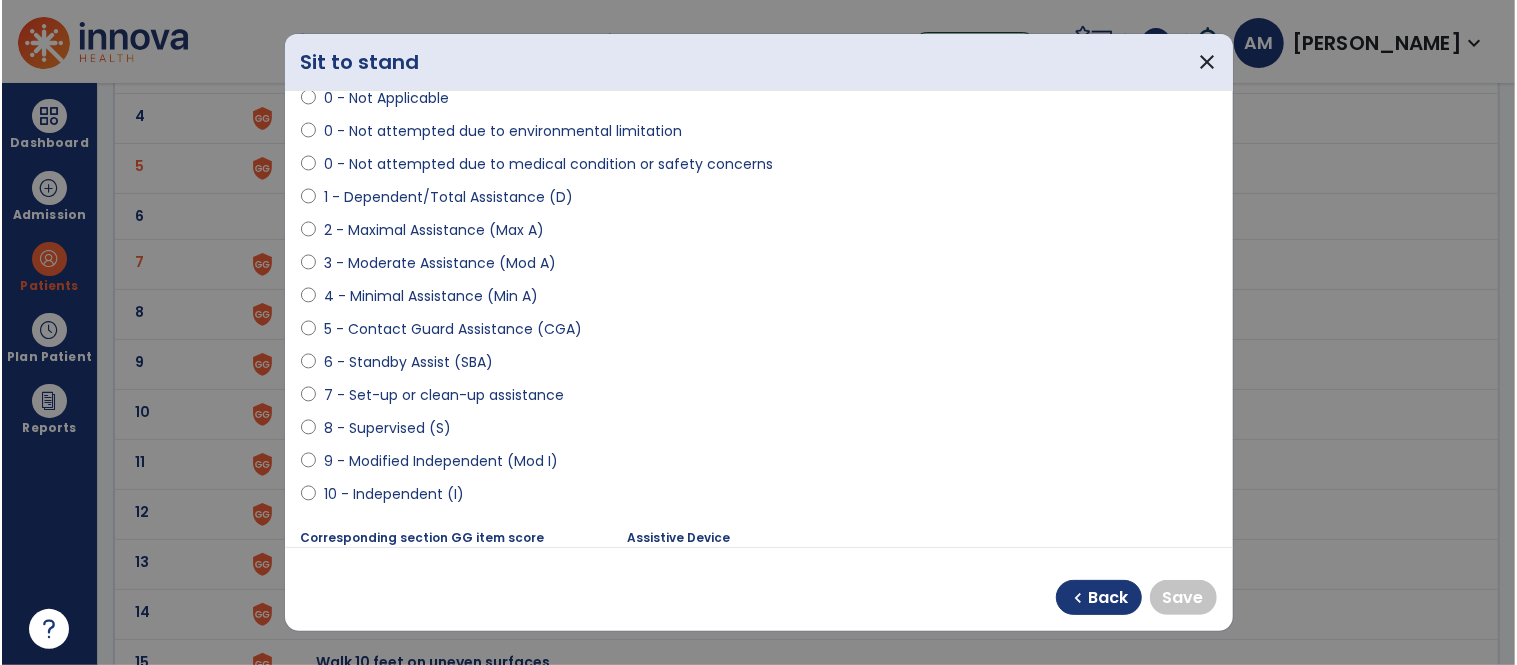 scroll, scrollTop: 148, scrollLeft: 0, axis: vertical 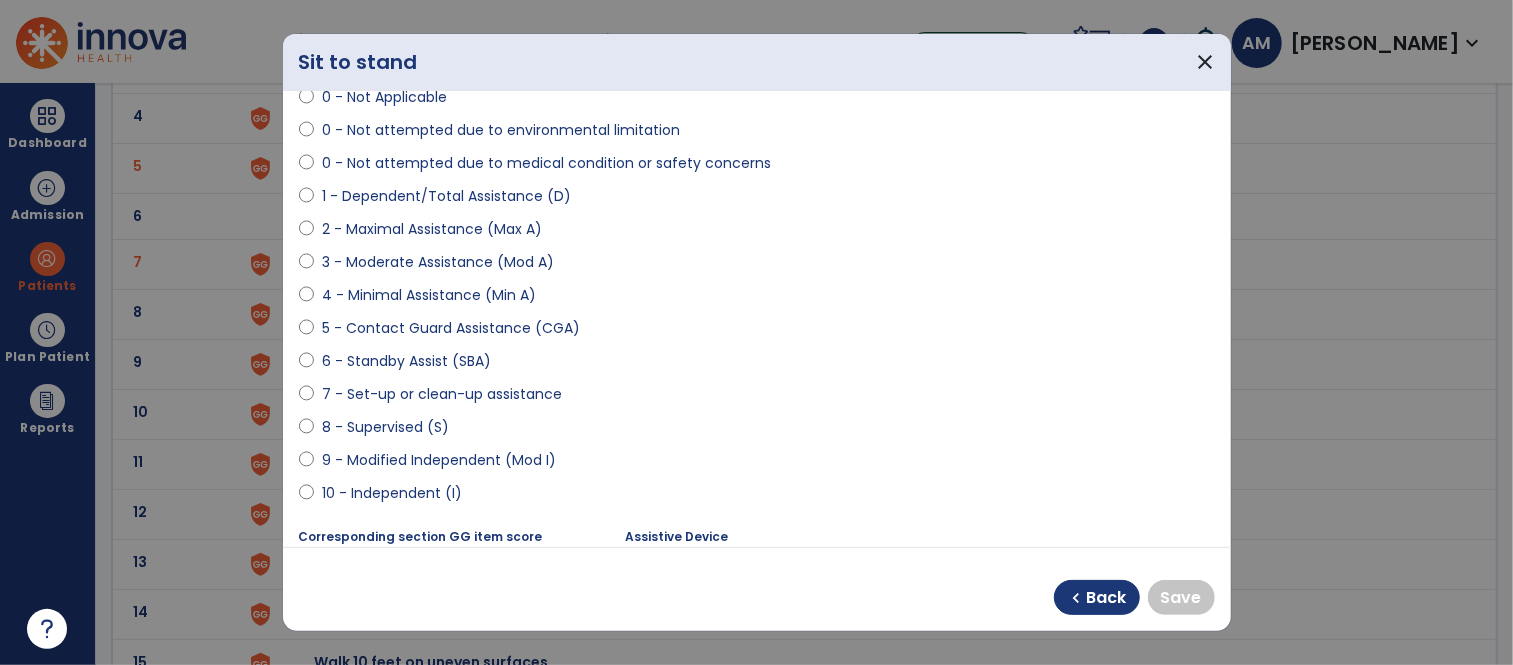 select on "**********" 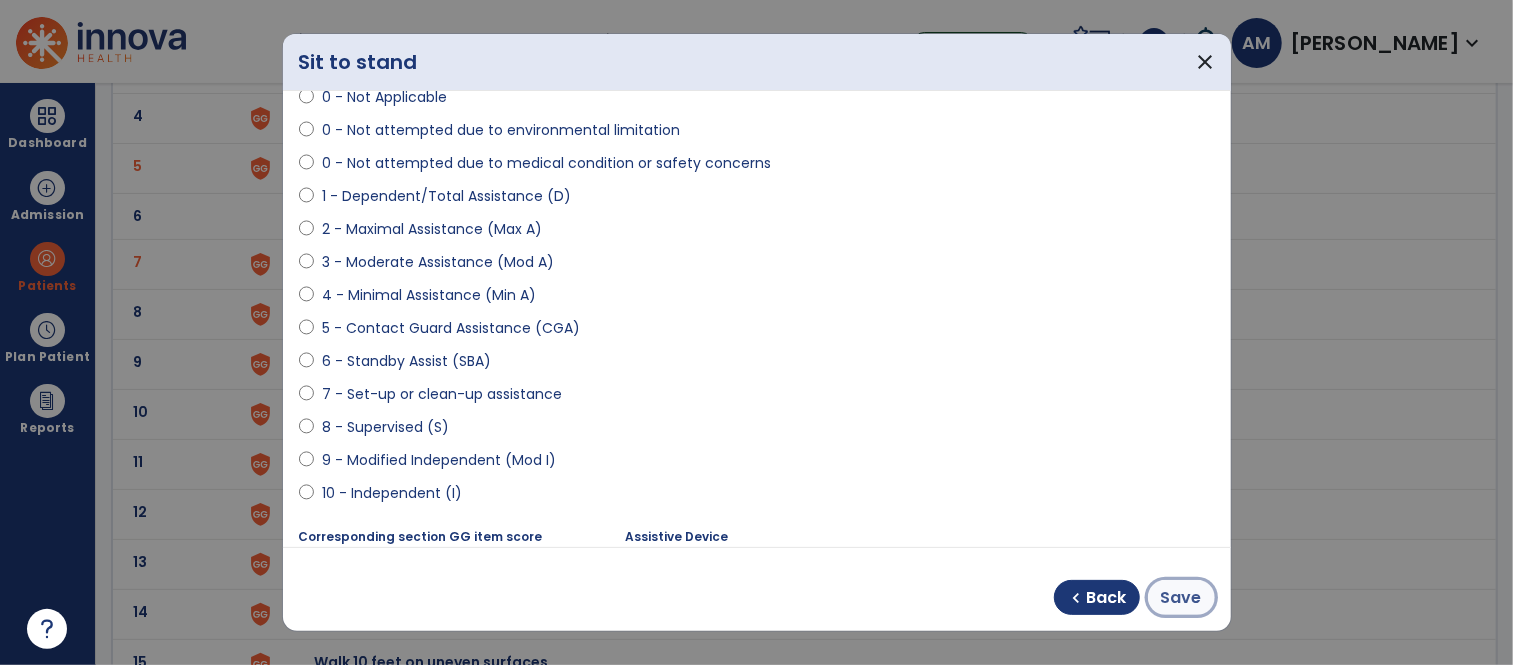 click on "Save" at bounding box center (1181, 598) 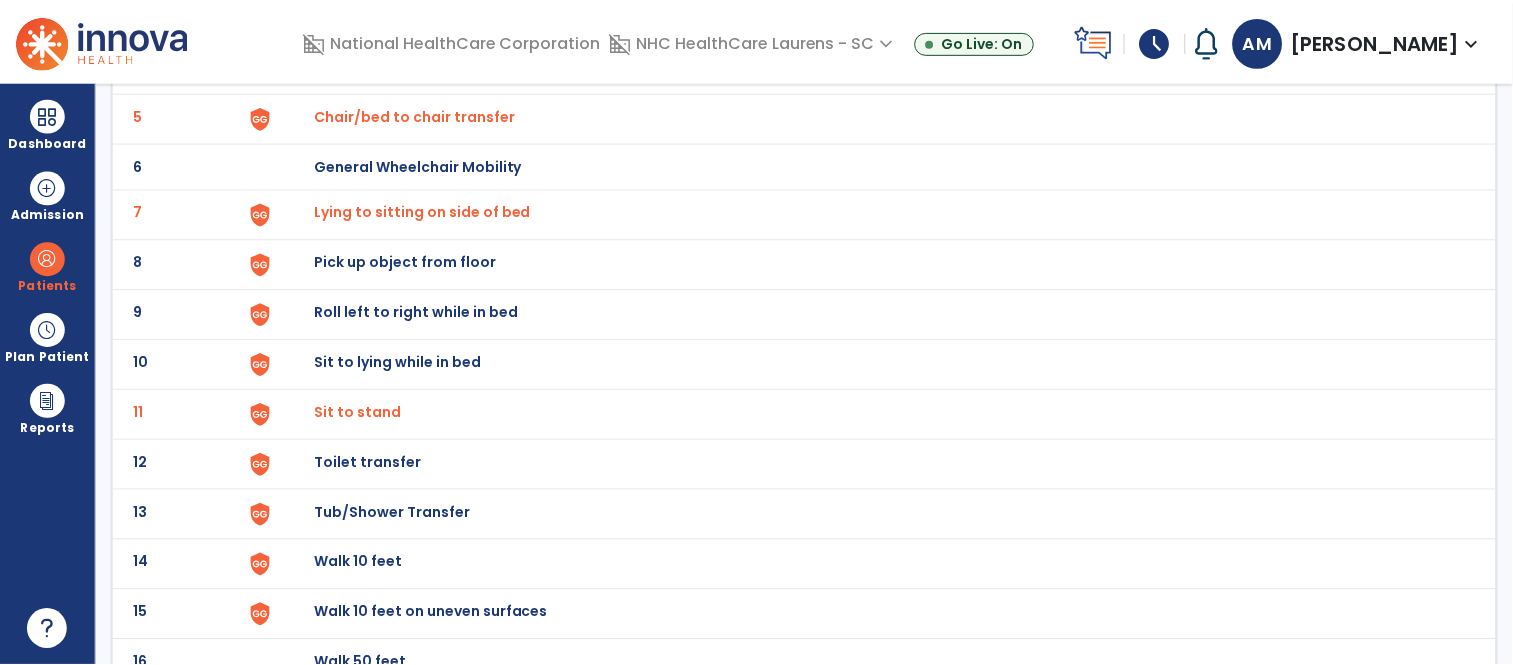 scroll, scrollTop: 347, scrollLeft: 0, axis: vertical 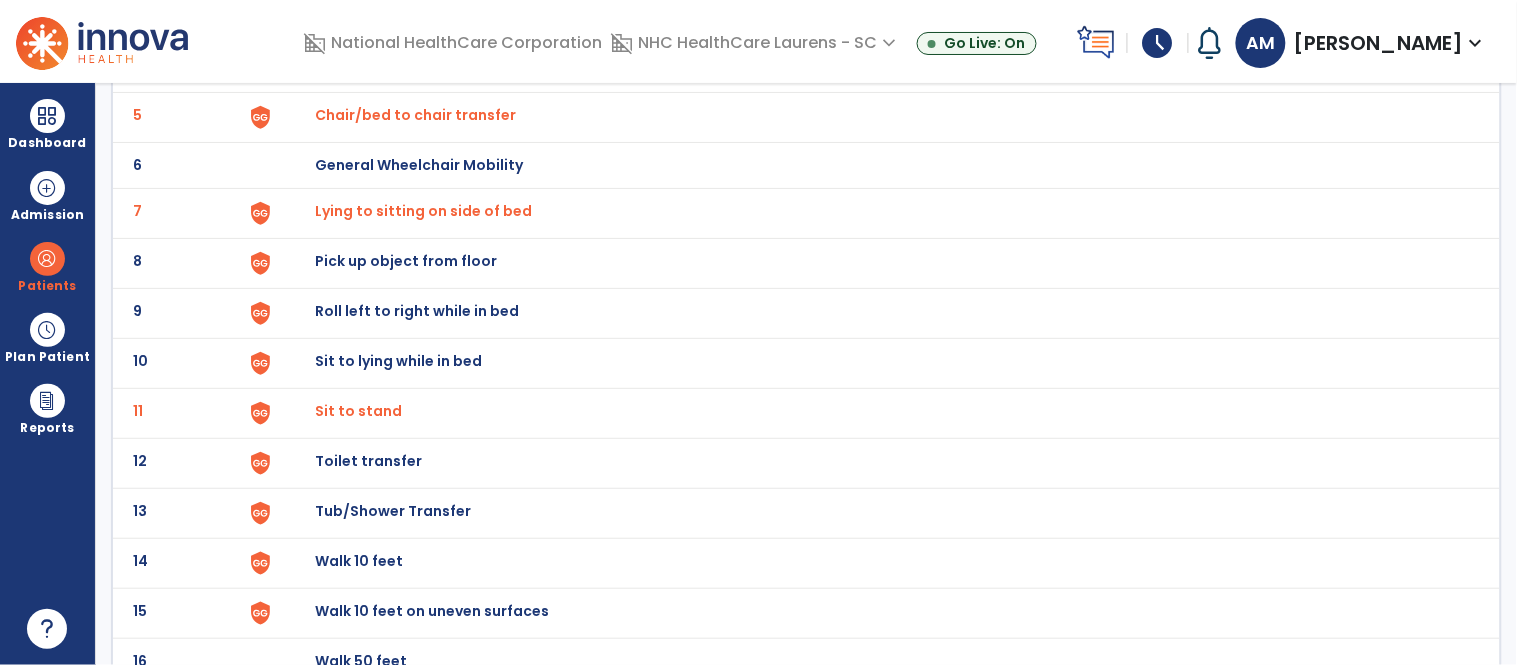 click on "Sit to lying while in bed" at bounding box center (361, -85) 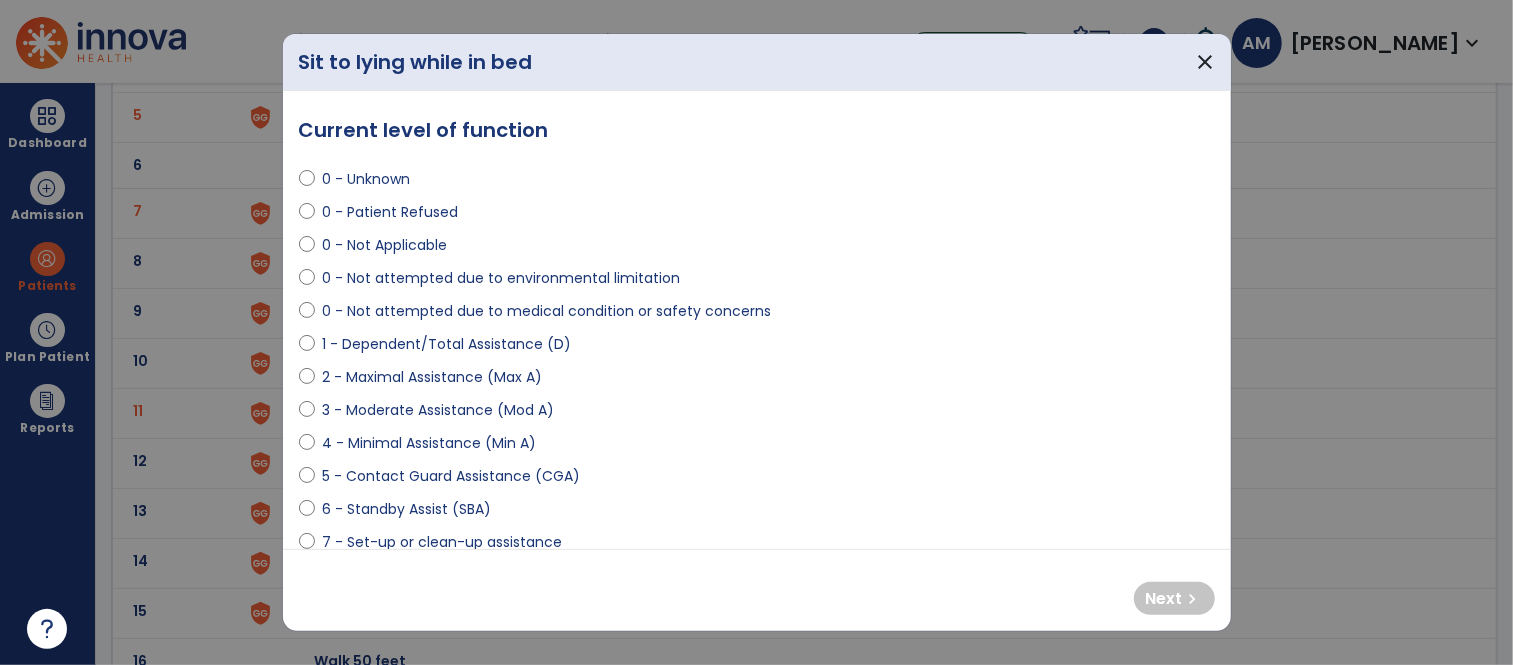 click on "1 - Dependent/Total Assistance (D)" at bounding box center [757, 348] 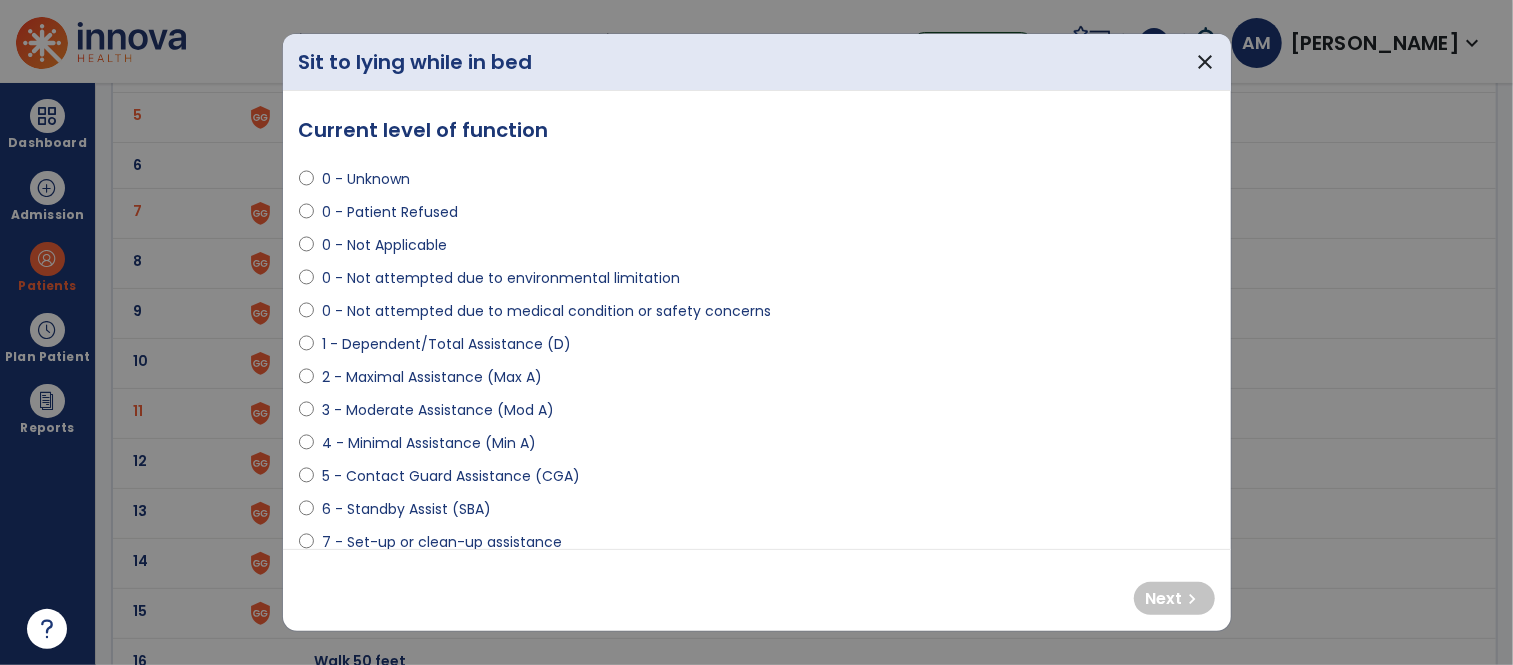 select on "**********" 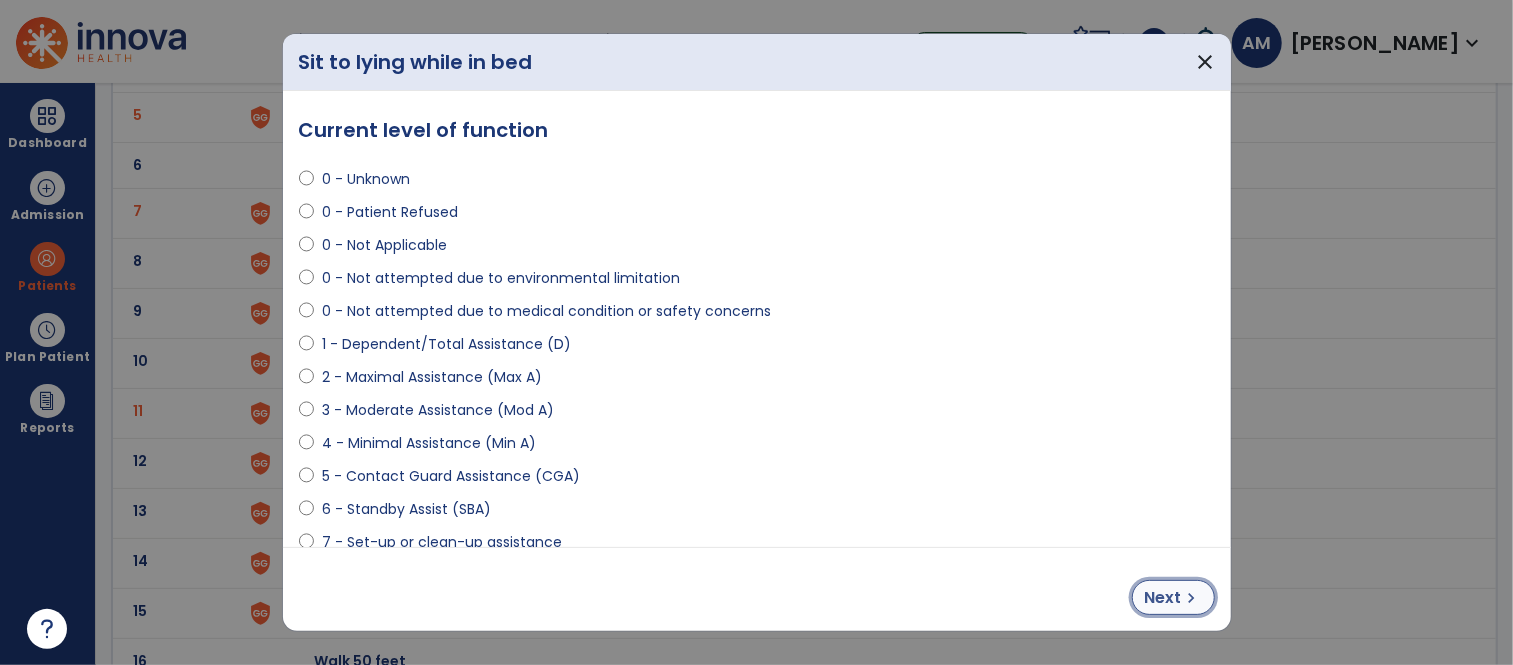 click on "Next" at bounding box center [1163, 598] 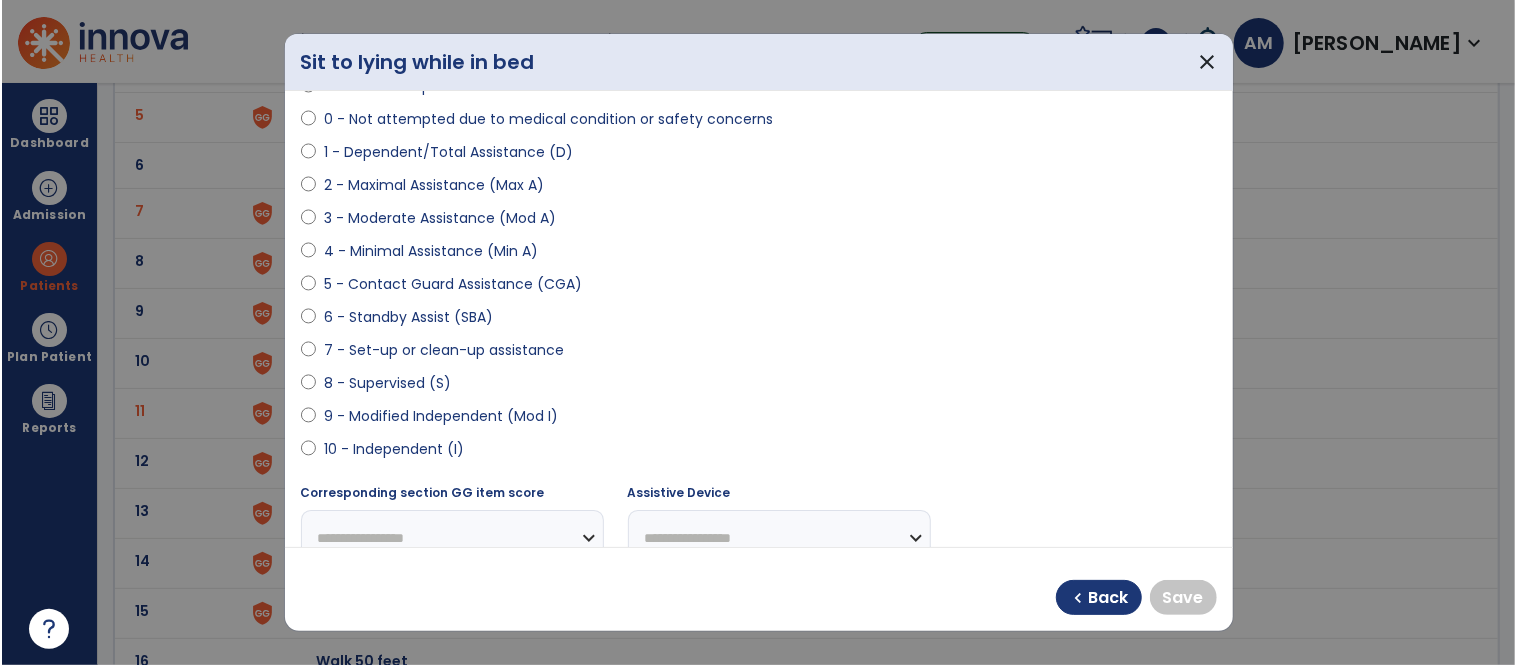 scroll, scrollTop: 194, scrollLeft: 0, axis: vertical 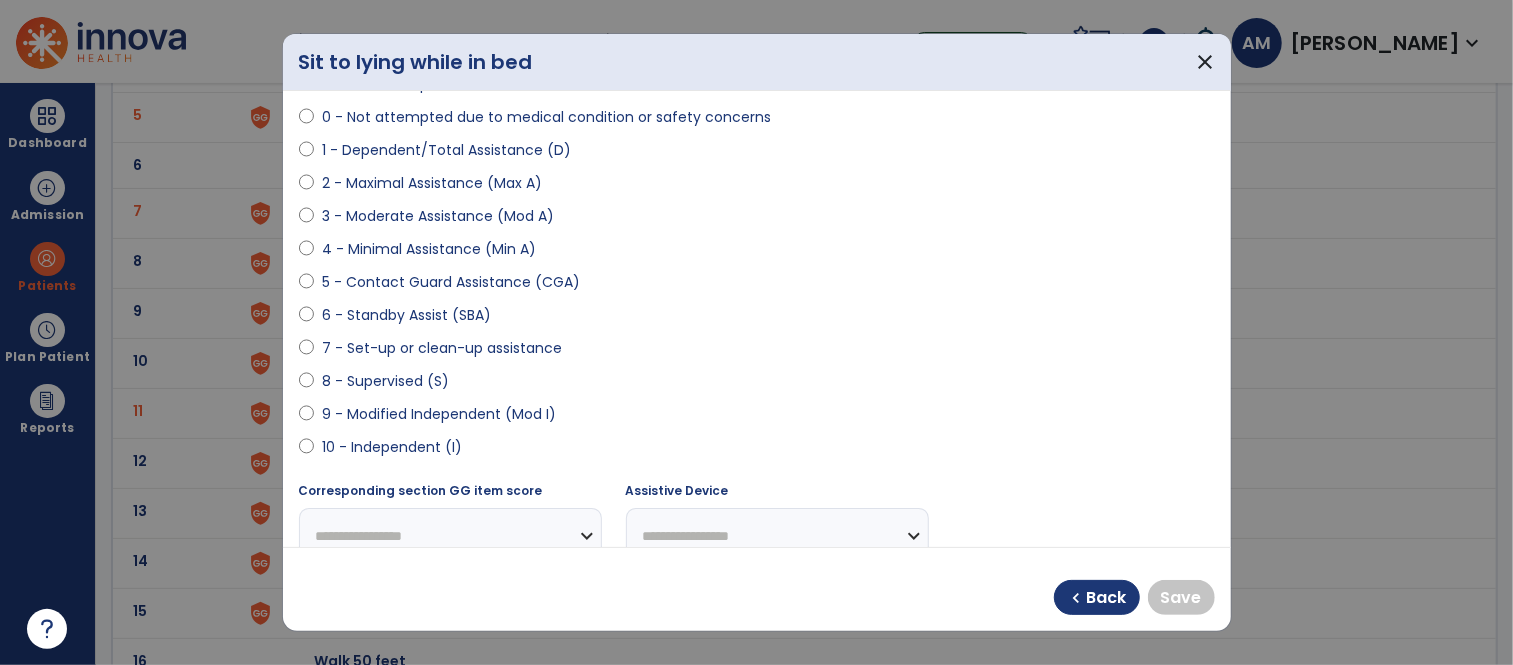 select on "**********" 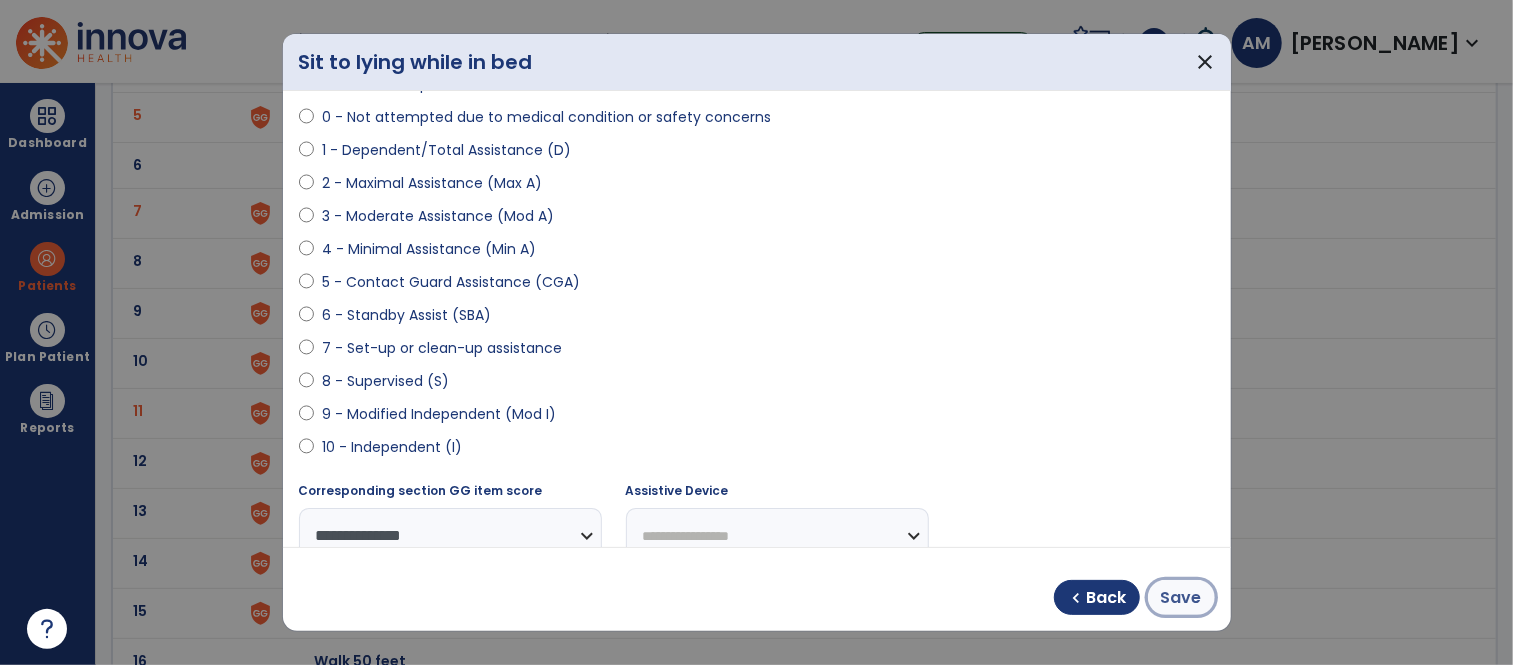 click on "Save" at bounding box center (1181, 597) 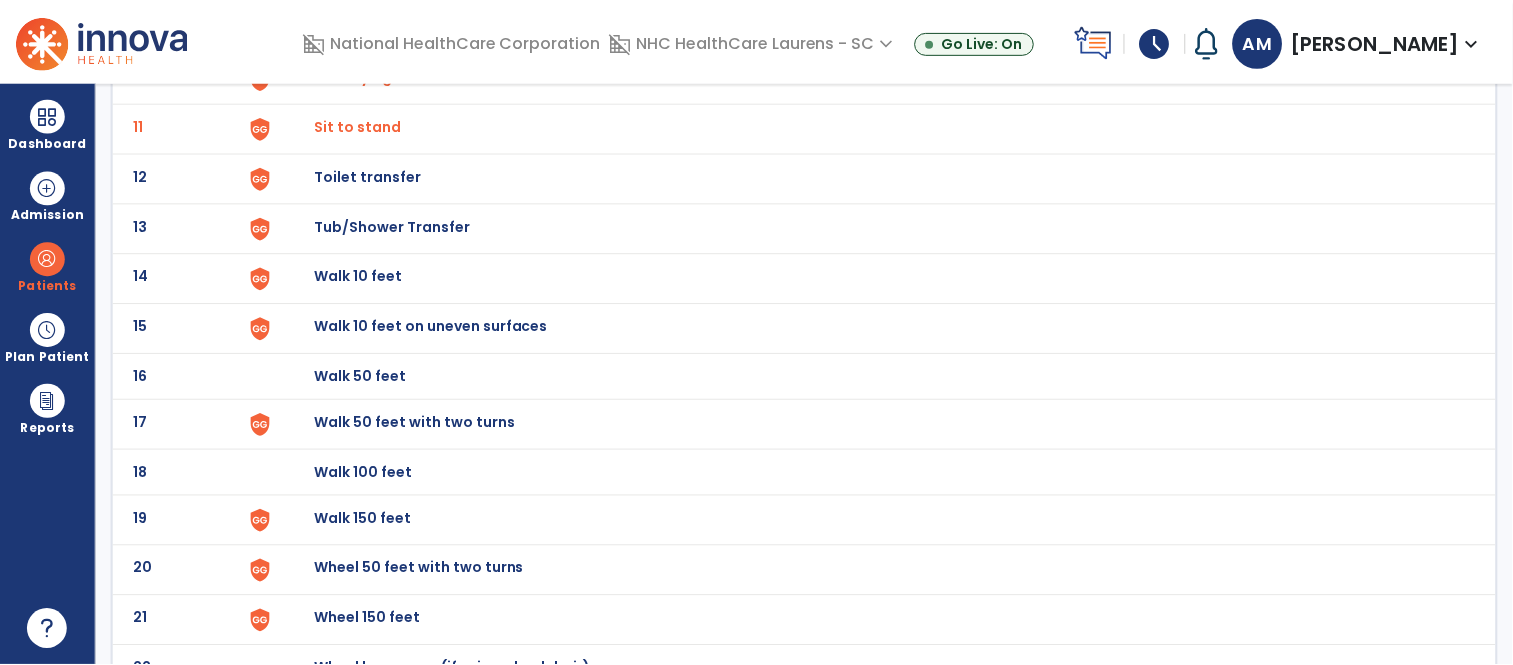 scroll, scrollTop: 631, scrollLeft: 0, axis: vertical 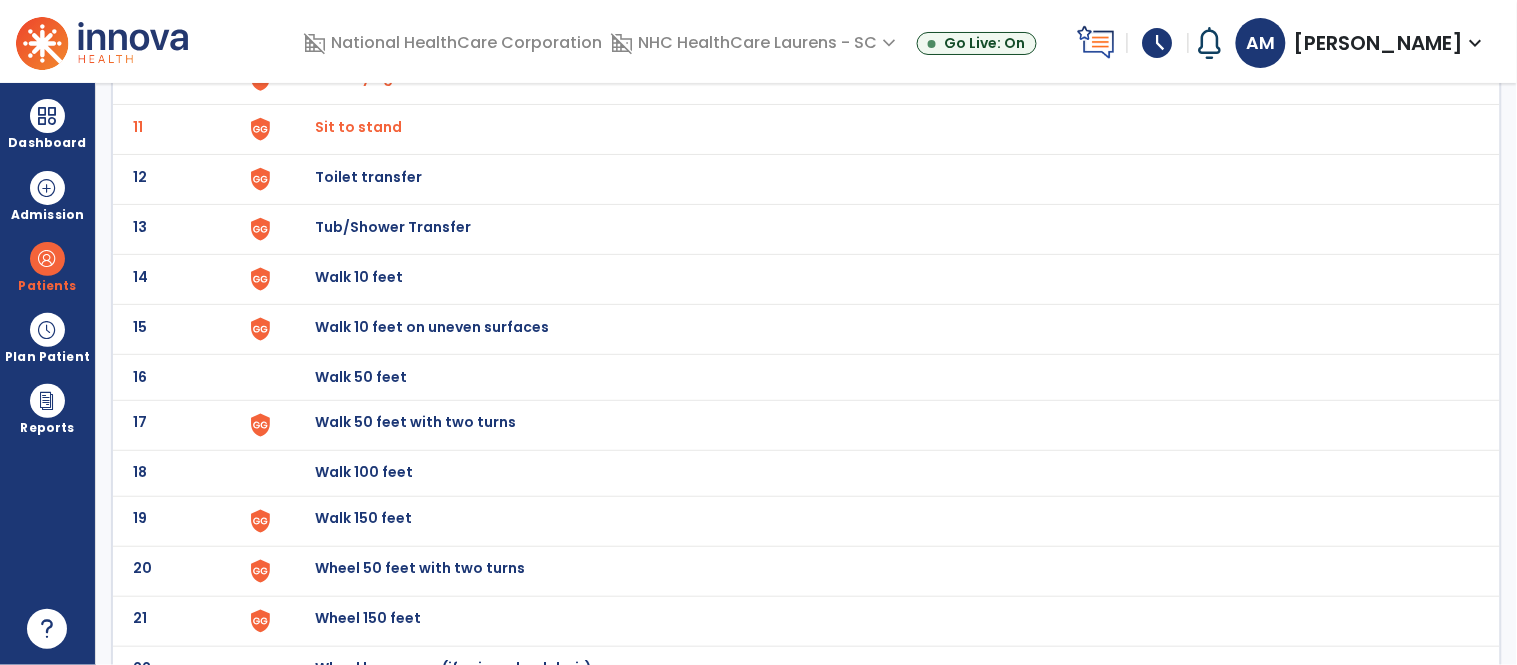 click on "Walk 10 feet" at bounding box center [361, -369] 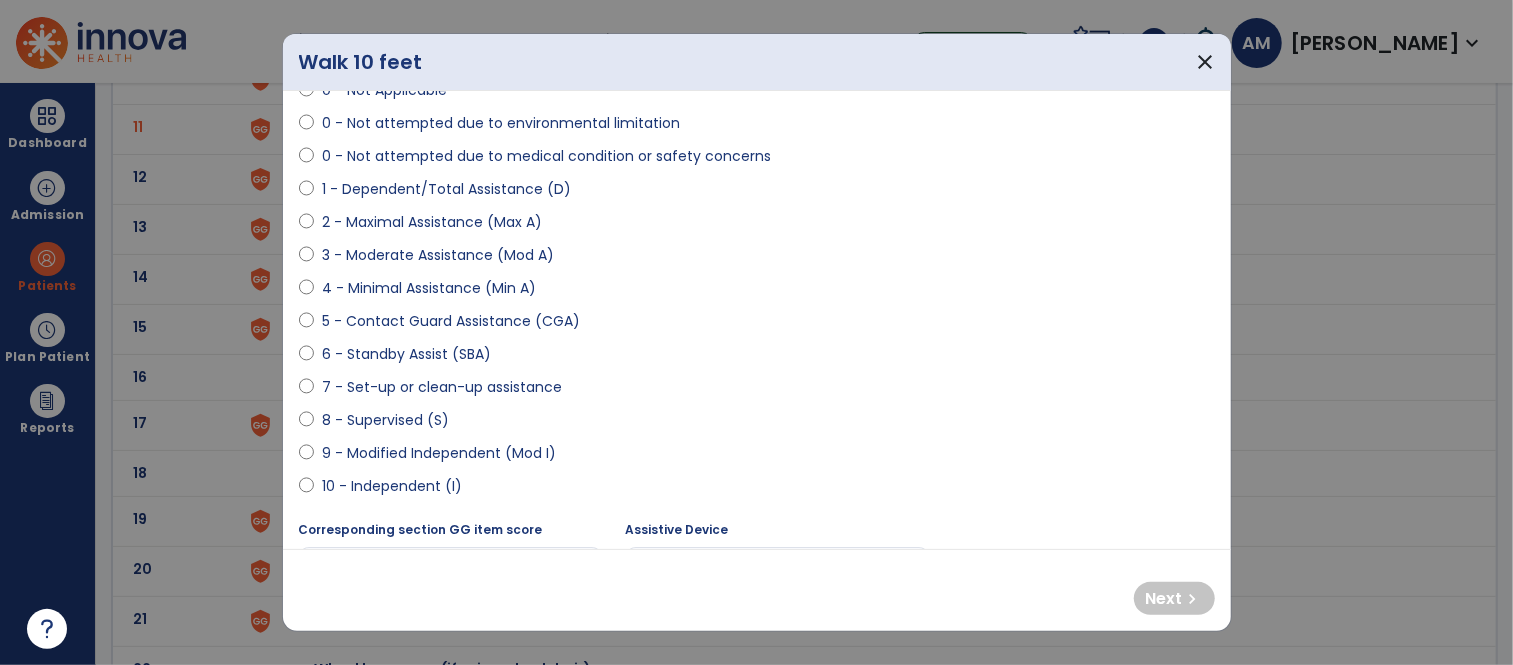 scroll, scrollTop: 155, scrollLeft: 0, axis: vertical 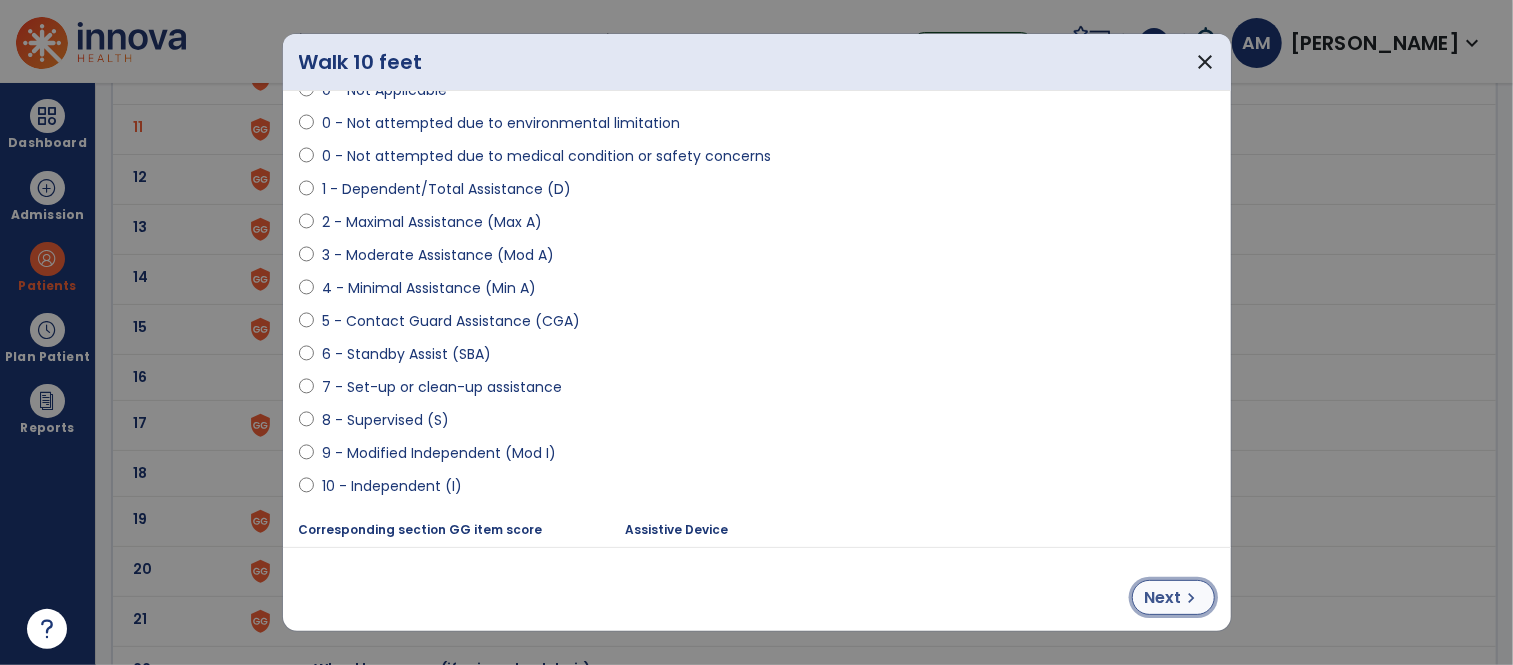 click on "Next" at bounding box center (1163, 598) 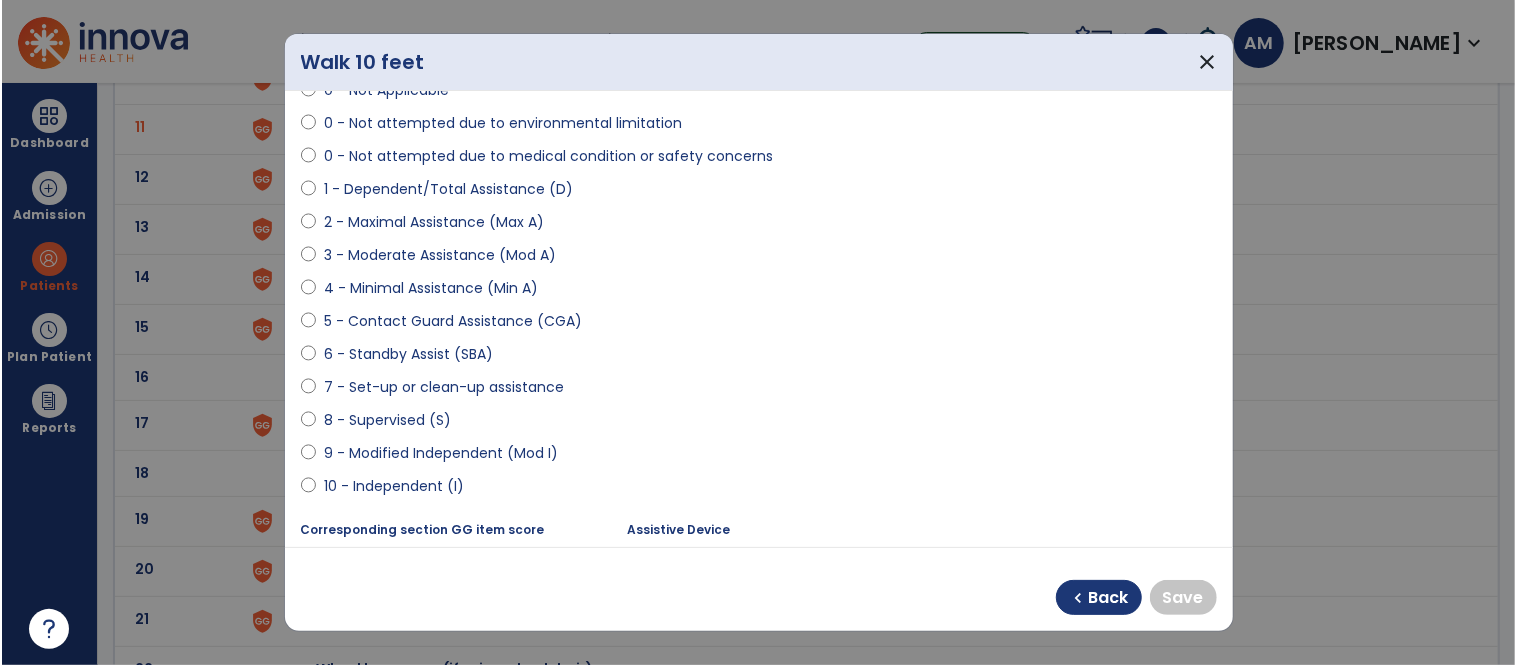 scroll, scrollTop: 321, scrollLeft: 0, axis: vertical 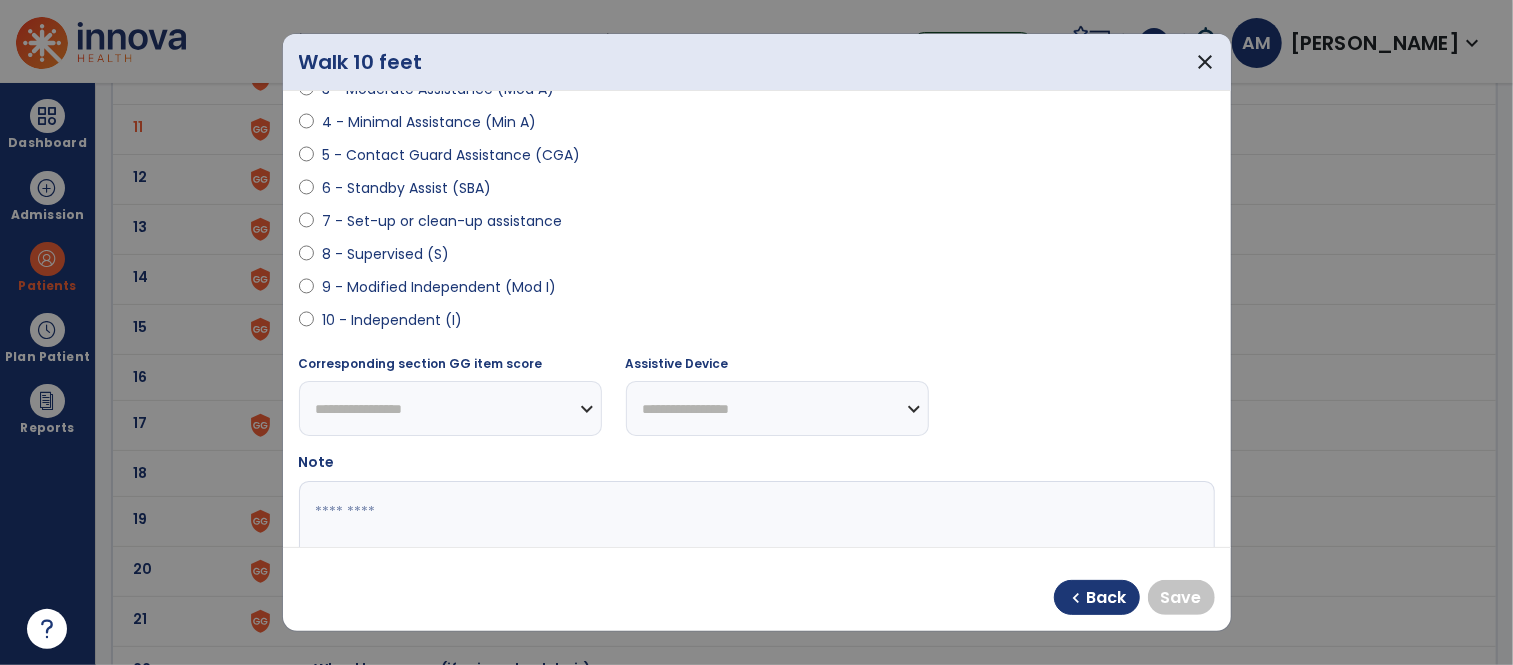 select on "**********" 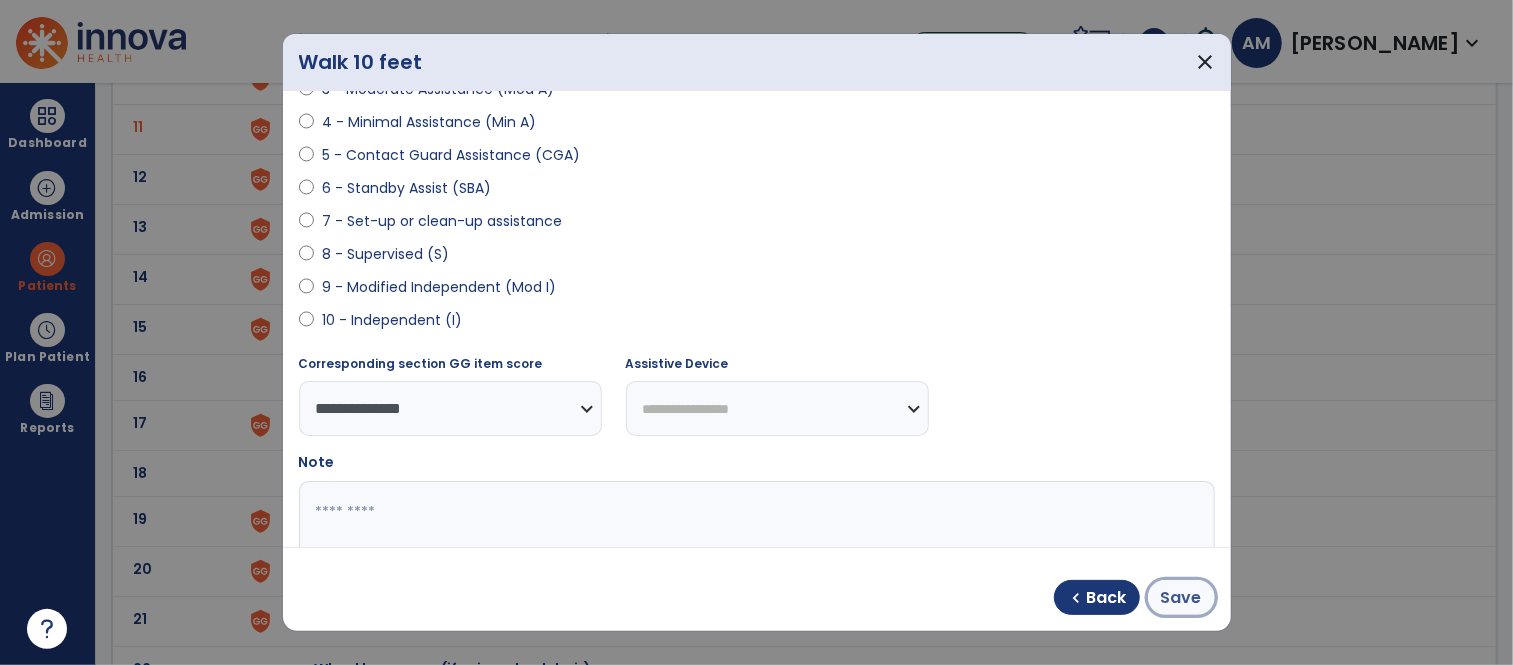 click on "Save" at bounding box center [1181, 598] 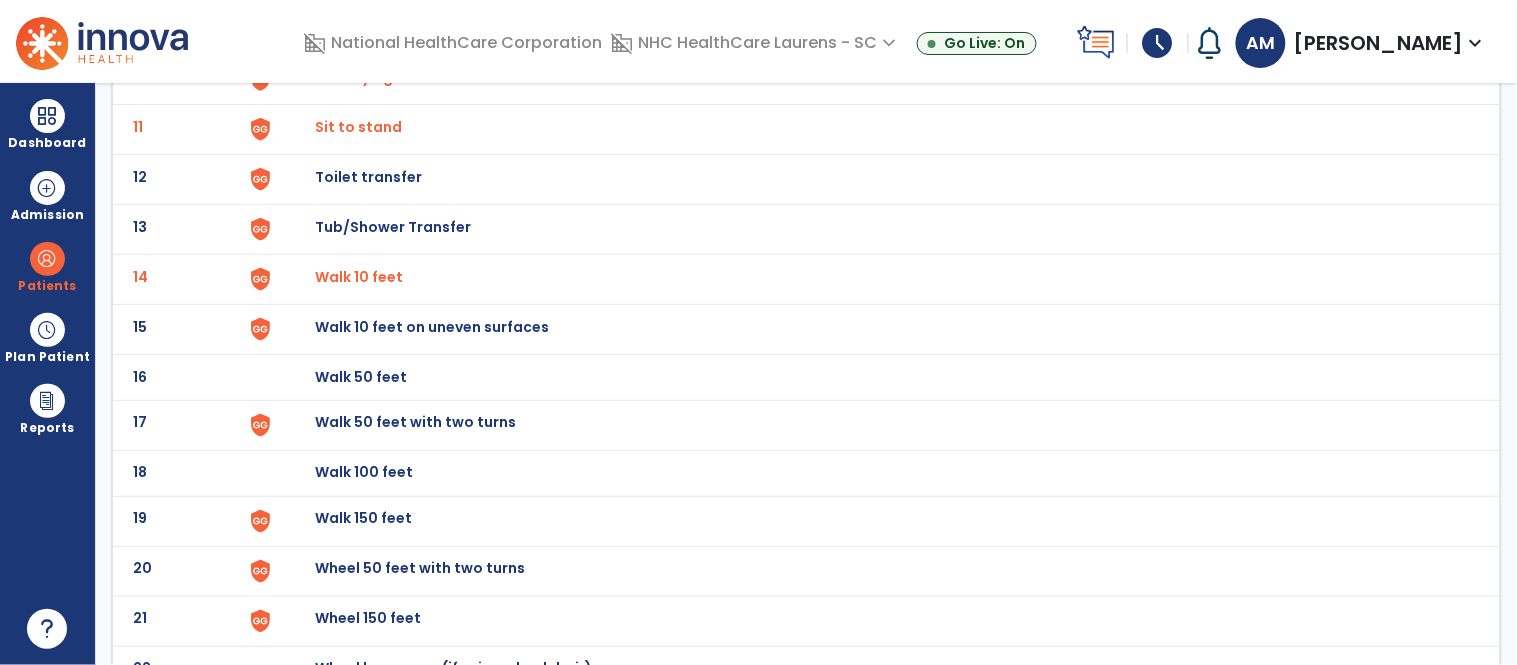 scroll, scrollTop: 0, scrollLeft: 0, axis: both 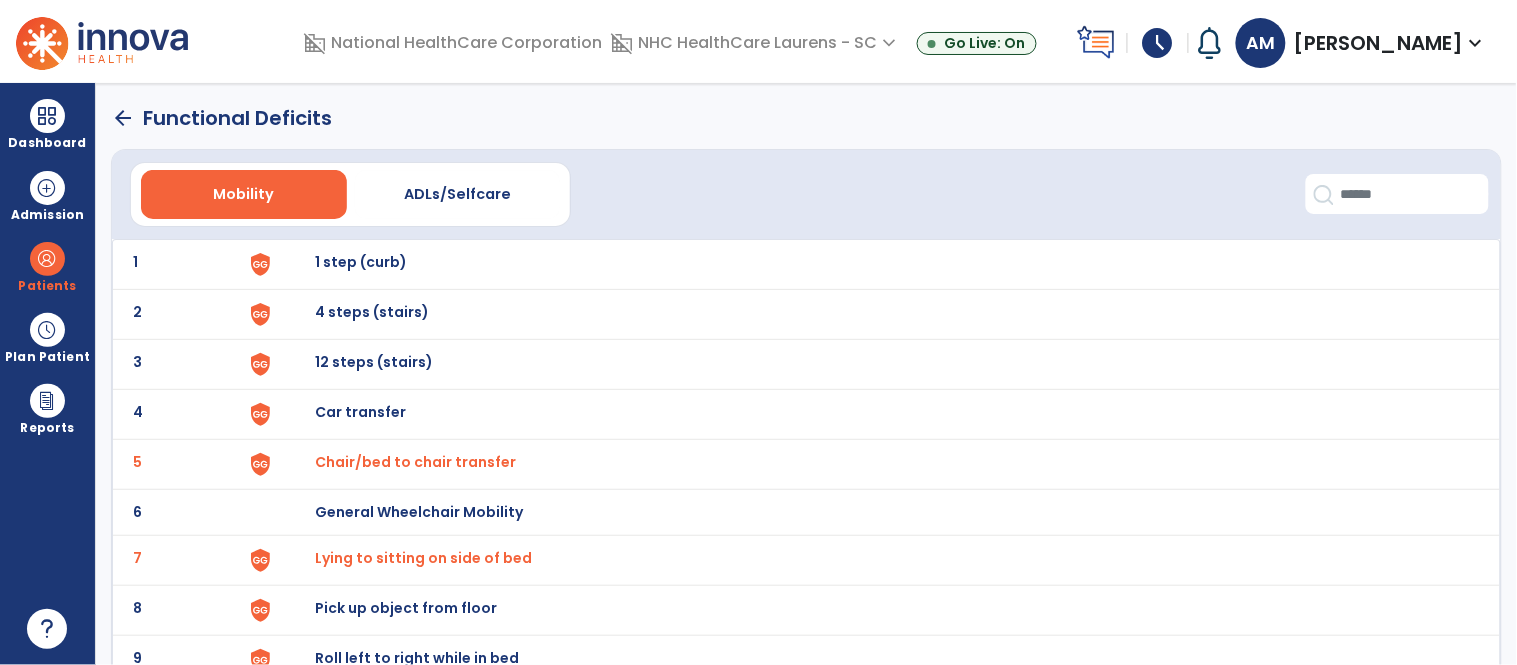 click on "arrow_back" 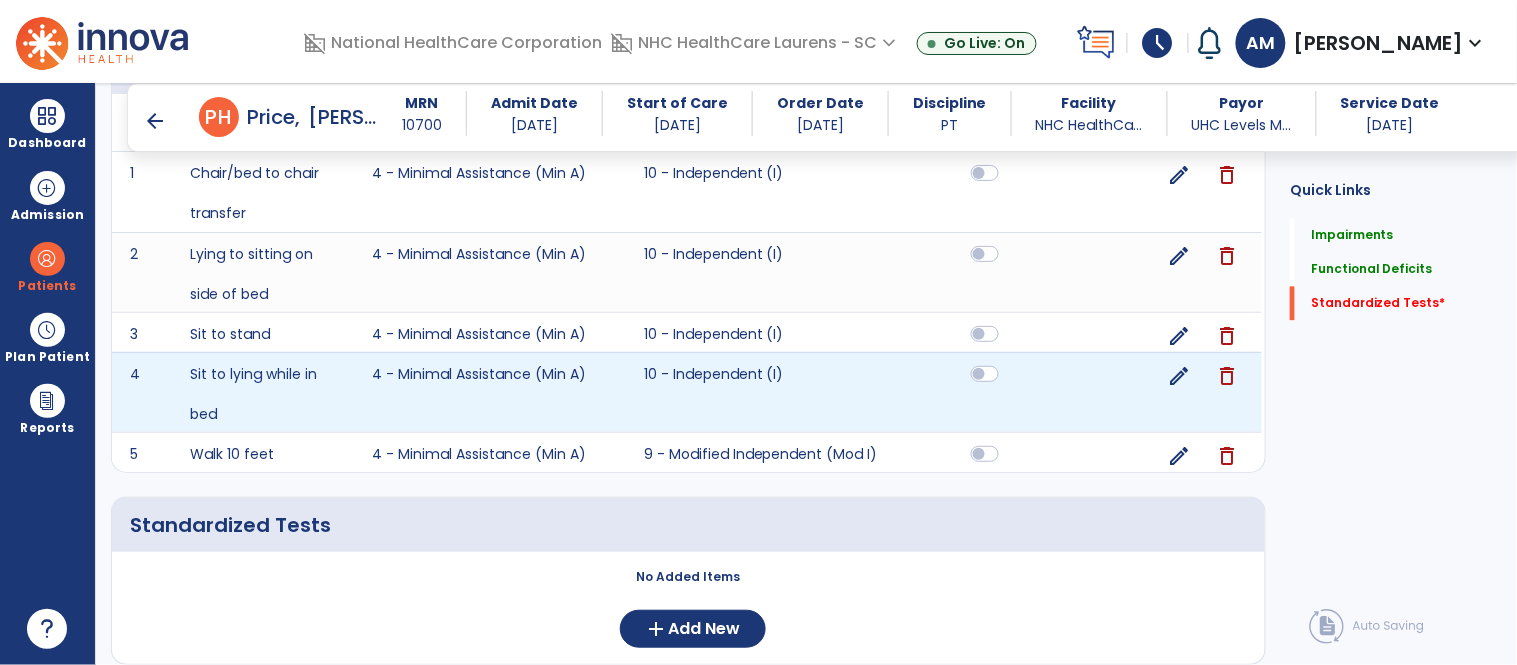scroll, scrollTop: 1093, scrollLeft: 0, axis: vertical 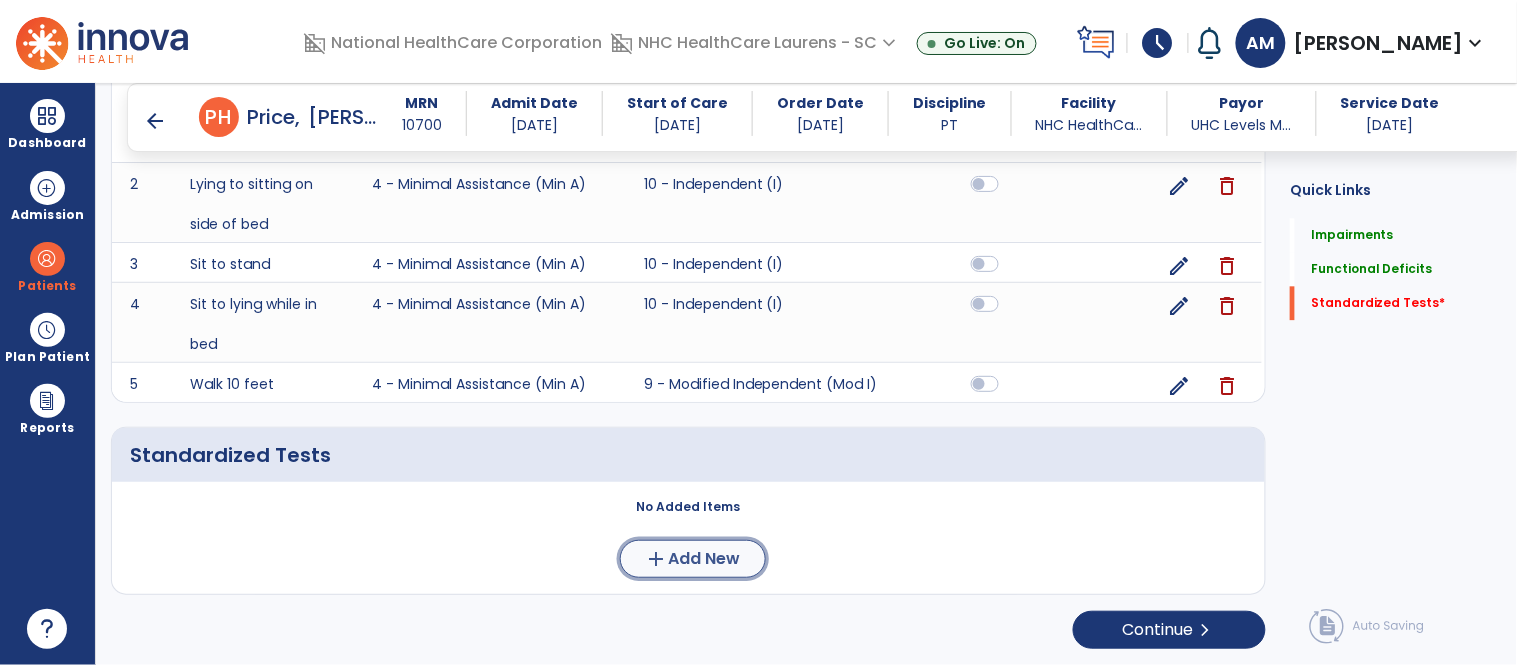 click on "Add New" 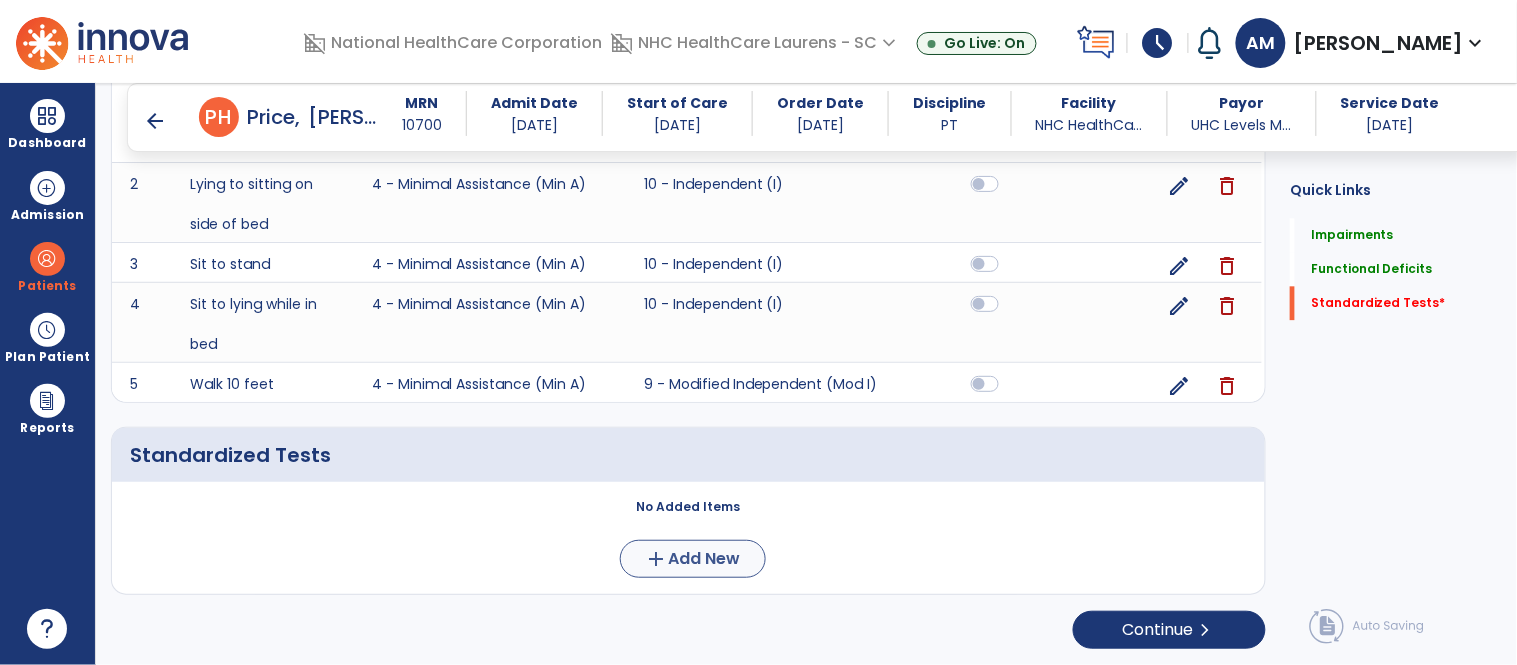 scroll, scrollTop: 0, scrollLeft: 0, axis: both 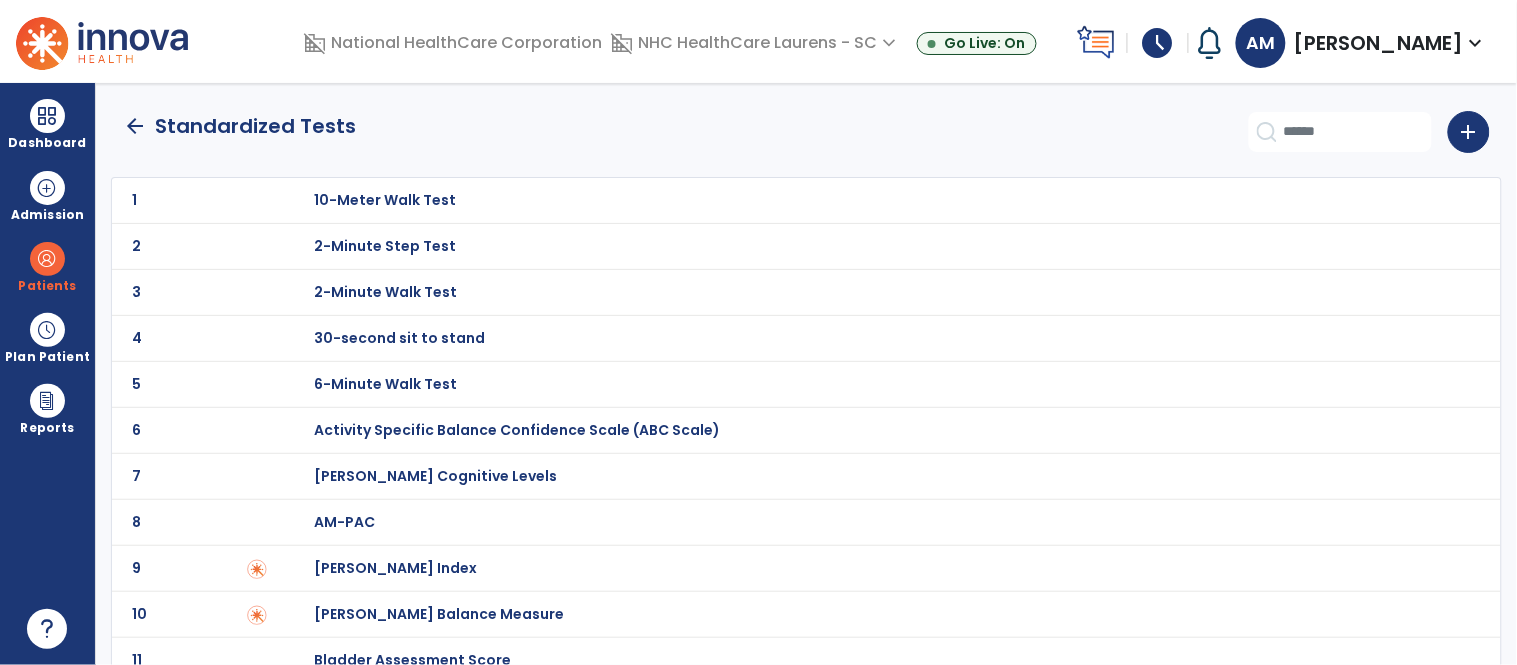 click on "30-second sit to stand" at bounding box center [385, 200] 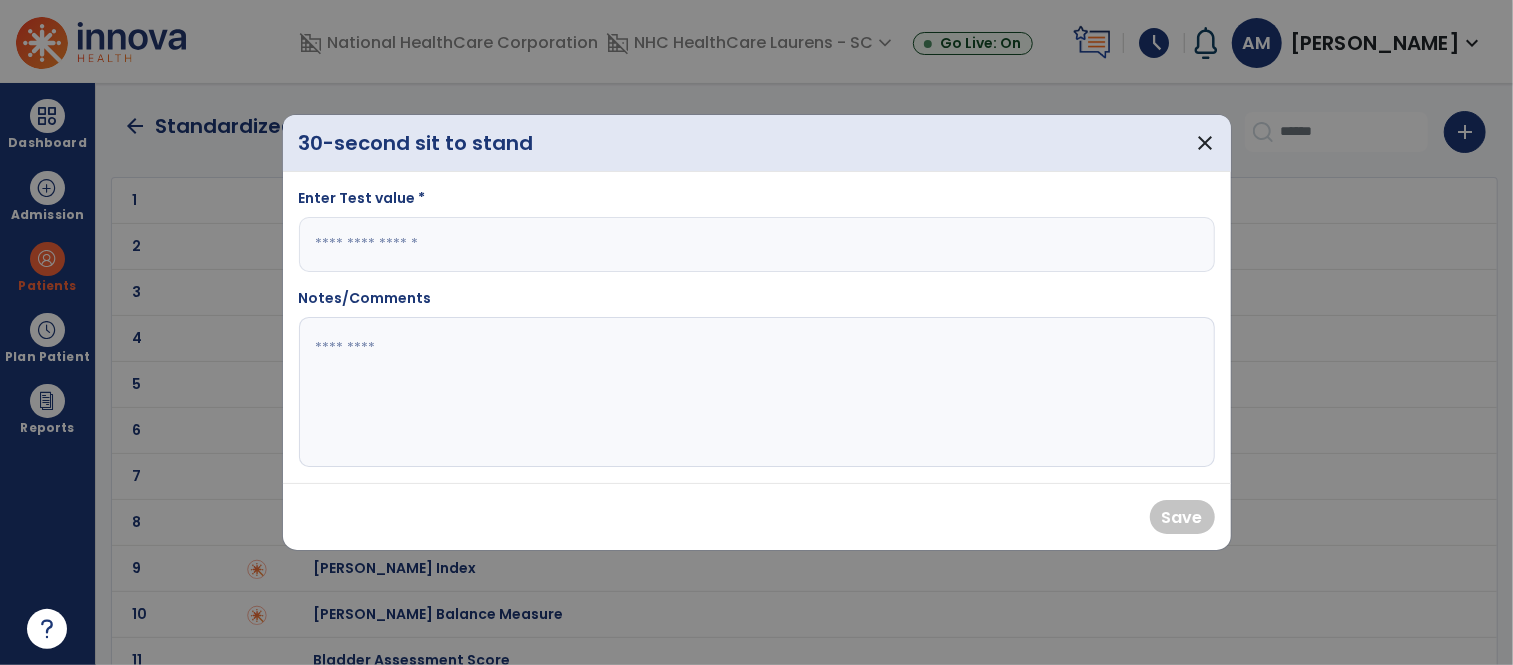 click at bounding box center (757, 244) 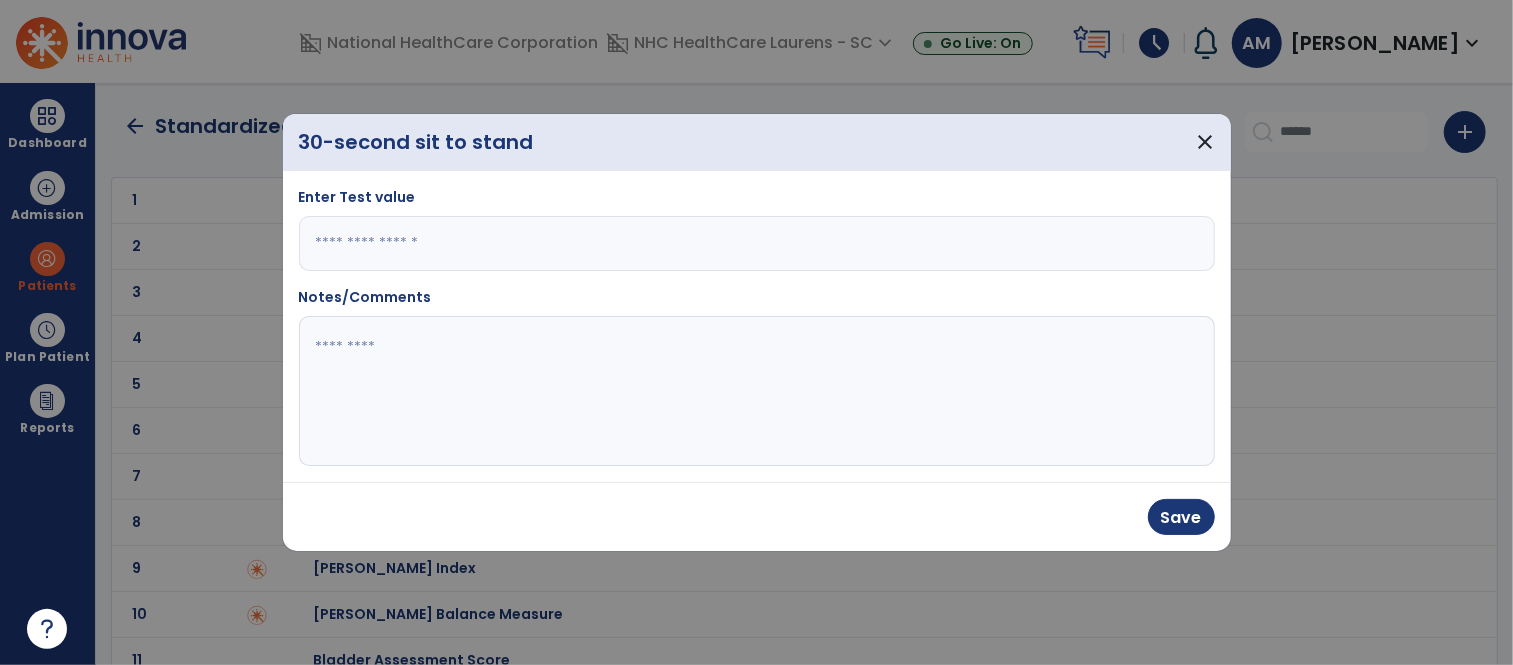 type on "*" 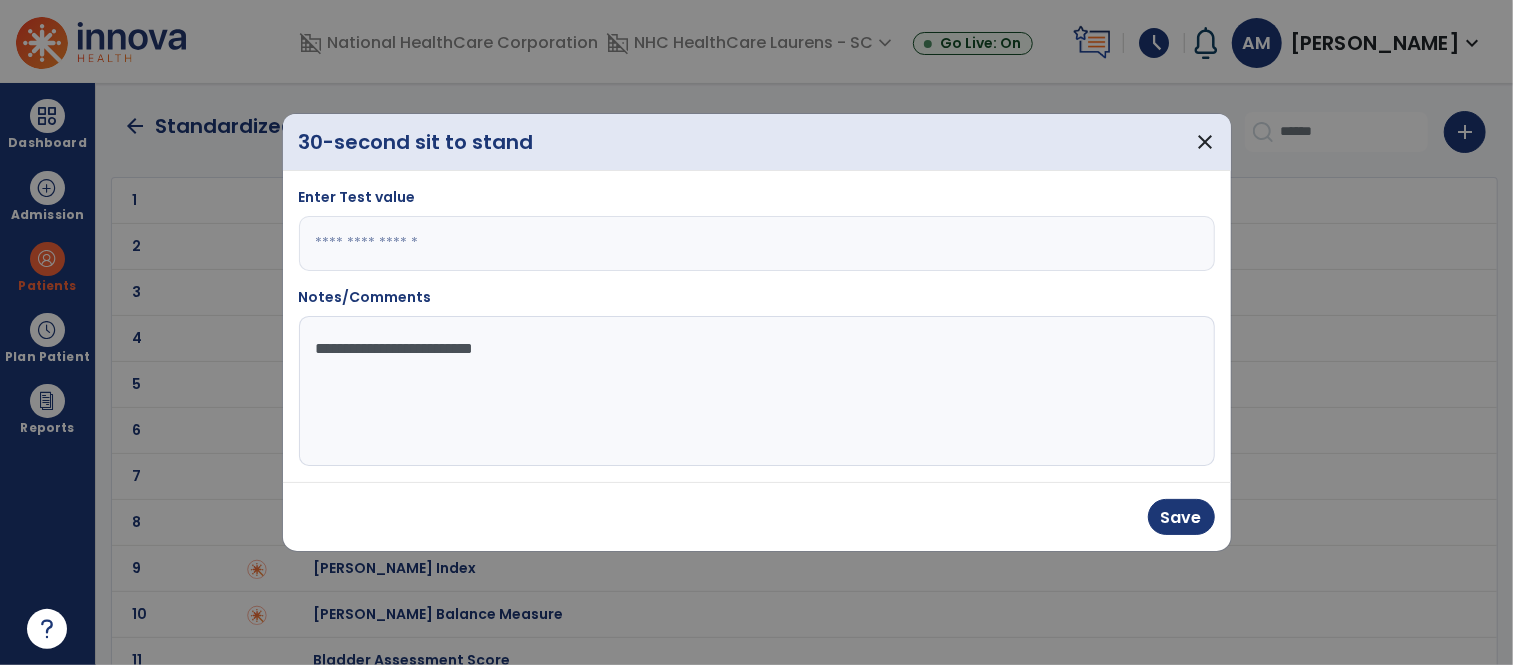 click on "**********" 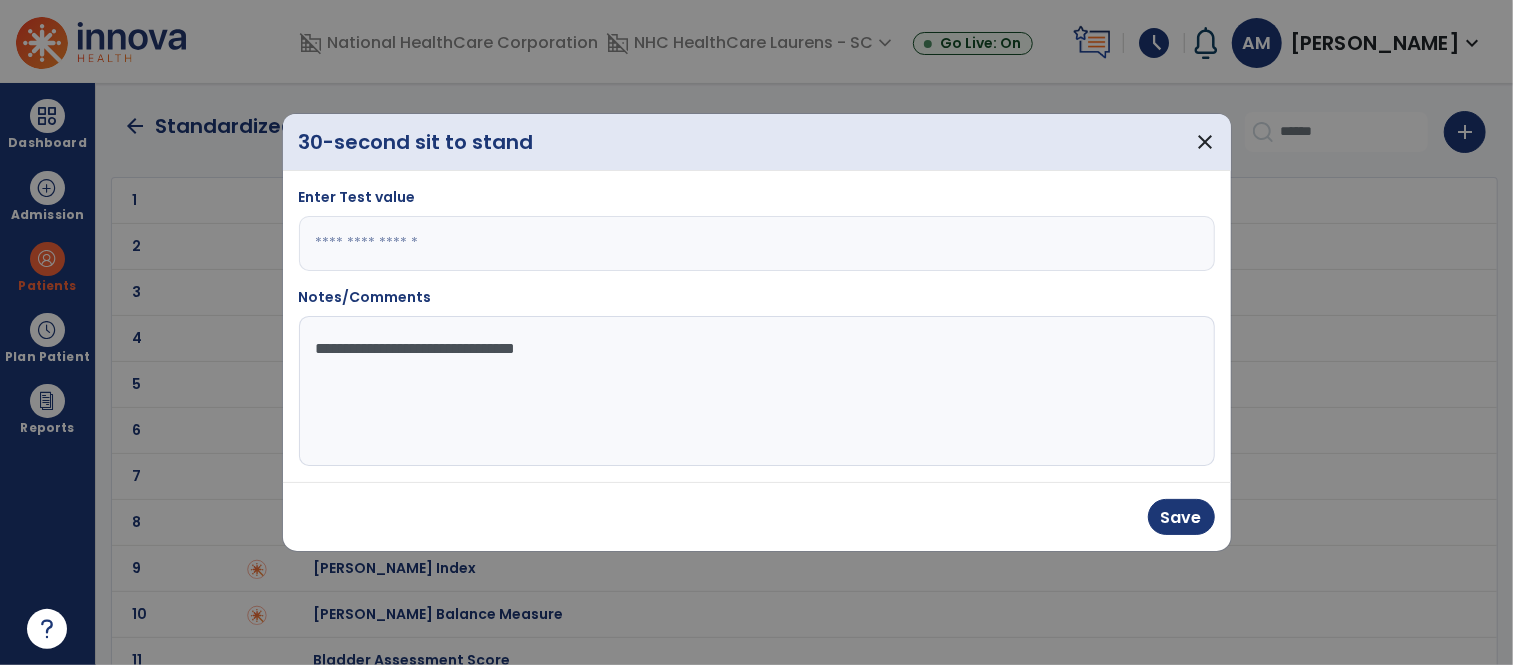 click on "**********" 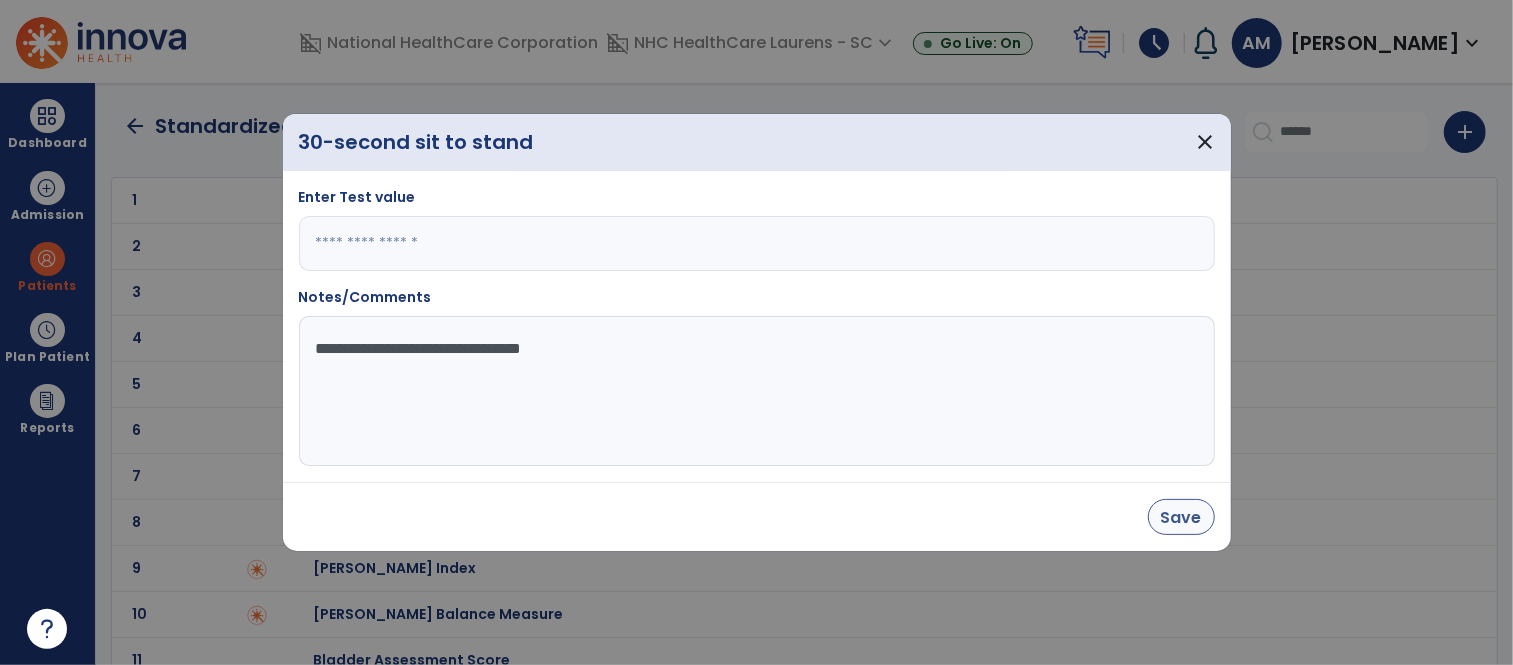 type on "**********" 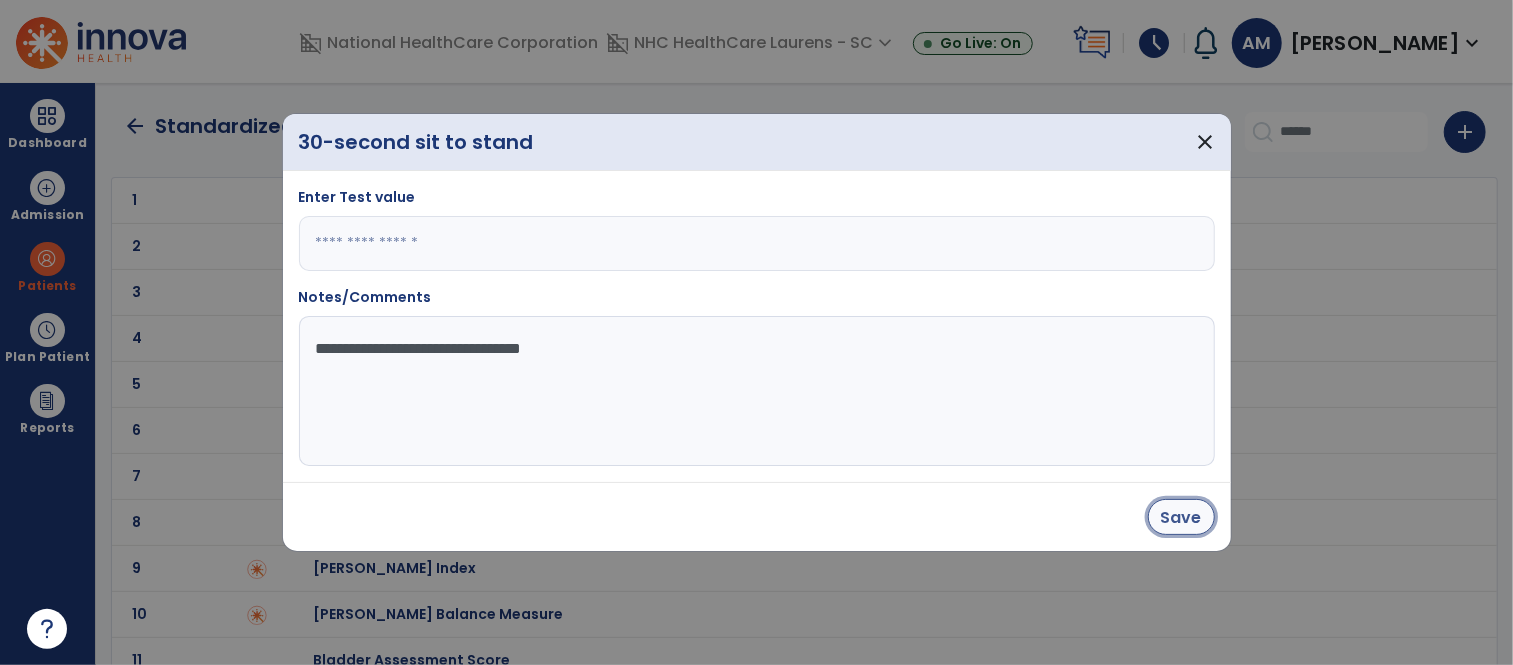 click on "Save" at bounding box center [1181, 517] 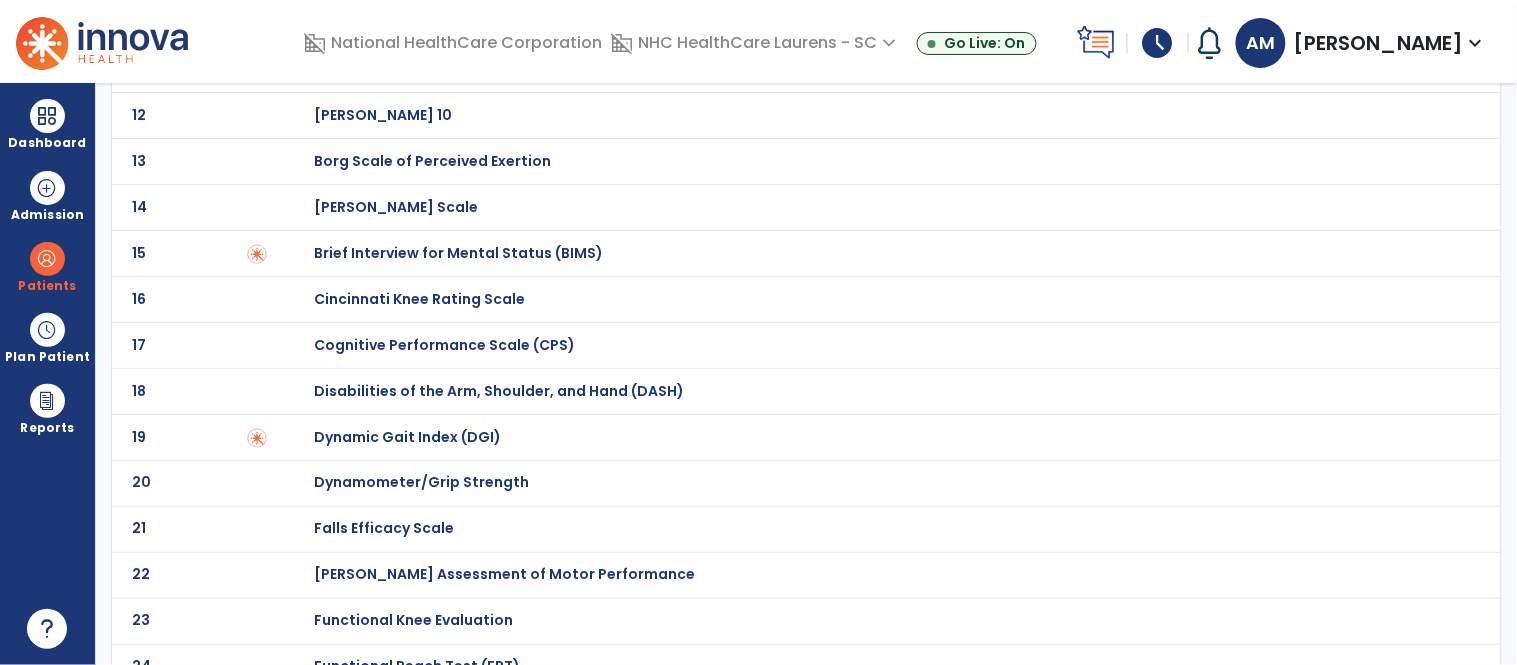 scroll, scrollTop: 272, scrollLeft: 0, axis: vertical 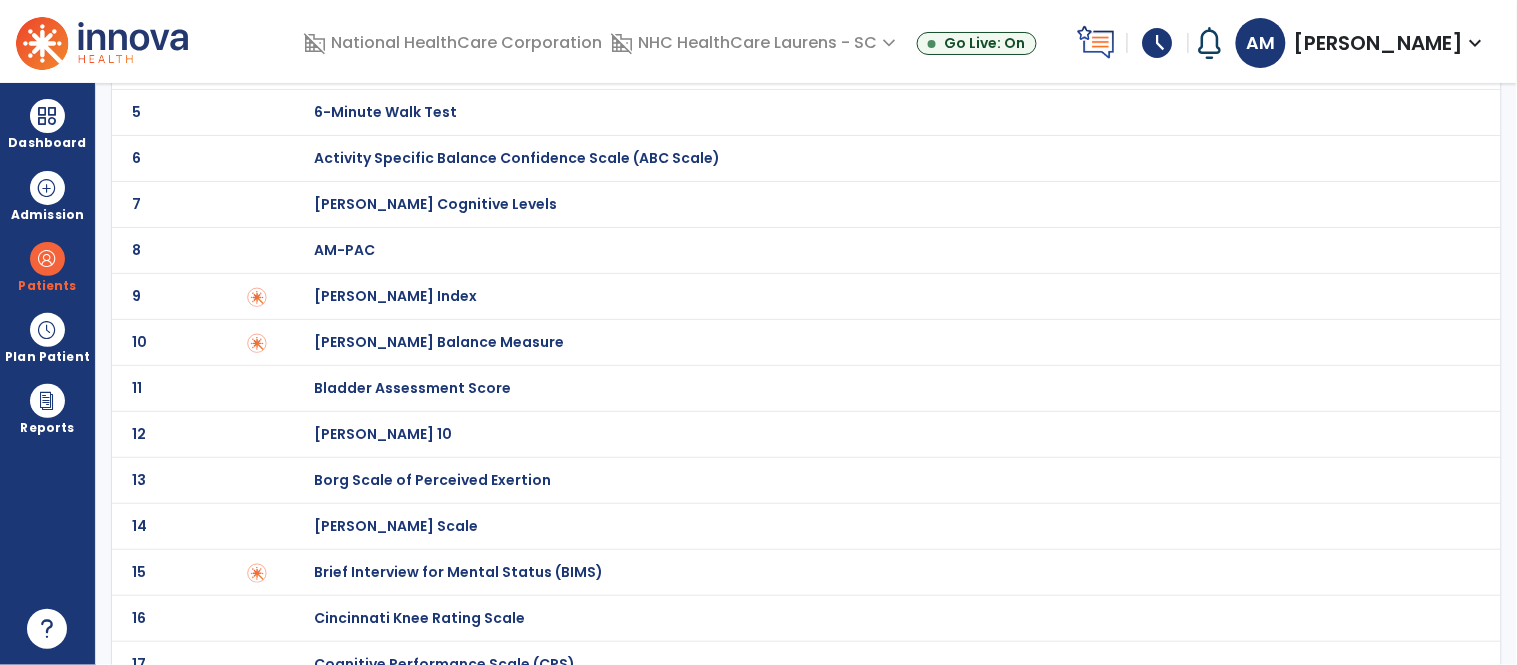 click on "6 Activity Specific Balance Confidence Scale (ABC Scale)" 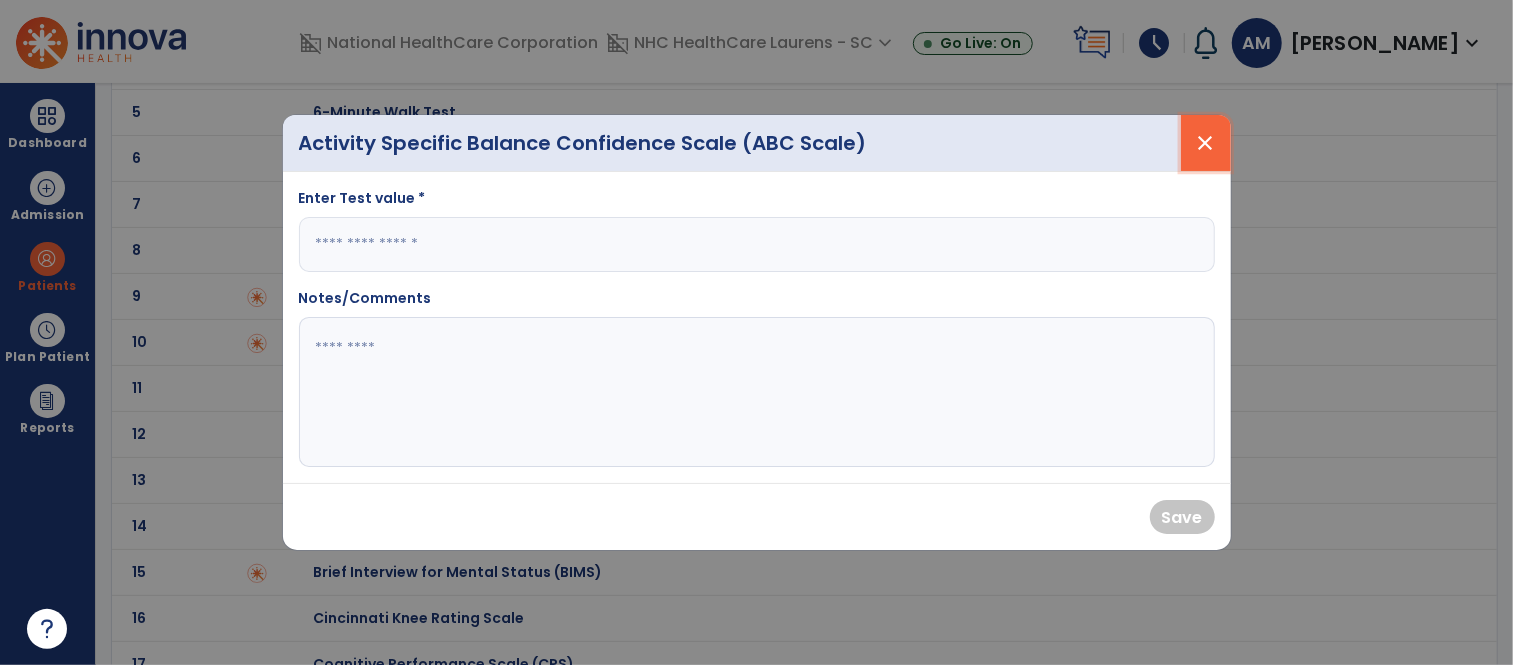 click on "close" at bounding box center [1206, 143] 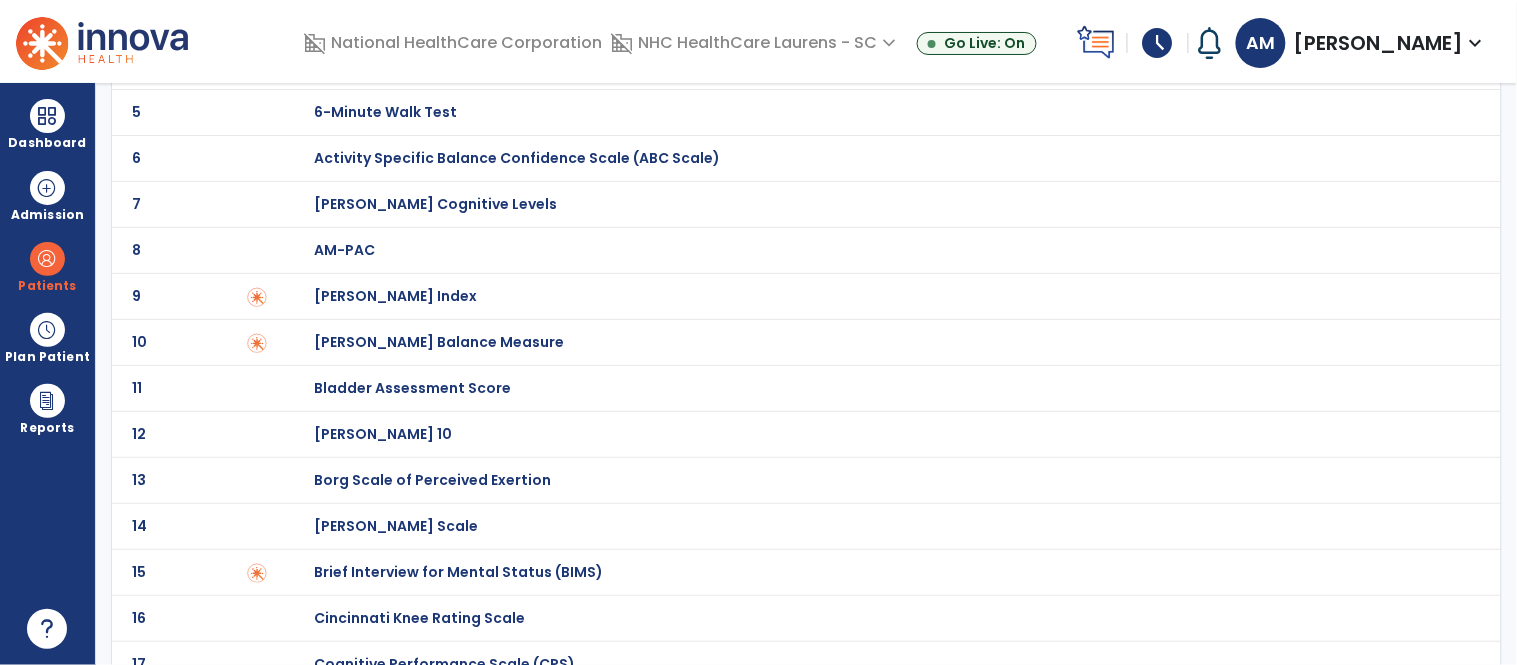 scroll, scrollTop: 0, scrollLeft: 0, axis: both 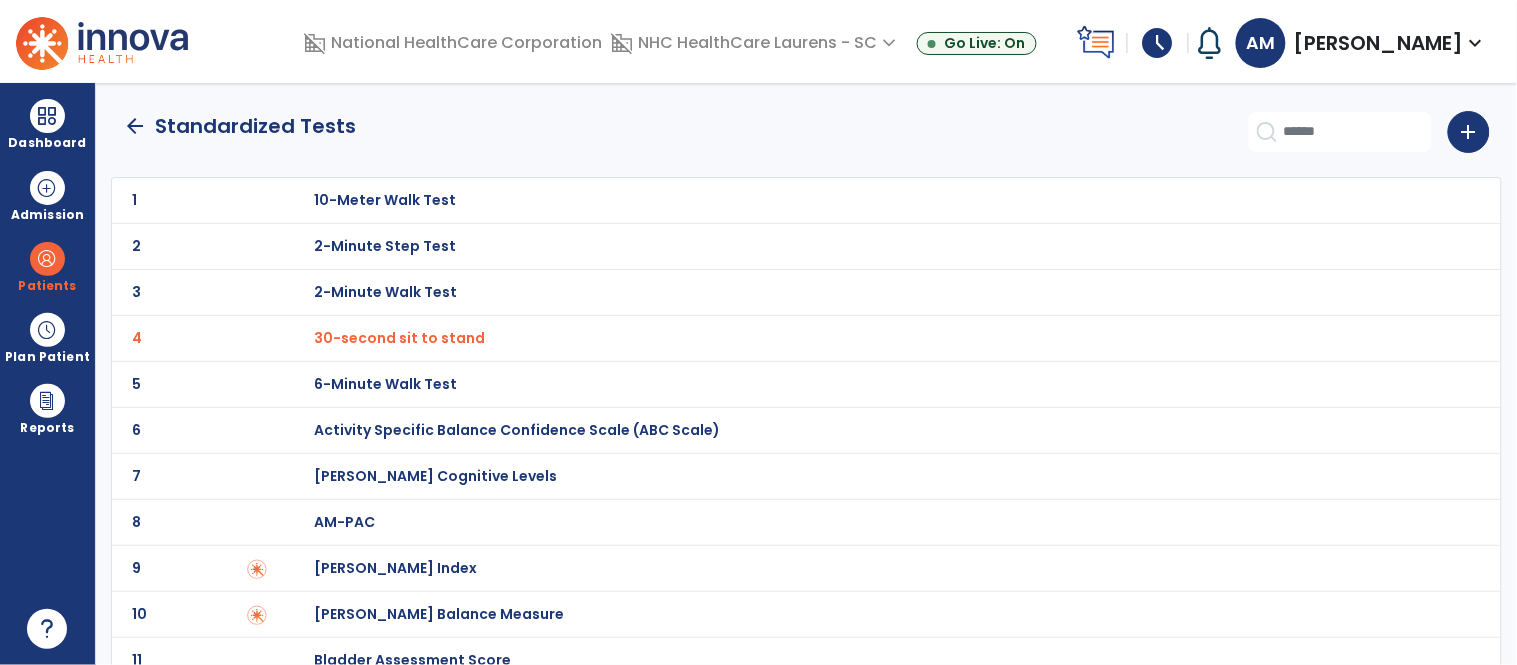 click on "arrow_back" 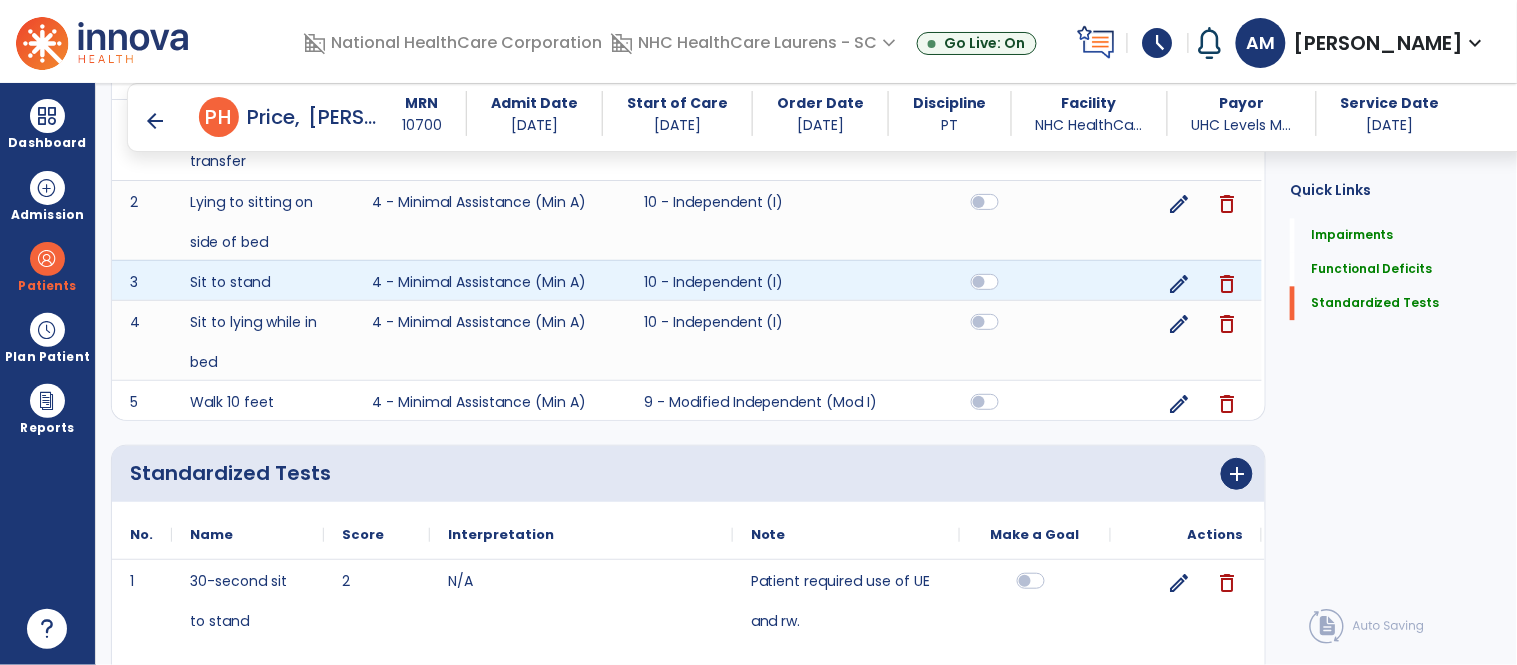 scroll, scrollTop: 1191, scrollLeft: 0, axis: vertical 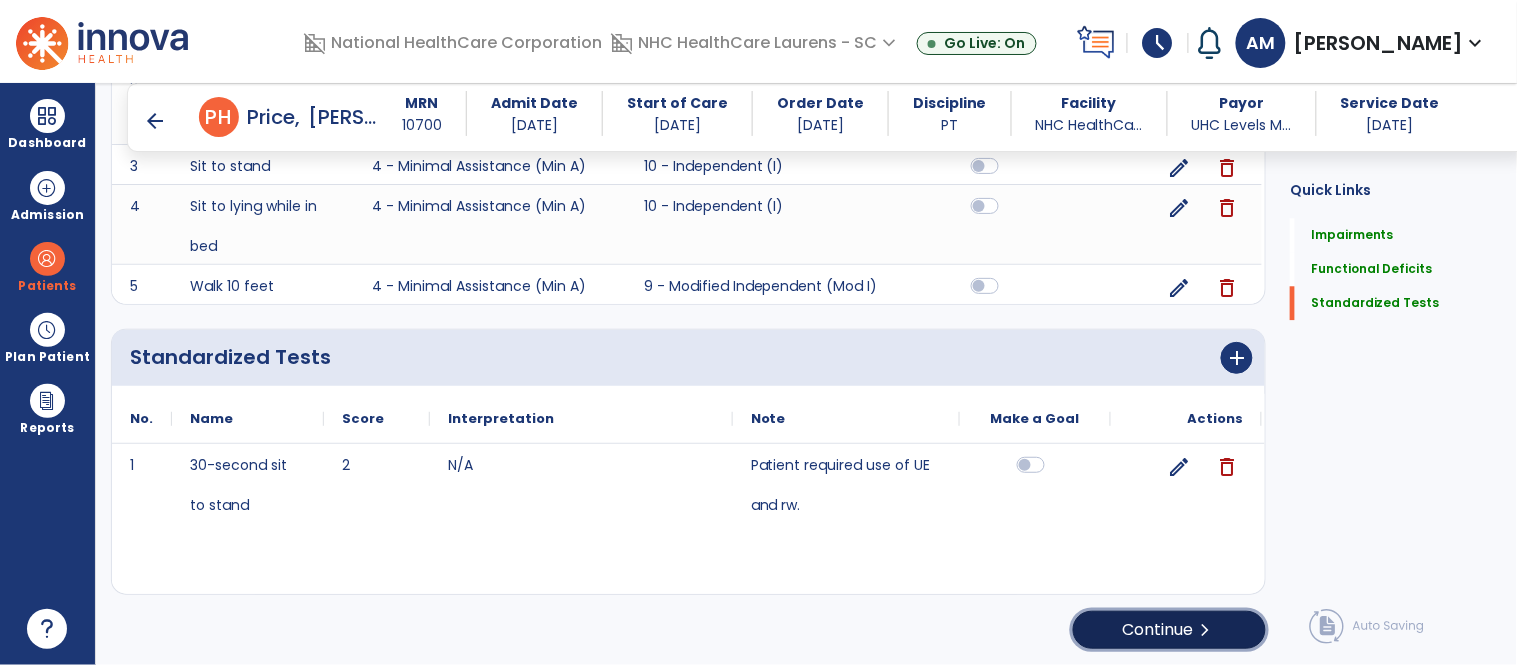 click on "Continue  chevron_right" 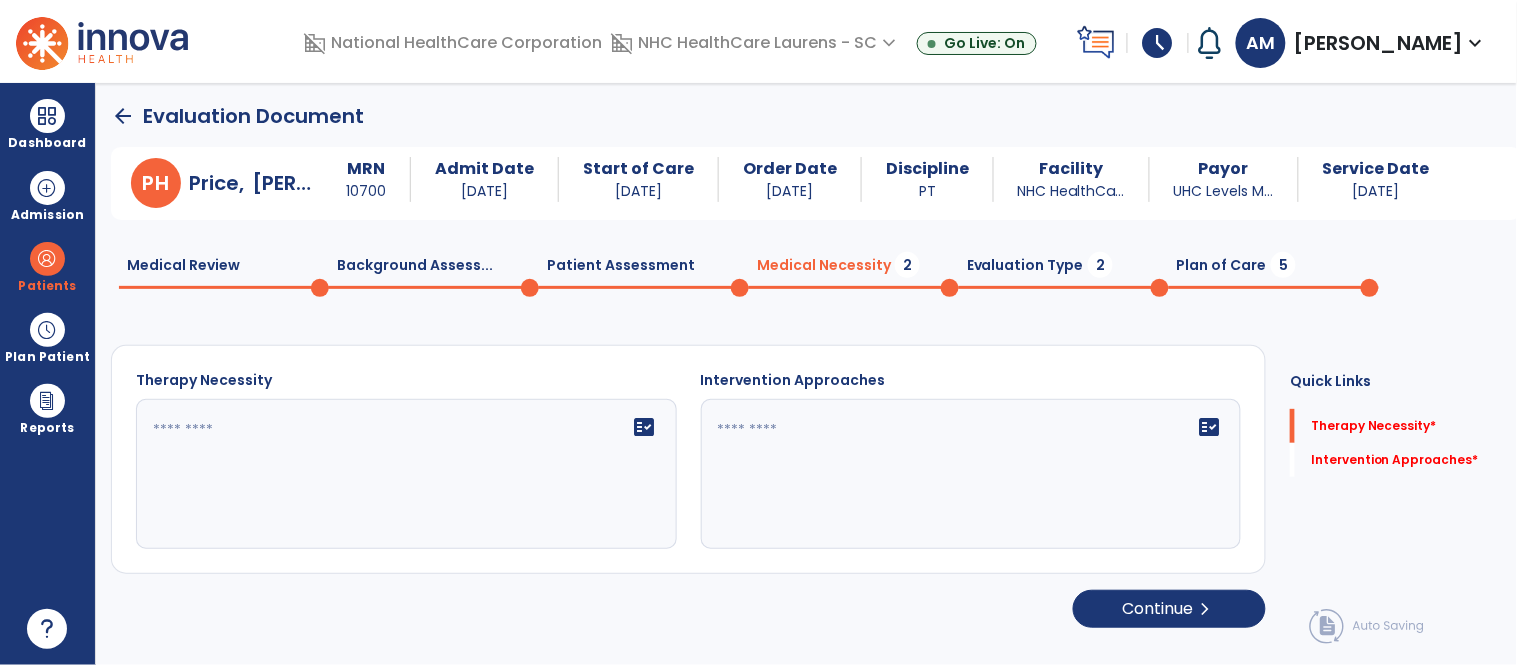 scroll, scrollTop: 0, scrollLeft: 0, axis: both 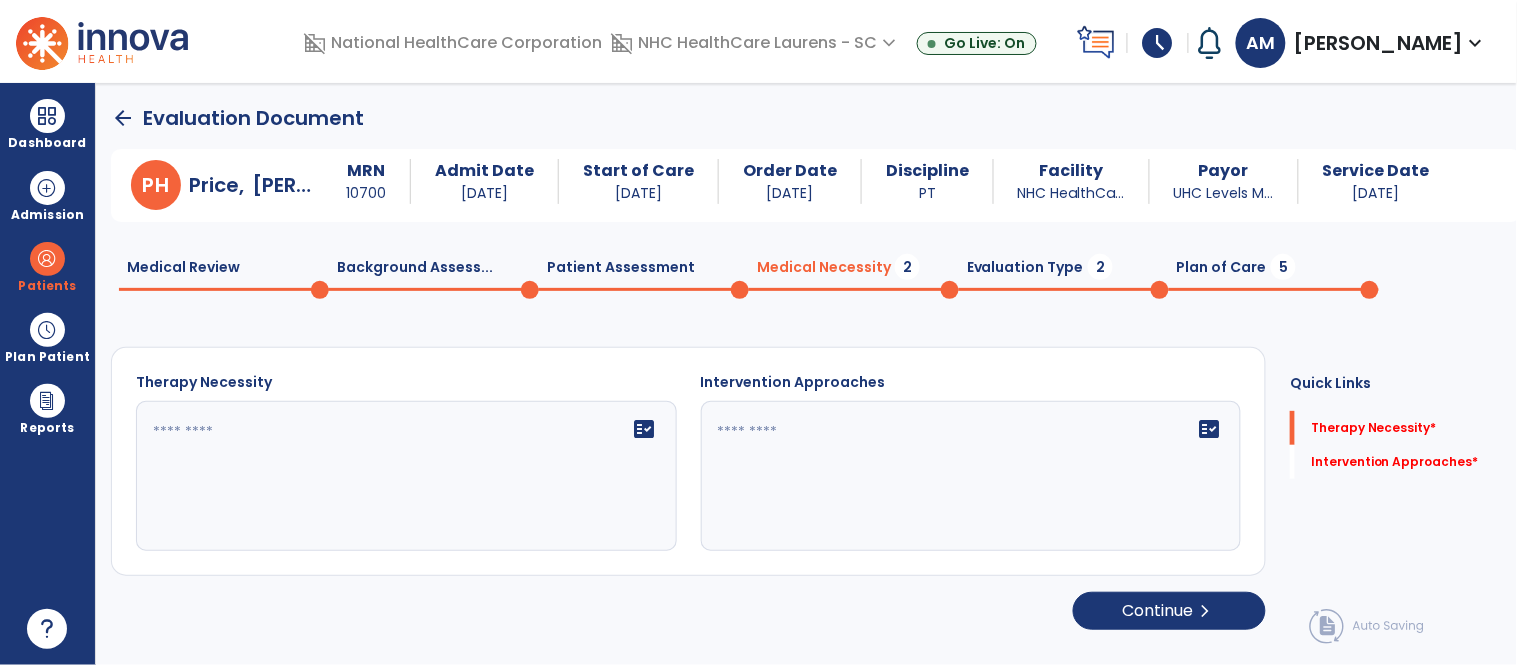click on "fact_check" 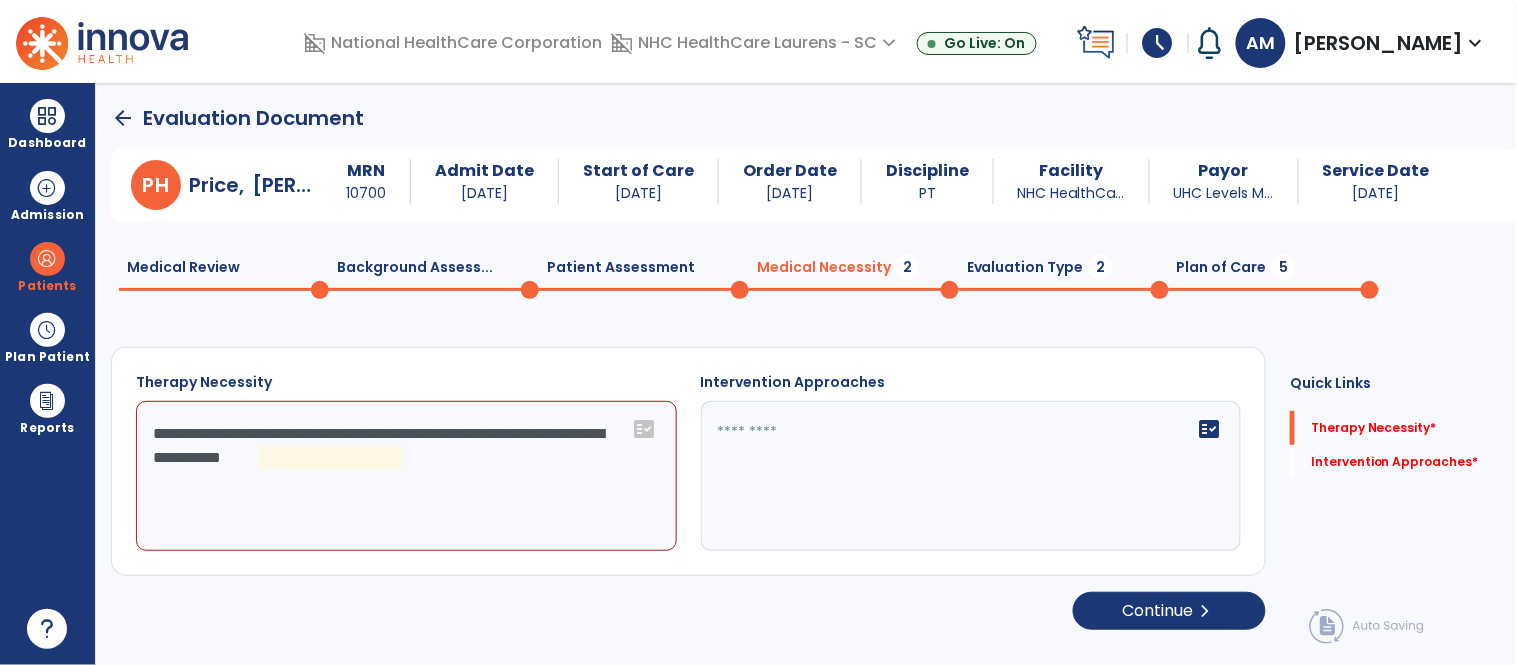 click on "**********" 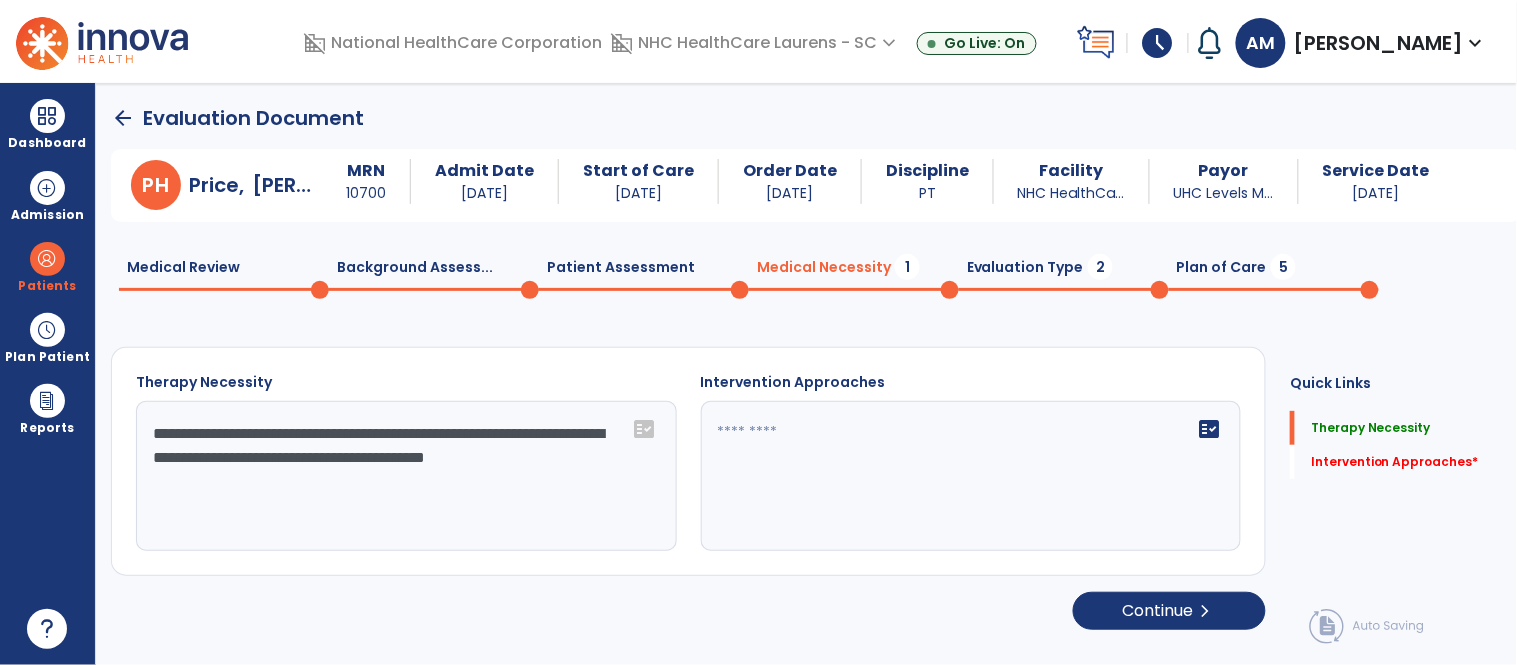 type on "**********" 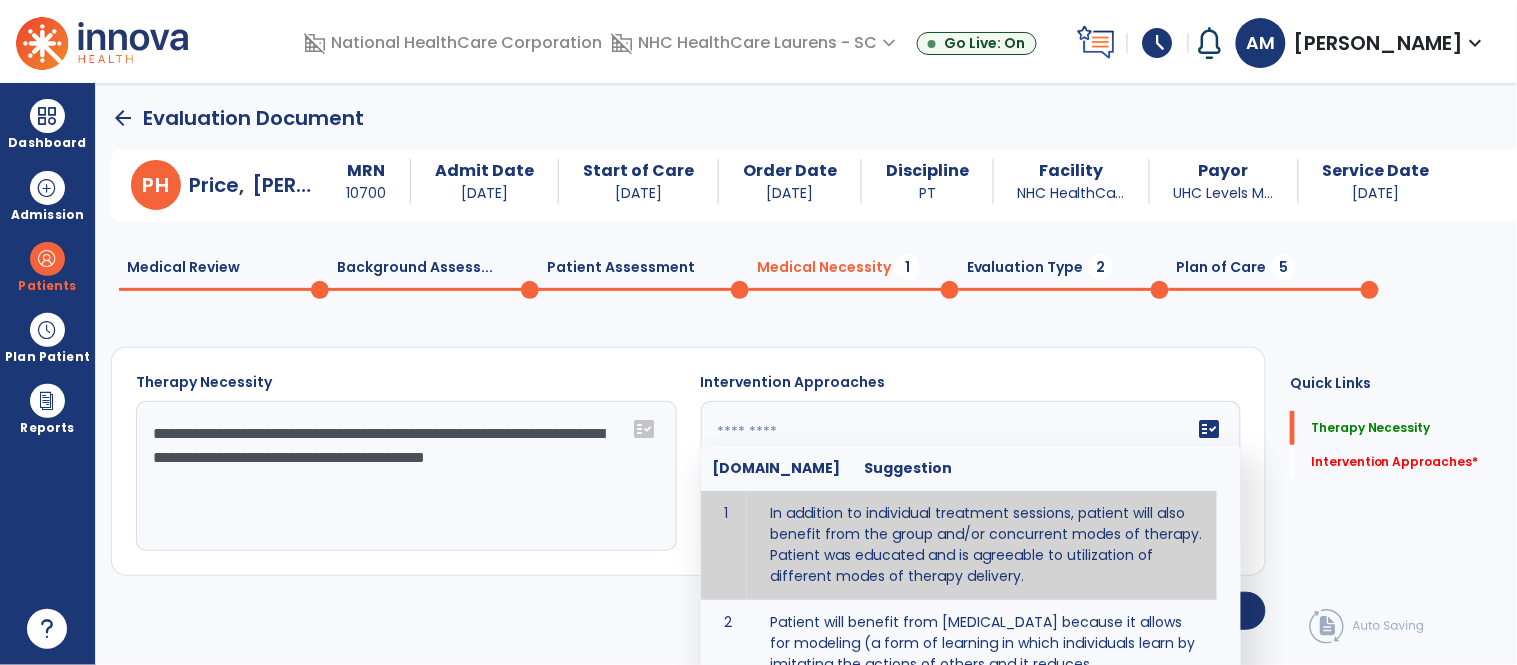 type on "**********" 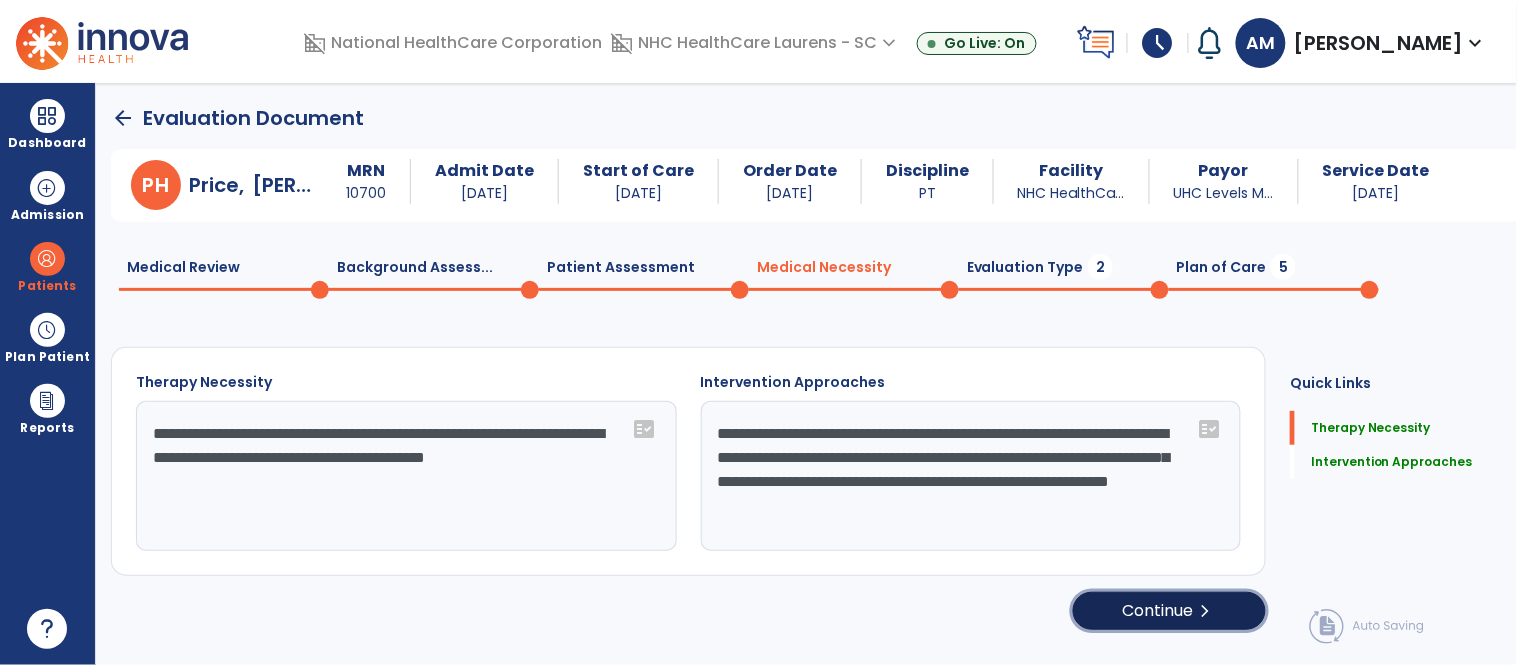 click on "Continue  chevron_right" 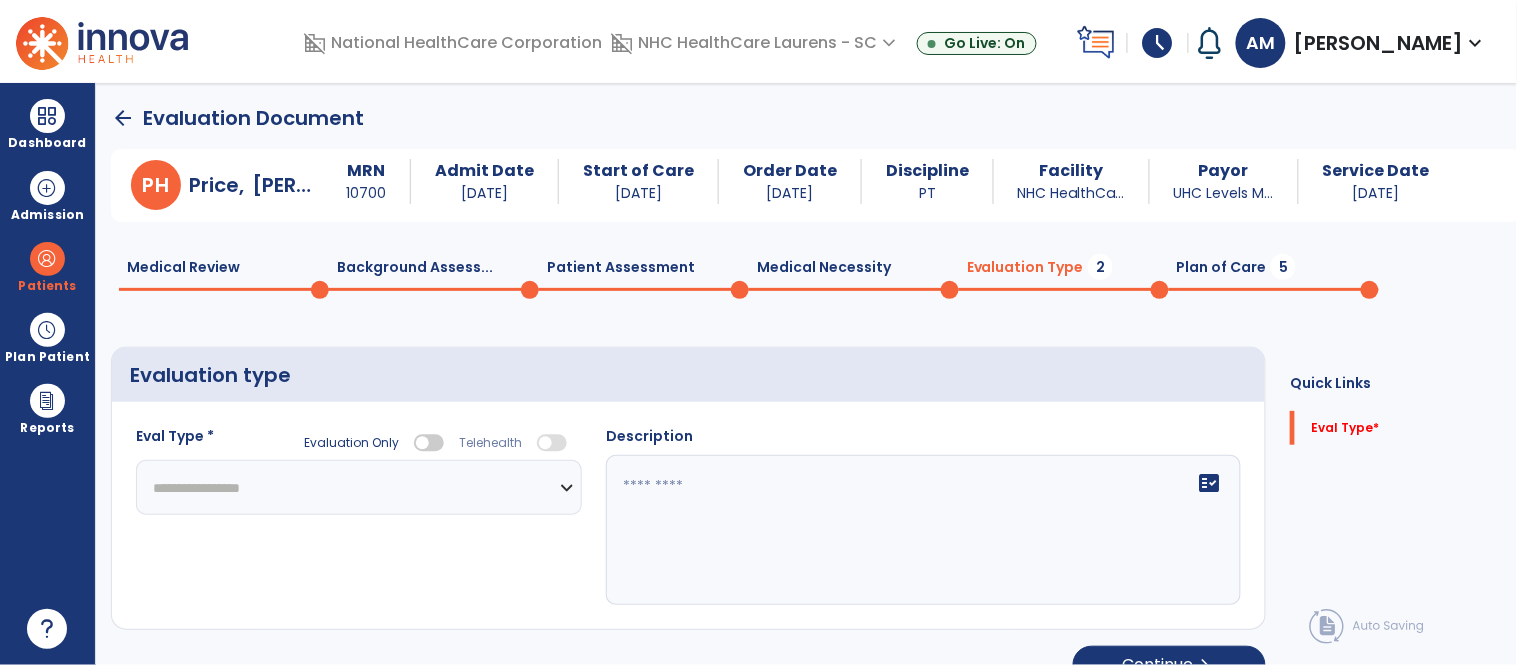 click on "**********" 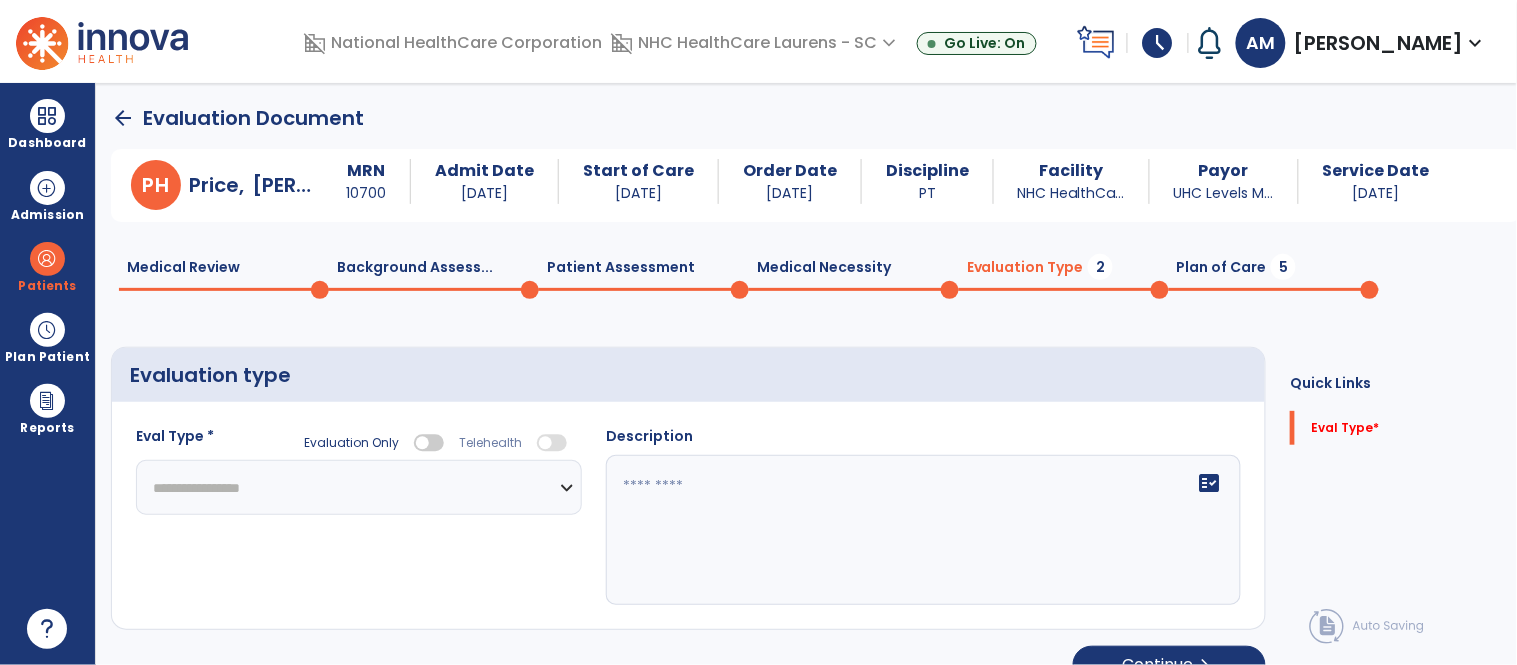 select on "**********" 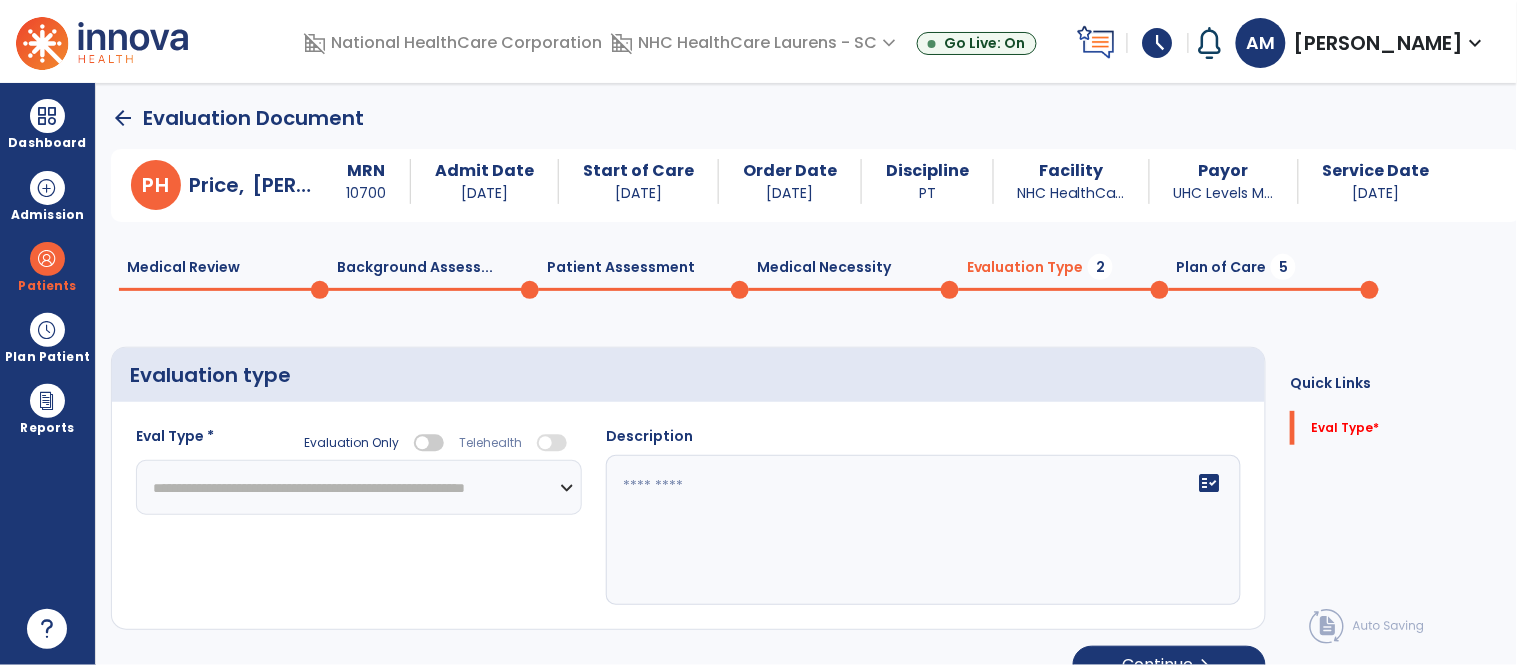 click on "**********" 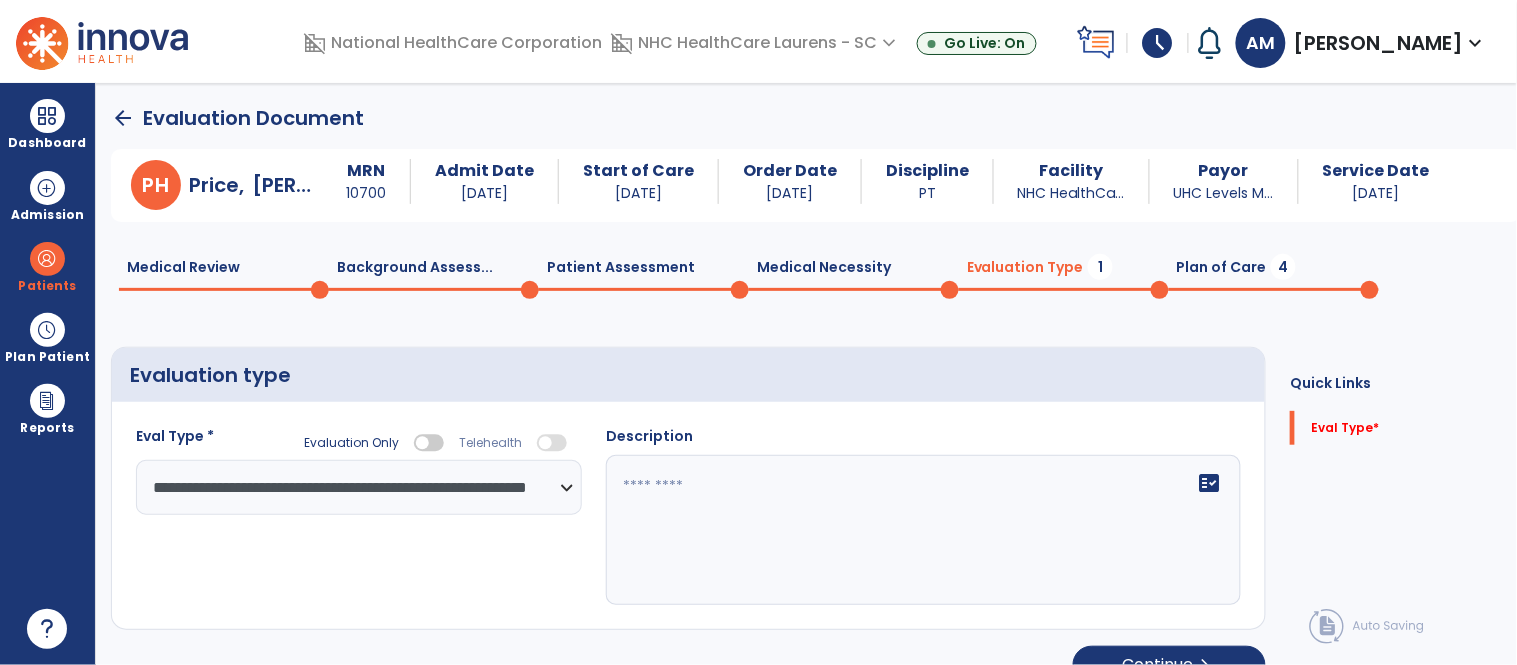 click 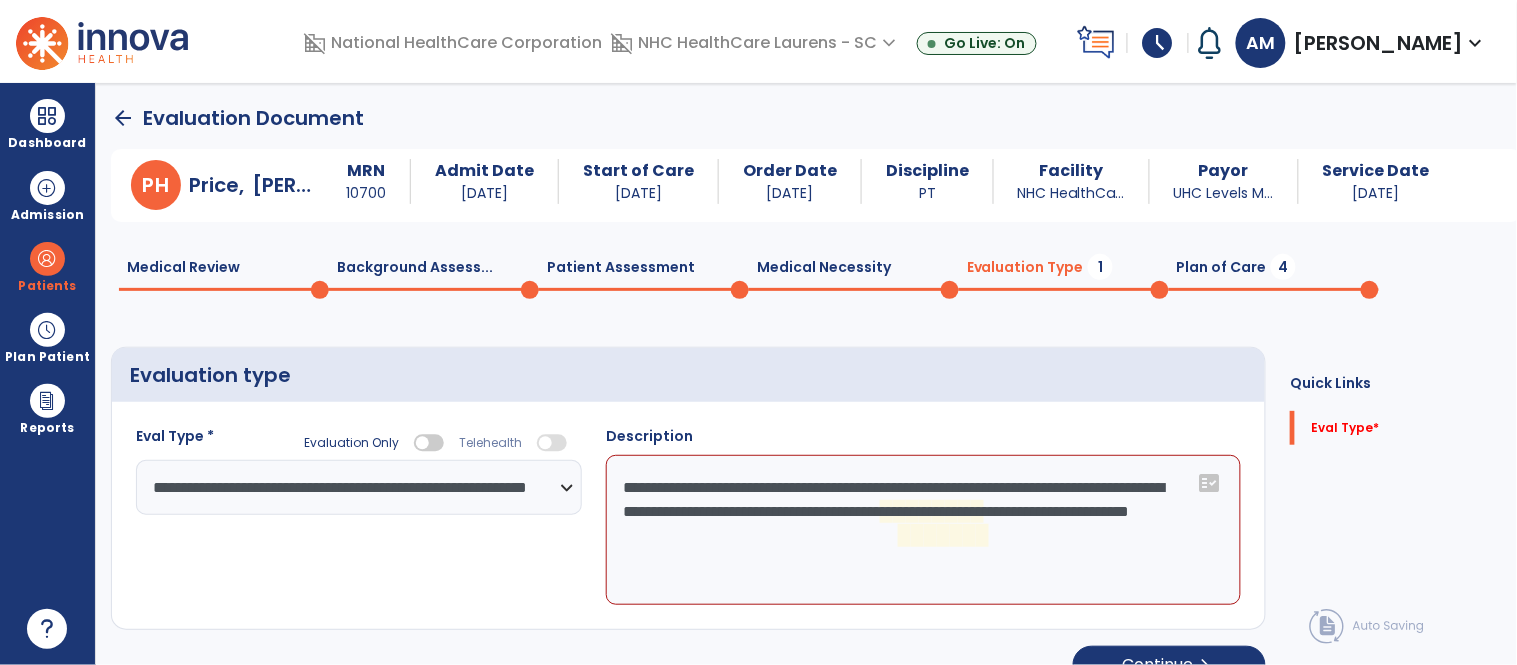 click on "**********" 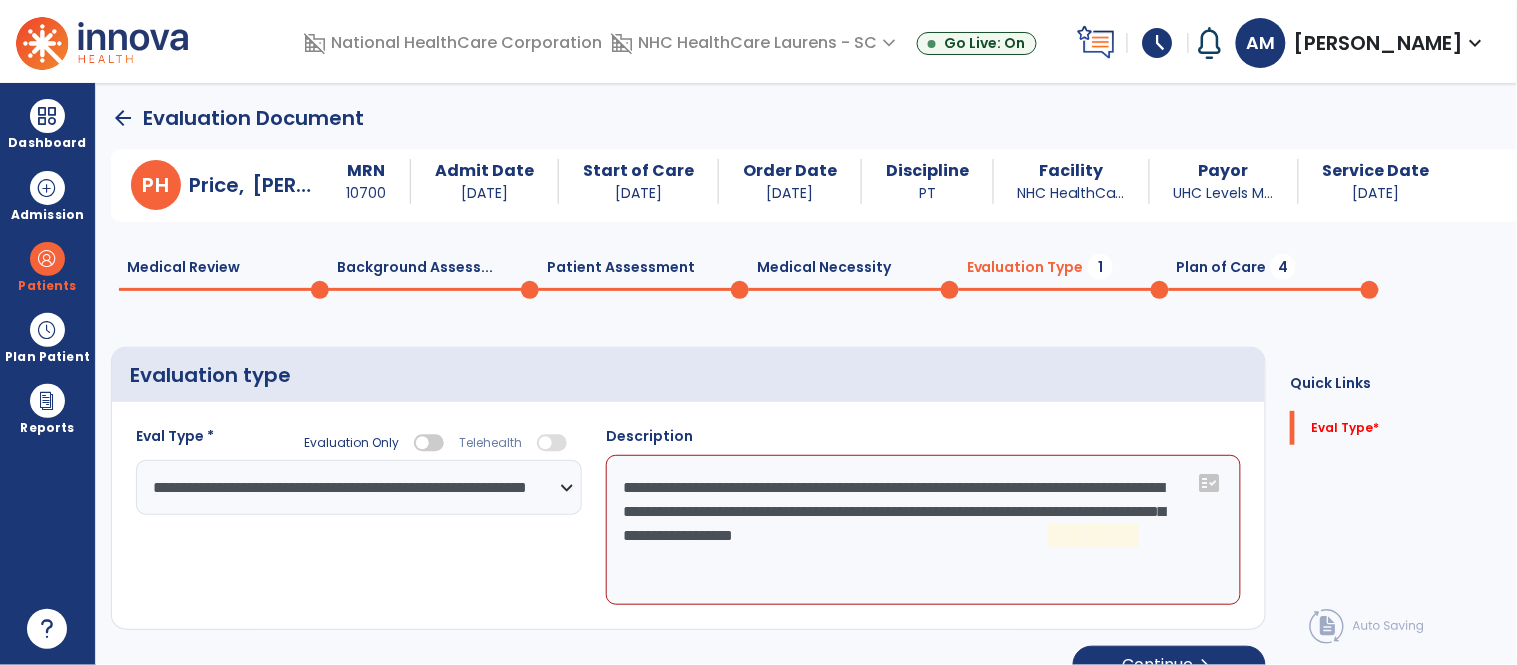 click on "**********" 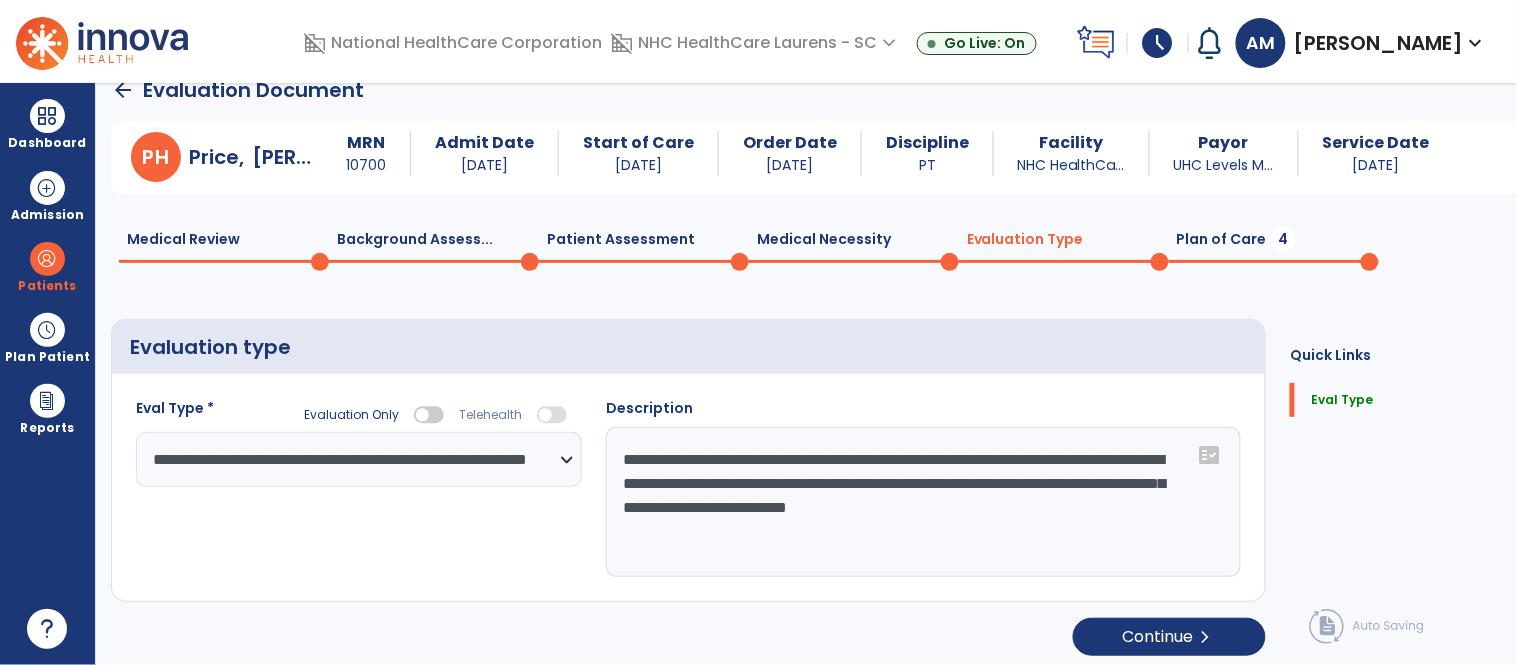 scroll, scrollTop: 35, scrollLeft: 0, axis: vertical 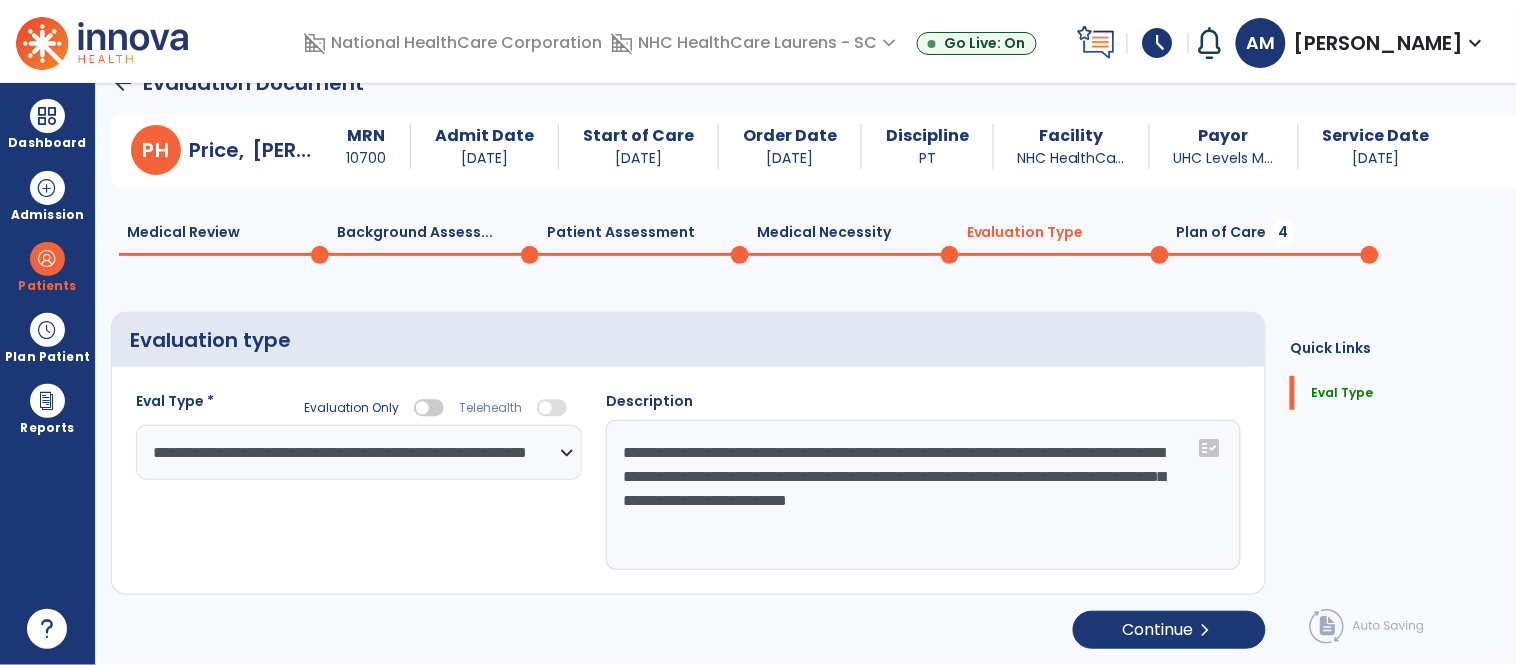 click on "**********" 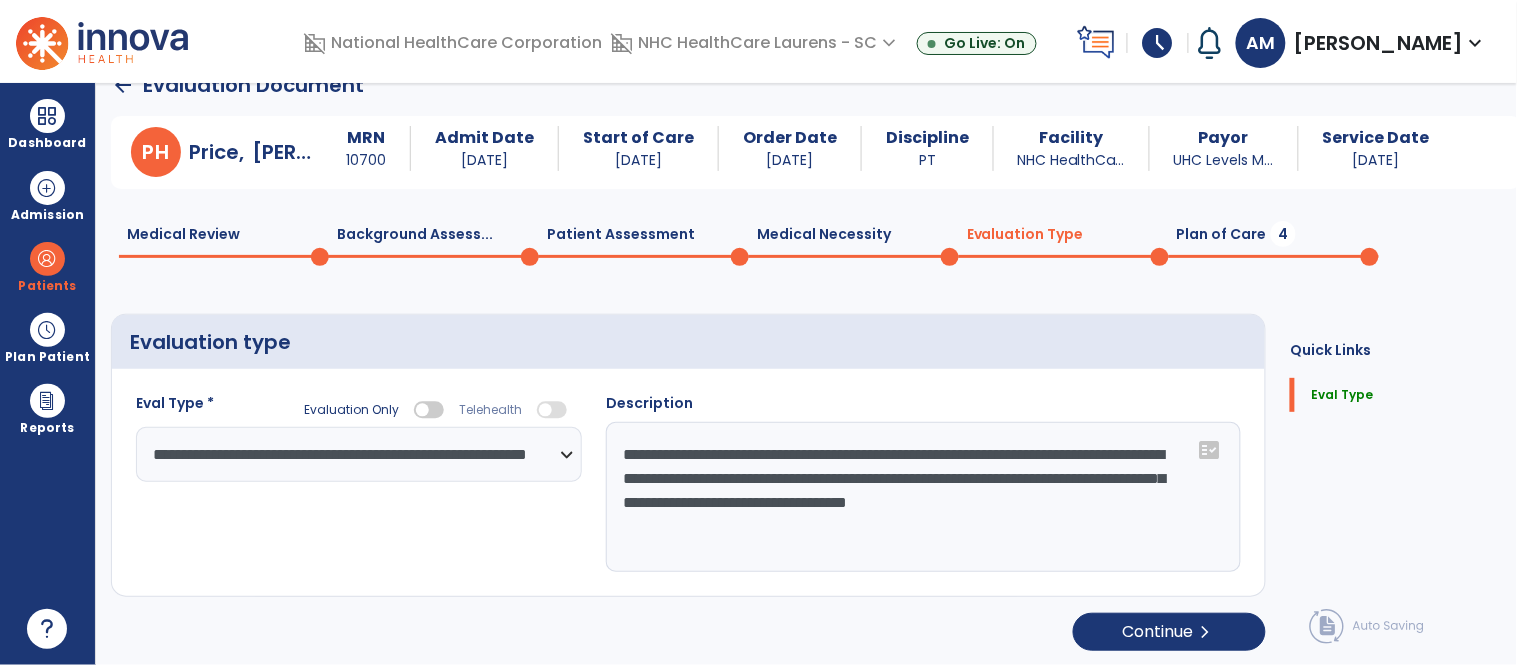 scroll, scrollTop: 35, scrollLeft: 0, axis: vertical 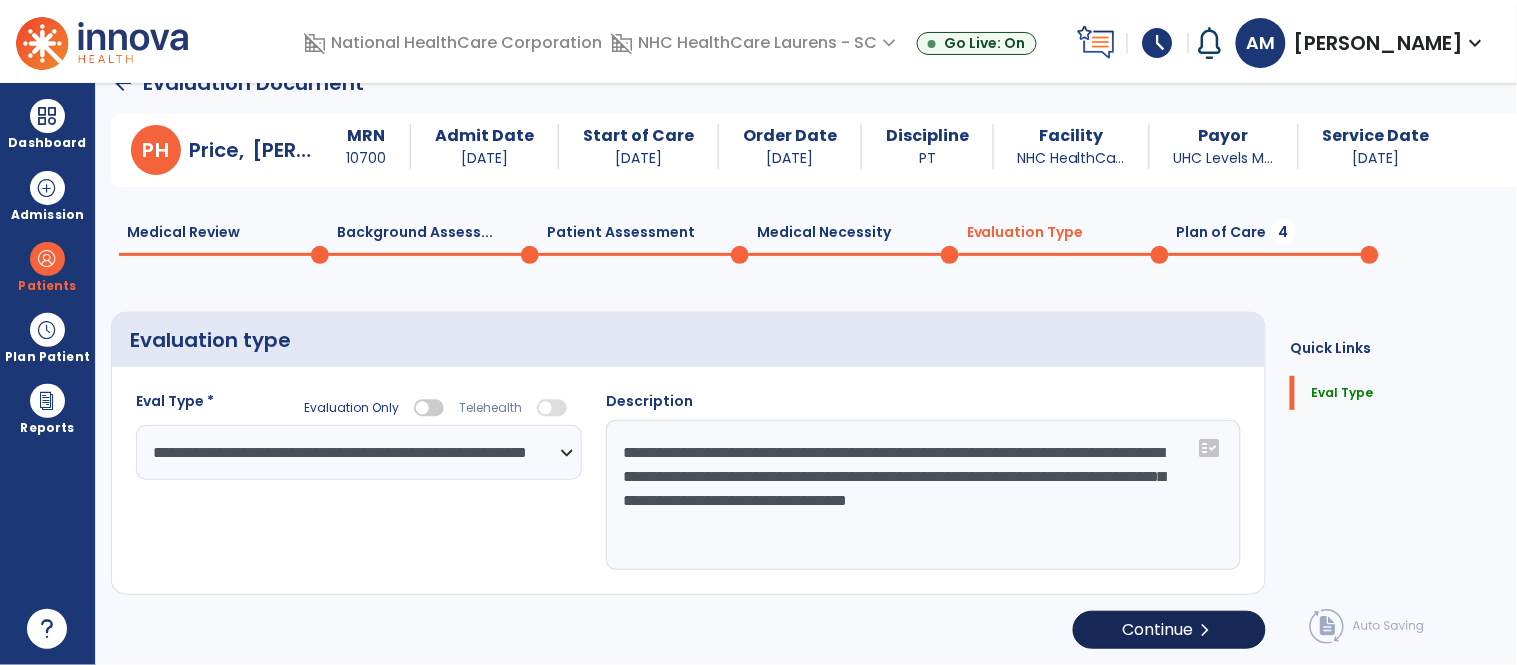 type on "**********" 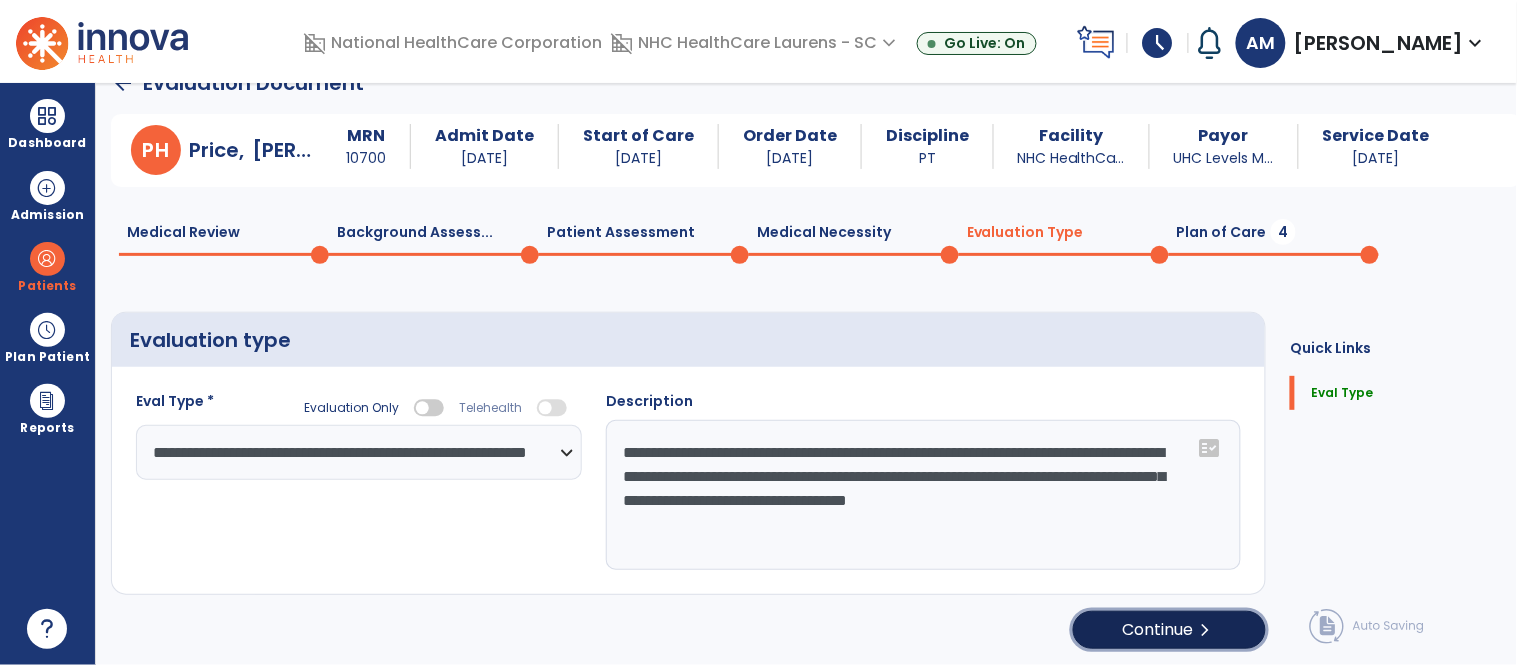 click on "Continue  chevron_right" 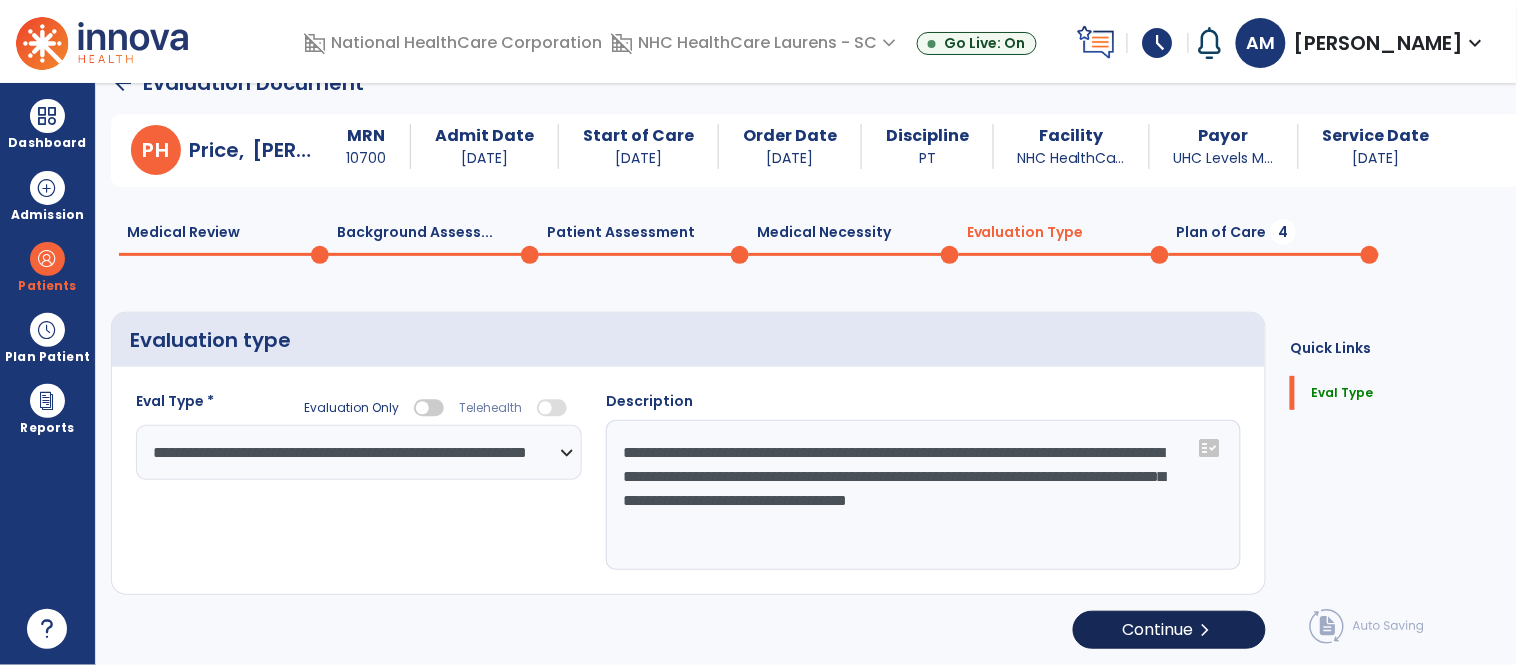 select on "**" 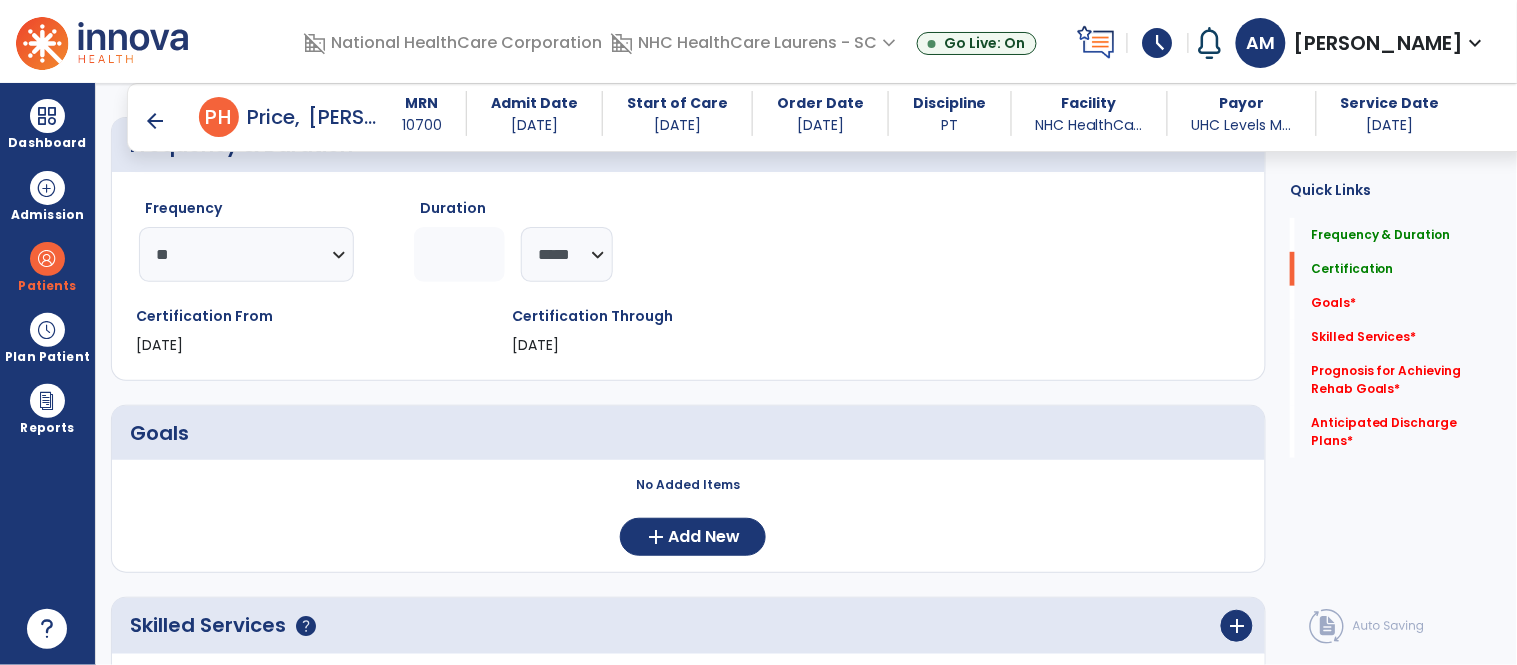 scroll, scrollTop: 212, scrollLeft: 0, axis: vertical 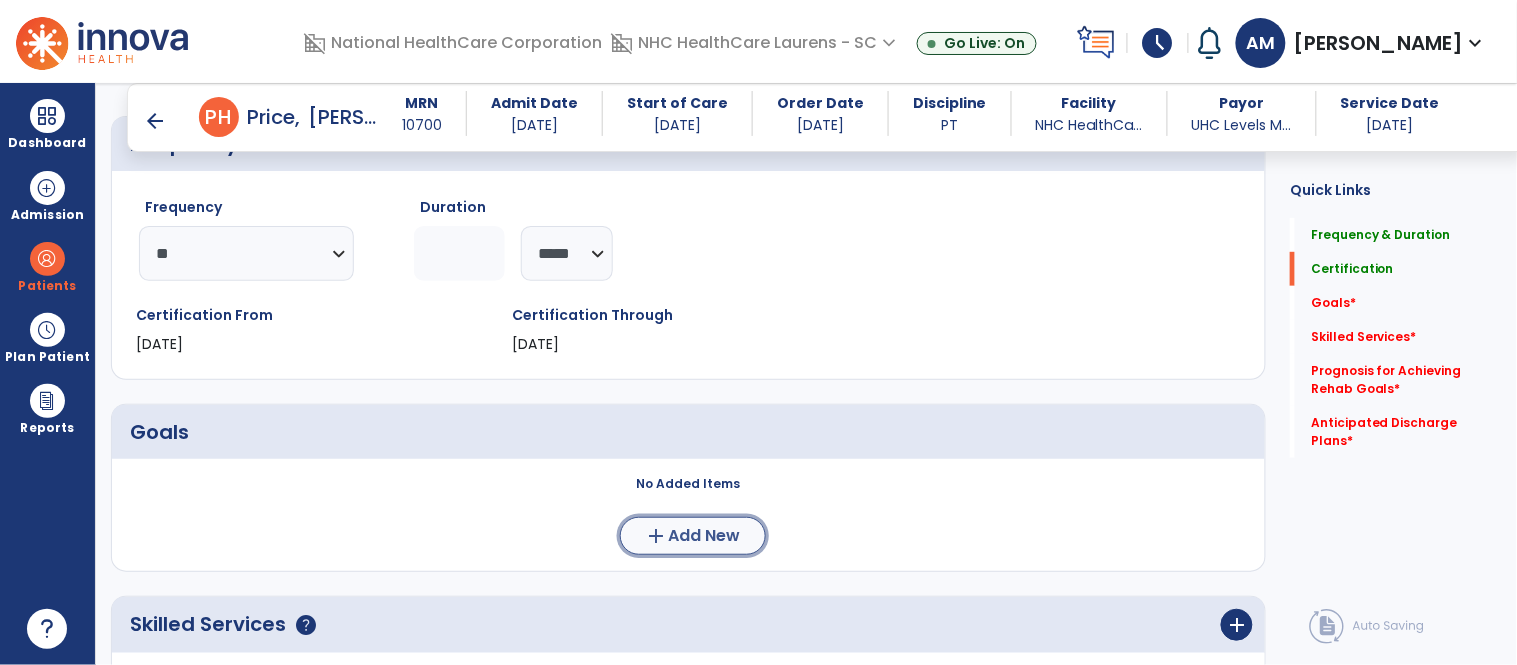 click on "add" at bounding box center [657, 536] 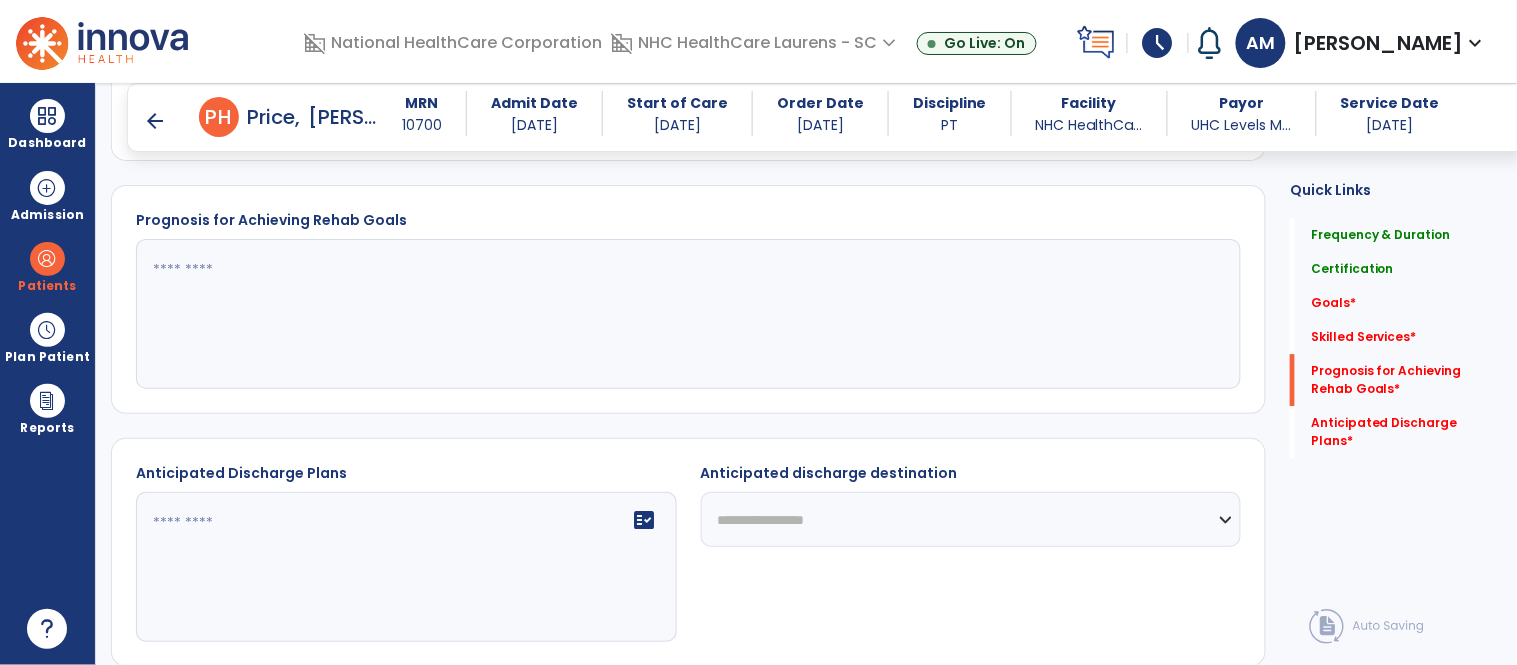 scroll, scrollTop: 1457, scrollLeft: 0, axis: vertical 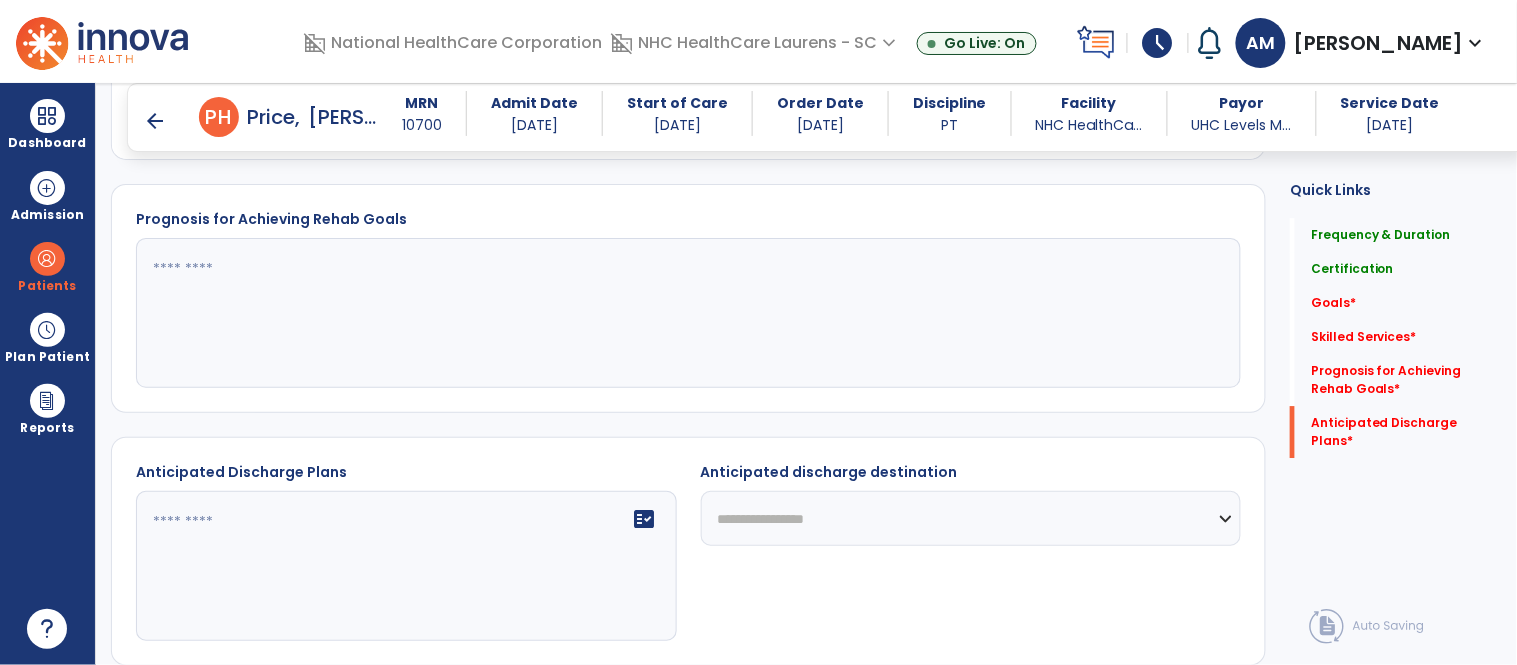 click 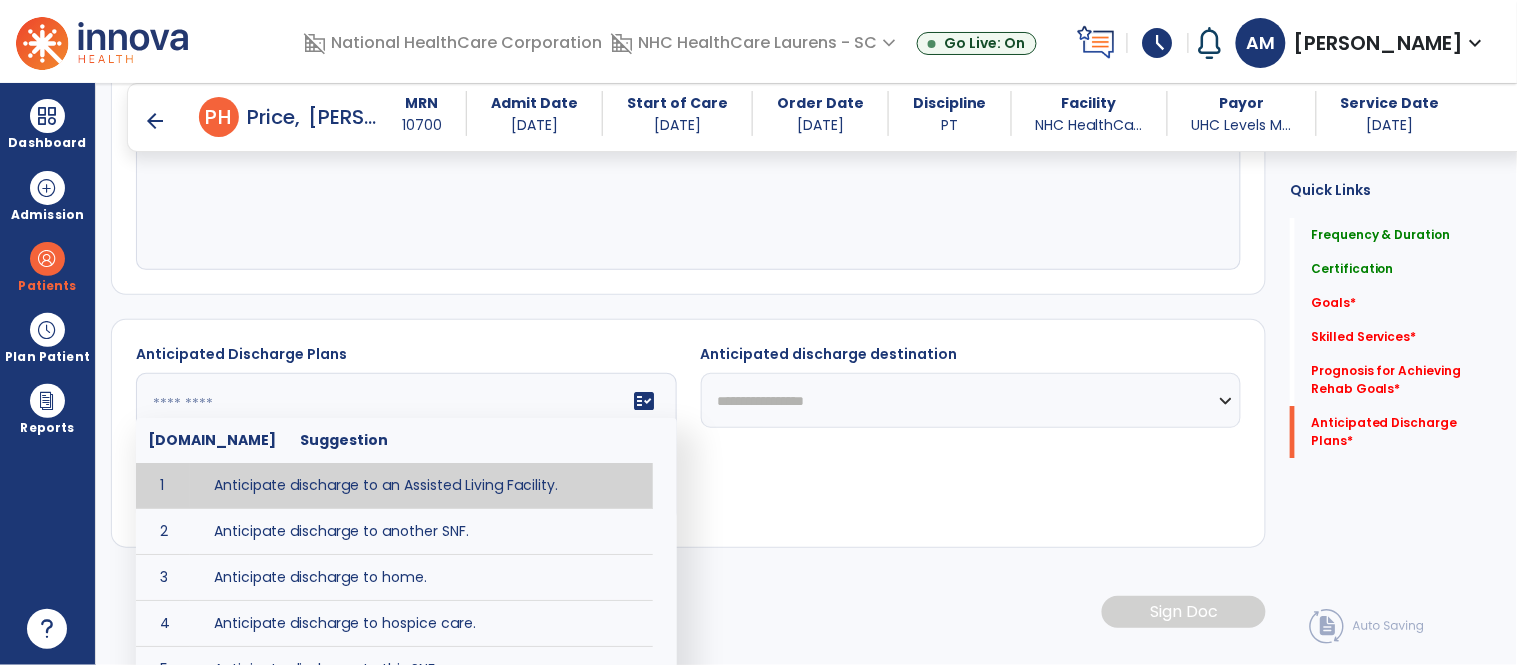 scroll, scrollTop: 1576, scrollLeft: 0, axis: vertical 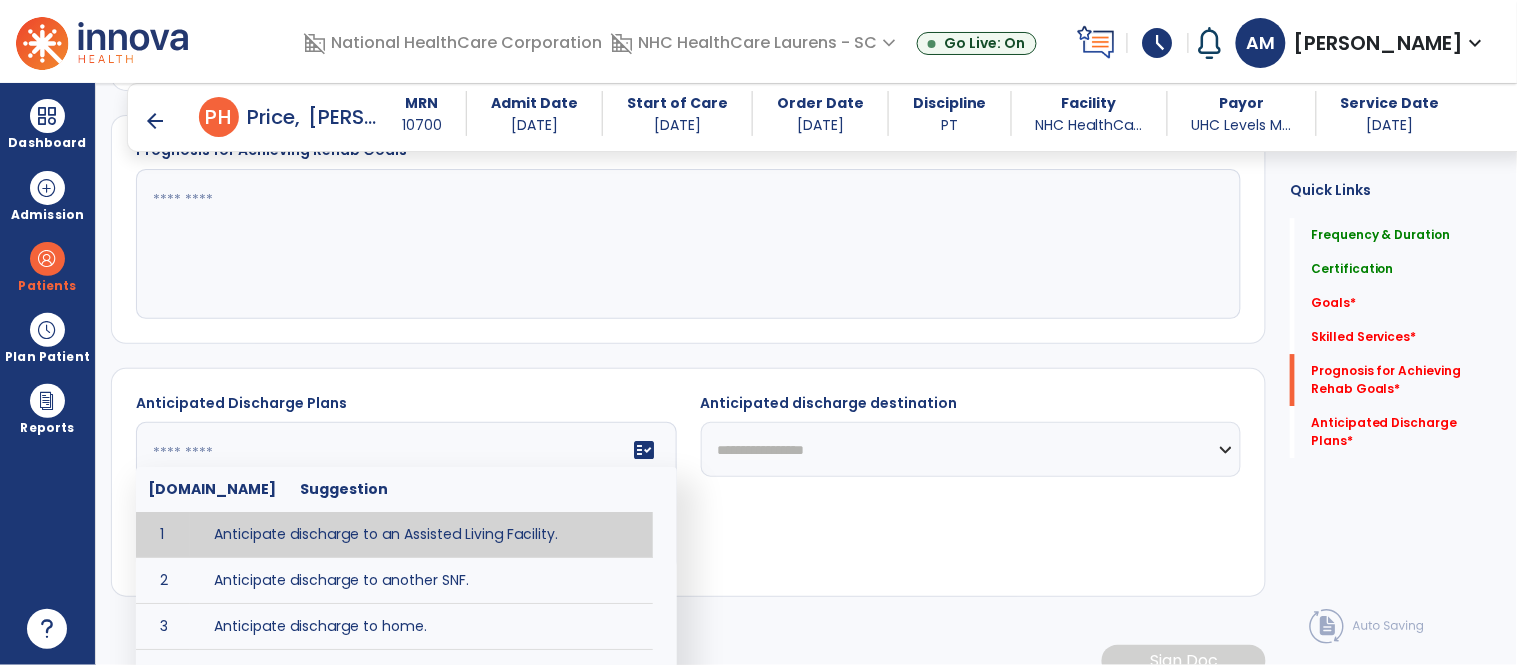 click 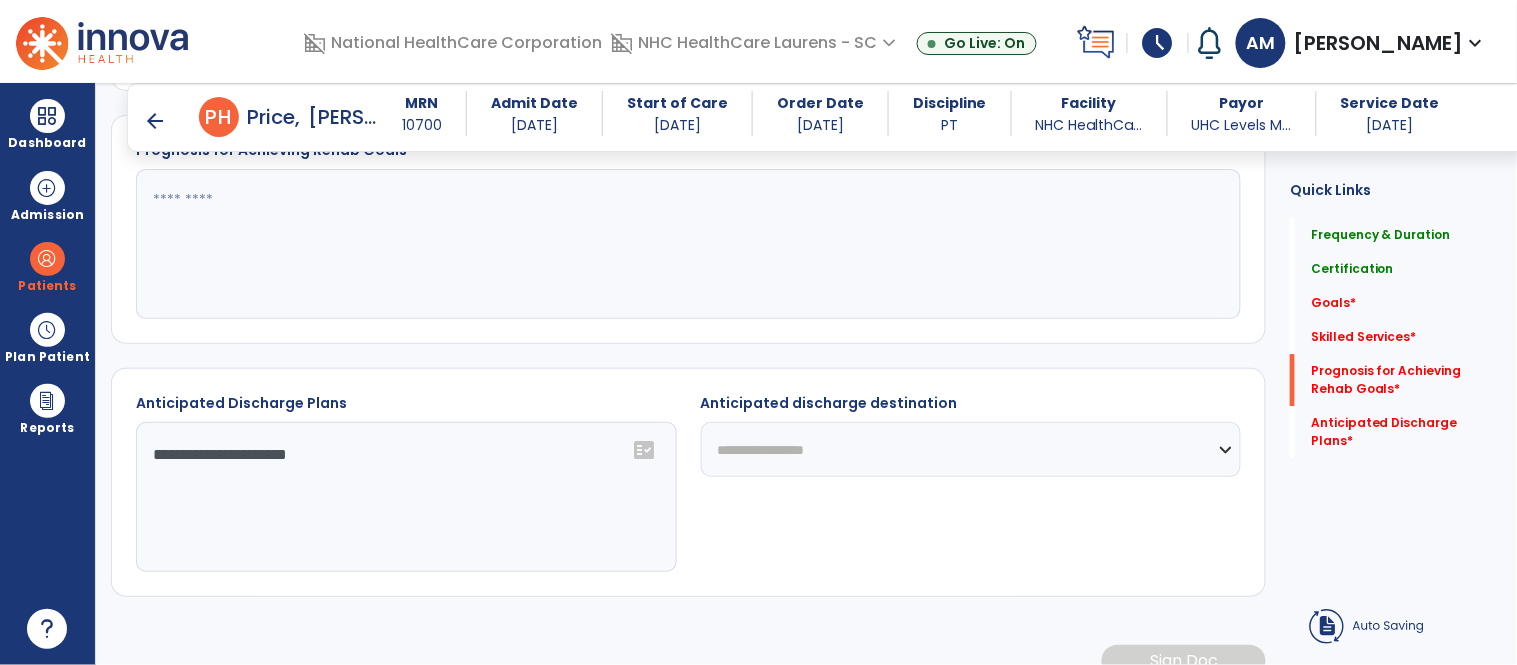 scroll, scrollTop: 975, scrollLeft: 0, axis: vertical 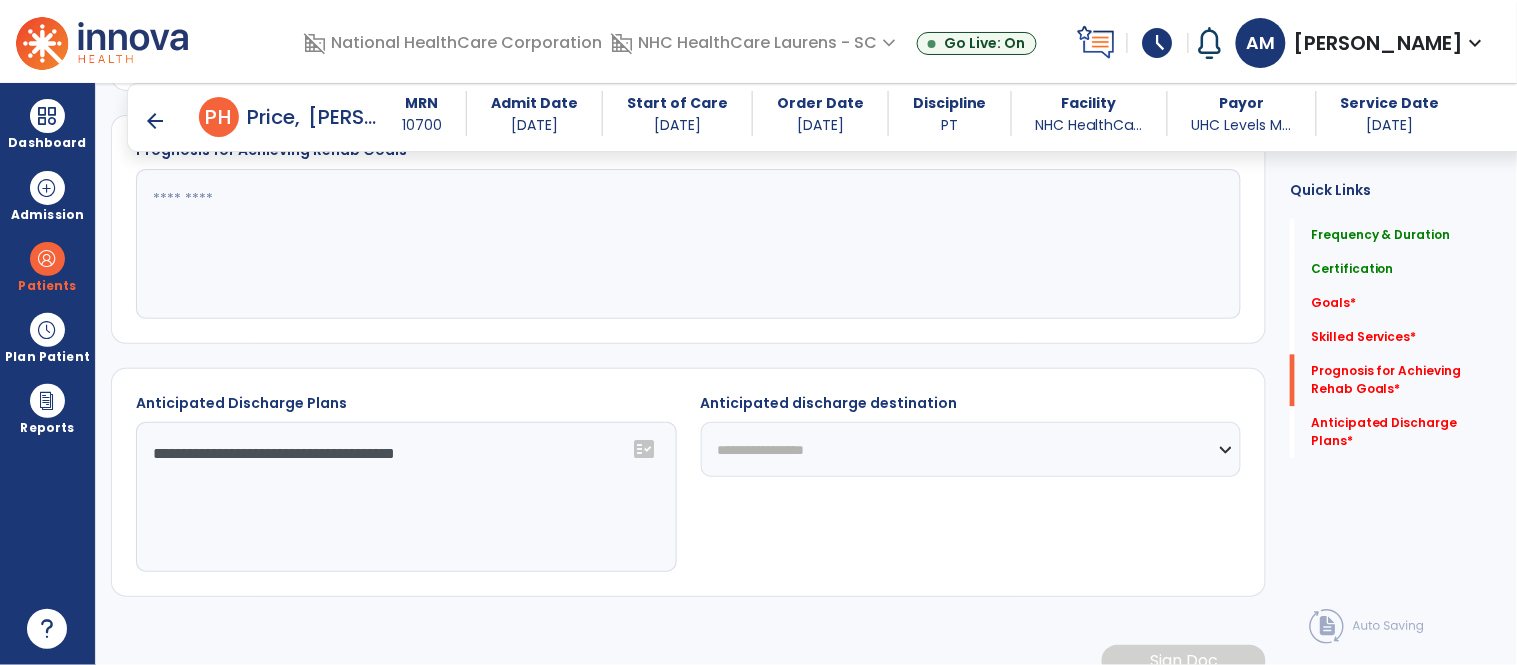 type on "**********" 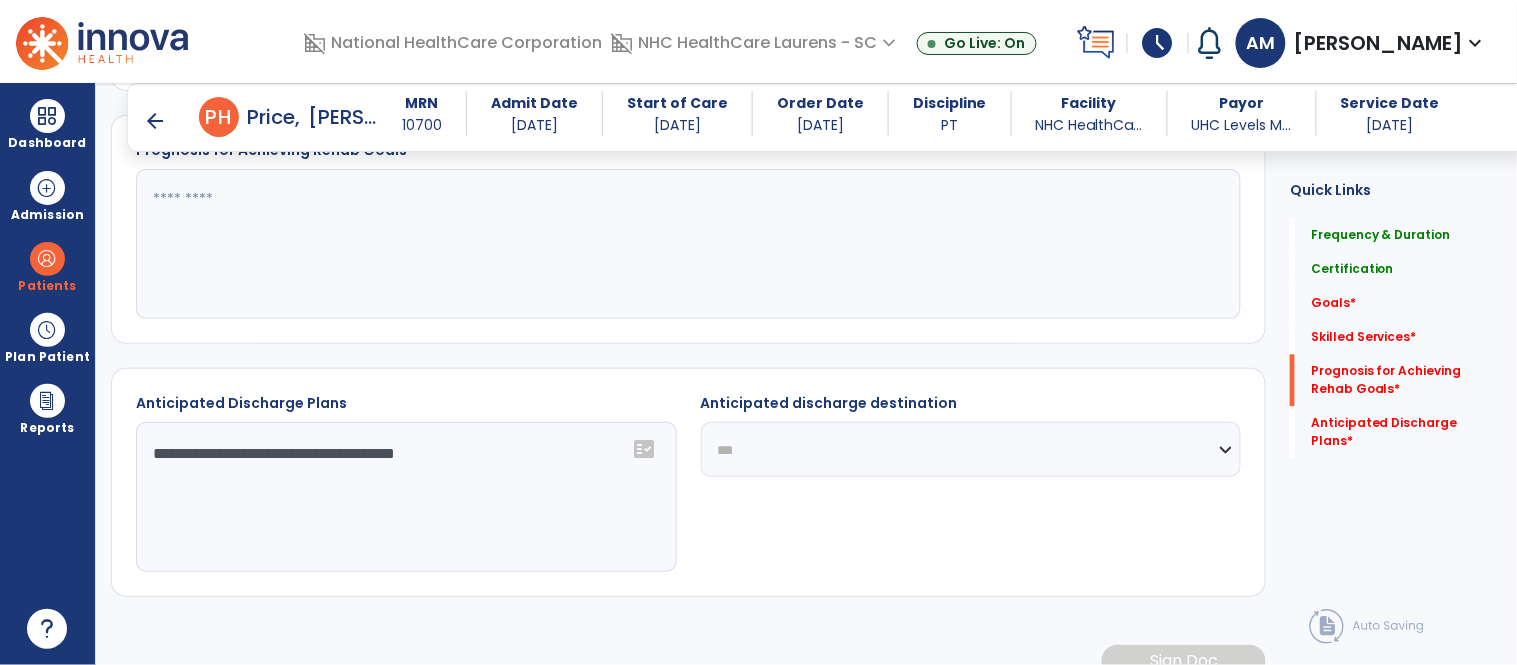 click on "**********" 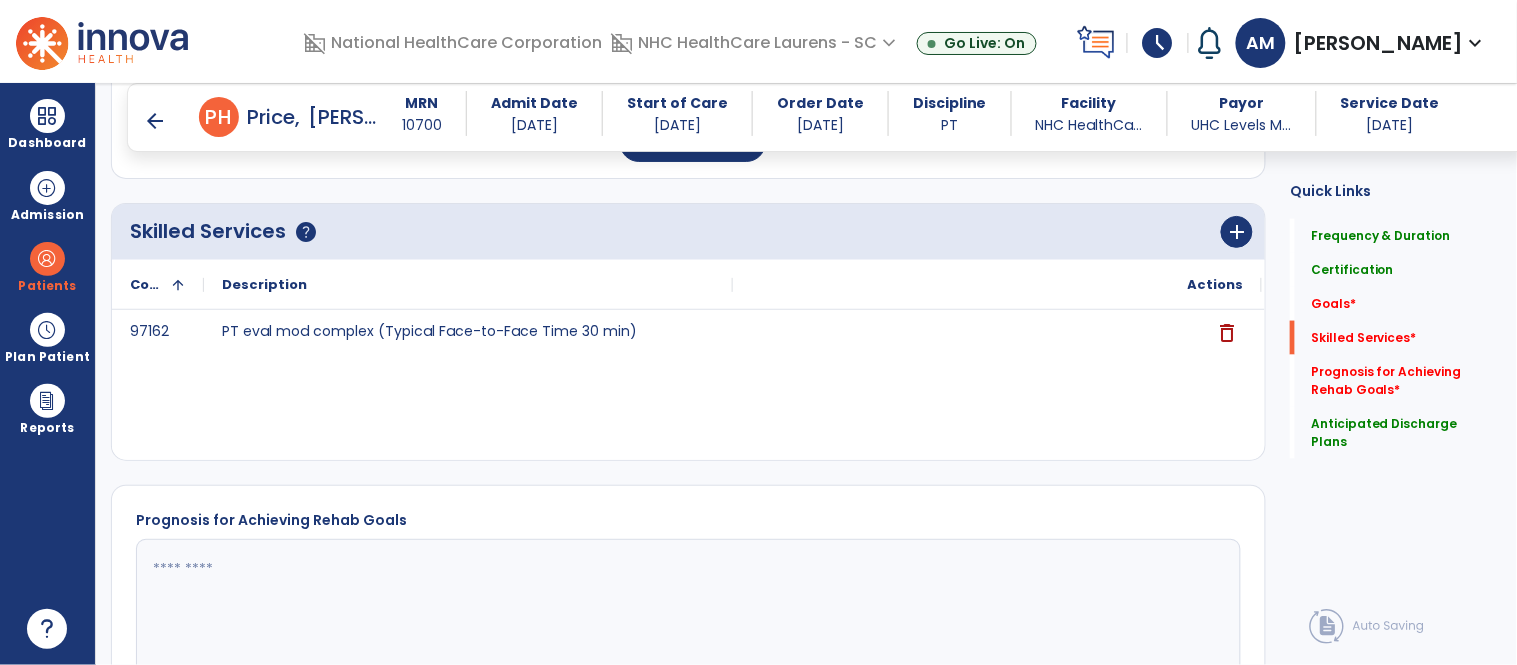 scroll, scrollTop: 604, scrollLeft: 0, axis: vertical 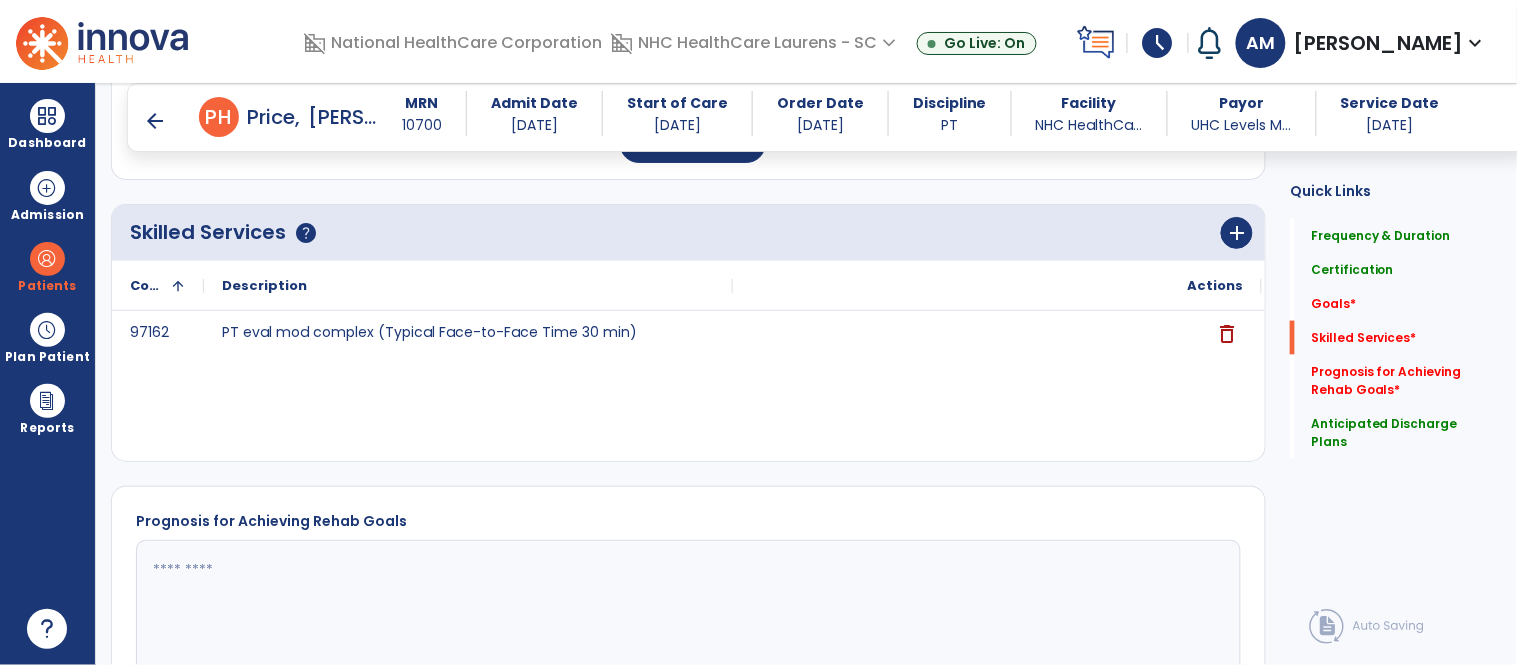 click 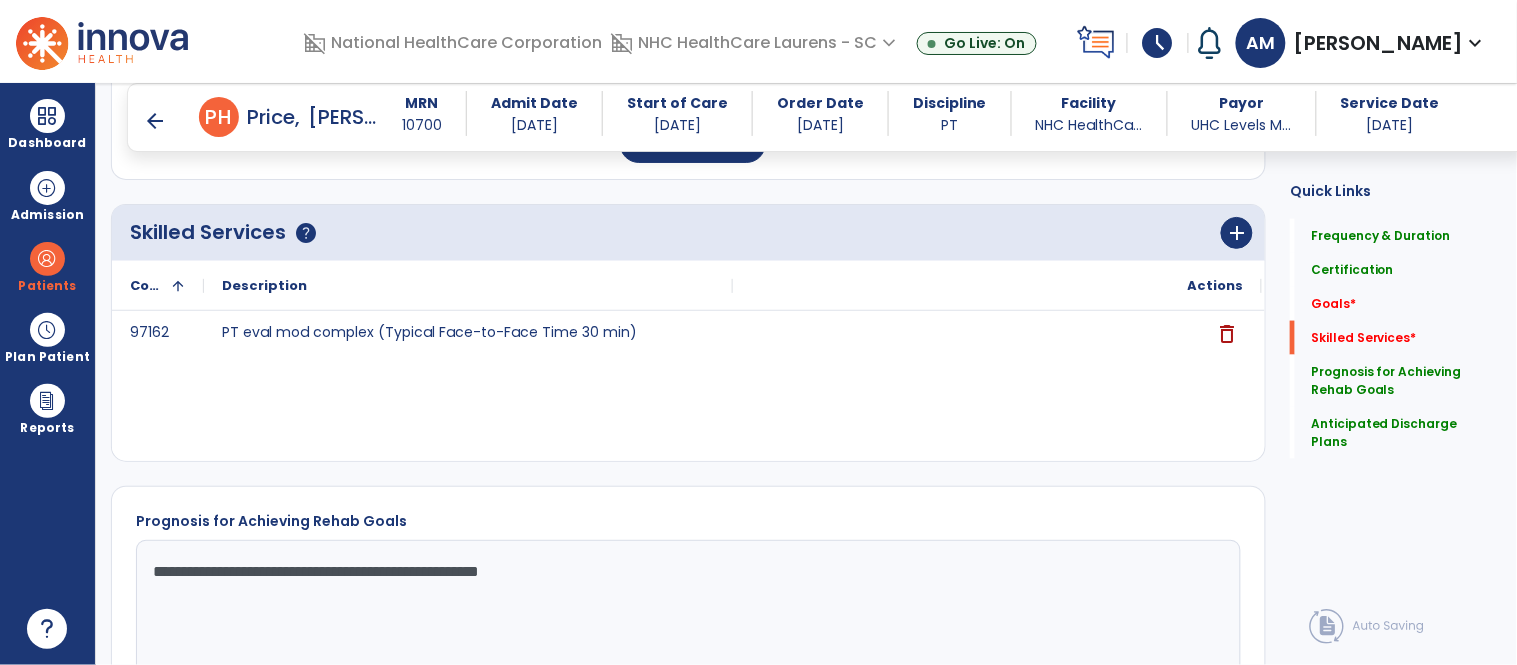click on "**********" 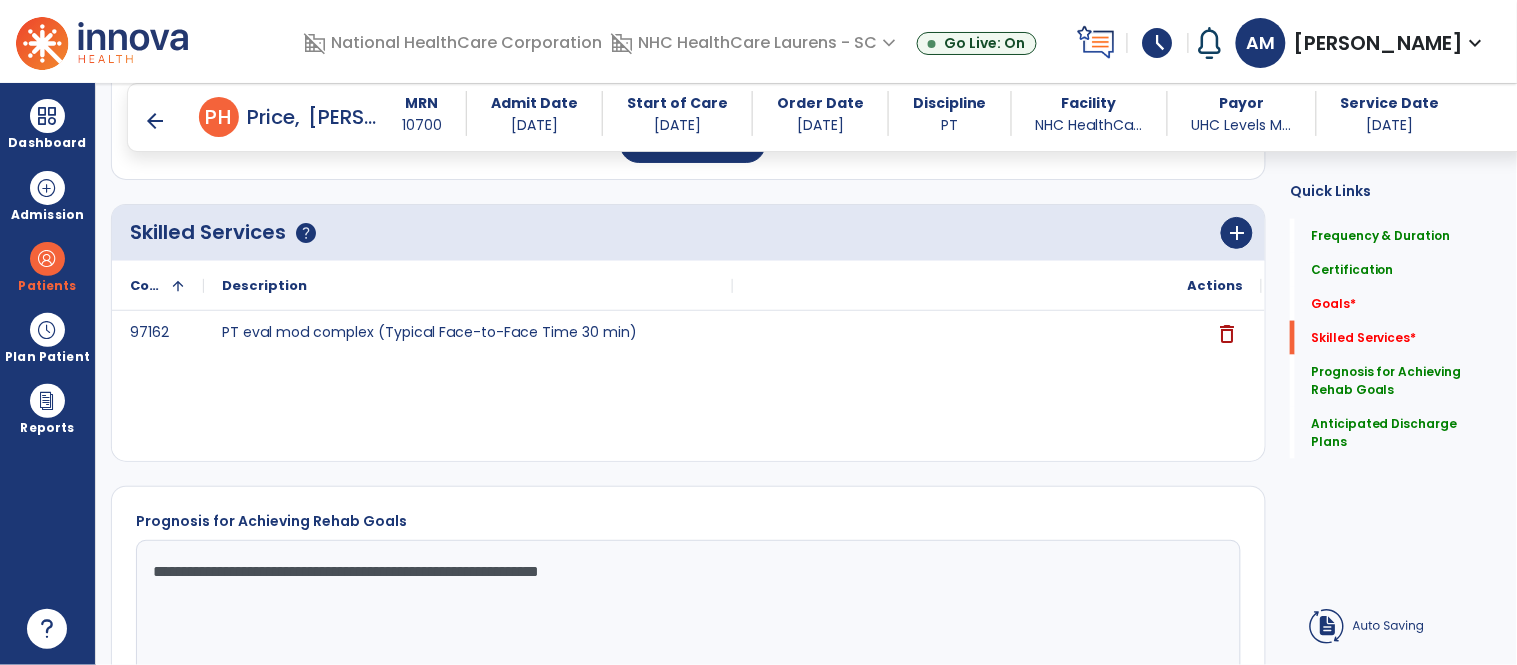 click on "**********" 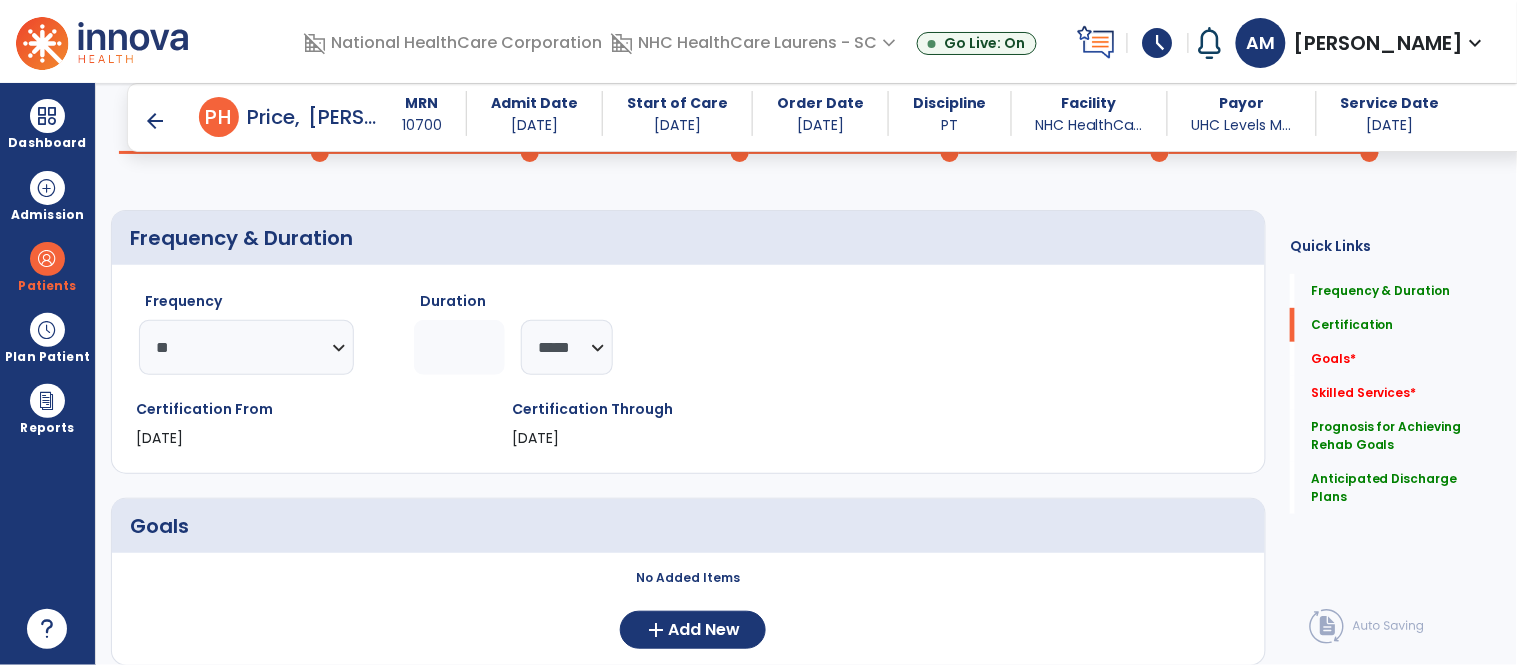 scroll, scrollTop: 360, scrollLeft: 0, axis: vertical 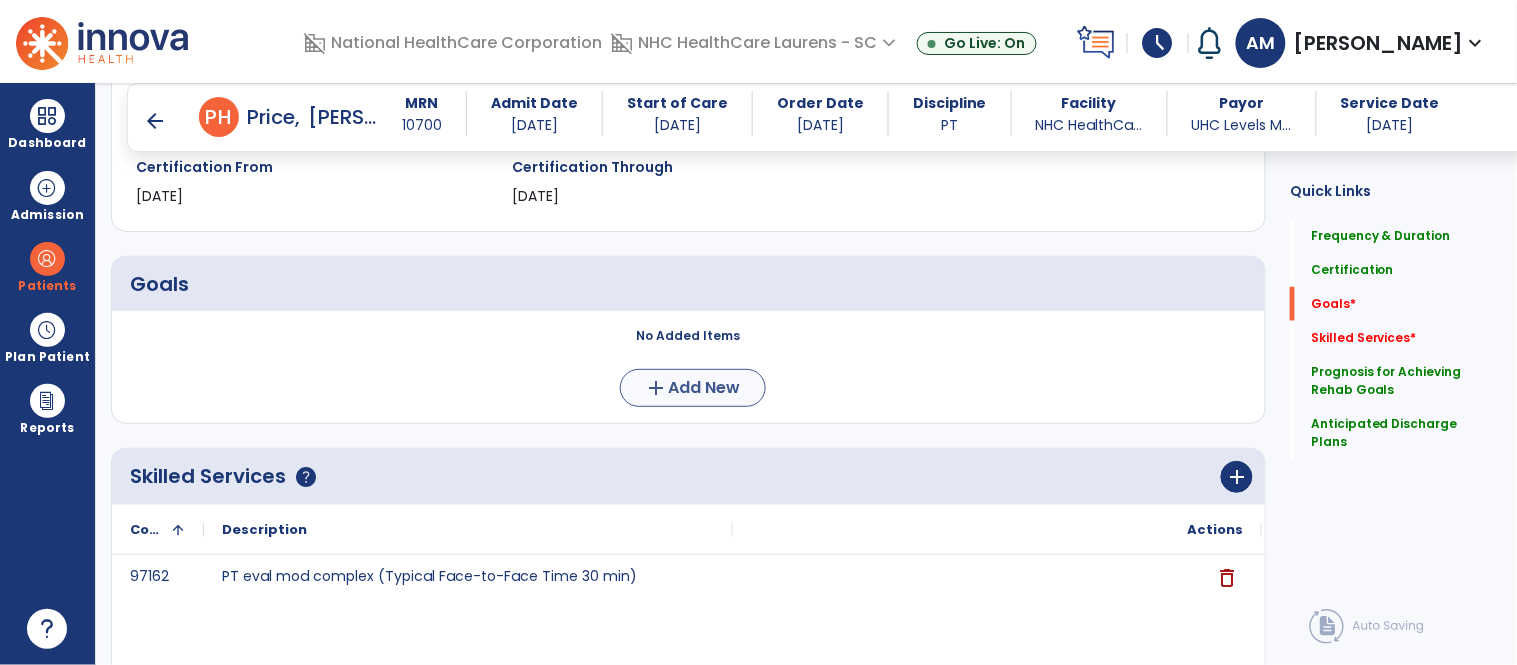 type on "**********" 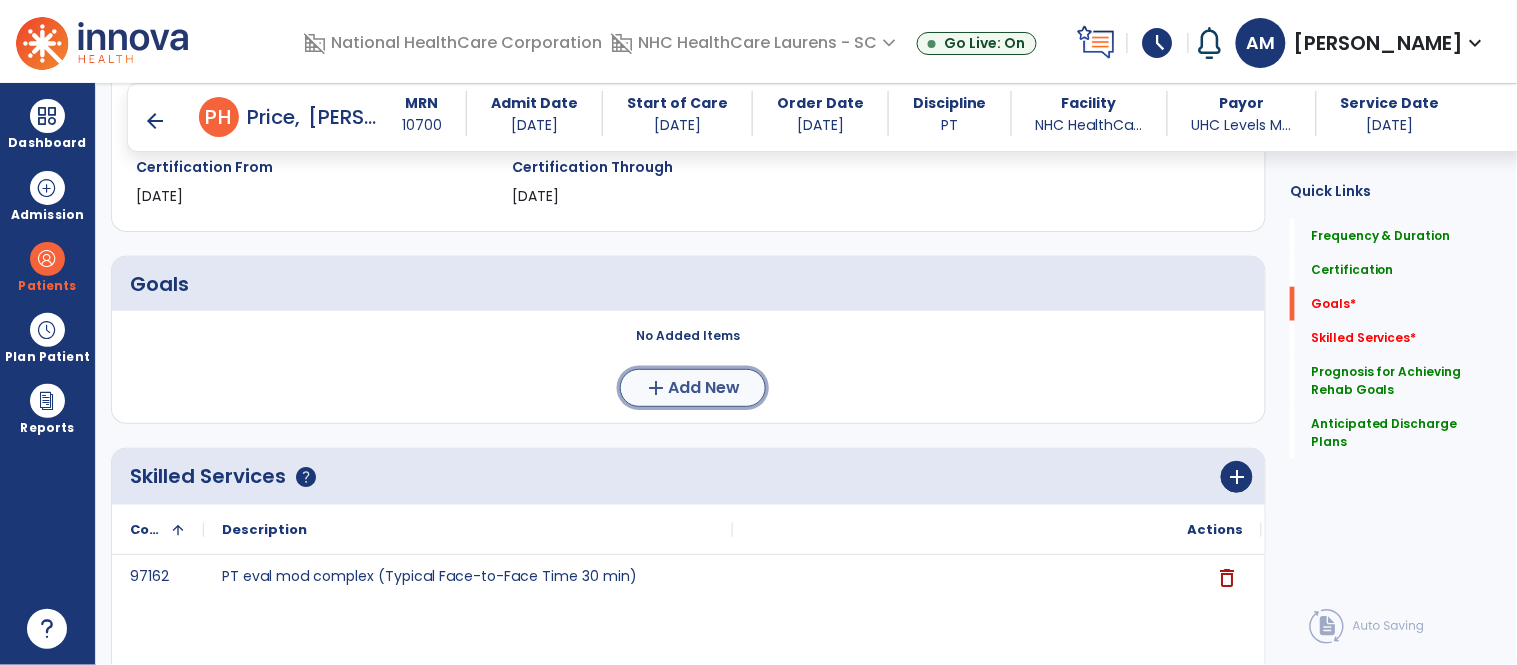 click on "Add New" at bounding box center (705, 388) 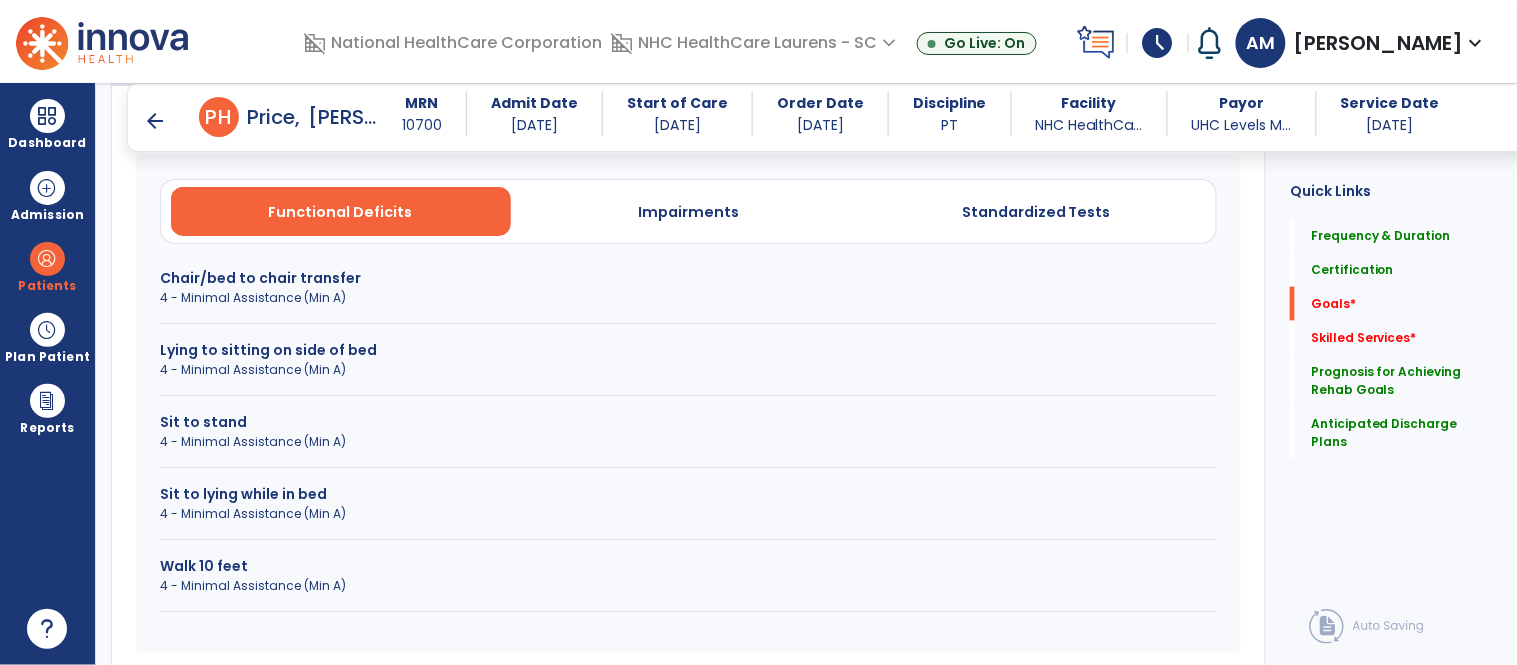 scroll, scrollTop: 587, scrollLeft: 0, axis: vertical 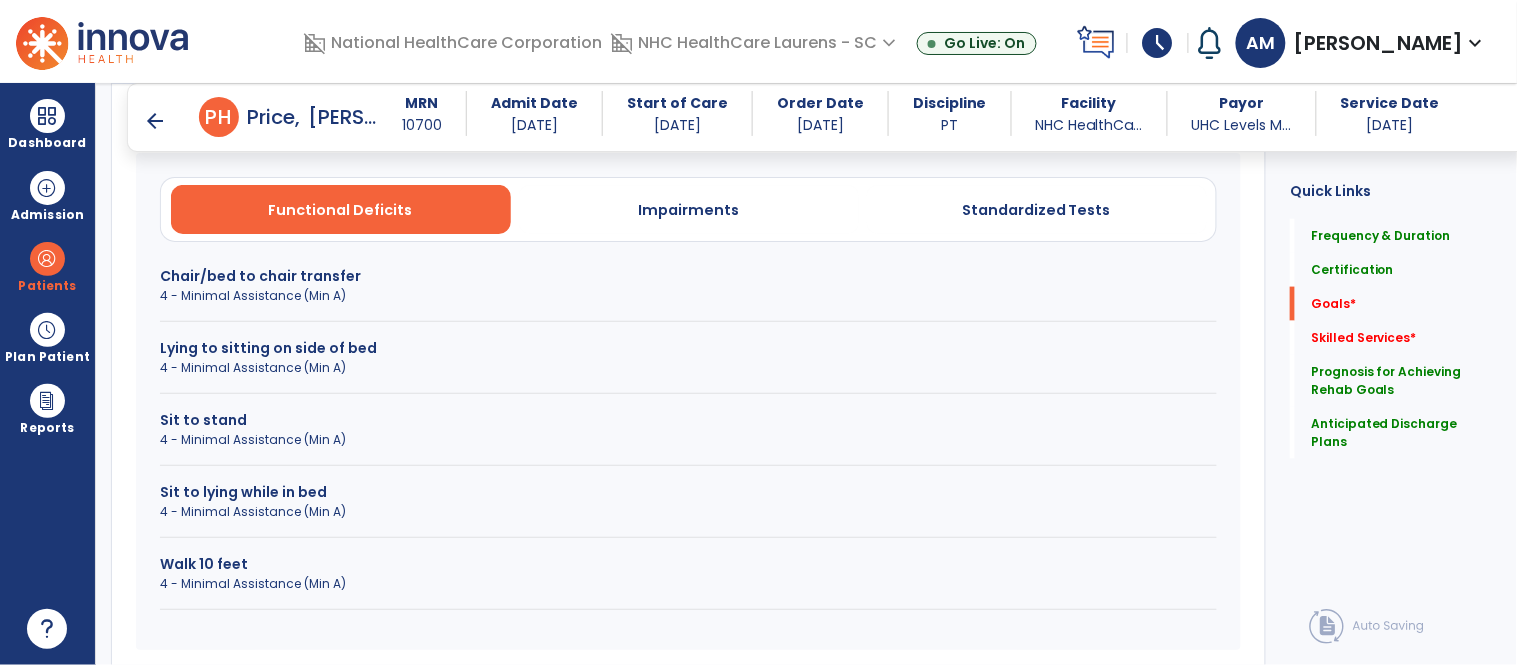click on "Chair/bed to chair transfer" at bounding box center (688, 276) 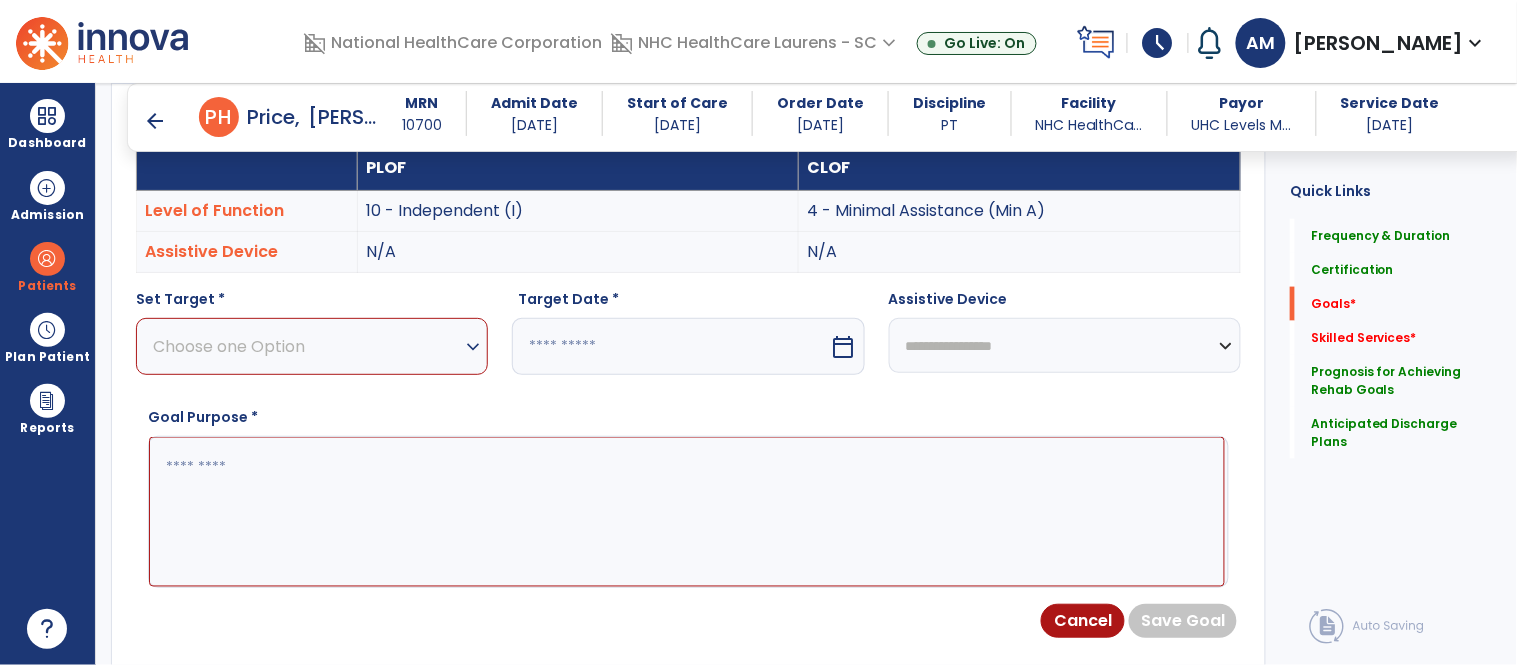 click on "Choose one Option" at bounding box center (307, 346) 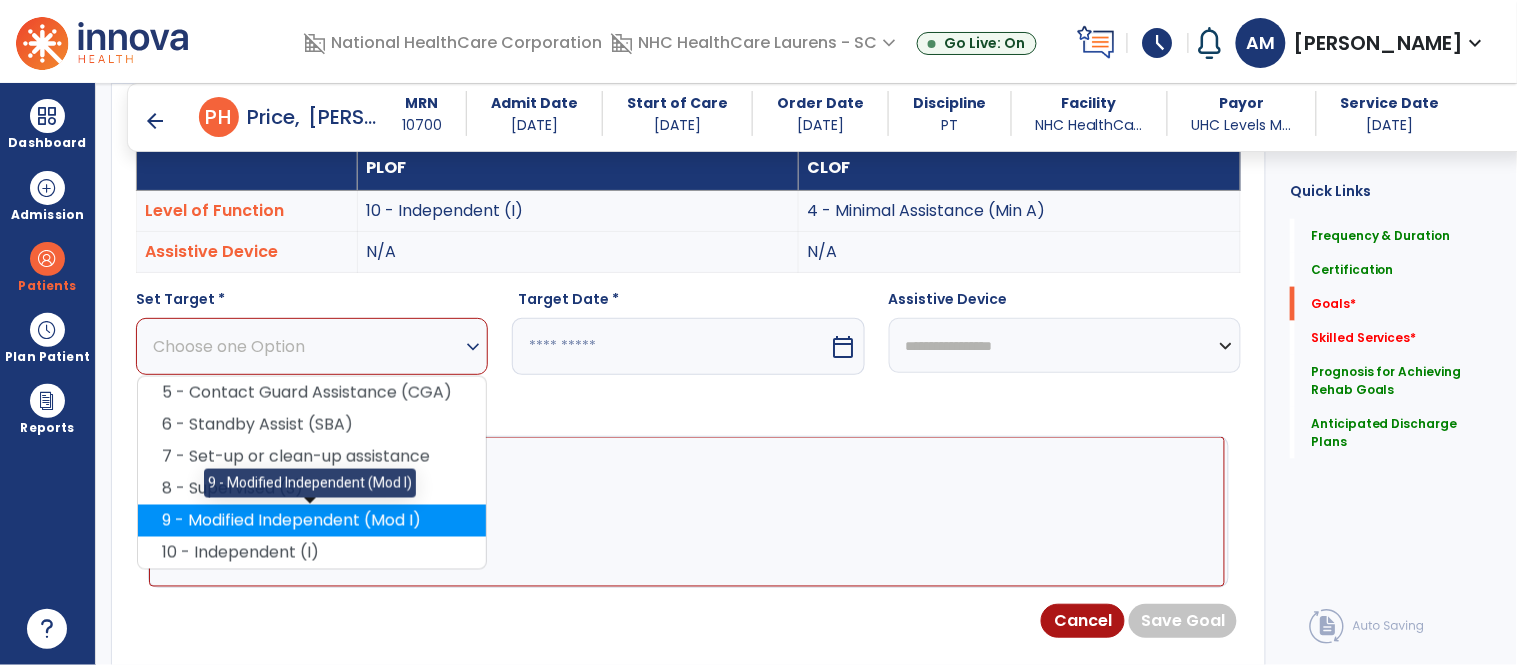 click on "9 - Modified Independent (Mod I)" at bounding box center (312, 521) 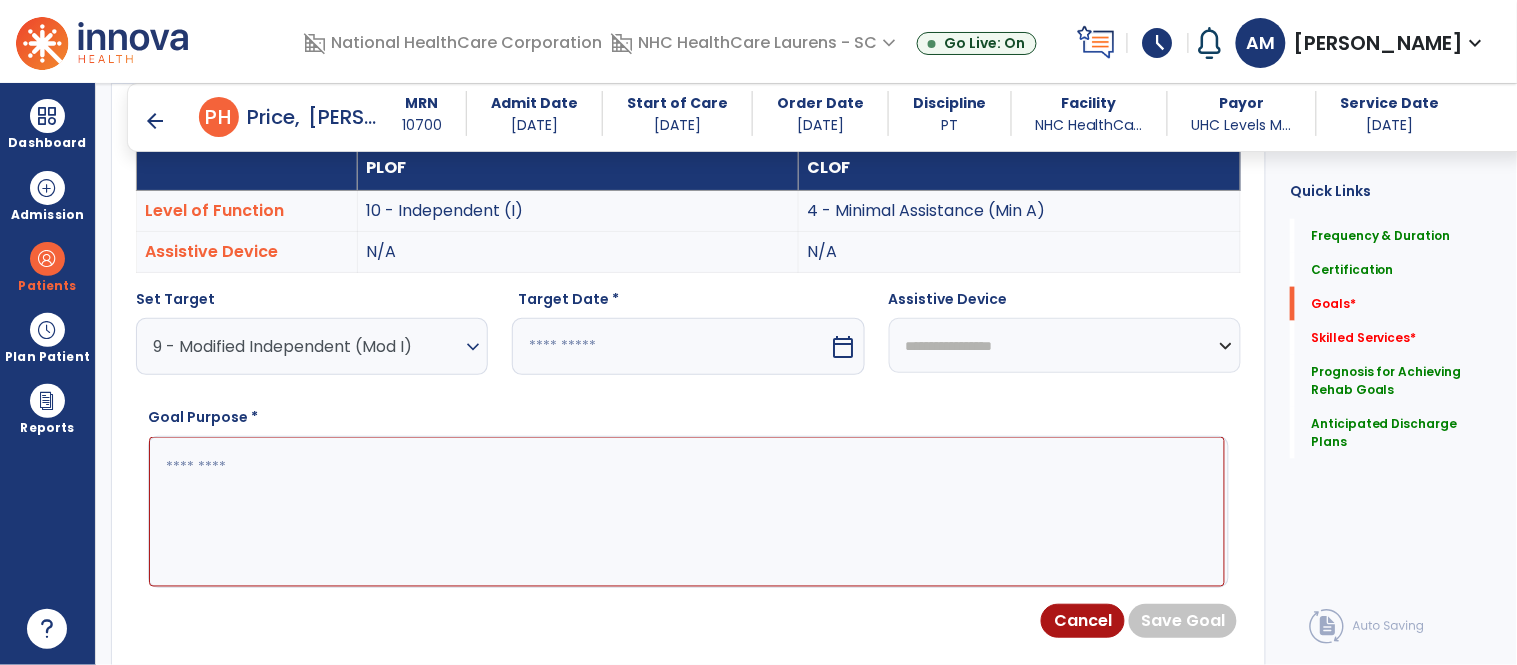 click at bounding box center [670, 346] 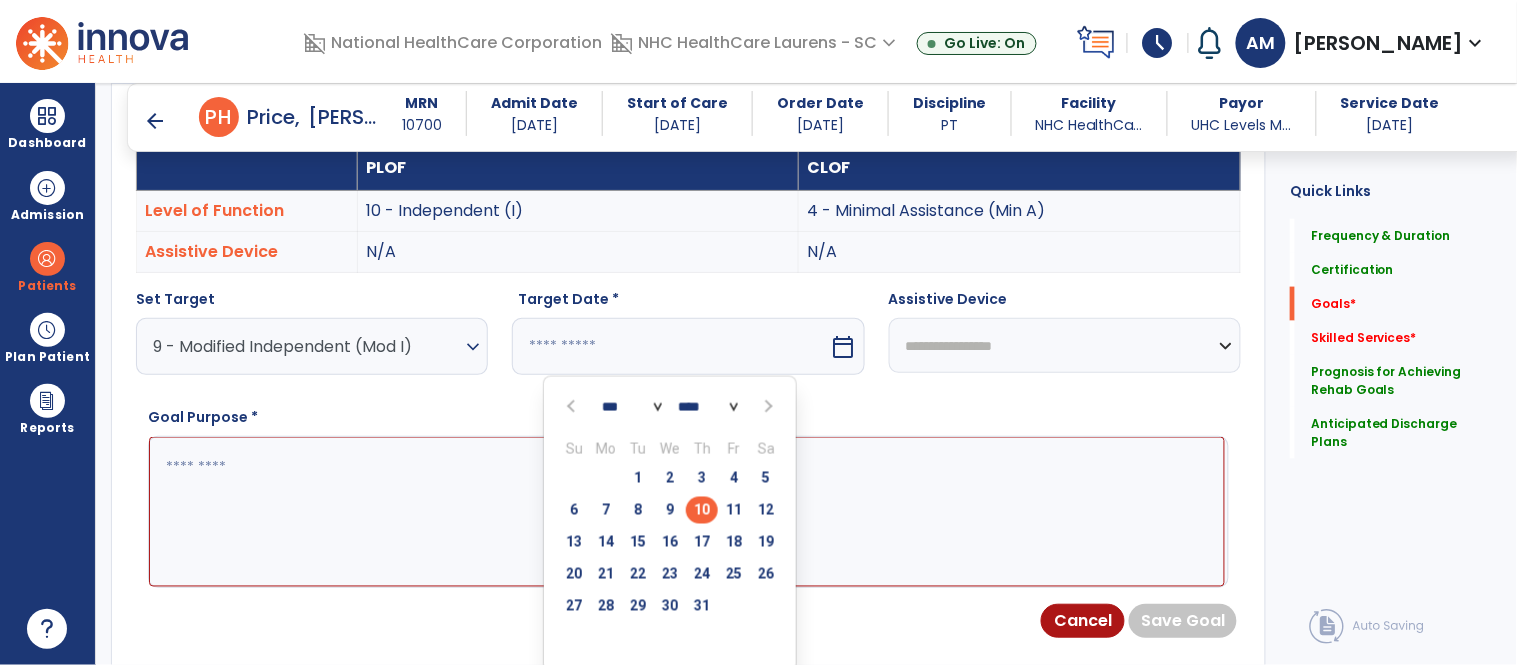 click at bounding box center [767, 407] 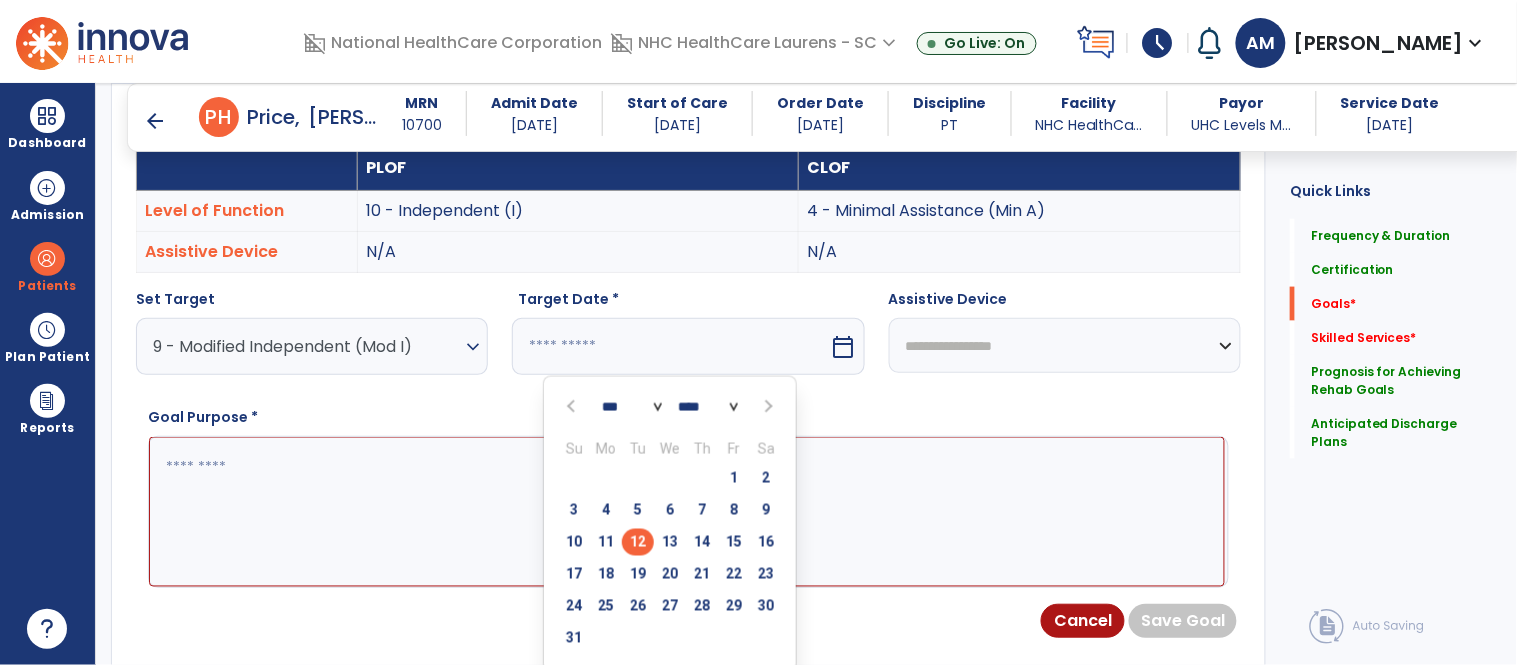 click on "12" at bounding box center (638, 542) 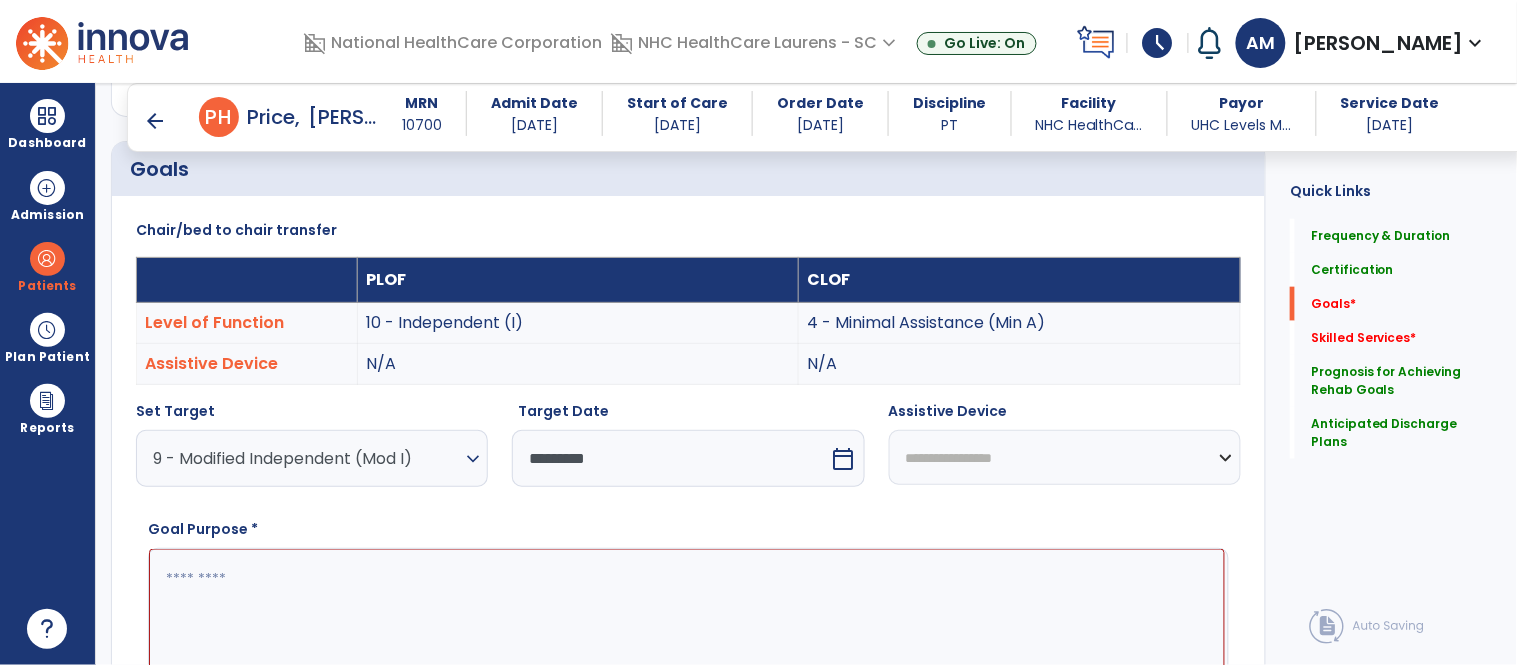 scroll, scrollTop: 600, scrollLeft: 0, axis: vertical 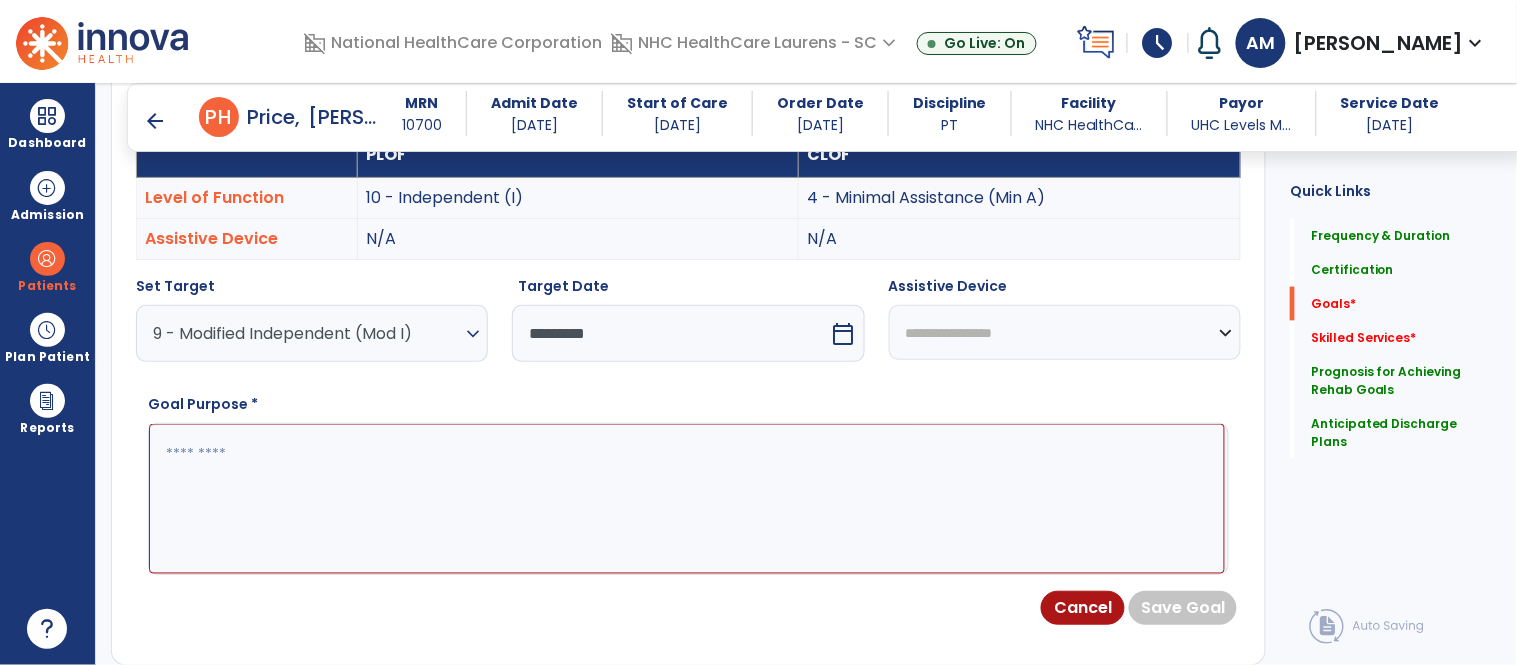 click at bounding box center [687, 499] 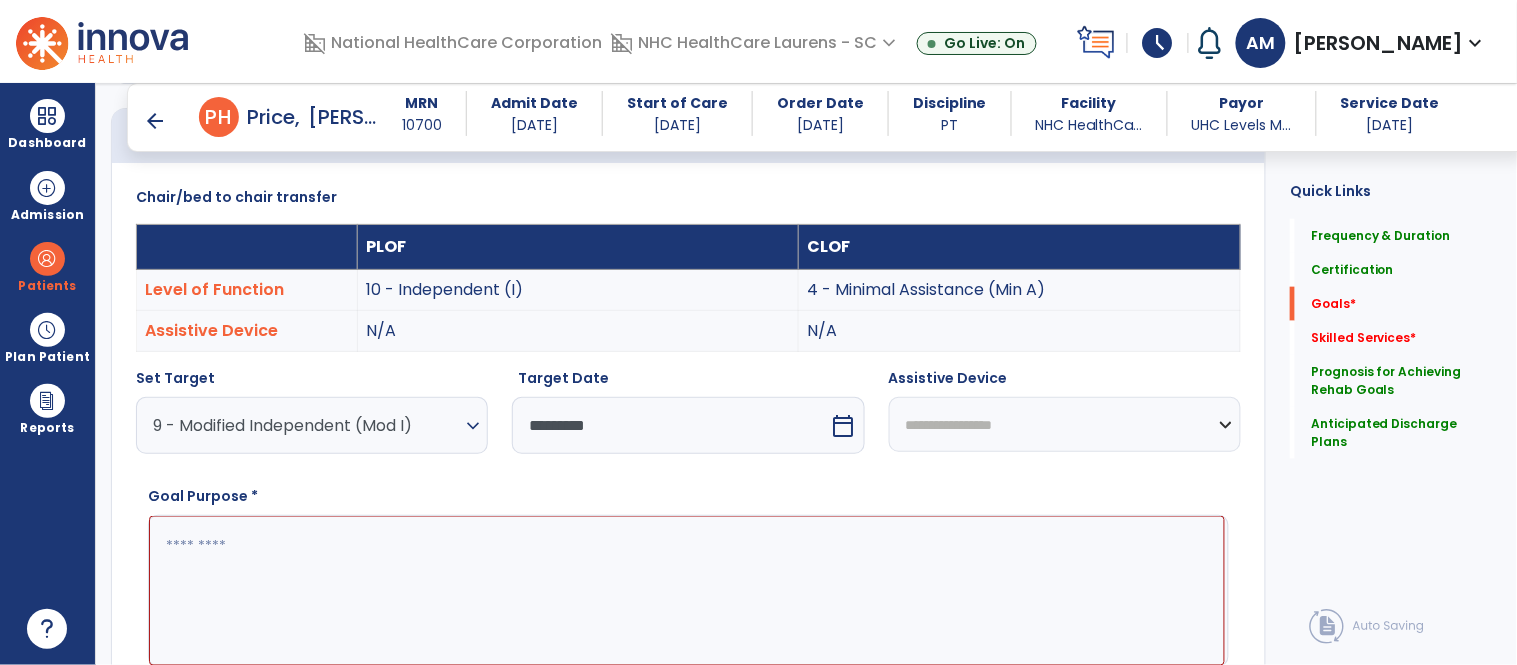 scroll, scrollTop: 507, scrollLeft: 0, axis: vertical 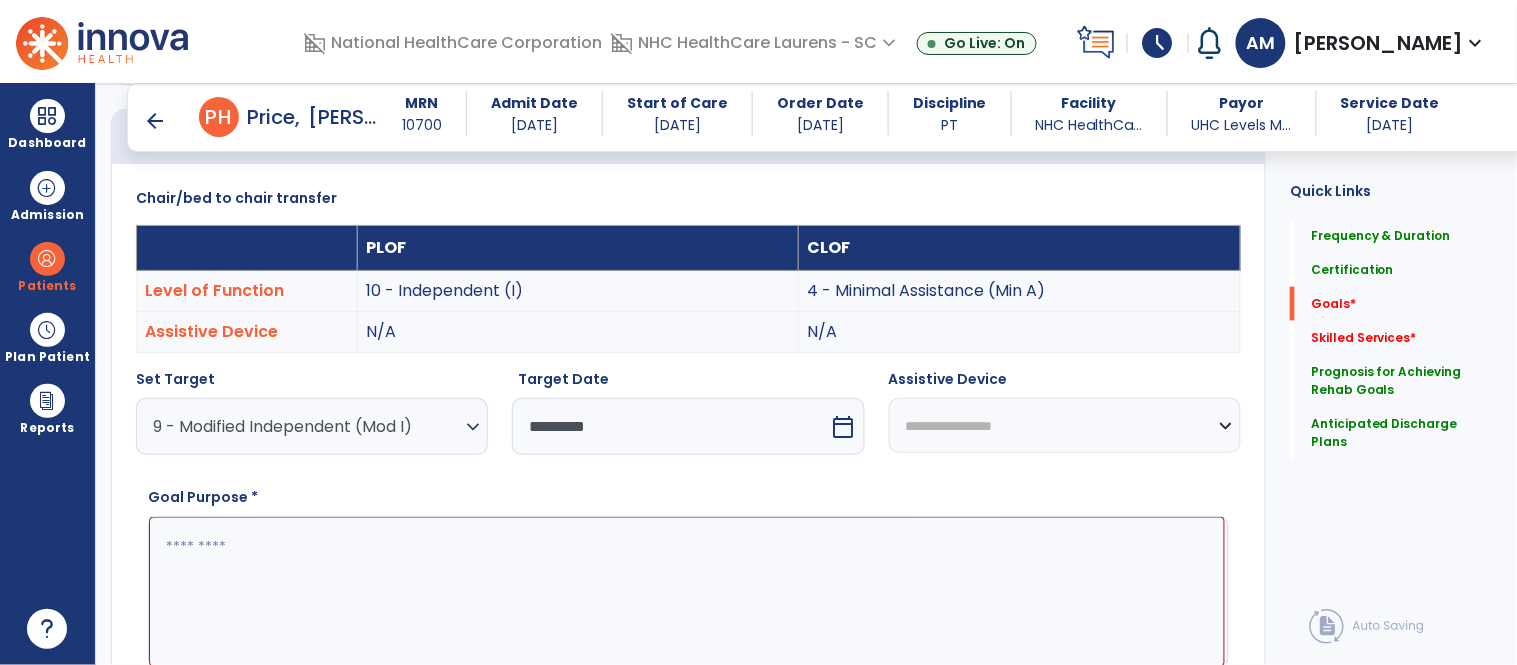 click on "9 - Modified Independent (Mod I)" at bounding box center (307, 426) 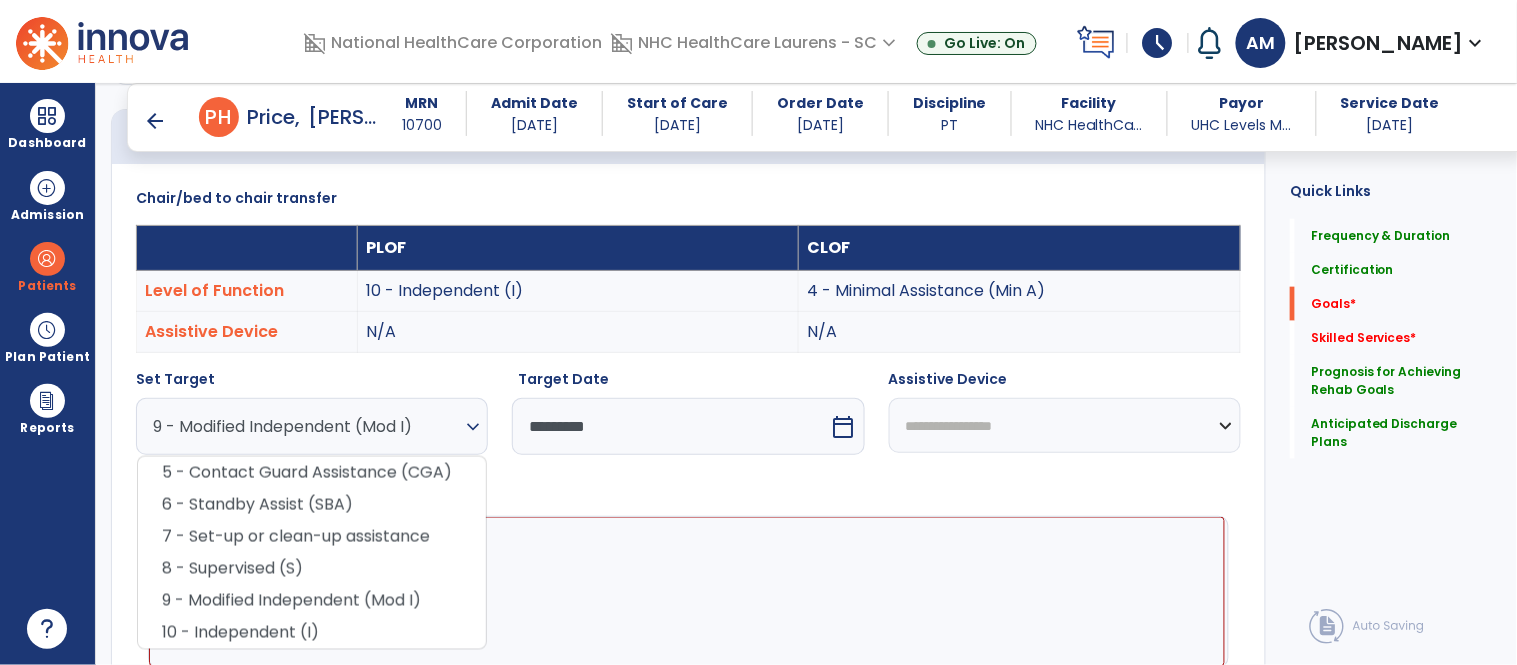 click on "9 - Modified Independent (Mod I)" at bounding box center (307, 426) 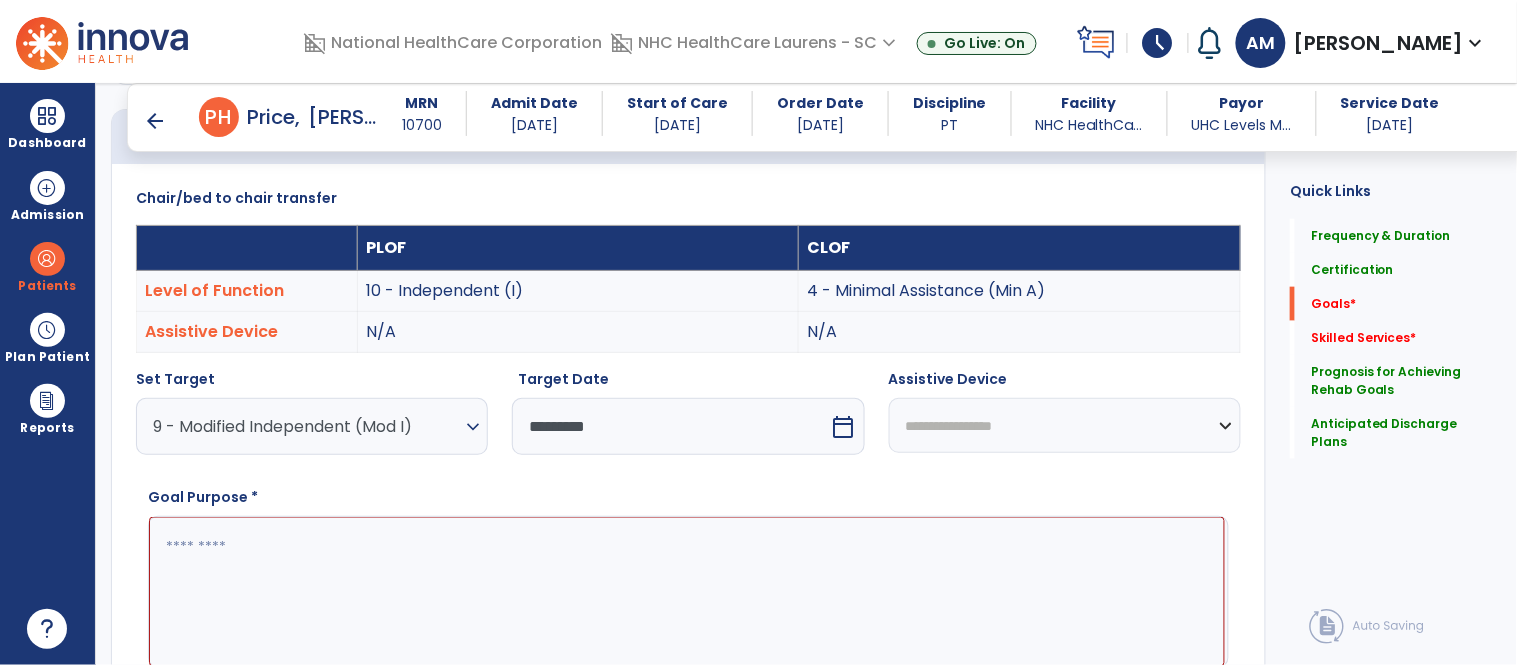 click at bounding box center (687, 592) 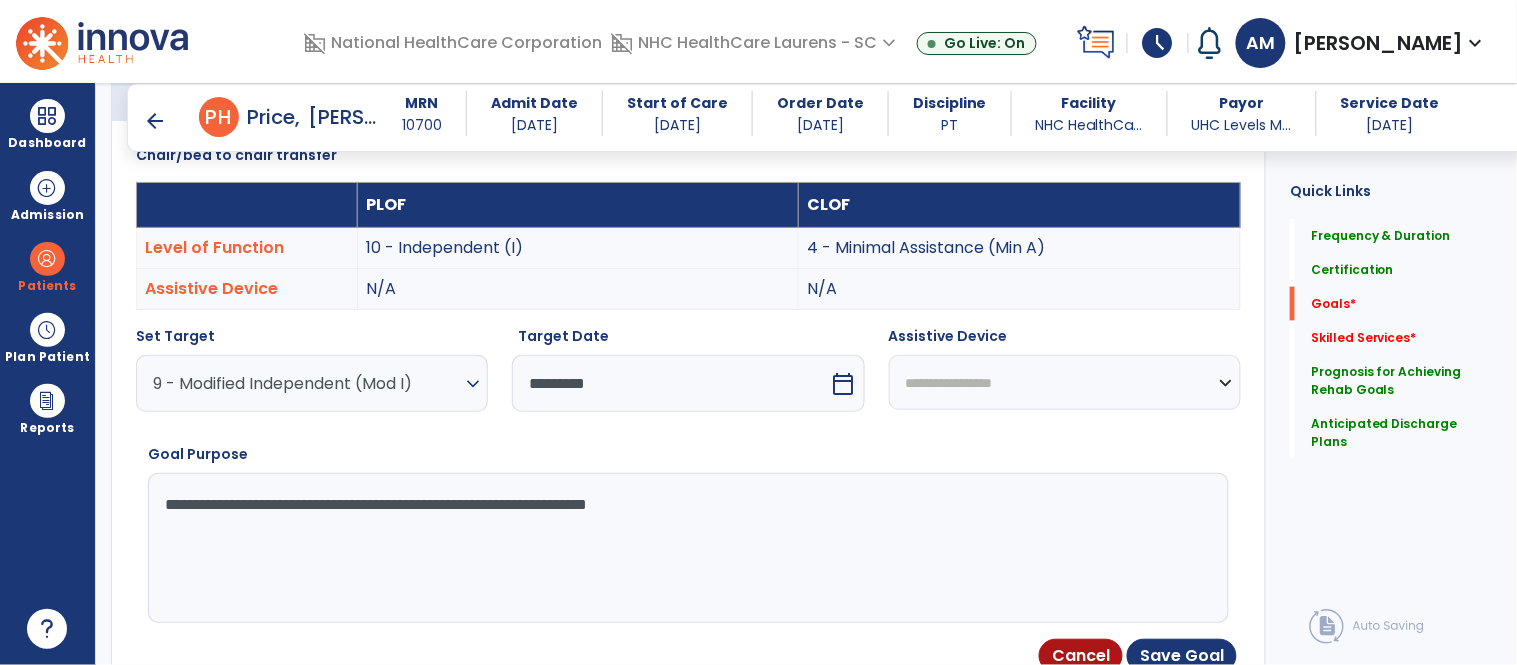 scroll, scrollTop: 551, scrollLeft: 0, axis: vertical 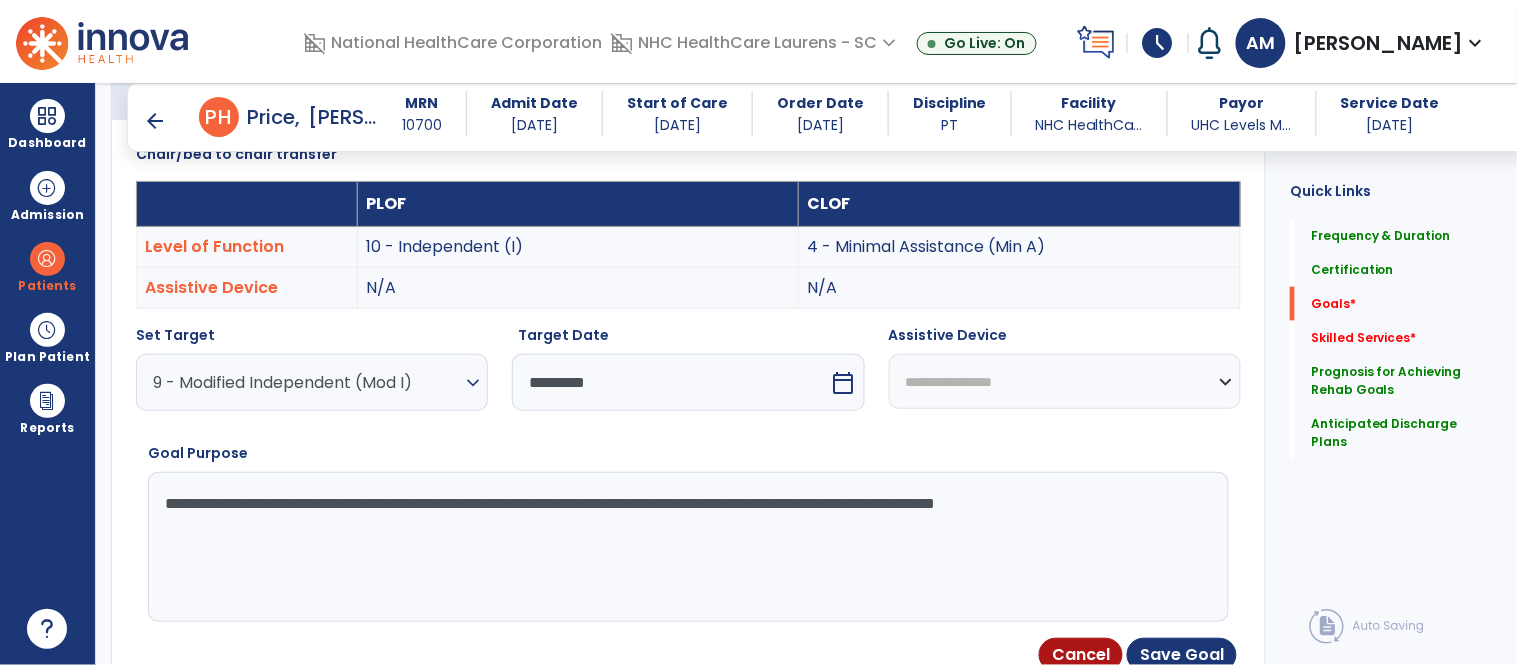 click on "**********" at bounding box center [687, 547] 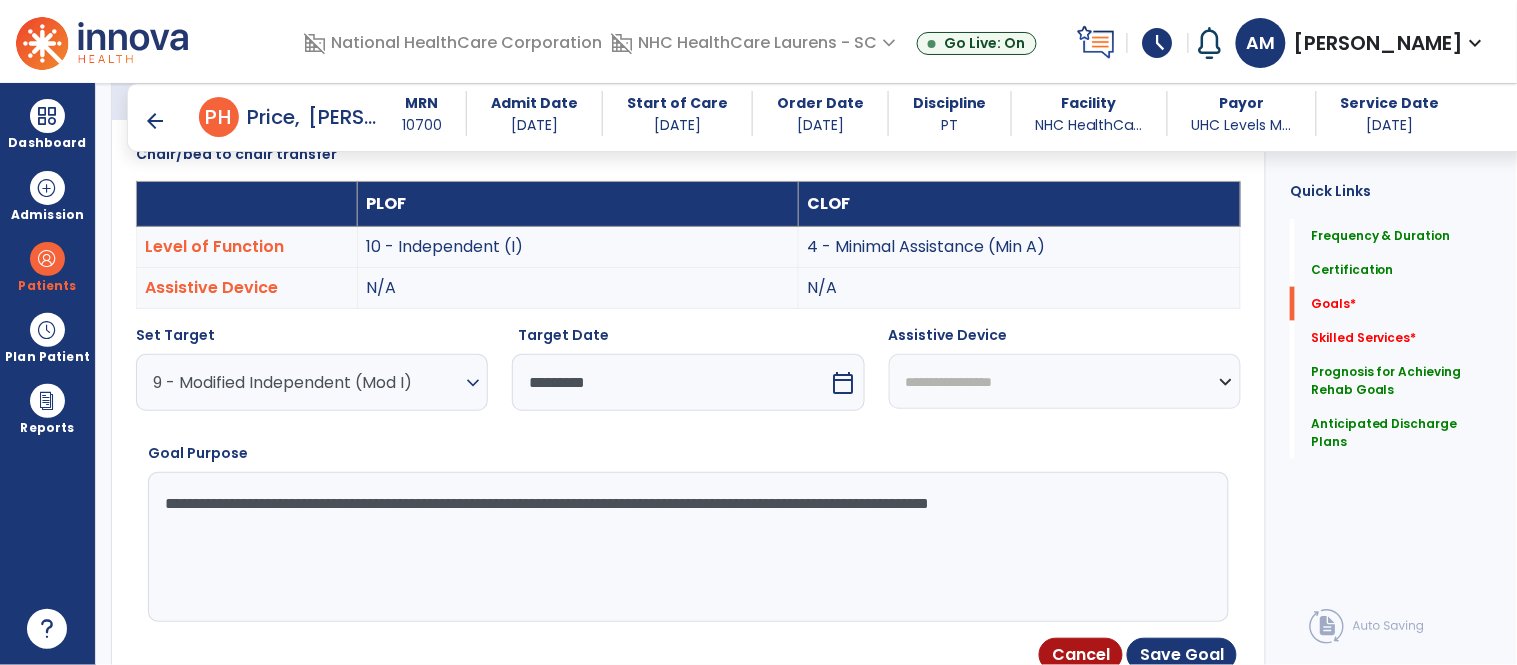 type on "**********" 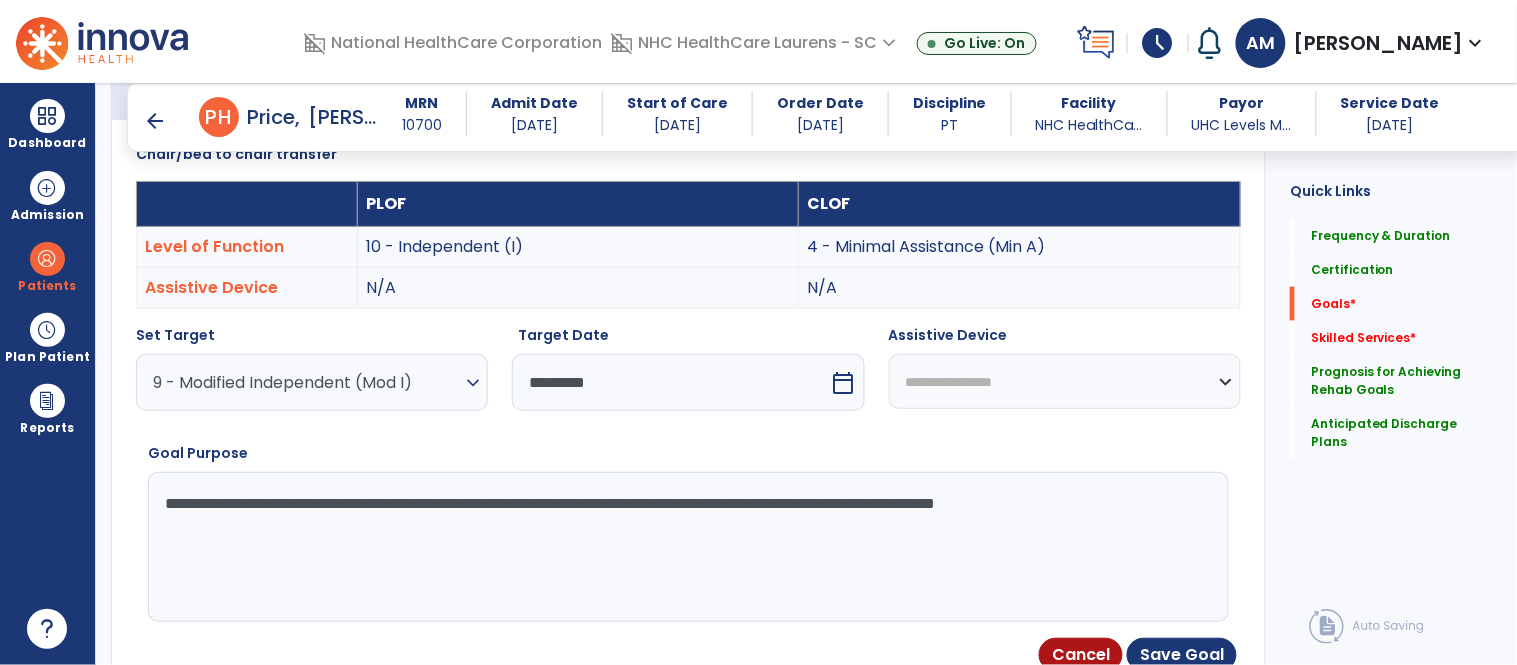 click on "**********" at bounding box center (687, 547) 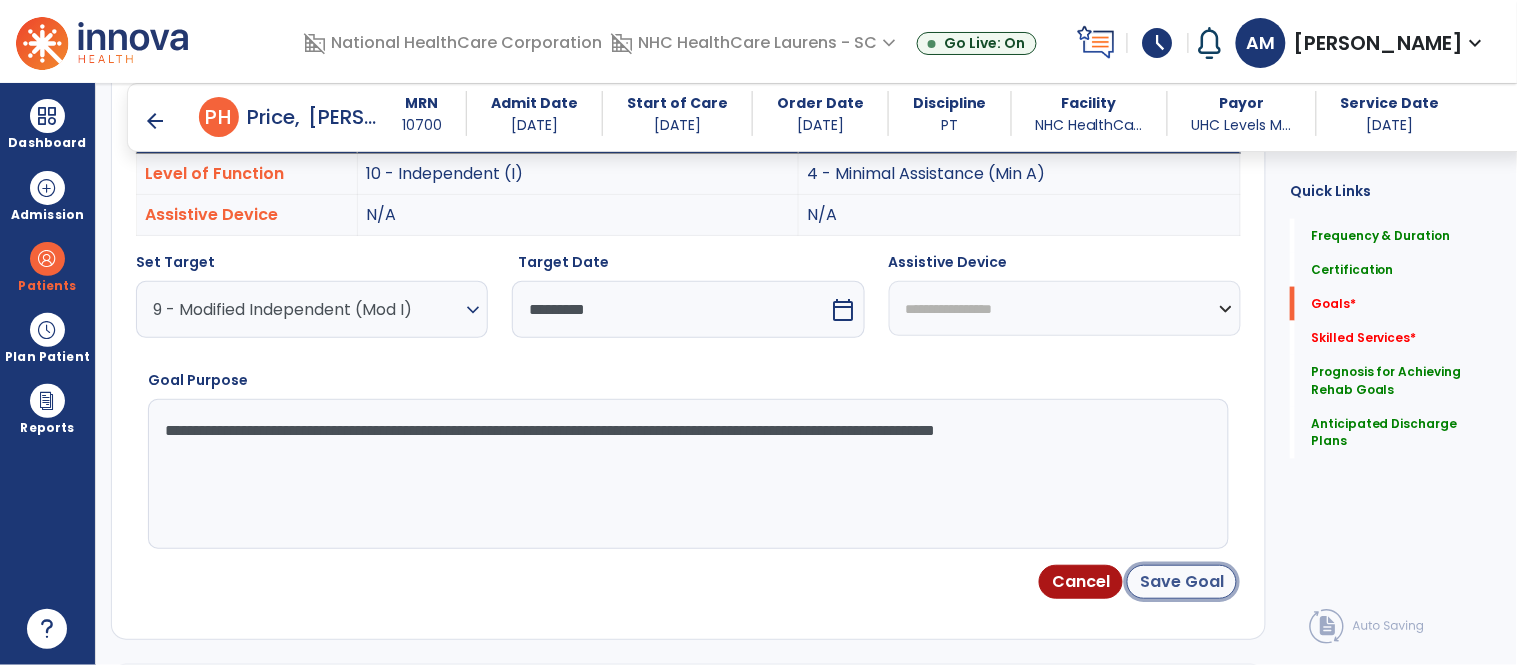 click on "Save Goal" at bounding box center (1182, 582) 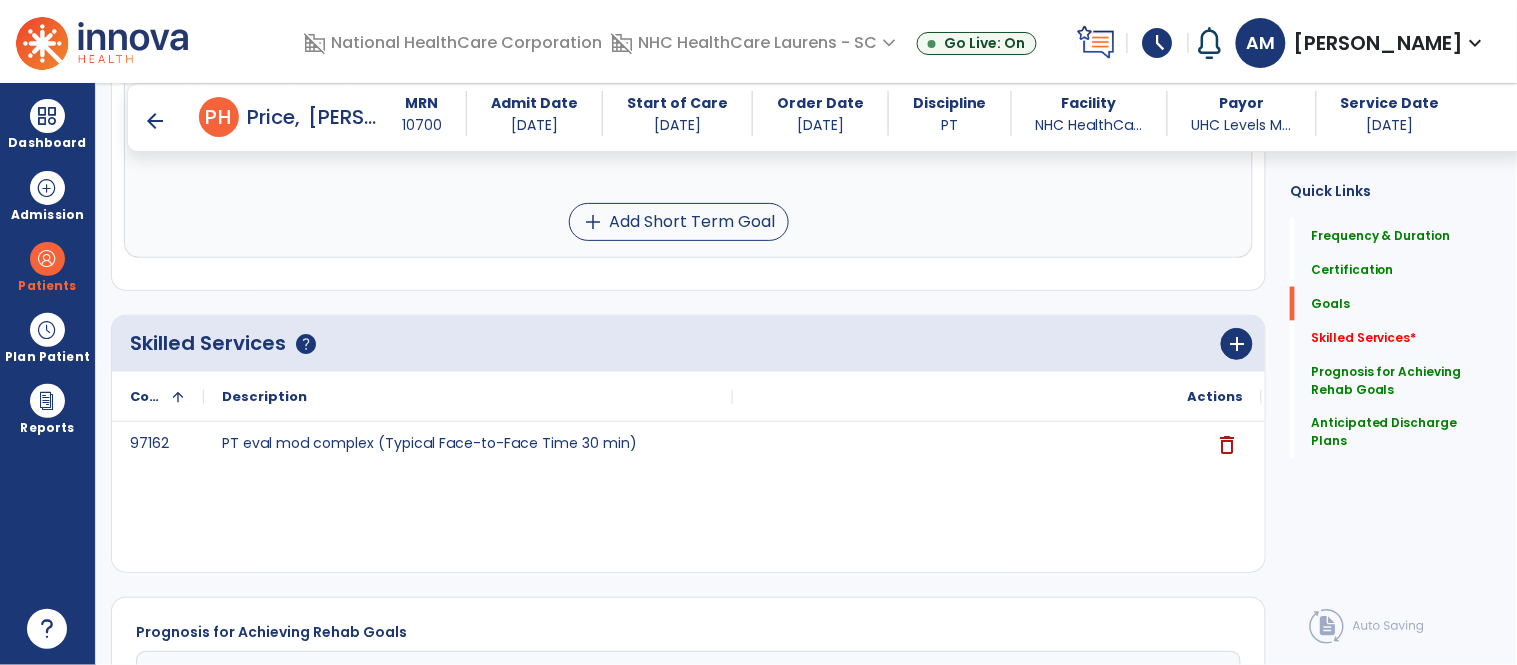 scroll, scrollTop: 636, scrollLeft: 0, axis: vertical 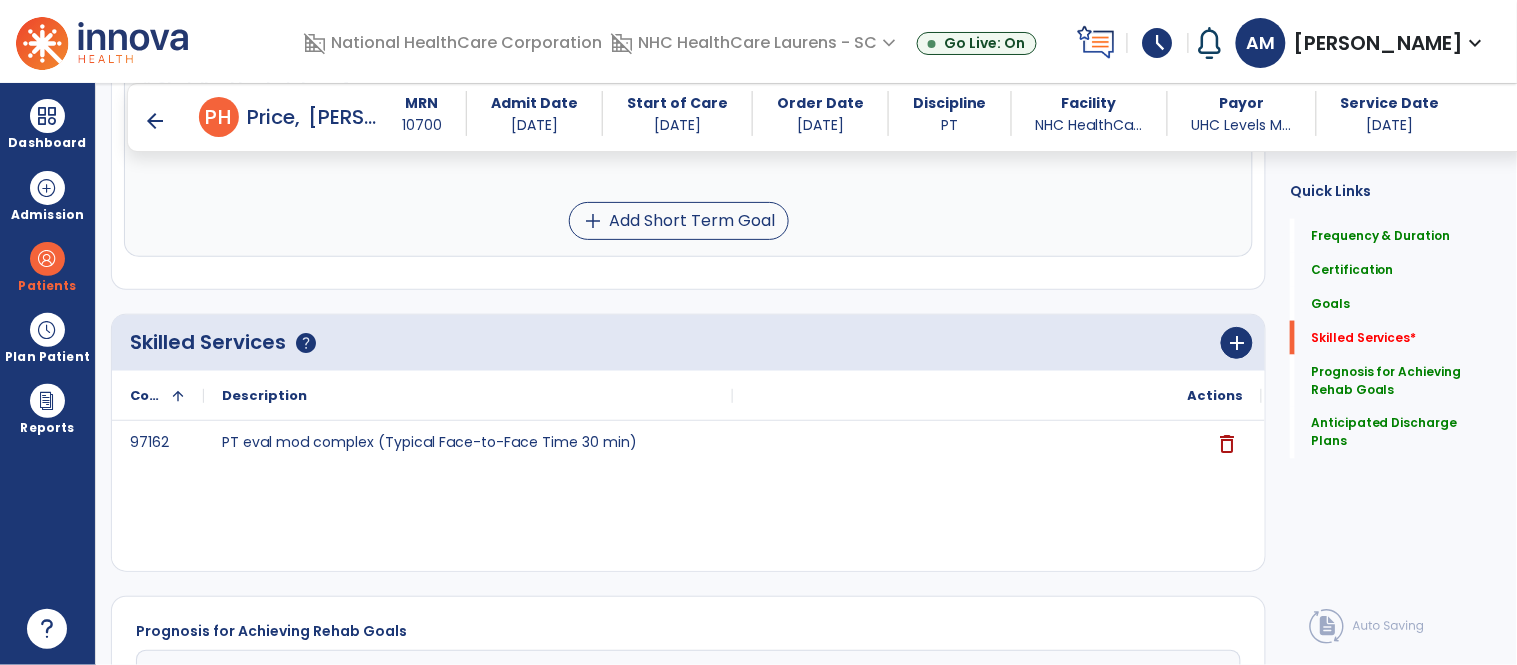 click on "Skilled Services      help   add" 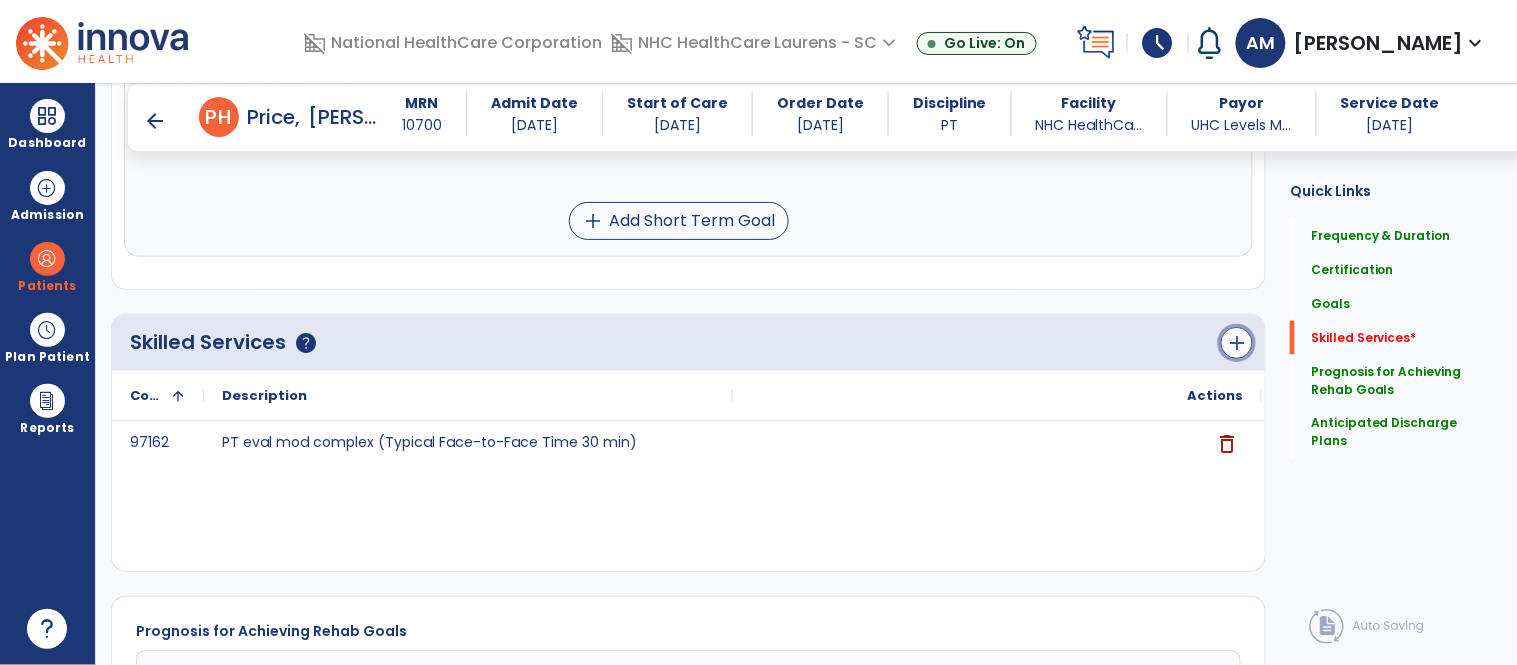 click on "add" 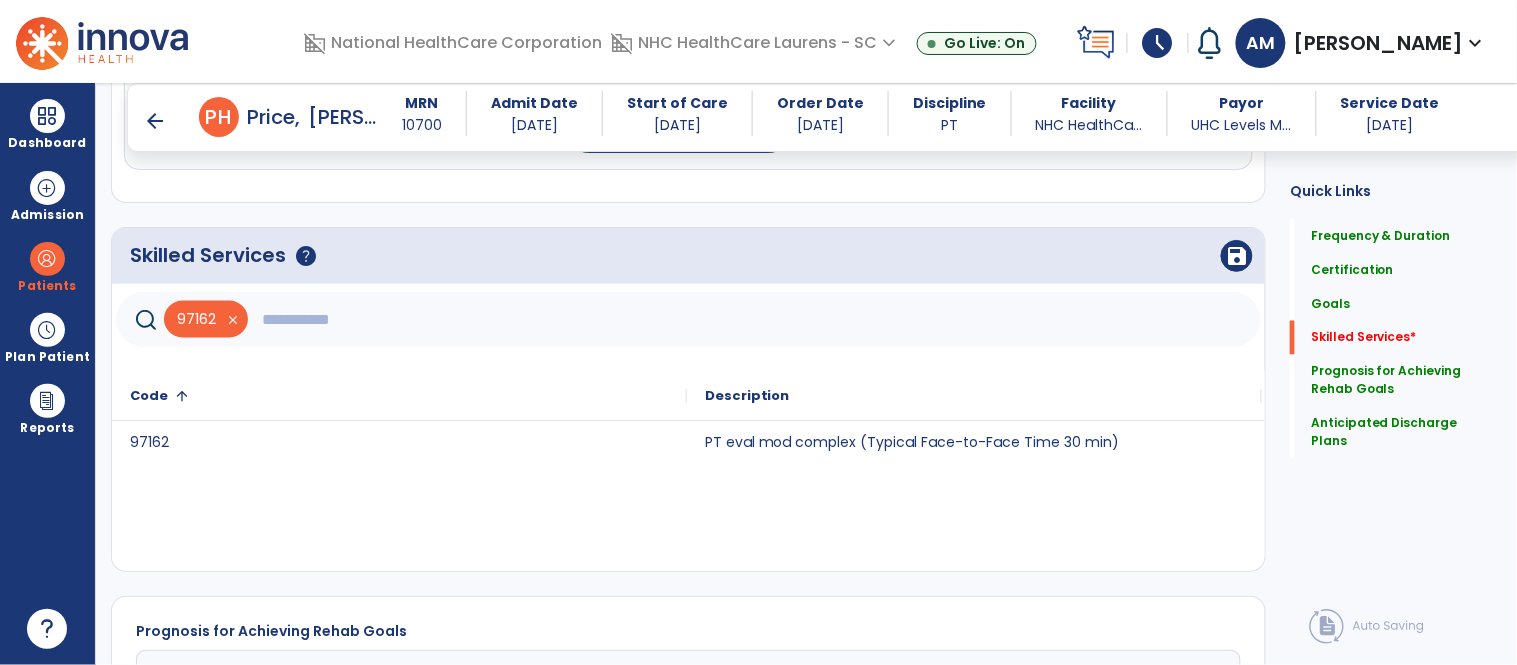 scroll, scrollTop: 724, scrollLeft: 0, axis: vertical 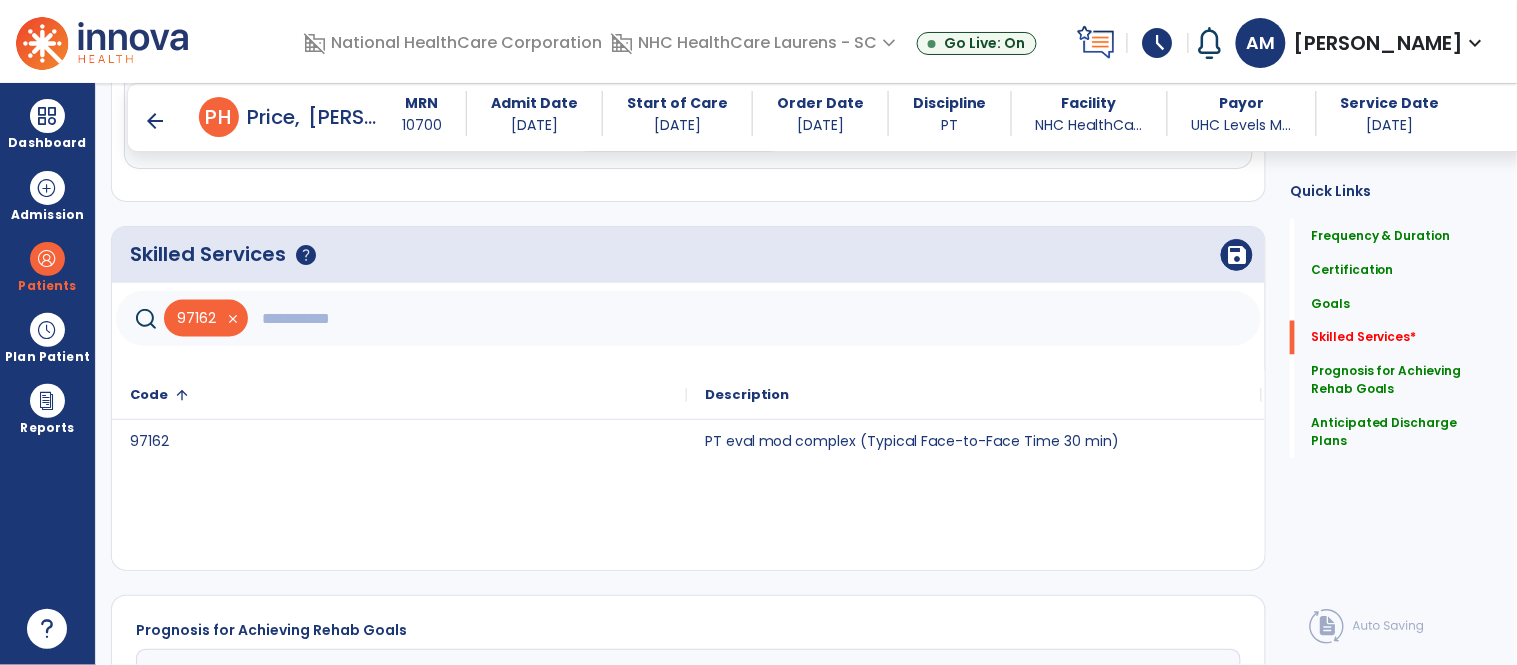 click 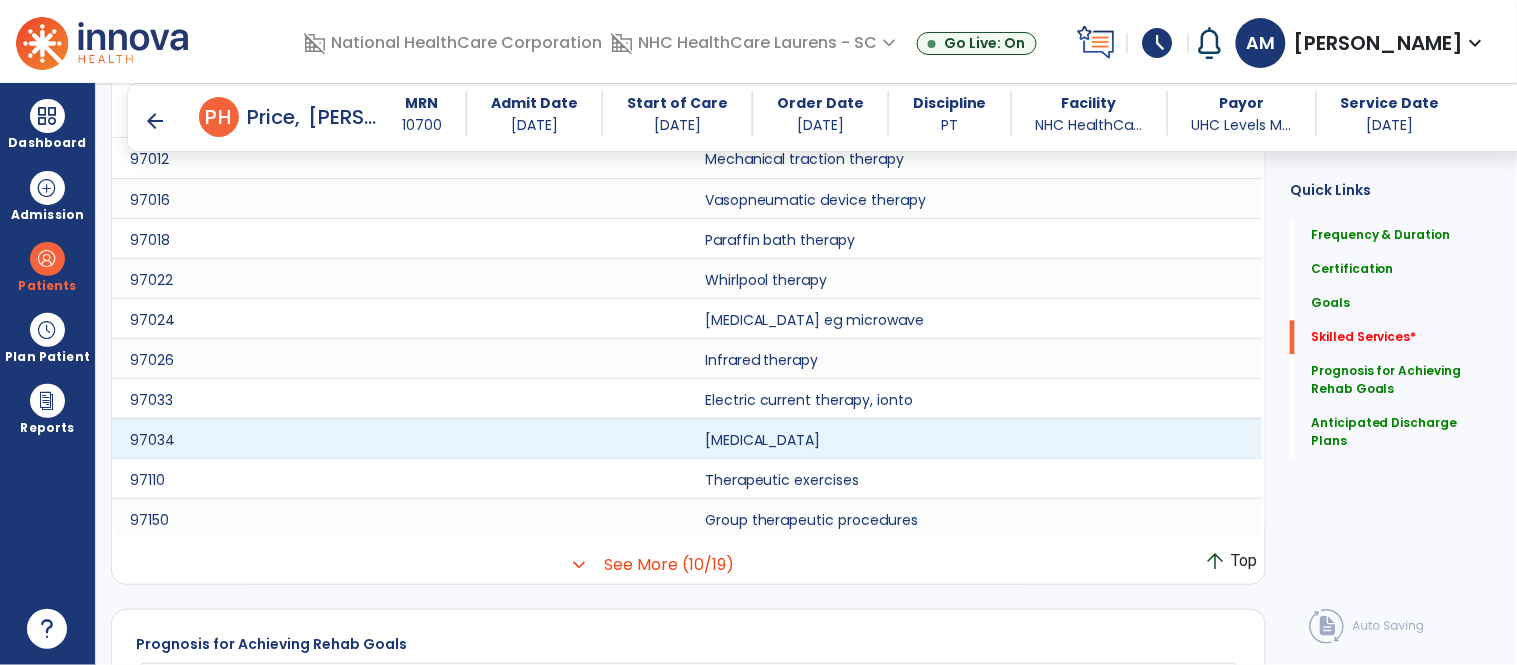 scroll, scrollTop: 1007, scrollLeft: 0, axis: vertical 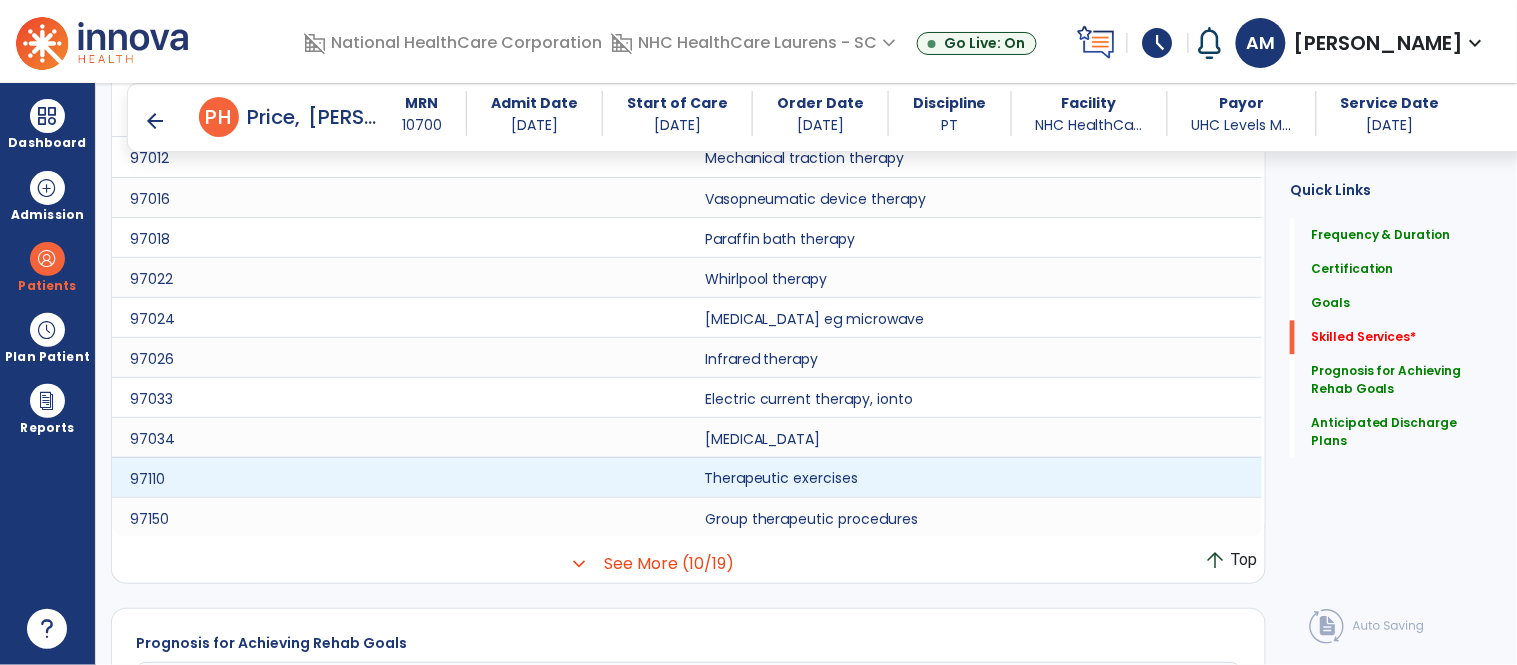 click on "Therapeutic exercises" 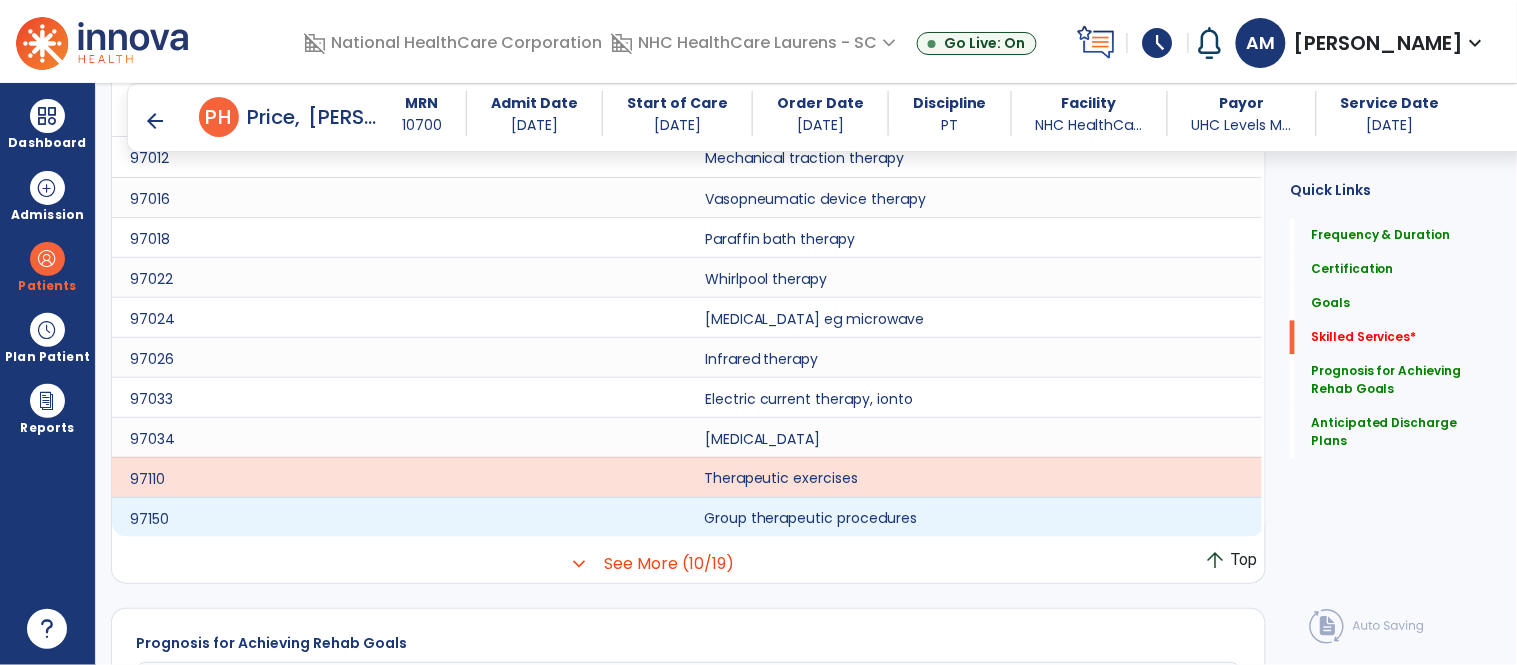 click on "Group therapeutic procedures" 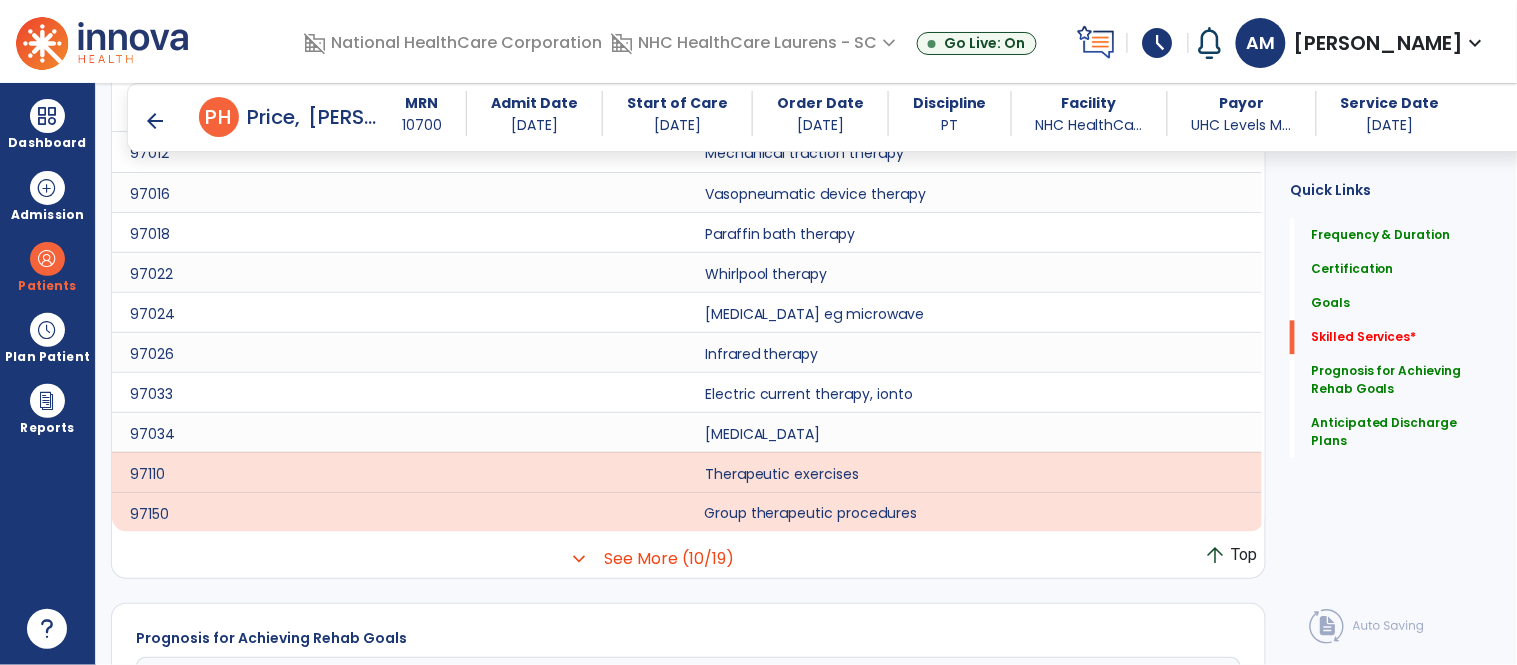 scroll, scrollTop: 1007, scrollLeft: 0, axis: vertical 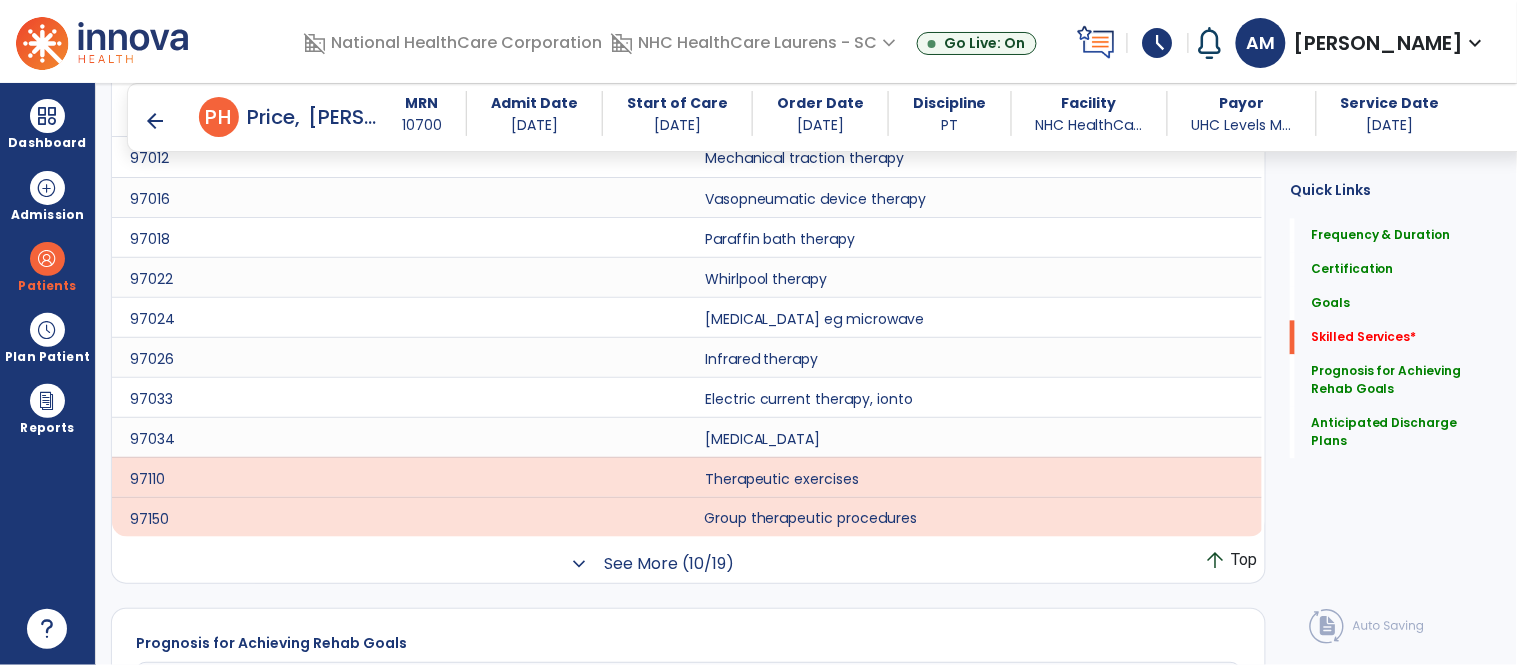 click on "See More (10/19)" 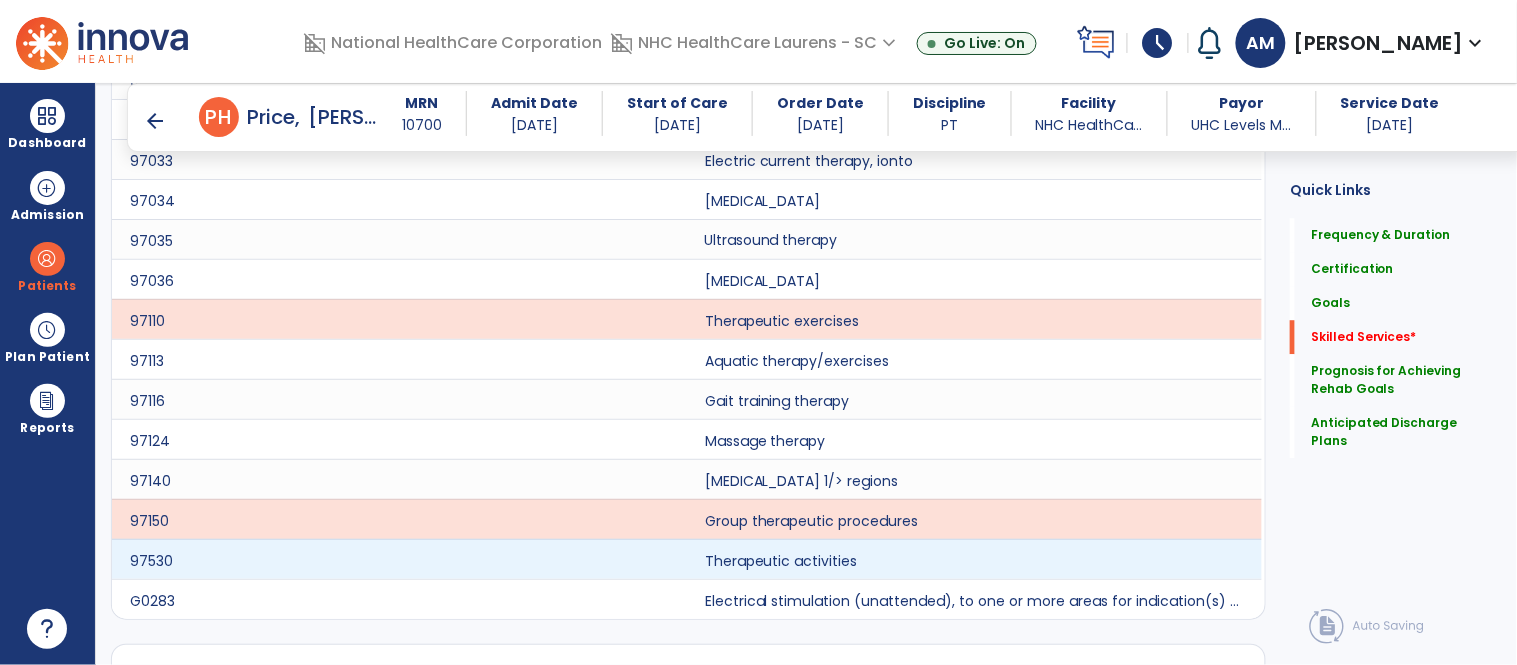 scroll, scrollTop: 1285, scrollLeft: 0, axis: vertical 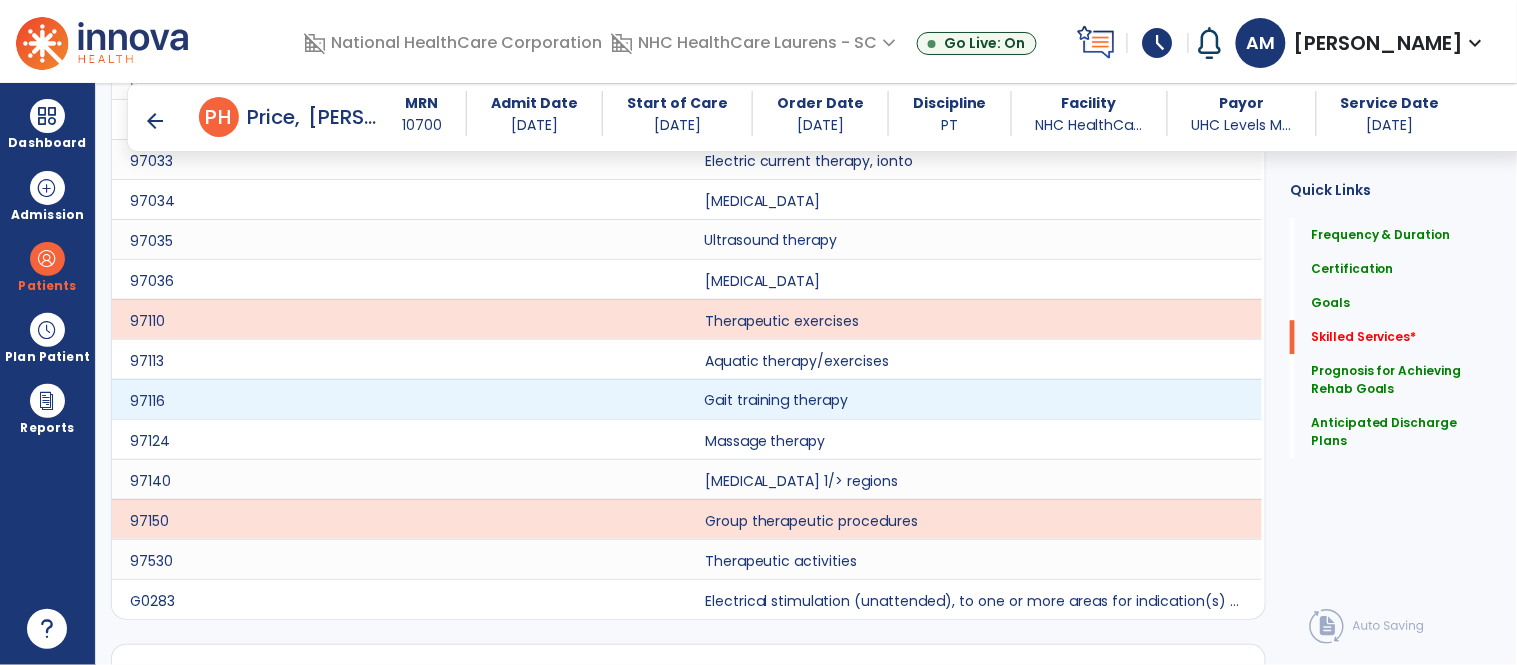 click on "Gait training therapy" 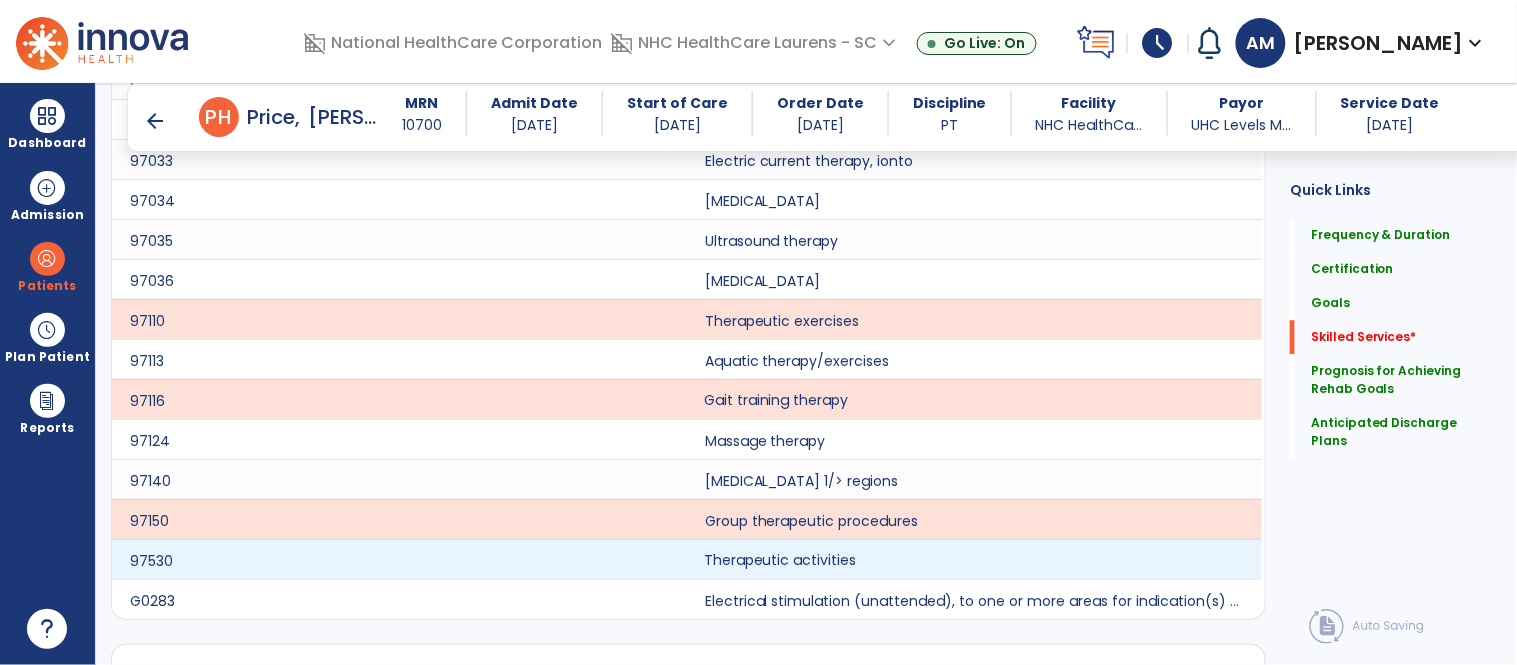 click on "Therapeutic activities" 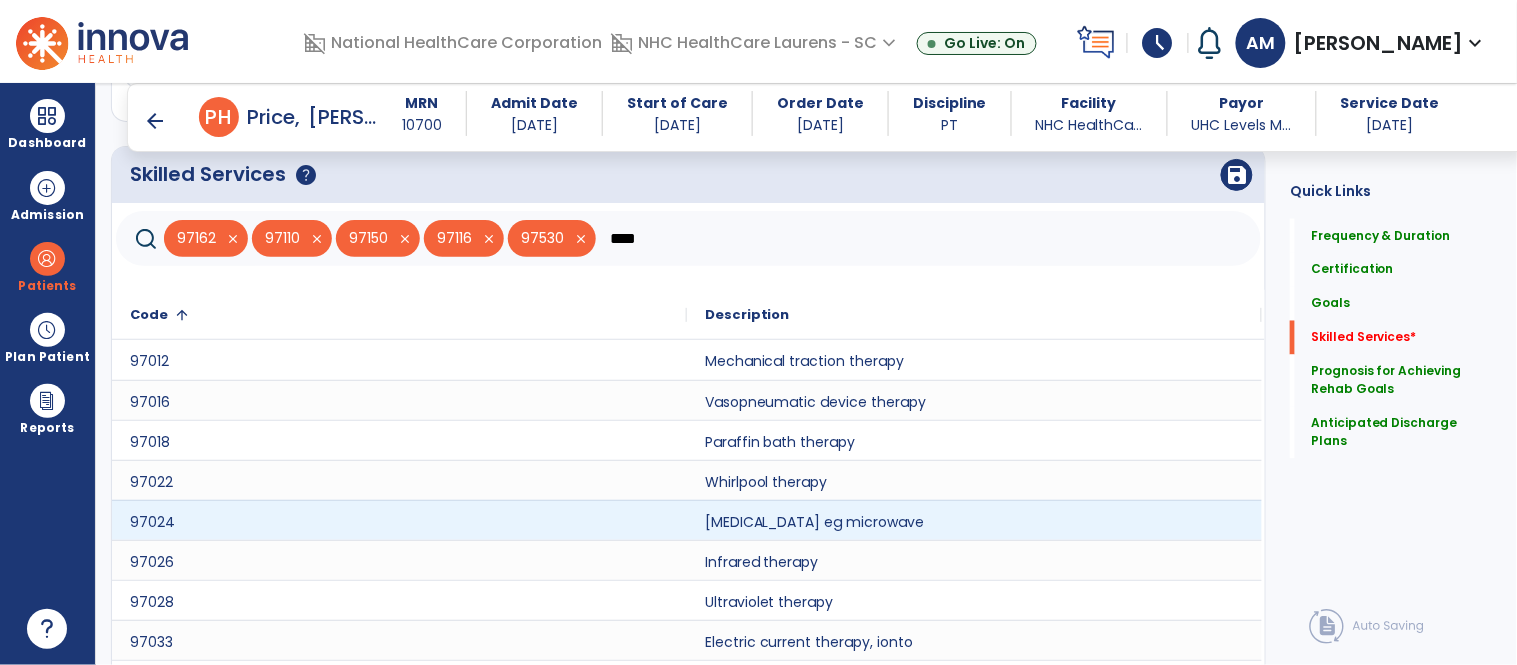 scroll, scrollTop: 803, scrollLeft: 0, axis: vertical 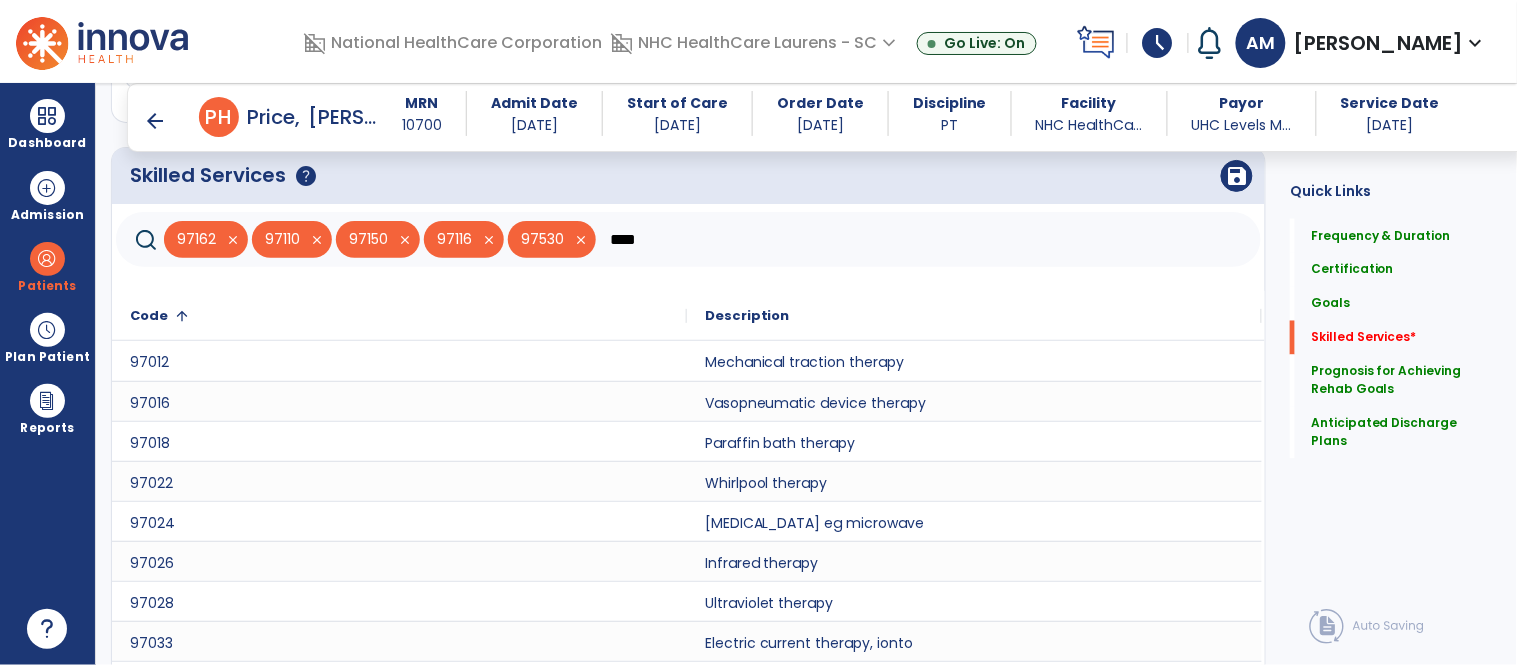 click on "****" 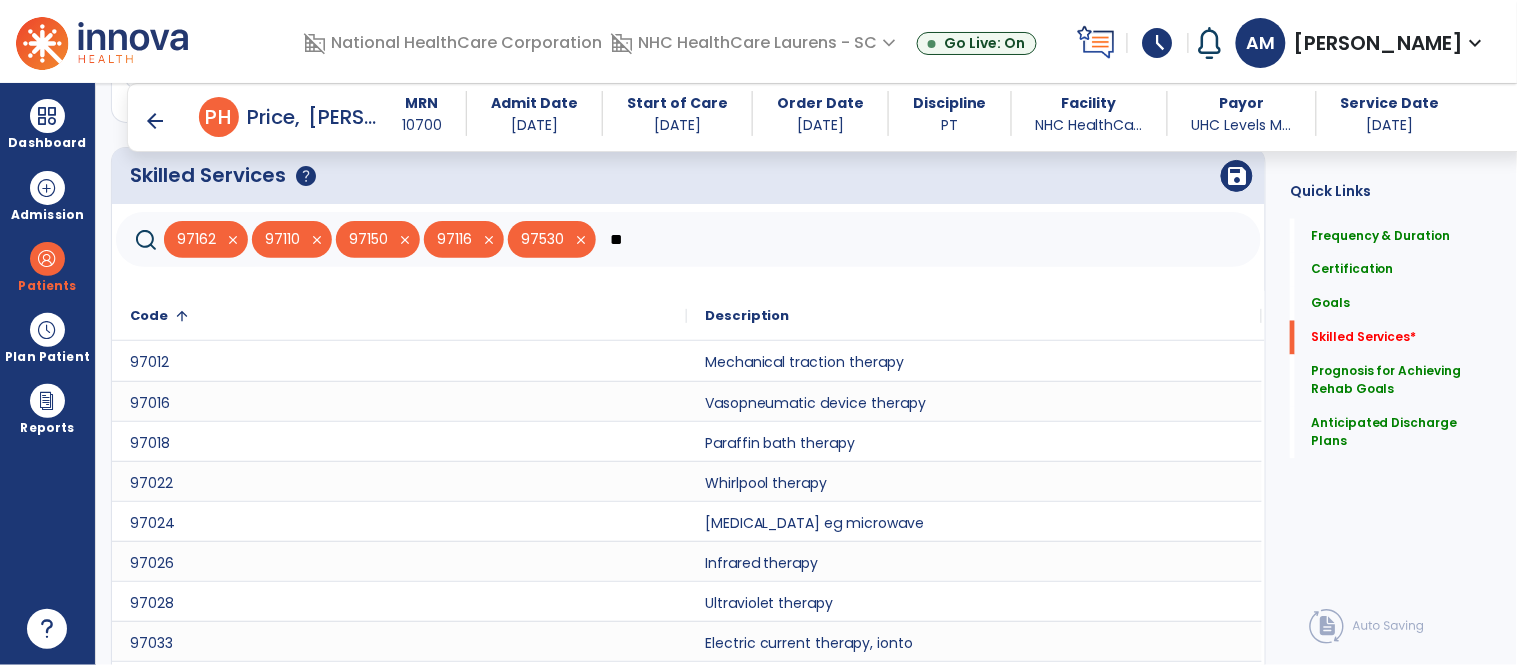 type on "*" 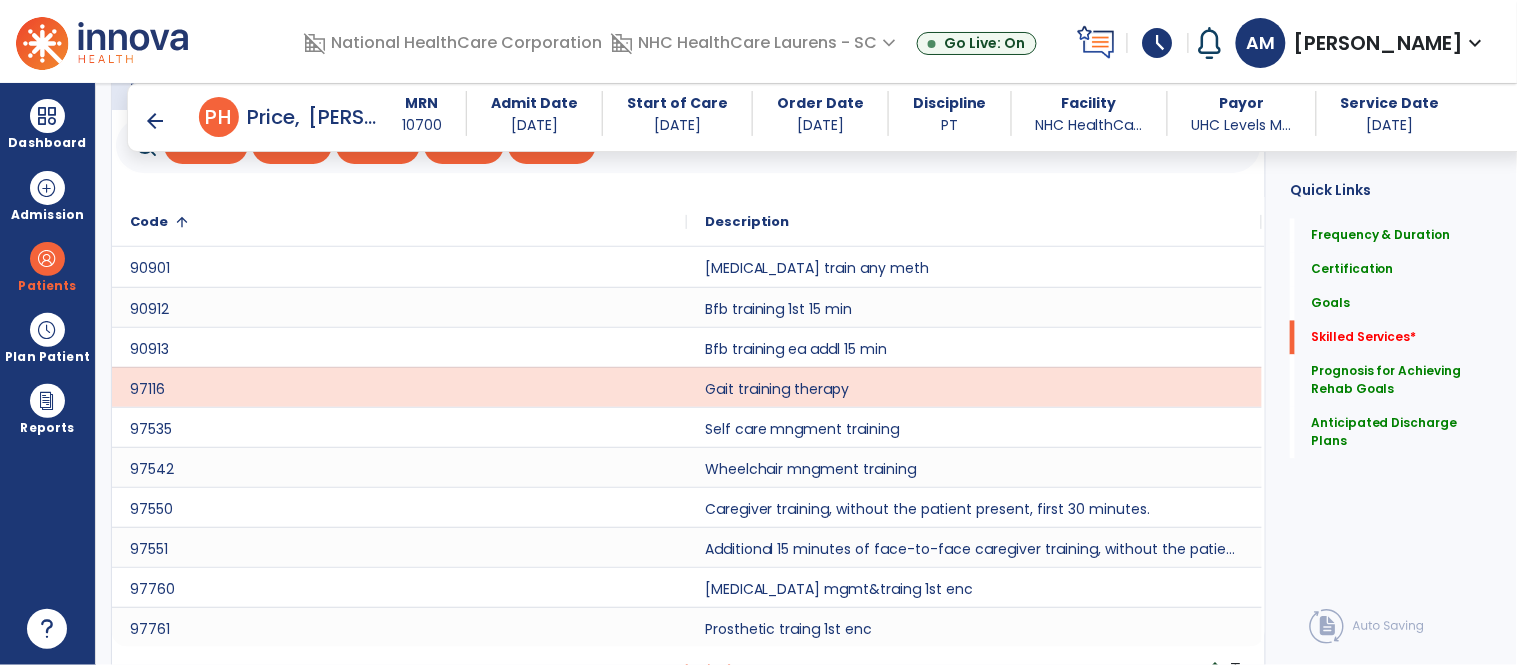 scroll, scrollTop: 926, scrollLeft: 0, axis: vertical 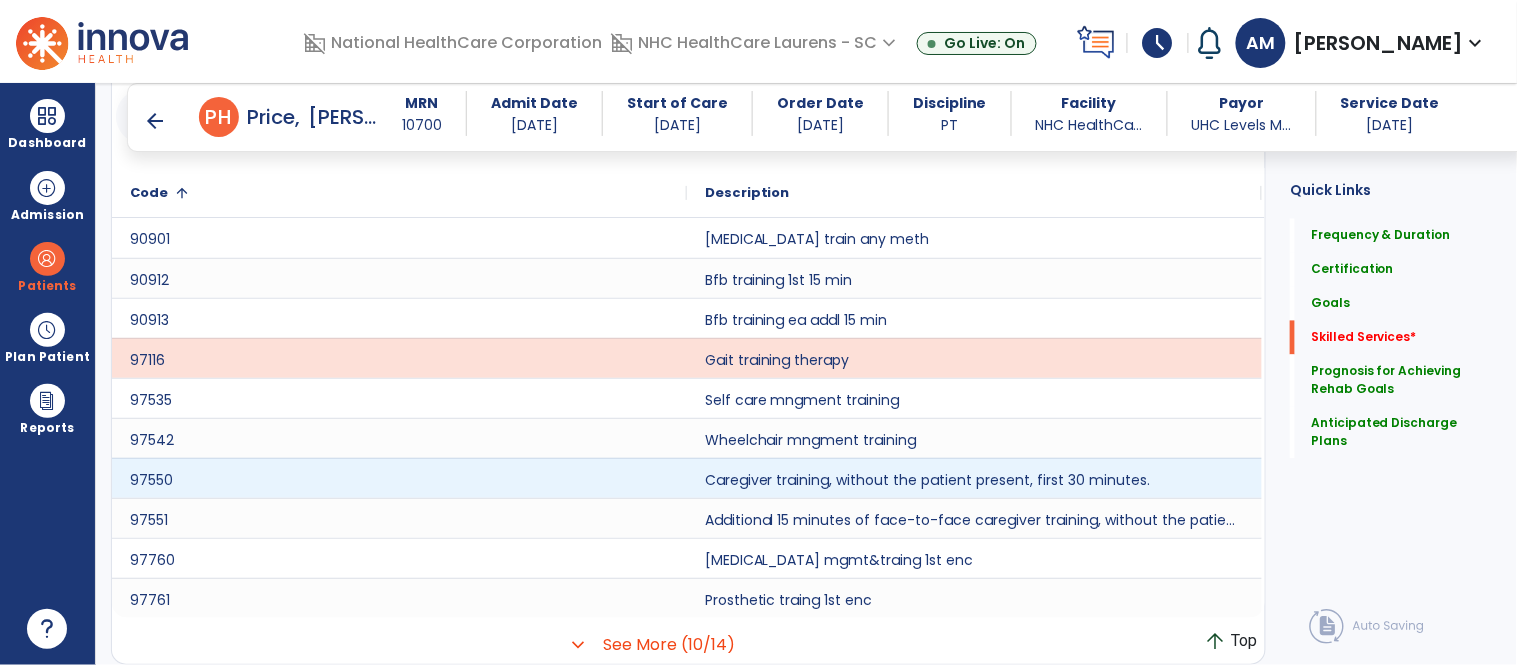 type on "*****" 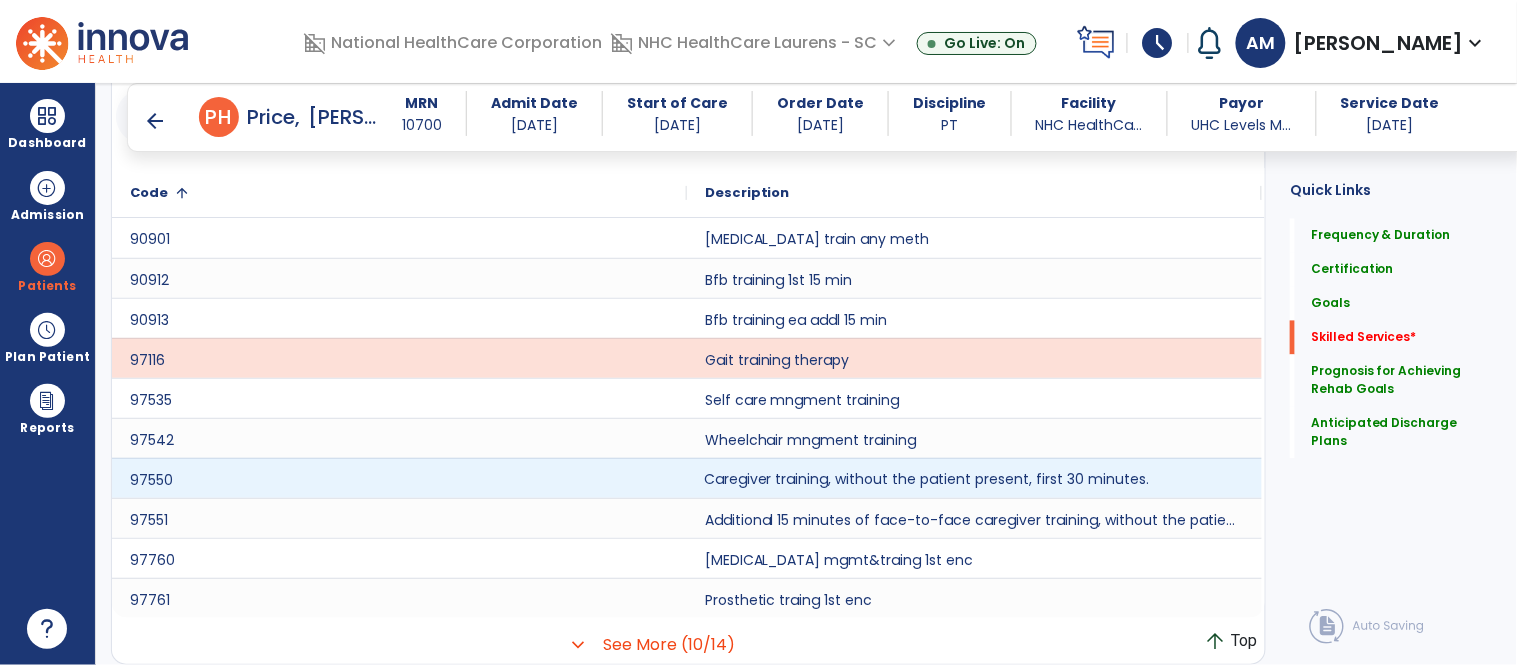 click on "Caregiver training, without the patient present, first 30 minutes." 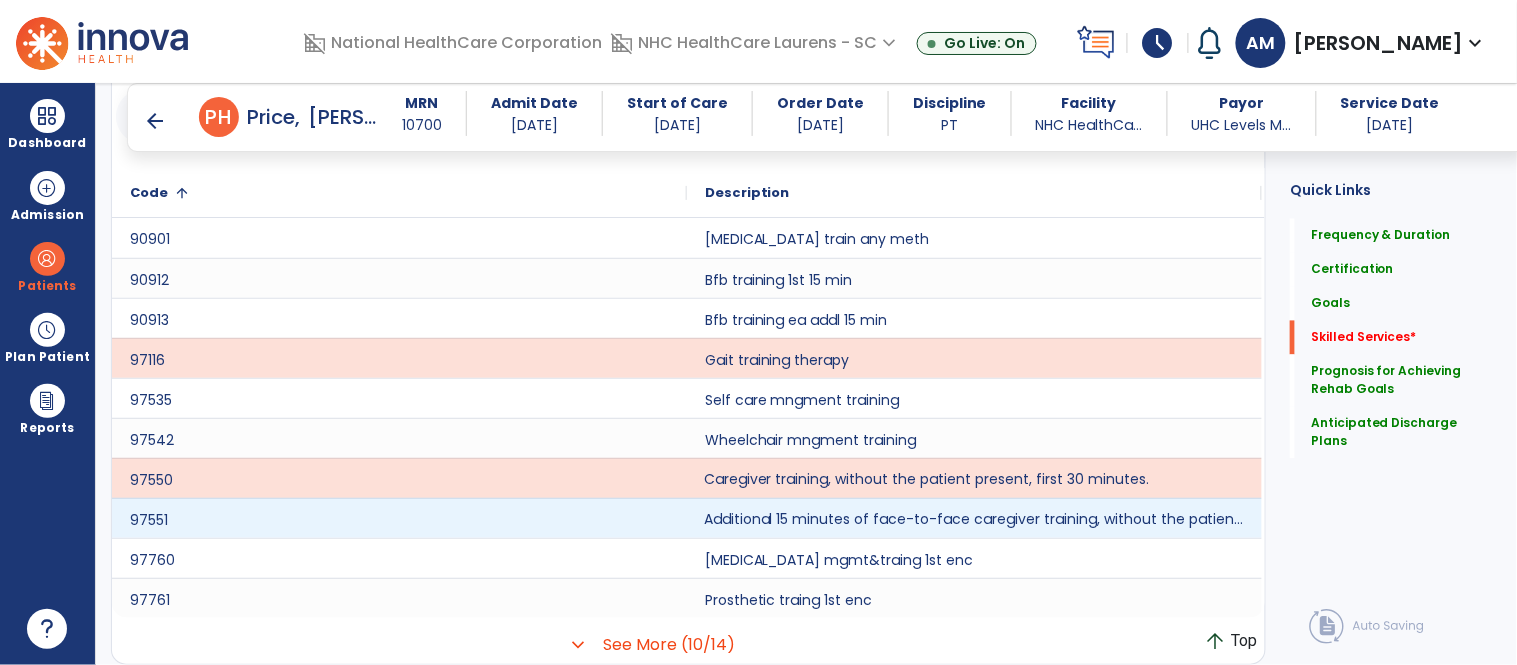 click on "Additional 15 minutes of face-to-face caregiver training, without the patient present, after 97550 is billed." 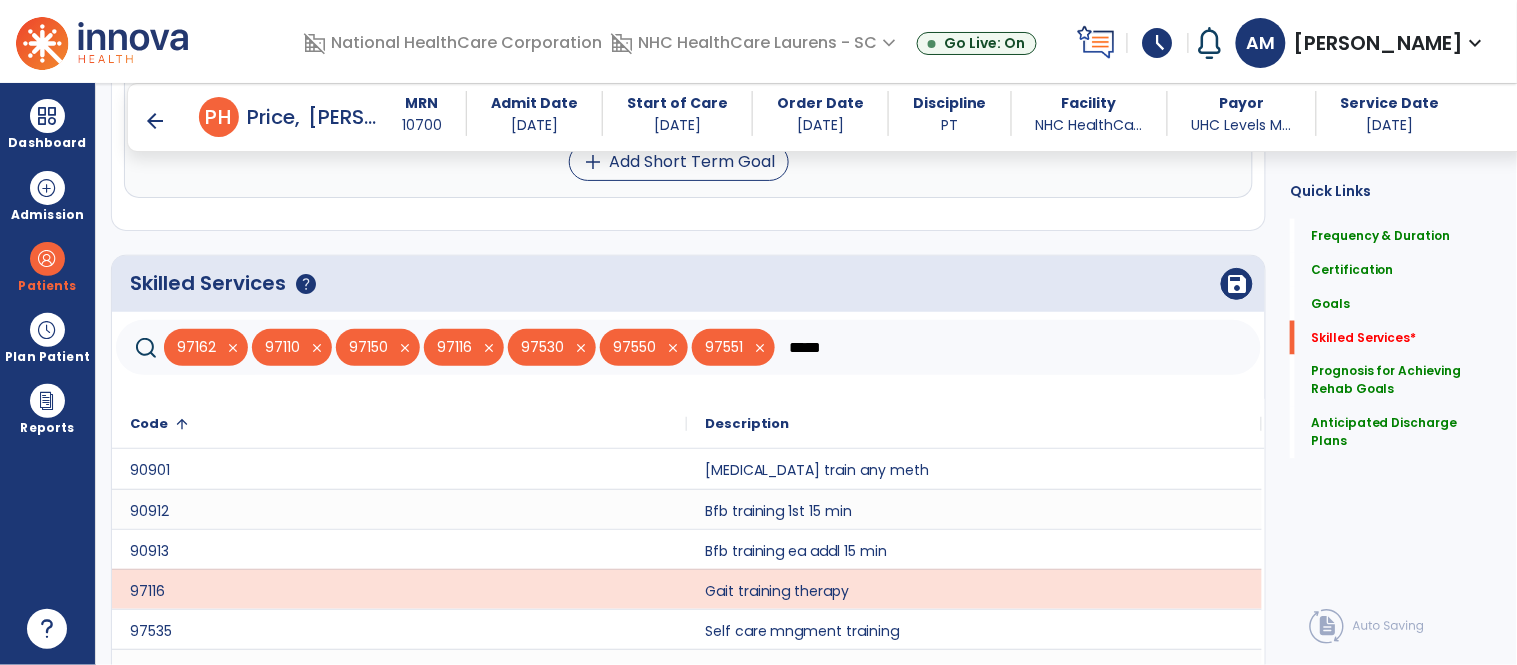 scroll, scrollTop: 694, scrollLeft: 0, axis: vertical 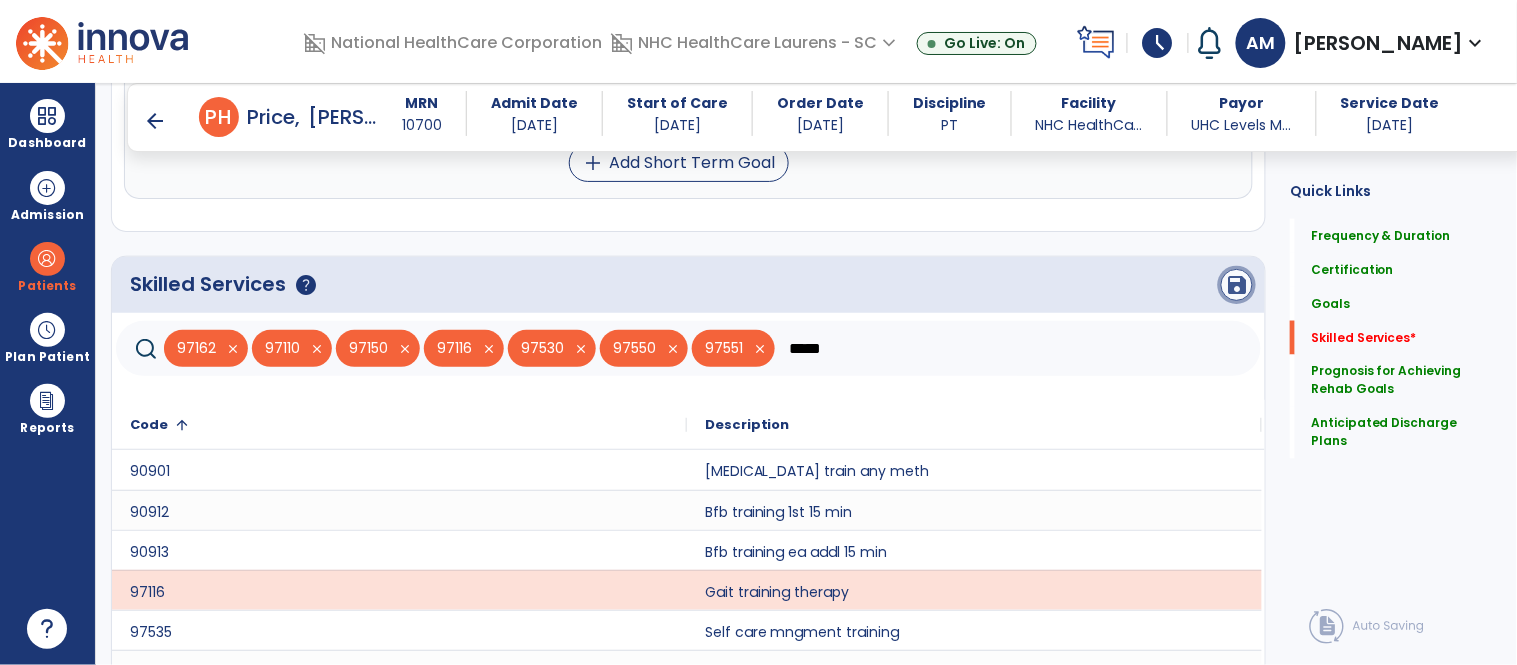click on "save" 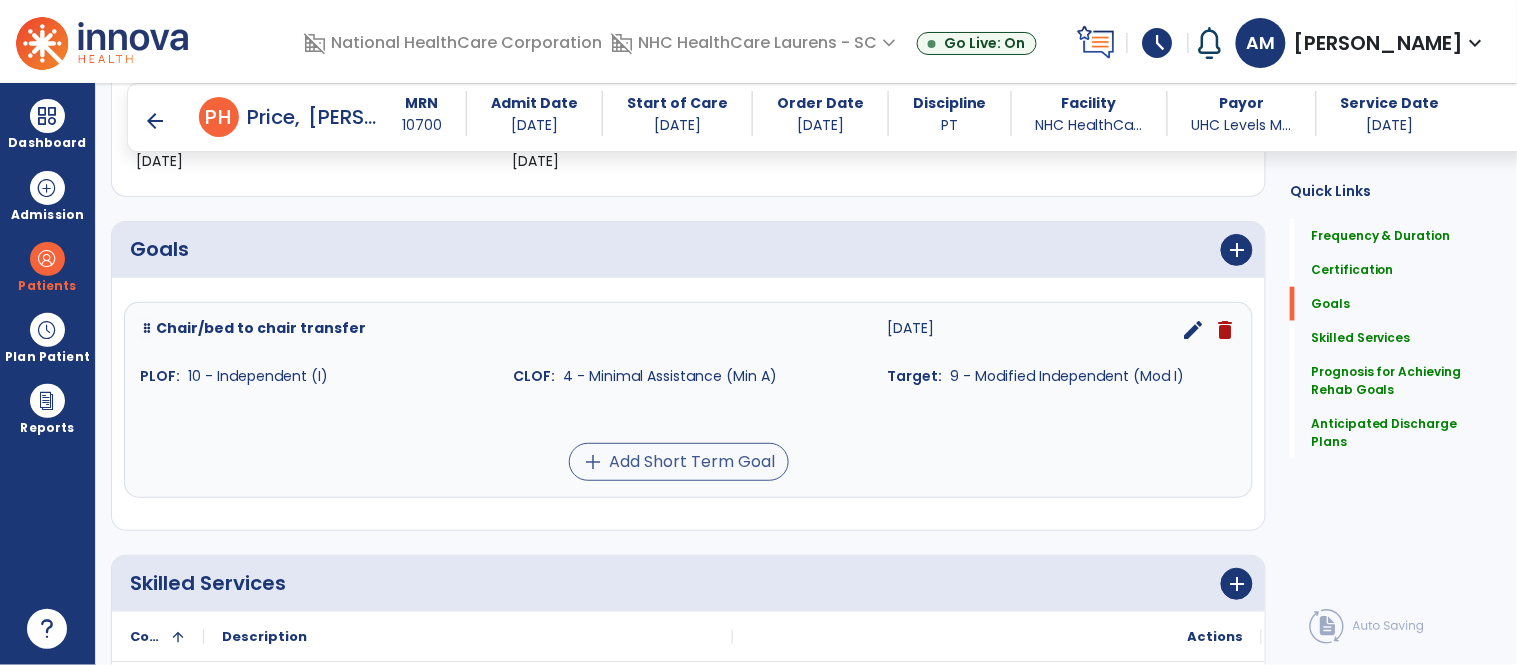 scroll, scrollTop: 394, scrollLeft: 0, axis: vertical 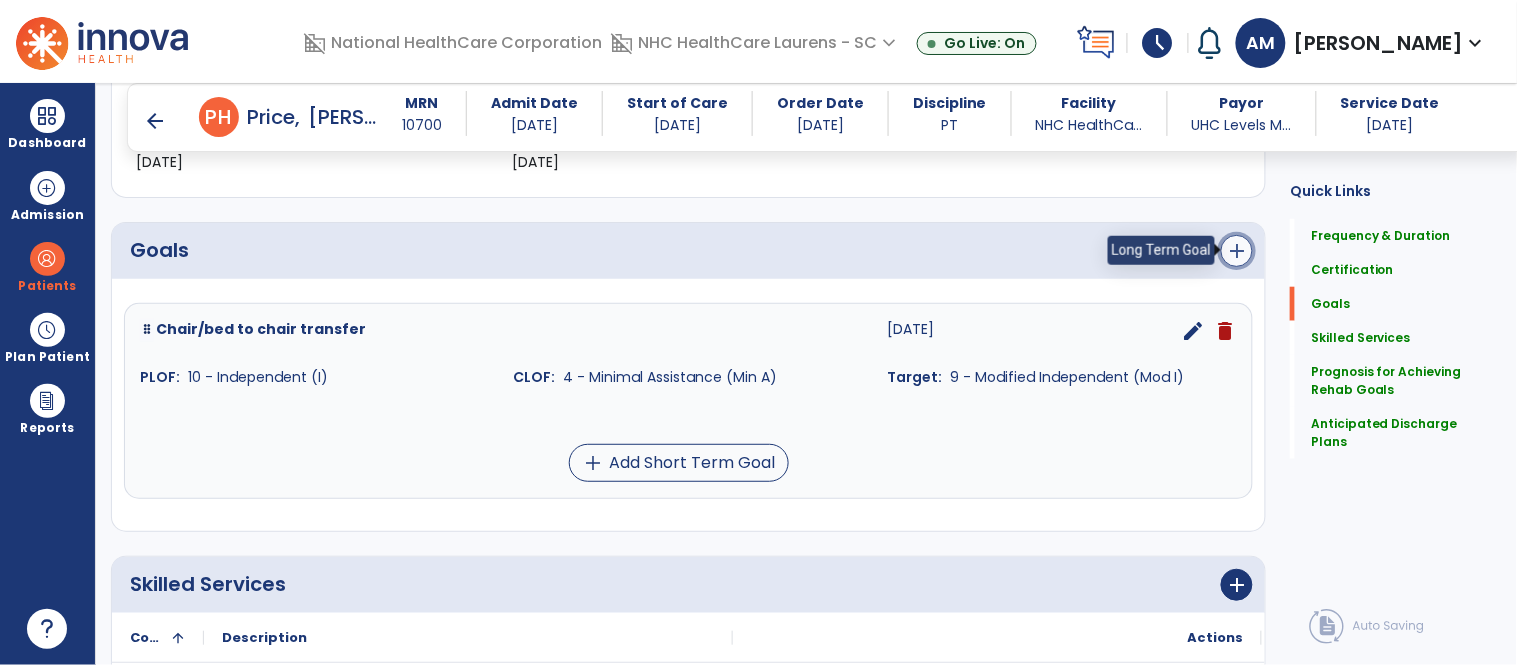 click on "add" at bounding box center [1237, 251] 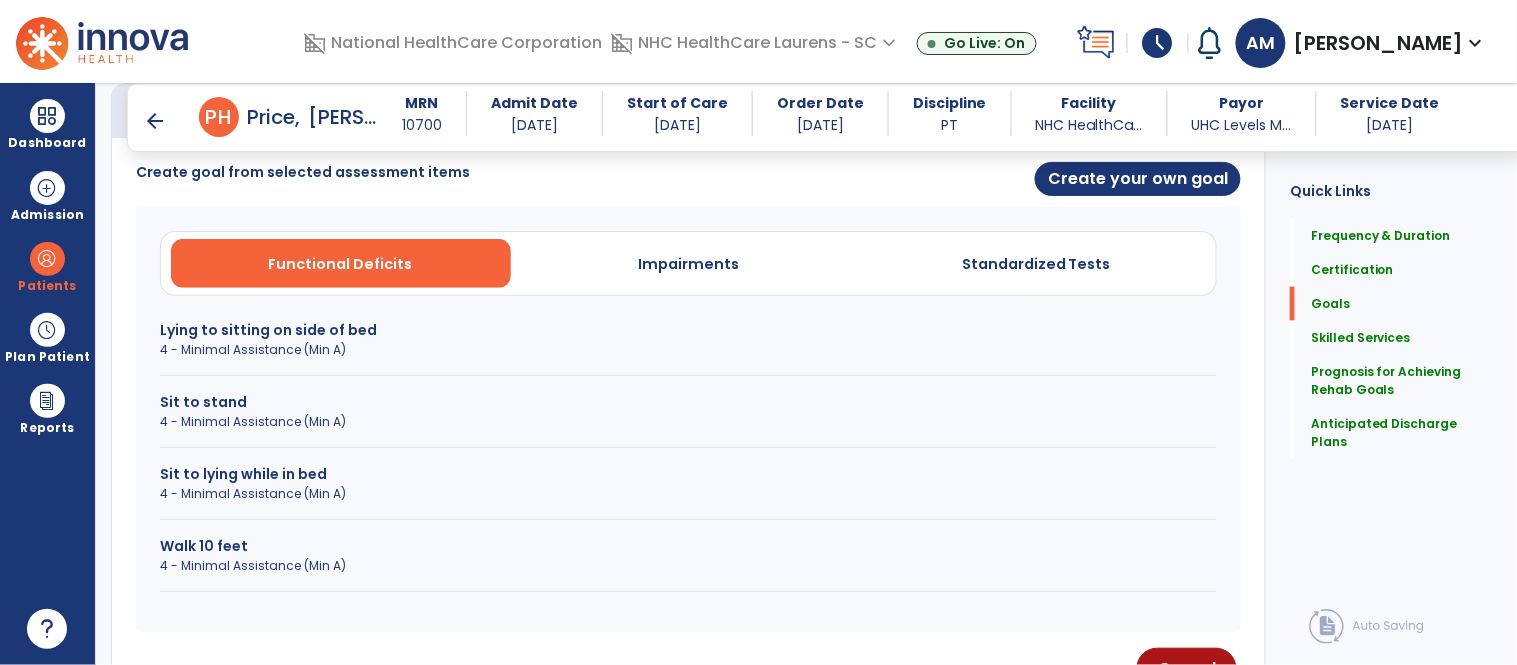 scroll, scrollTop: 532, scrollLeft: 0, axis: vertical 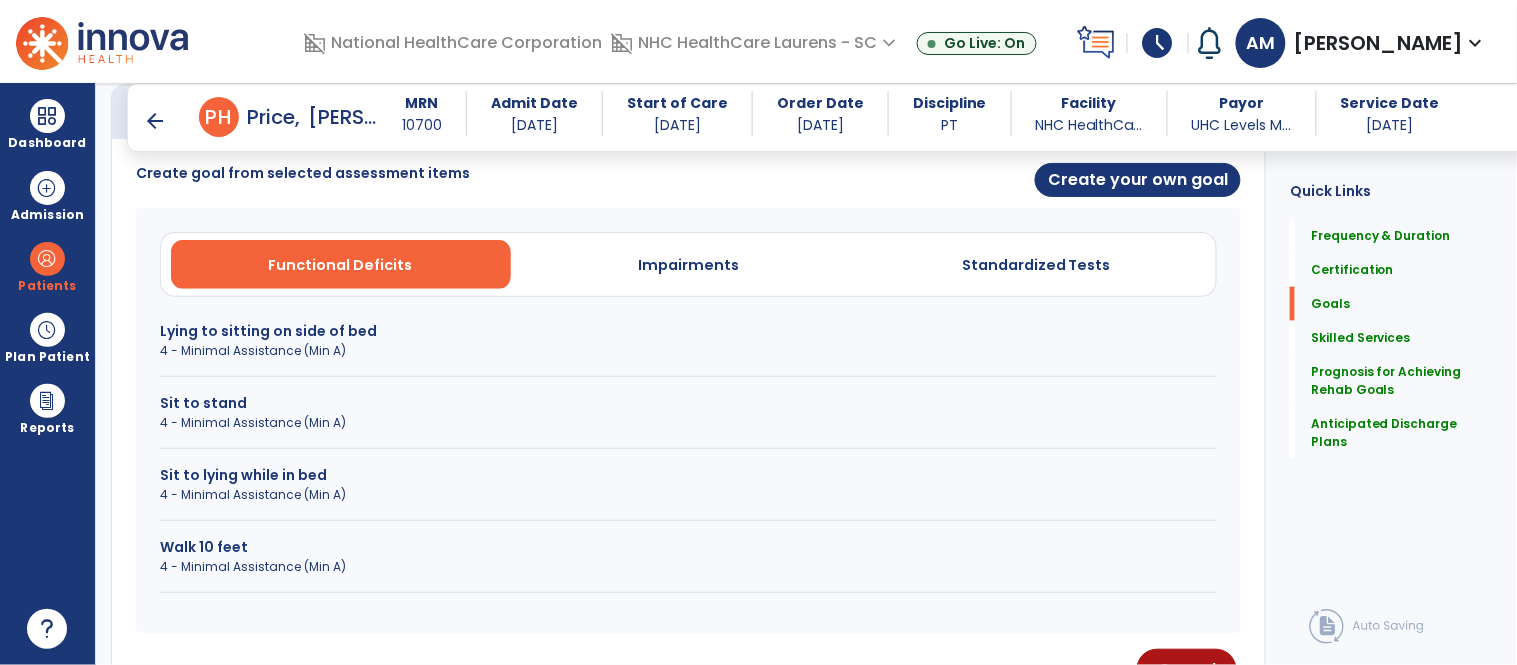 click on "Sit to stand" at bounding box center (688, 403) 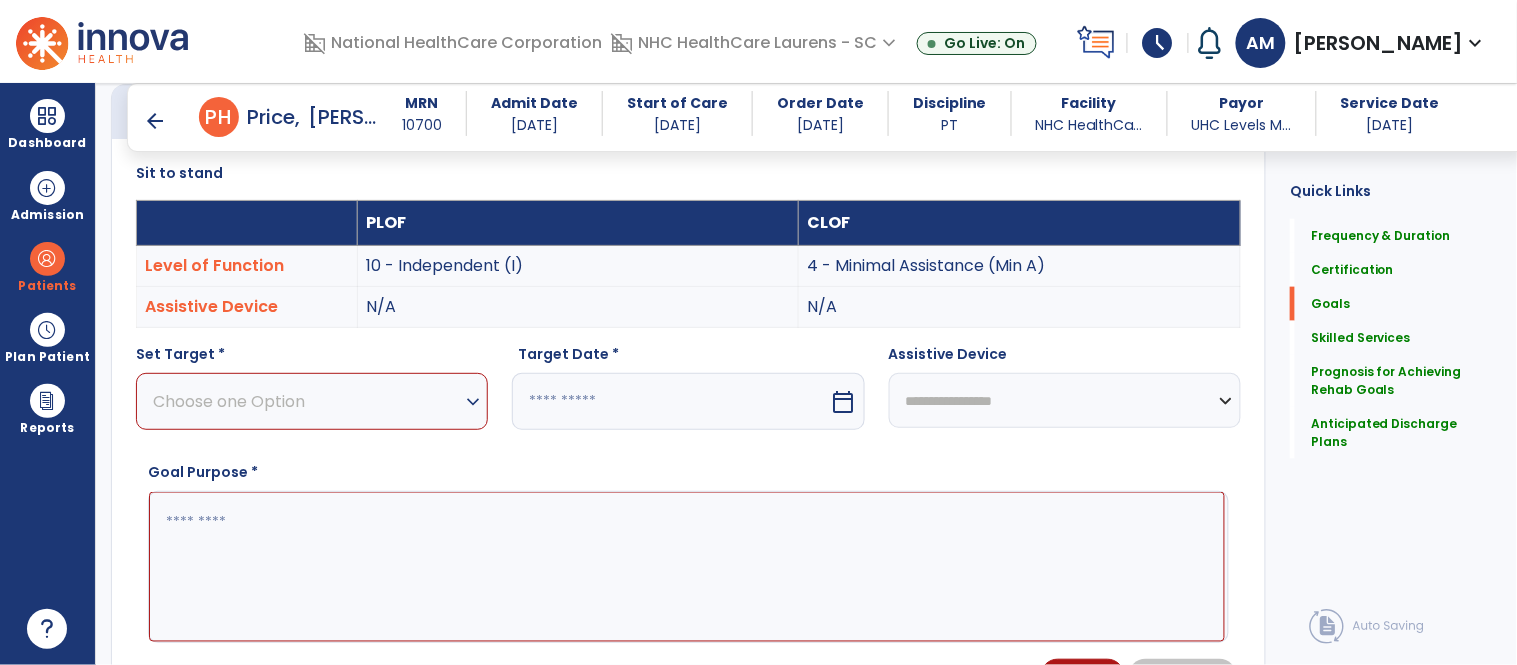 click on "Choose one Option" at bounding box center (307, 401) 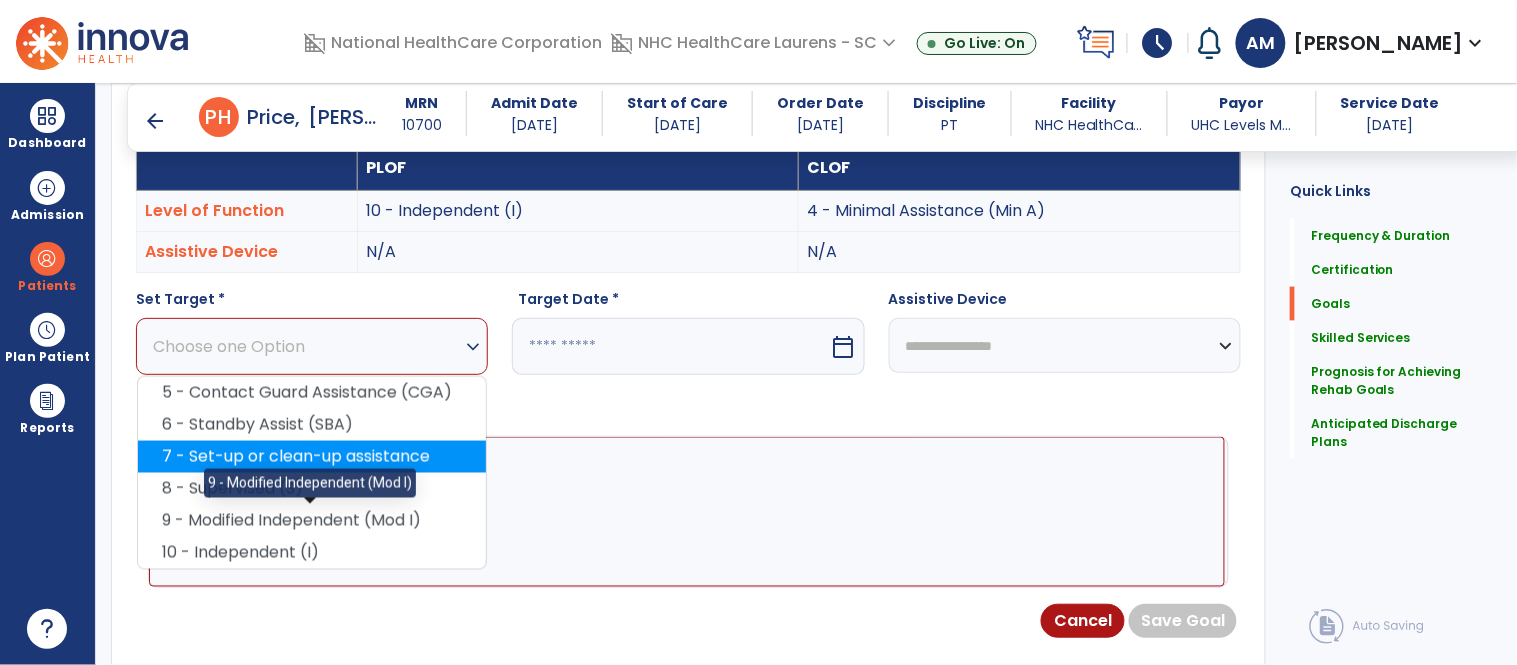 scroll, scrollTop: 588, scrollLeft: 0, axis: vertical 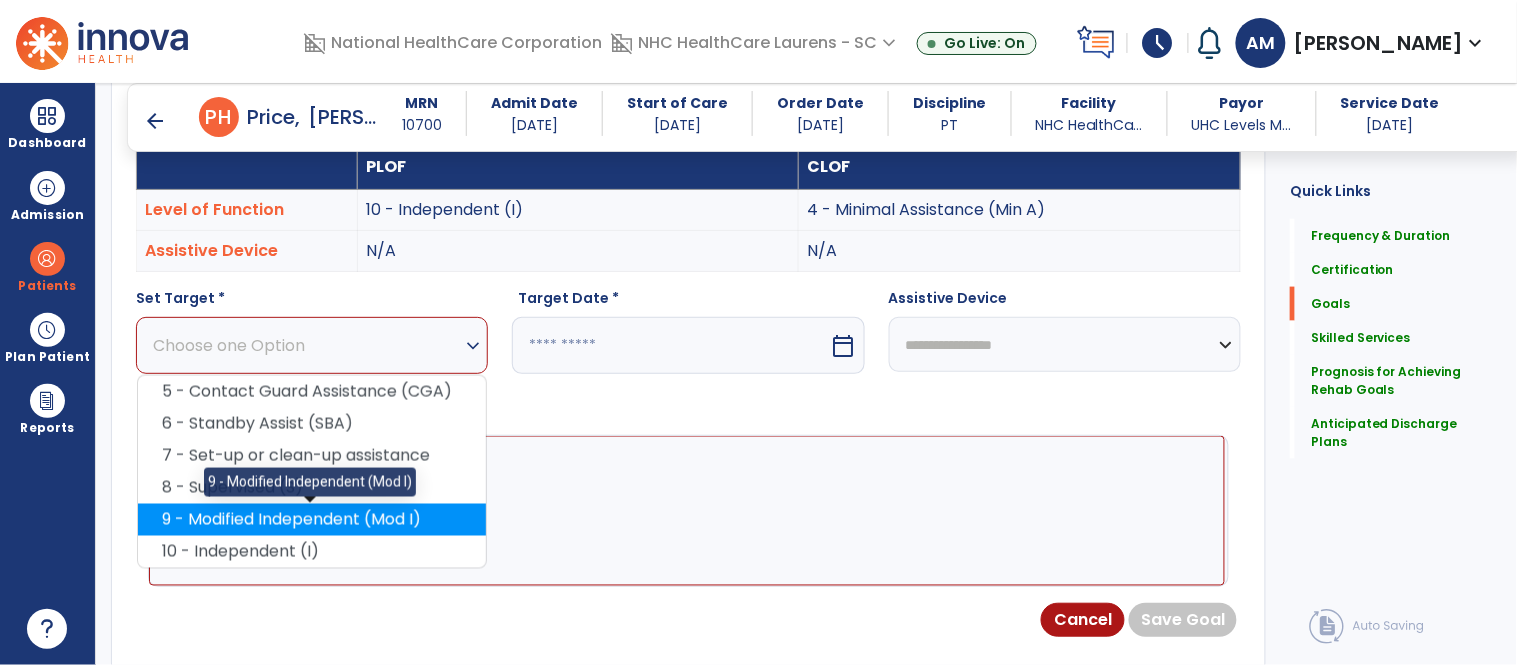 click on "9 - Modified Independent (Mod I)" at bounding box center (312, 520) 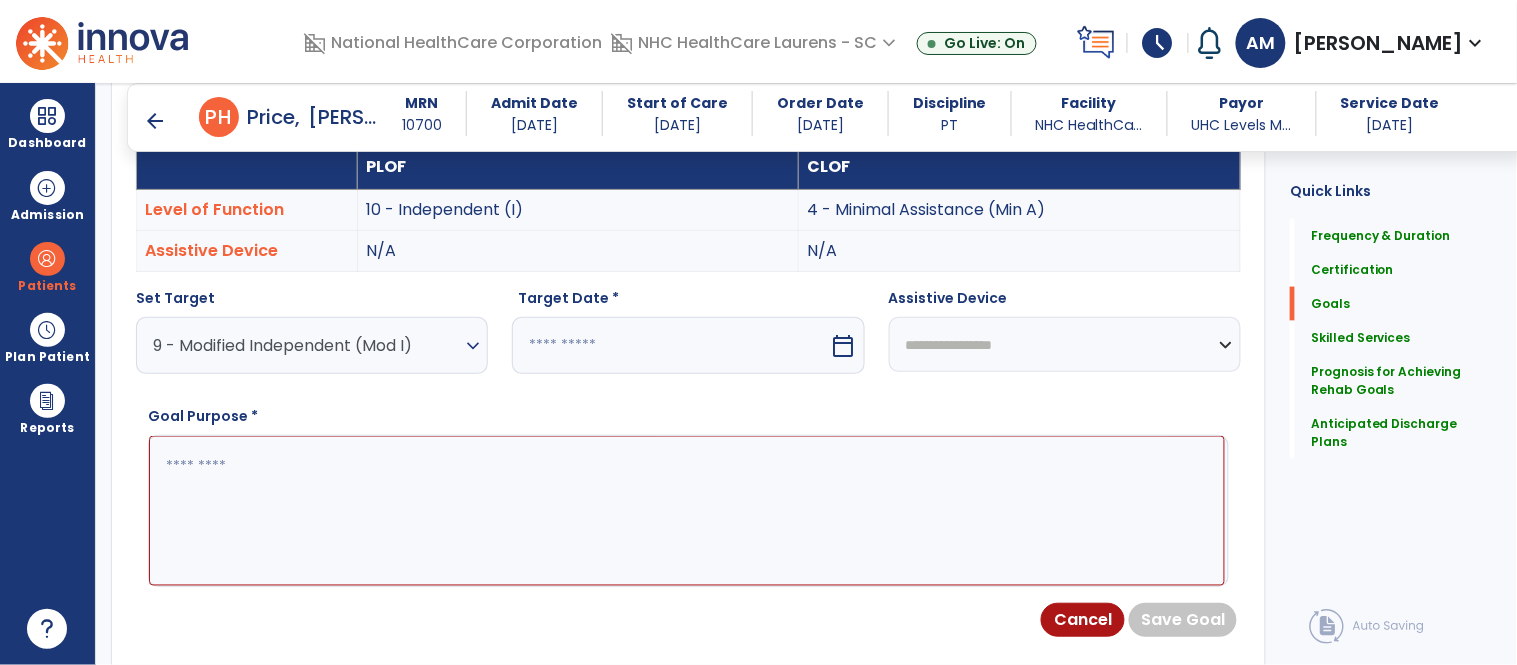 click at bounding box center [670, 345] 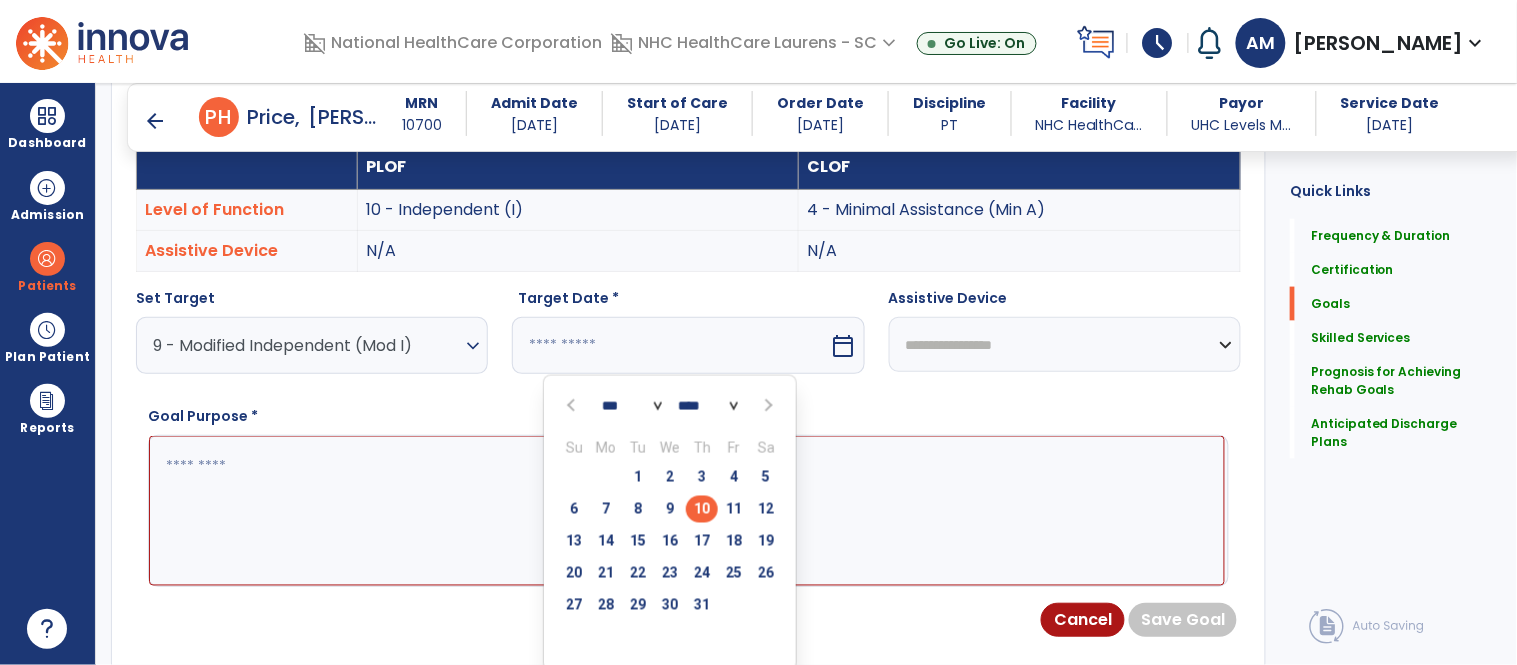 click at bounding box center (767, 406) 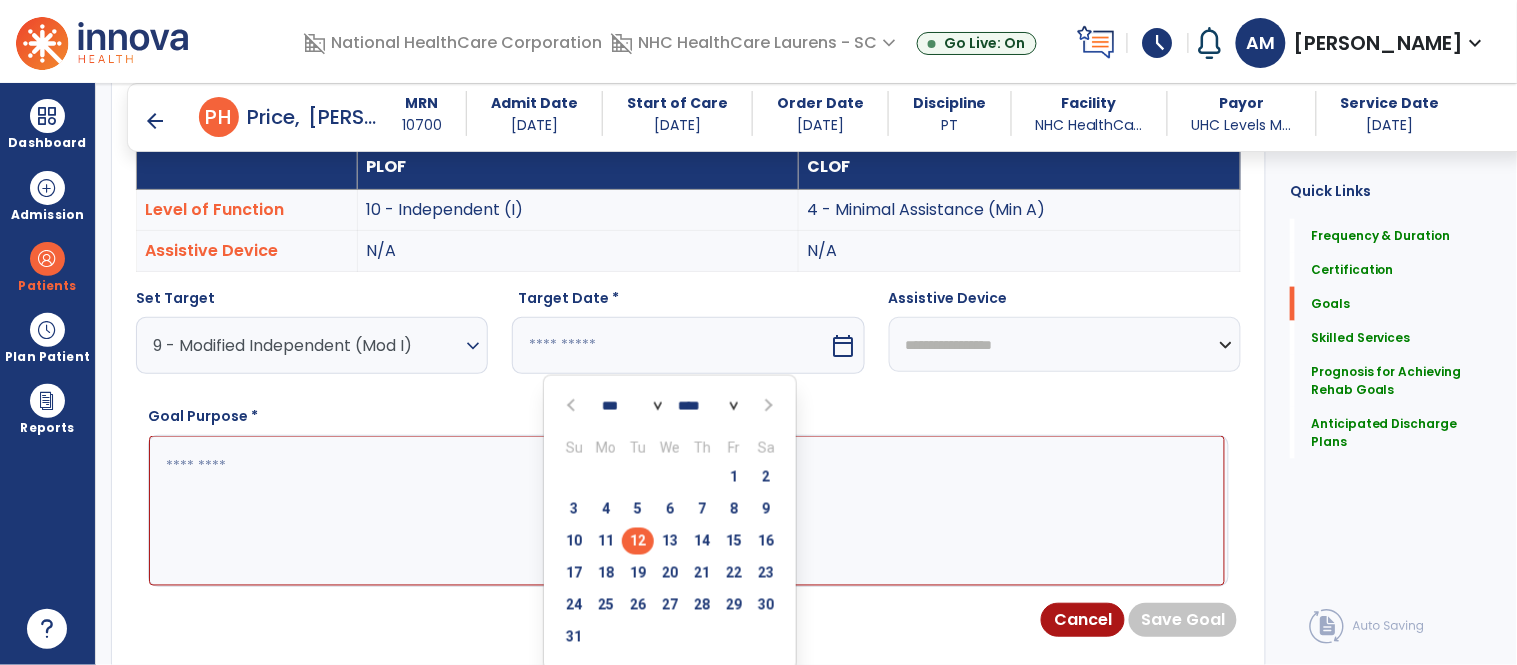 click on "12" at bounding box center (638, 541) 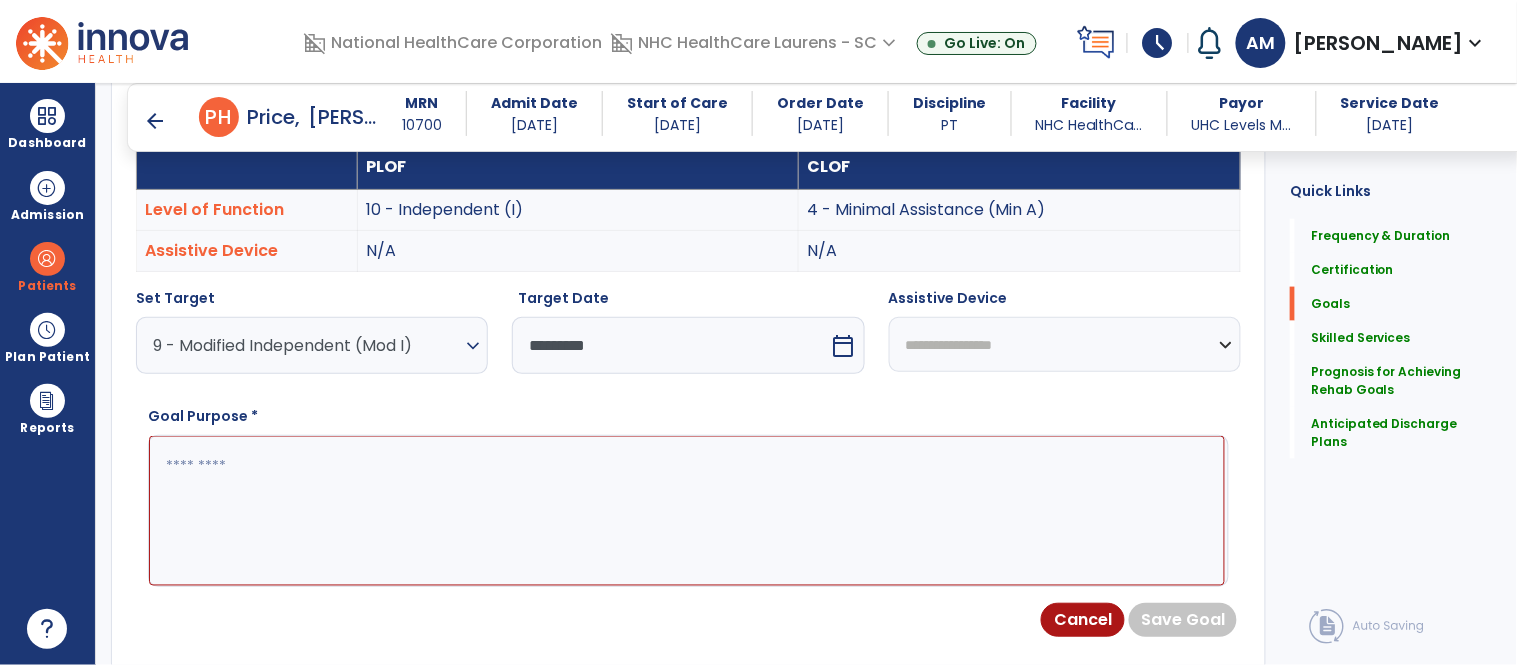 click at bounding box center [687, 511] 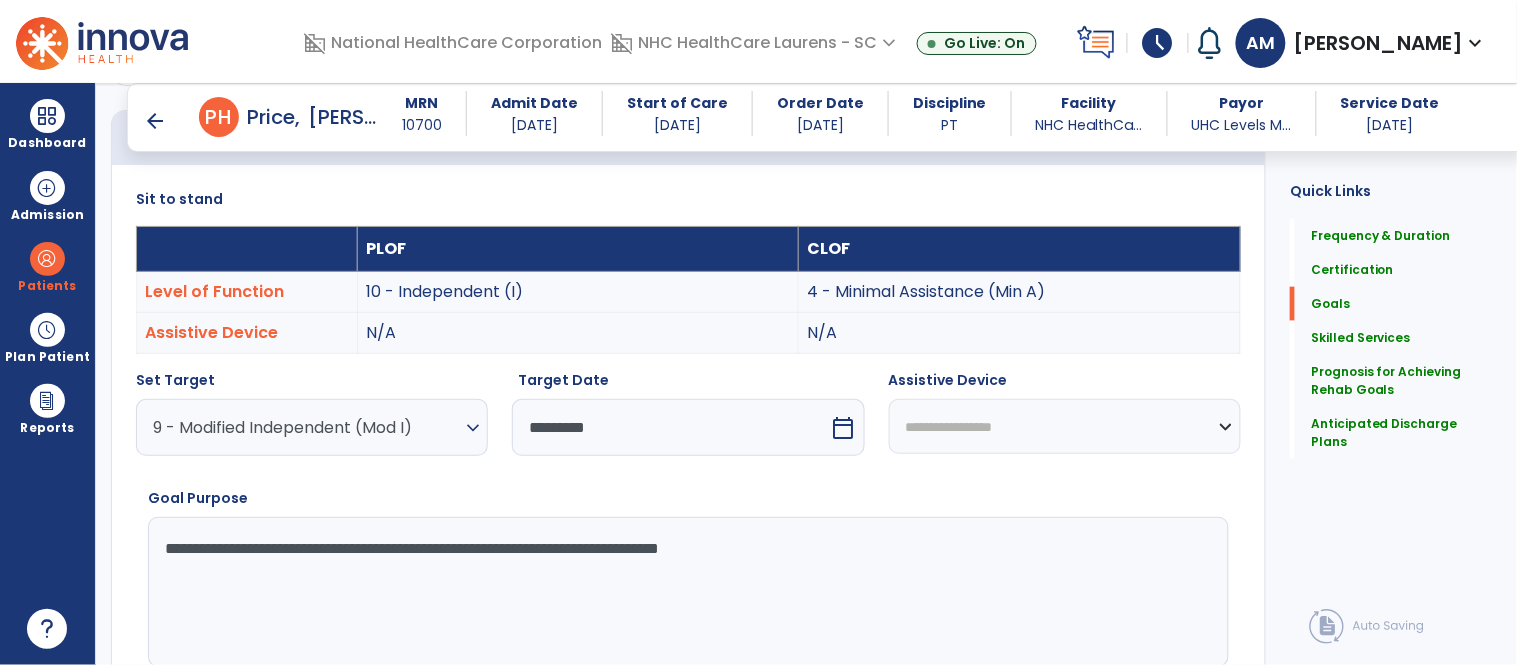 scroll, scrollTop: 506, scrollLeft: 0, axis: vertical 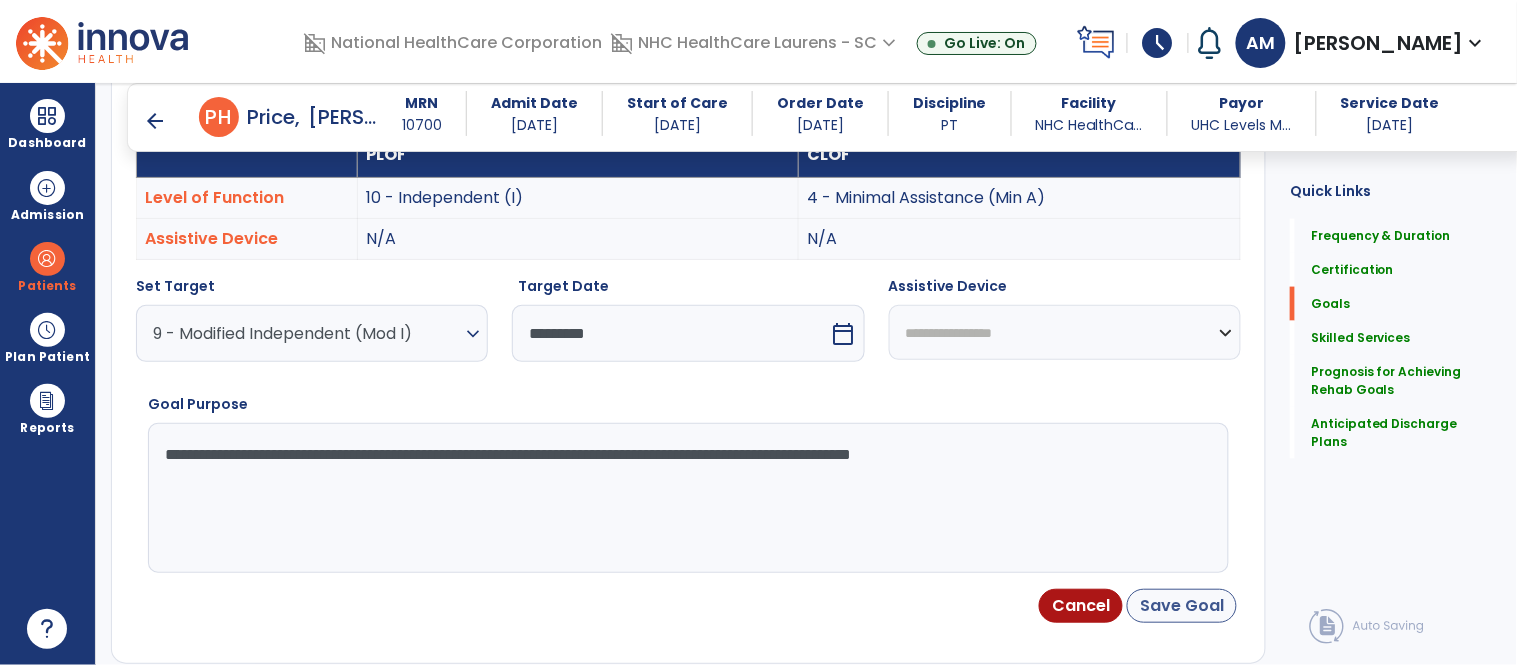 type on "**********" 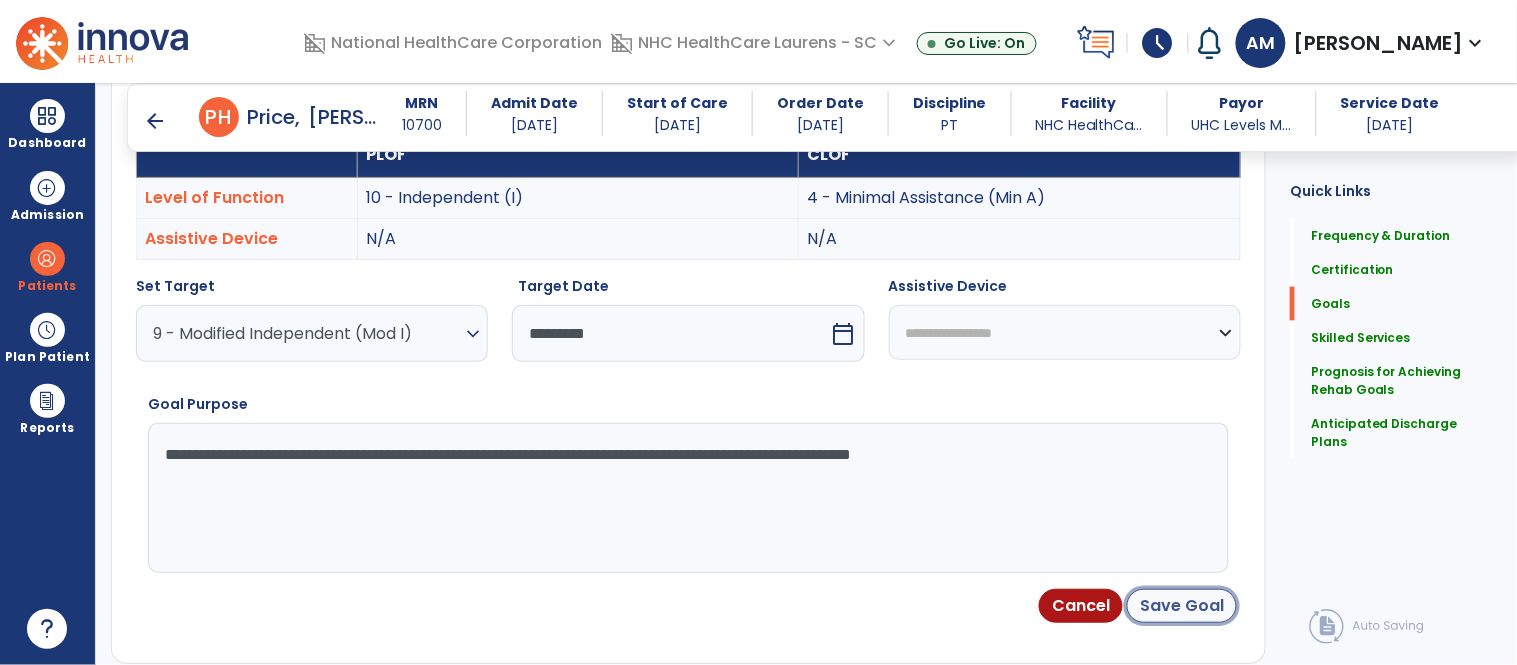 click on "Save Goal" at bounding box center (1182, 606) 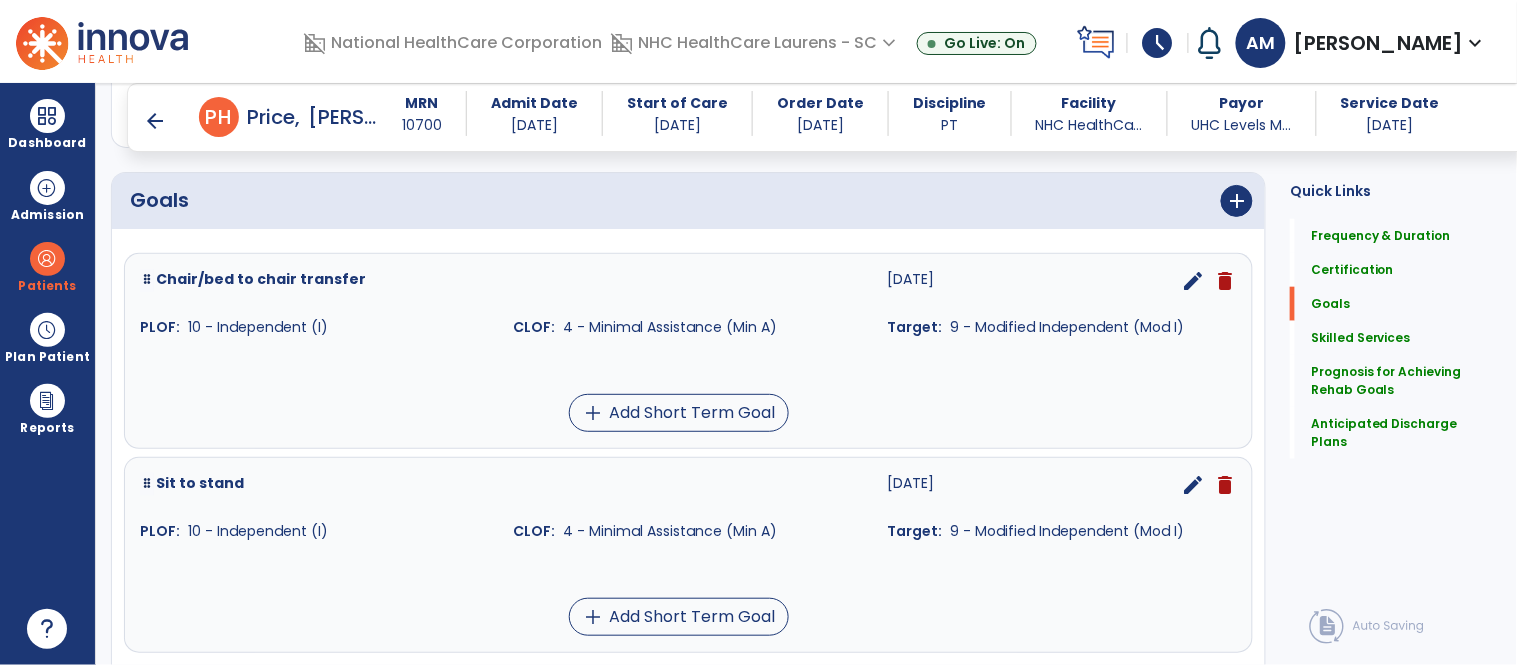 scroll, scrollTop: 438, scrollLeft: 0, axis: vertical 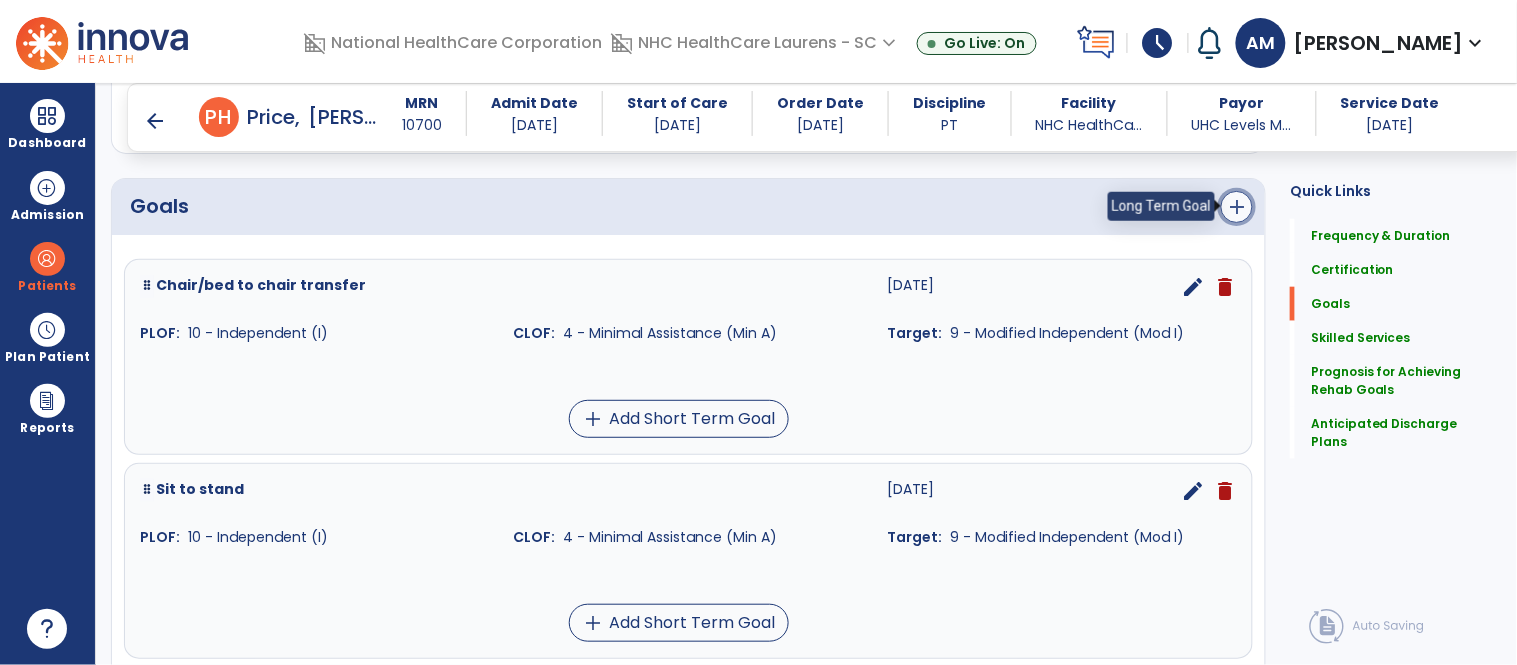 click on "add" at bounding box center [1237, 207] 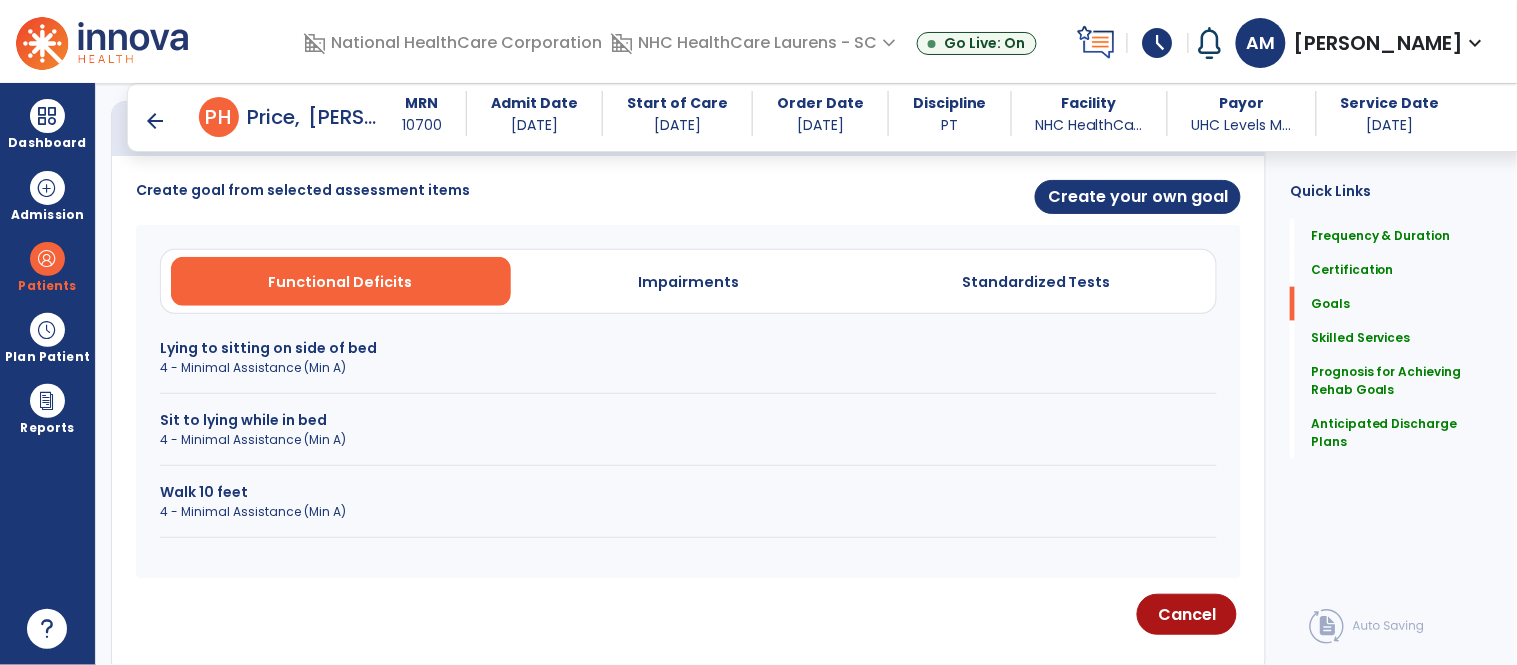 scroll, scrollTop: 516, scrollLeft: 0, axis: vertical 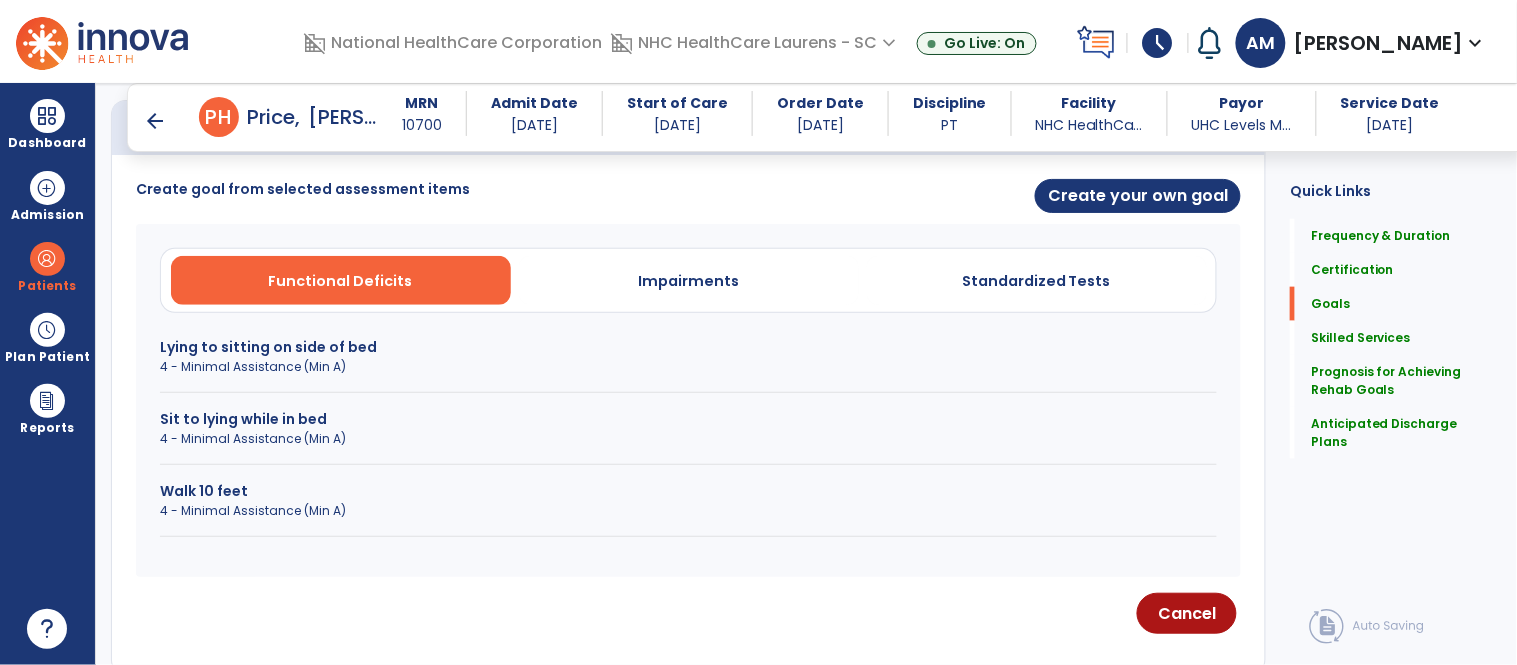 click on "Lying to sitting on side of bed" at bounding box center (688, 347) 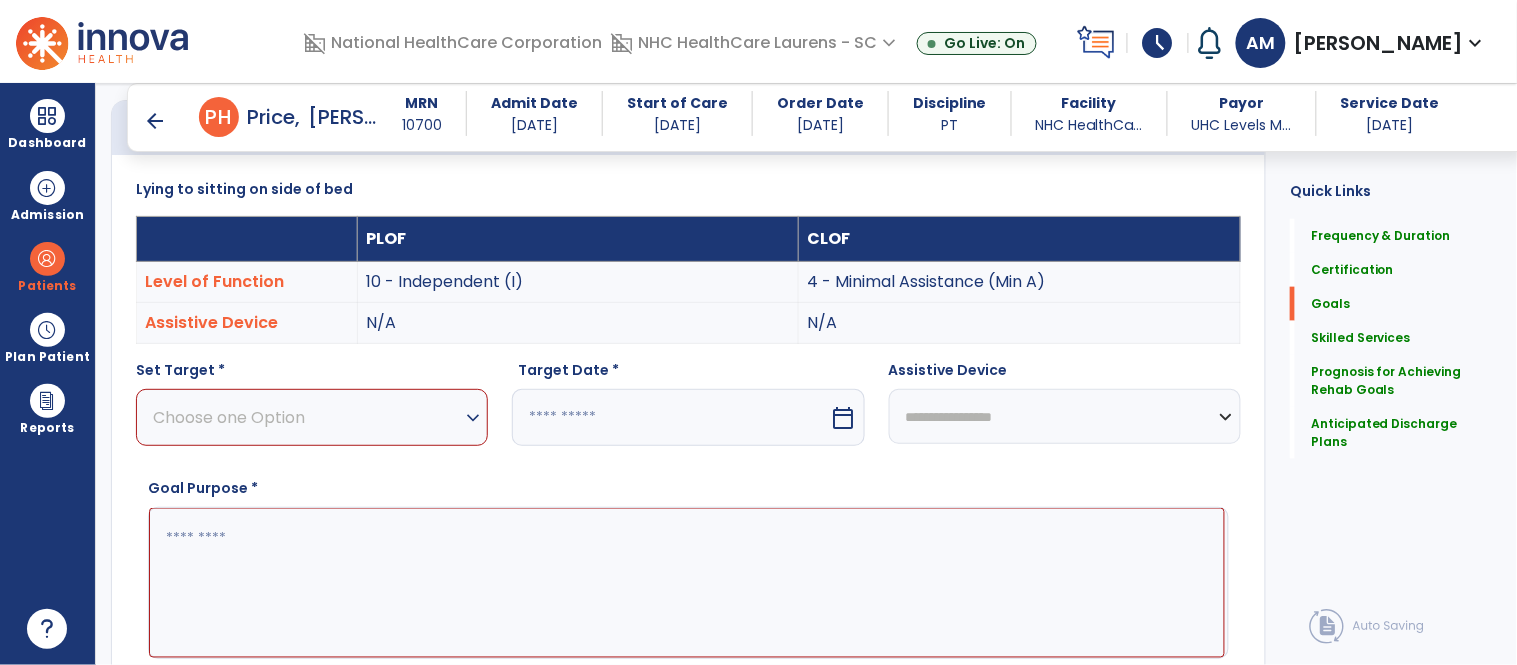 click on "Choose one Option" at bounding box center [307, 417] 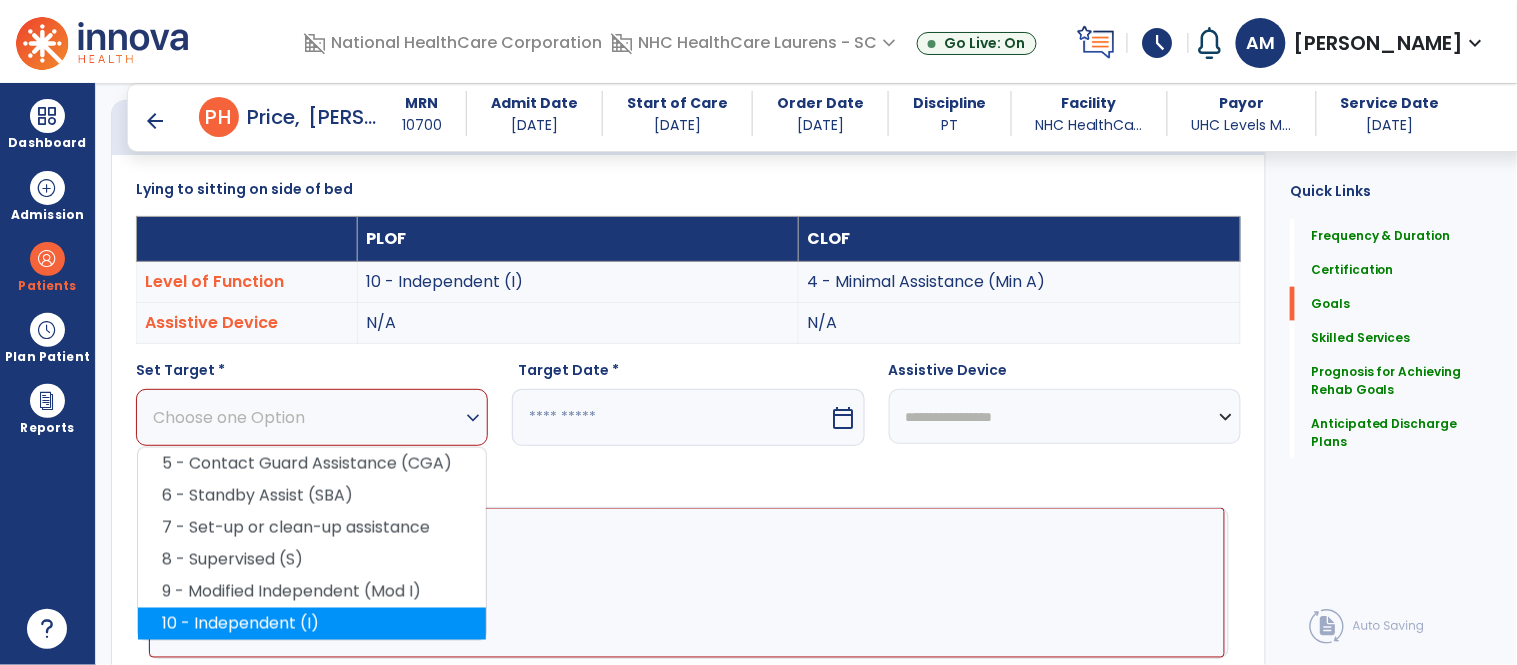 click on "10 - Independent (I)" at bounding box center [312, 624] 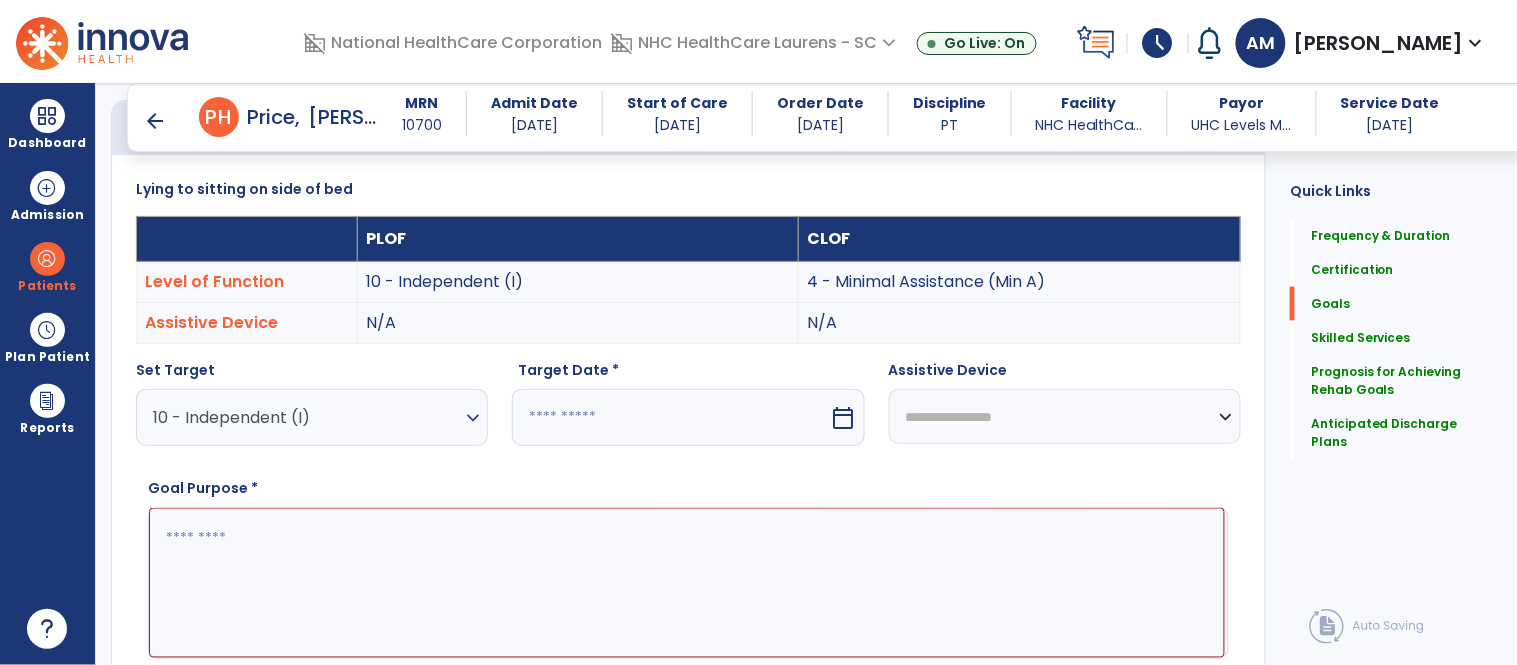 click at bounding box center (670, 417) 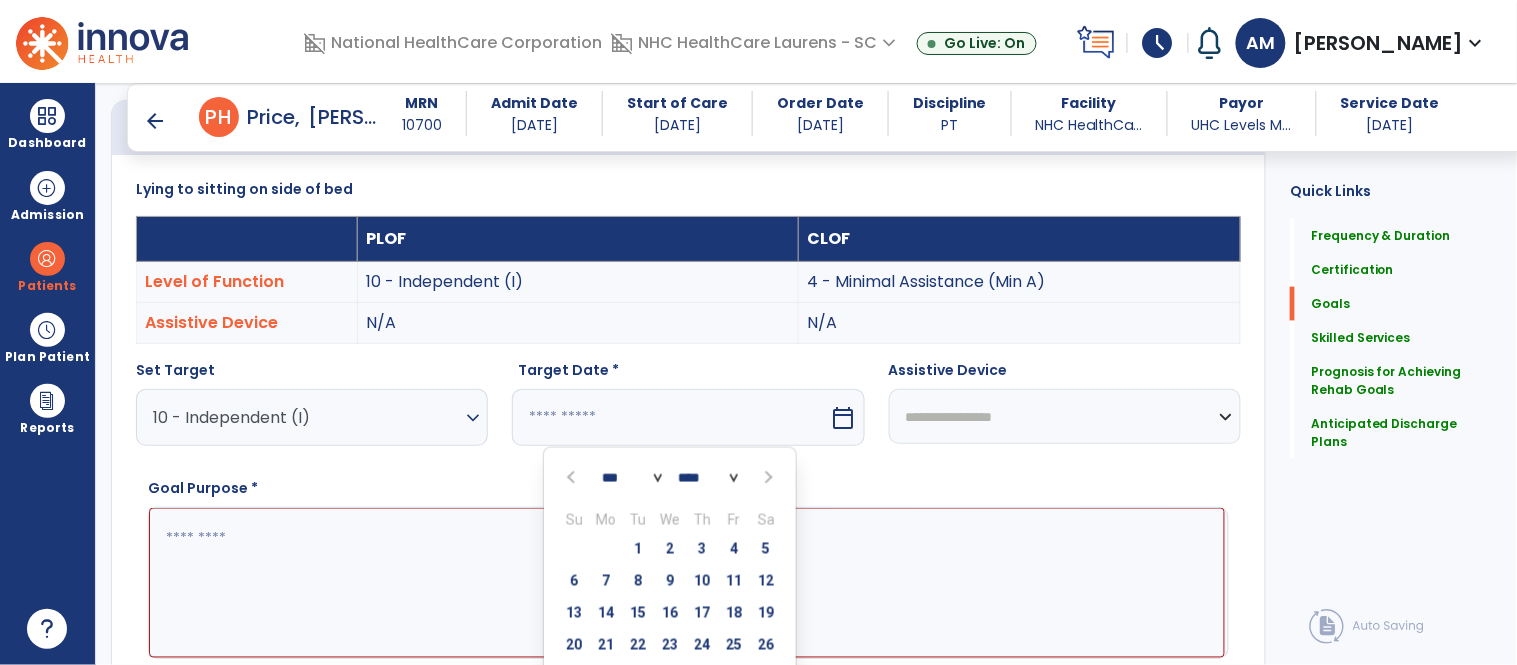 click at bounding box center [768, 478] 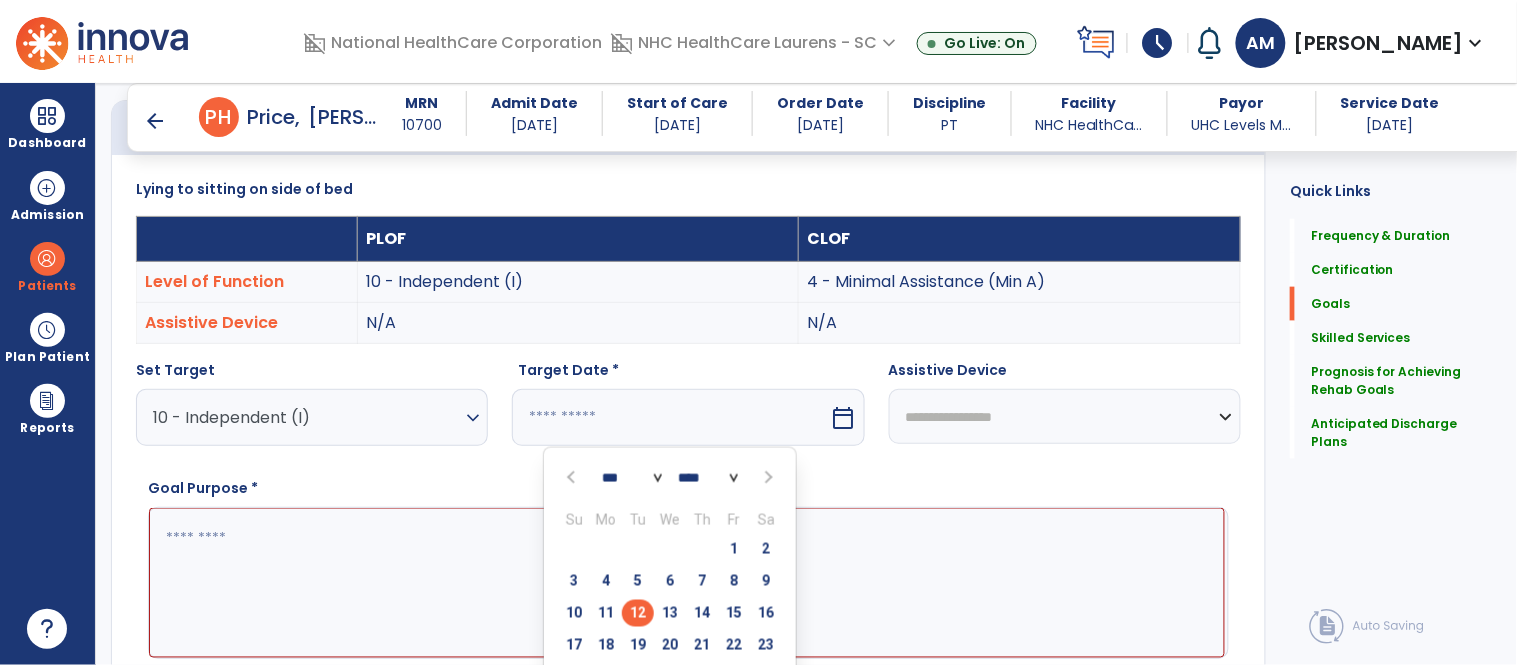click on "12" at bounding box center (638, 613) 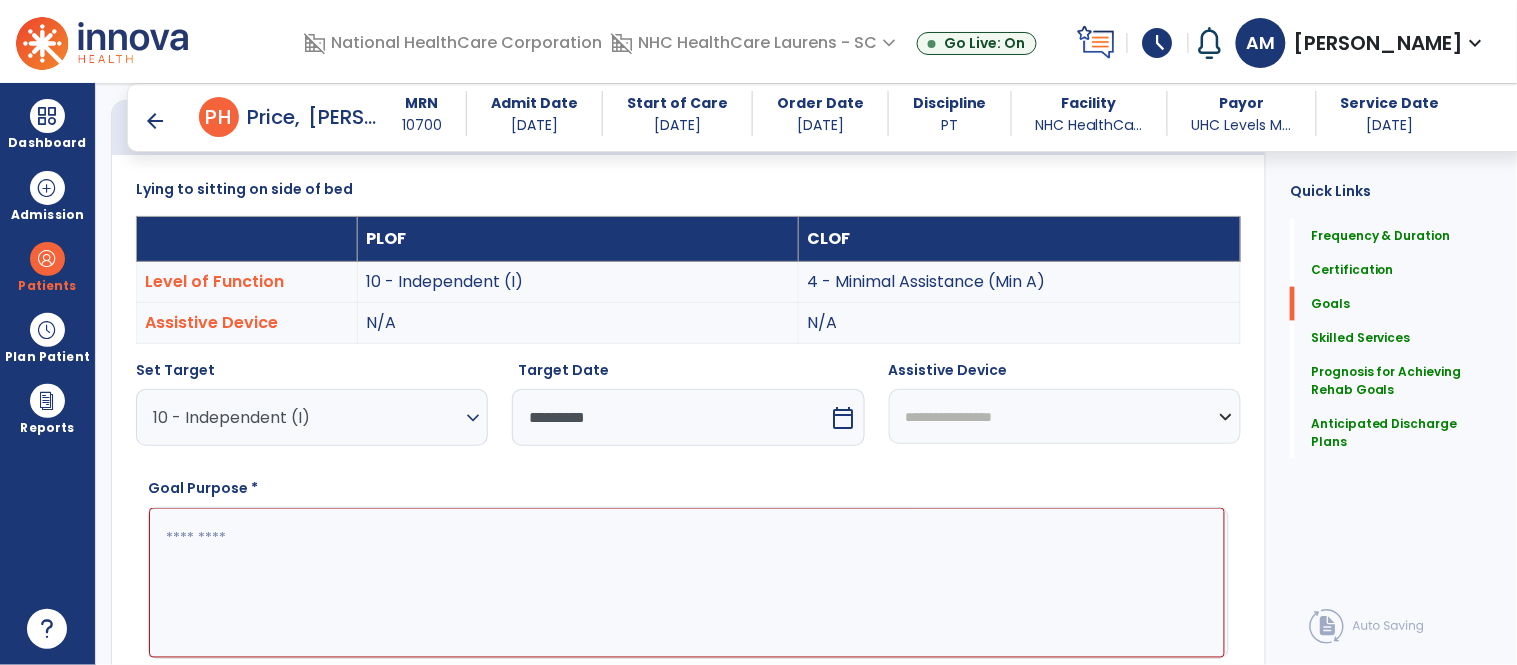 click at bounding box center [687, 583] 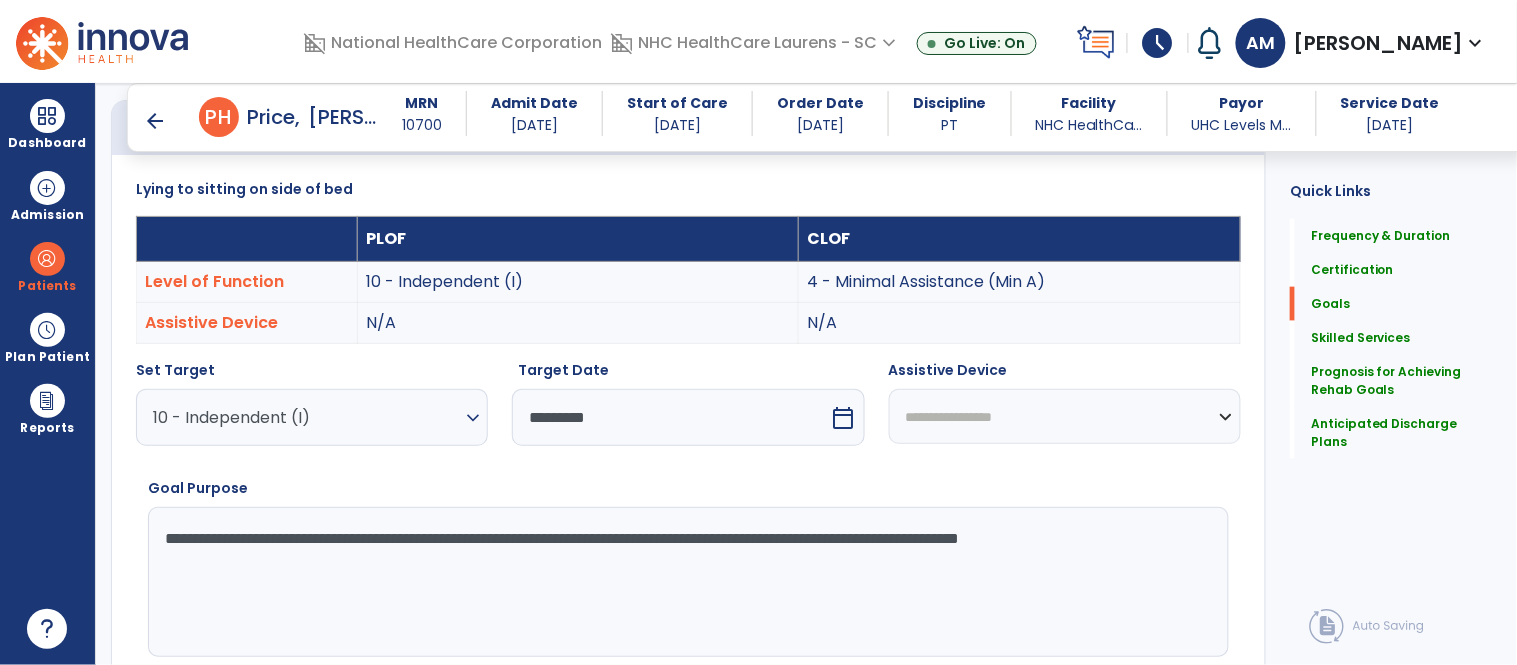 click on "**********" at bounding box center [687, 582] 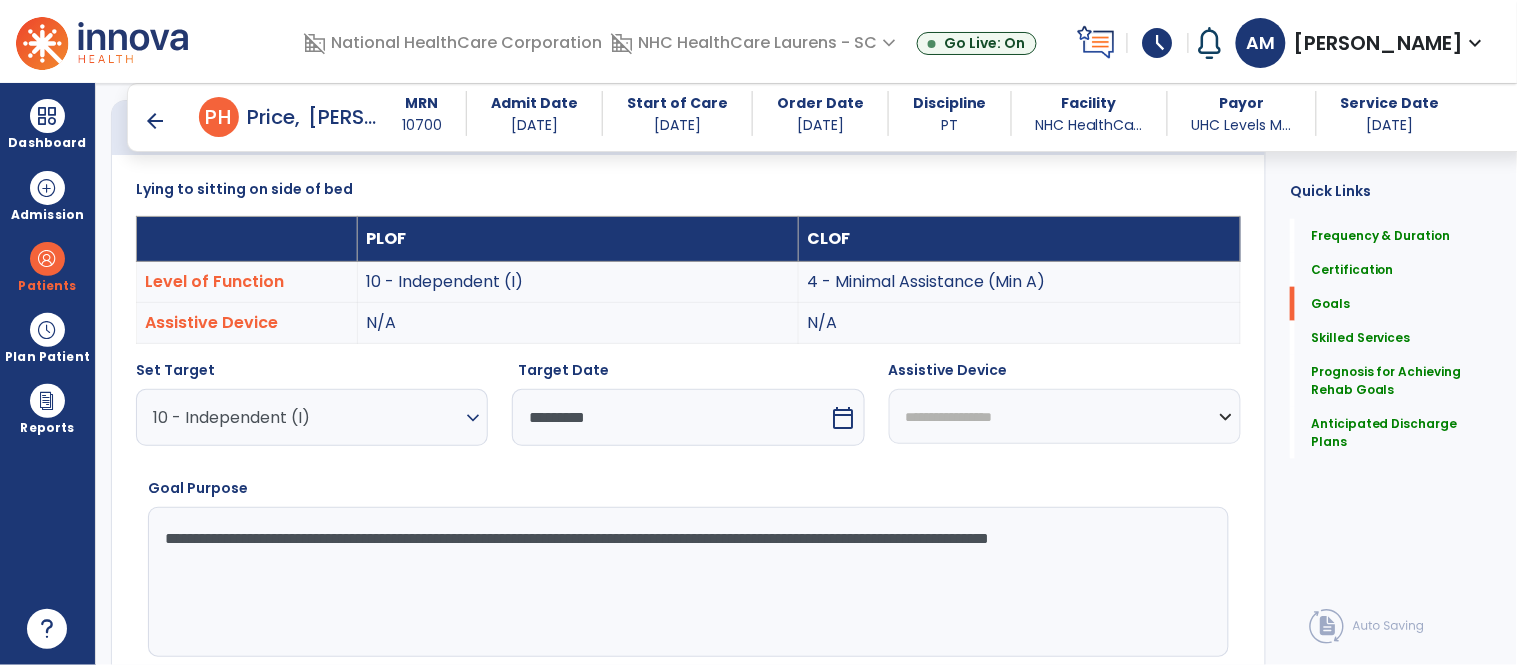 click on "**********" at bounding box center (687, 582) 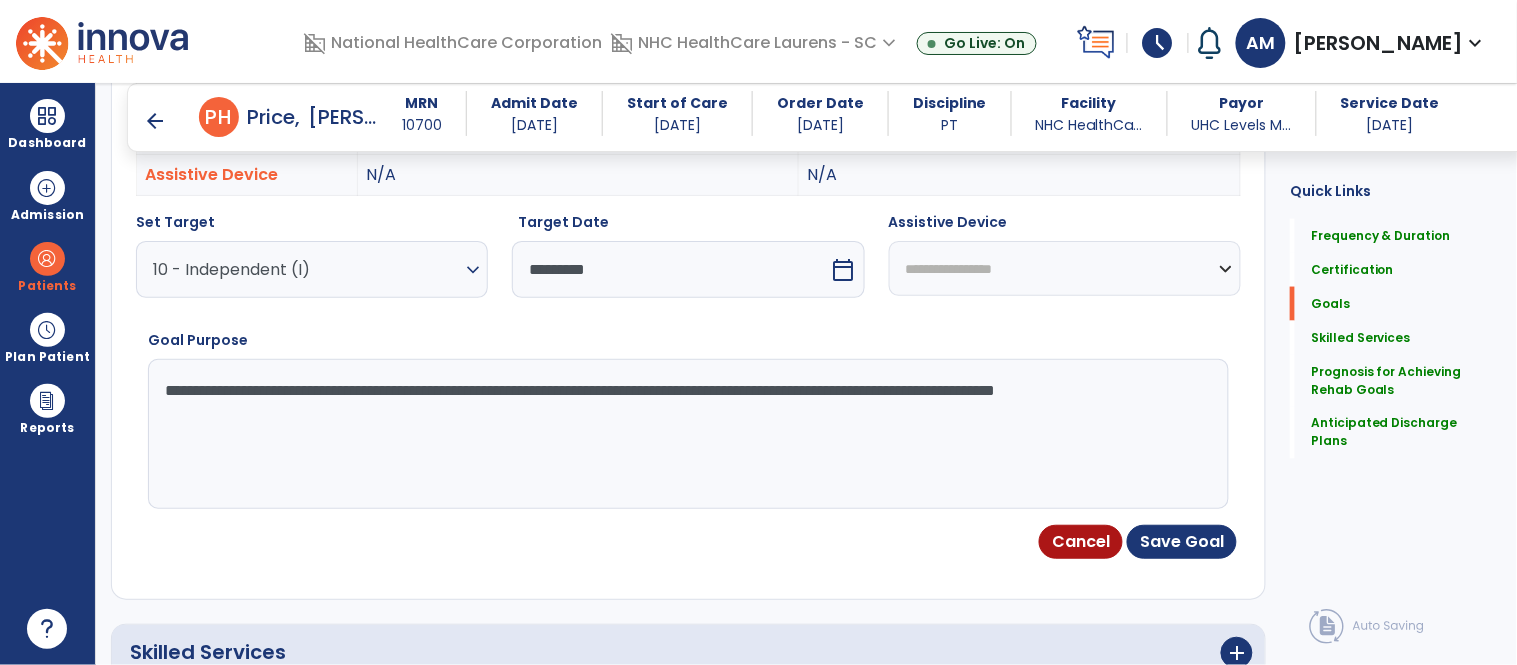 scroll, scrollTop: 667, scrollLeft: 0, axis: vertical 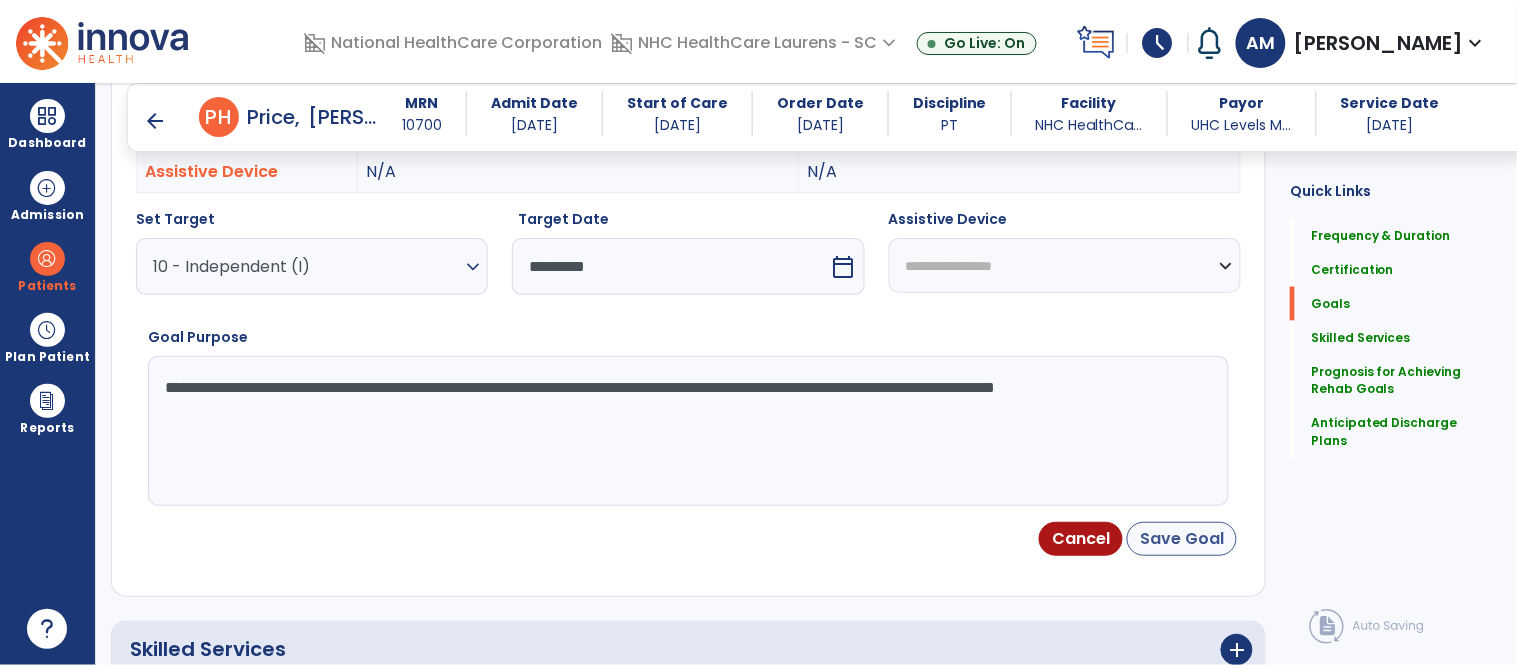 type on "**********" 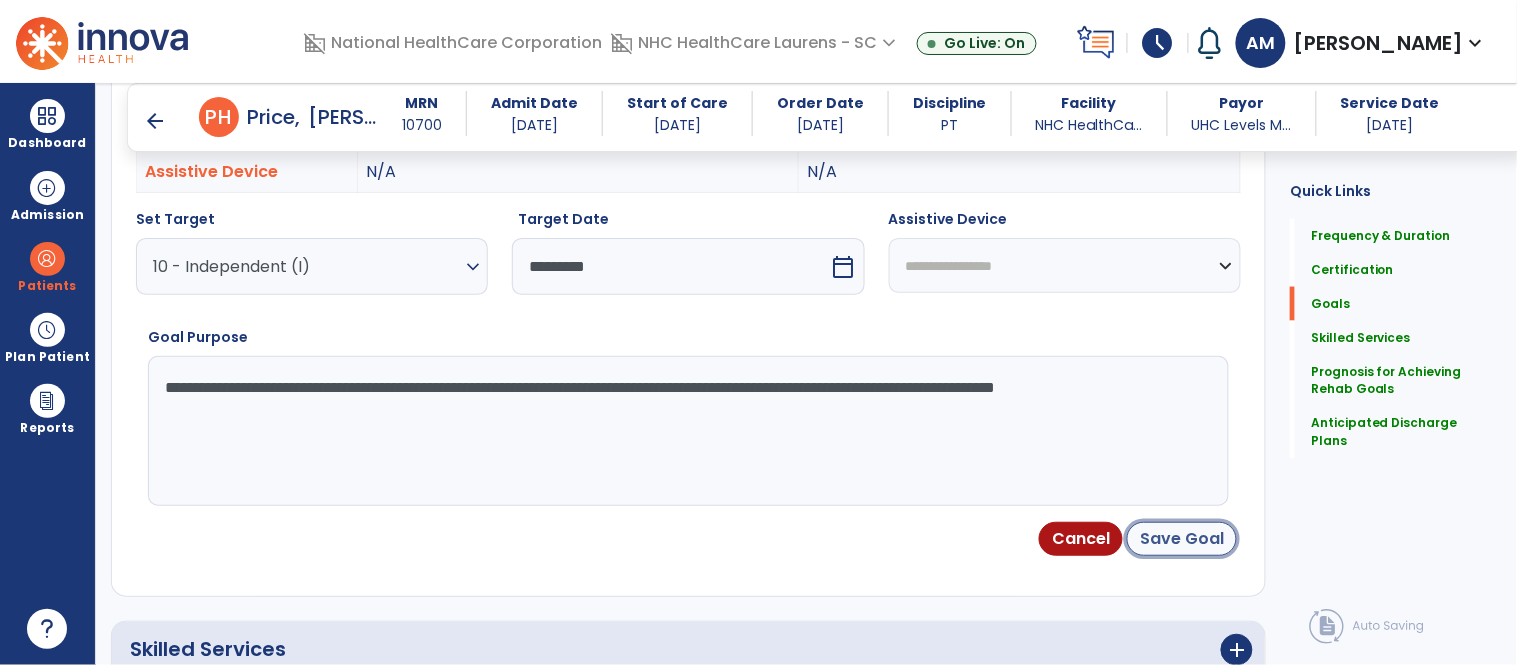 click on "Save Goal" at bounding box center (1182, 539) 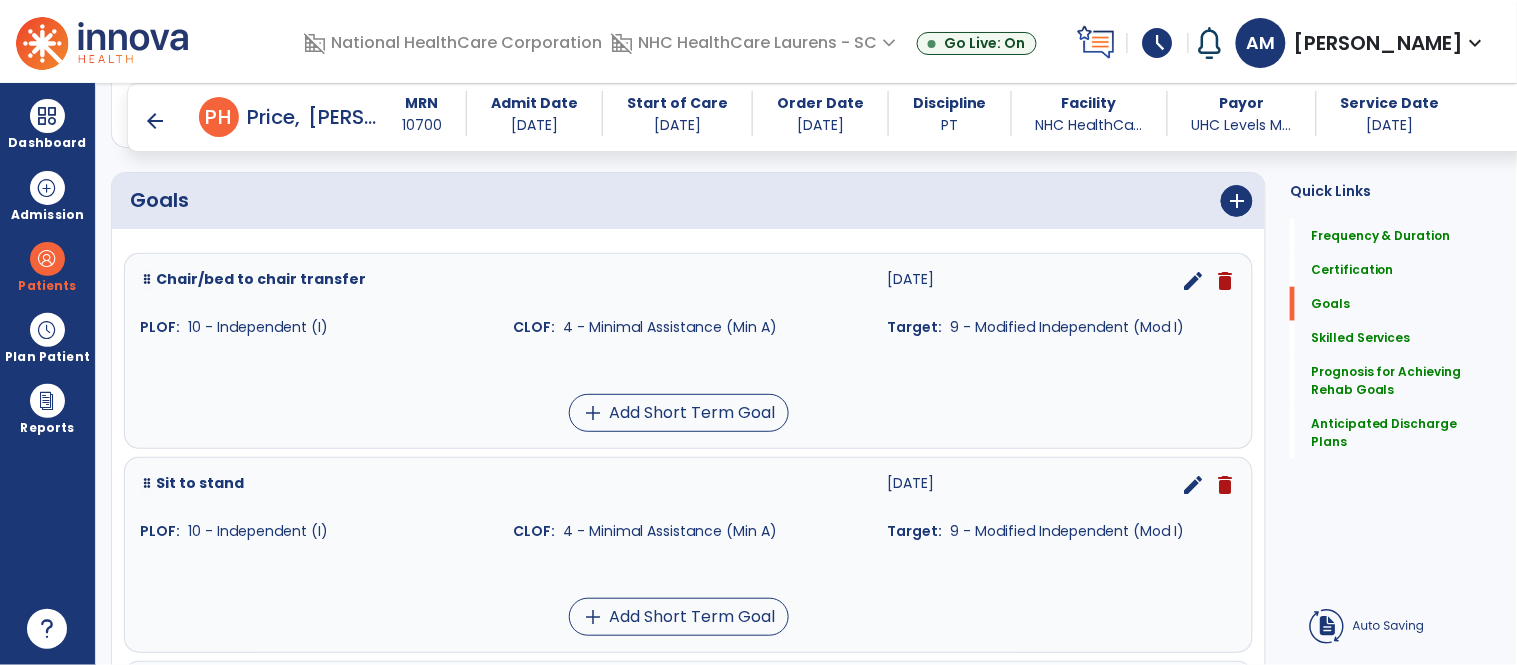 scroll, scrollTop: 436, scrollLeft: 0, axis: vertical 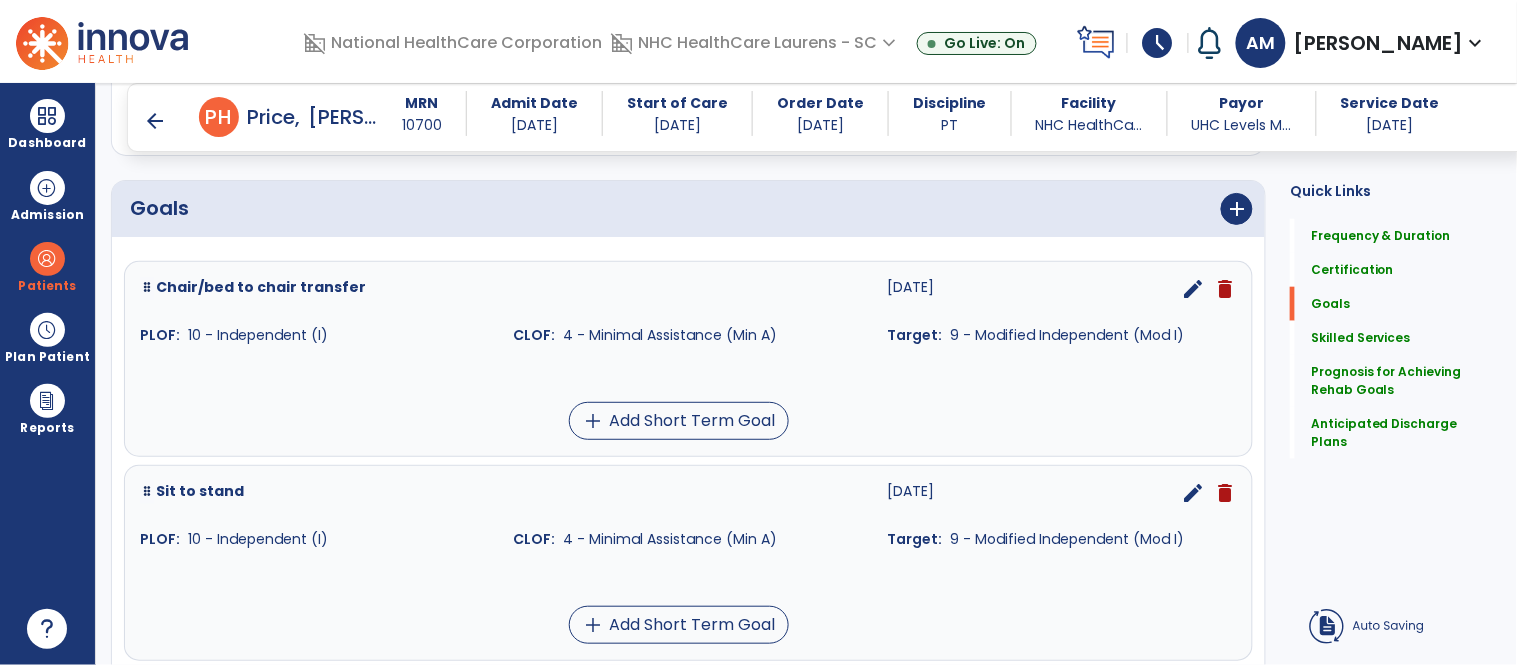 click on "Goals      add  Long Term Goal" at bounding box center [688, 209] 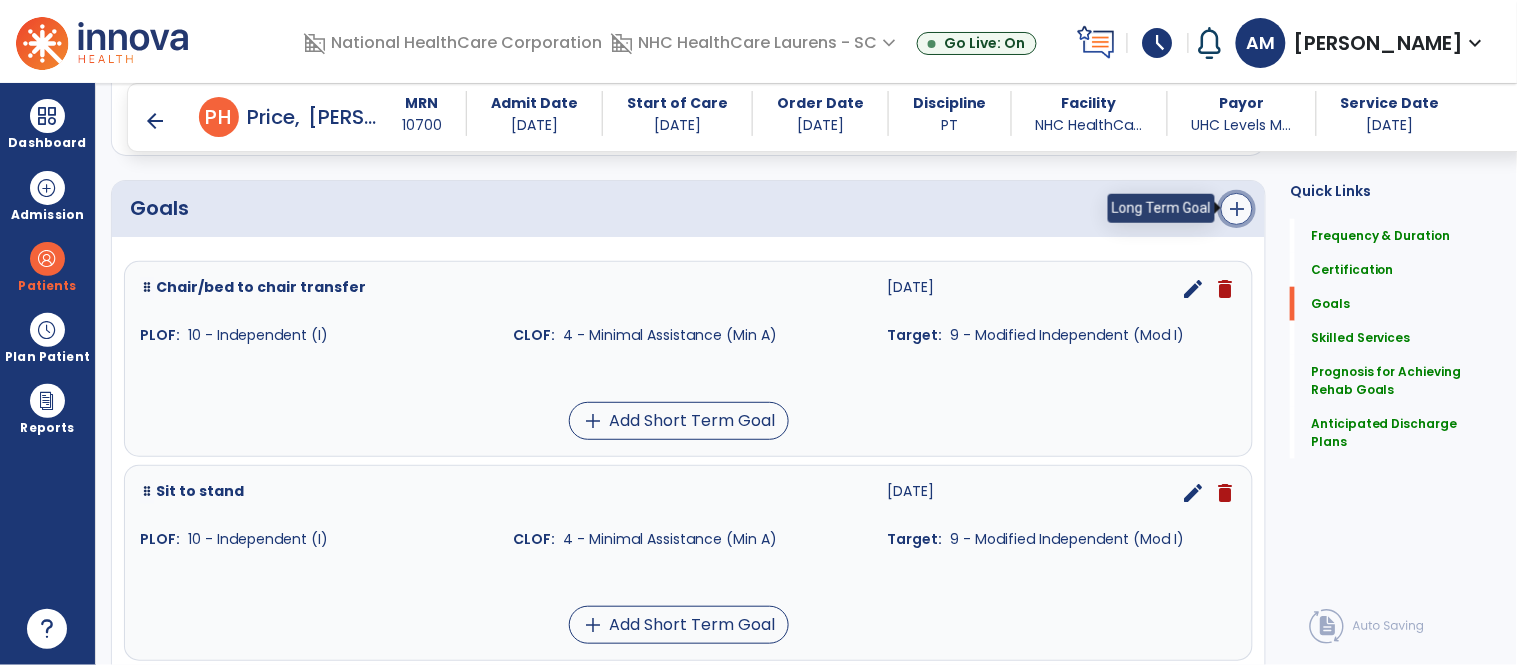 click on "add" at bounding box center (1237, 209) 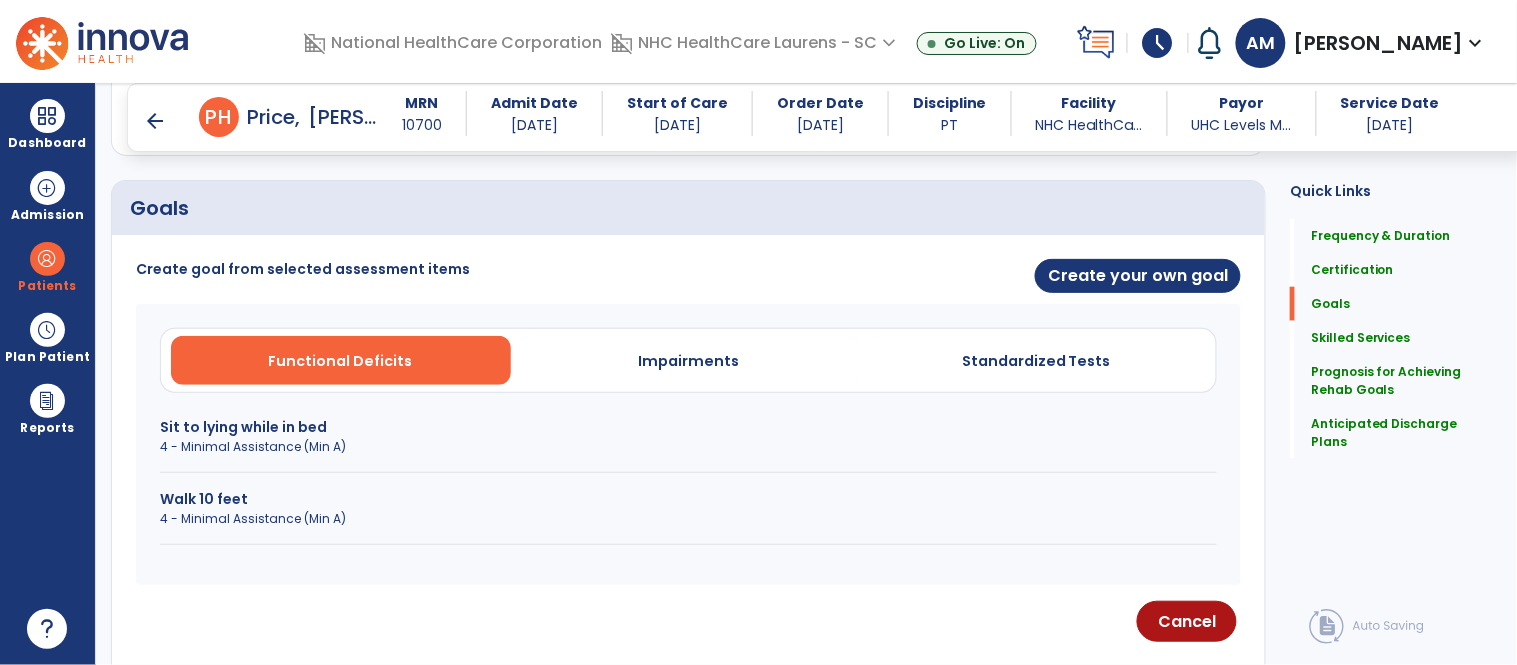 click on "Walk 10 feet" at bounding box center [688, 499] 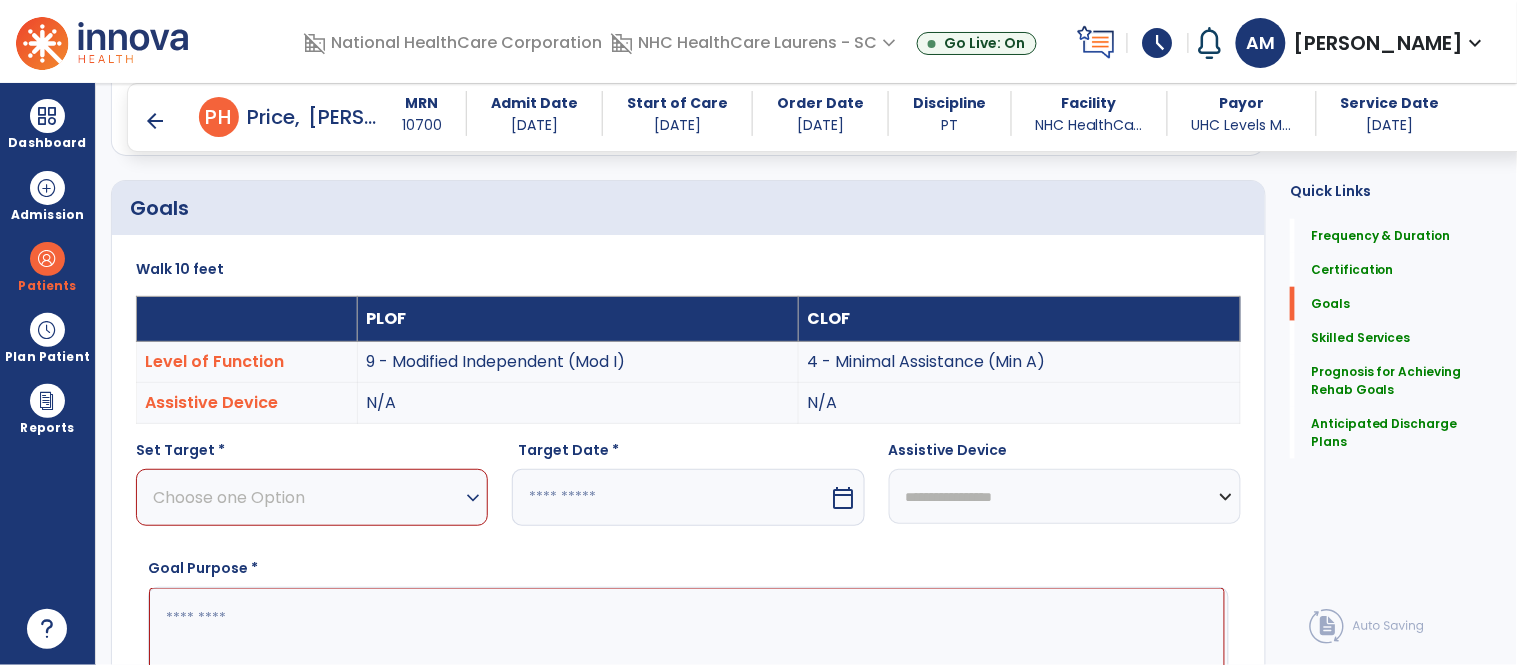 click on "Choose one Option" at bounding box center (307, 497) 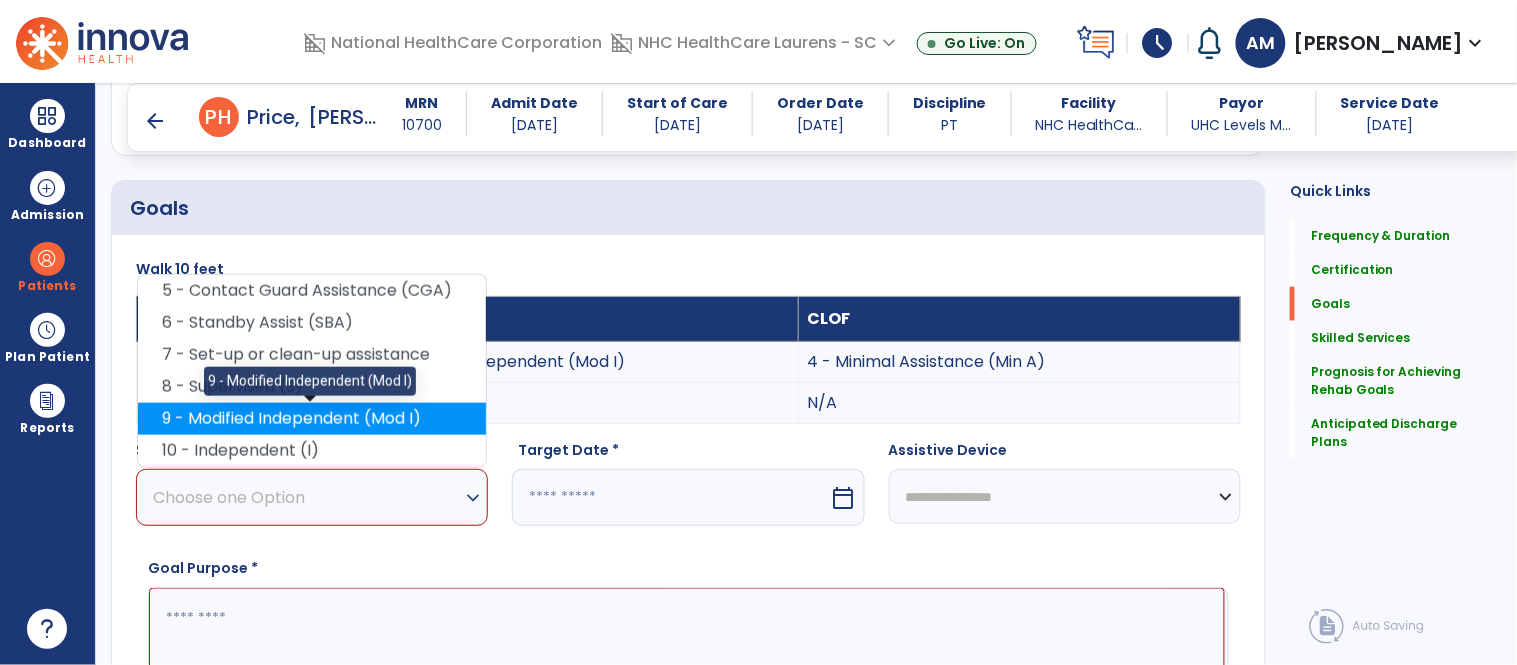 click on "9 - Modified Independent (Mod I)" at bounding box center (312, 419) 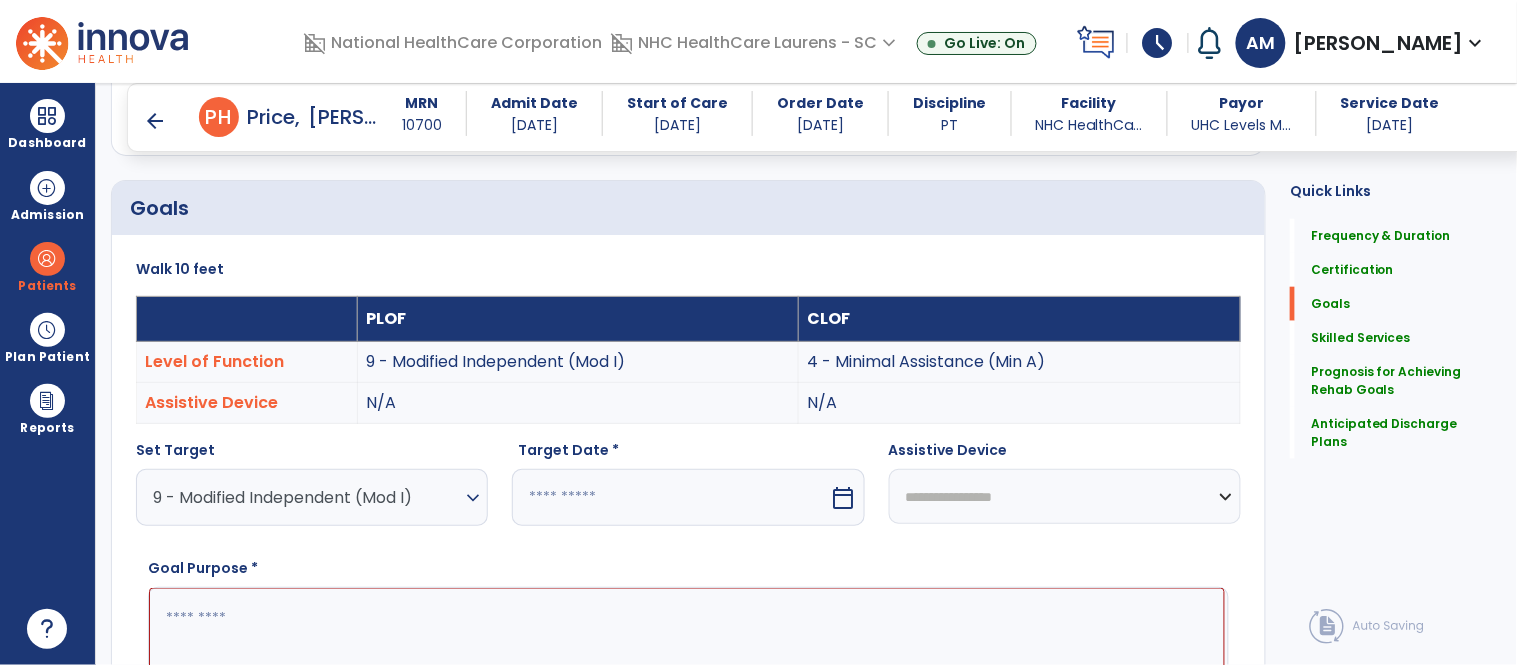 click at bounding box center [670, 497] 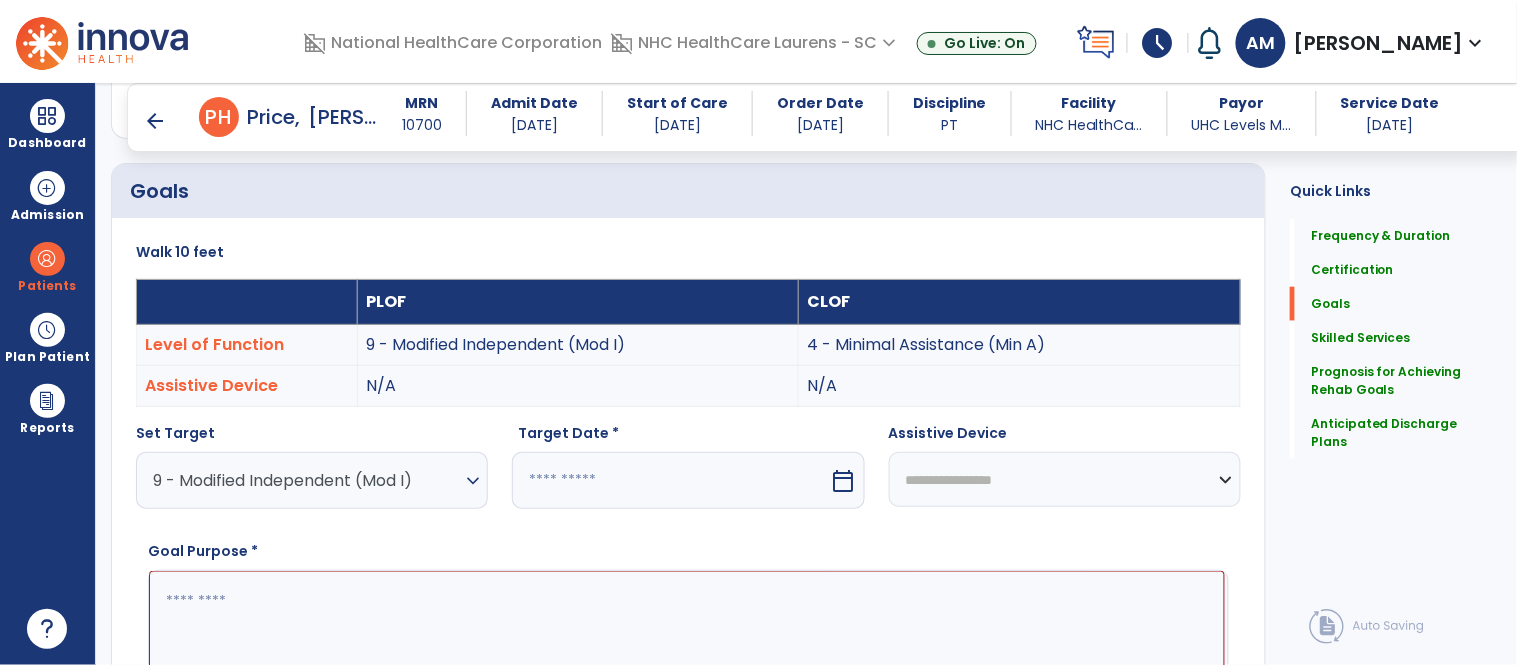 select on "*" 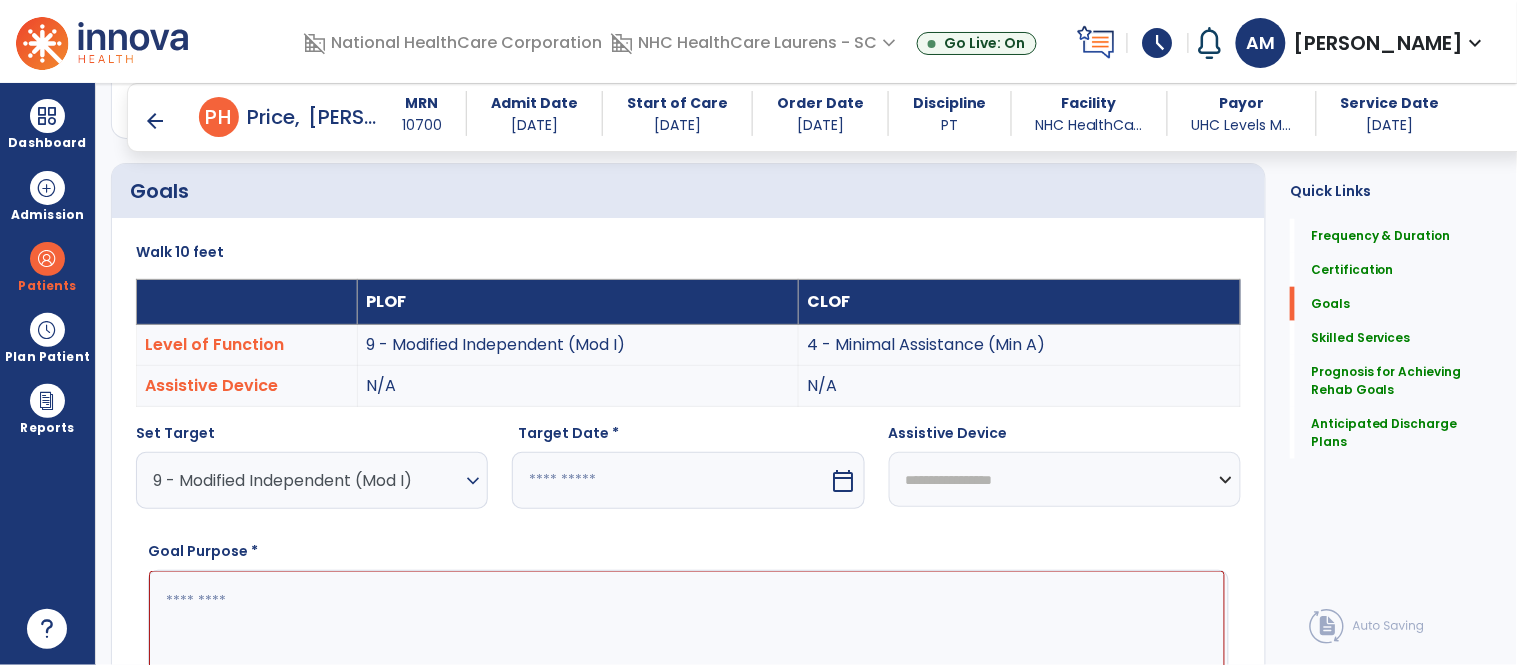 select on "****" 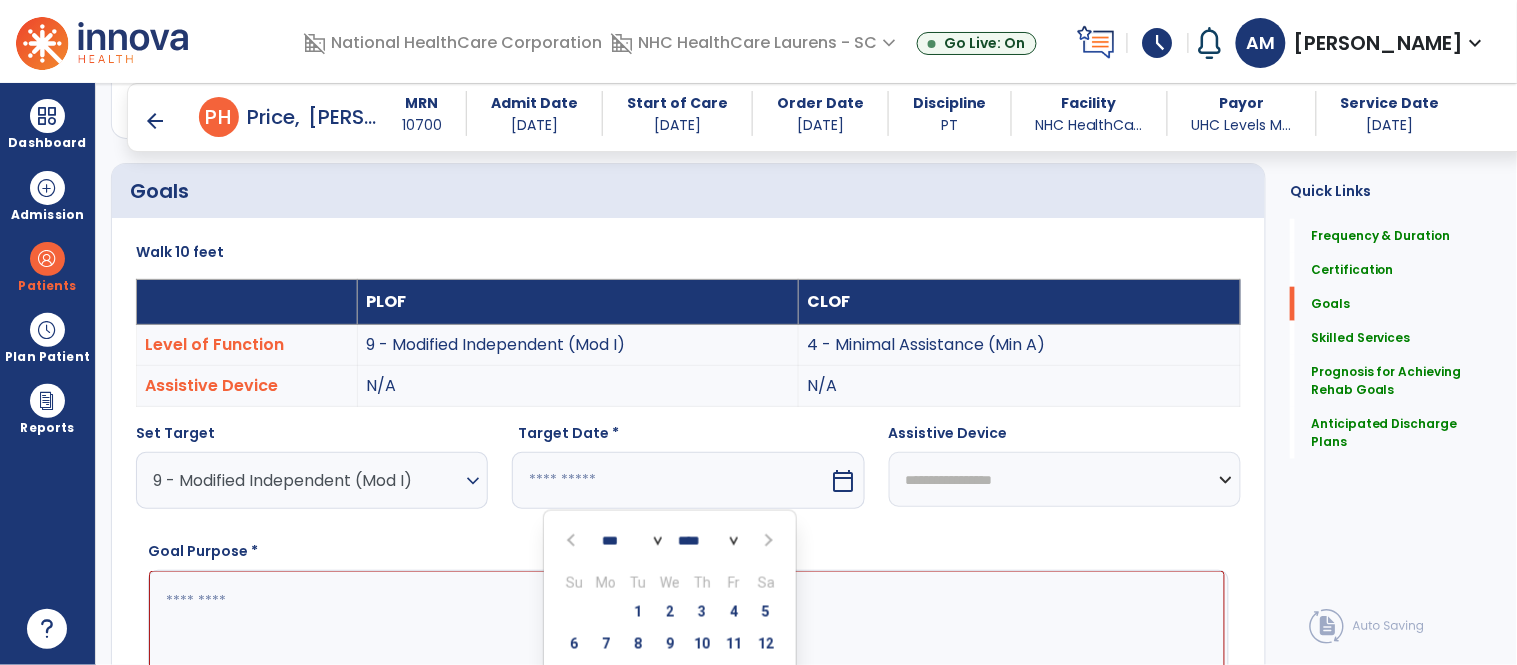 click at bounding box center [768, 541] 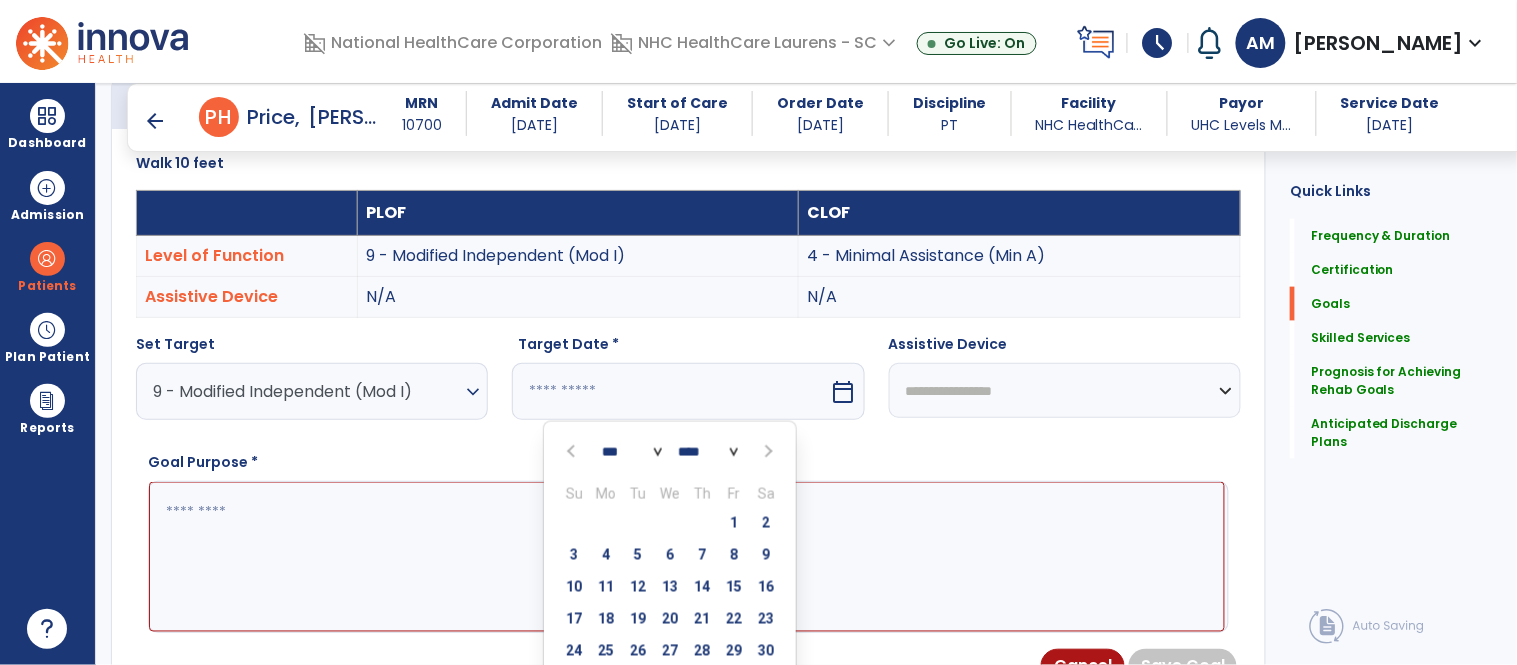 scroll, scrollTop: 544, scrollLeft: 0, axis: vertical 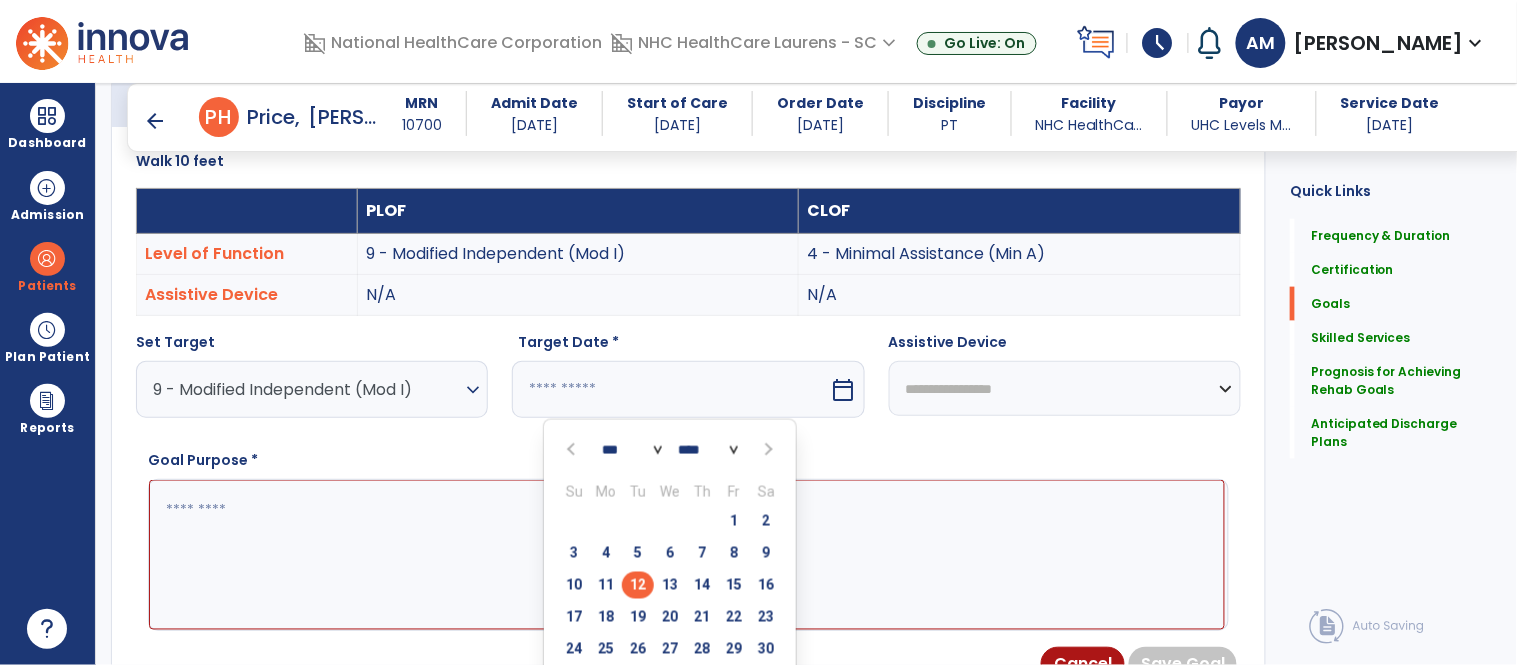 click on "12" at bounding box center [638, 585] 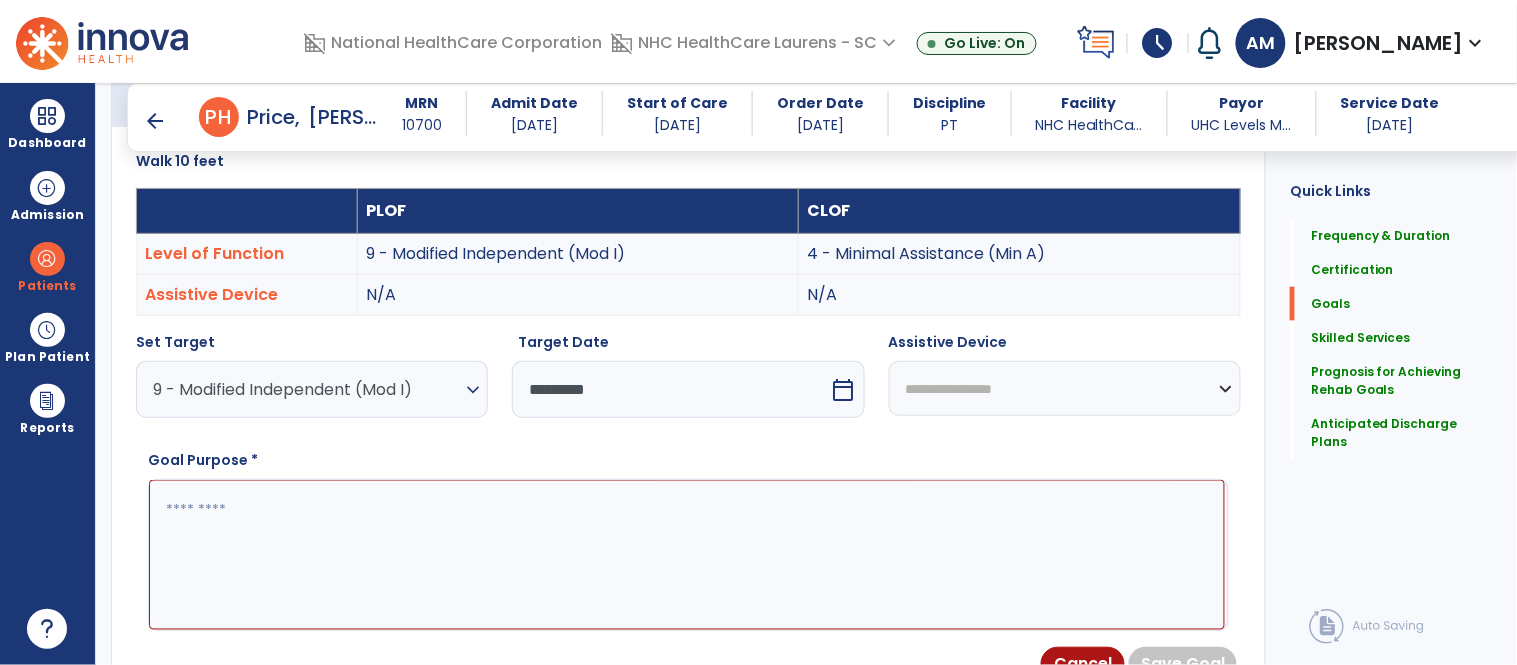 click at bounding box center (687, 555) 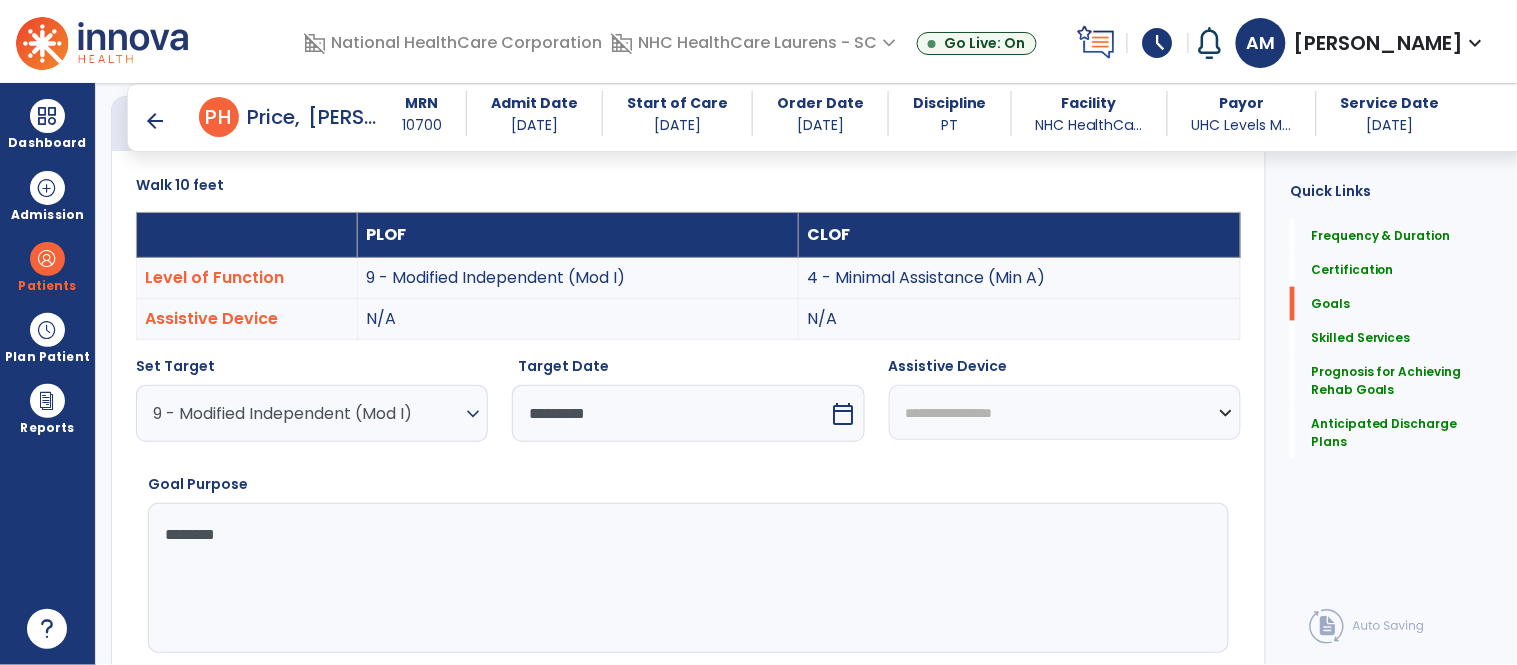 scroll, scrollTop: 520, scrollLeft: 0, axis: vertical 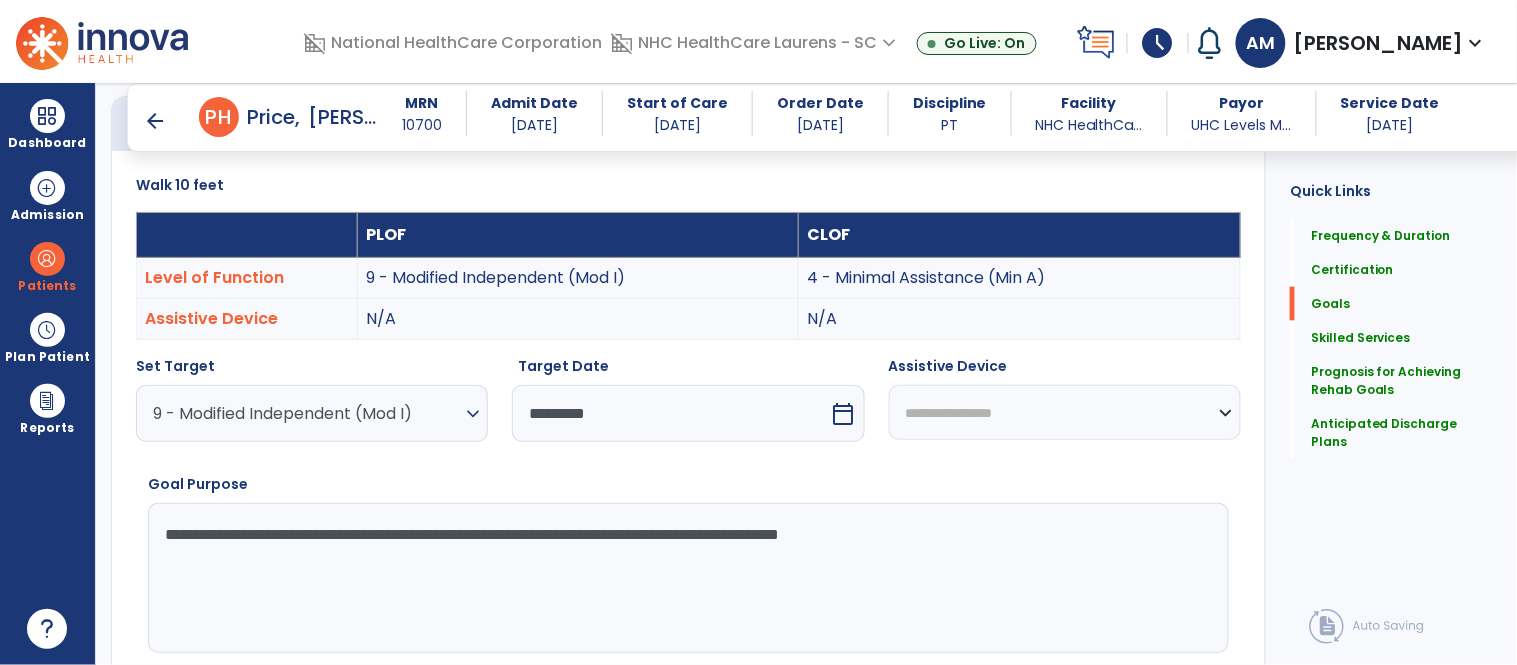 type on "**********" 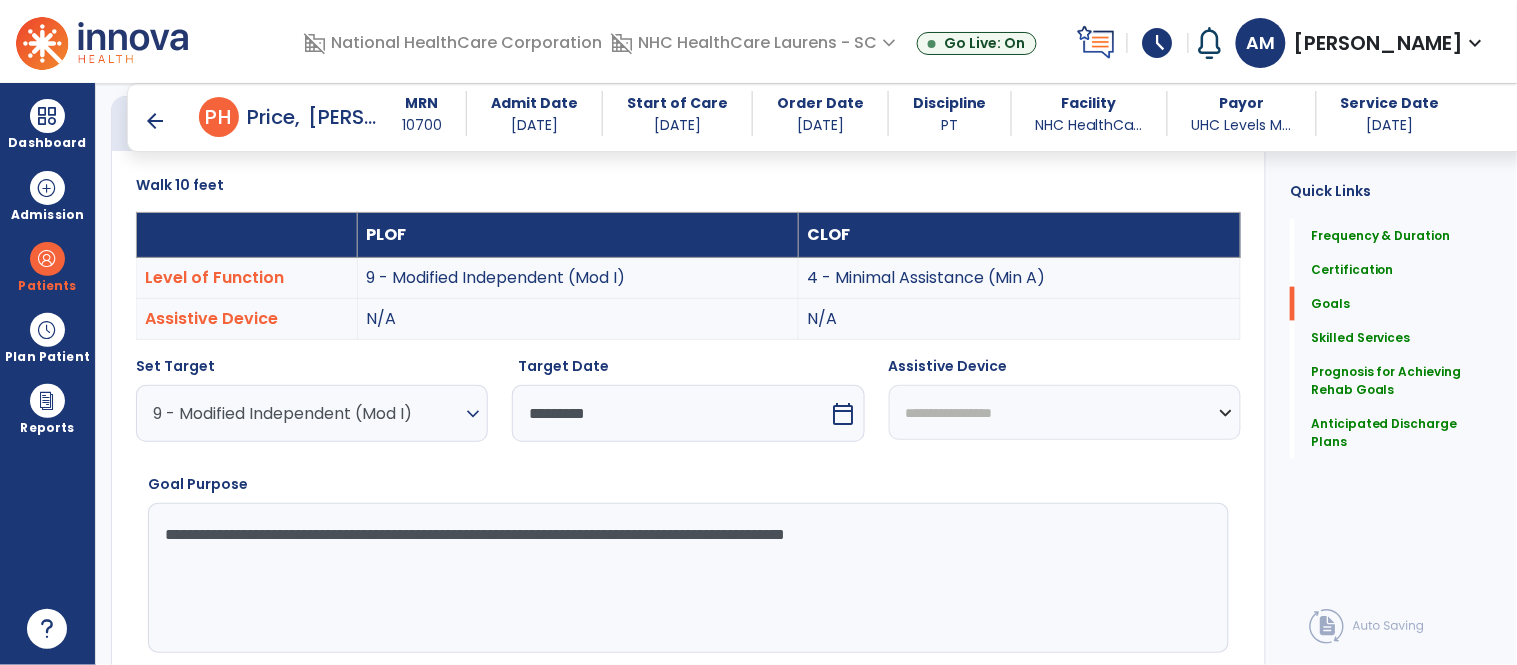scroll, scrollTop: 670, scrollLeft: 0, axis: vertical 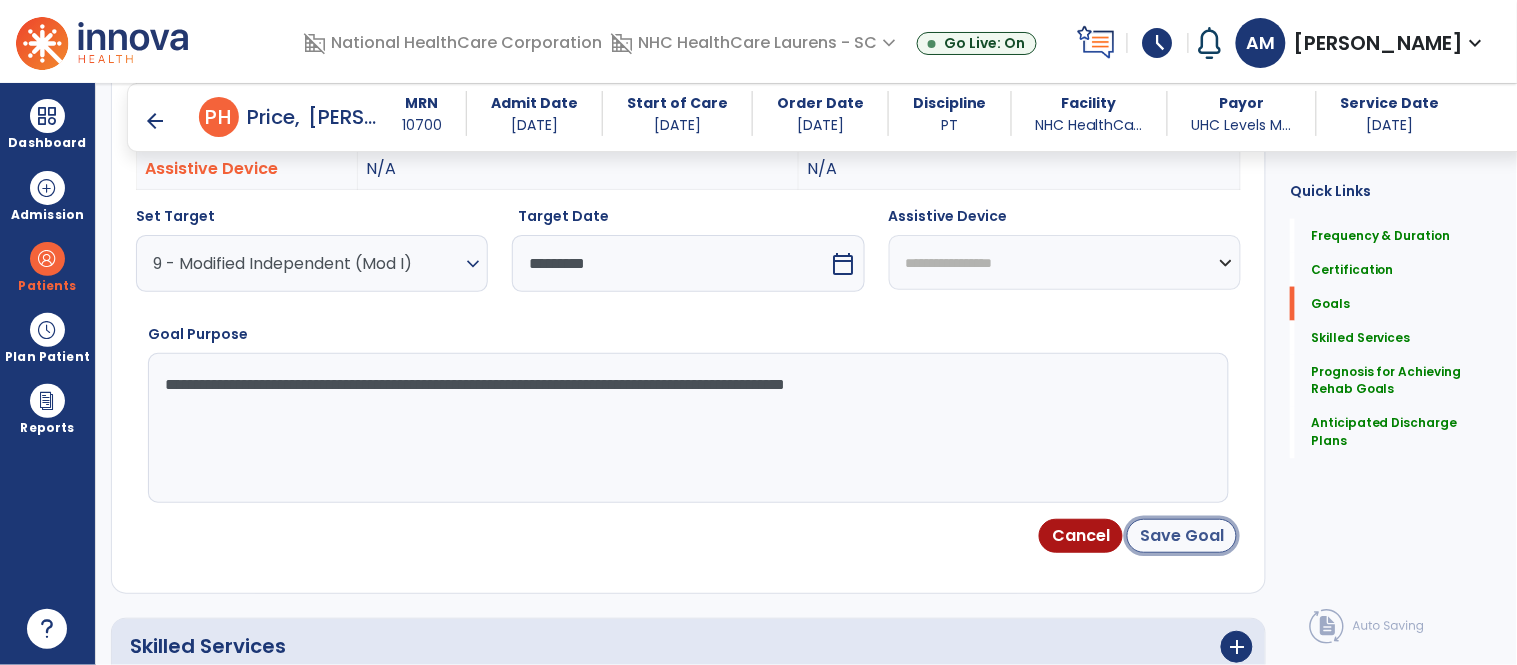 click on "Save Goal" at bounding box center (1182, 536) 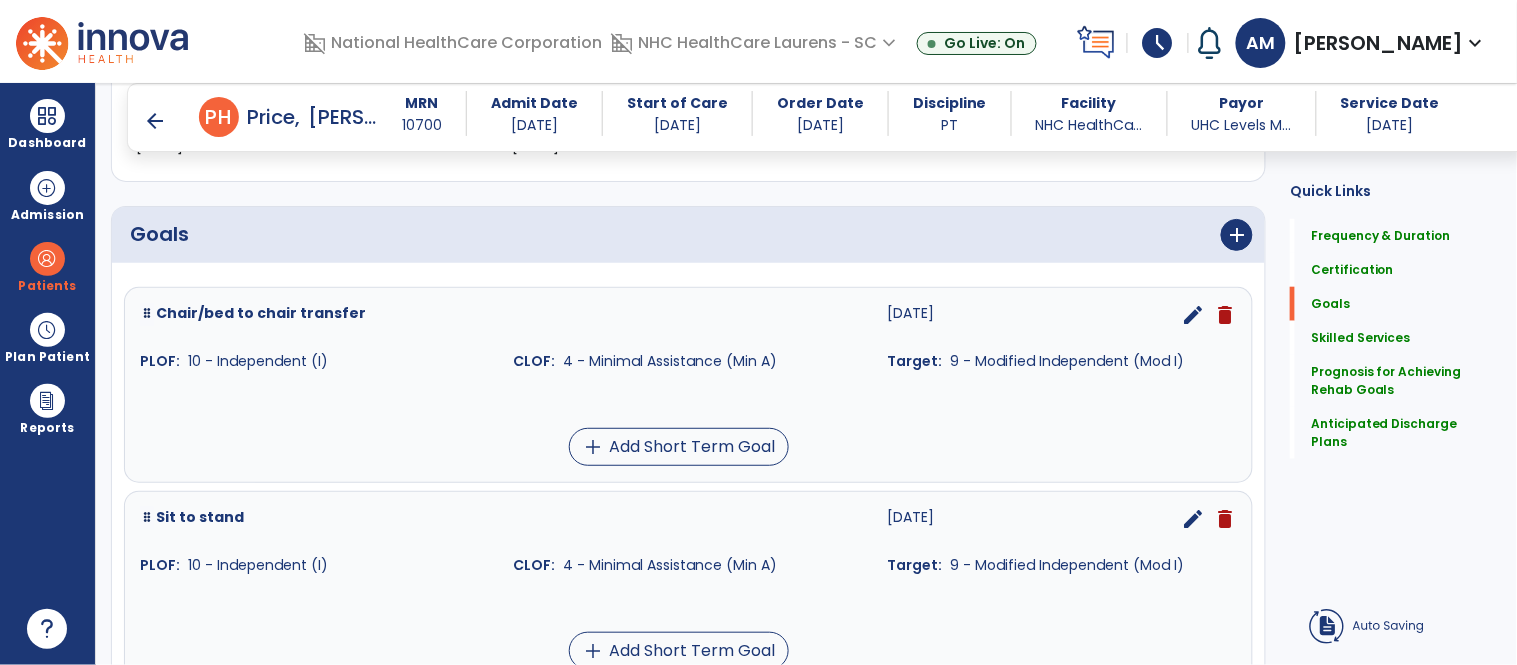 scroll, scrollTop: 407, scrollLeft: 0, axis: vertical 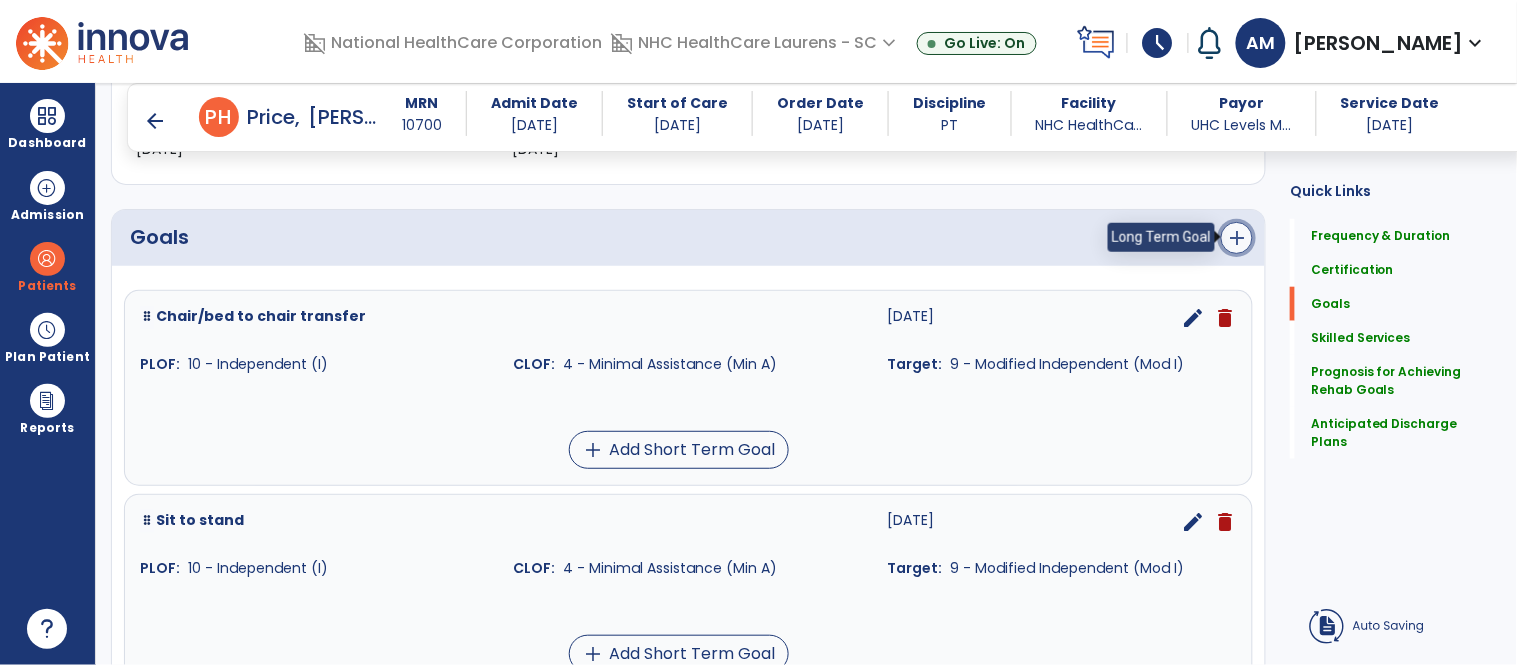 click on "add" at bounding box center (1237, 238) 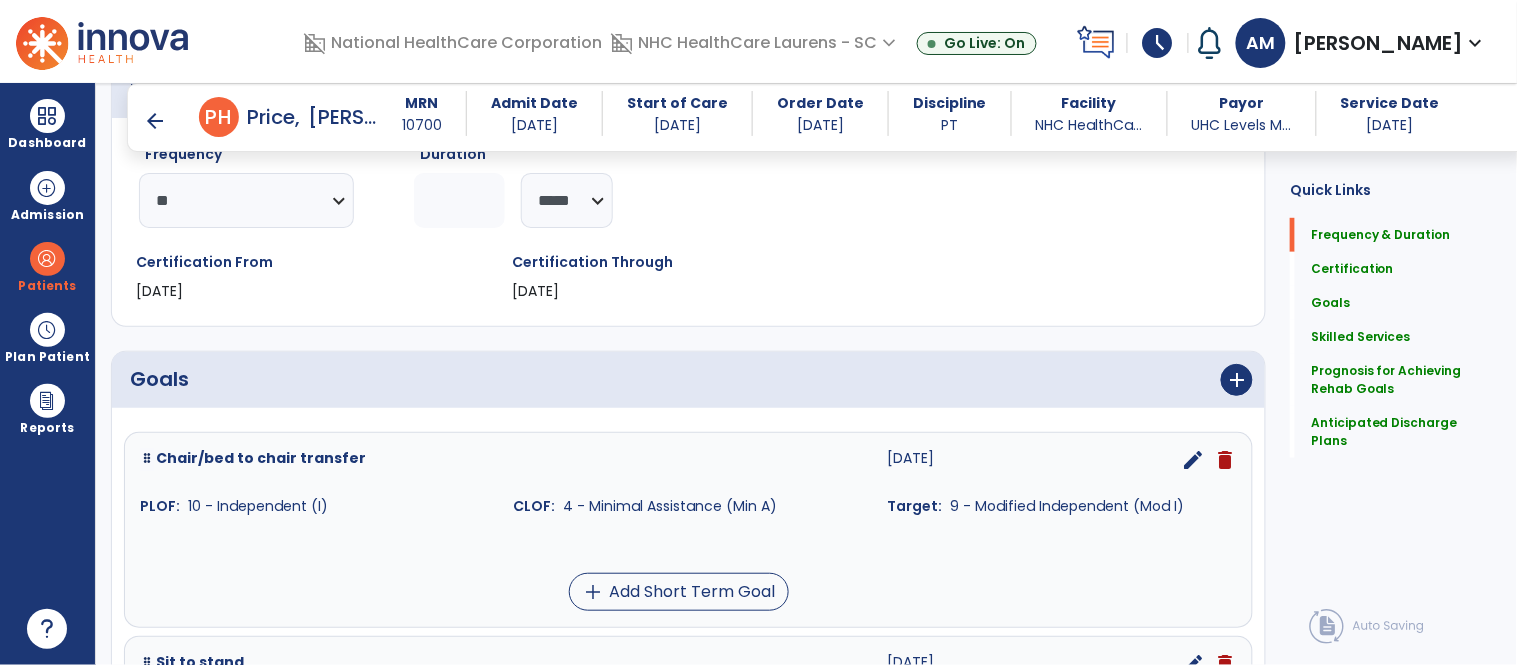 scroll, scrollTop: 256, scrollLeft: 0, axis: vertical 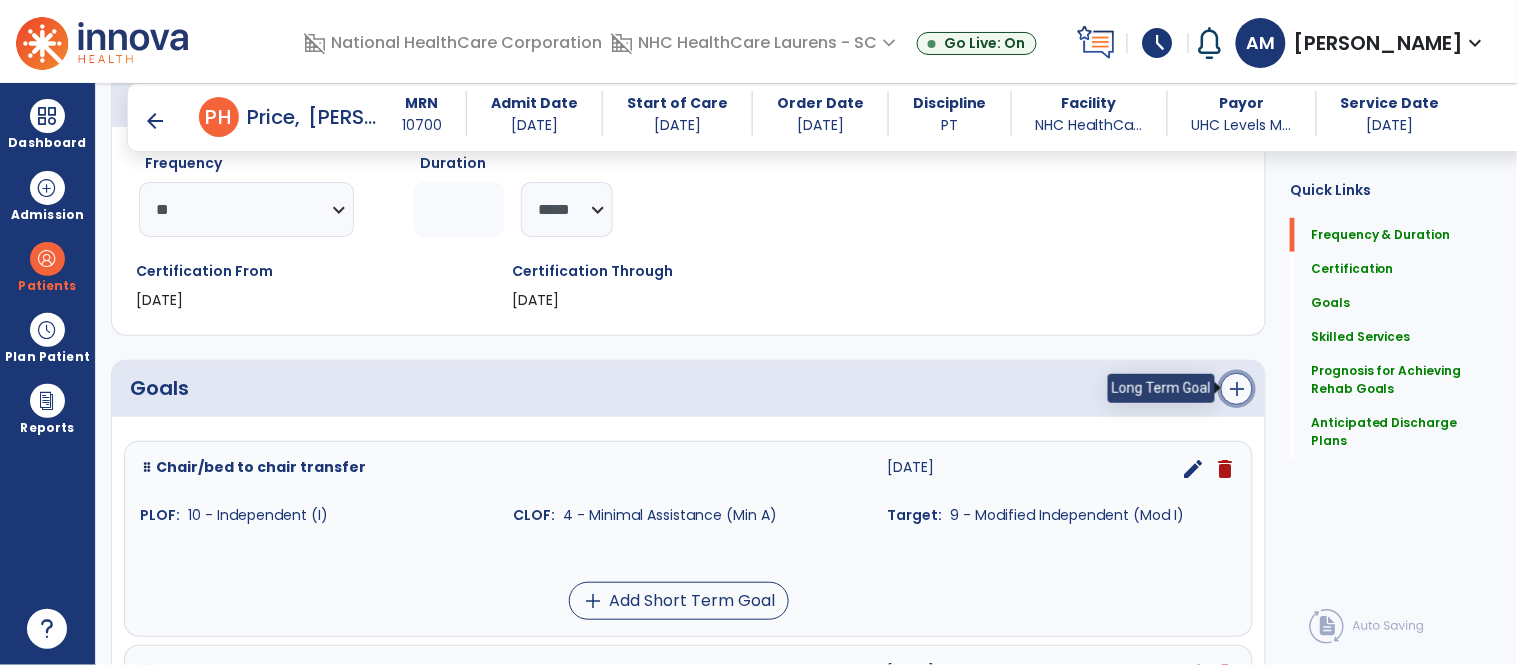 click on "add" at bounding box center [1237, 389] 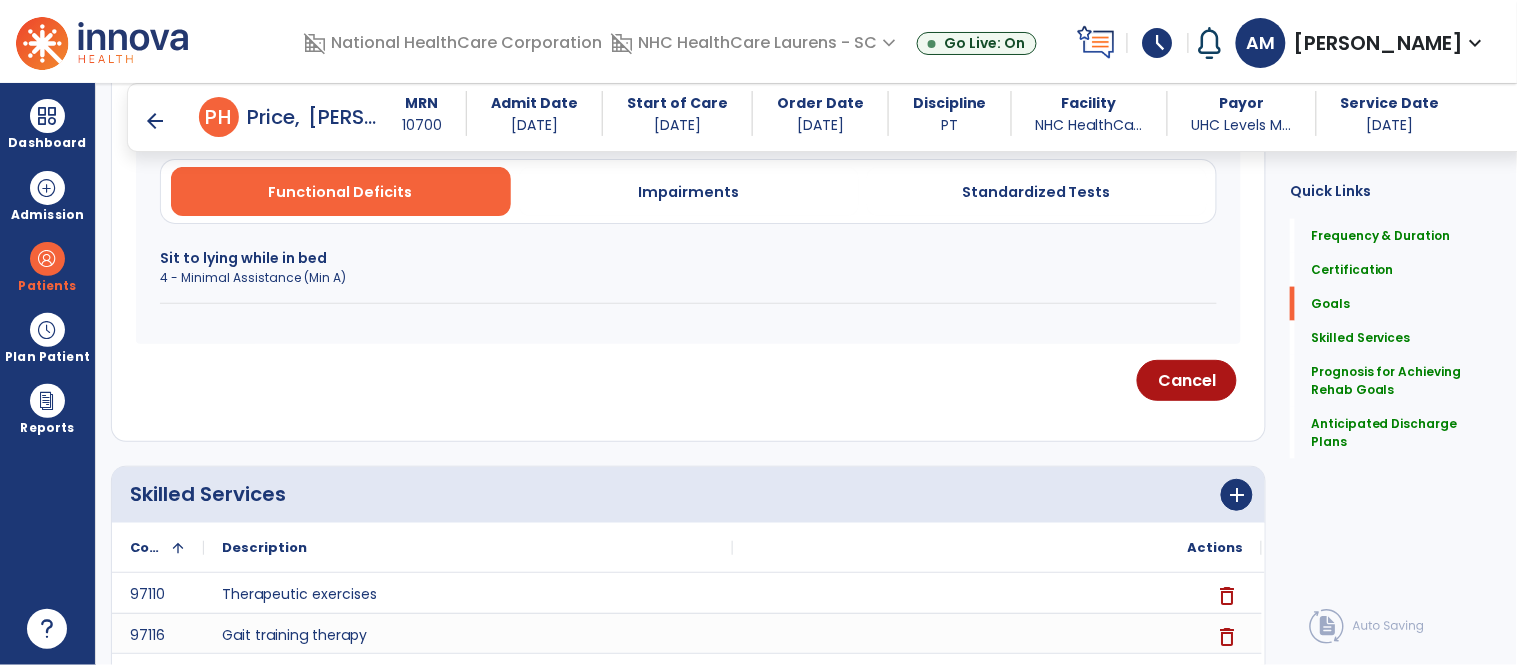 scroll, scrollTop: 634, scrollLeft: 0, axis: vertical 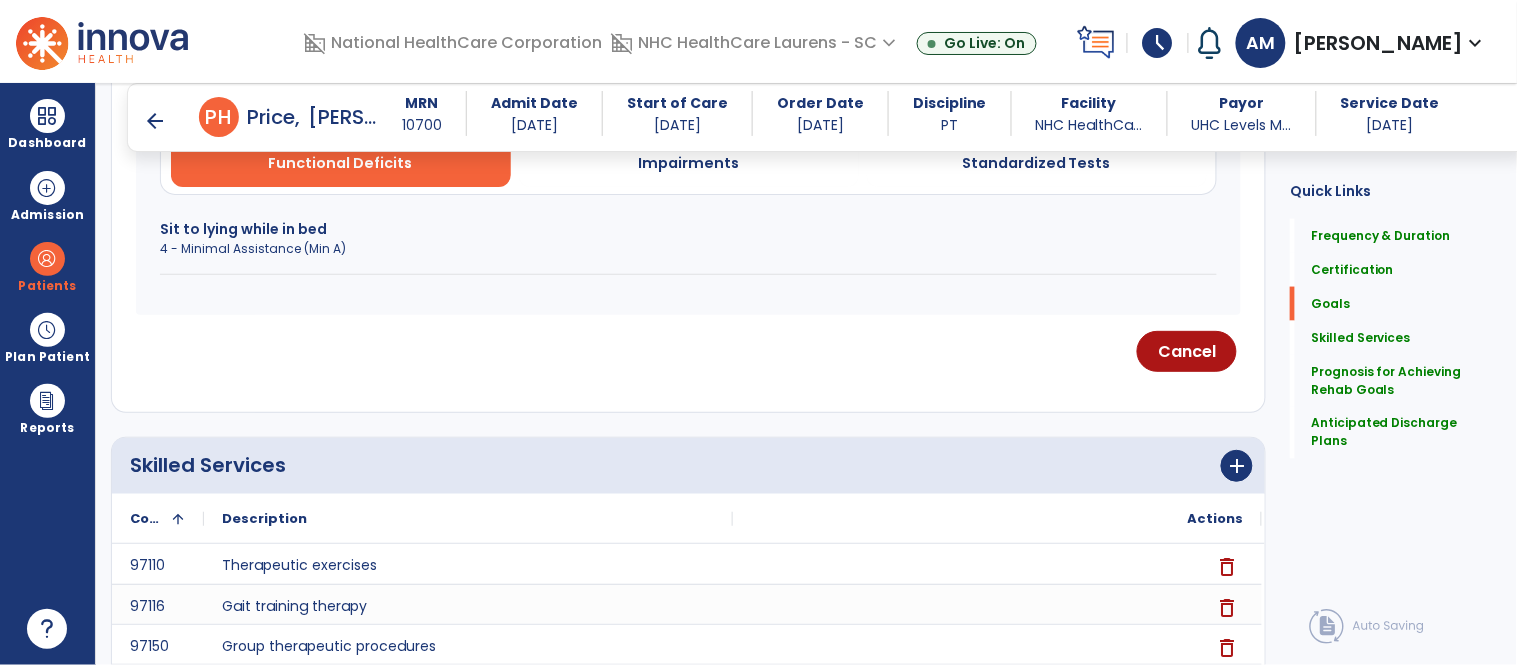 click on "Sit to lying while in bed" at bounding box center [688, 229] 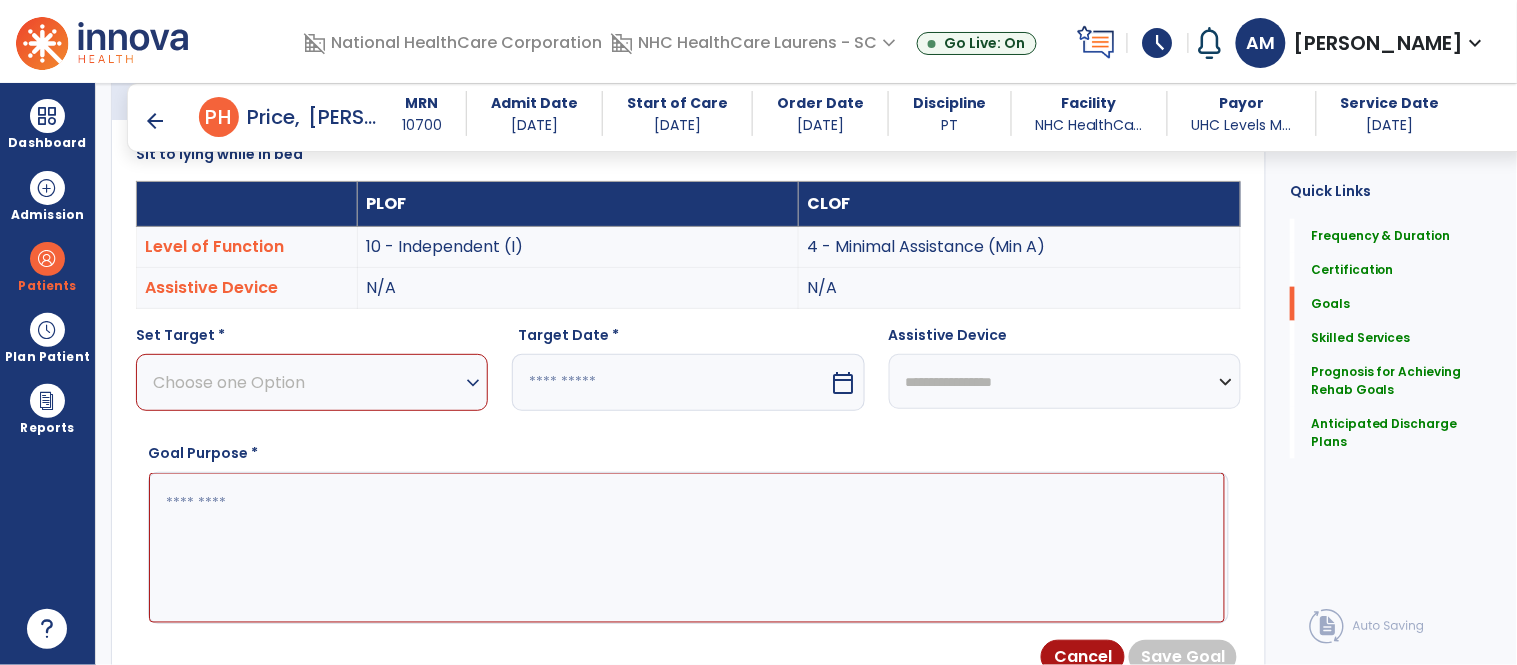 scroll, scrollTop: 682, scrollLeft: 0, axis: vertical 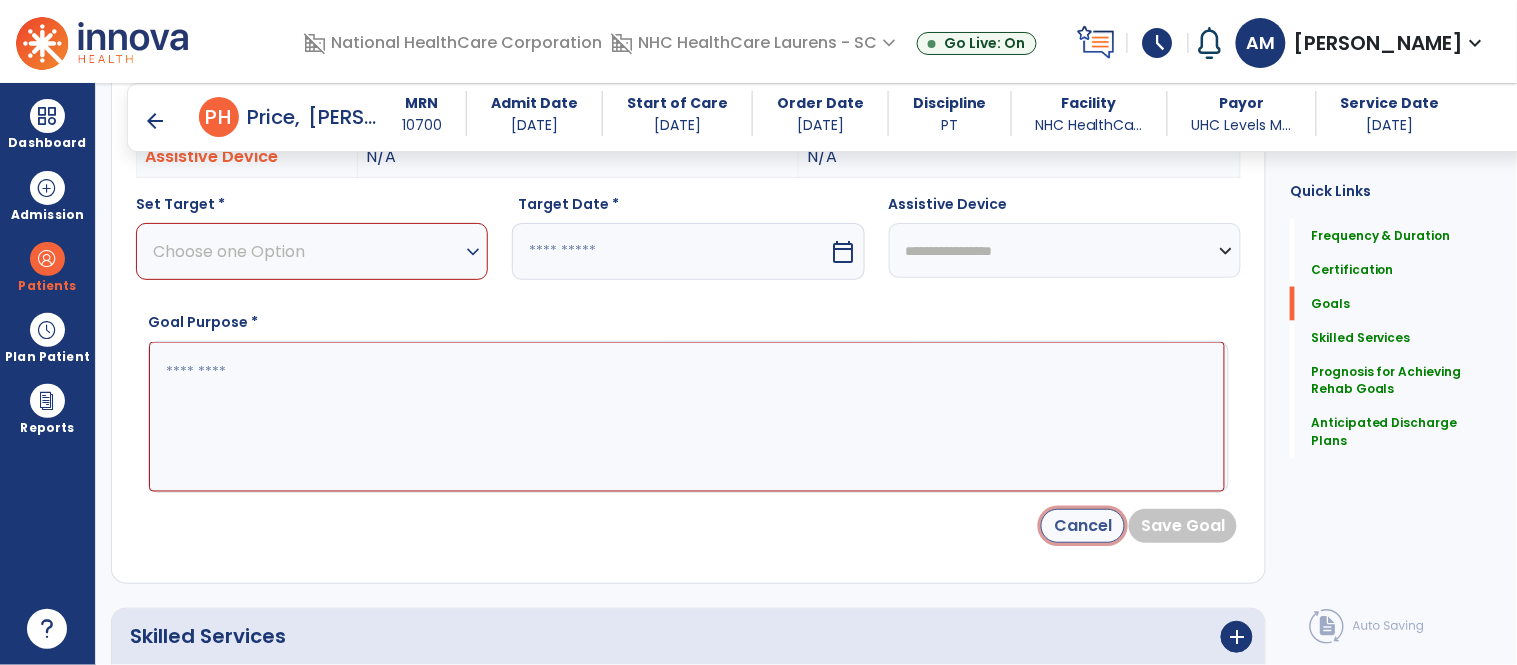 click on "Cancel" at bounding box center (1083, 526) 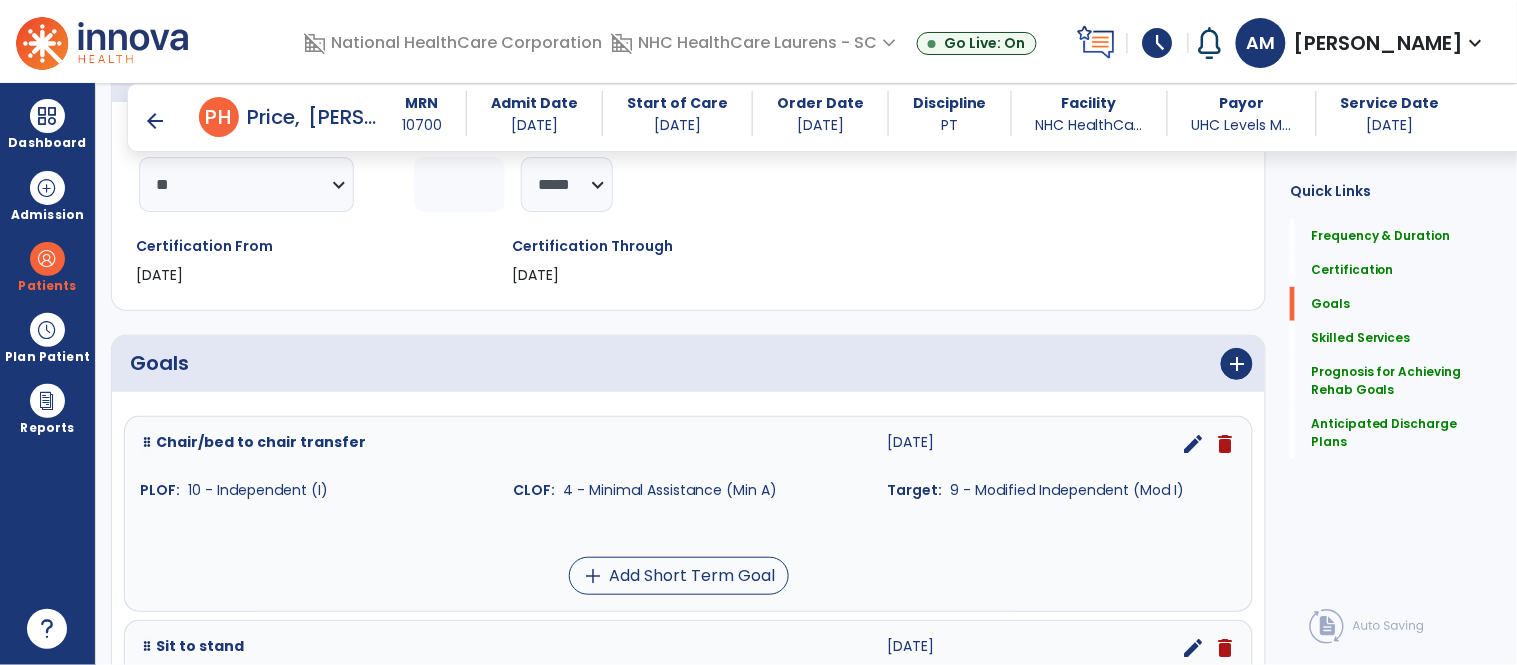 scroll, scrollTop: 280, scrollLeft: 0, axis: vertical 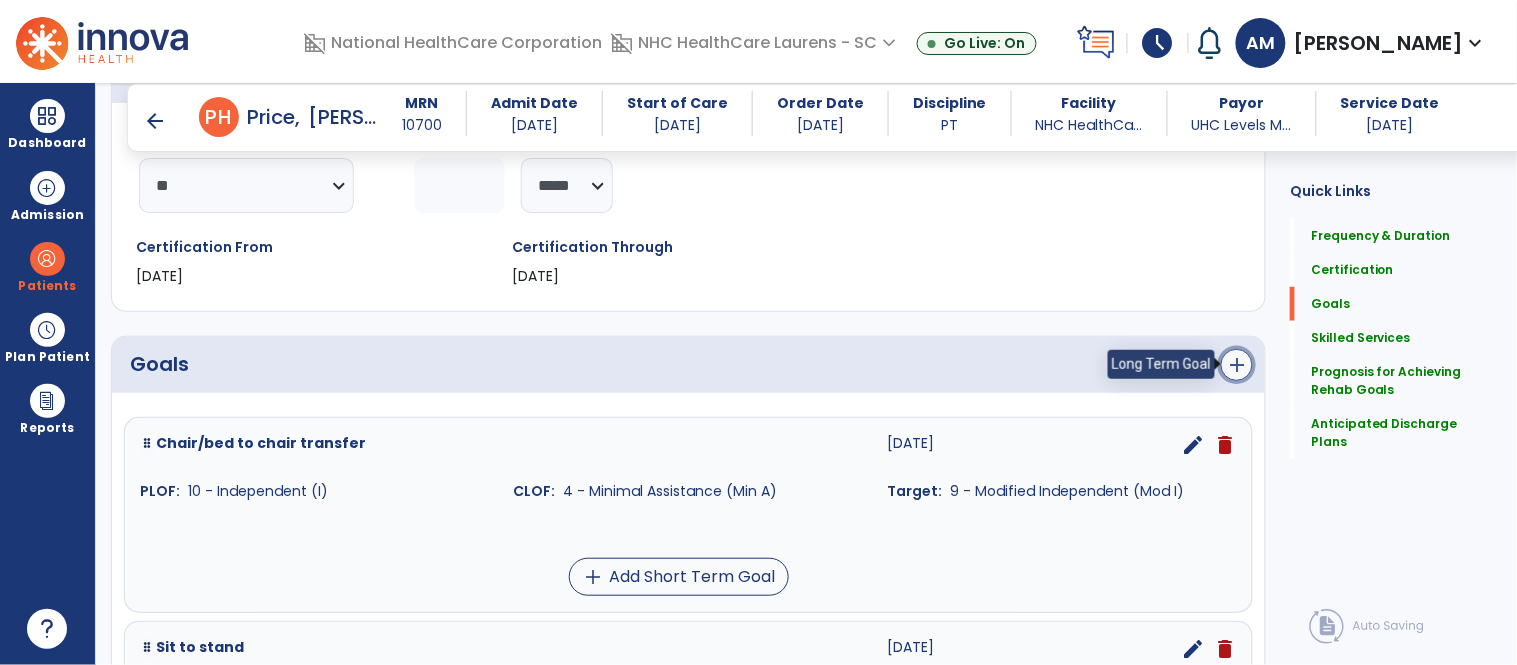 click on "add" at bounding box center (1237, 365) 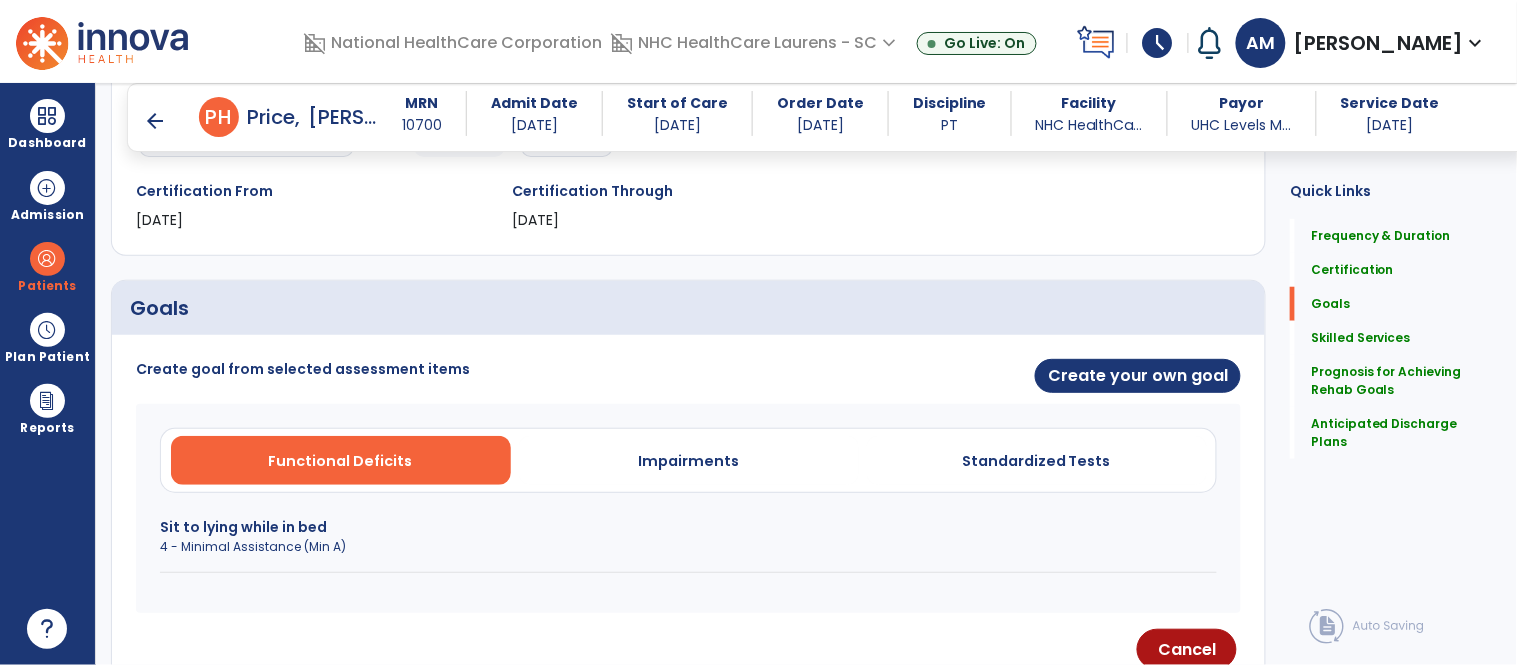 scroll, scrollTop: 335, scrollLeft: 0, axis: vertical 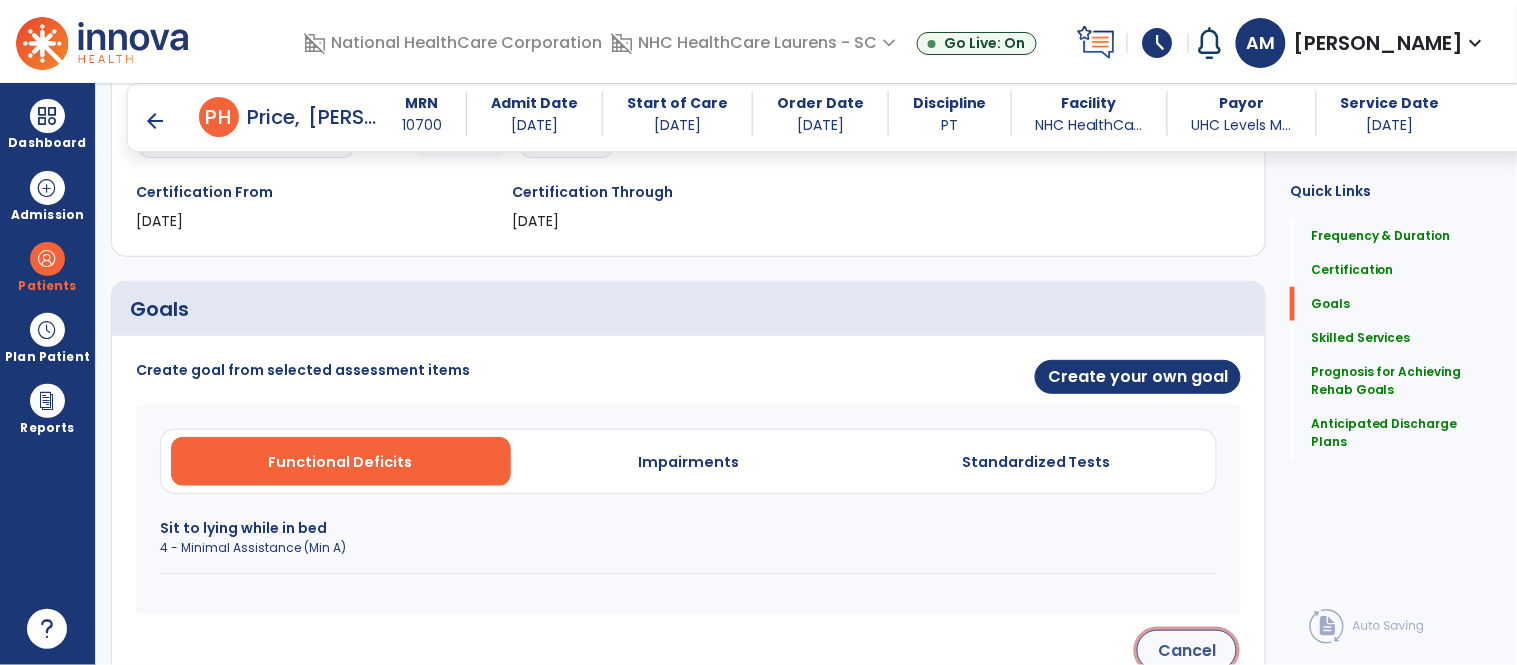 click on "Cancel" at bounding box center [1187, 650] 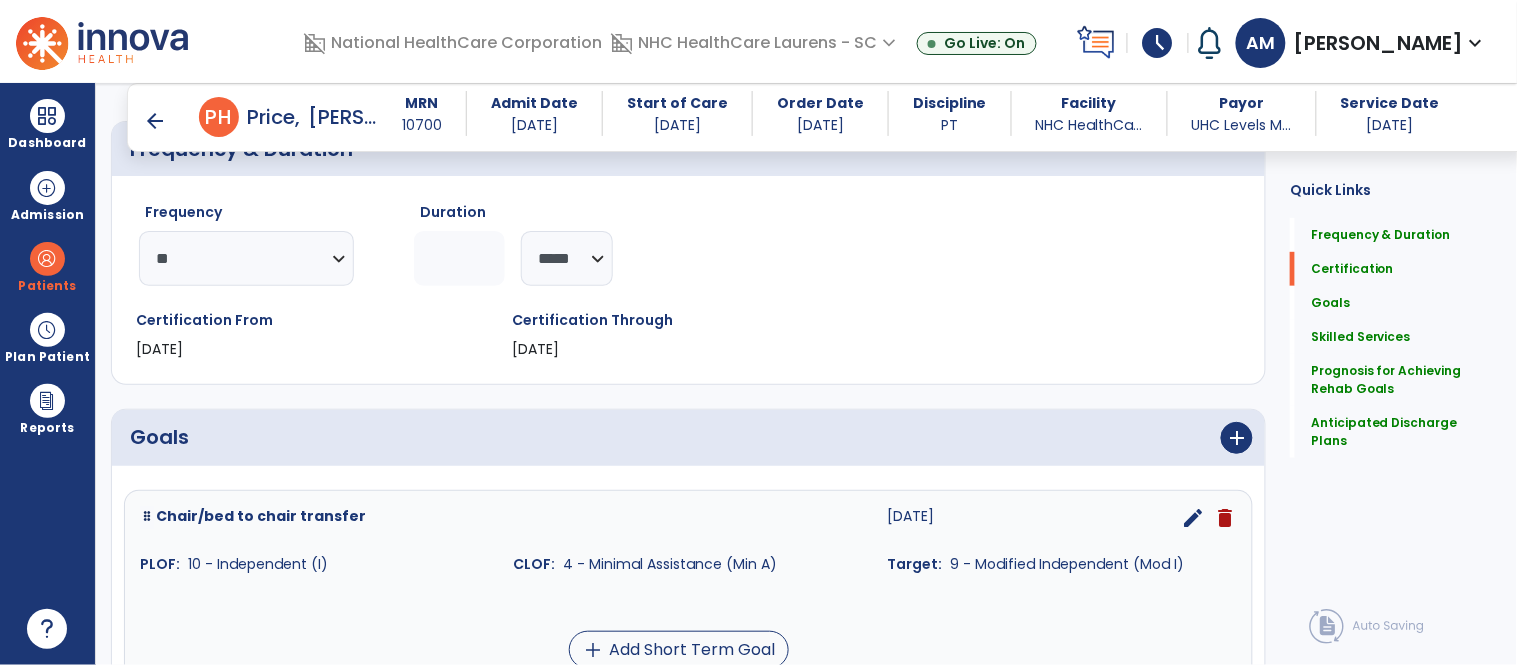 scroll, scrollTop: 0, scrollLeft: 0, axis: both 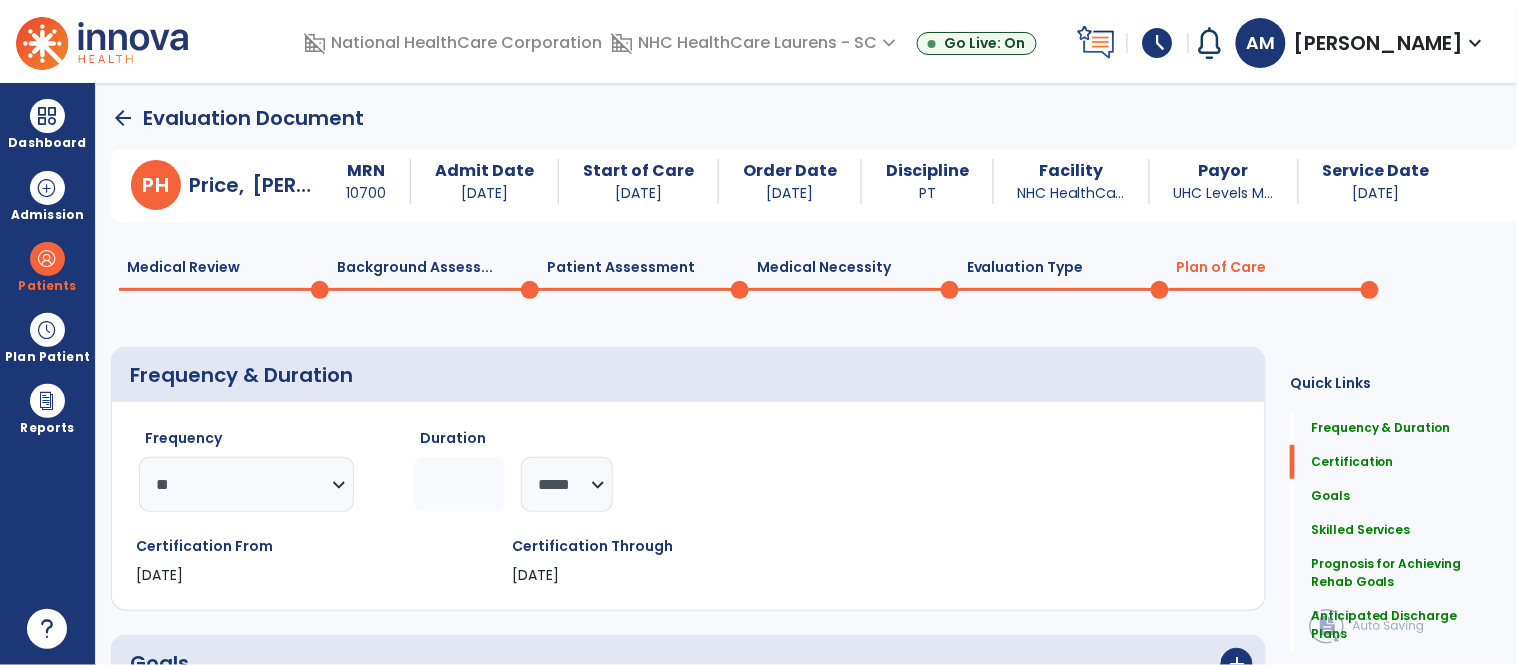 click on "Medical Review  0" 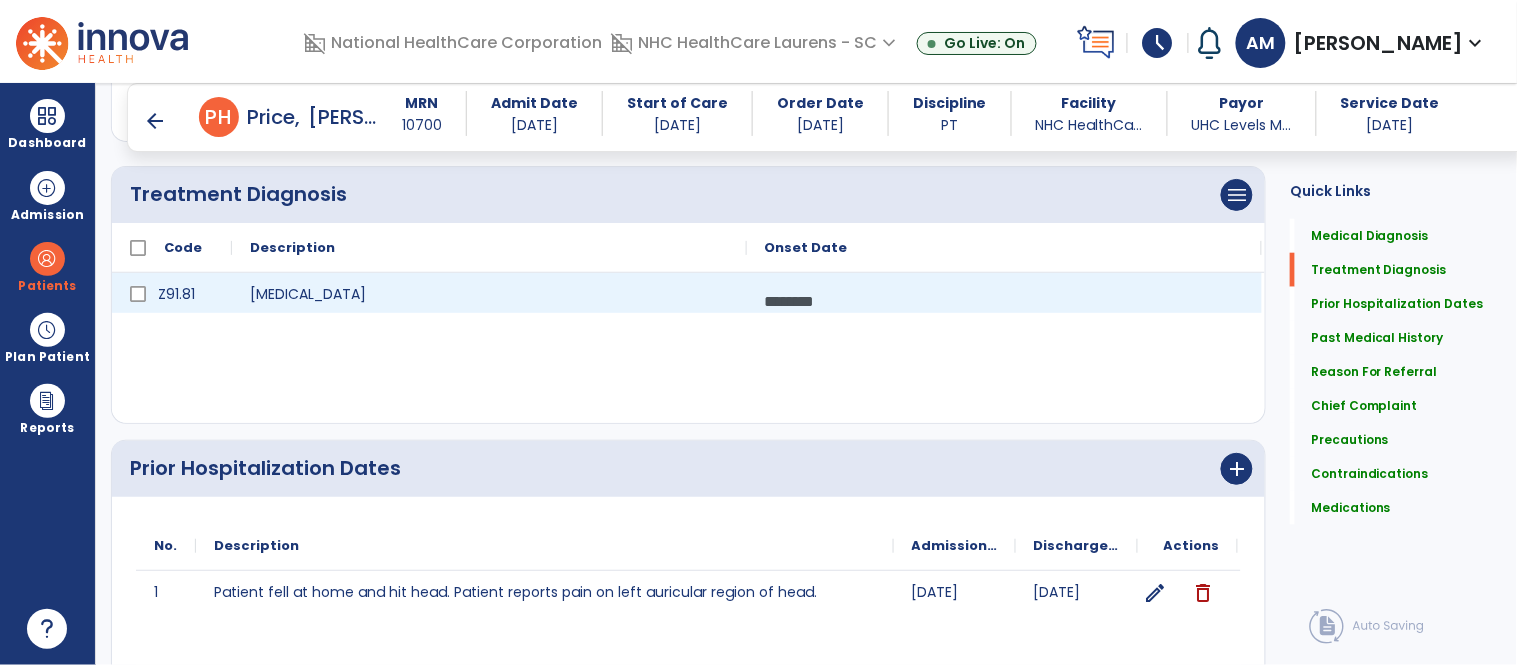 scroll, scrollTop: 666, scrollLeft: 0, axis: vertical 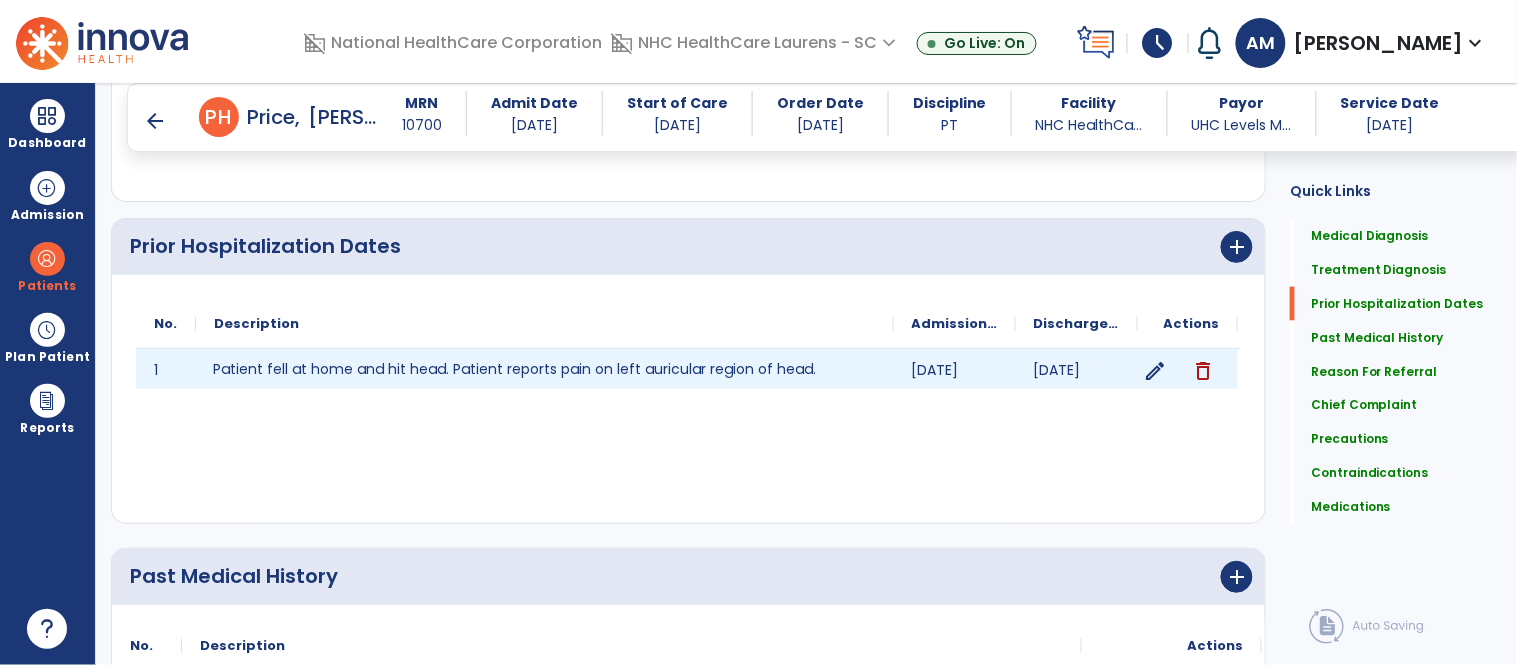 click on "Patient fell at home and hit head. Patient reports pain on left auricular region of head." 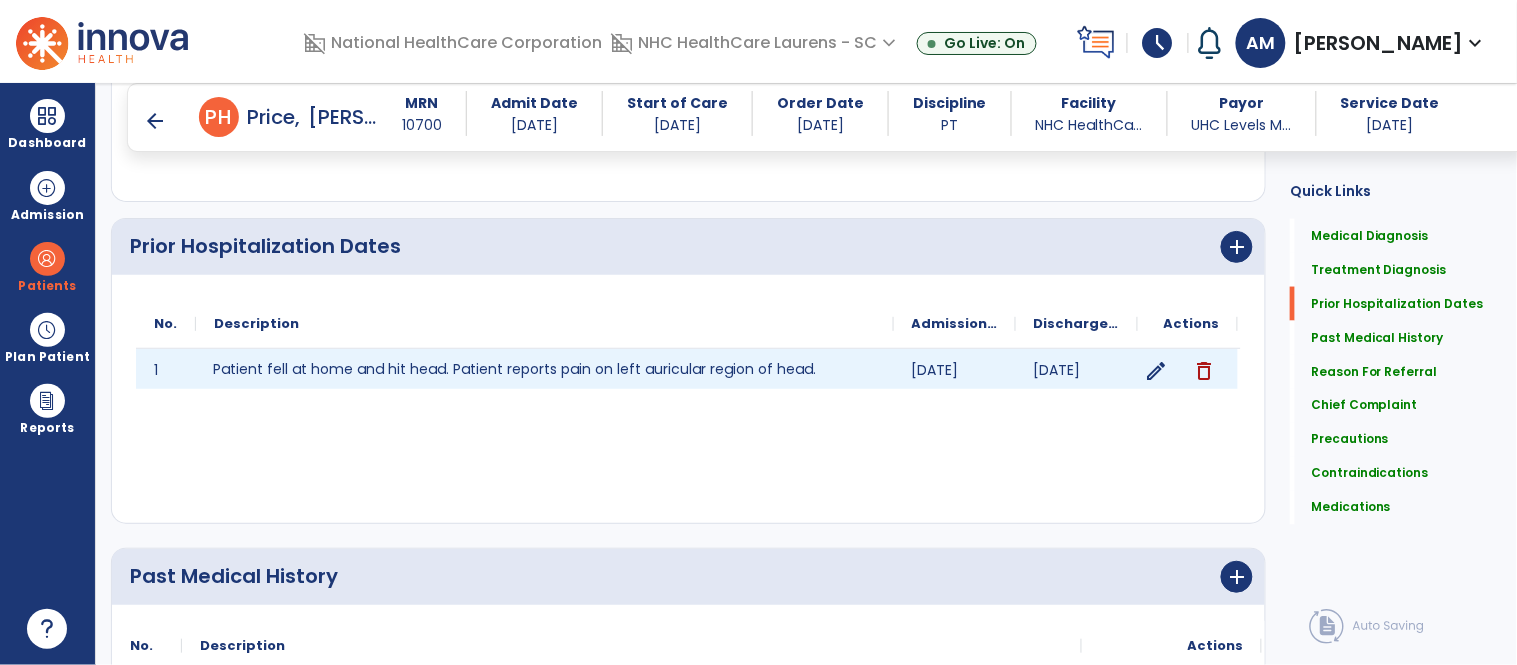 click on "edit" 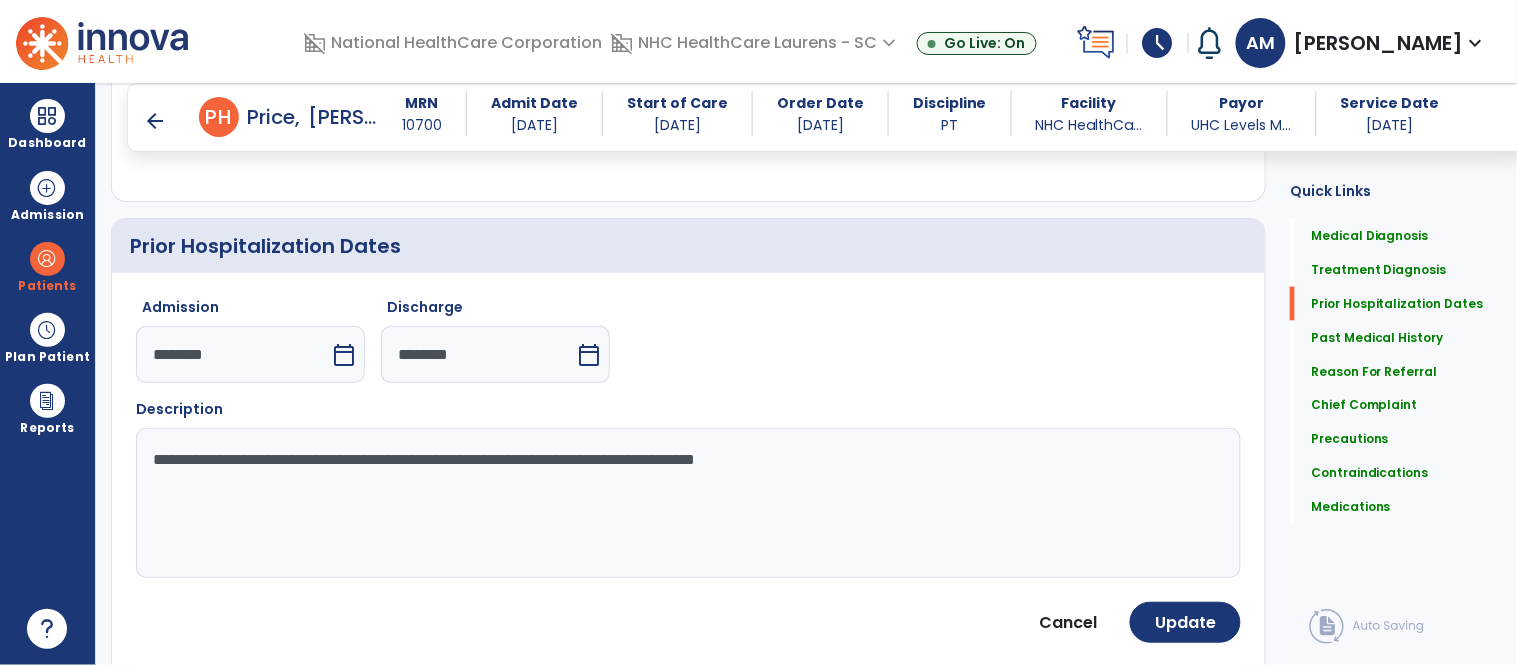 scroll, scrollTop: 763, scrollLeft: 0, axis: vertical 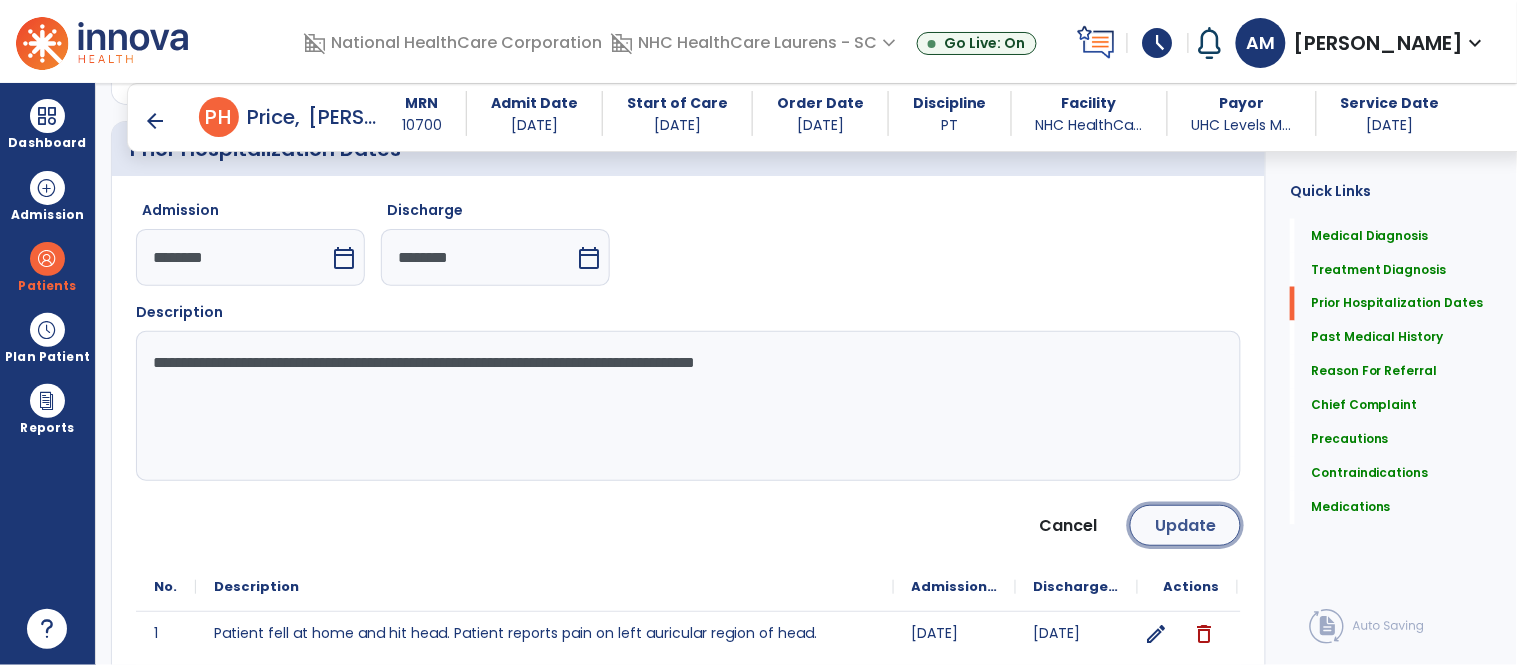 click on "Update" 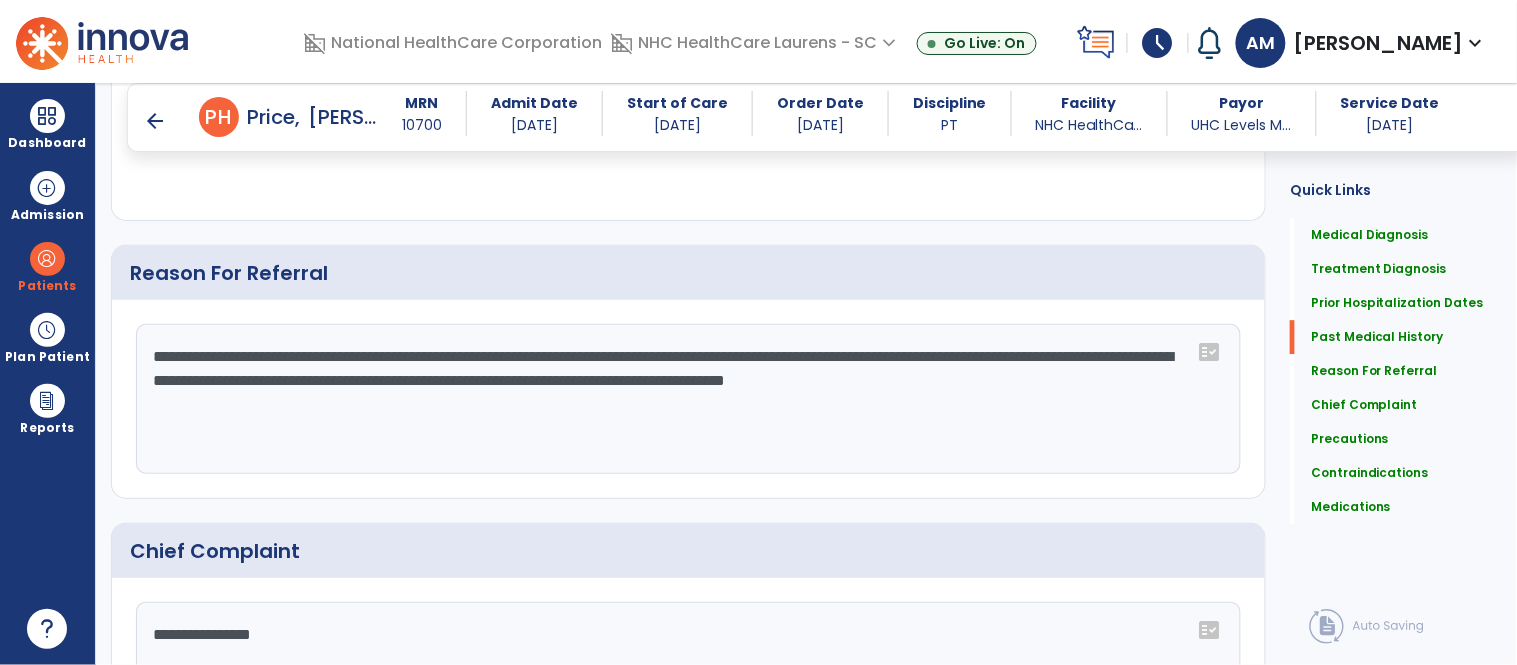 scroll, scrollTop: 1430, scrollLeft: 0, axis: vertical 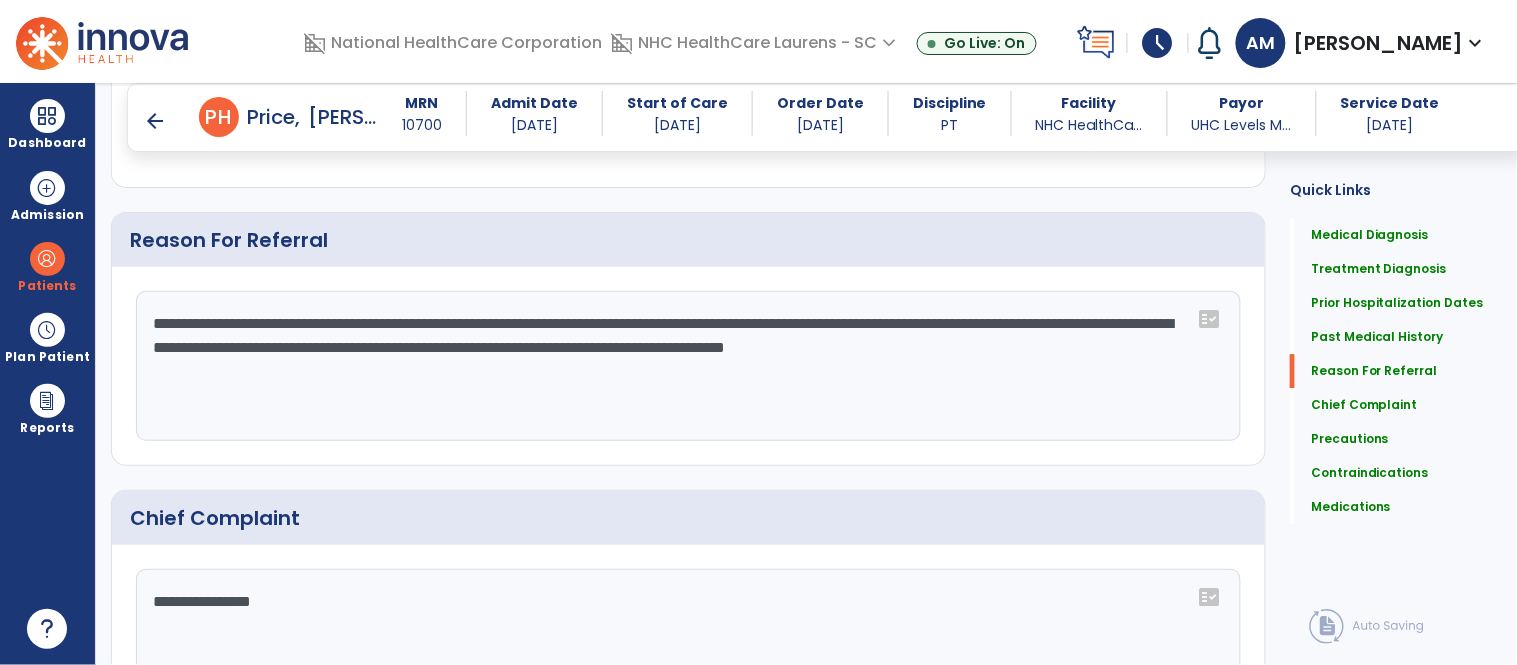 drag, startPoint x: 508, startPoint y: 346, endPoint x: 834, endPoint y: 353, distance: 326.07513 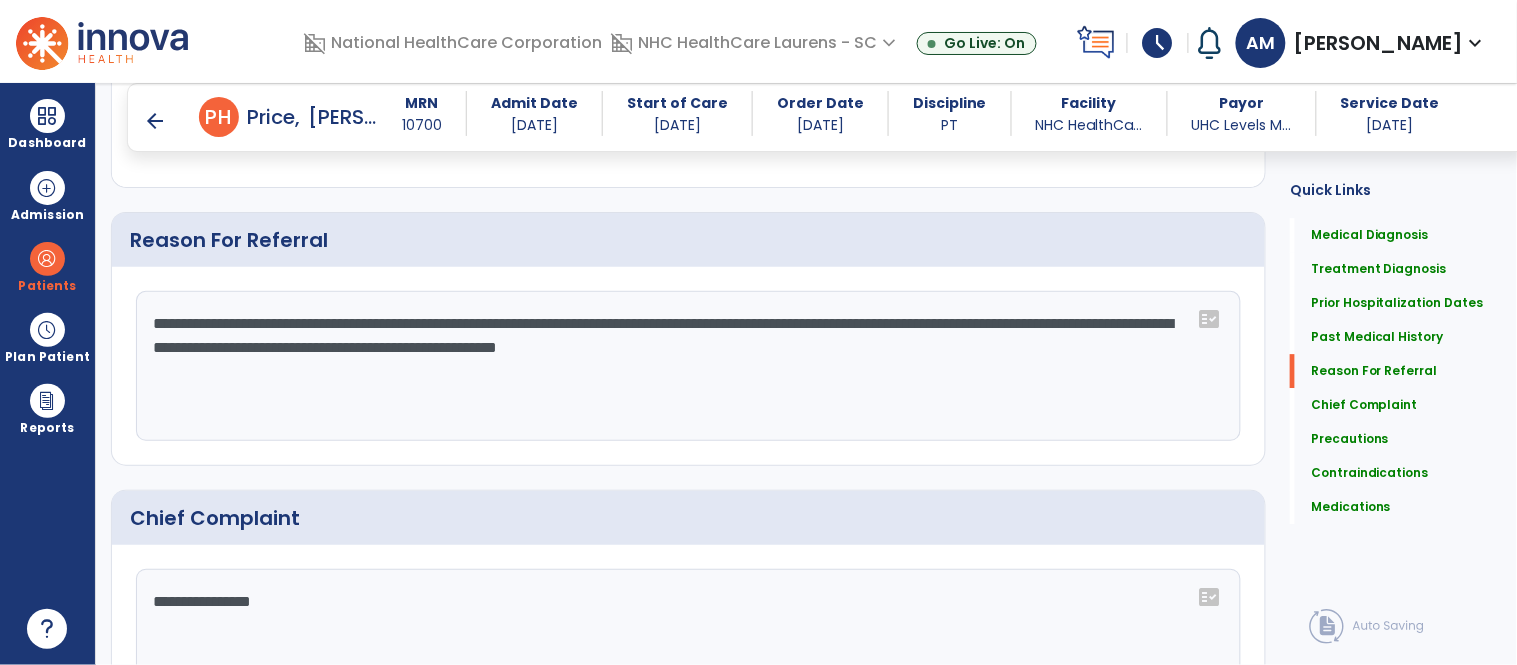 scroll, scrollTop: 1560, scrollLeft: 0, axis: vertical 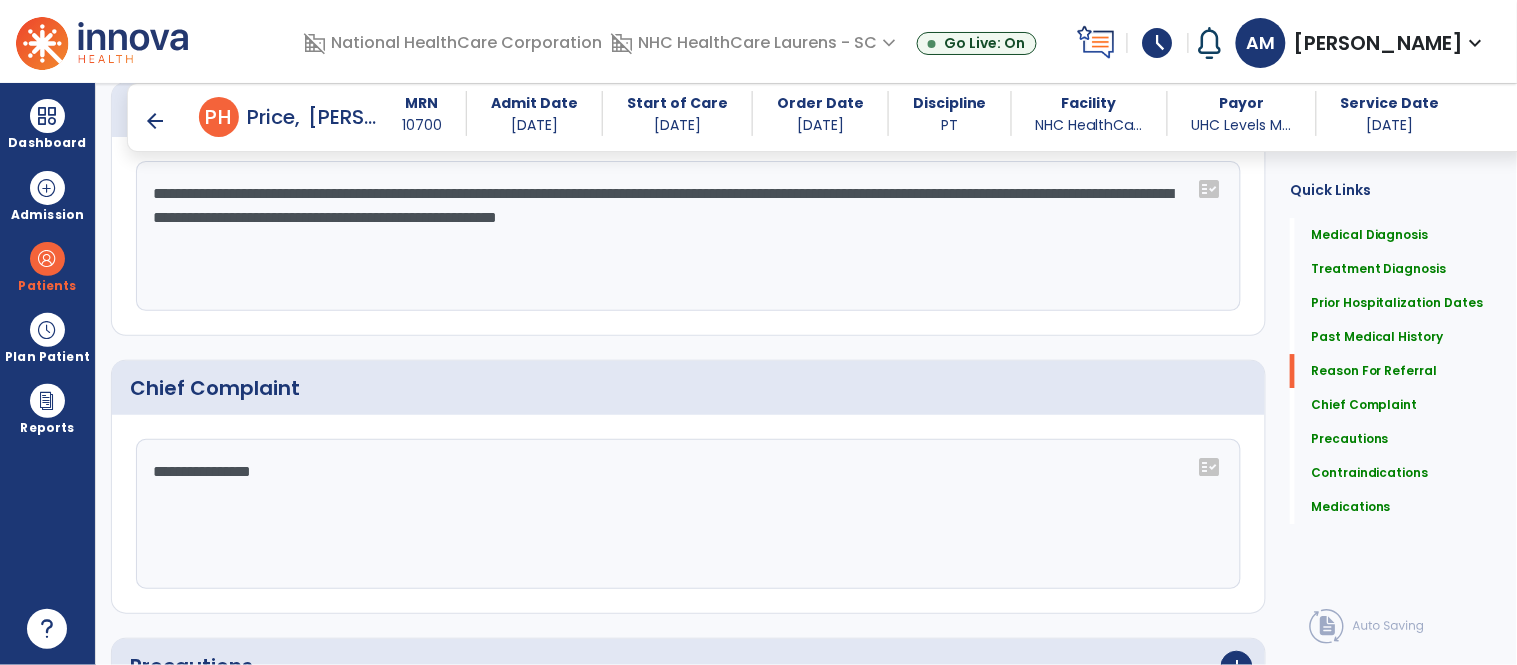 click on "**********" 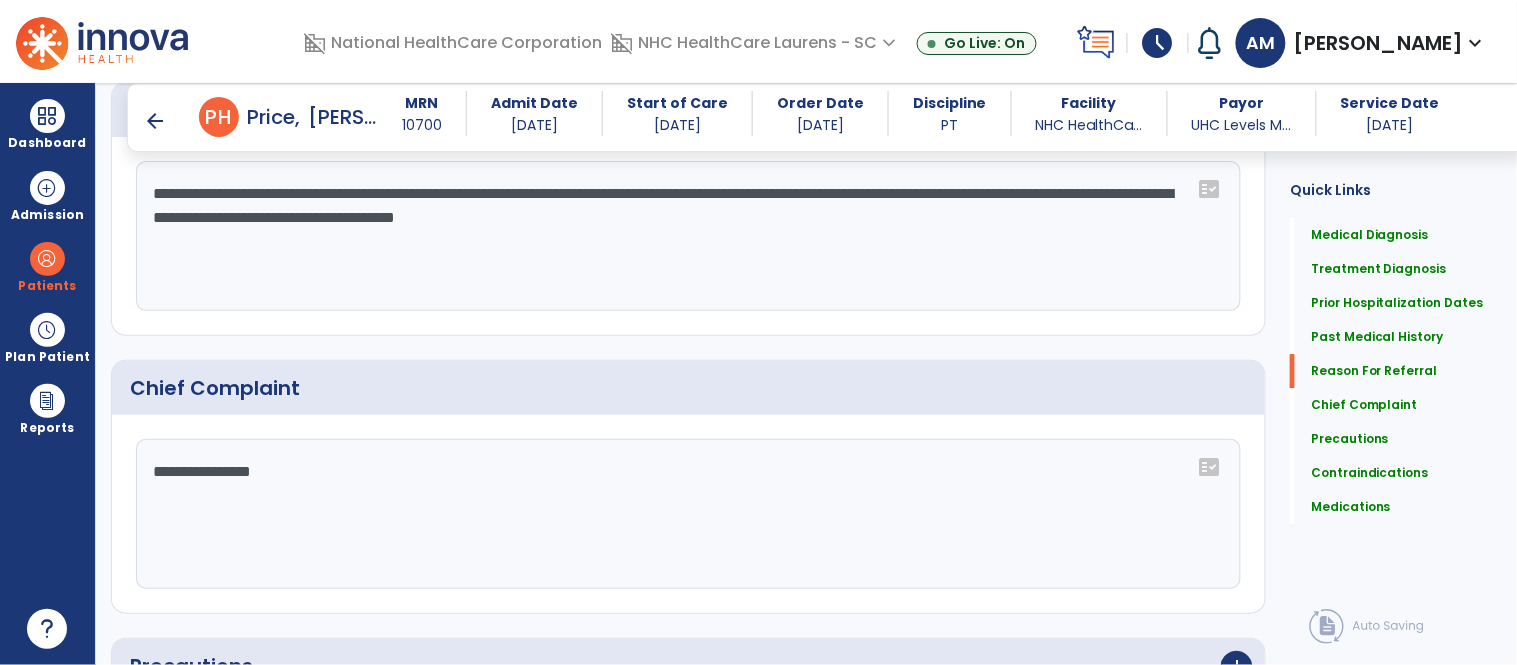 paste on "**********" 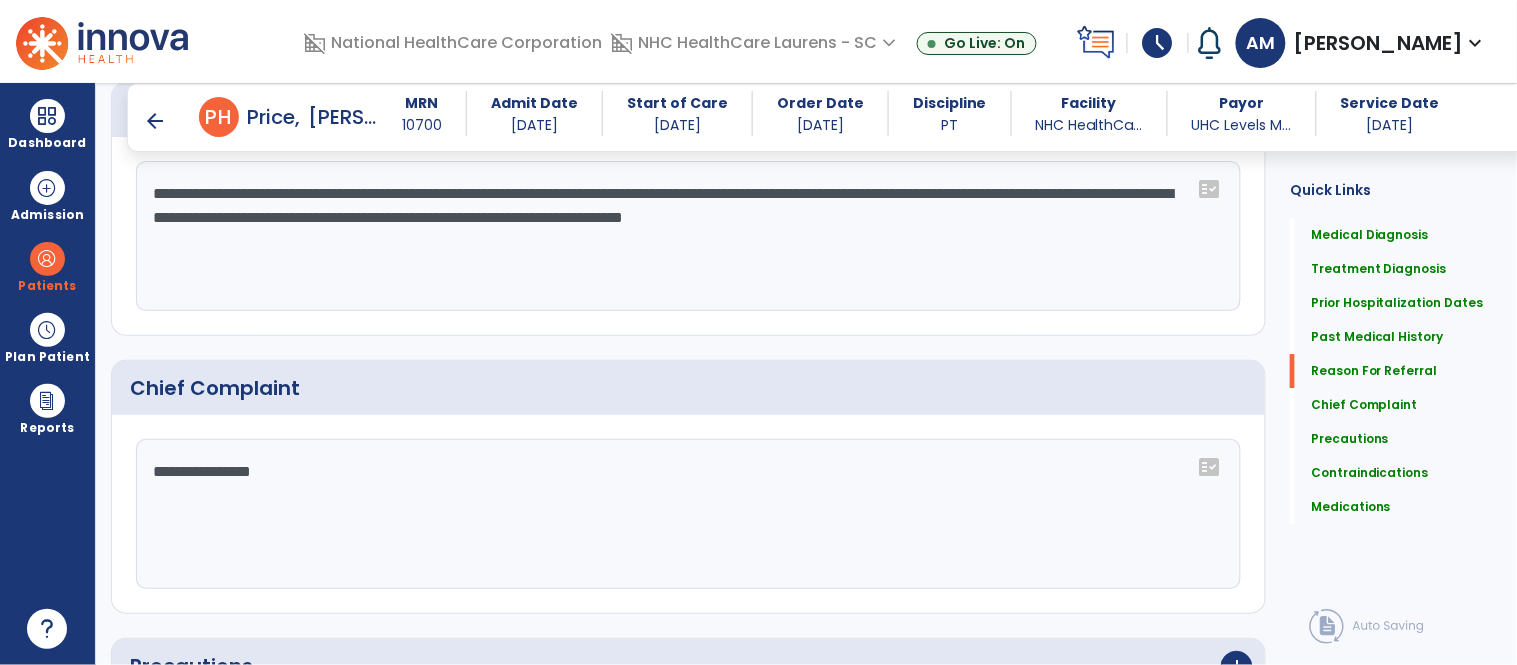 click on "**********" 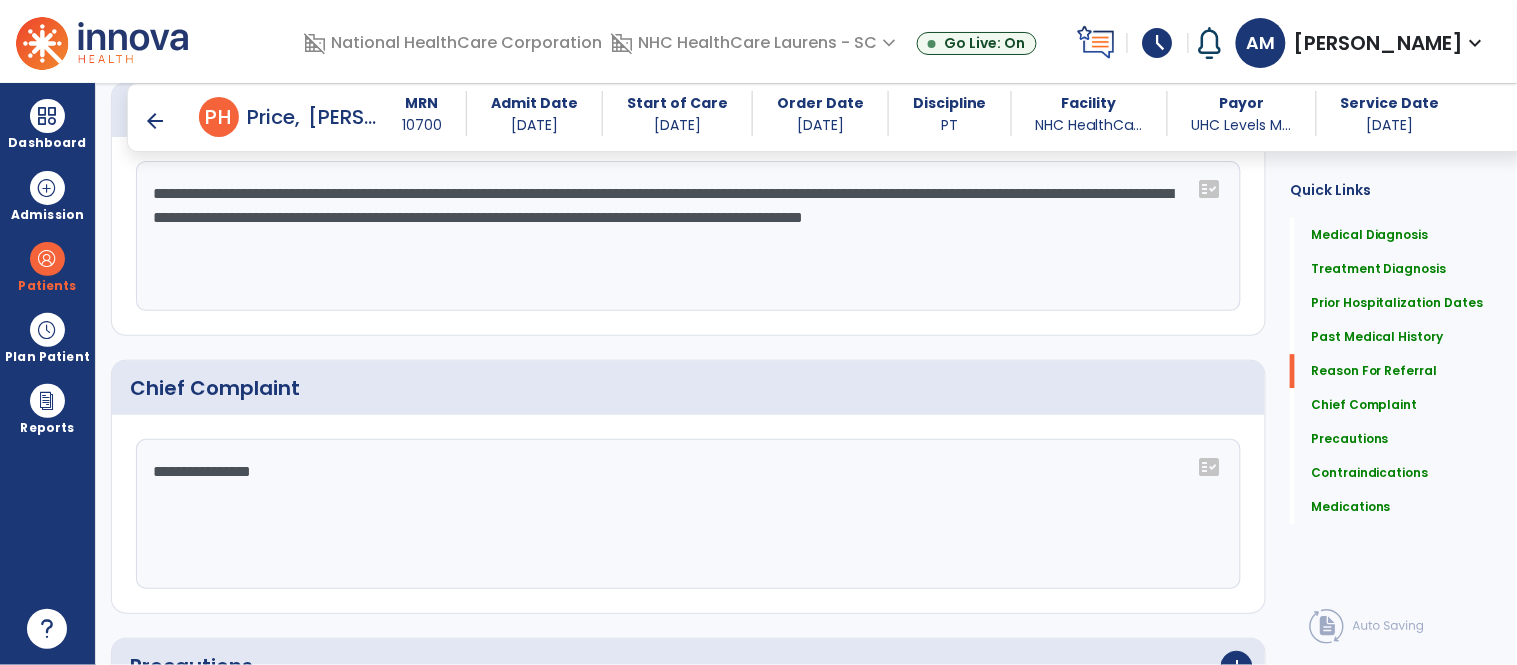 scroll, scrollTop: 1560, scrollLeft: 0, axis: vertical 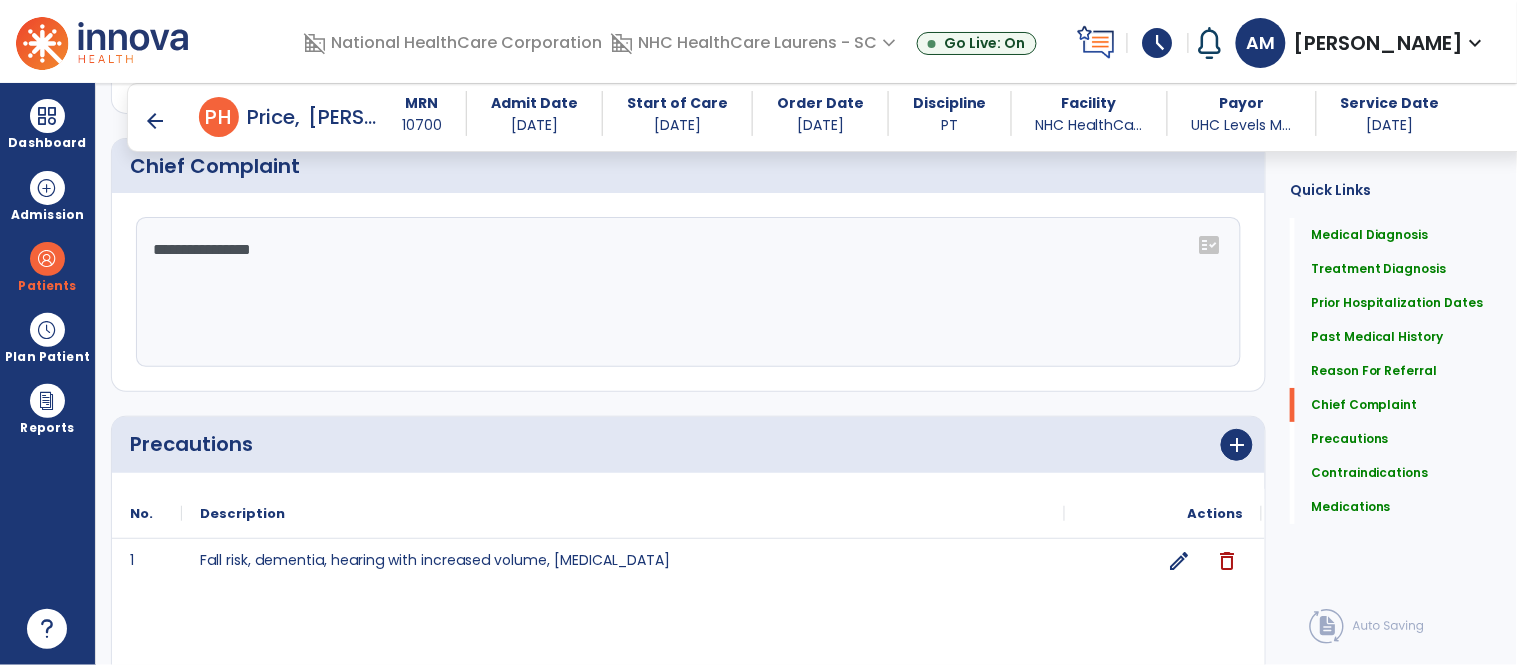 type on "**********" 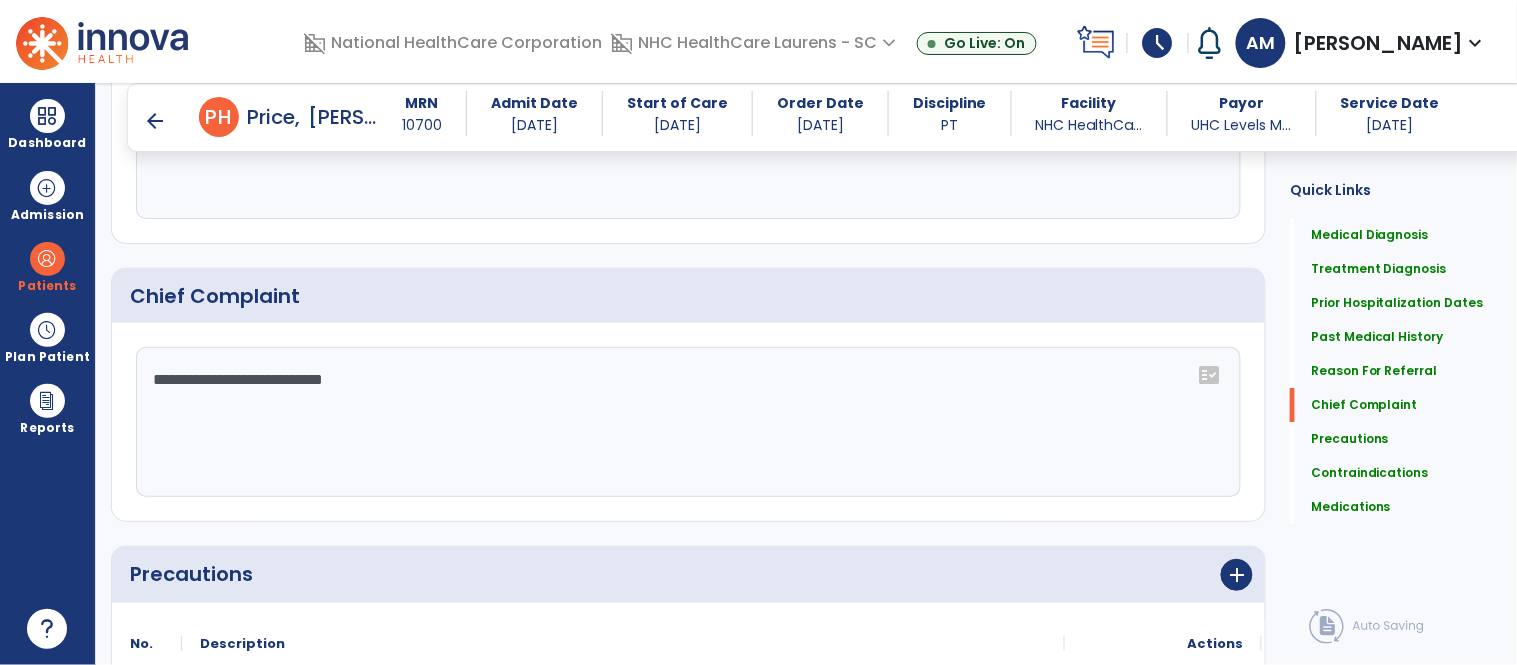 scroll, scrollTop: 1782, scrollLeft: 0, axis: vertical 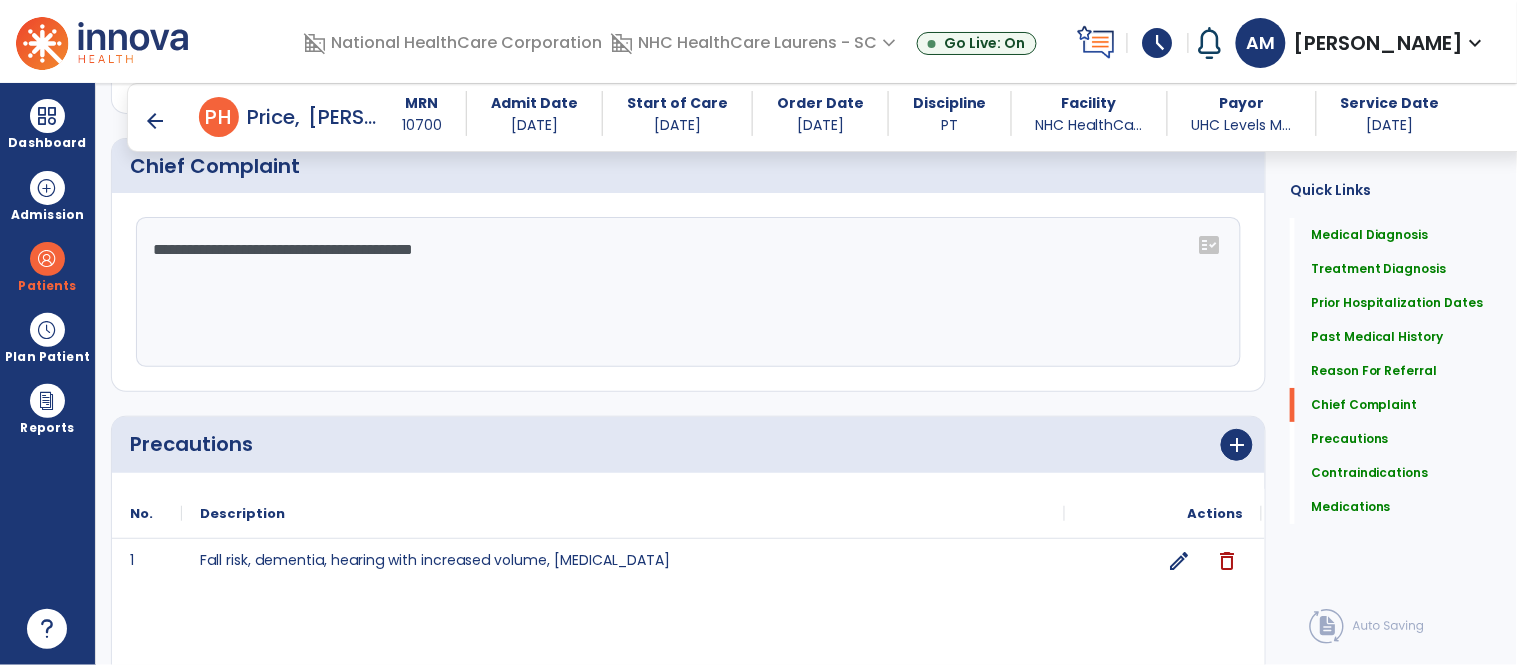 type on "**********" 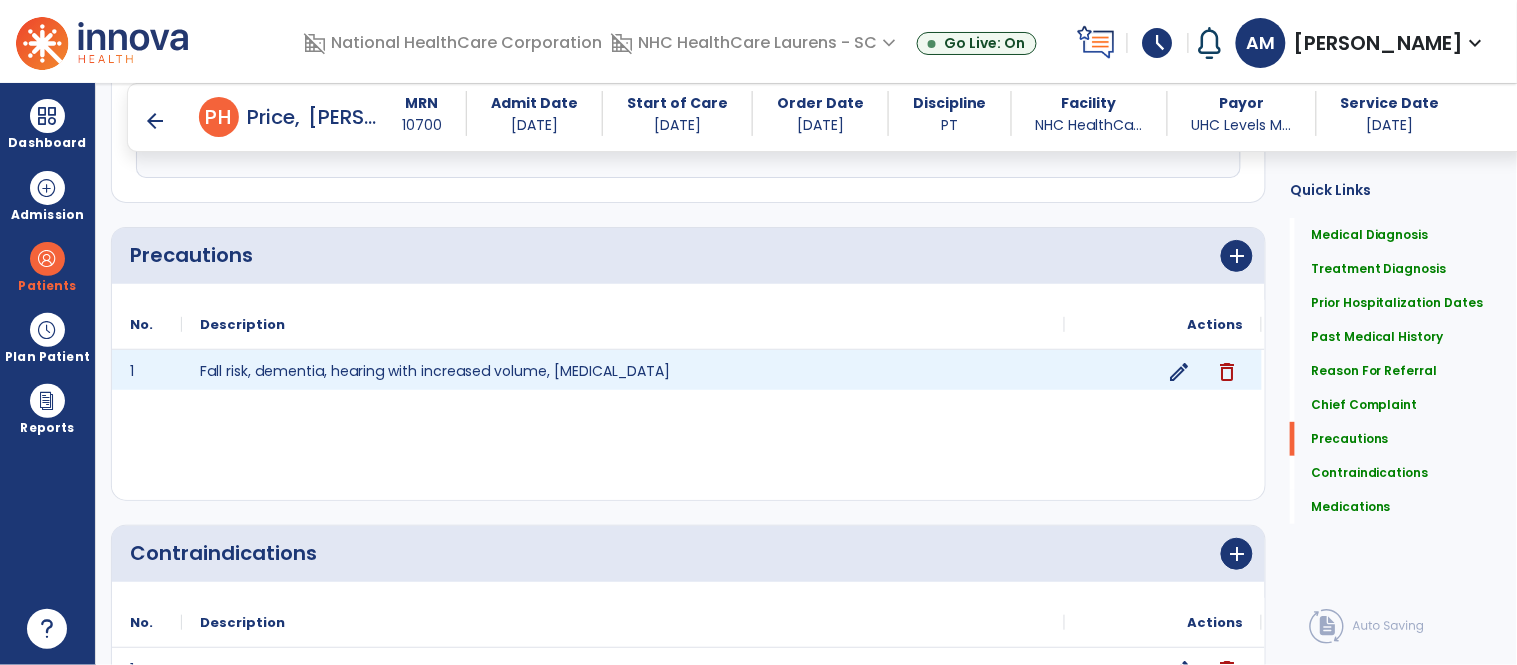scroll, scrollTop: 2004, scrollLeft: 0, axis: vertical 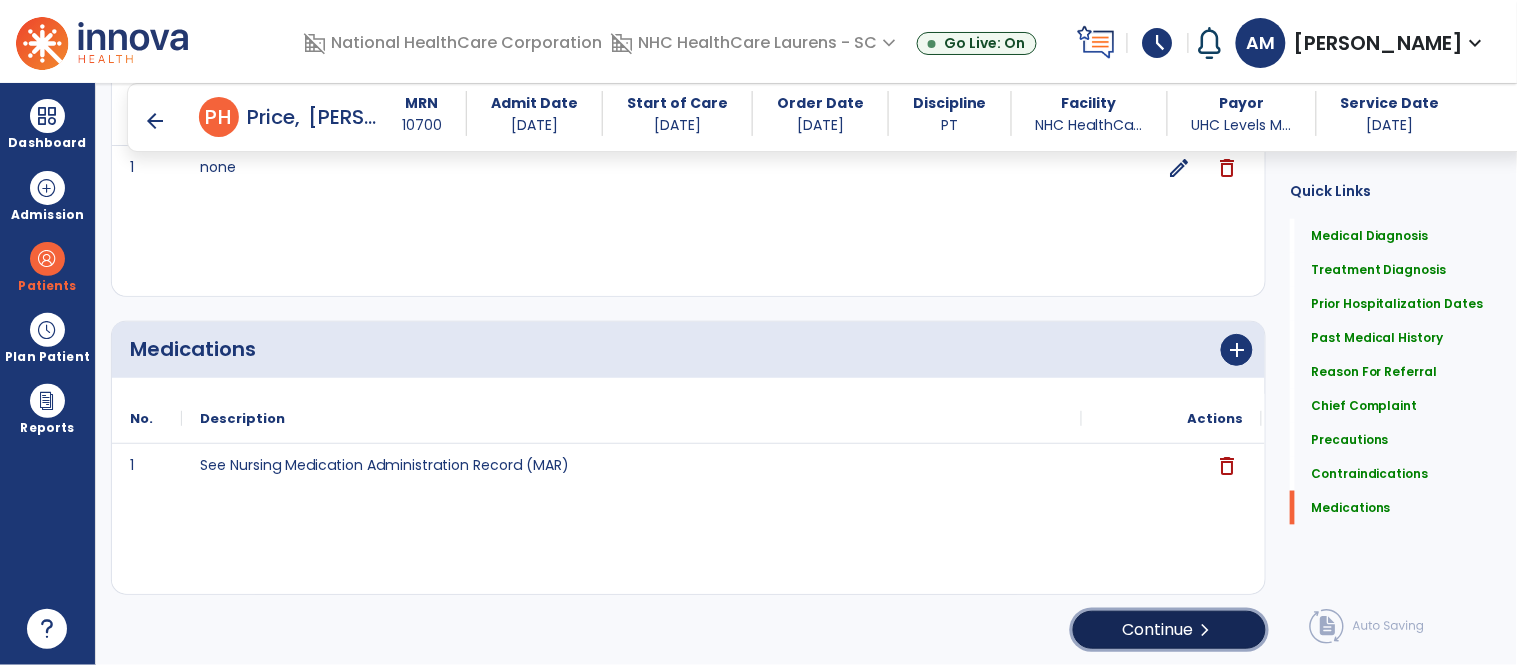click on "Continue  chevron_right" 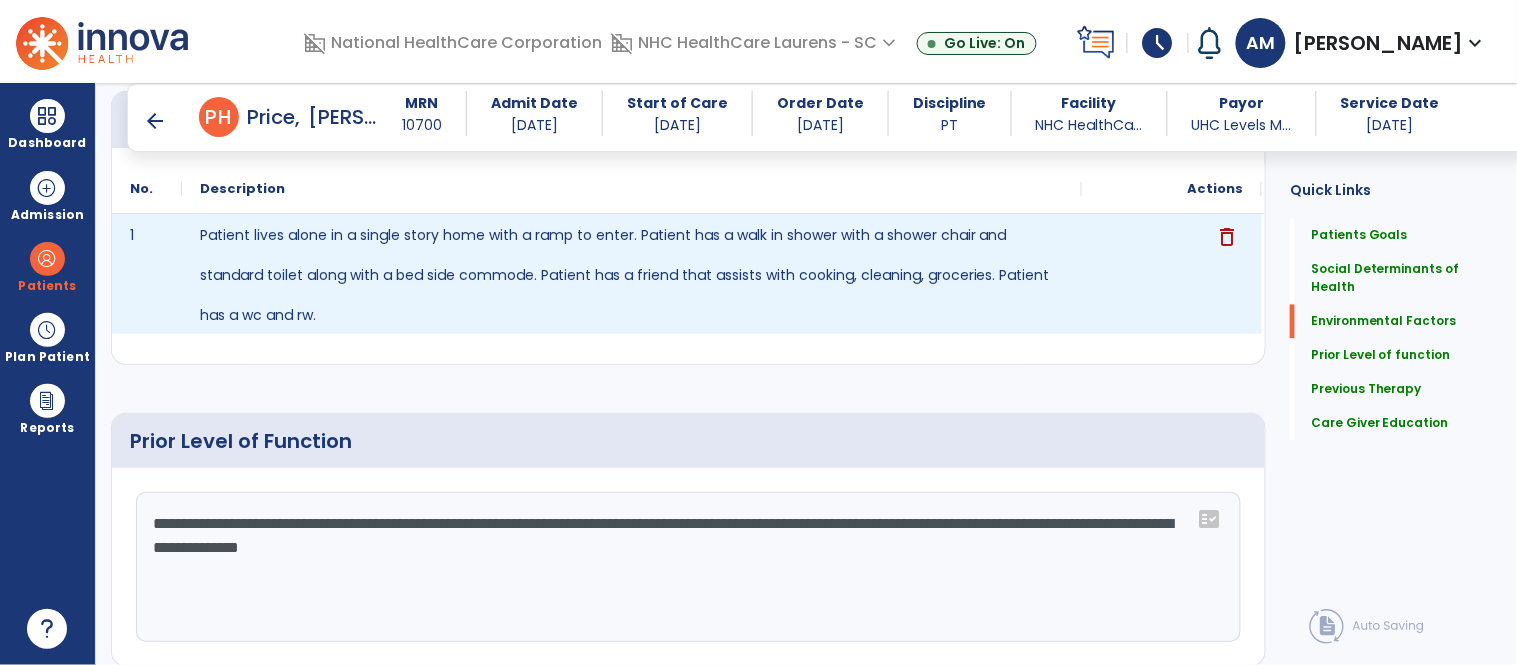 scroll, scrollTop: 926, scrollLeft: 0, axis: vertical 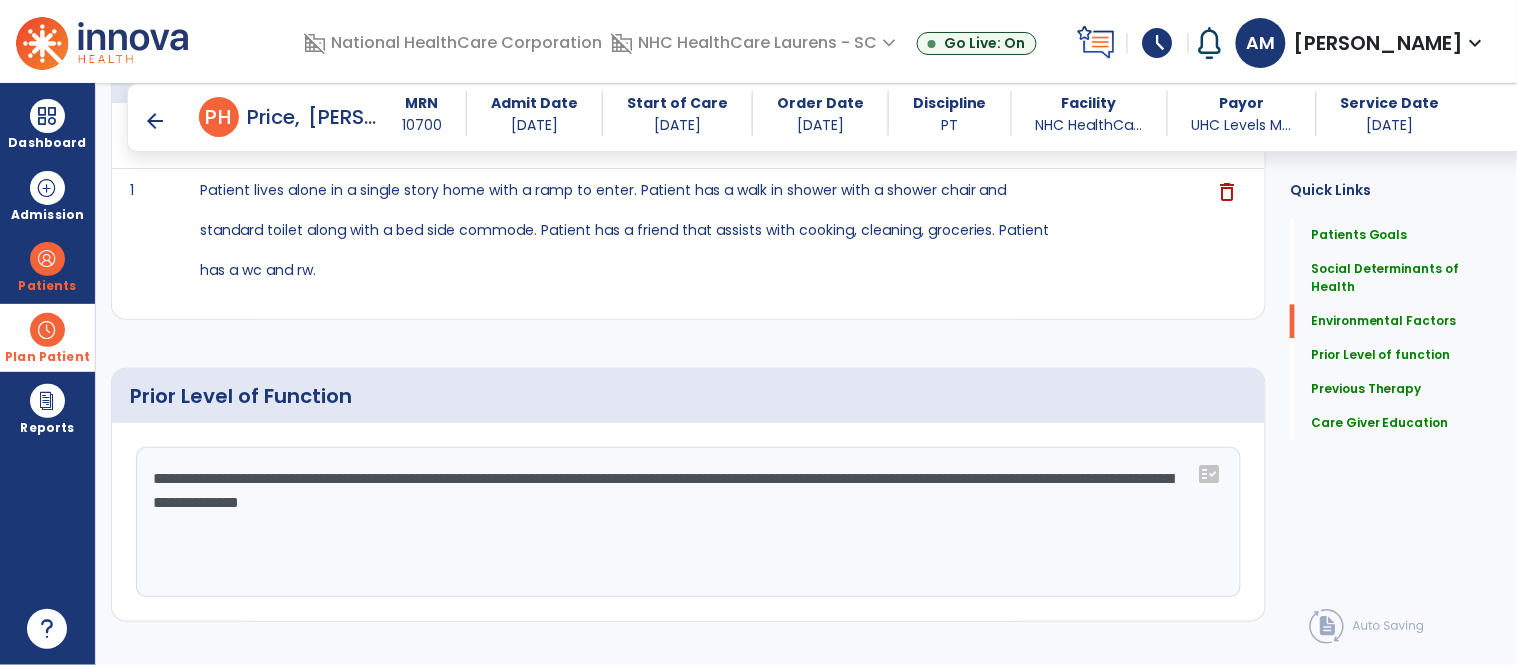 drag, startPoint x: 1075, startPoint y: 481, endPoint x: 87, endPoint y: 367, distance: 994.5552 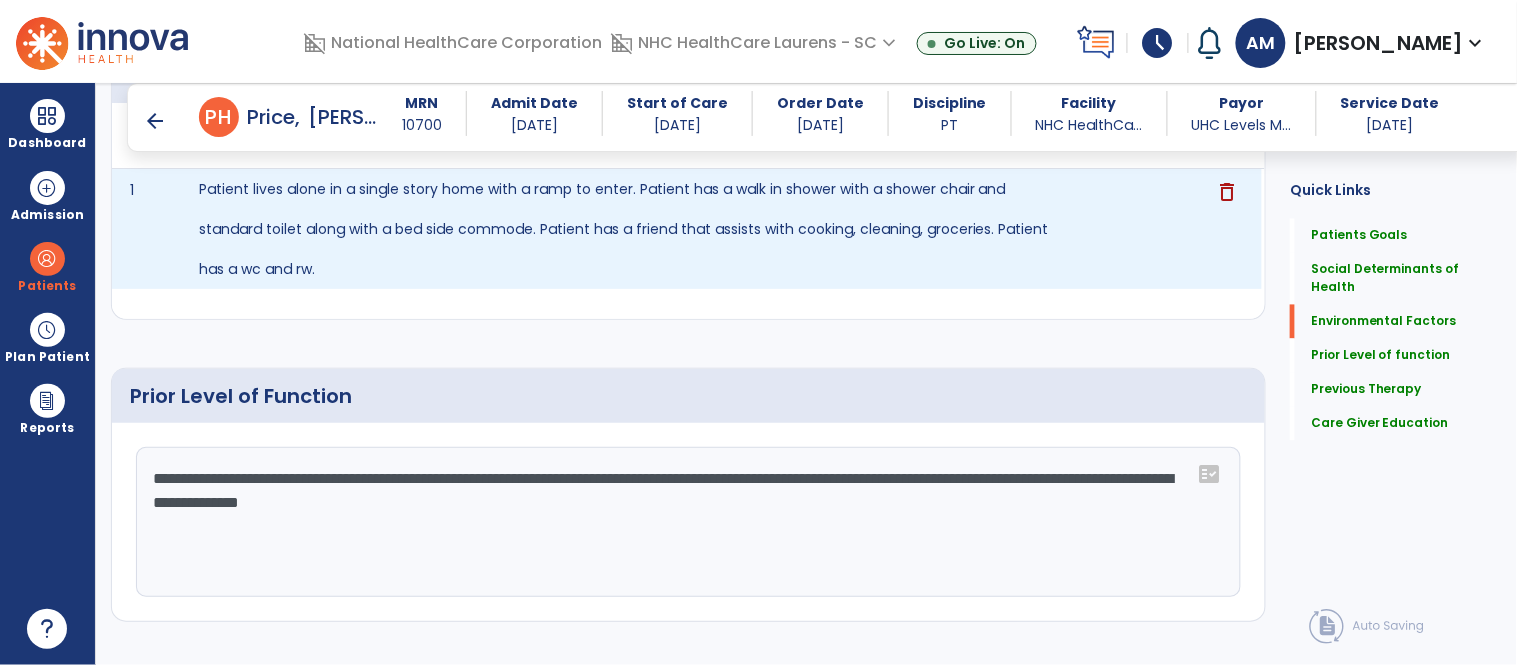 click on "Patient lives alone in a single story home with a ramp to enter. Patient has a walk in shower with a shower chair and standard toilet along with a bed side commode. Patient has a friend that assists with cooking, cleaning, groceries. Patient has a wc and rw." 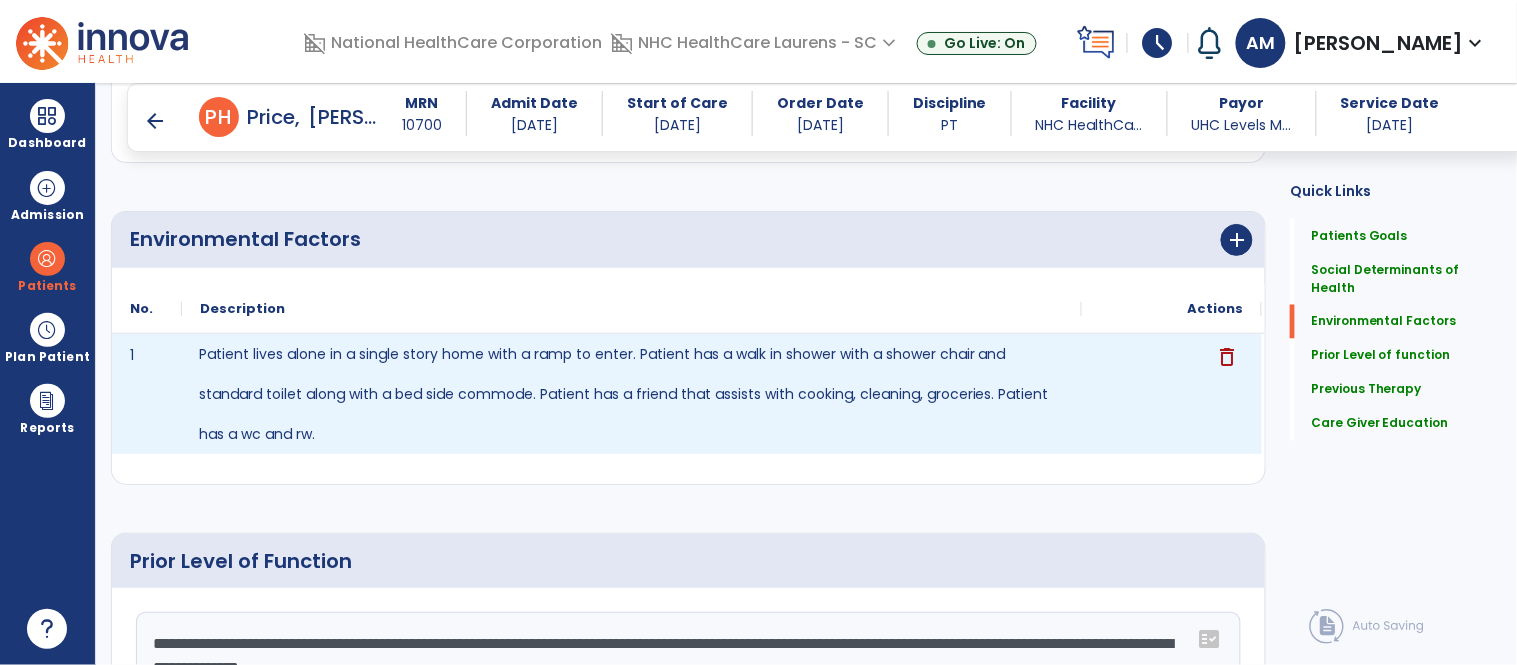 scroll, scrollTop: 815, scrollLeft: 0, axis: vertical 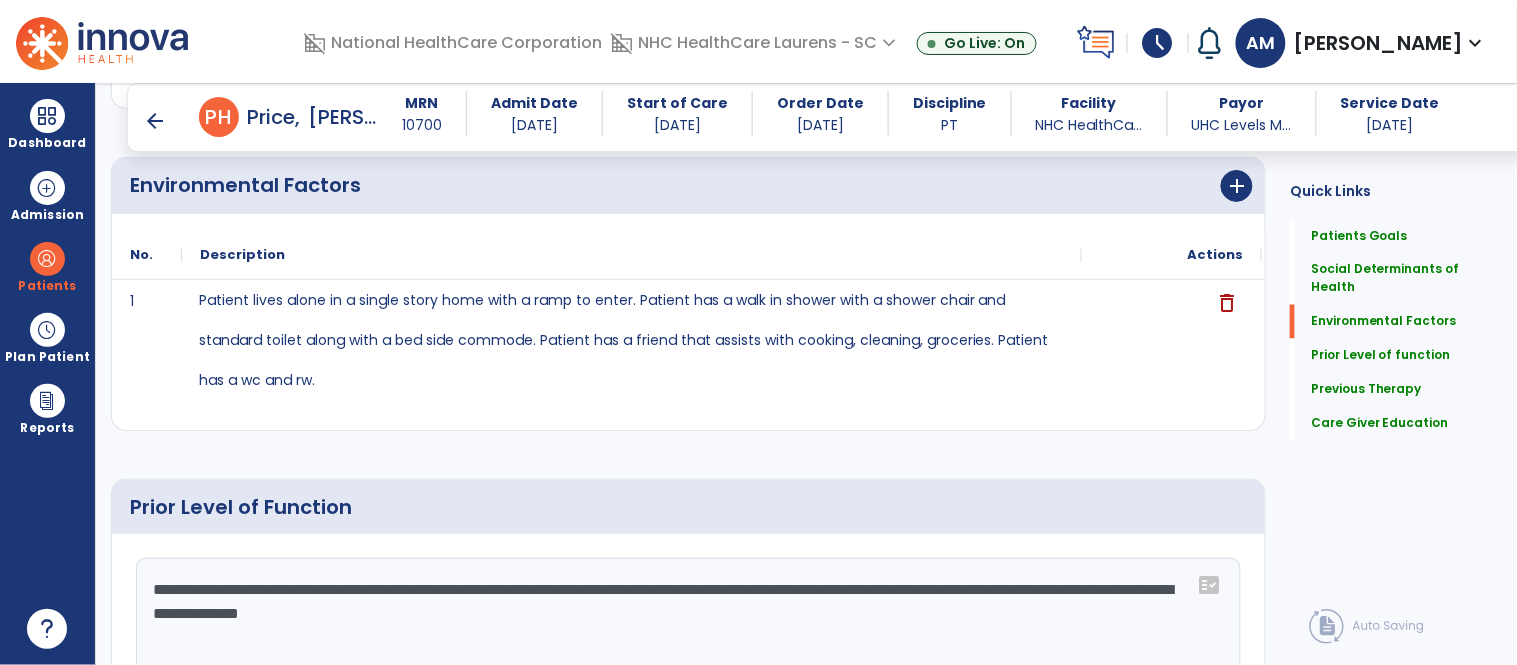 click on "**********" 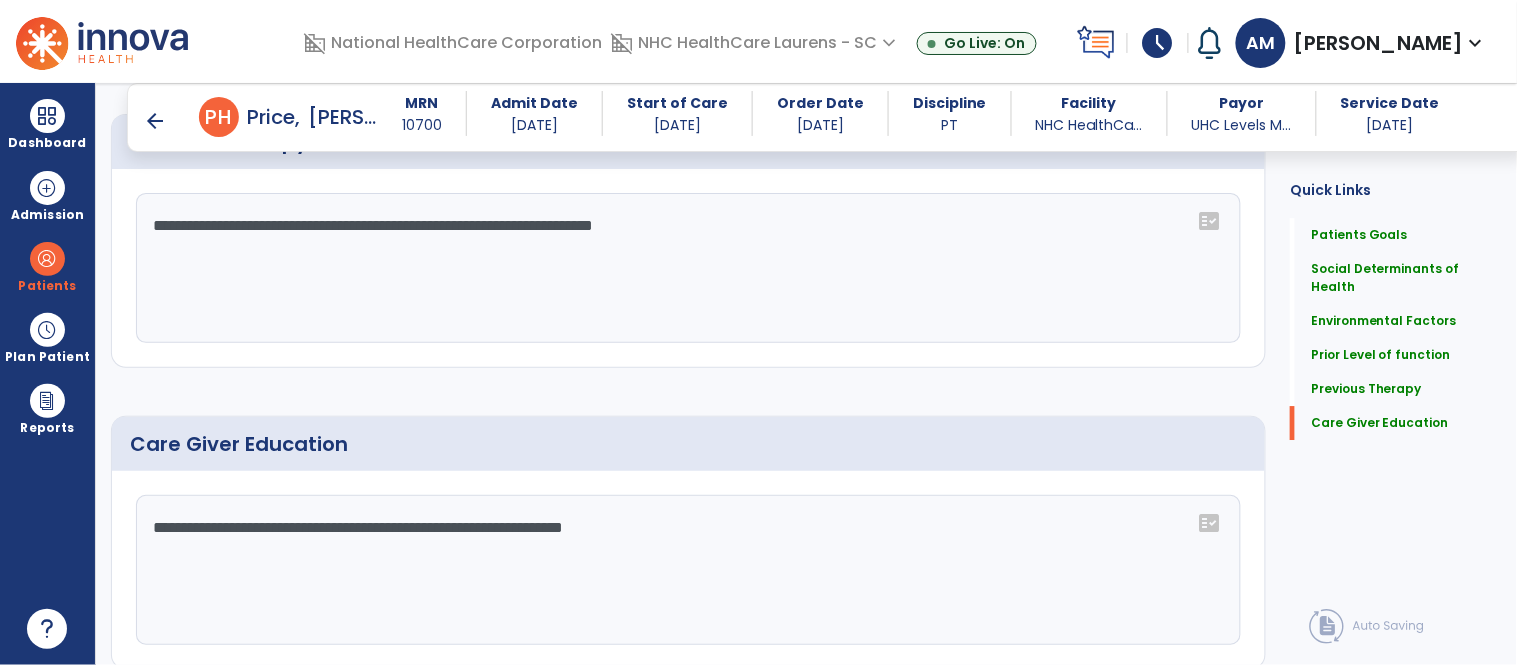 scroll, scrollTop: 1558, scrollLeft: 0, axis: vertical 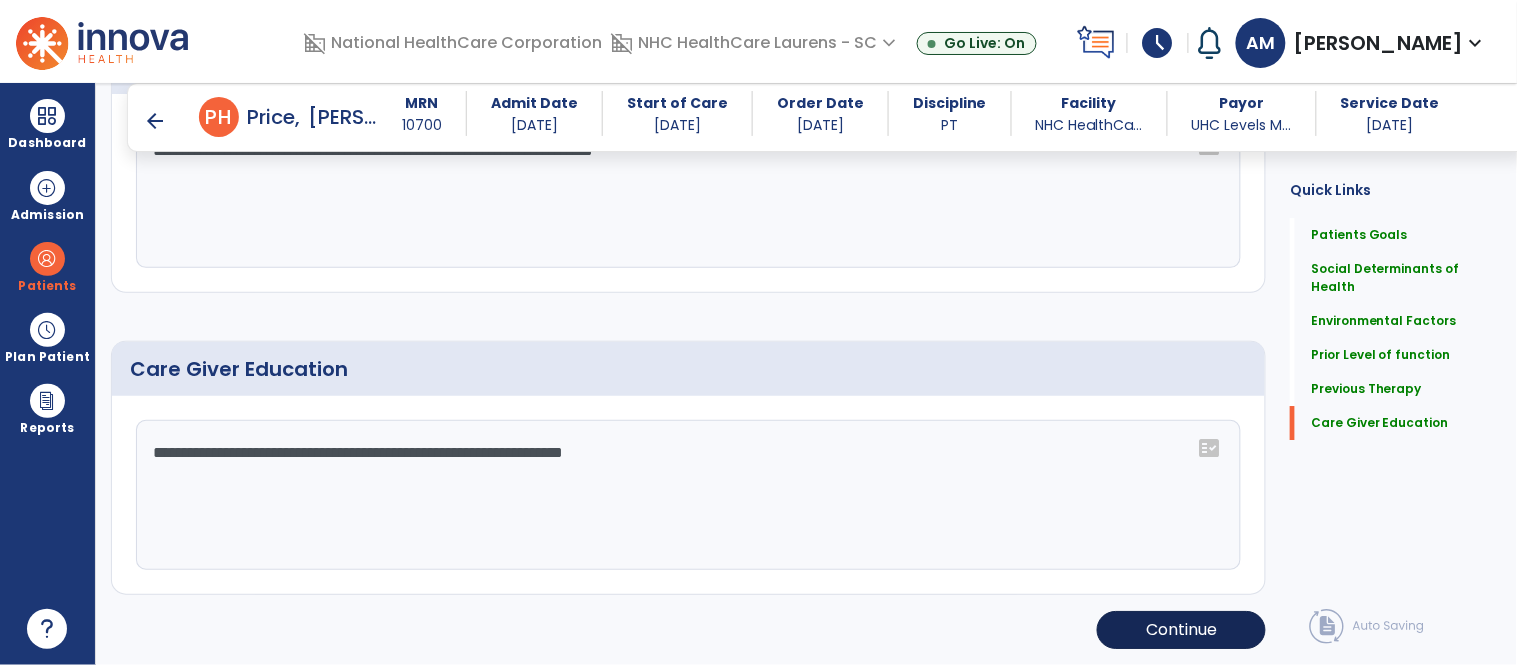 type on "**********" 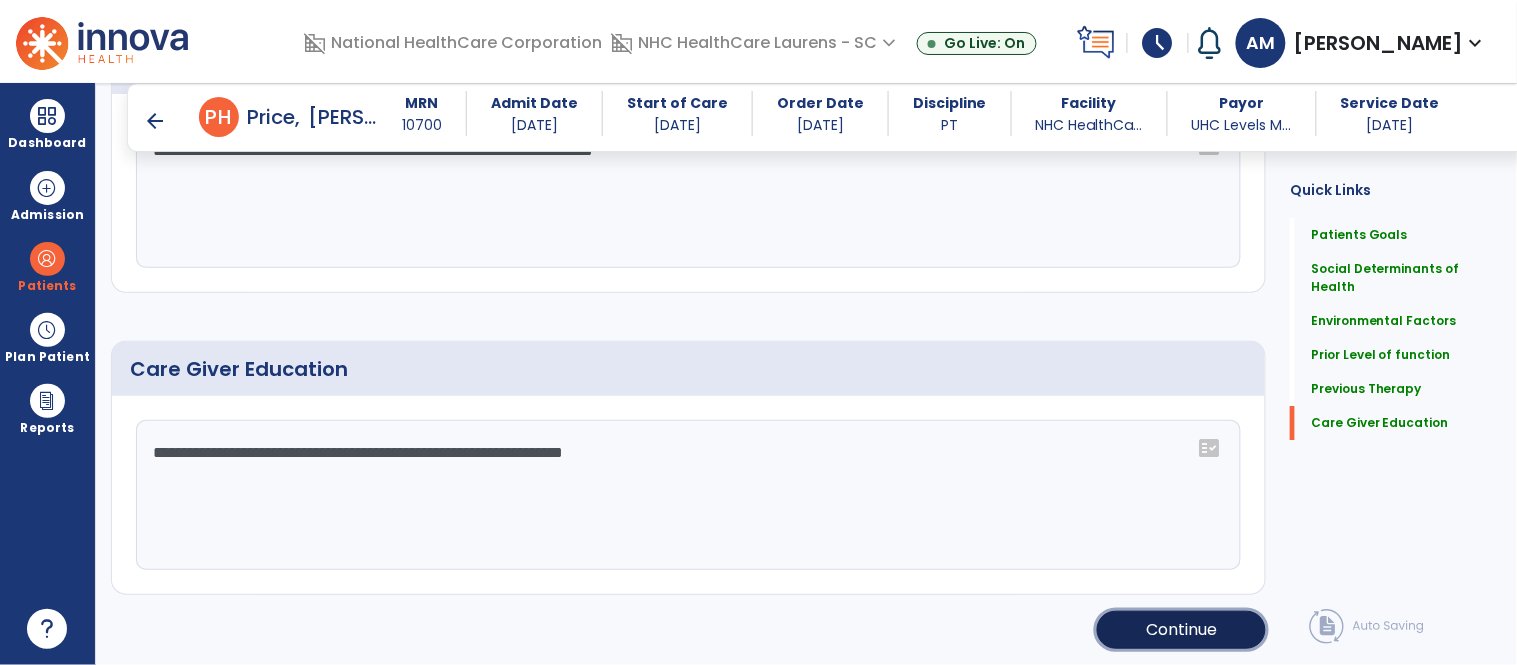 click on "Continue" 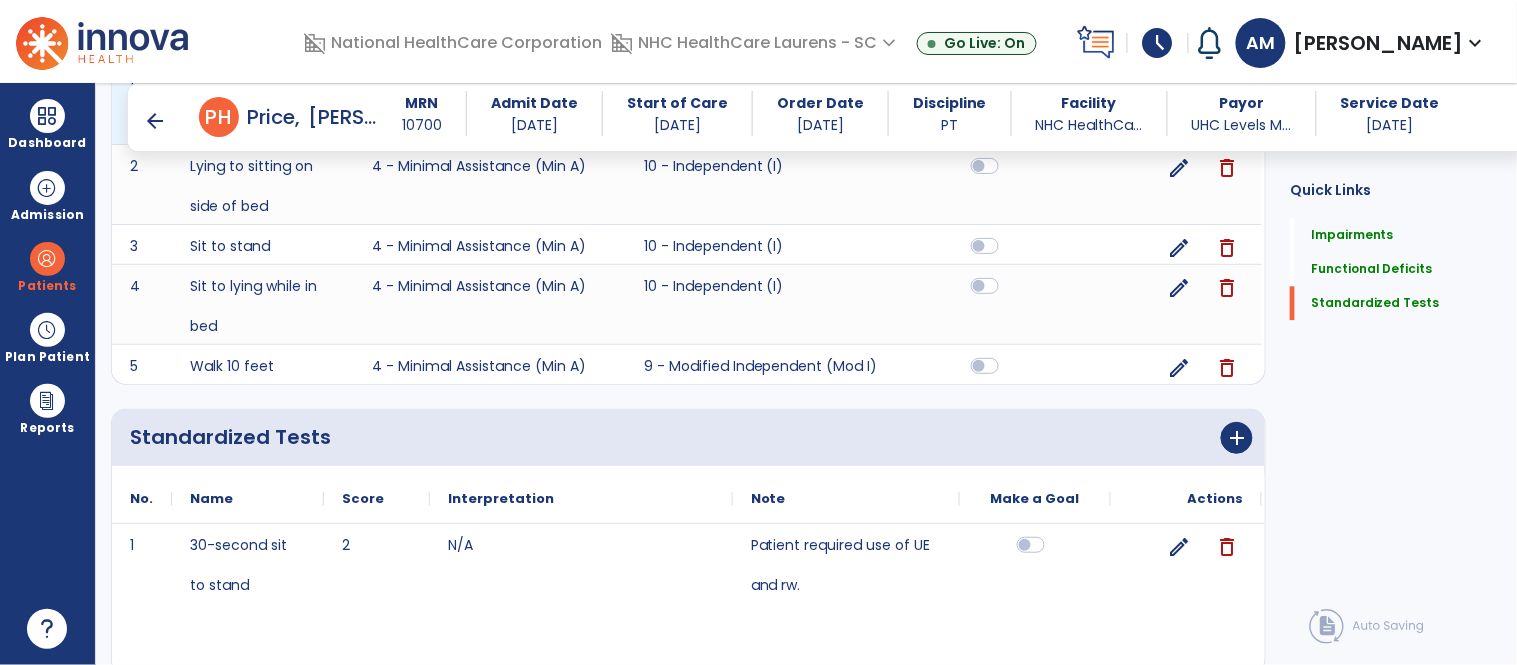 scroll, scrollTop: 1191, scrollLeft: 0, axis: vertical 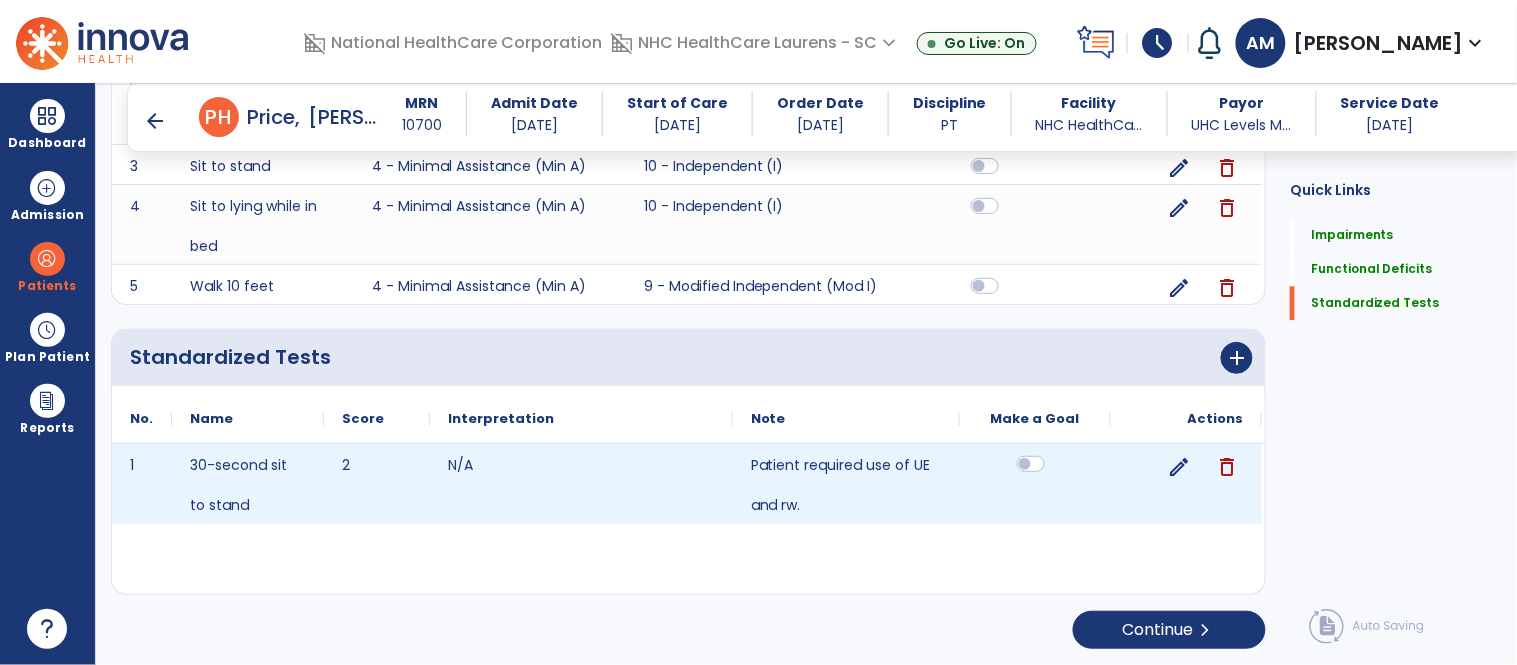 click 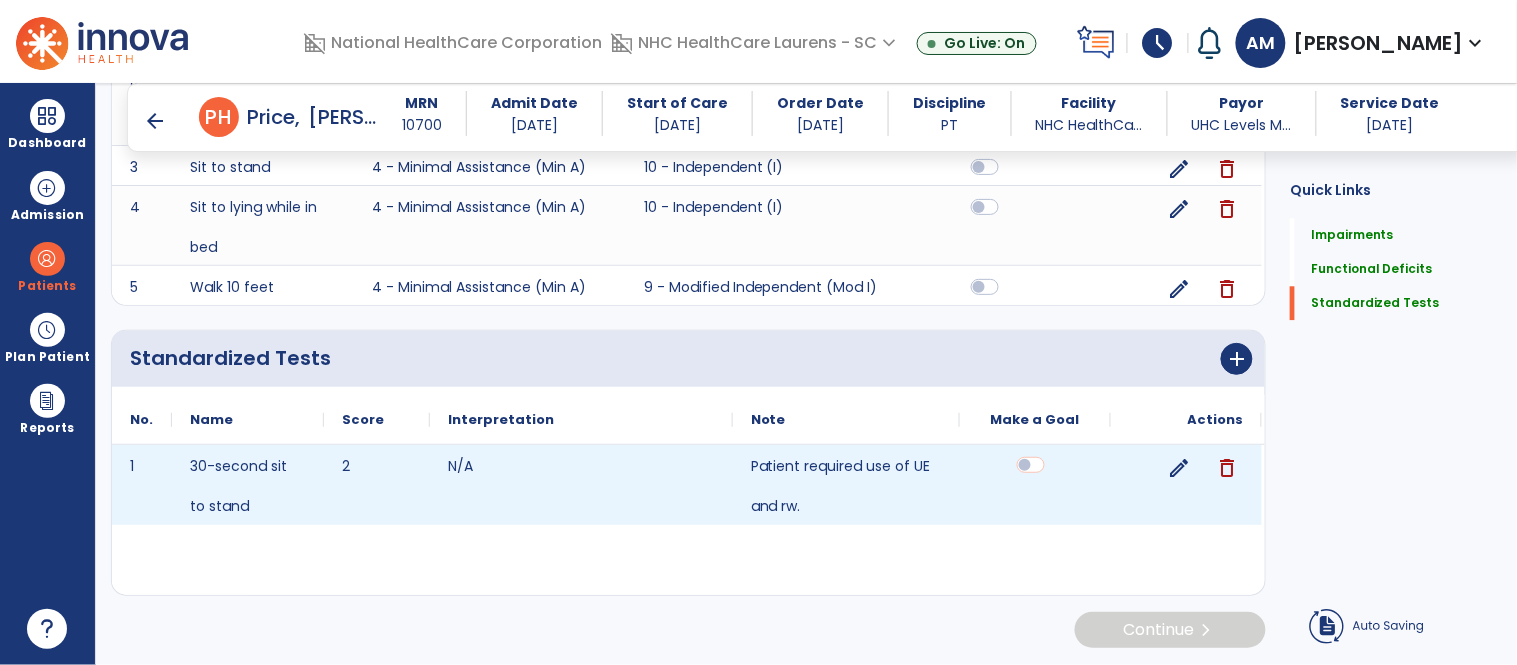scroll, scrollTop: 1190, scrollLeft: 0, axis: vertical 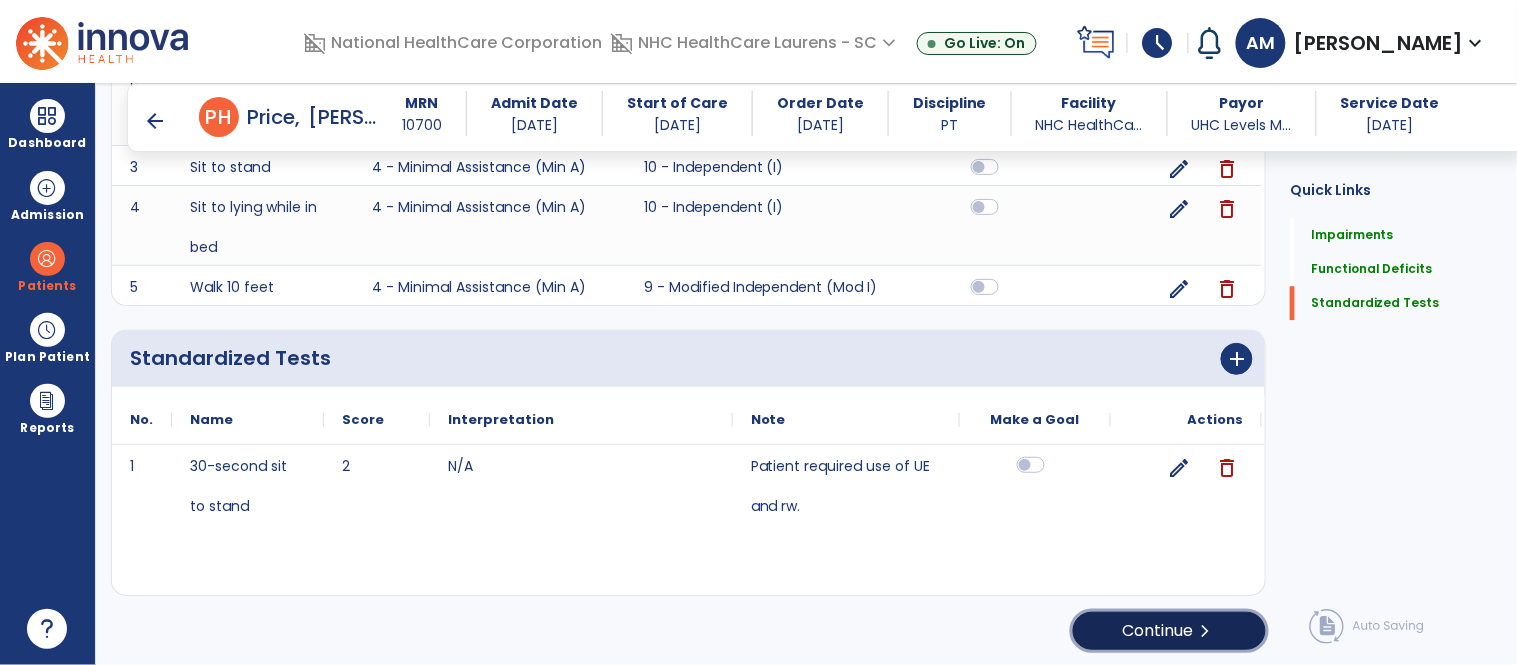 click on "Continue  chevron_right" 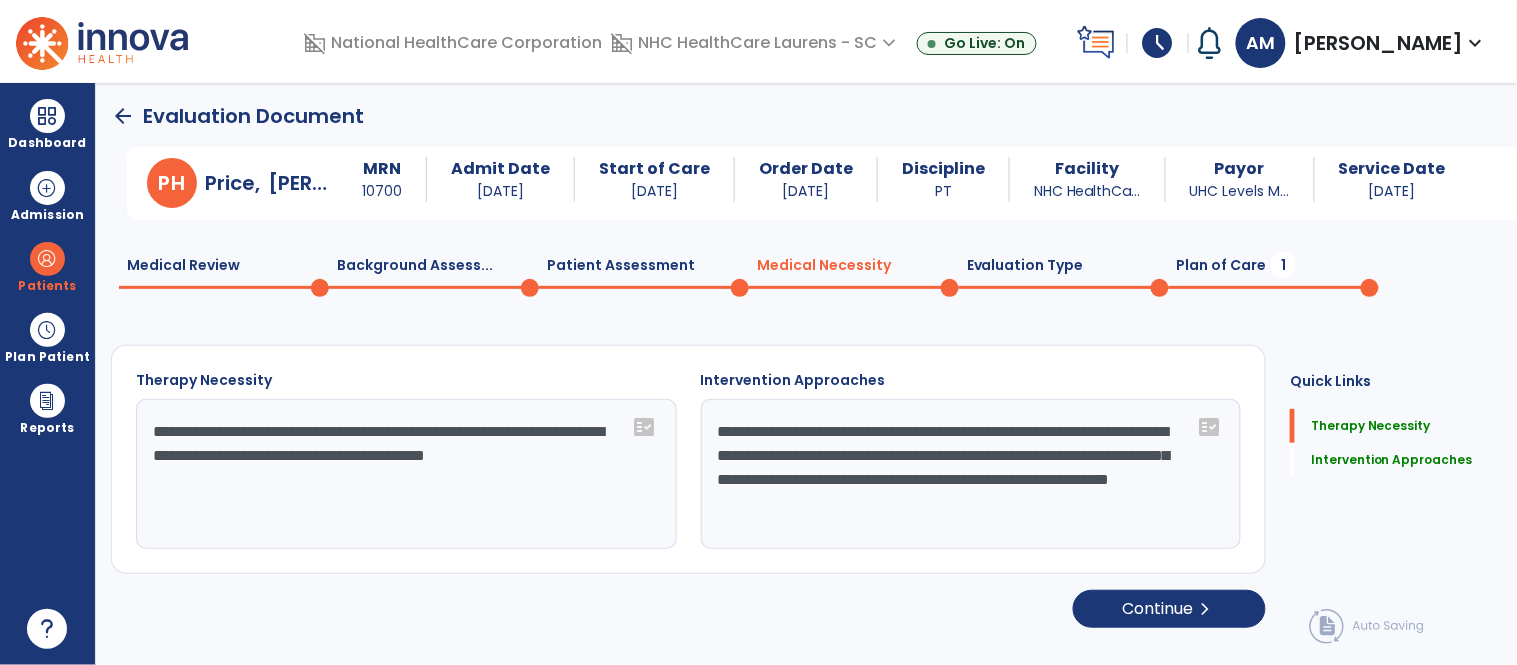 scroll, scrollTop: 0, scrollLeft: 0, axis: both 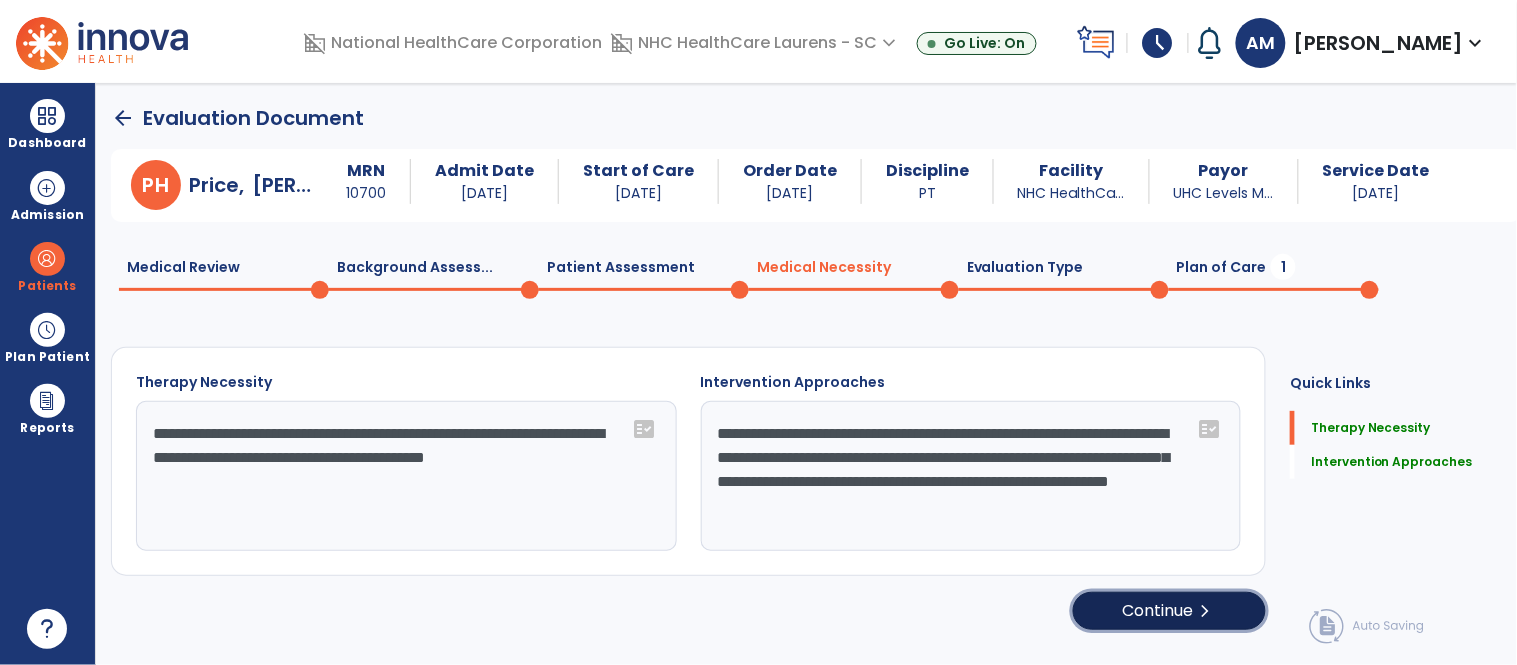 click on "Continue  chevron_right" 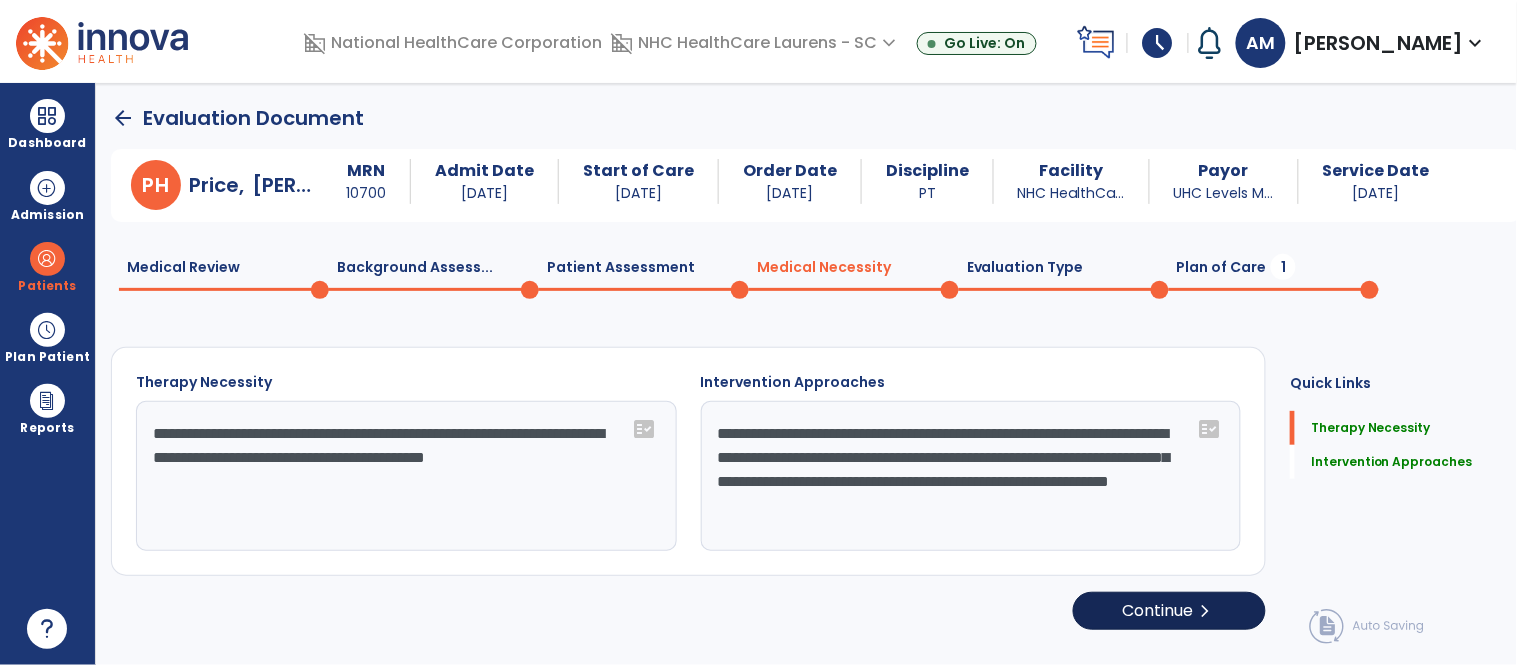 select on "**********" 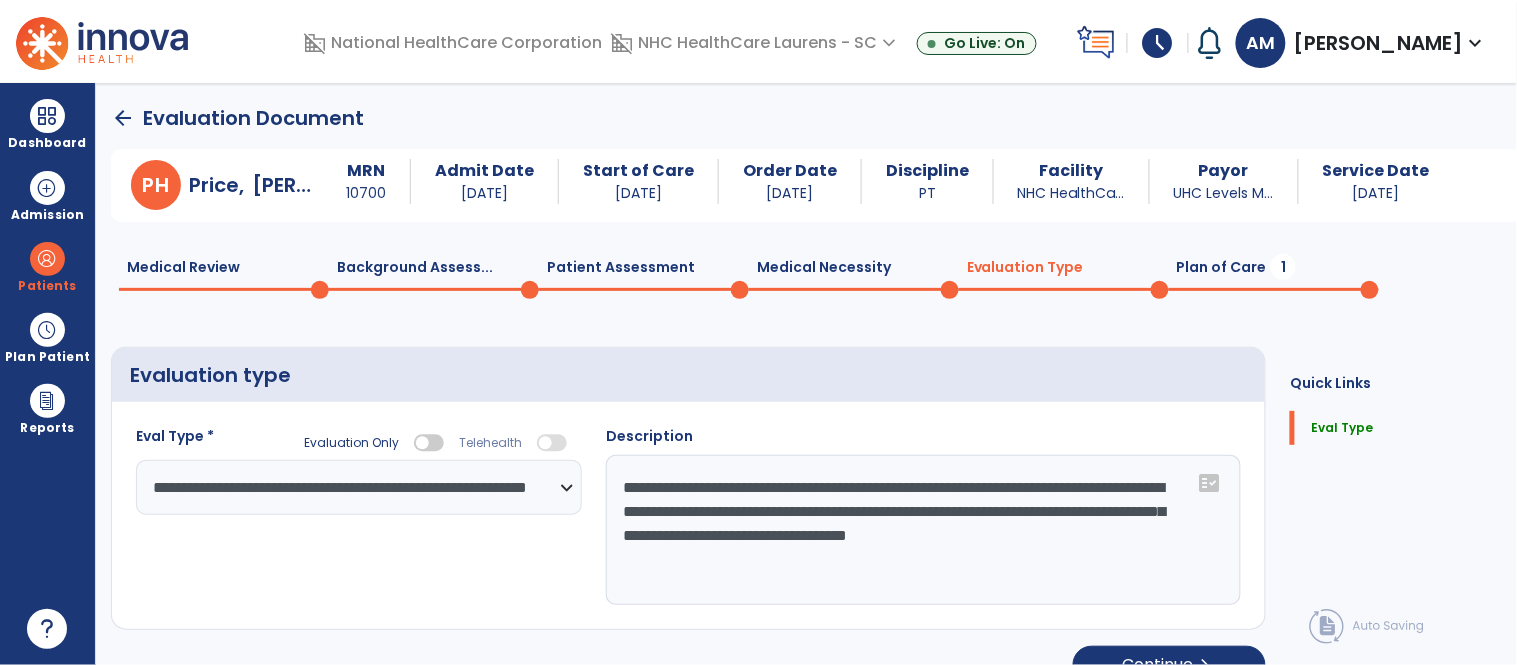 scroll, scrollTop: 35, scrollLeft: 0, axis: vertical 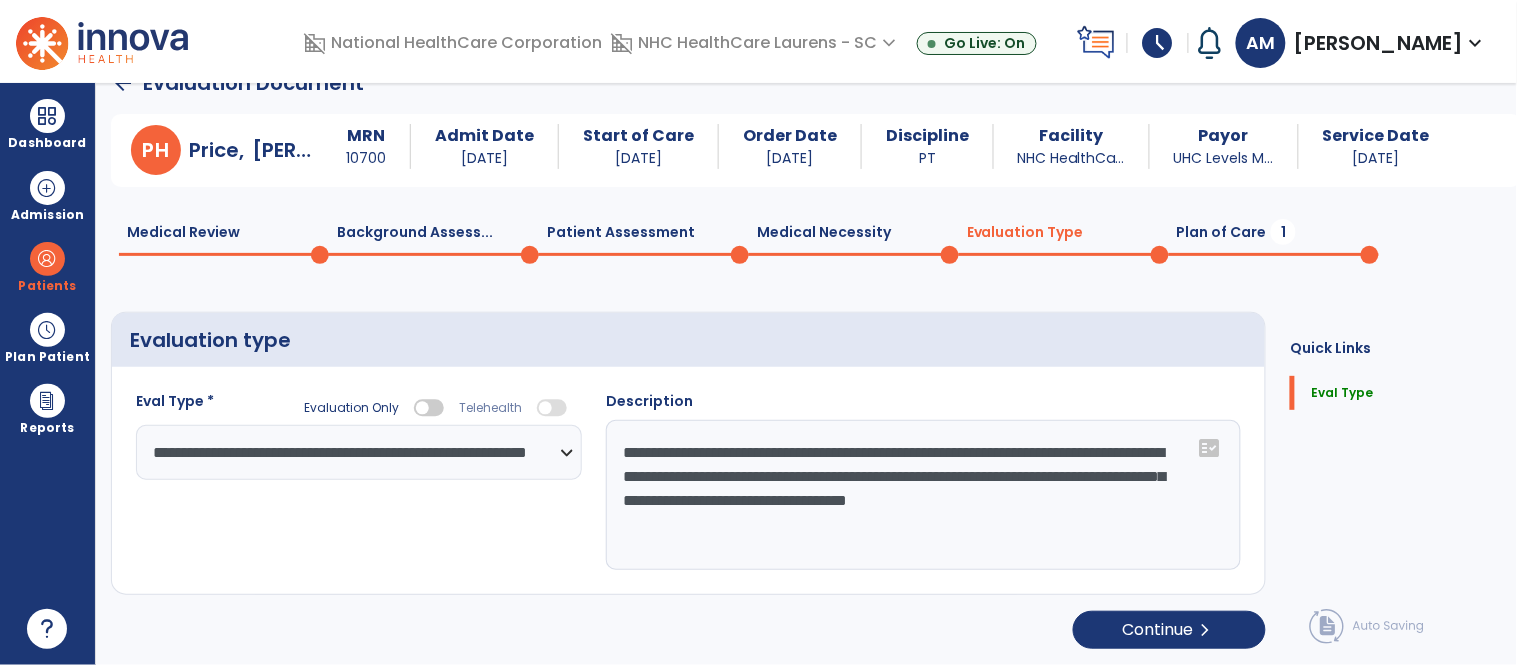 click on "**********" 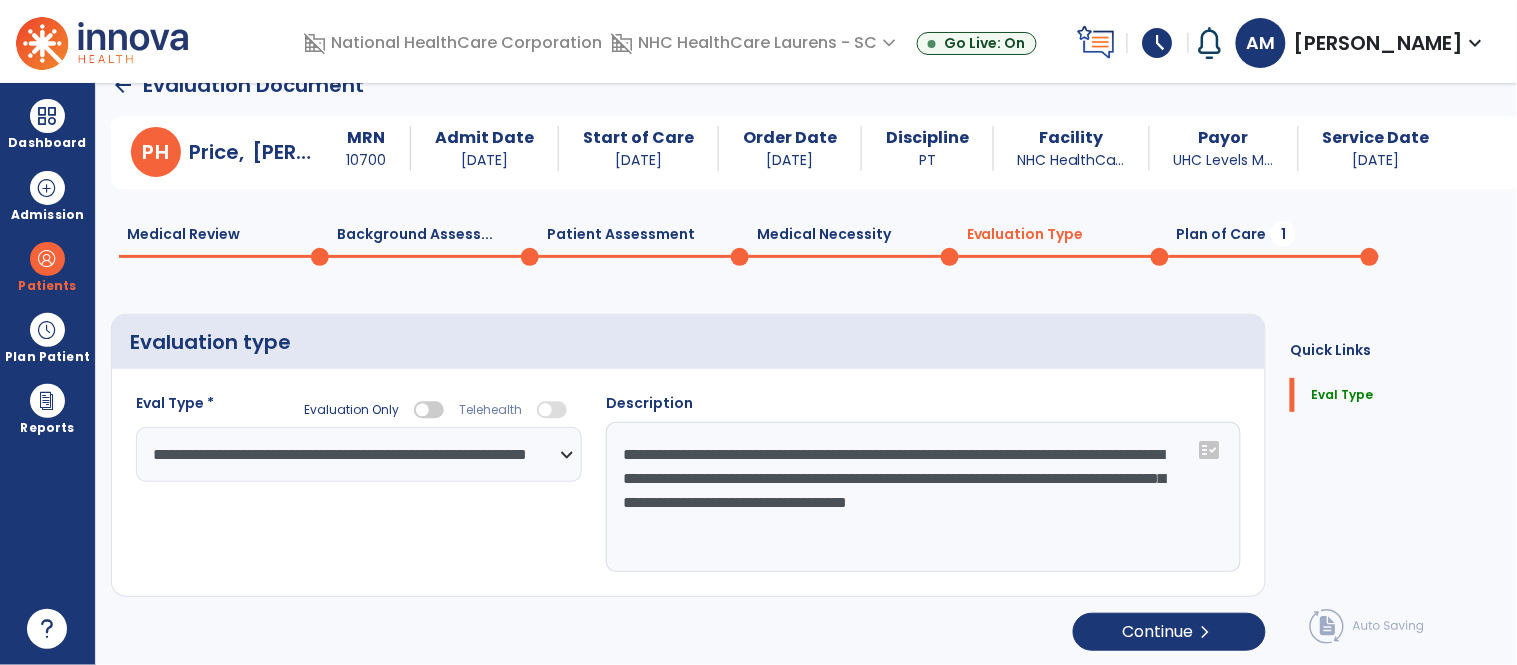 scroll, scrollTop: 35, scrollLeft: 0, axis: vertical 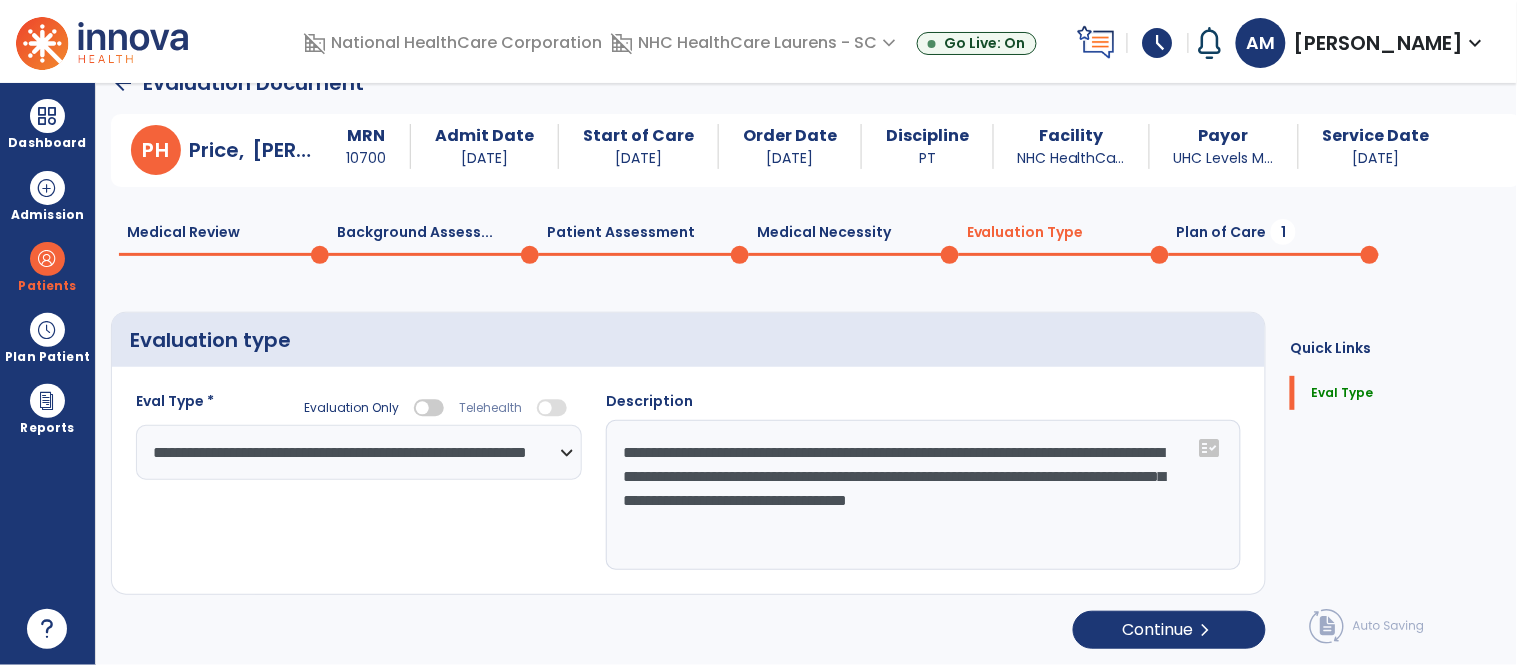click on "**********" 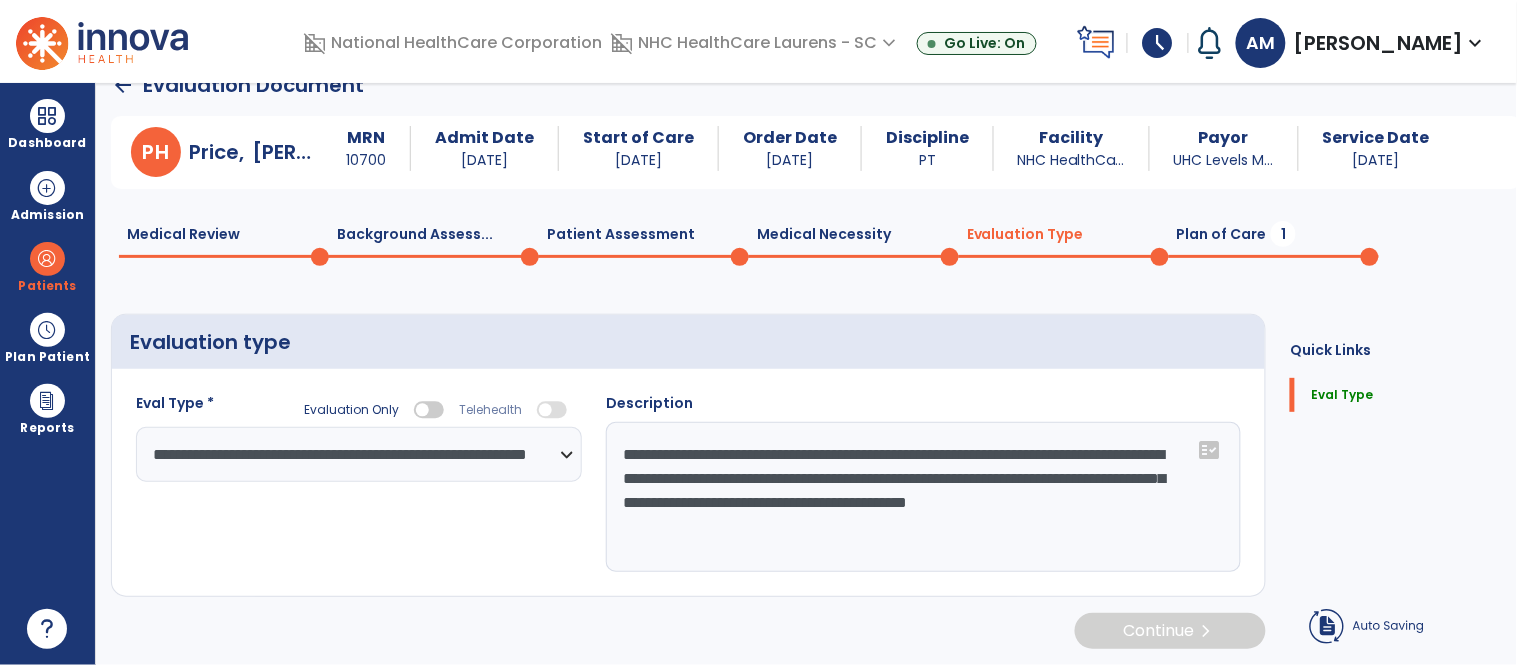 scroll, scrollTop: 35, scrollLeft: 0, axis: vertical 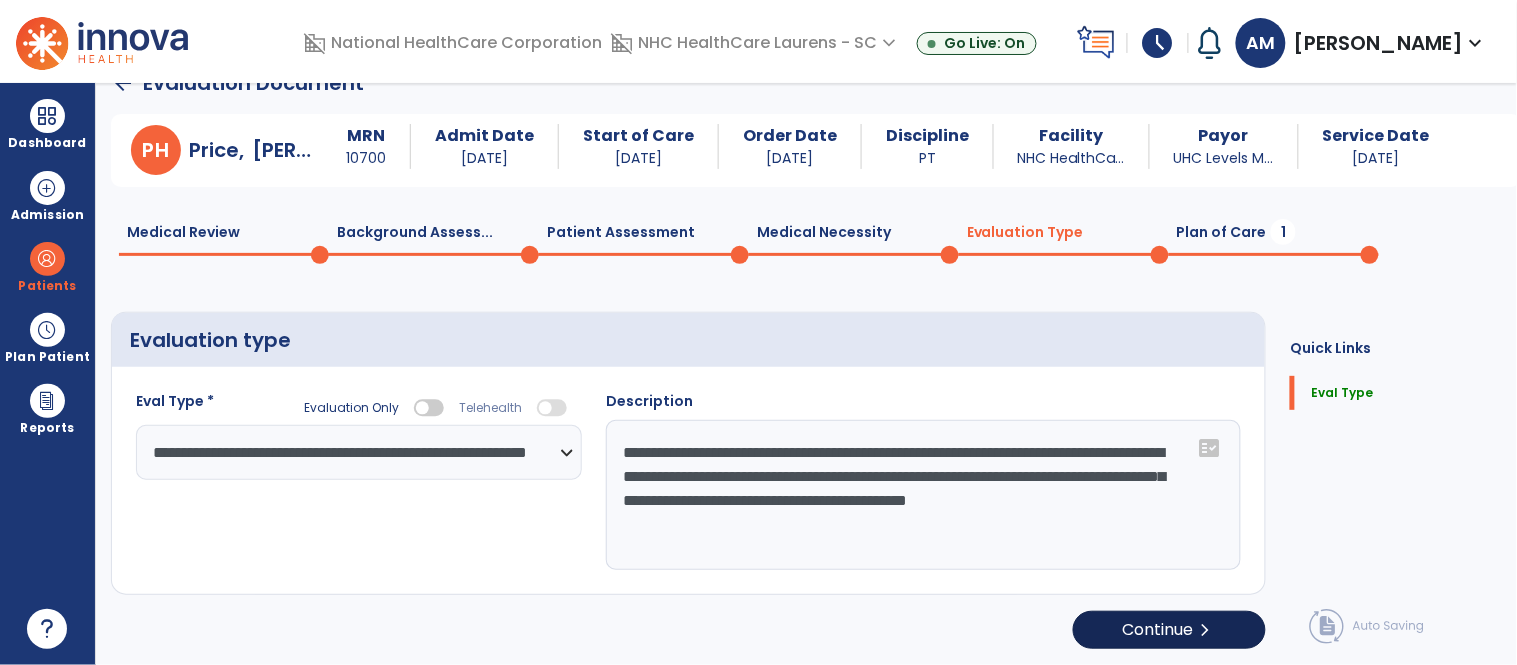 type on "**********" 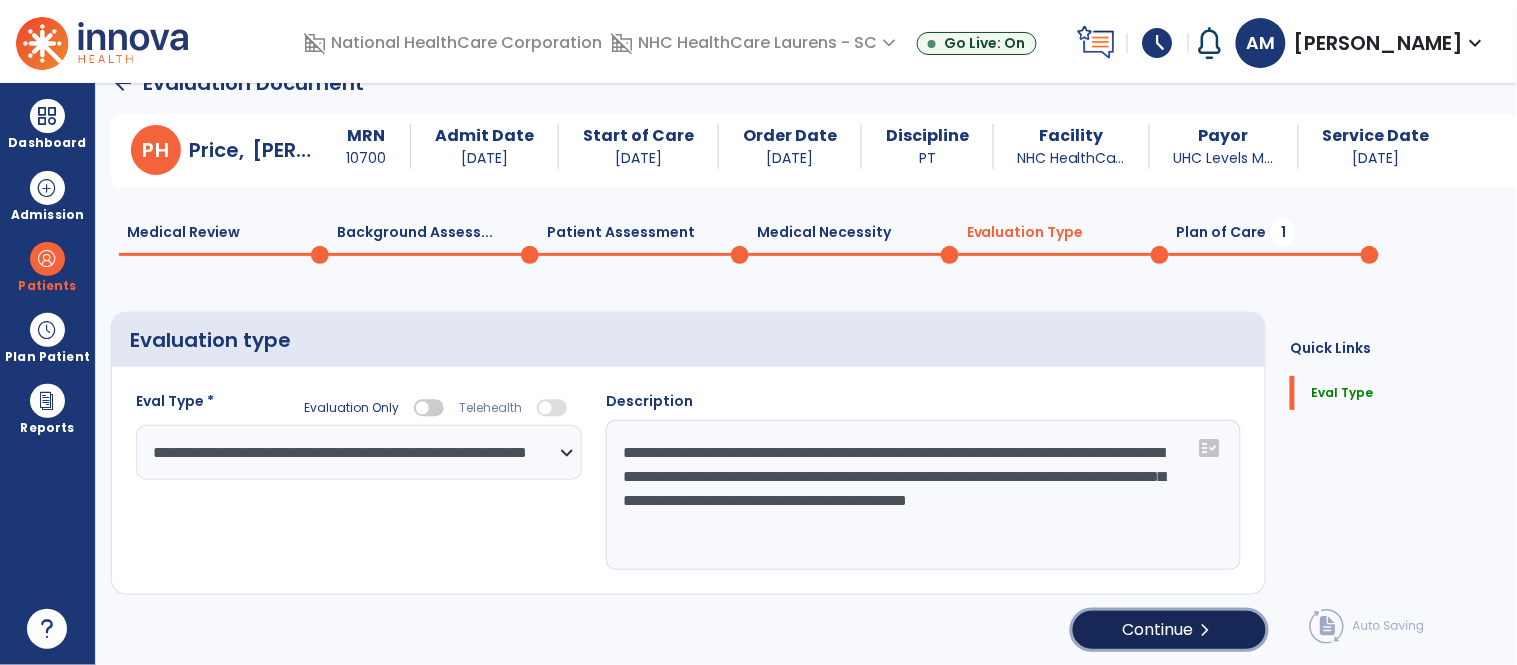 click on "Continue  chevron_right" 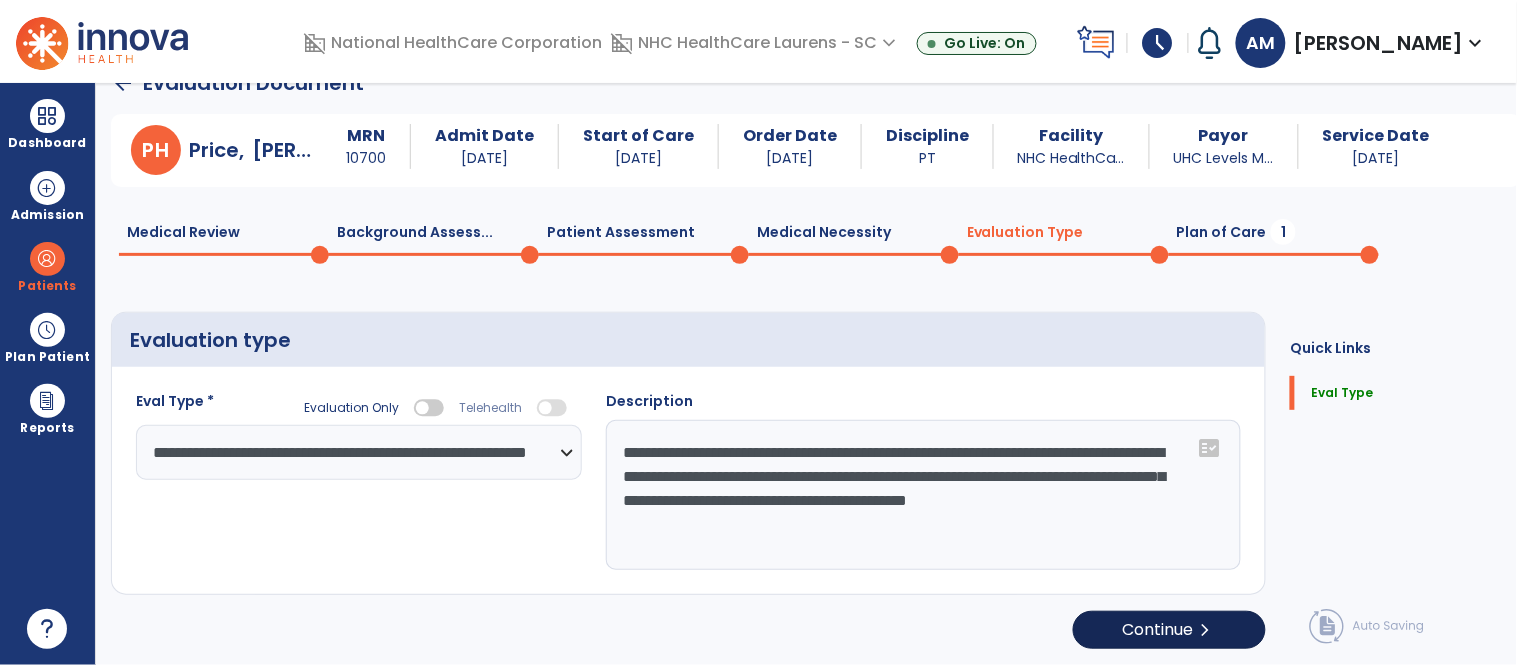select on "**" 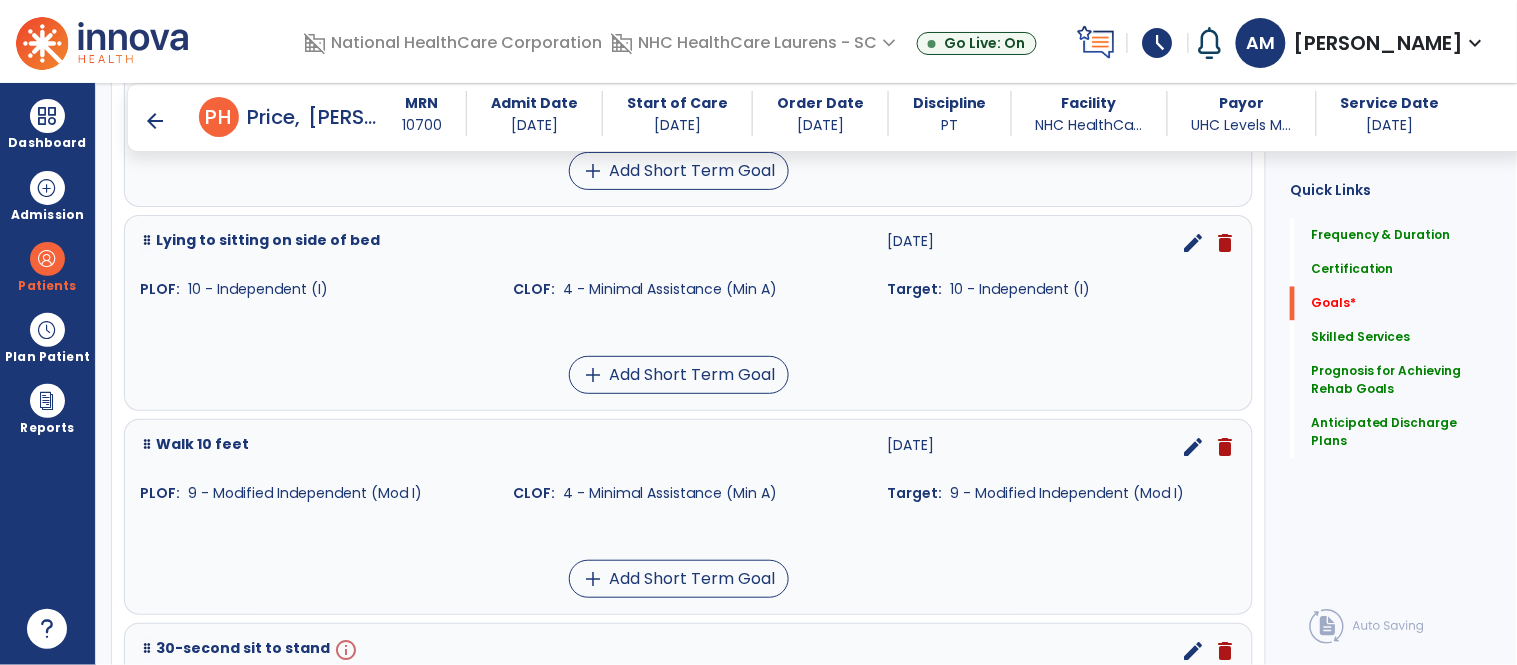 scroll, scrollTop: 924, scrollLeft: 0, axis: vertical 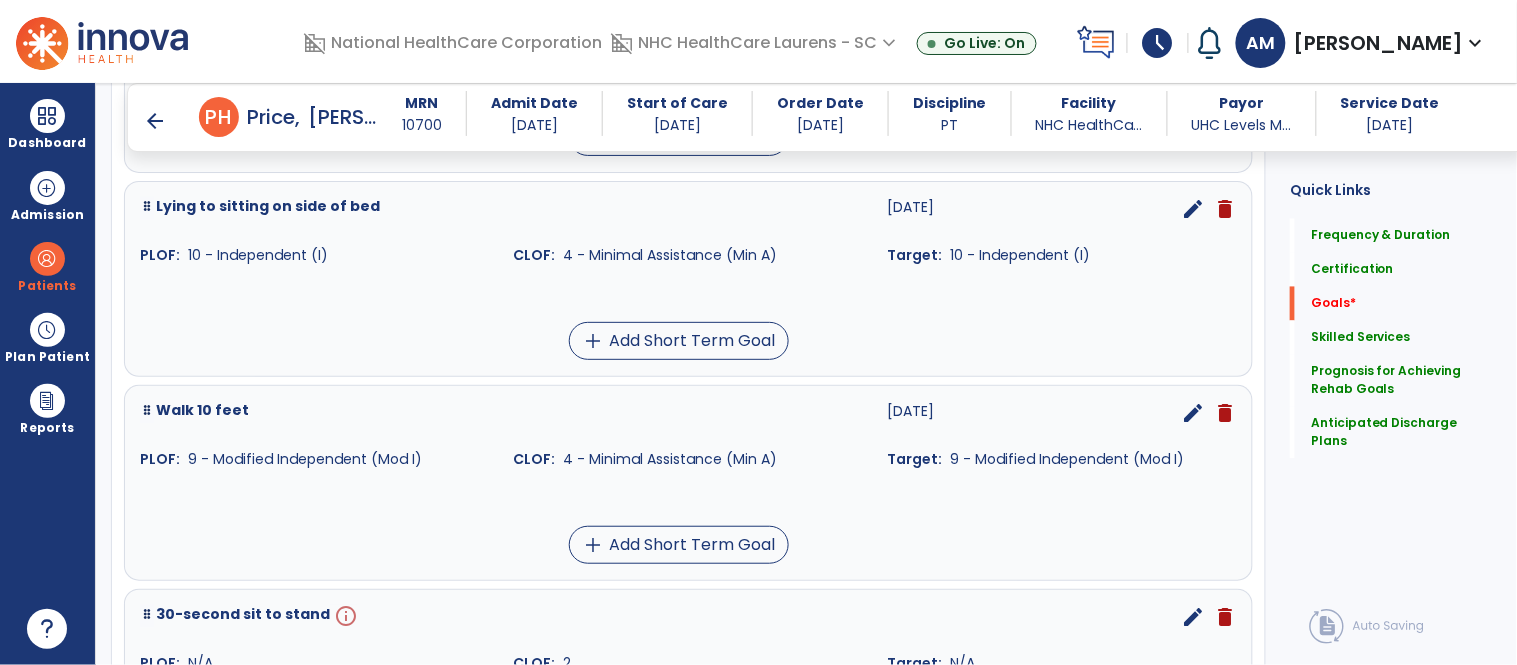 click on "delete" at bounding box center [1225, 413] 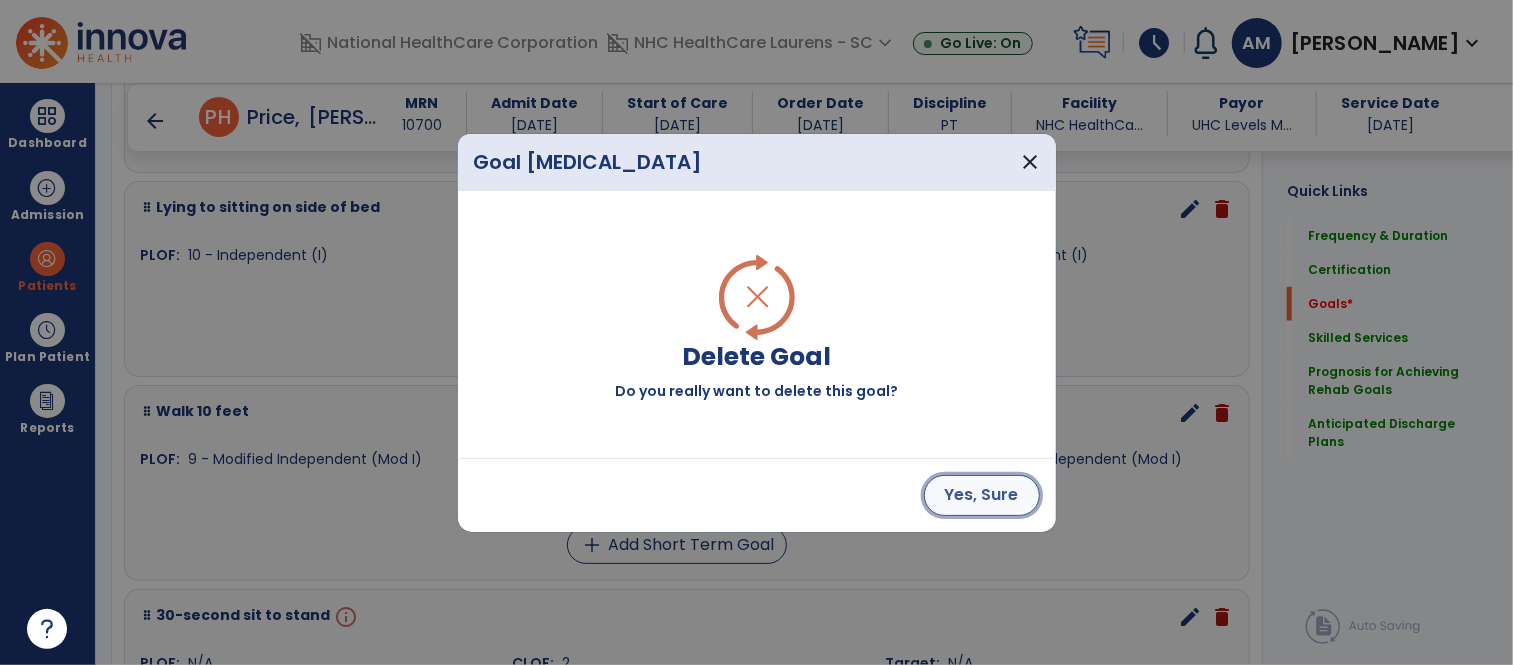 click on "Yes, Sure" at bounding box center (982, 495) 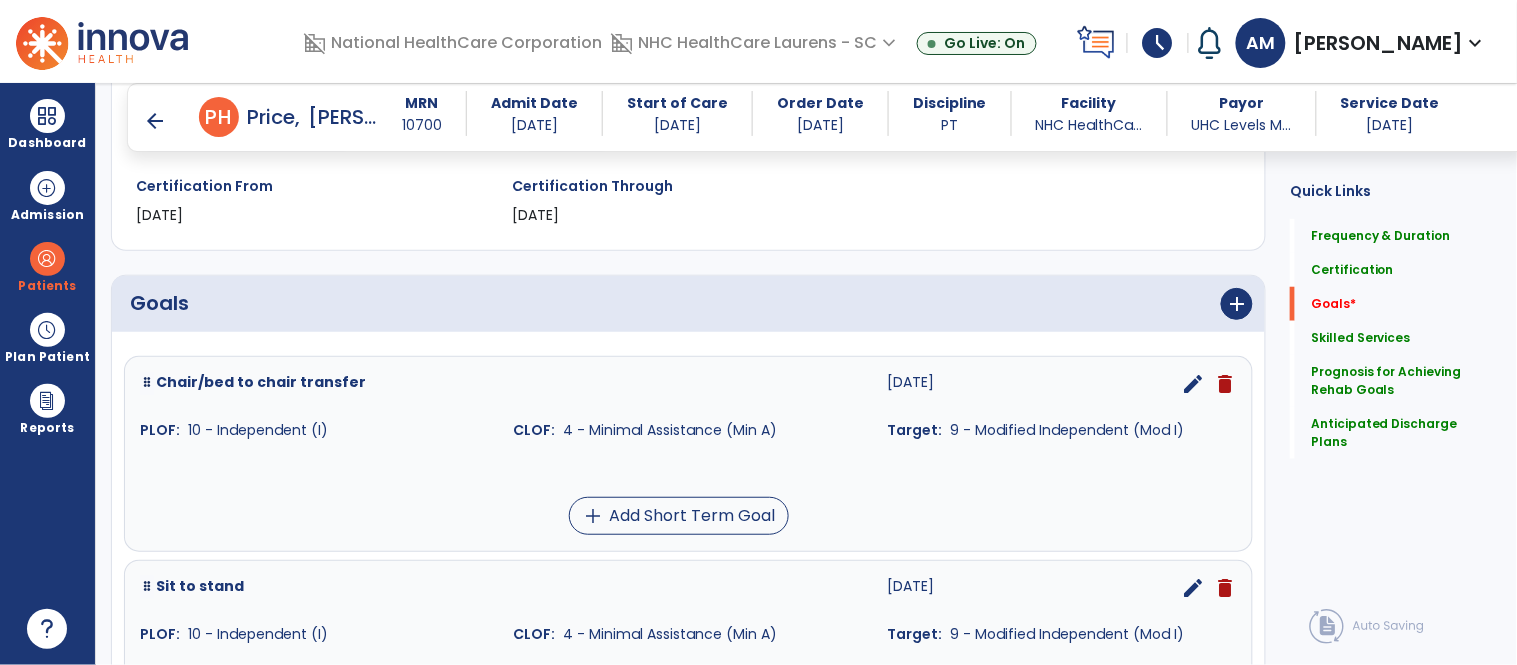 scroll, scrollTop: 328, scrollLeft: 0, axis: vertical 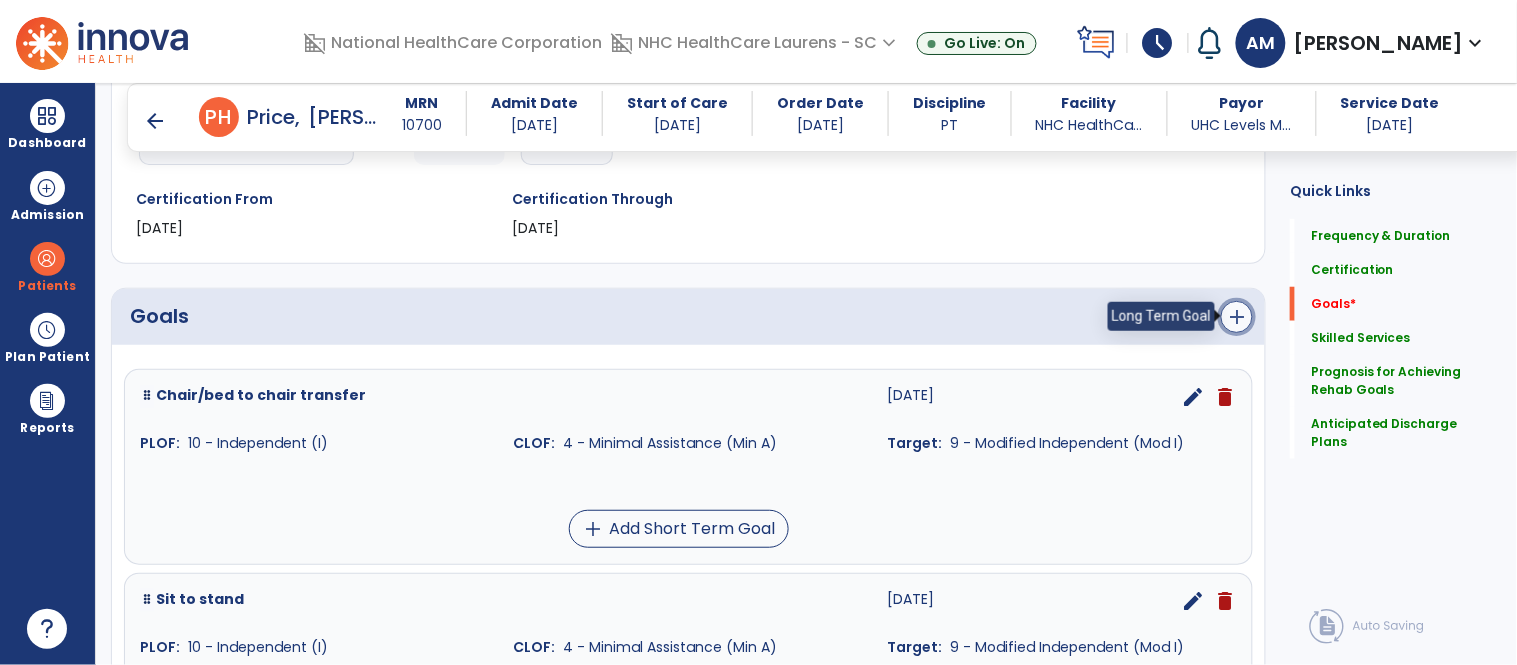 click on "add" at bounding box center [1237, 317] 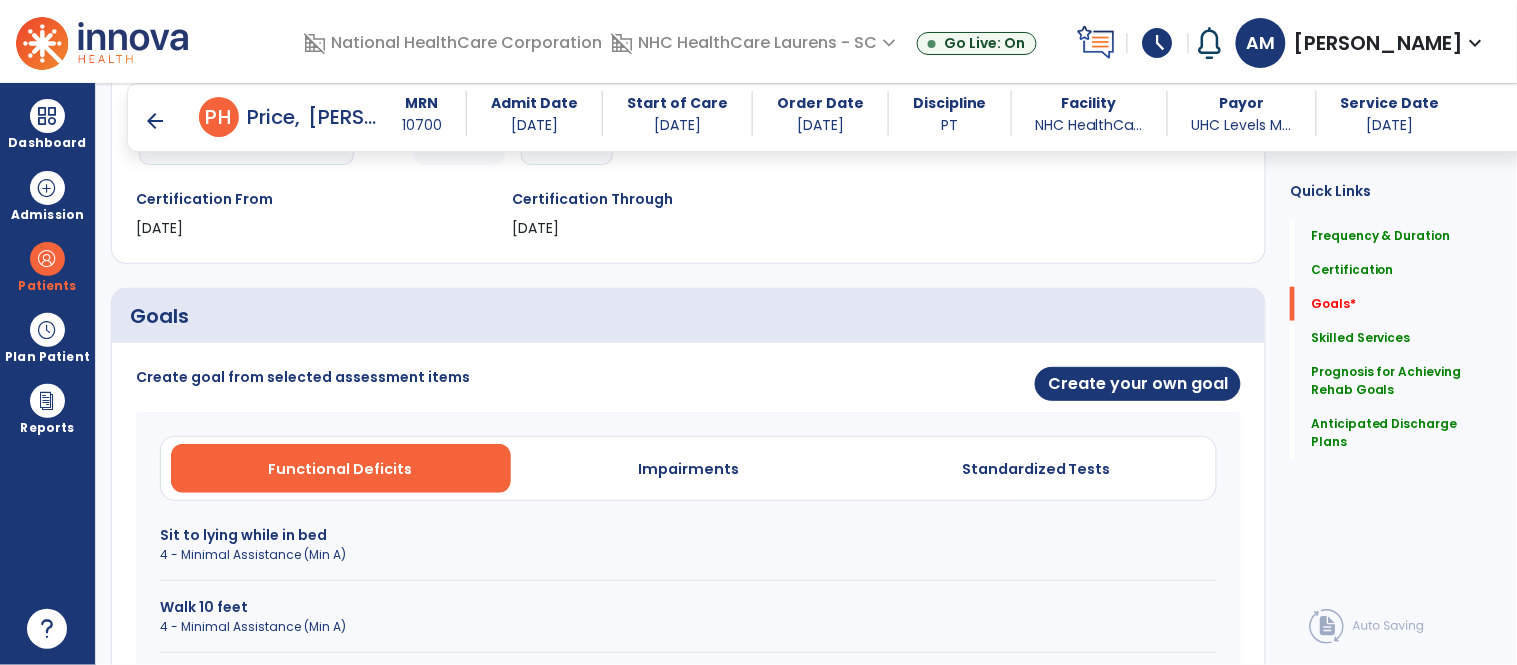 scroll, scrollTop: 440, scrollLeft: 0, axis: vertical 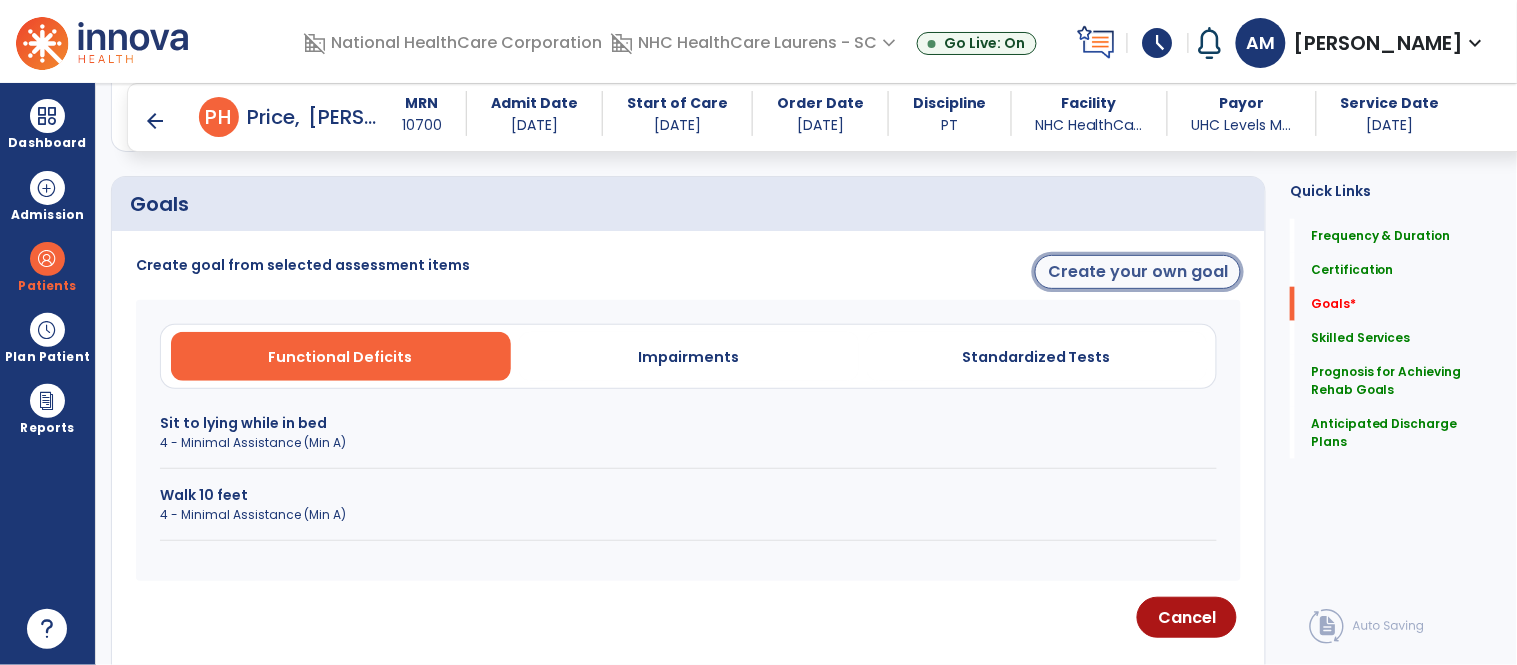 click on "Create your own goal" at bounding box center (1138, 272) 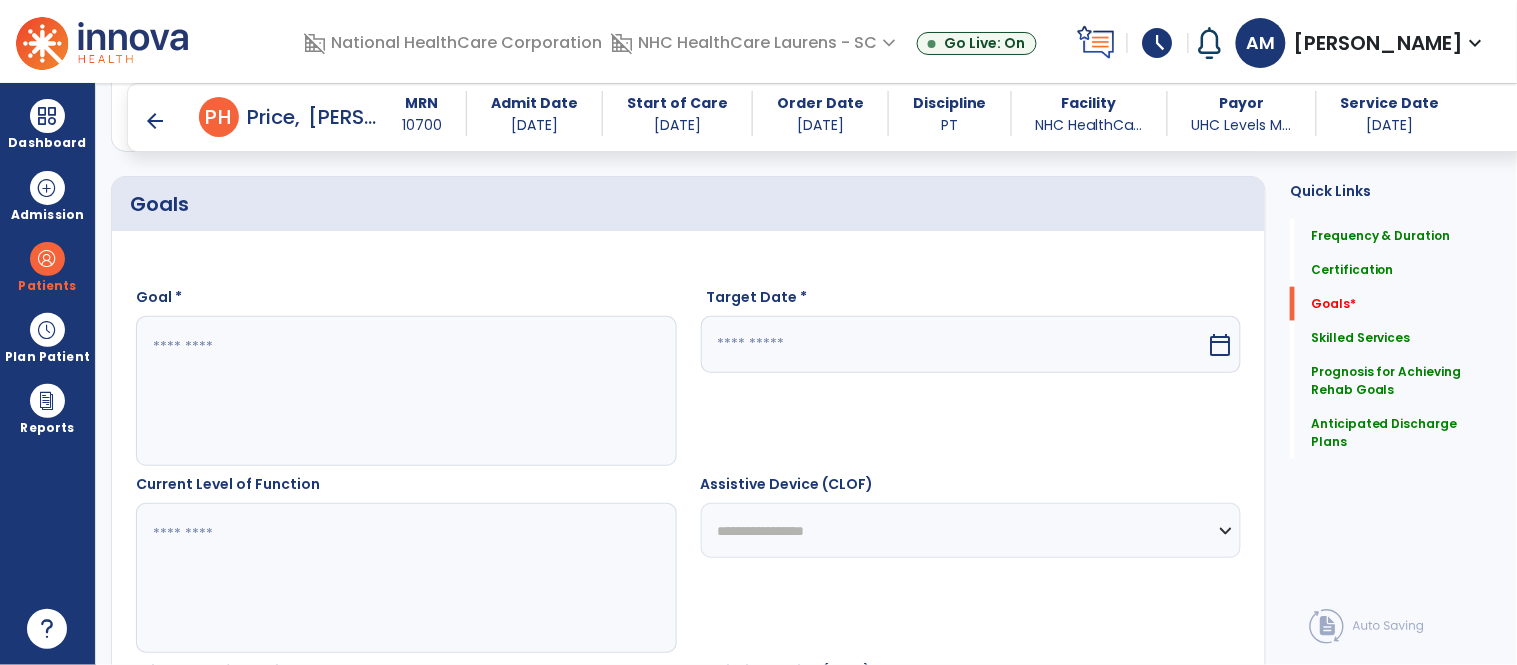 click at bounding box center [405, 391] 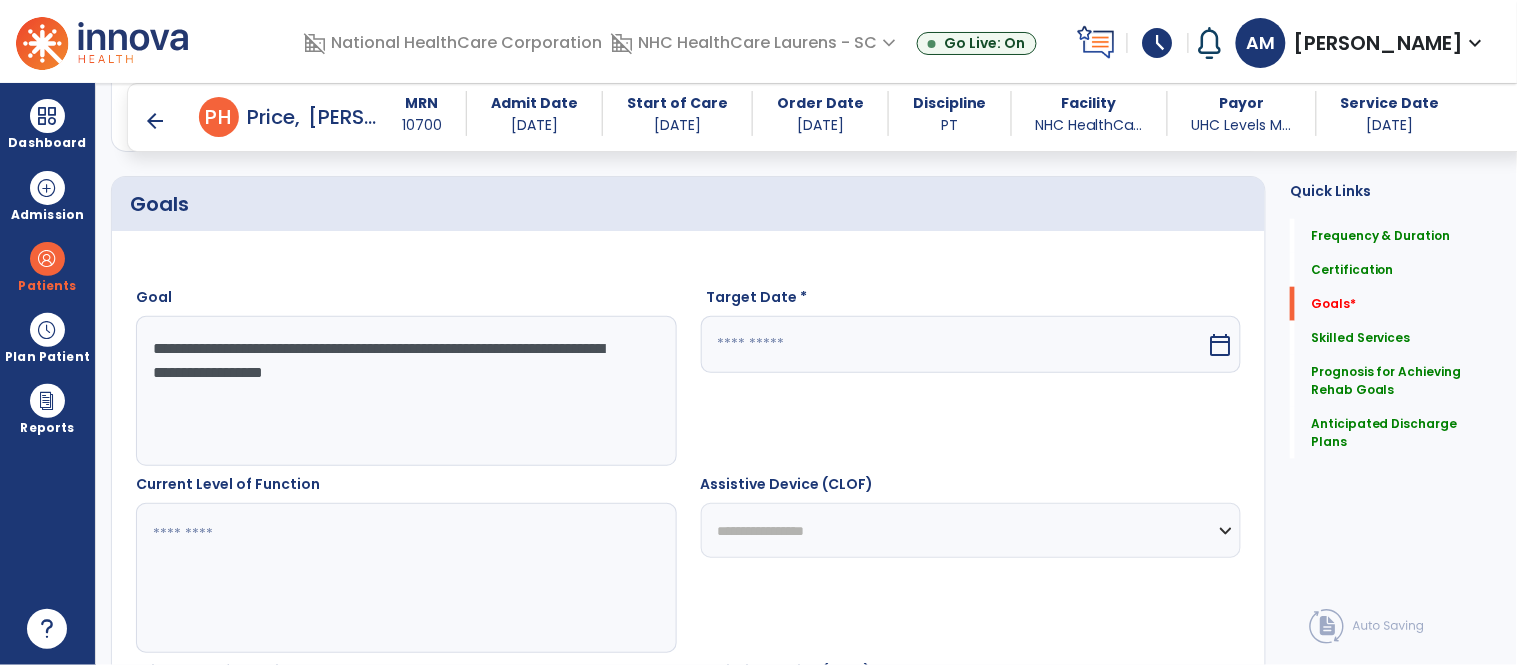 drag, startPoint x: 442, startPoint y: 381, endPoint x: 125, endPoint y: 345, distance: 319.03763 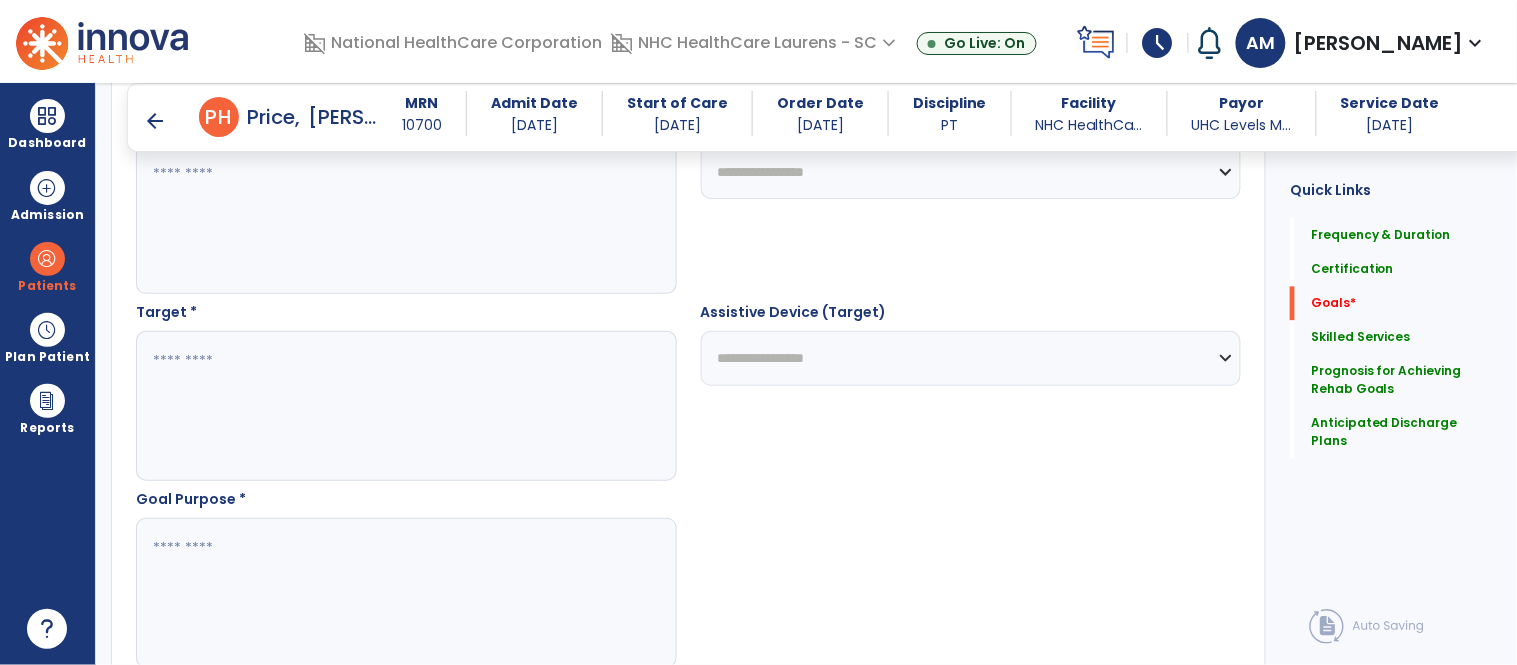 scroll, scrollTop: 995, scrollLeft: 0, axis: vertical 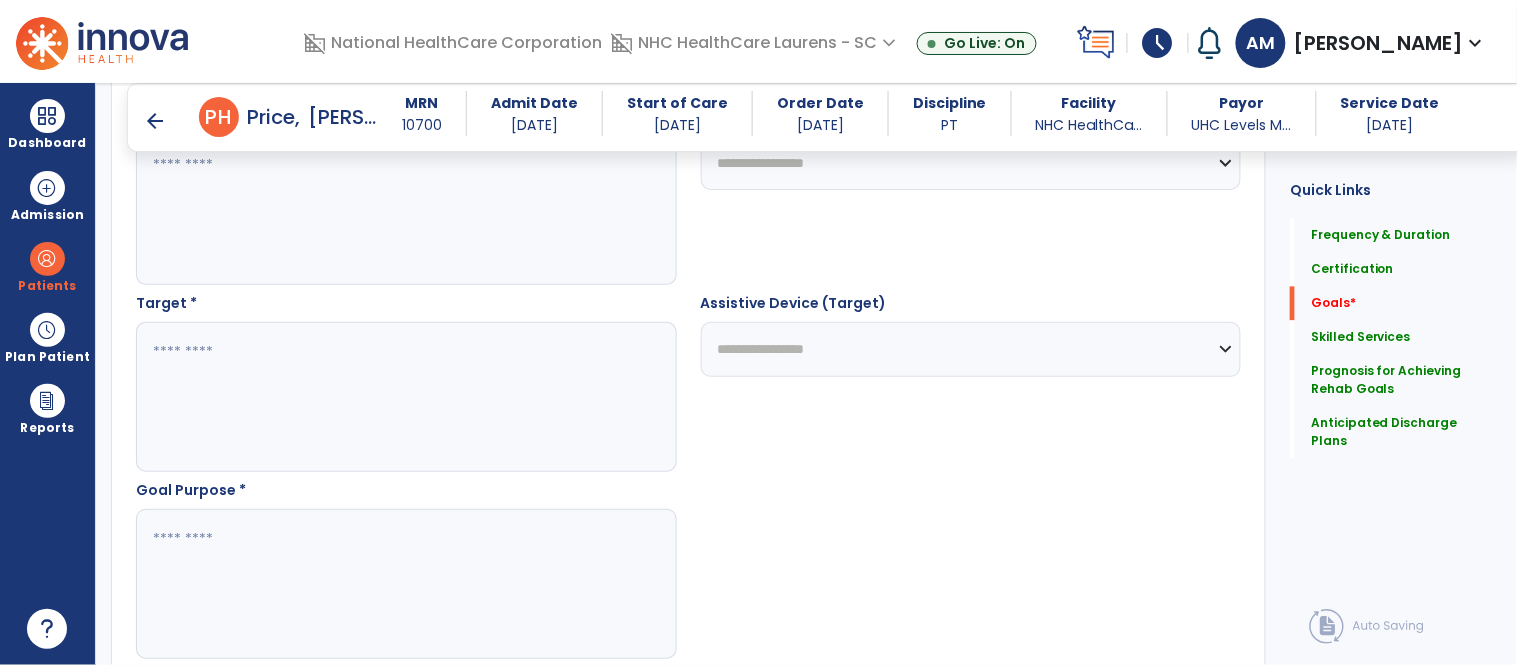 type on "**********" 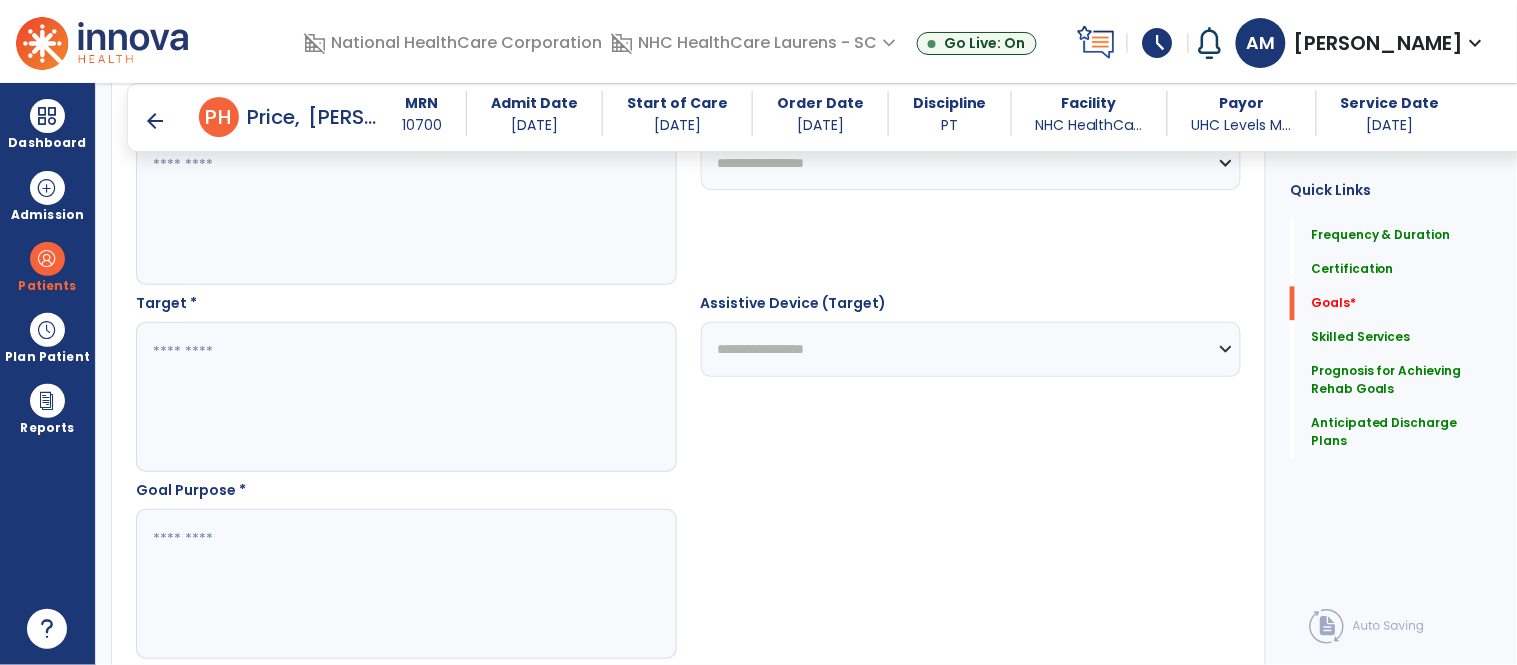 paste on "**********" 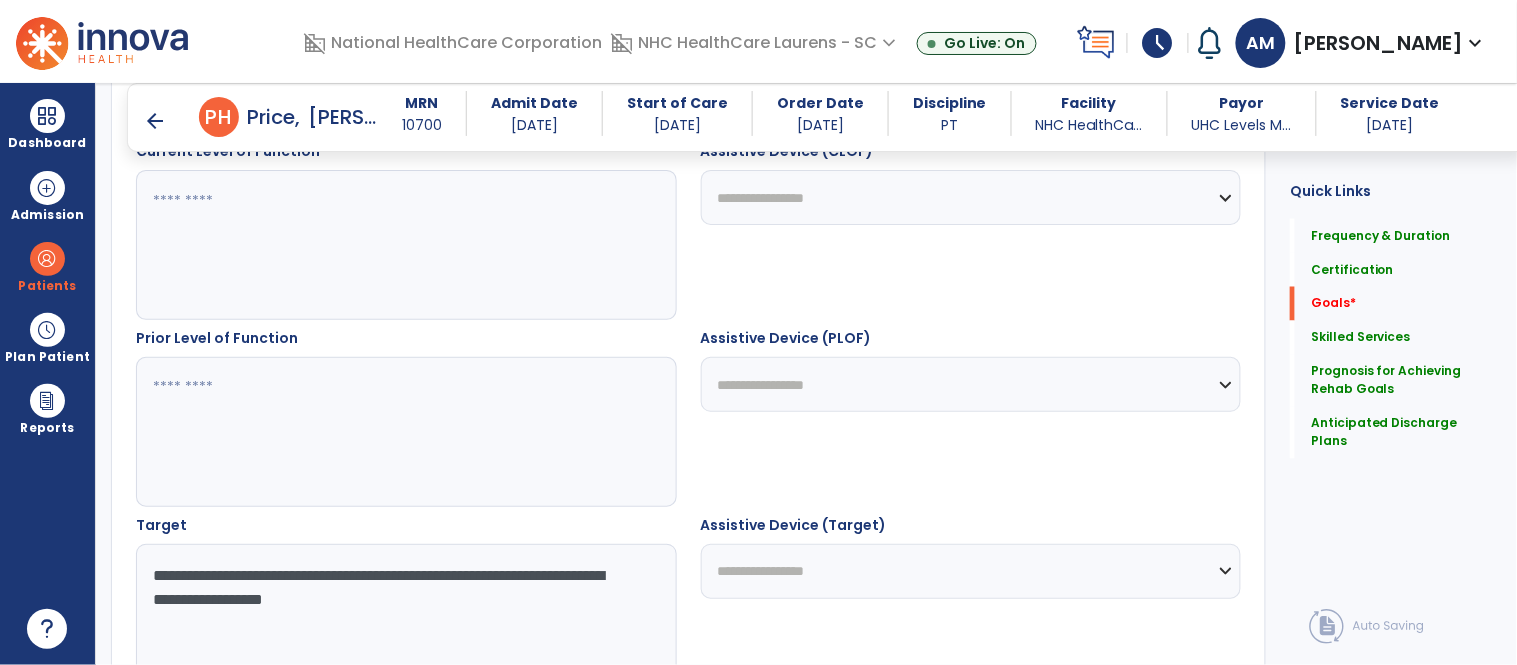 scroll, scrollTop: 662, scrollLeft: 0, axis: vertical 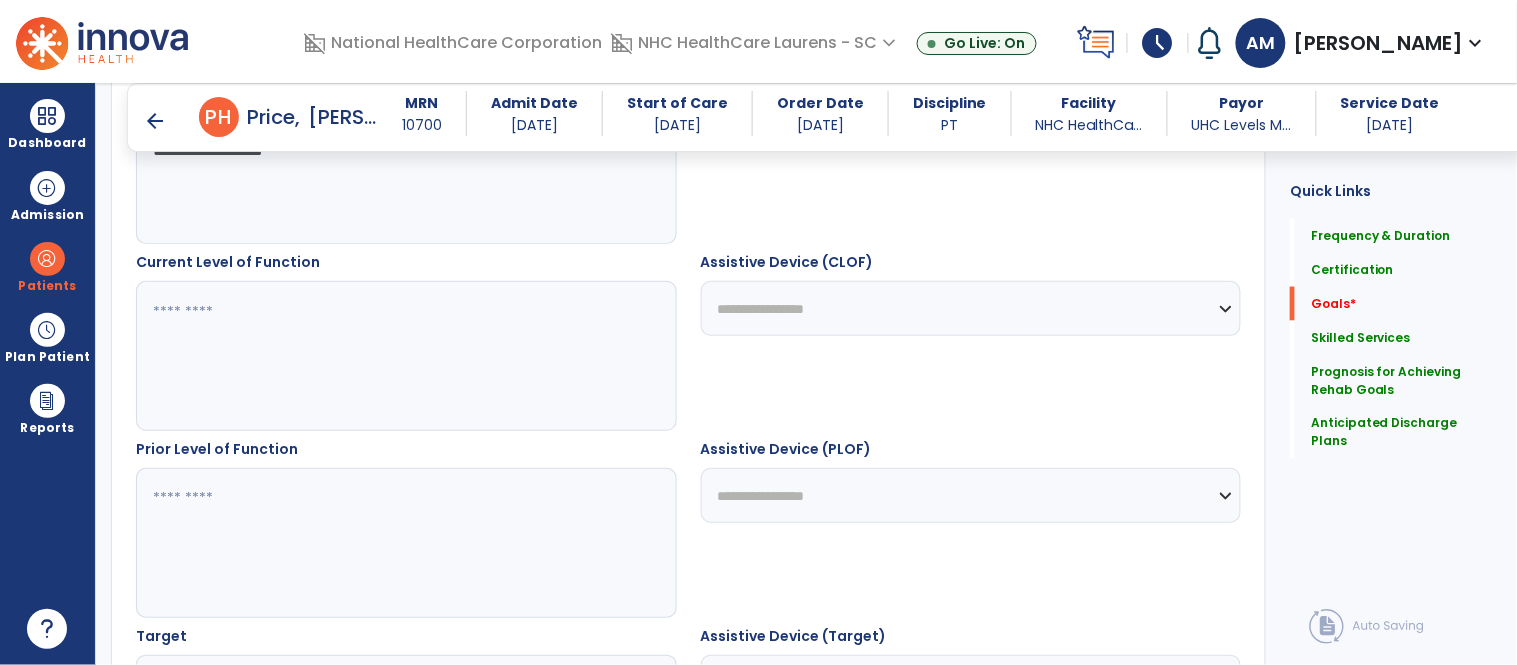 type on "**********" 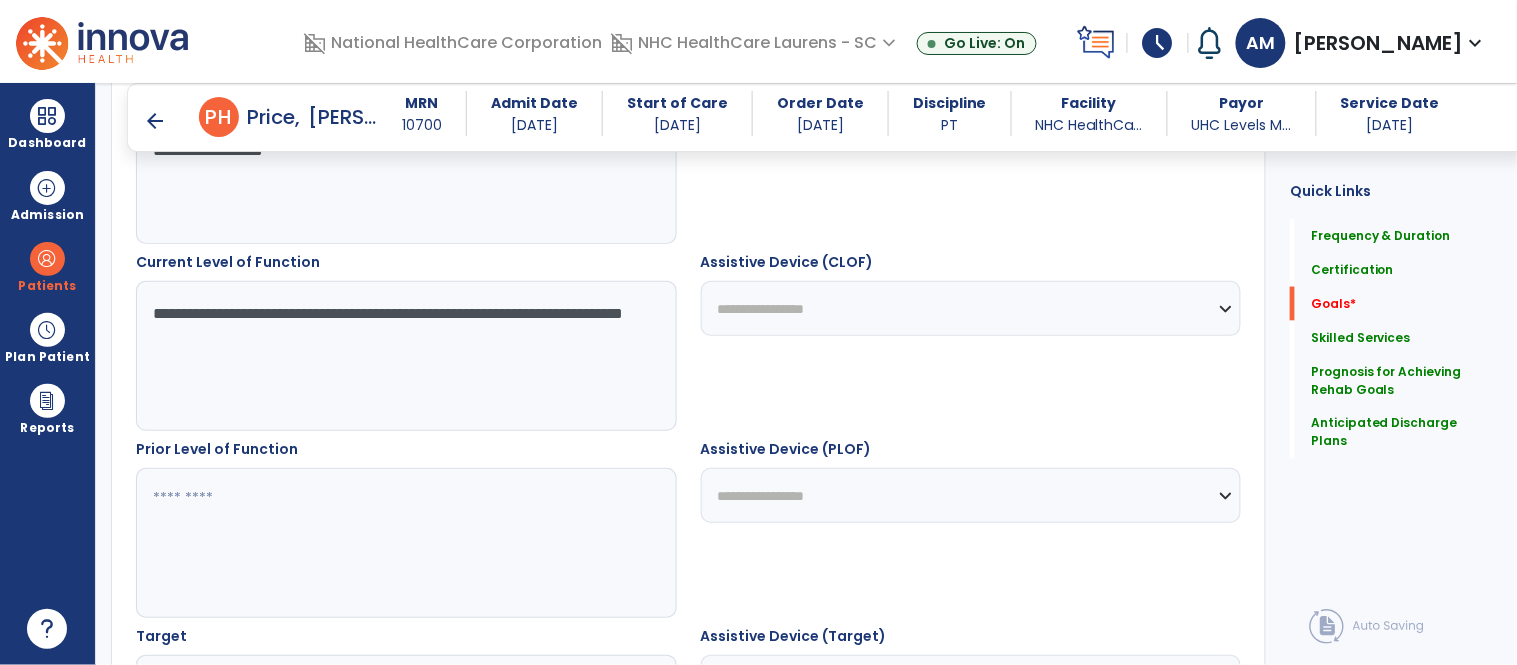 scroll, scrollTop: 440, scrollLeft: 0, axis: vertical 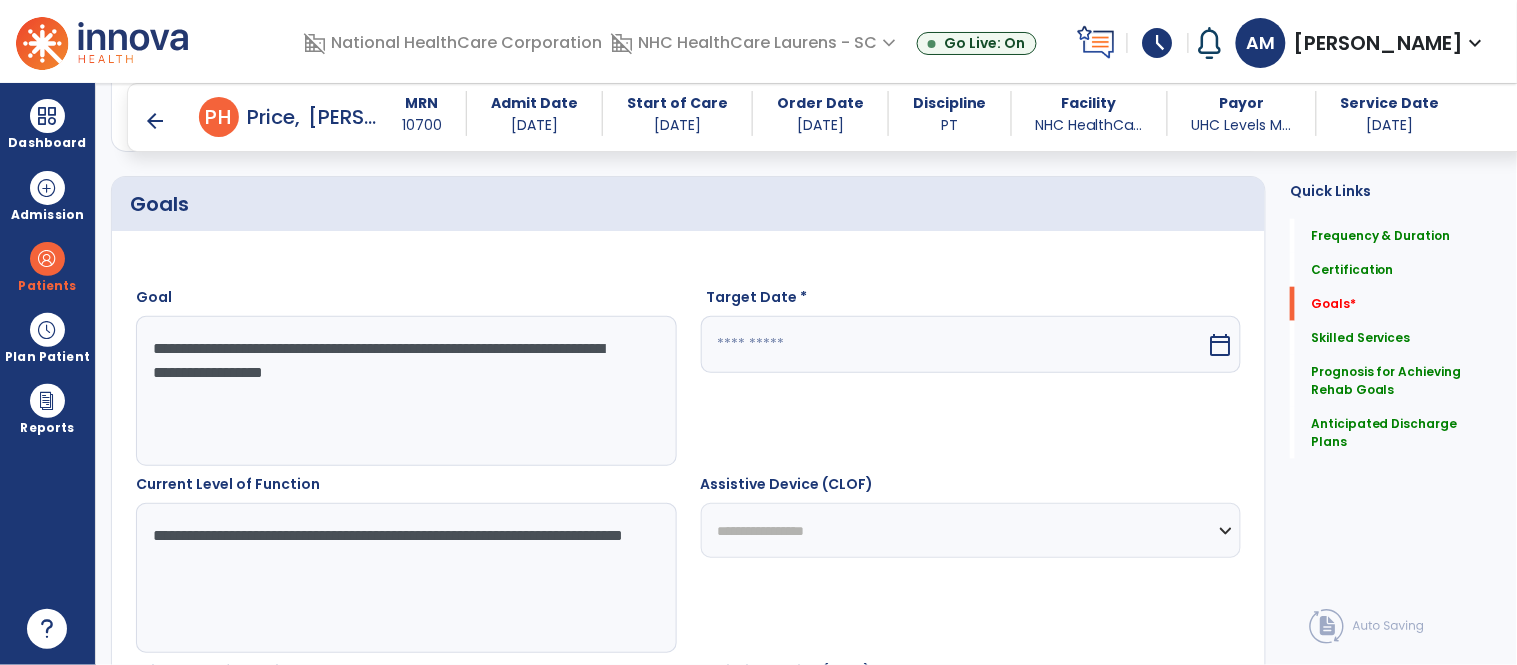 type on "**********" 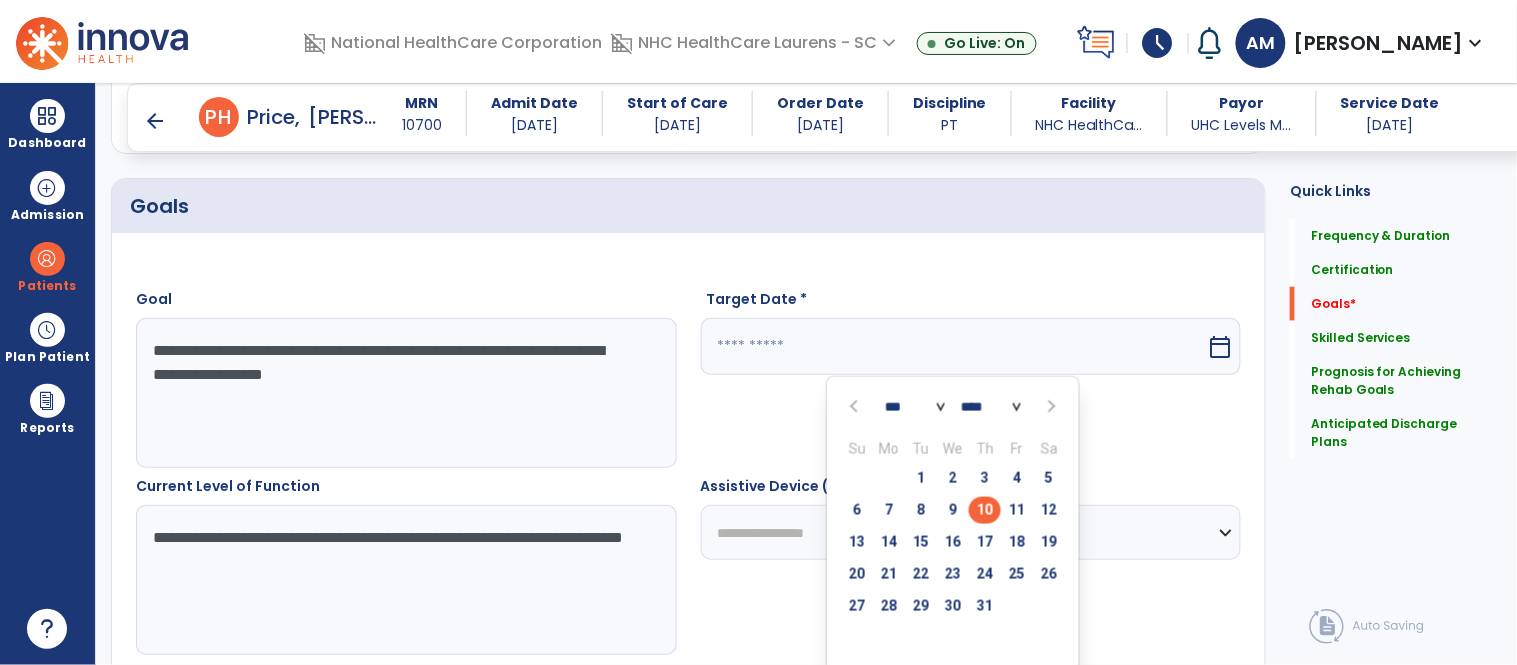 scroll, scrollTop: 440, scrollLeft: 0, axis: vertical 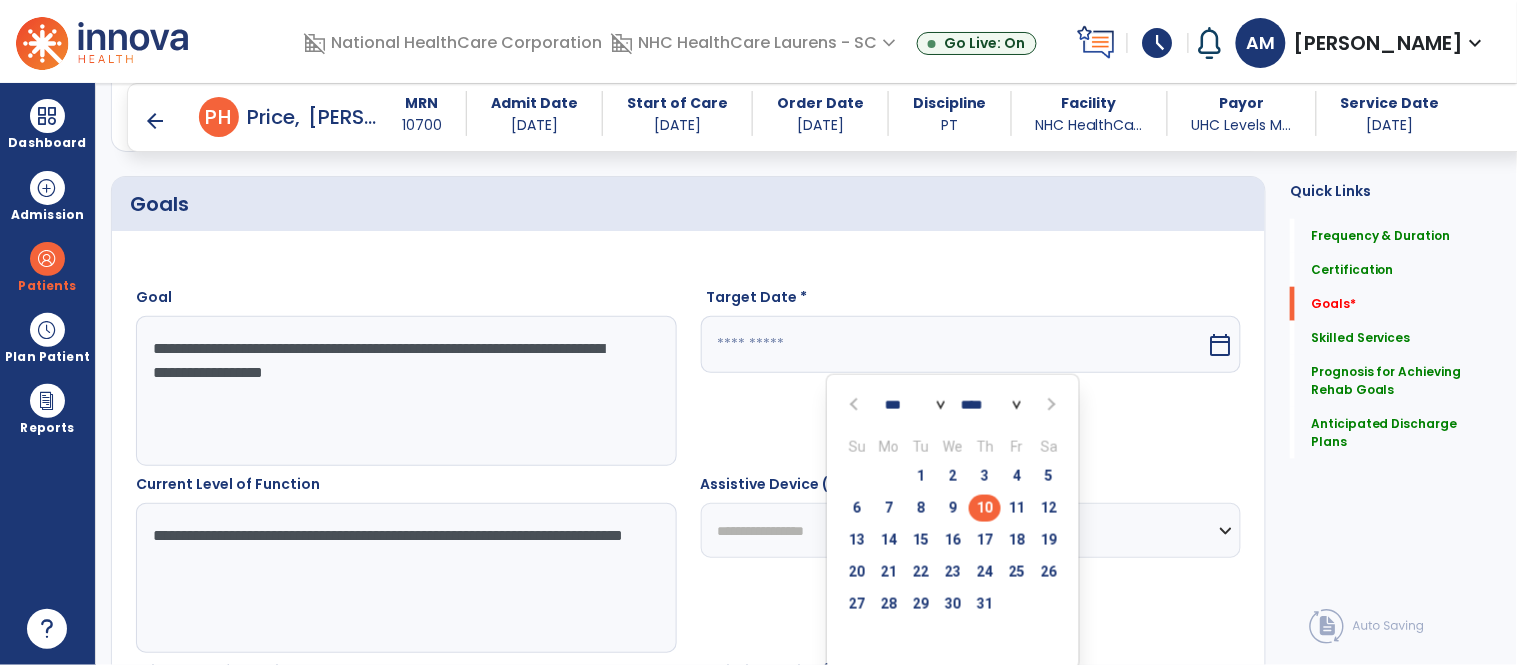 click at bounding box center (1049, 405) 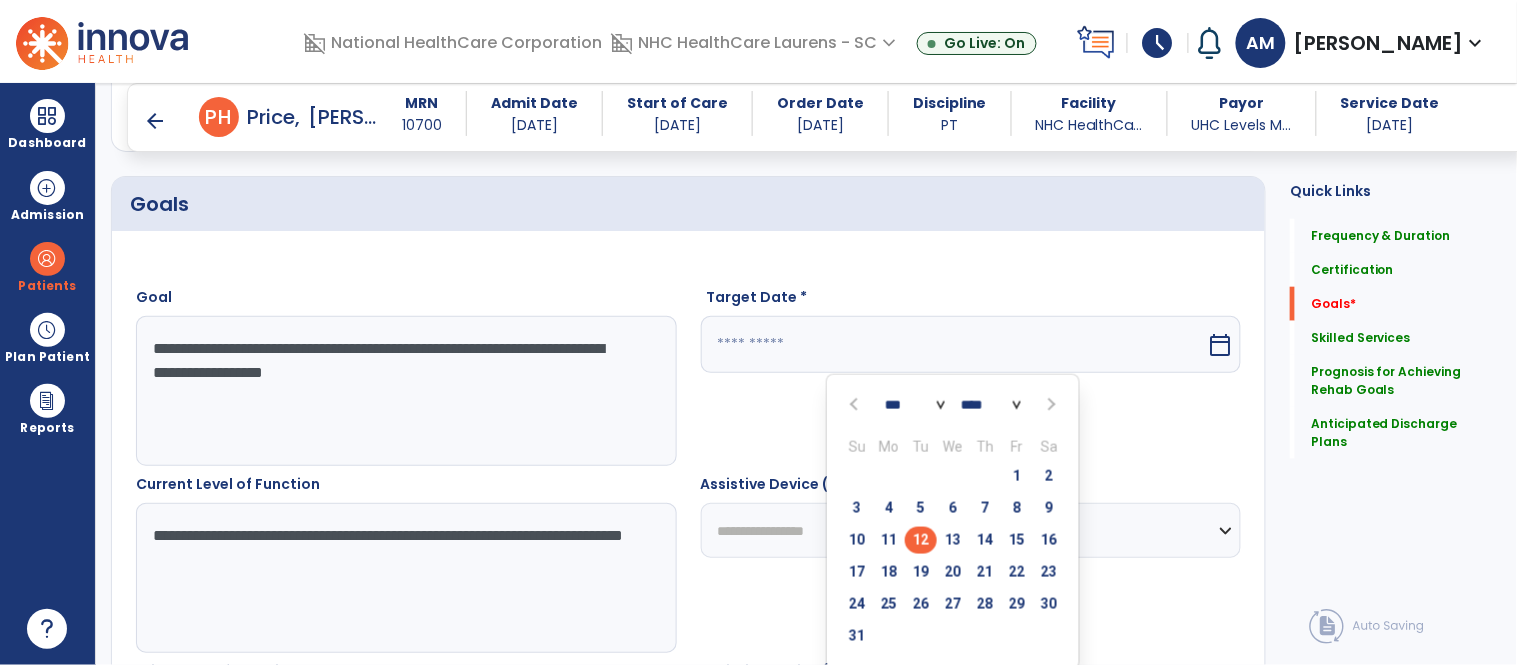 click on "12" at bounding box center (921, 540) 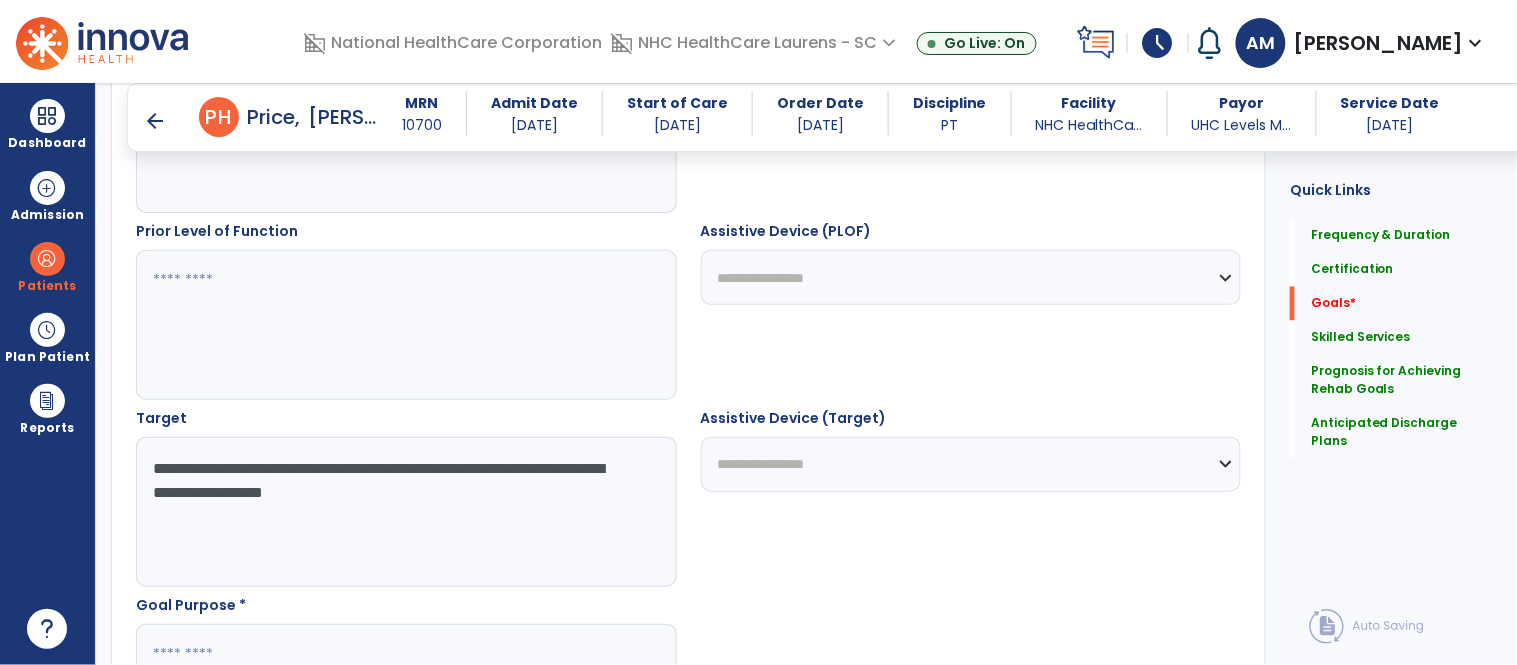 scroll, scrollTop: 1217, scrollLeft: 0, axis: vertical 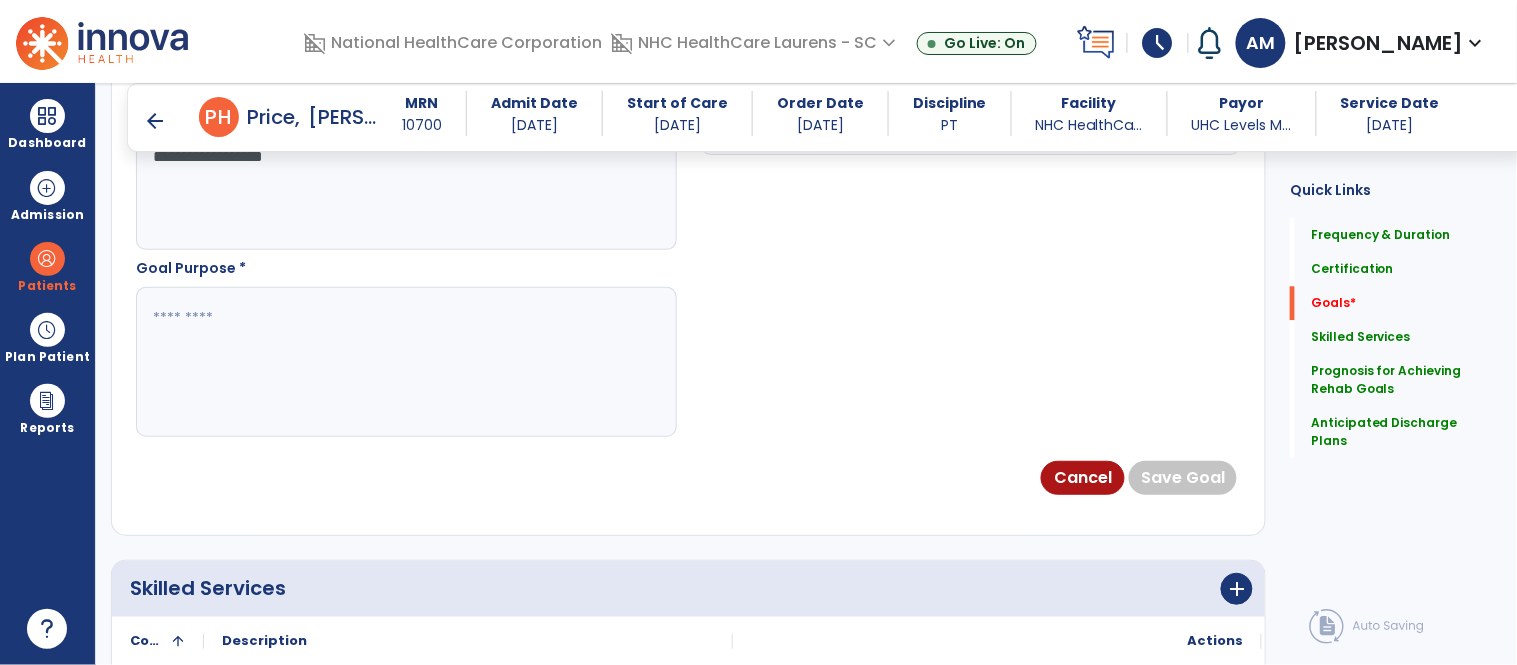 click at bounding box center (405, 362) 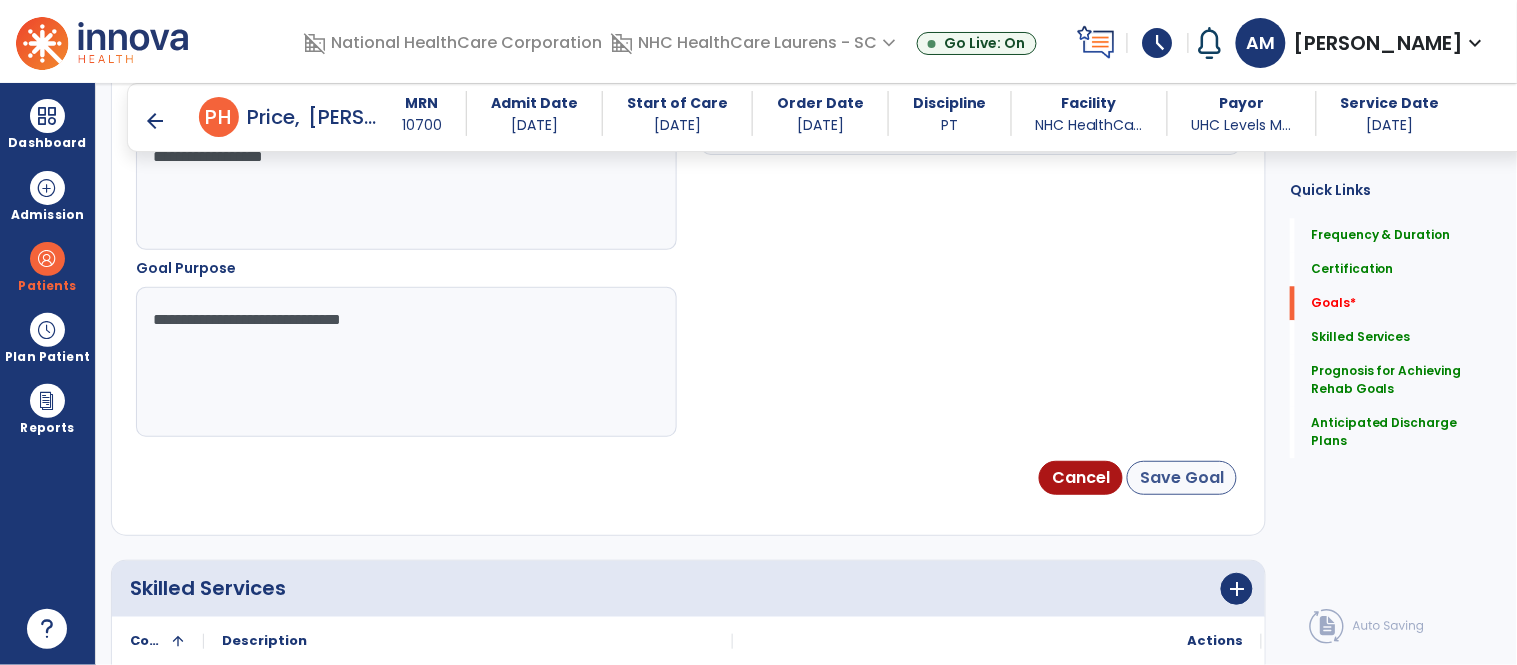 type on "**********" 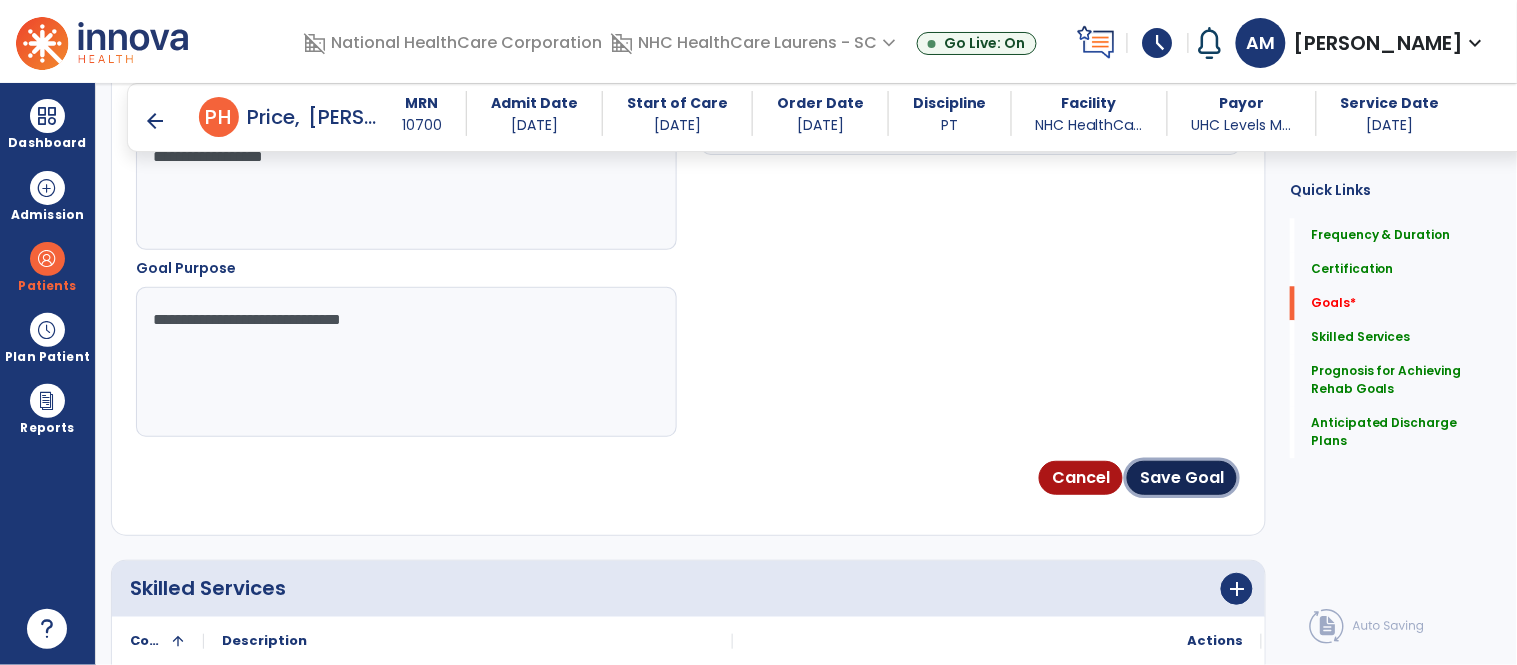 click on "Save Goal" at bounding box center (1182, 478) 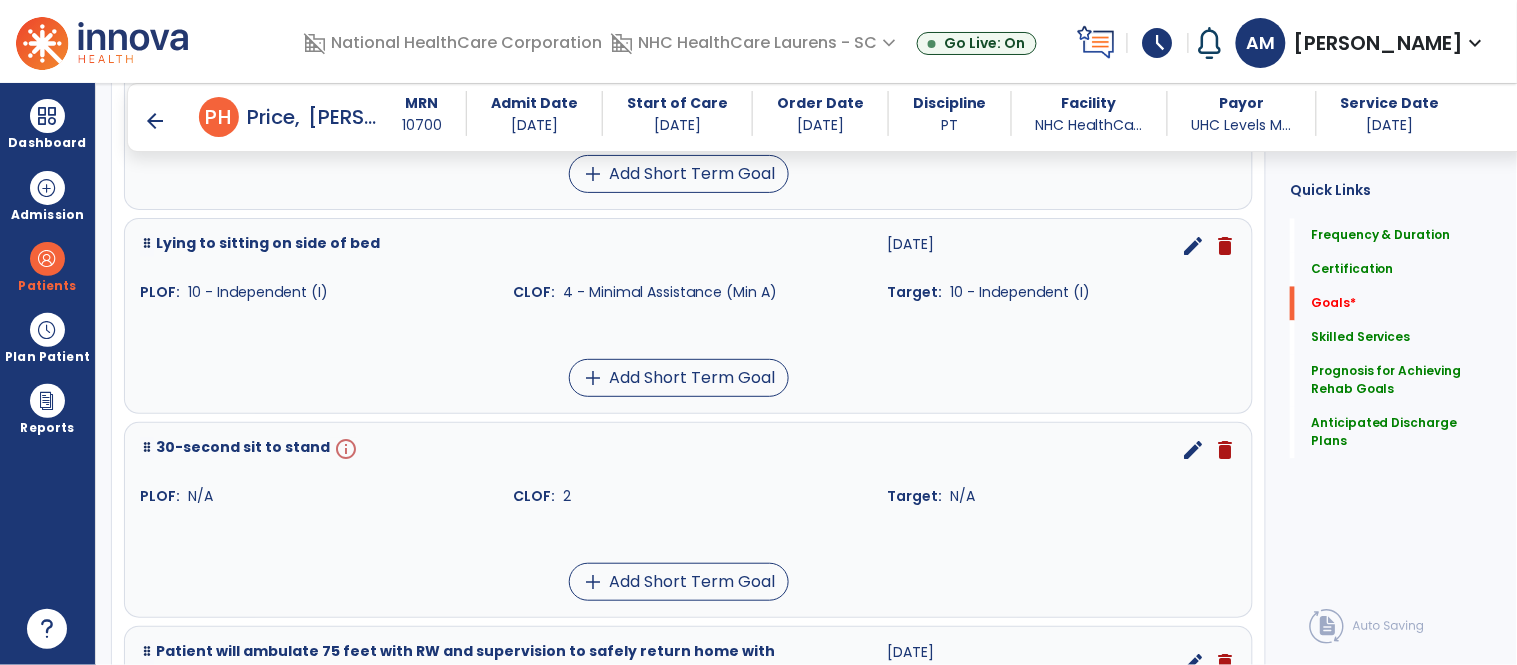 scroll, scrollTop: 1026, scrollLeft: 0, axis: vertical 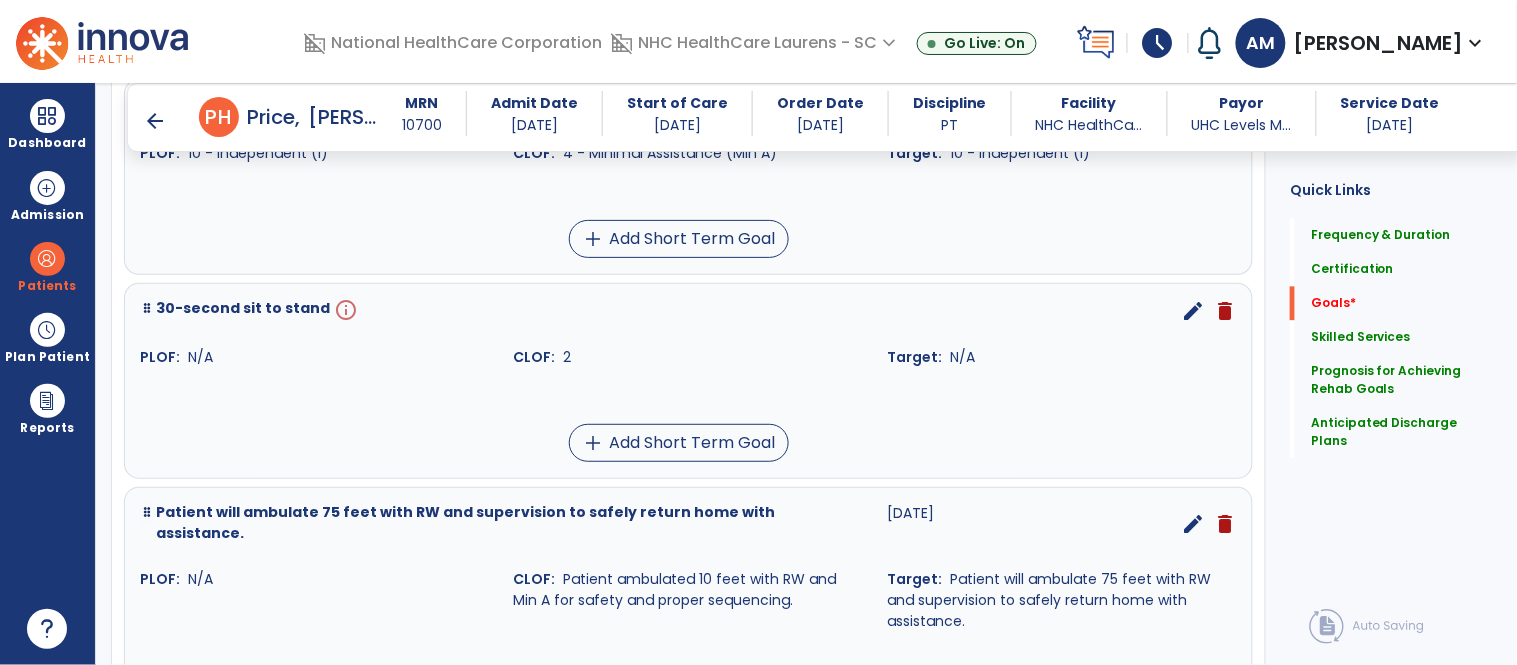 click on "edit" at bounding box center (1193, 311) 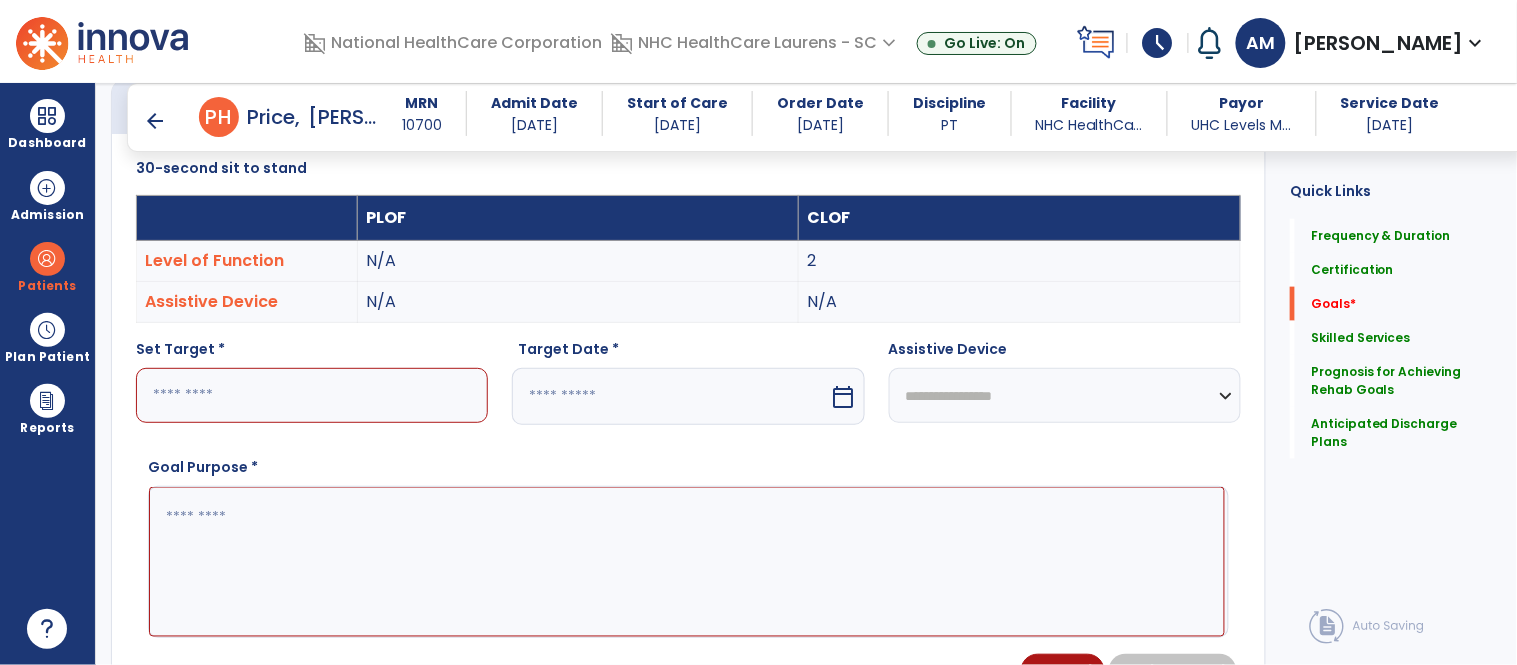 scroll, scrollTop: 535, scrollLeft: 0, axis: vertical 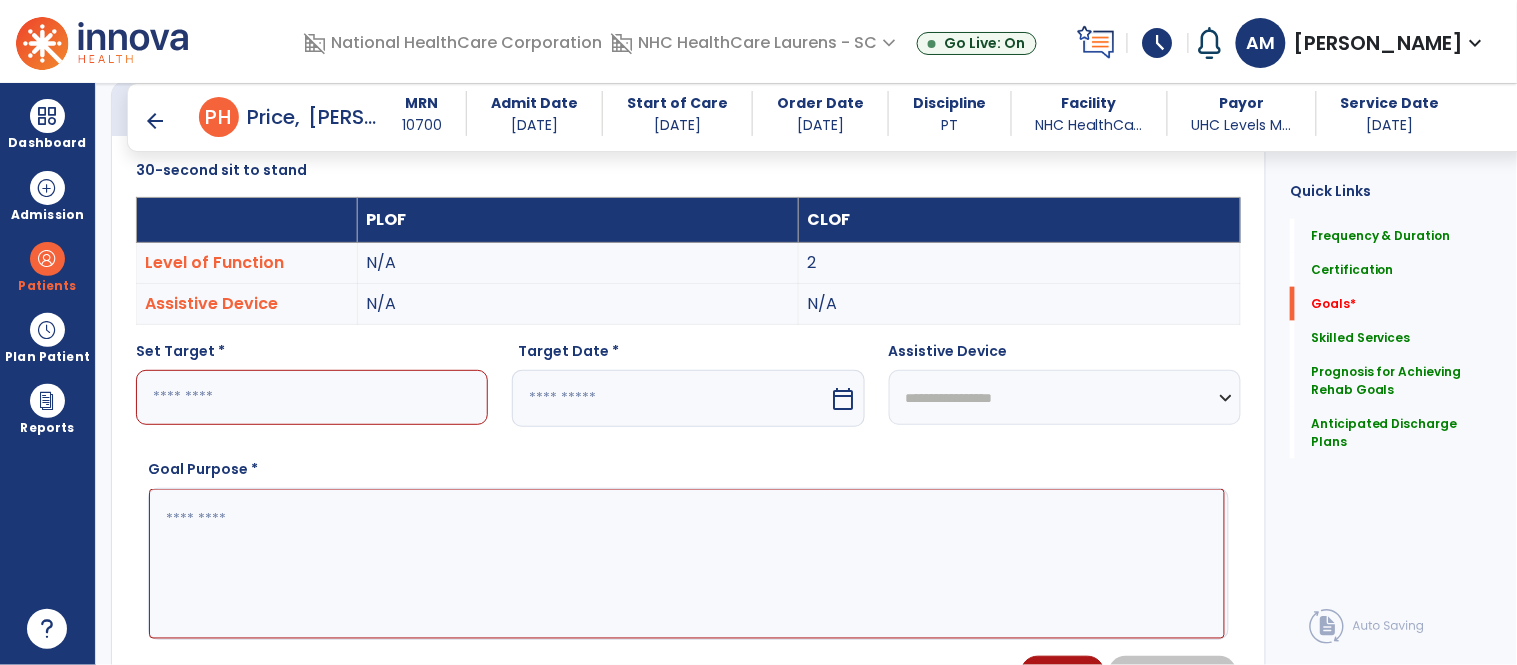 click at bounding box center (312, 397) 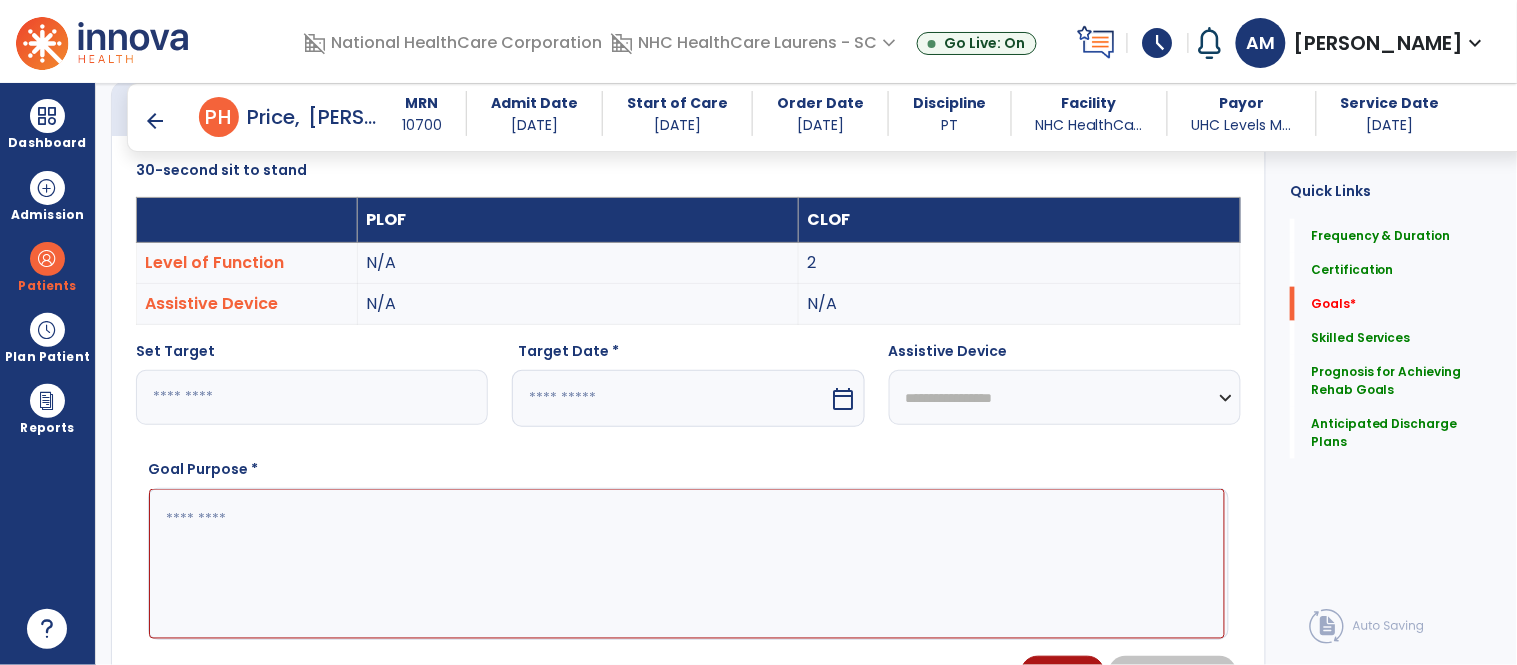 type on "*" 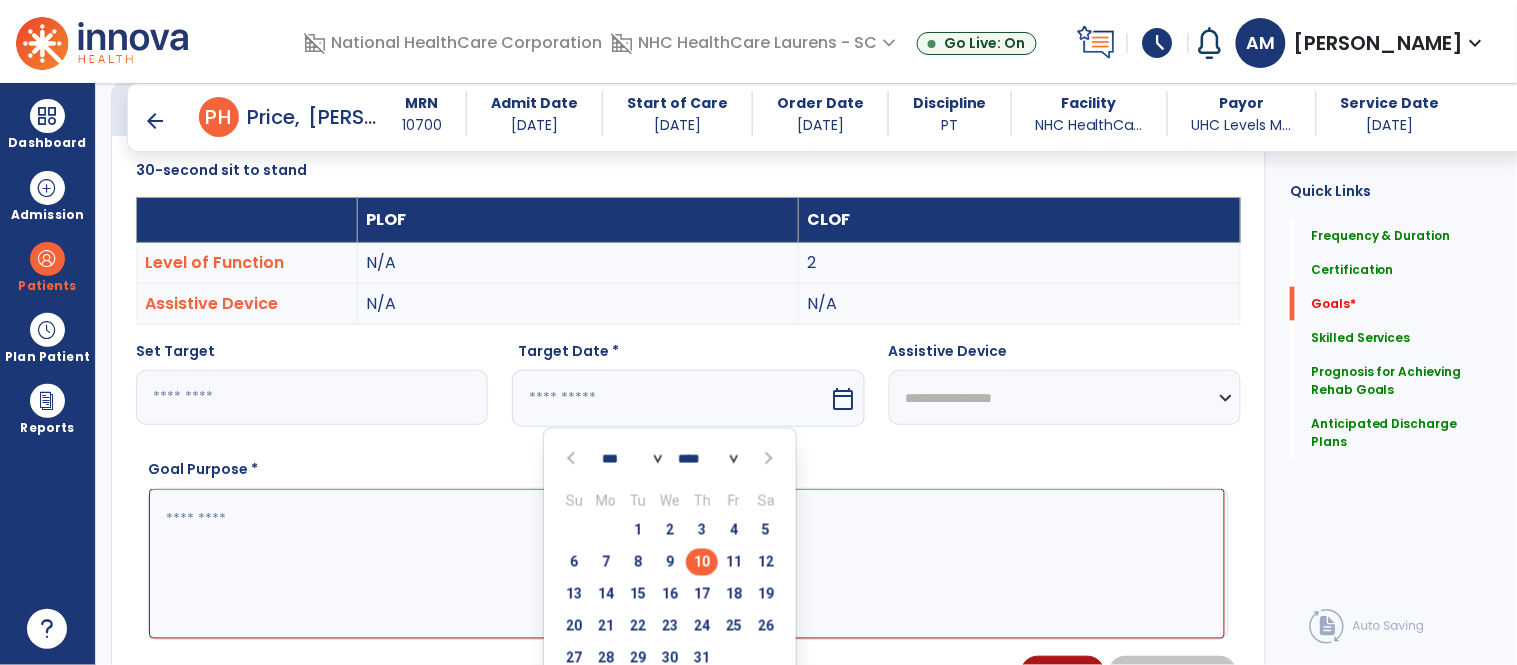click at bounding box center [768, 459] 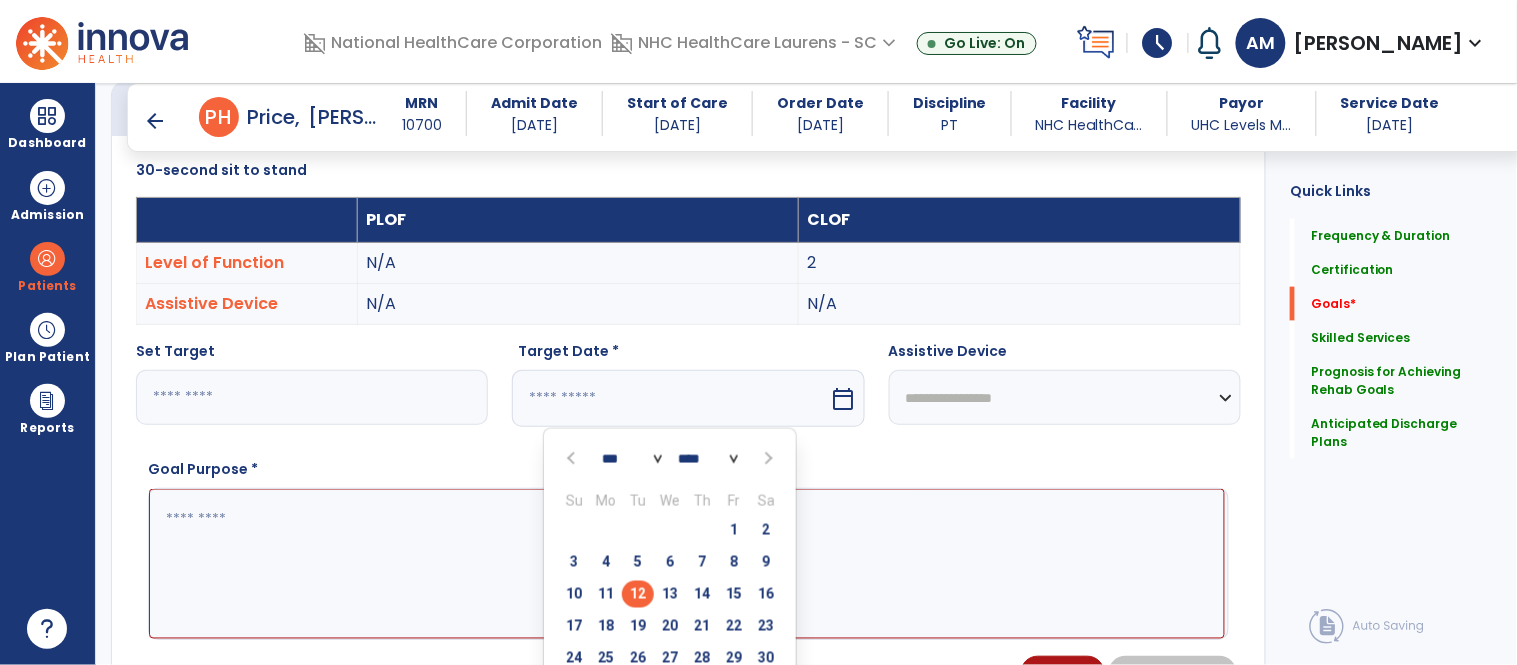 click on "12" at bounding box center [638, 594] 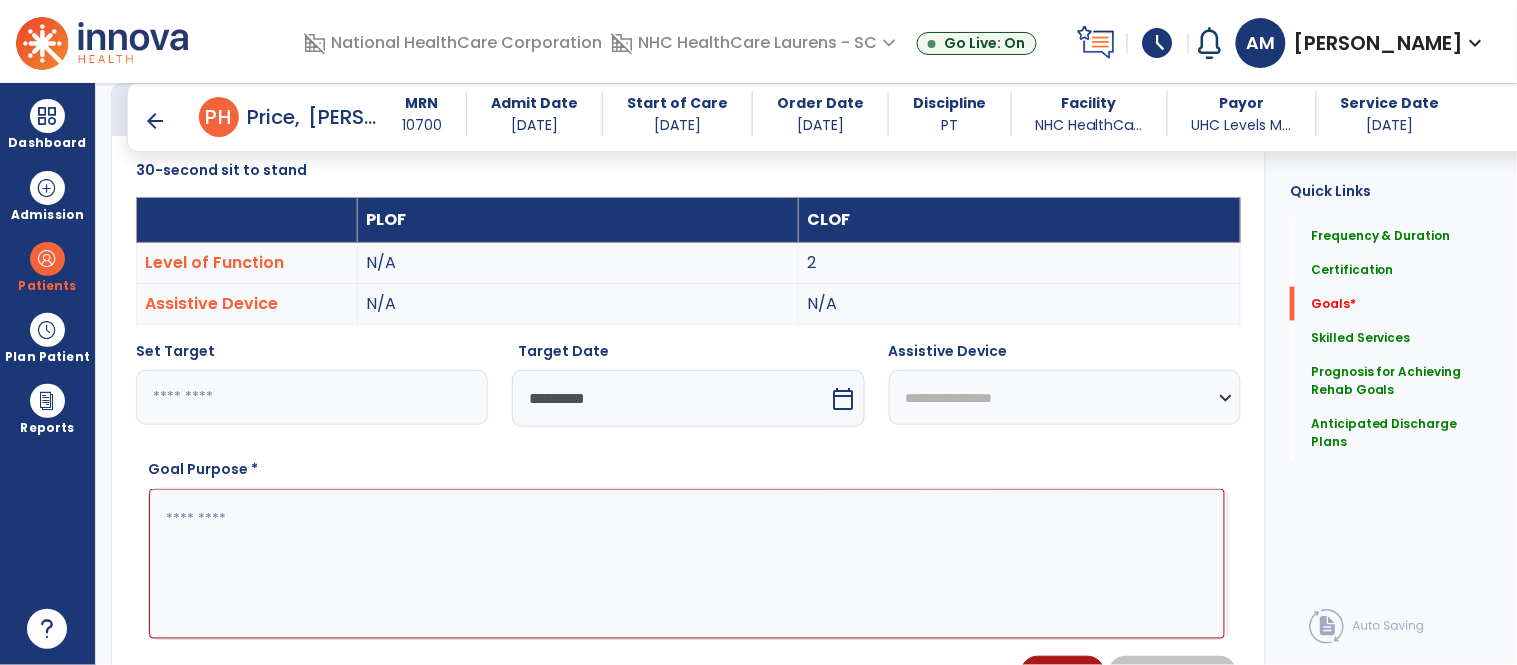 click at bounding box center [687, 564] 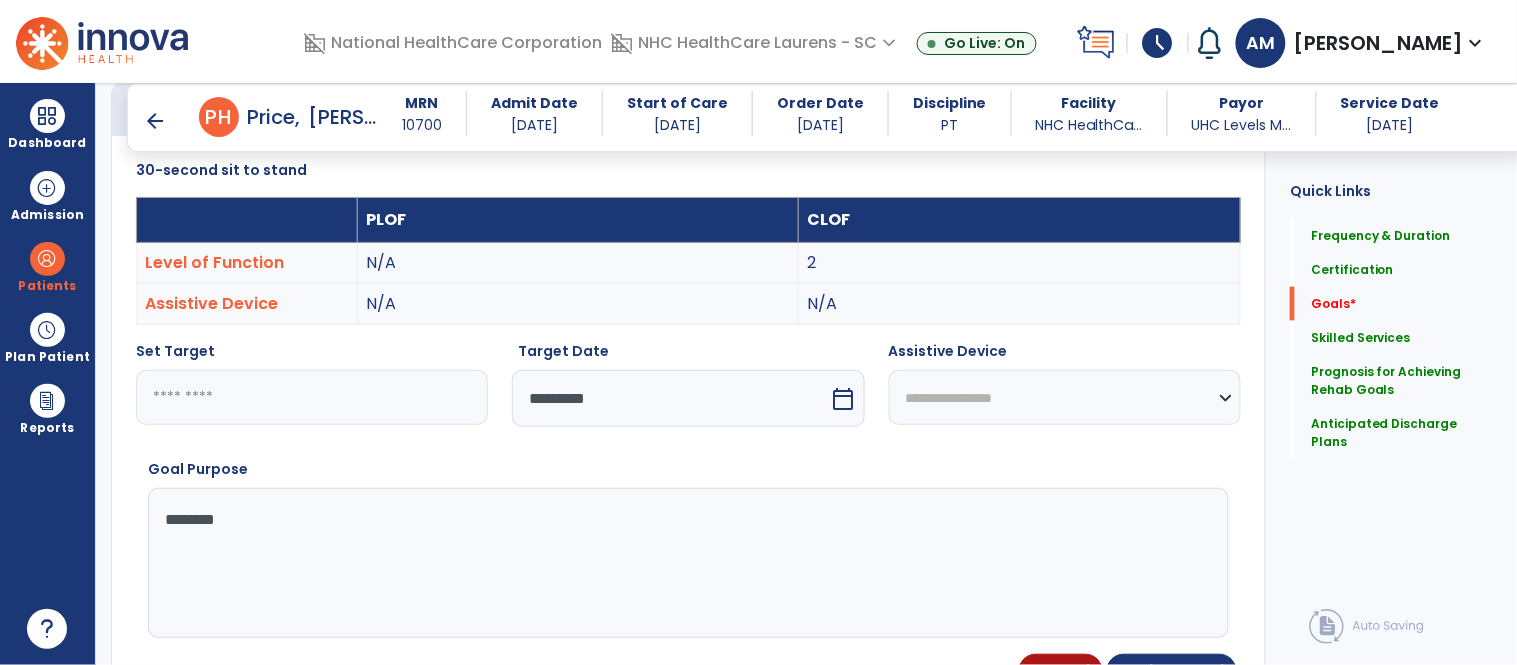 type on "*******" 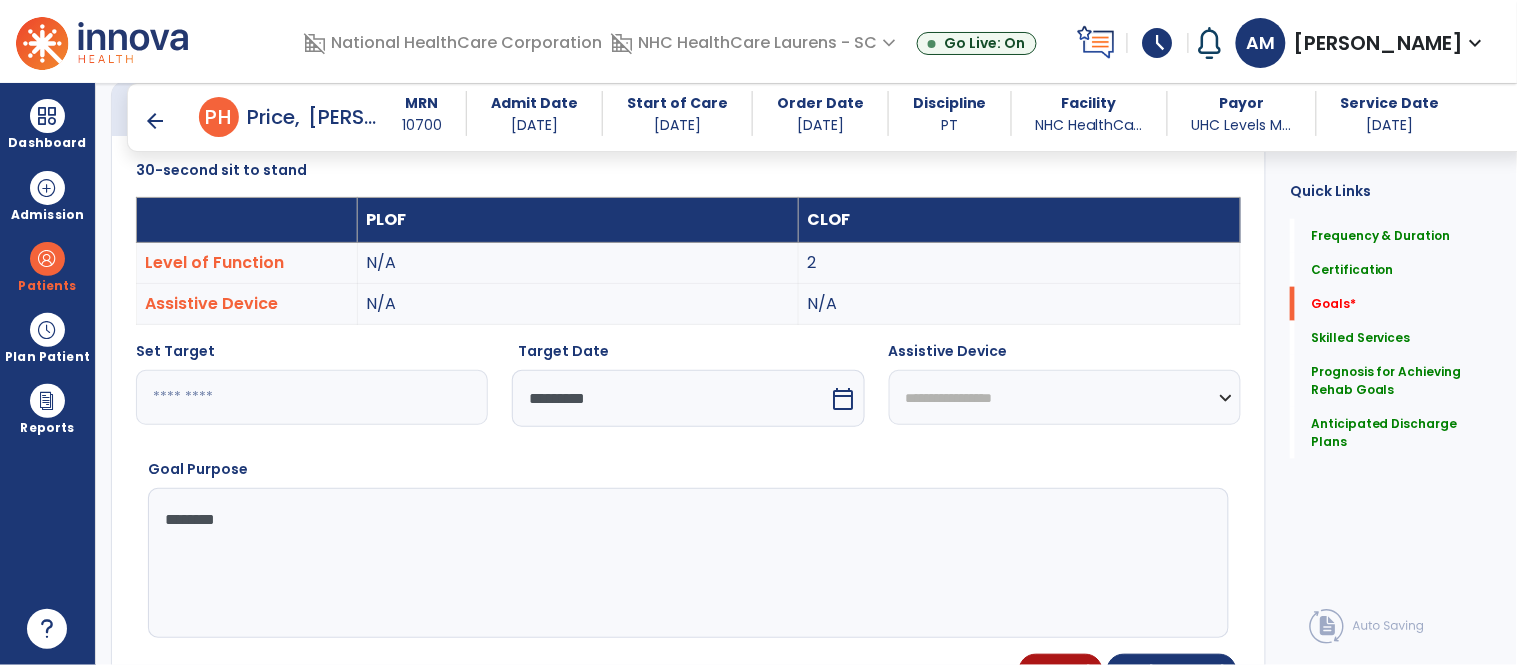 select on "**********" 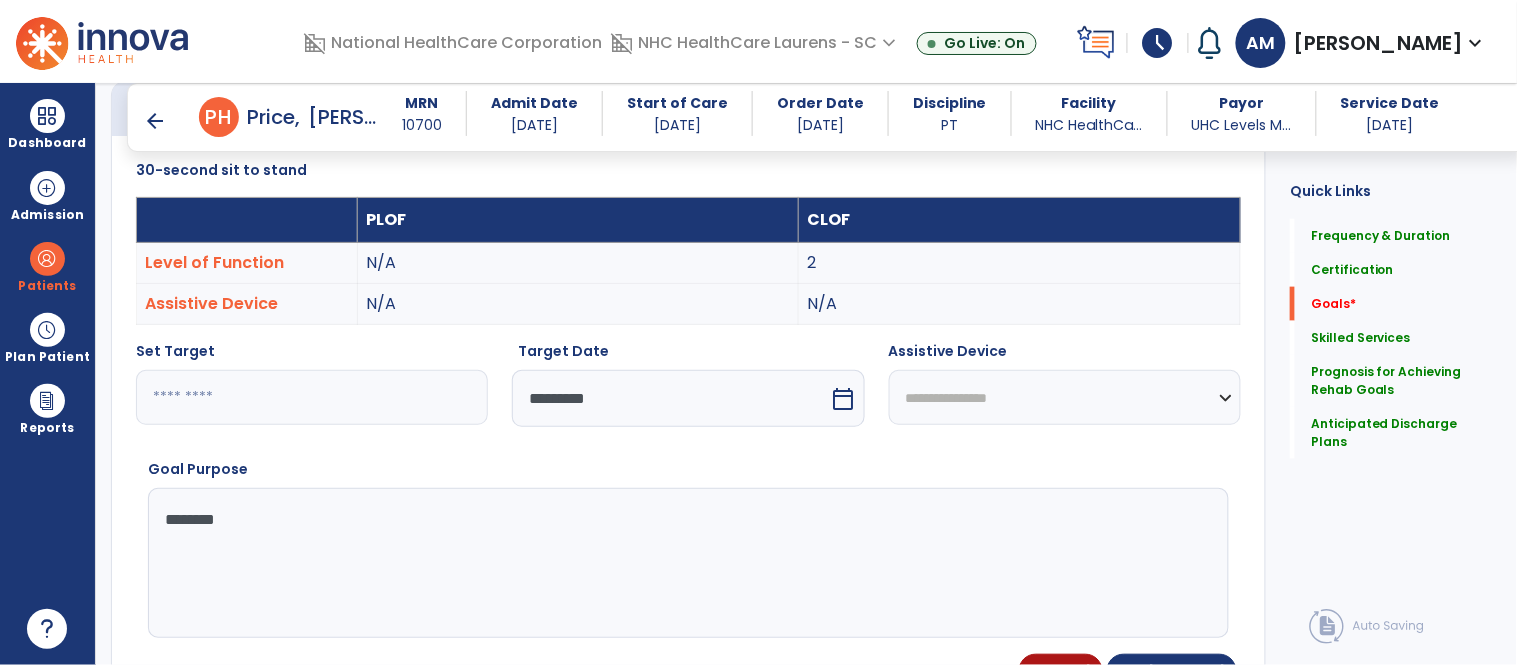 click on "**********" at bounding box center (1065, 397) 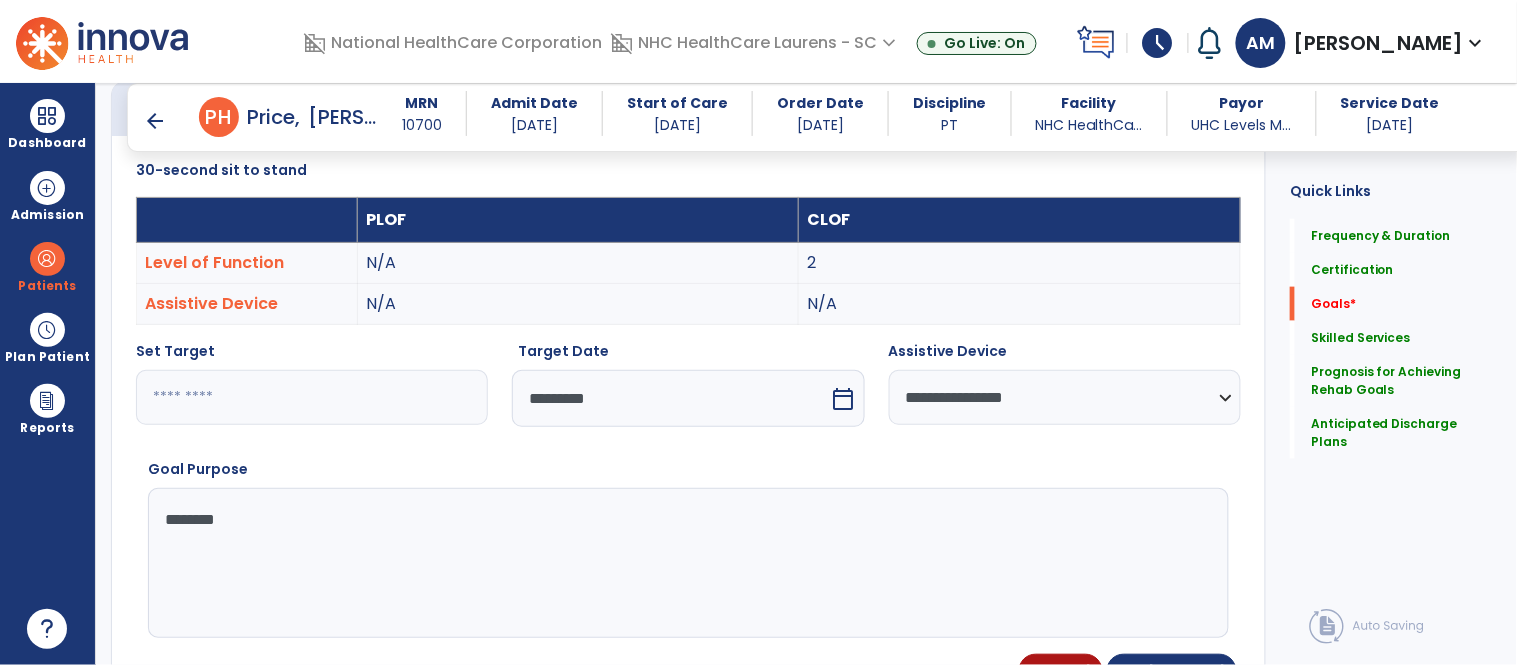 click on "*******" at bounding box center [687, 563] 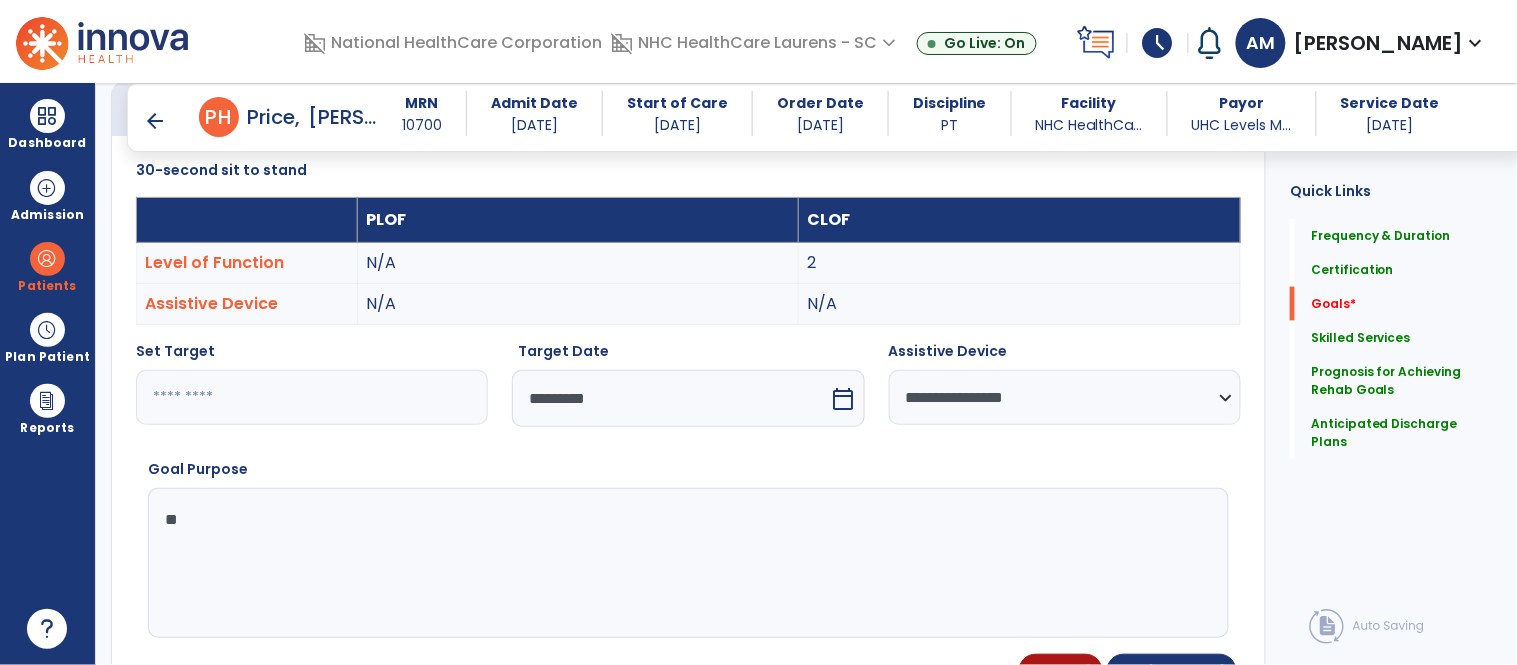 type on "*" 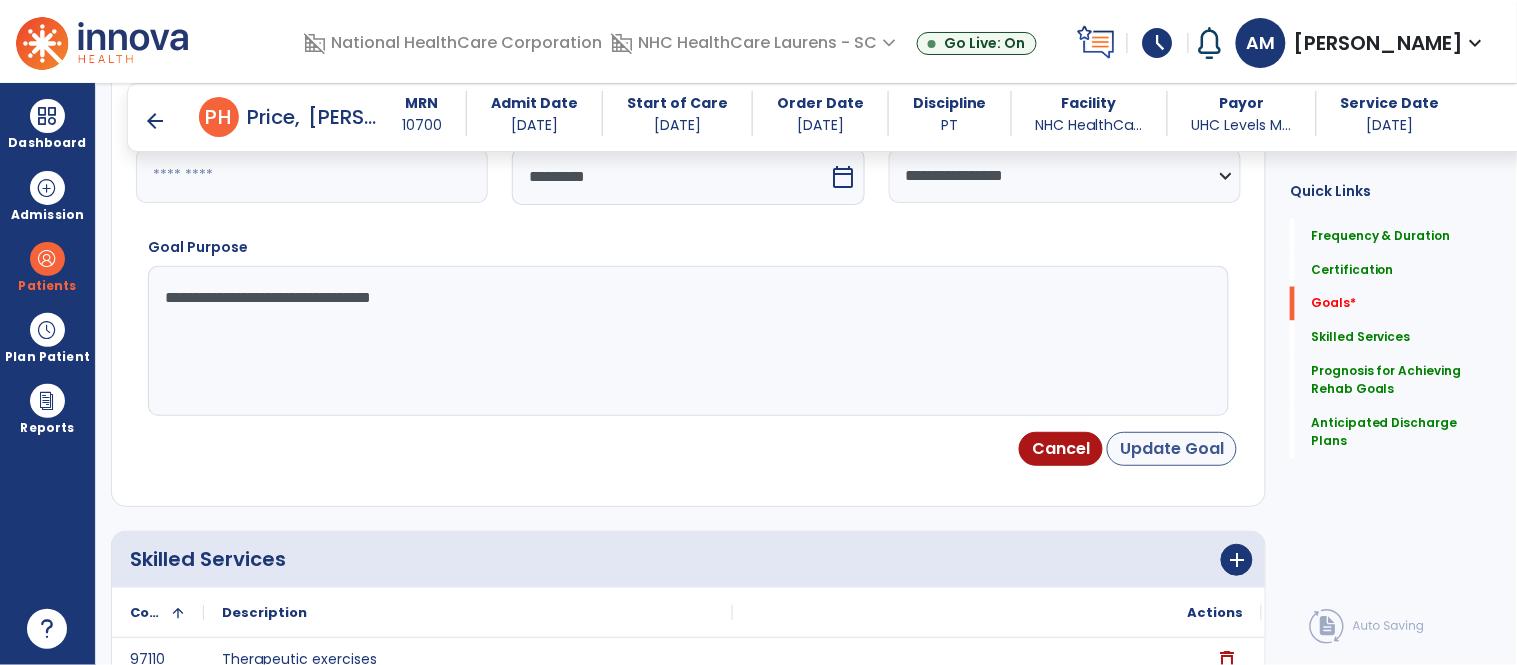 type on "**********" 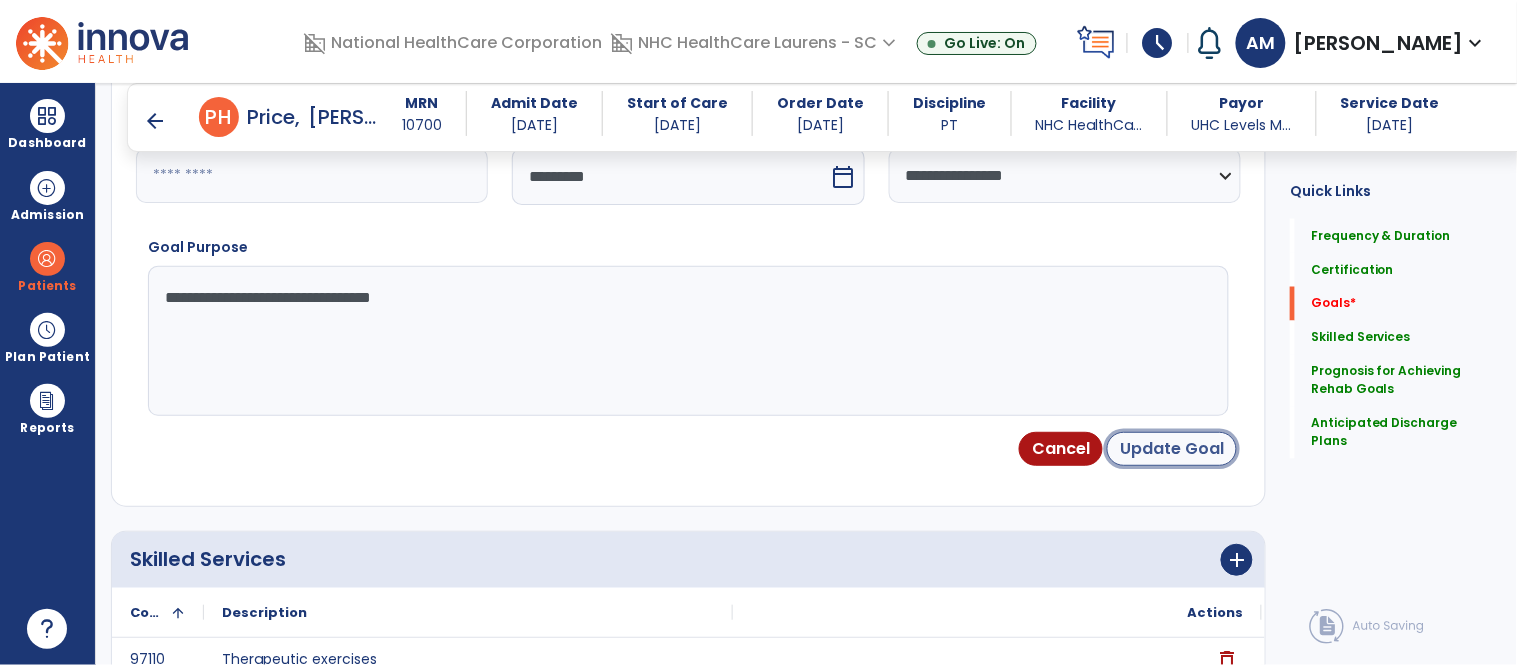 click on "Update Goal" at bounding box center [1172, 449] 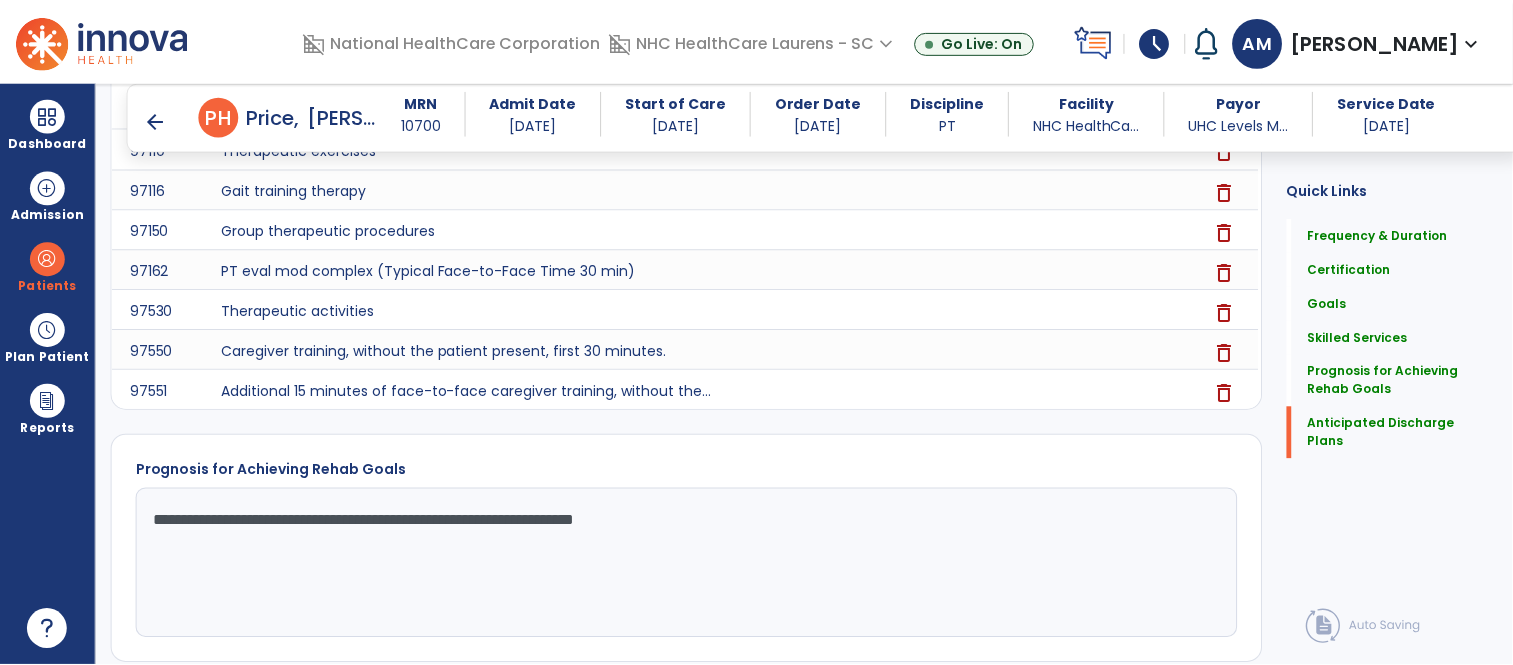 scroll, scrollTop: 2115, scrollLeft: 0, axis: vertical 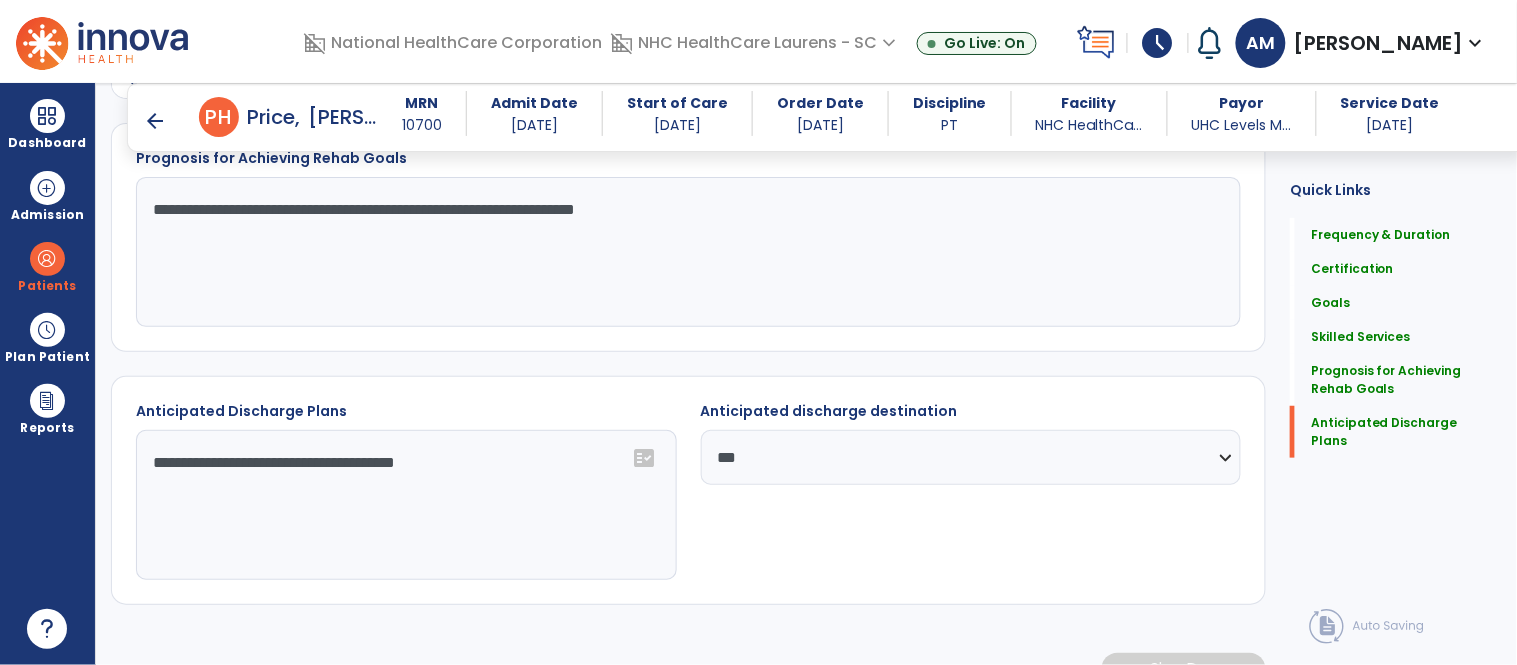 drag, startPoint x: 1021, startPoint y: 415, endPoint x: 993, endPoint y: 400, distance: 31.764761 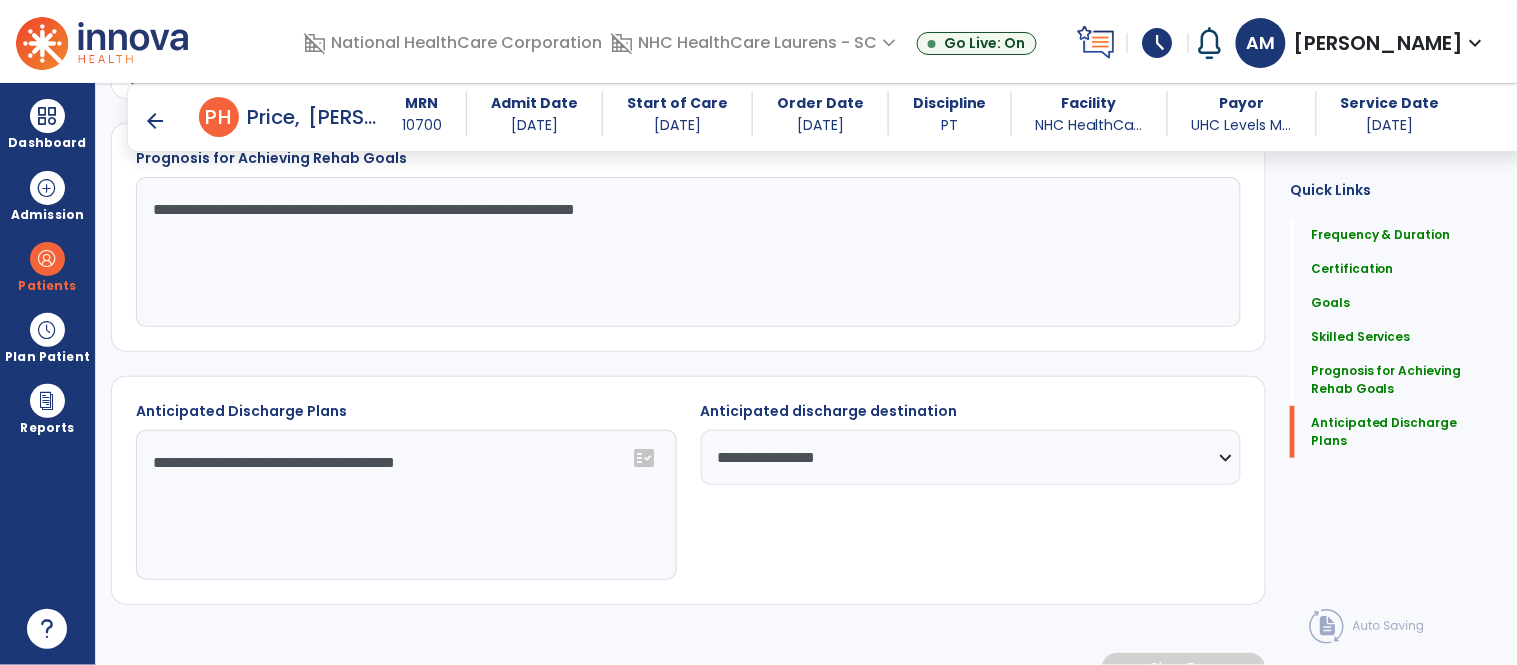 click on "**********" 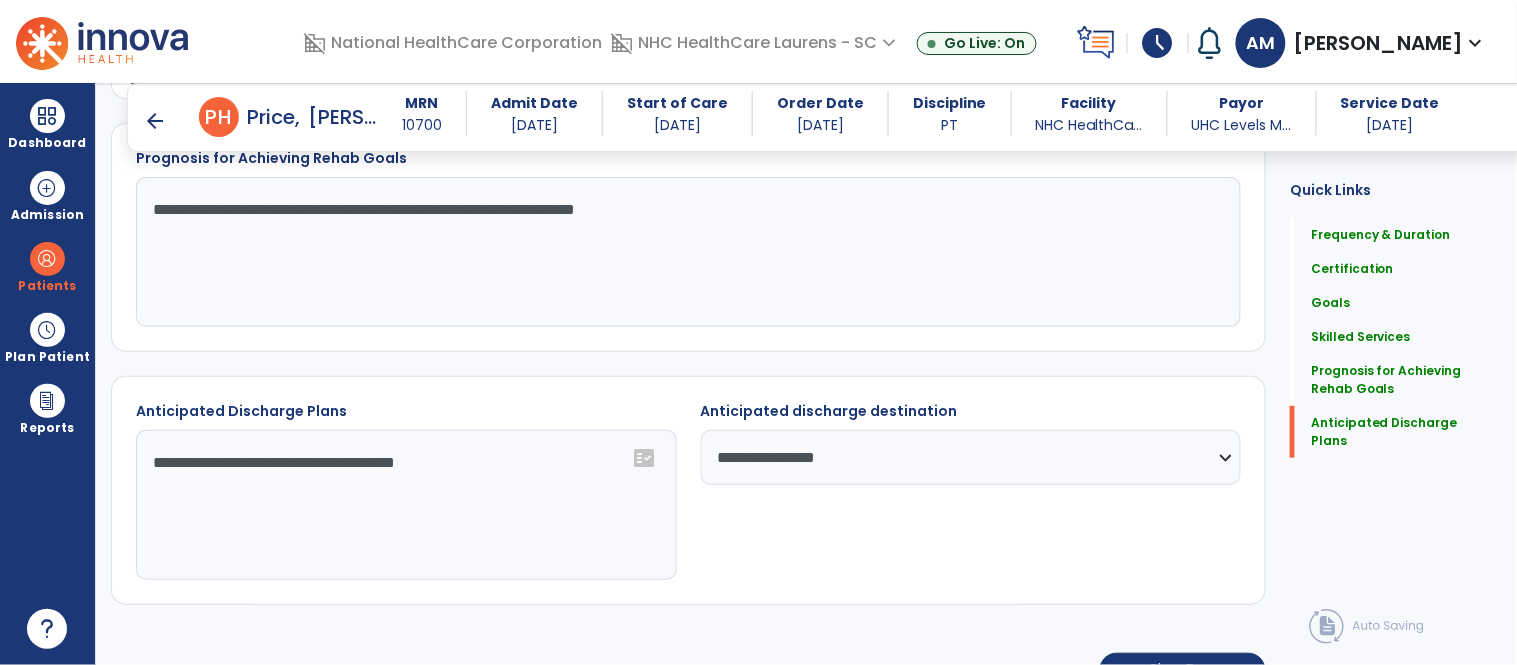 click on "**********" 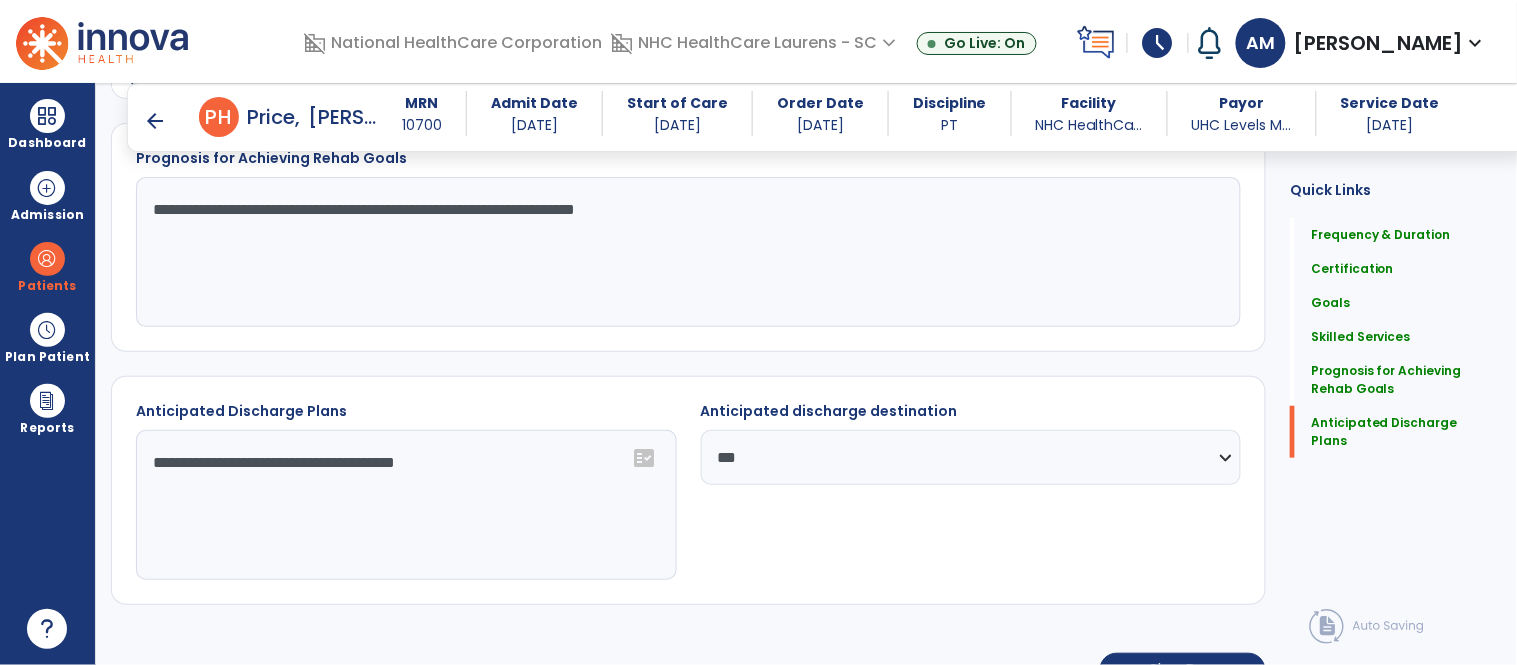 click on "**********" 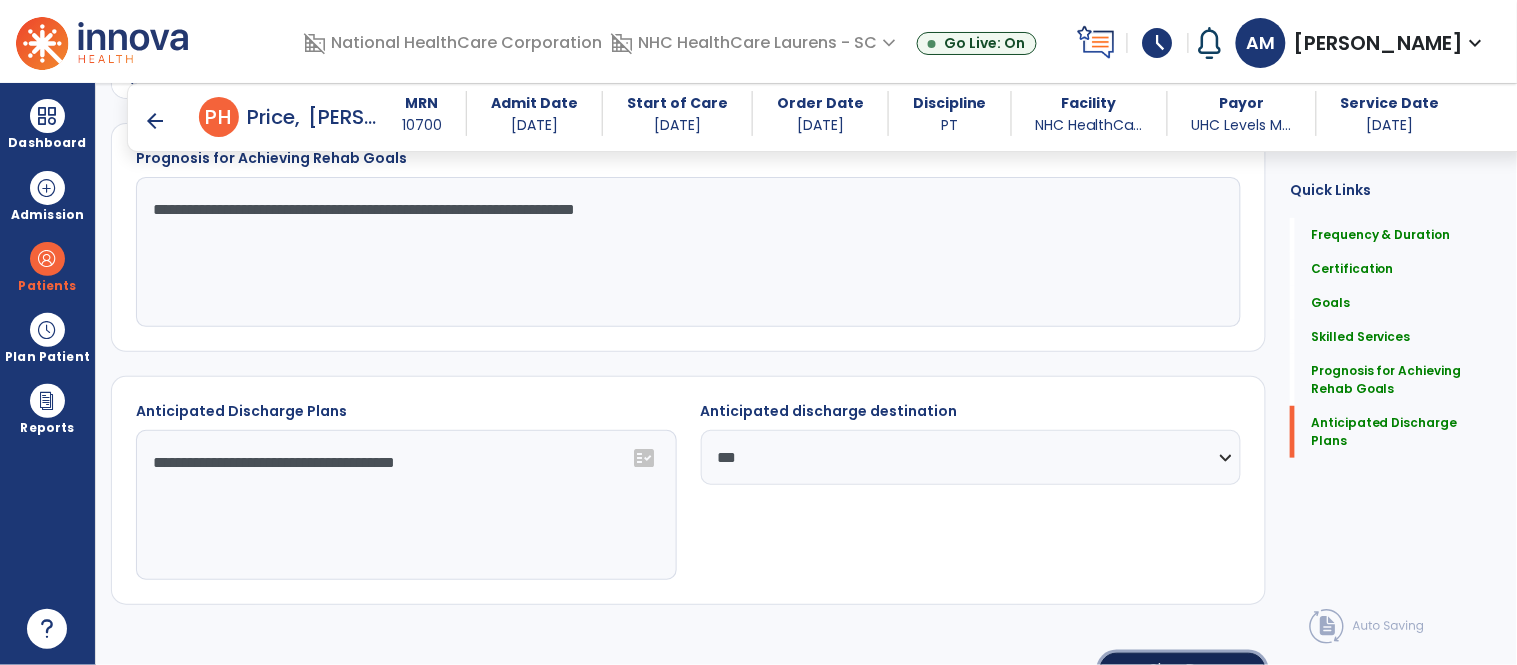 click on "Sign Doc" 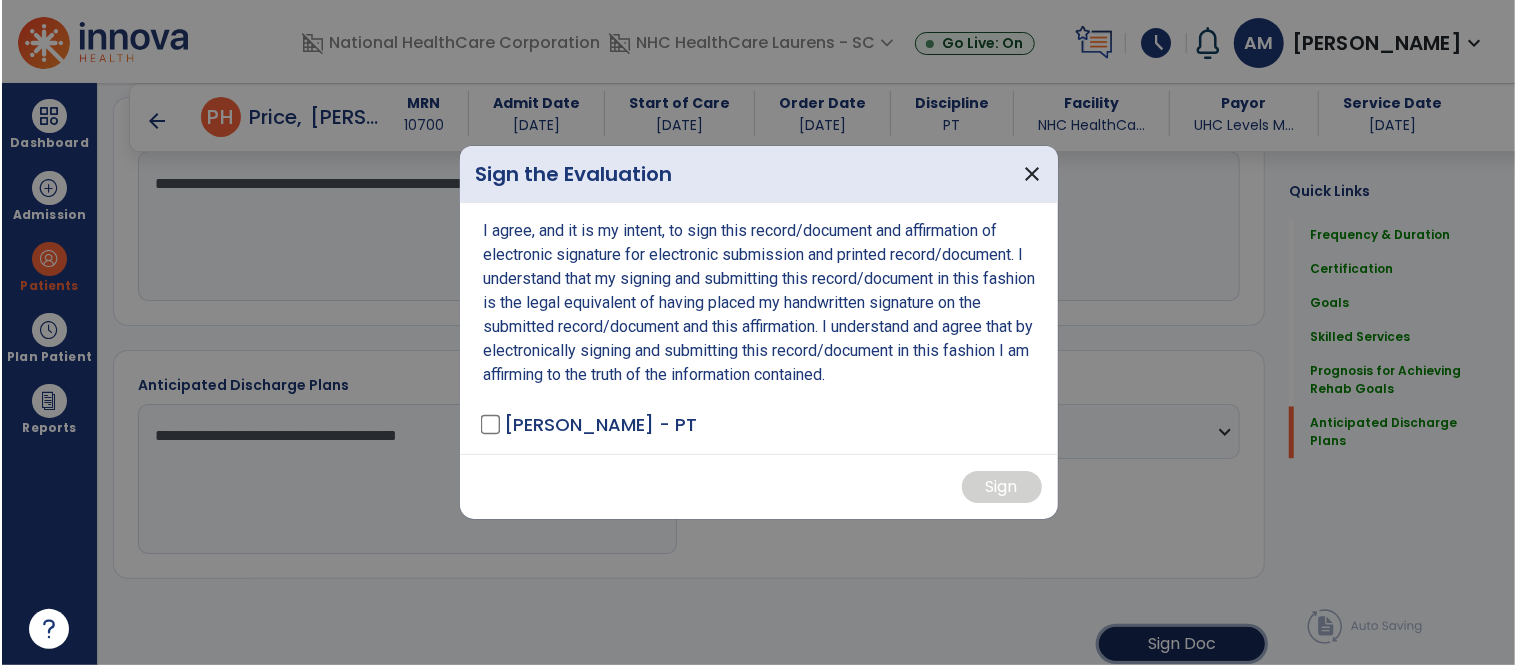 scroll, scrollTop: 2136, scrollLeft: 0, axis: vertical 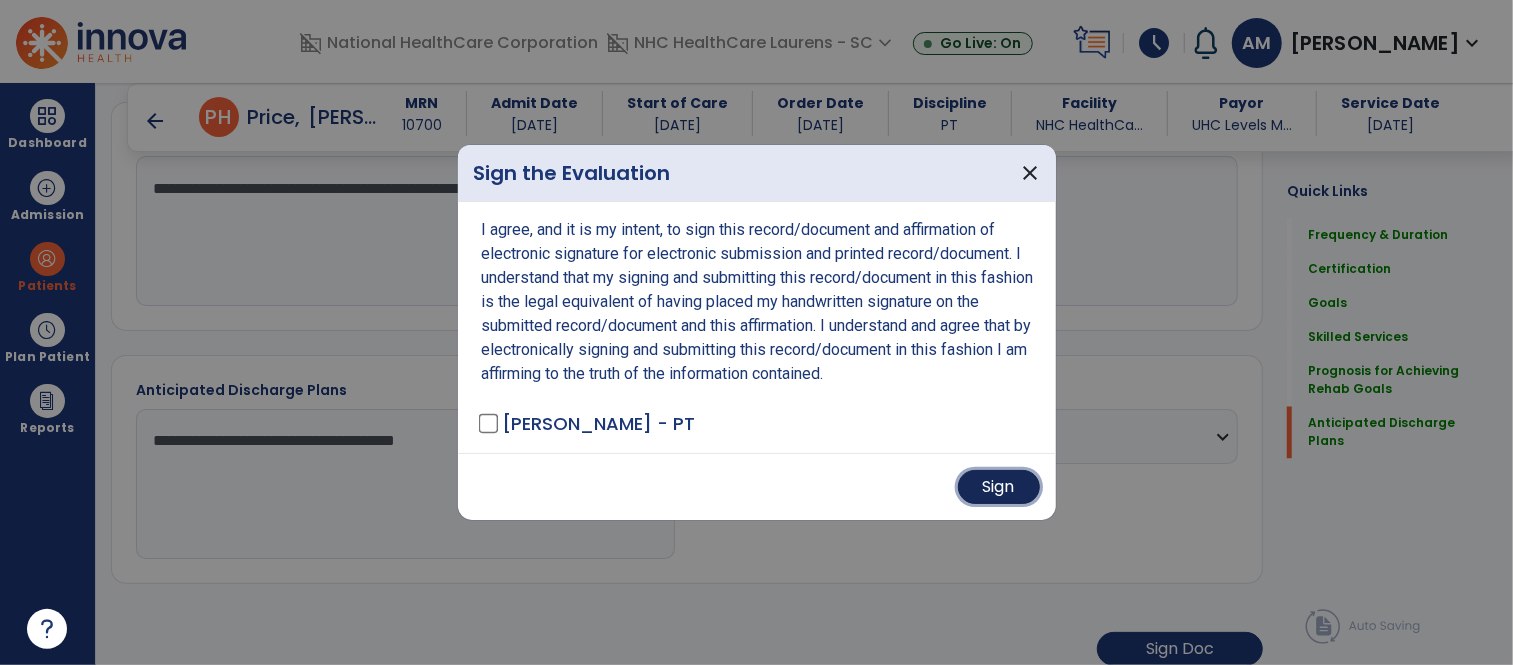 click on "Sign" at bounding box center (999, 487) 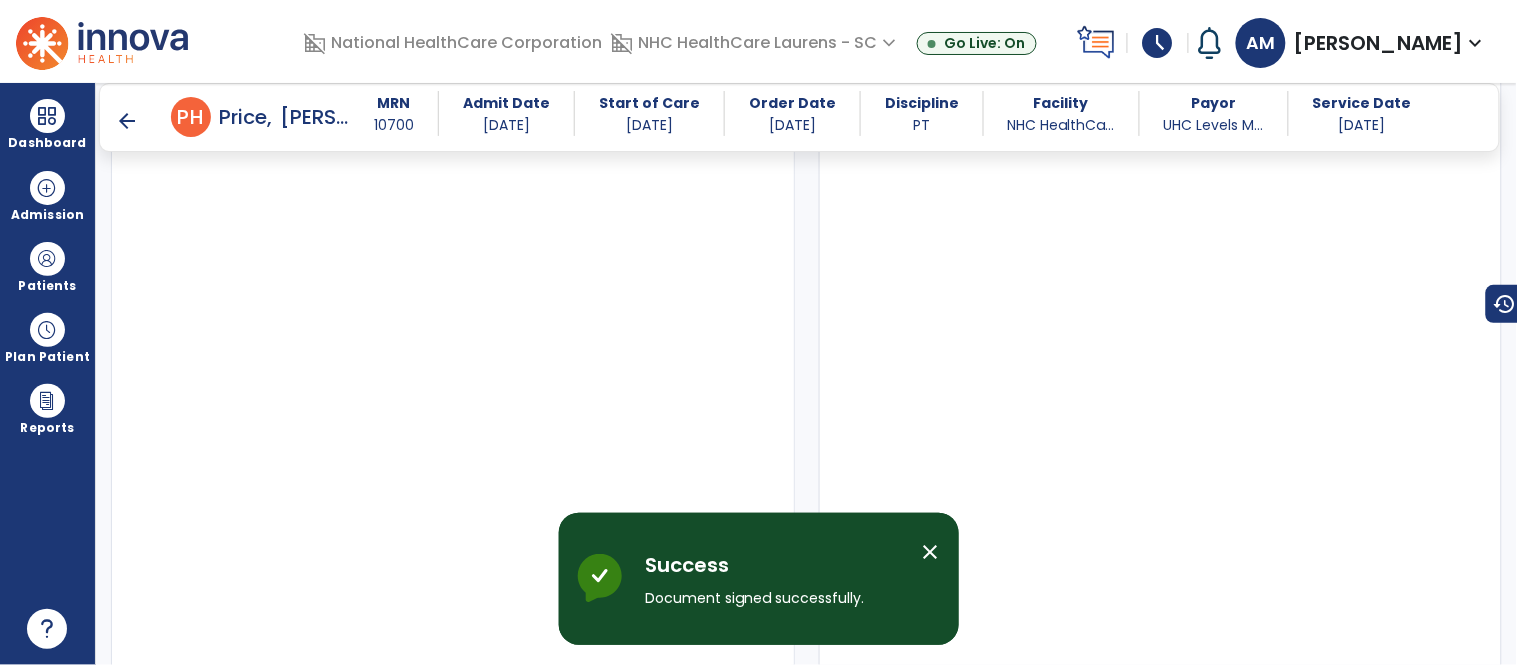 scroll, scrollTop: 3083, scrollLeft: 0, axis: vertical 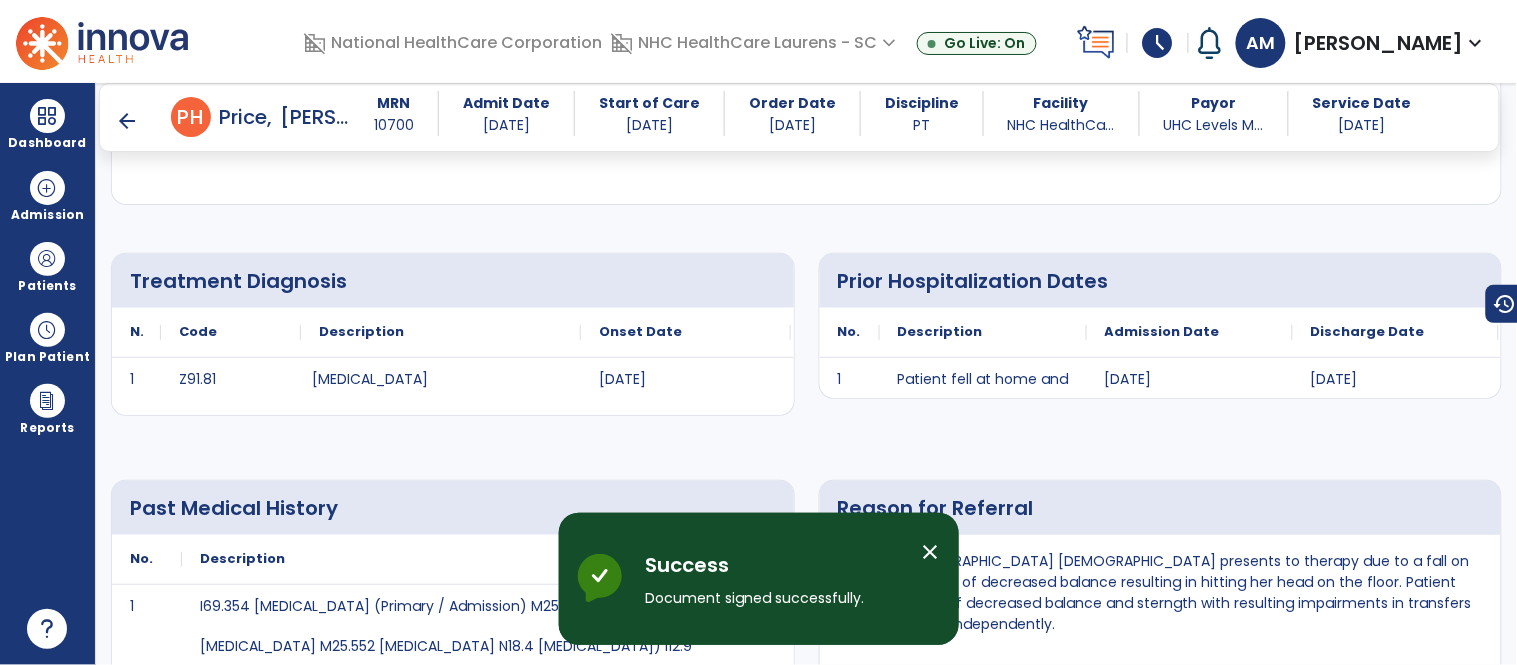 click on "arrow_back" at bounding box center (127, 121) 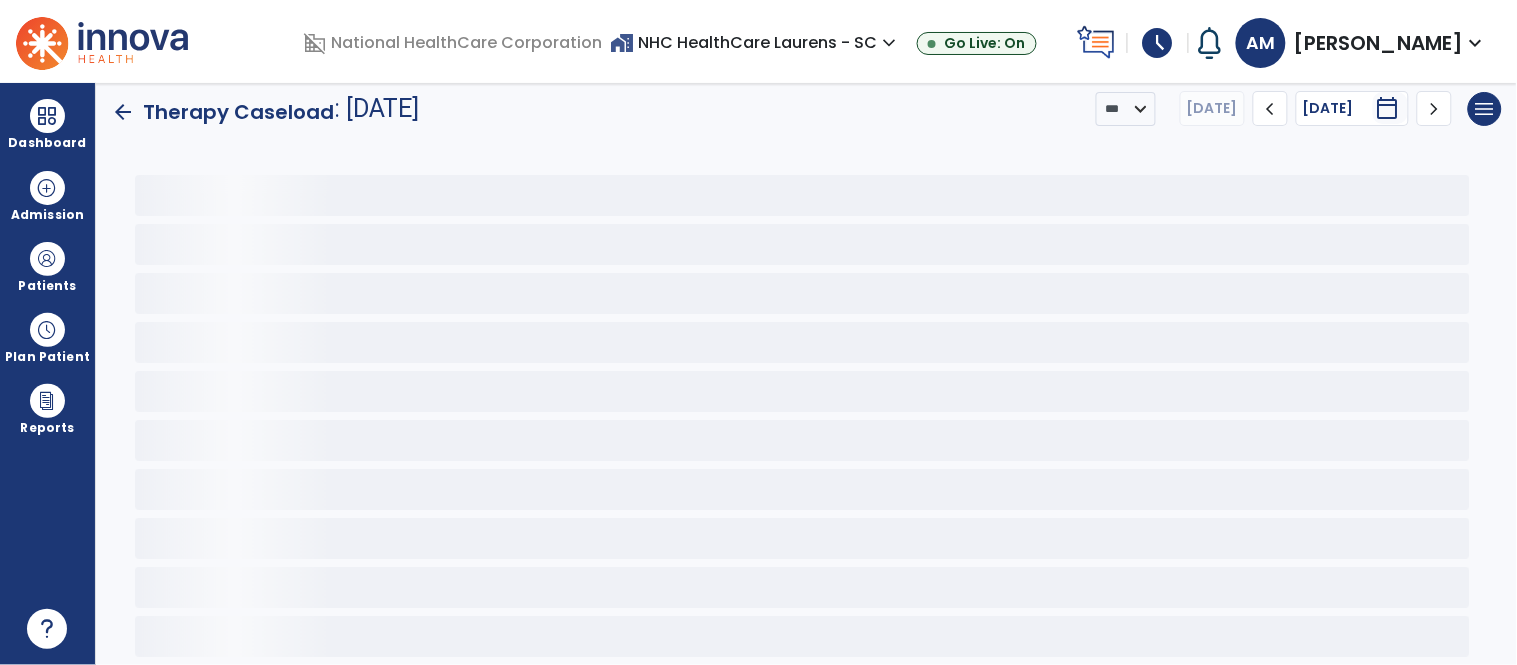 scroll, scrollTop: 4, scrollLeft: 0, axis: vertical 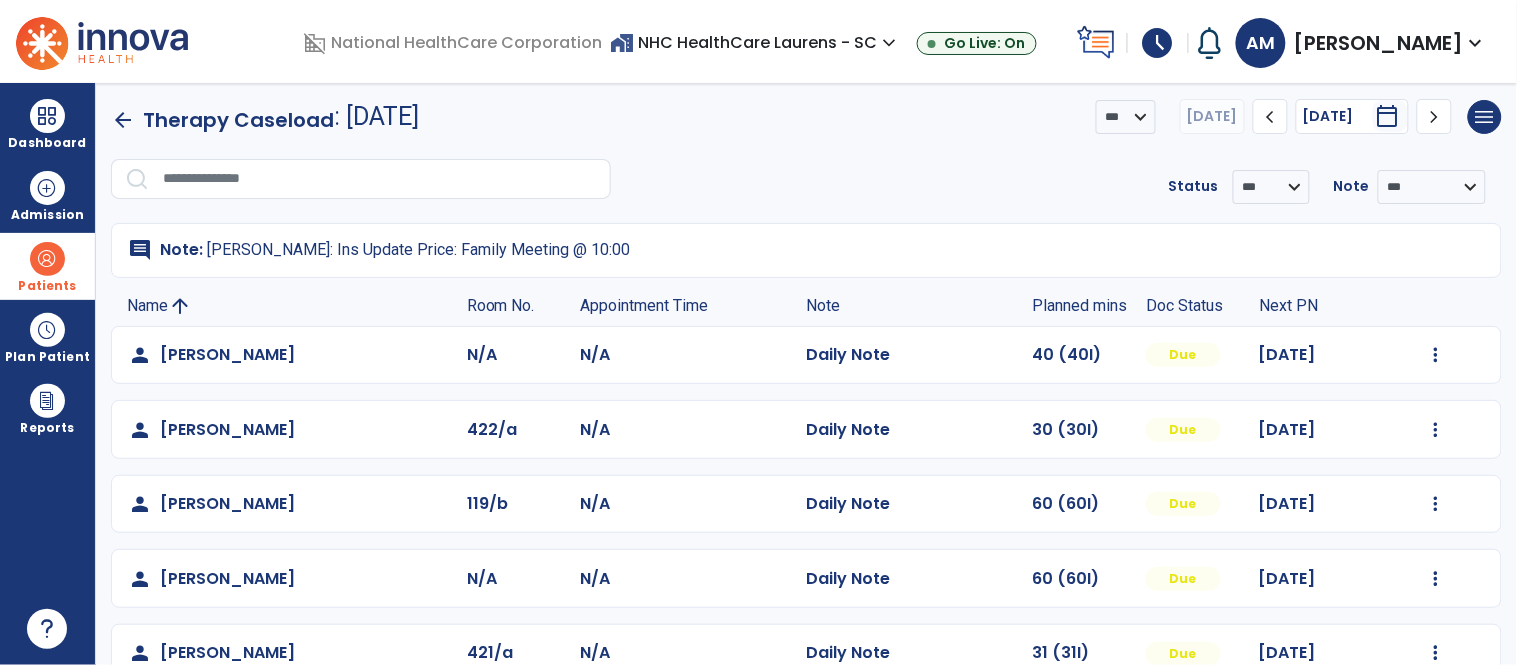 click on "Patients" at bounding box center [47, 266] 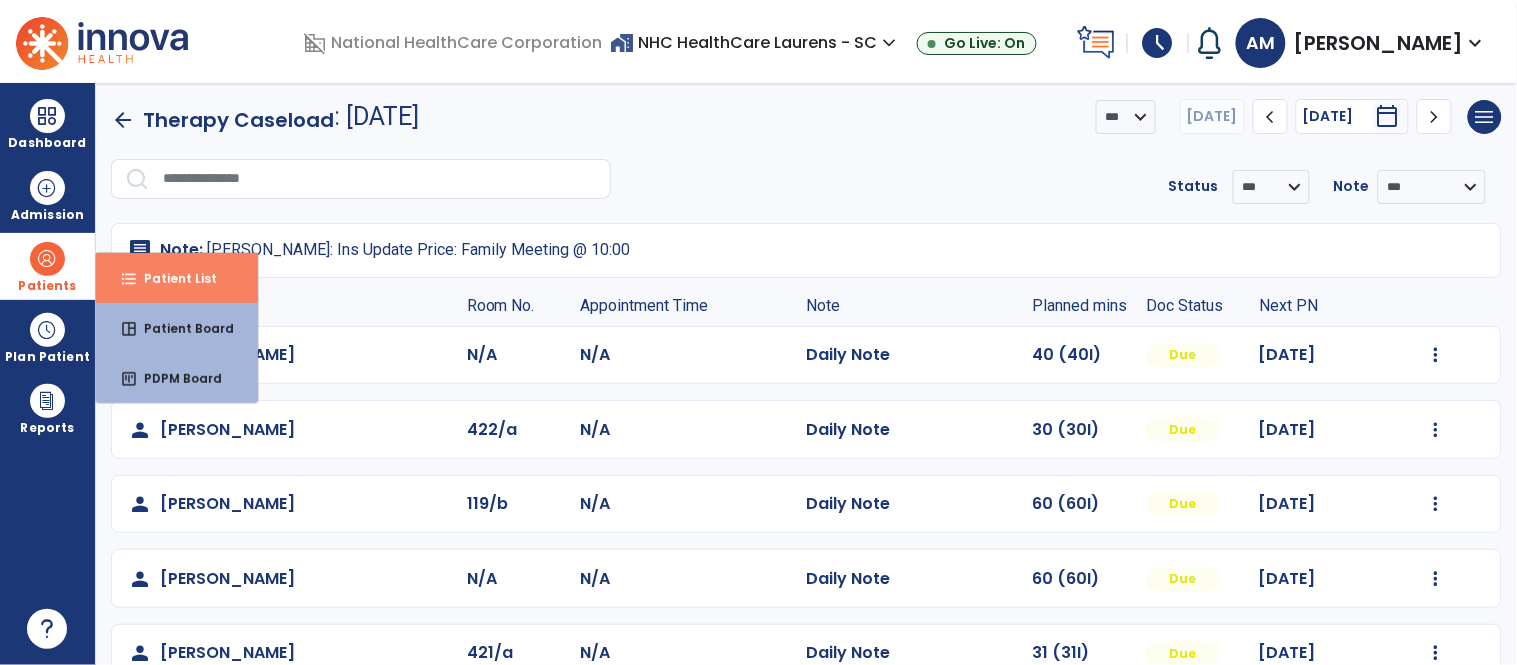 click on "format_list_bulleted  Patient List" at bounding box center [177, 278] 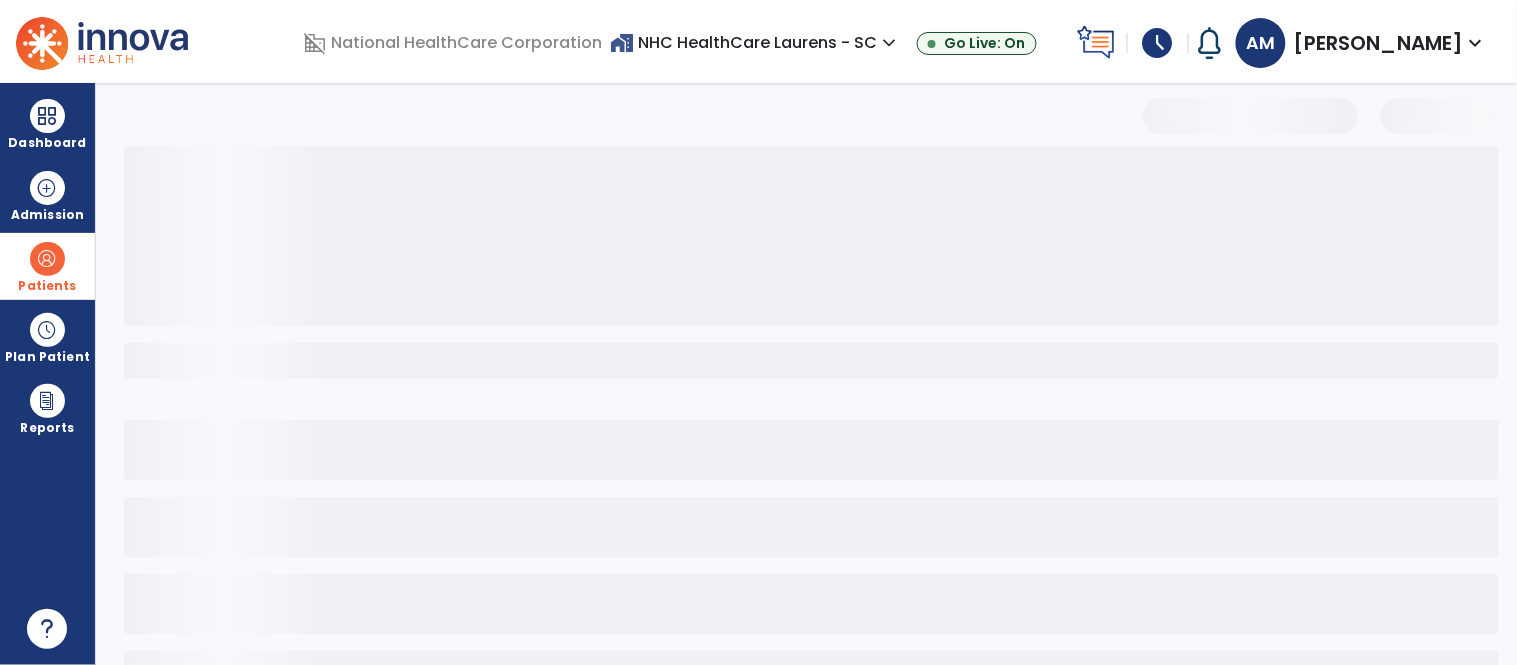 select on "***" 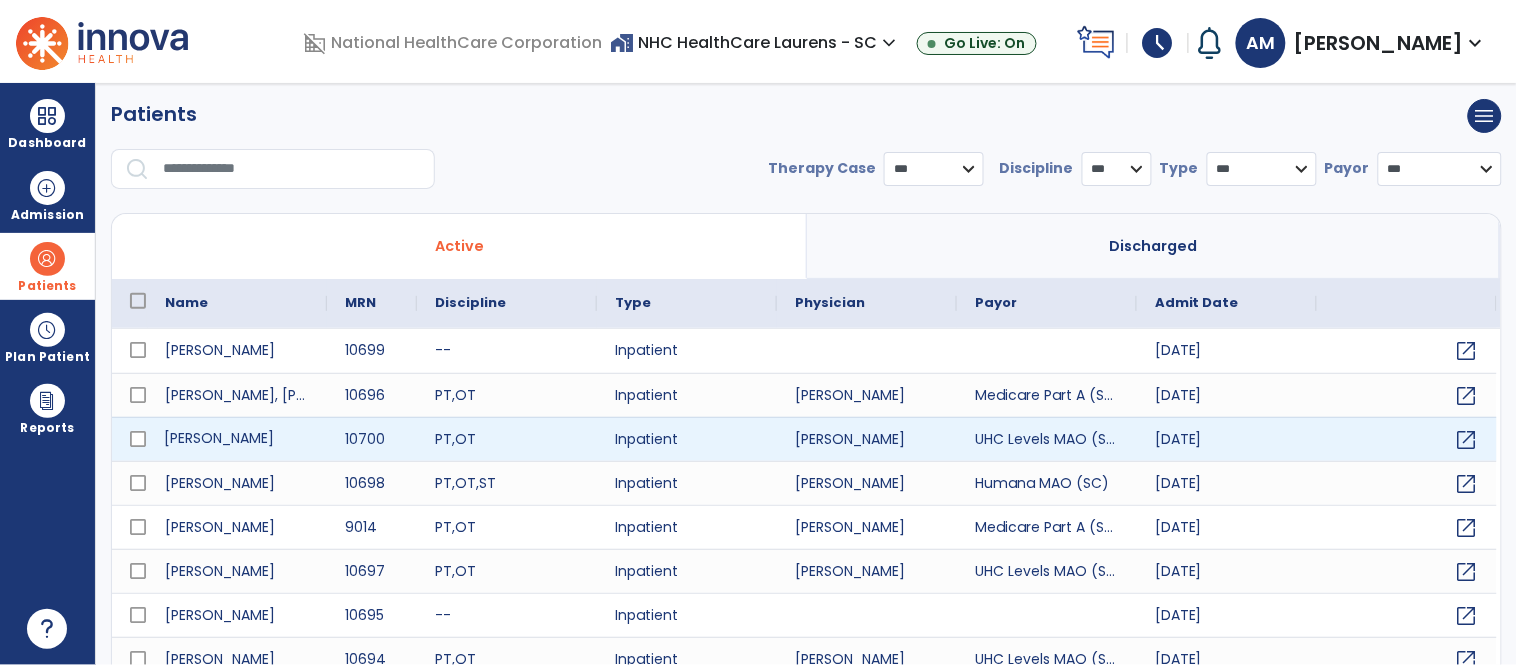 click on "[PERSON_NAME]" at bounding box center (237, 439) 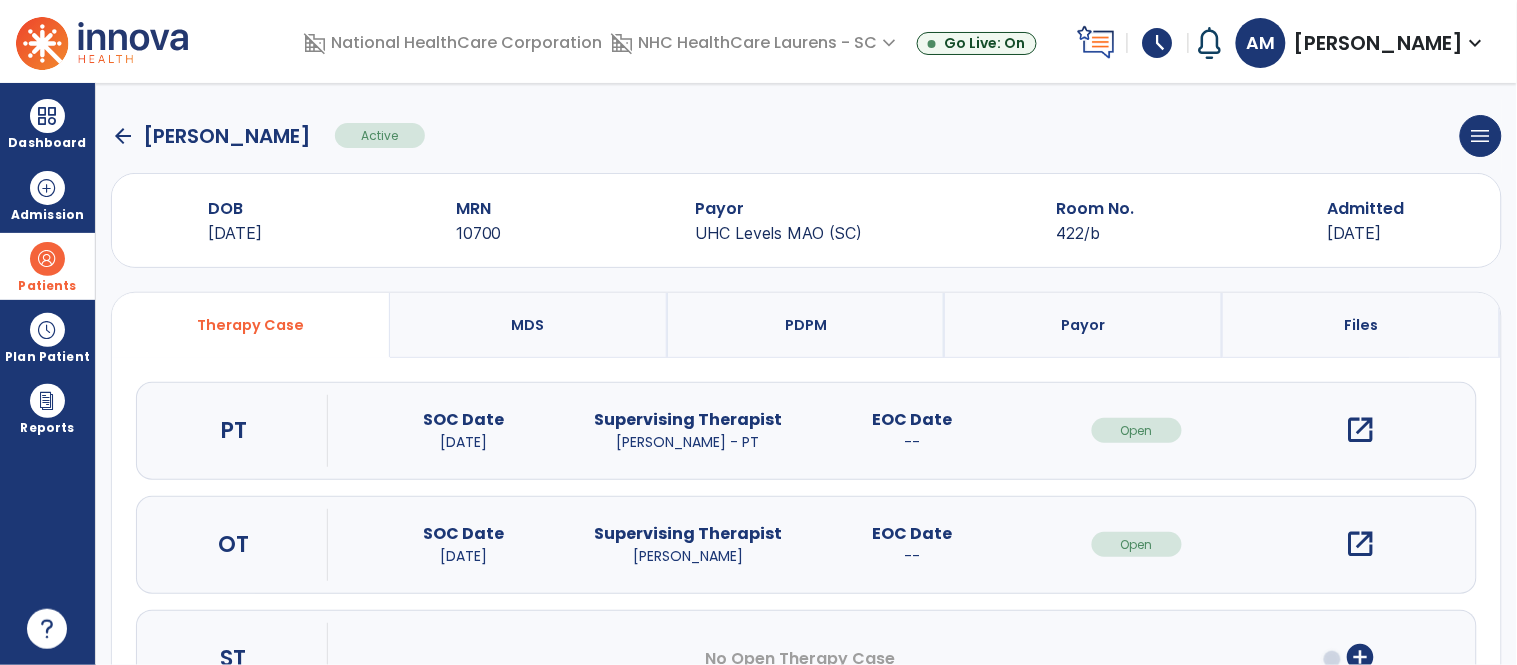 click on "open_in_new" at bounding box center (1361, 430) 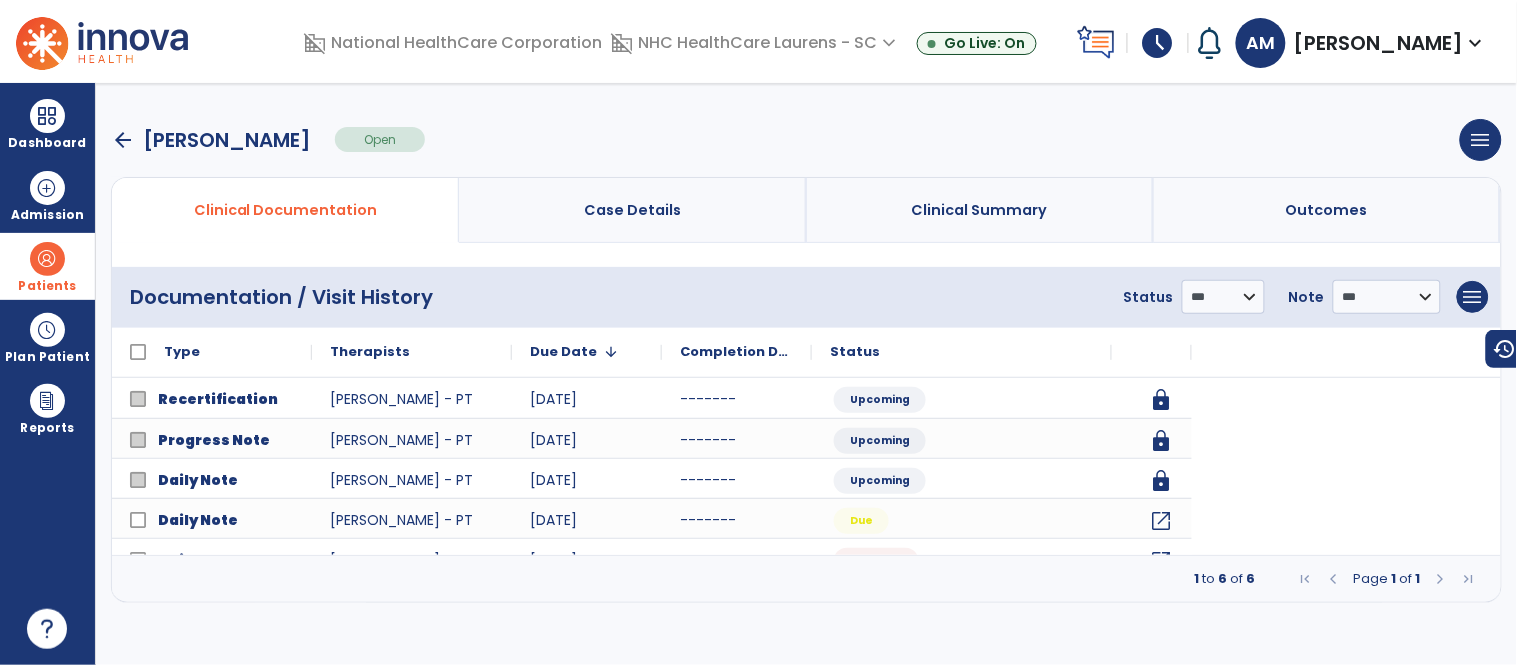 scroll, scrollTop: 0, scrollLeft: 0, axis: both 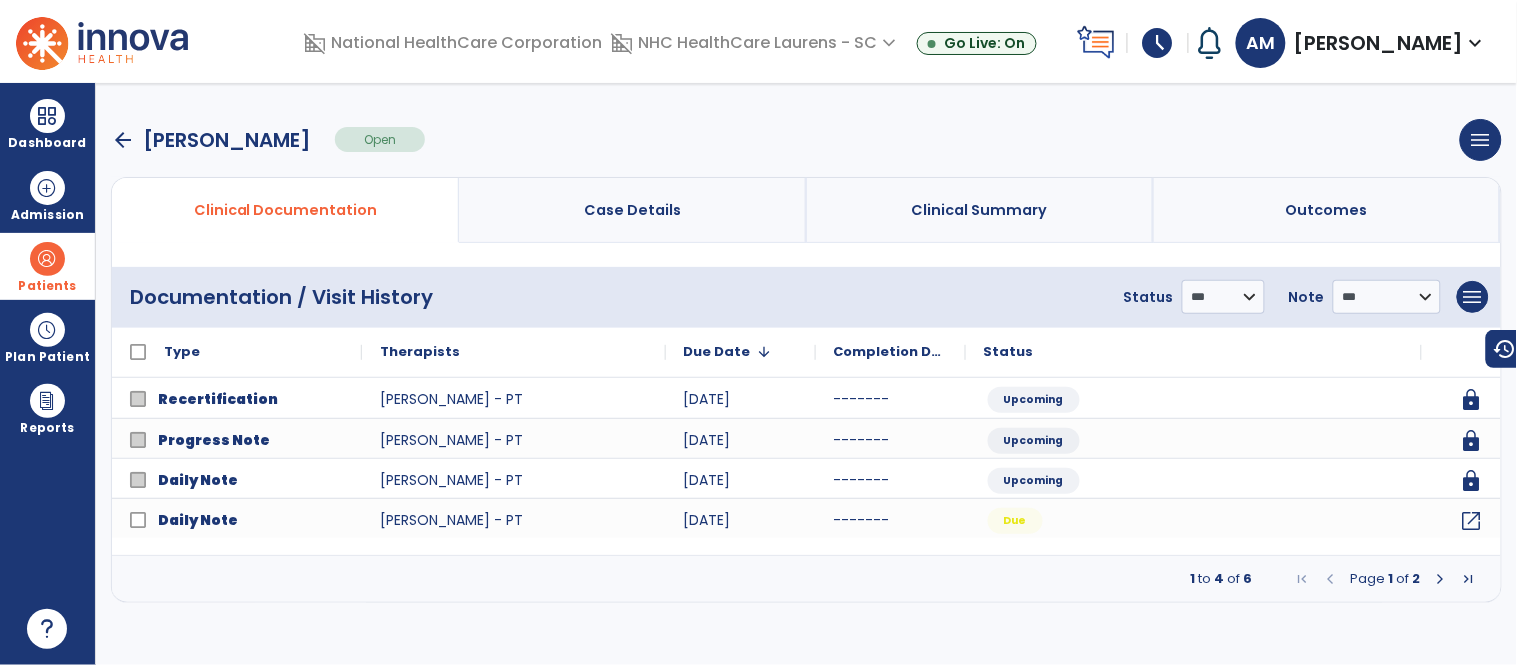 click at bounding box center (1441, 579) 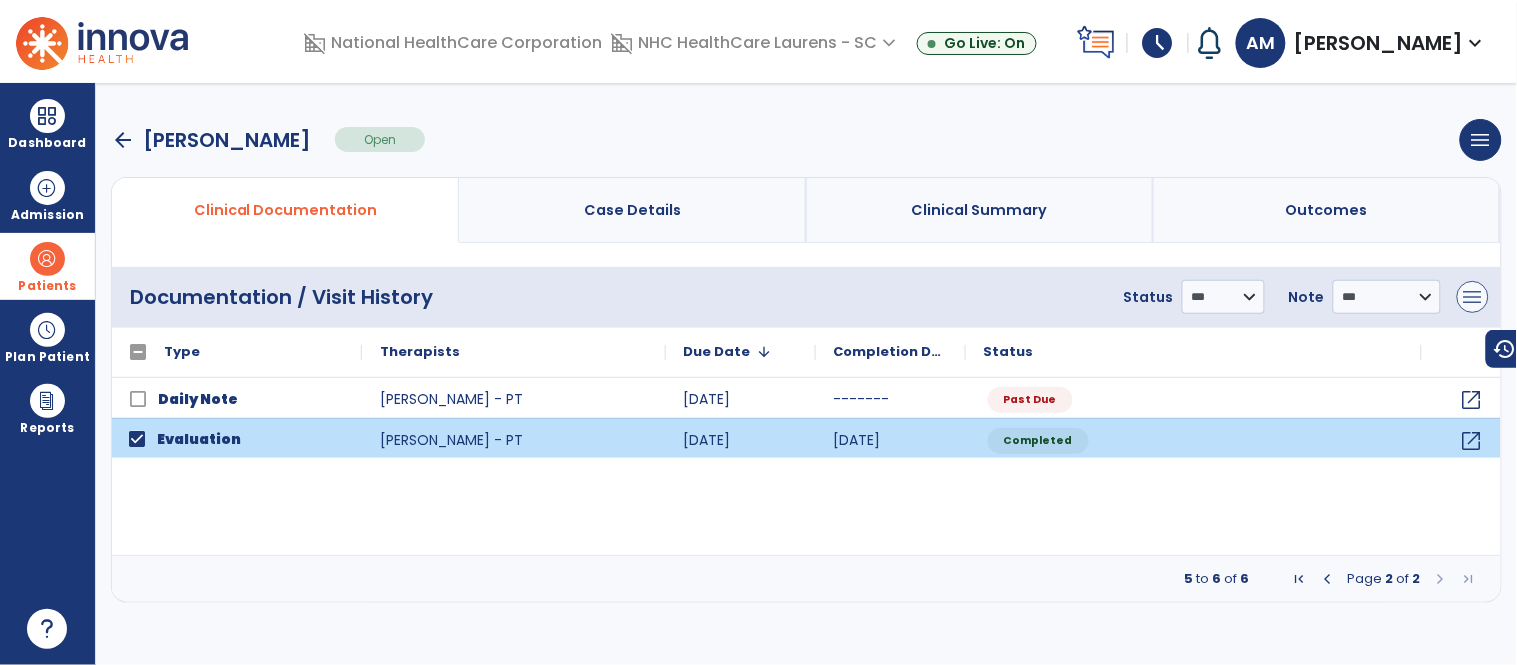 click on "menu   Add New Document   Print Documents   Print Edit History   Delete Document" at bounding box center [1473, 297] 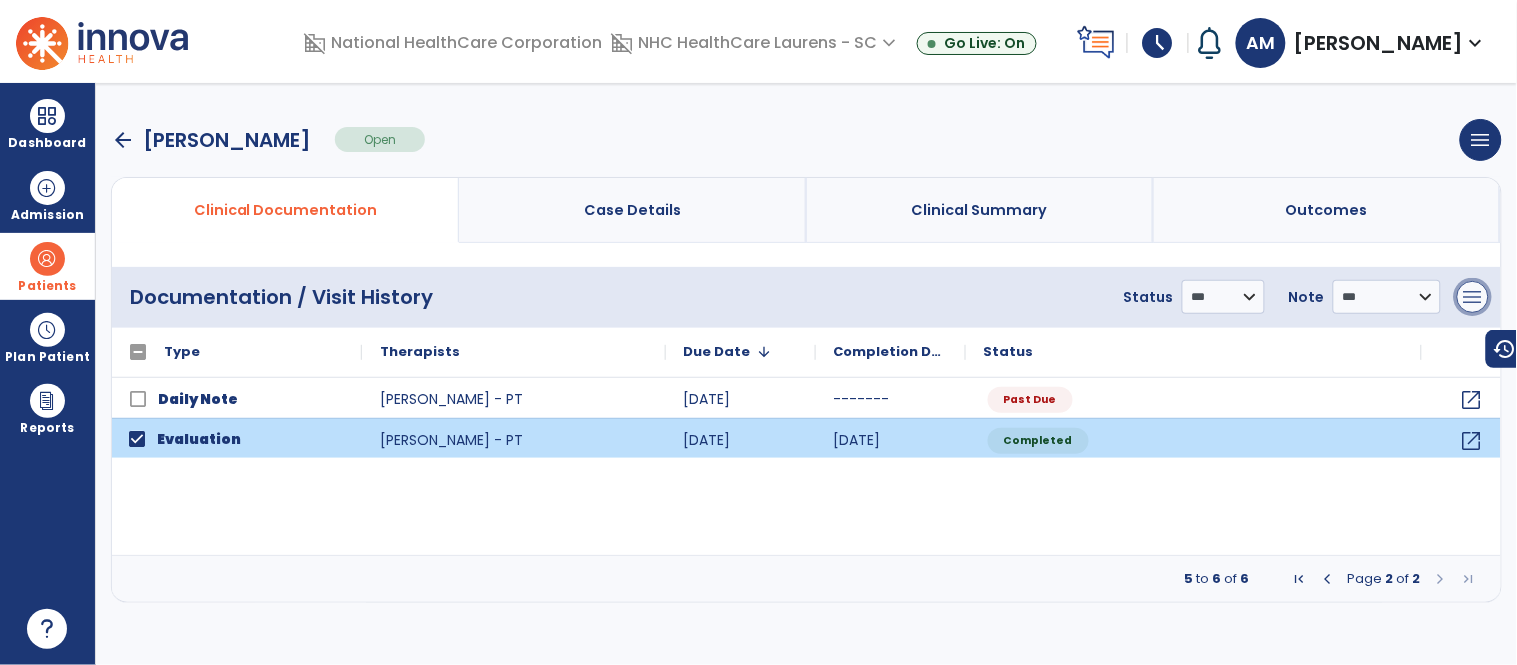 click on "menu" at bounding box center (1473, 297) 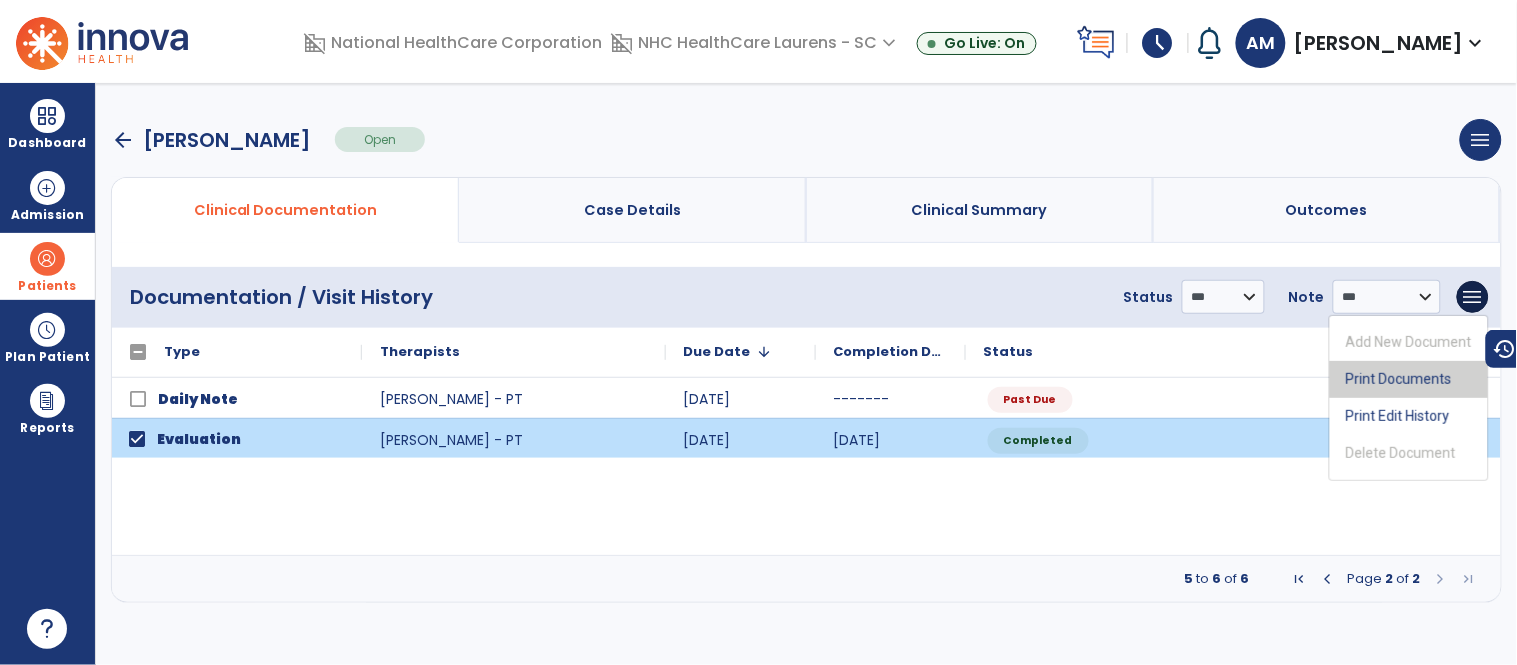 click on "Print Documents" at bounding box center [1409, 379] 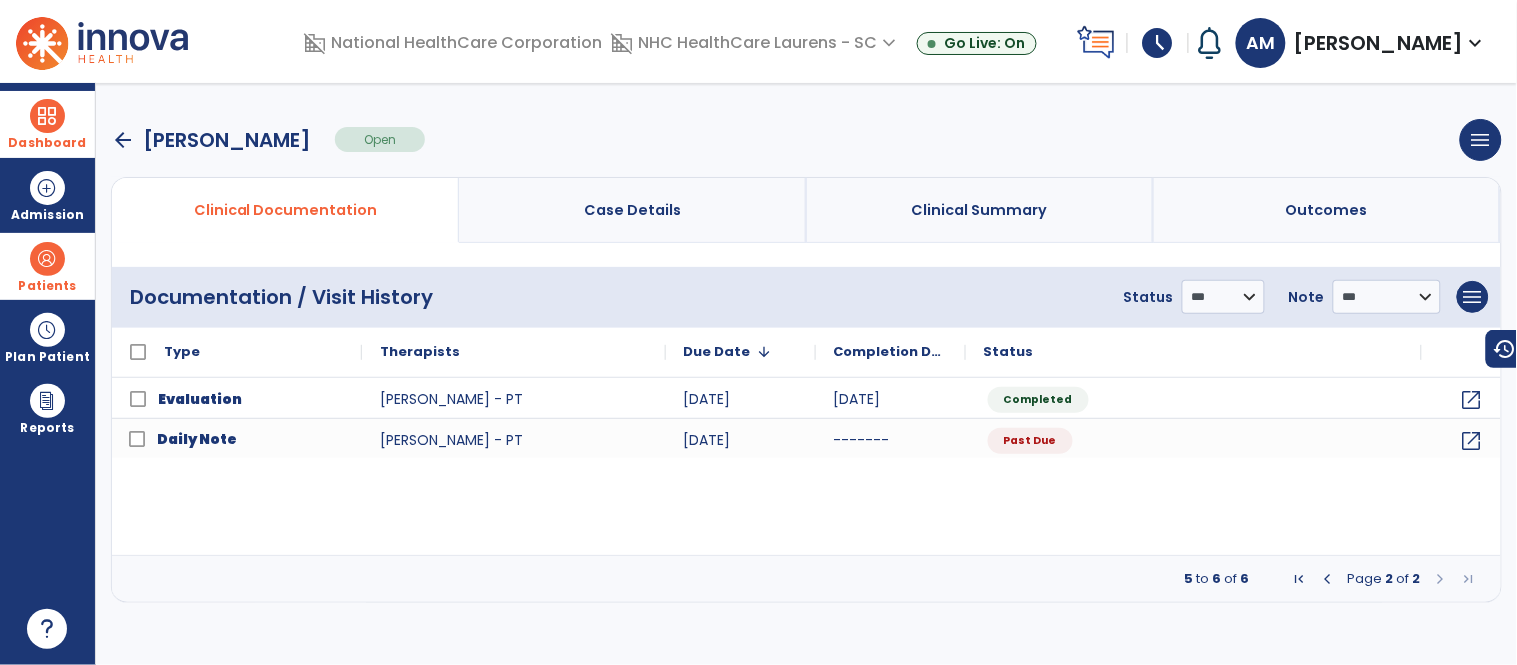 click on "Dashboard" at bounding box center [47, 124] 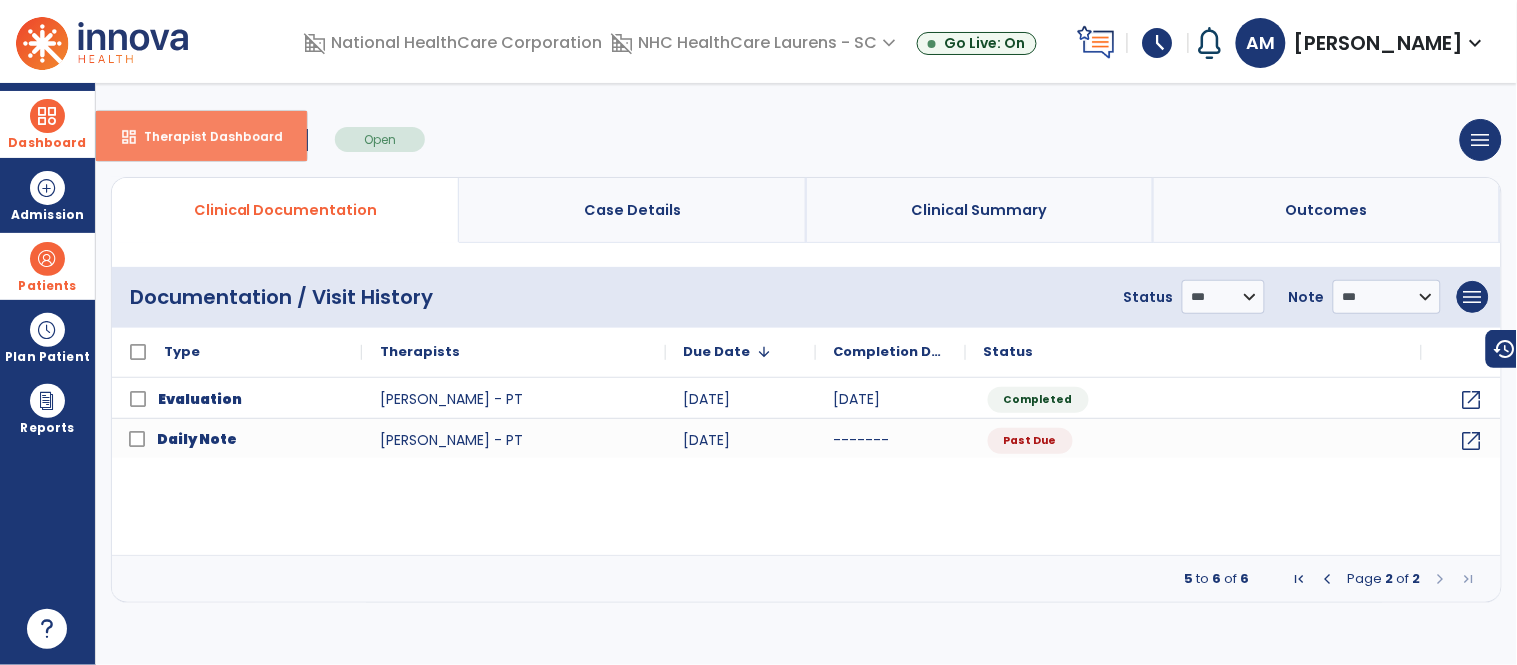 click on "Therapist Dashboard" at bounding box center [205, 136] 